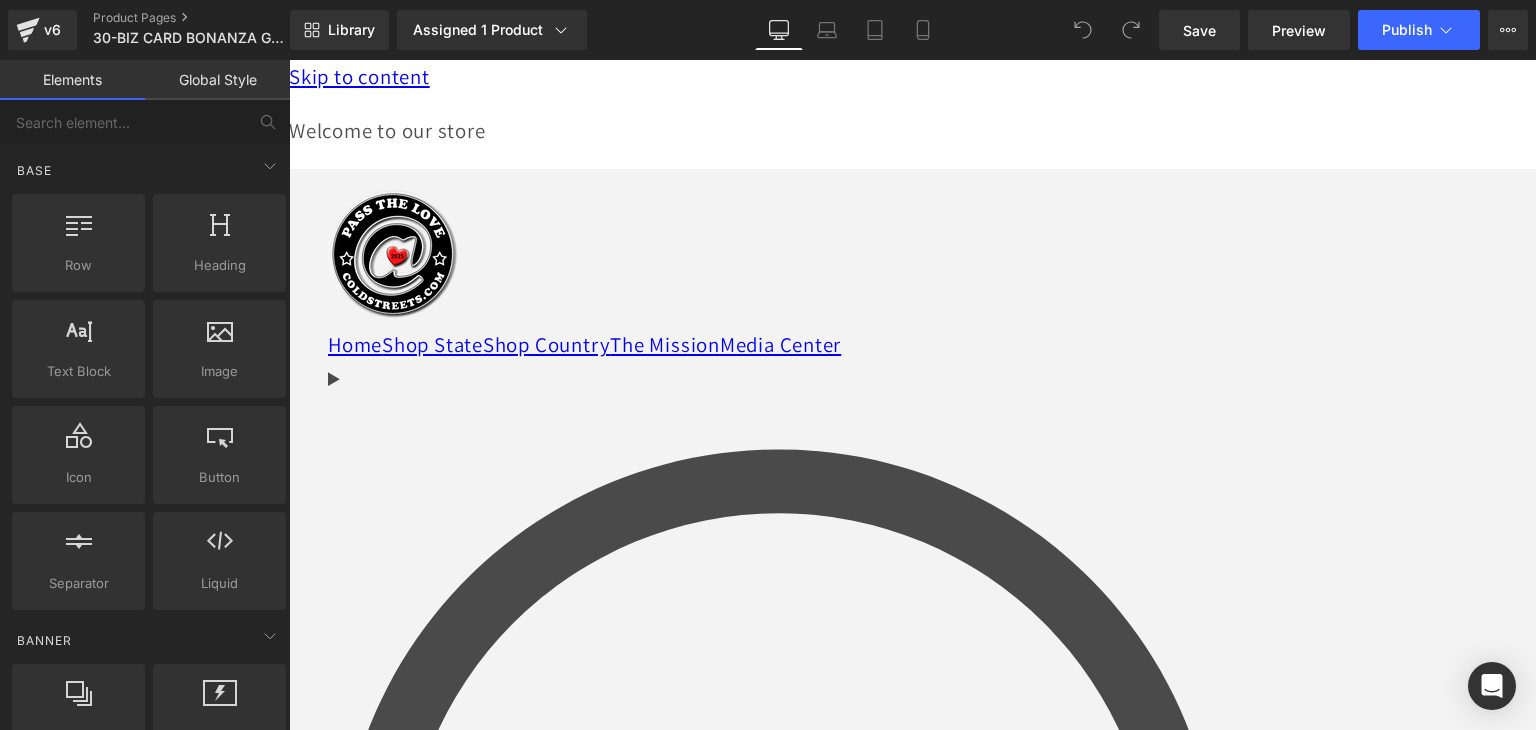 scroll, scrollTop: 0, scrollLeft: 0, axis: both 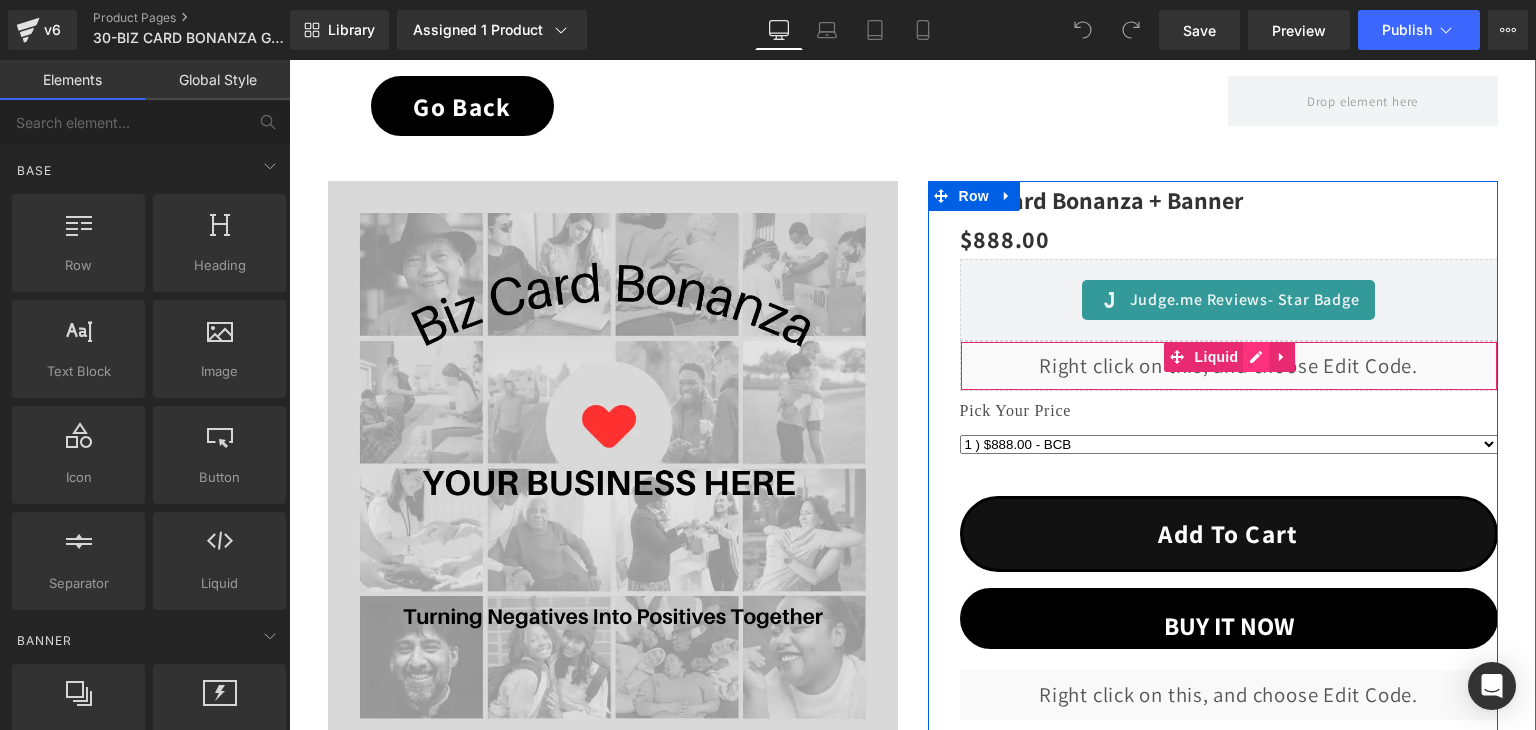 click on "Liquid" at bounding box center (1229, 366) 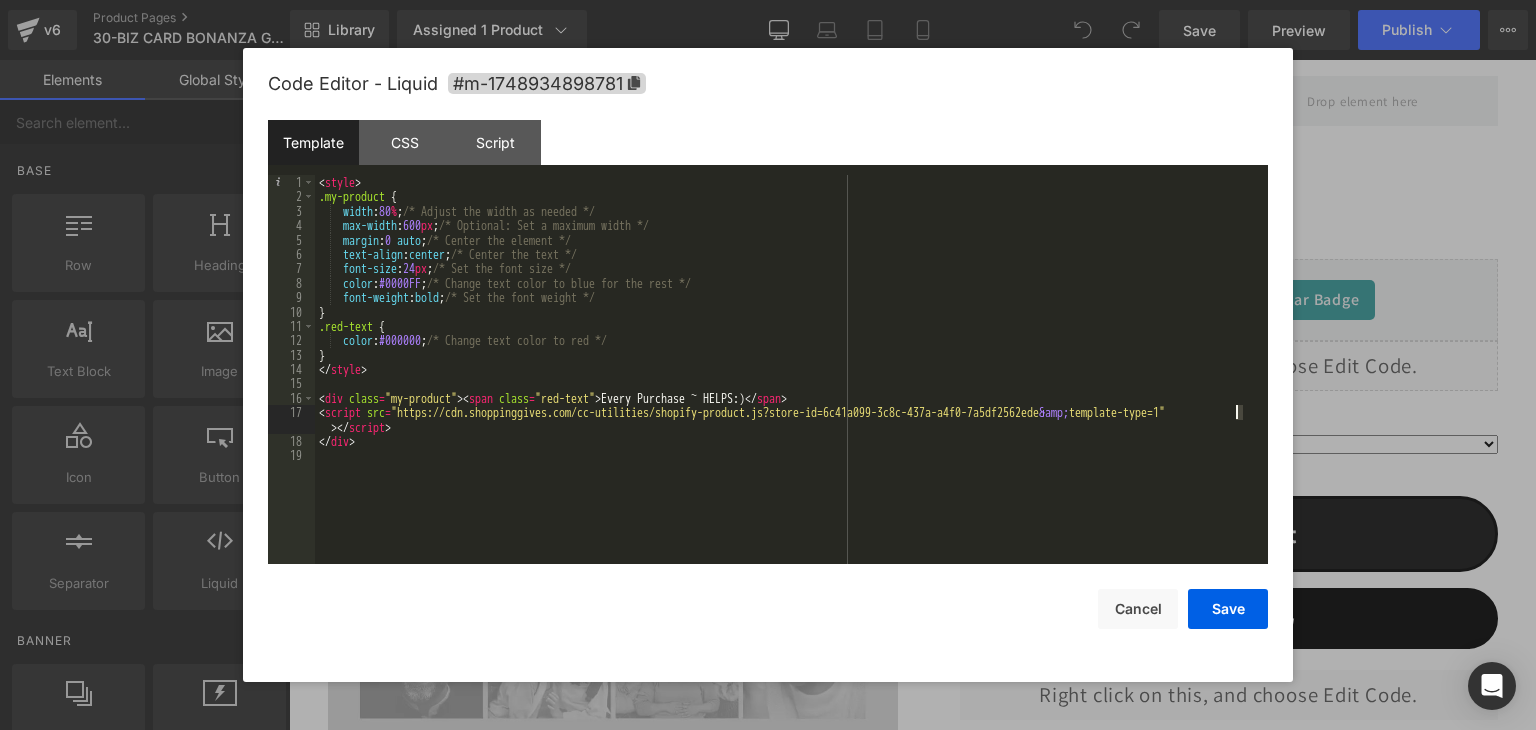 click on "< style > .my-product   {       width :  80 % ;  /* Adjust the width as needed */       max-width :  600 px ;  /* Optional: Set a maximum width */       margin :  0   auto ;  /* Center the element */       text-align :  center ;  /* Center the text */       font-size :  24 px ;  /* Set the font size */       color :  #0000FF ;  /* Change text color to blue for the rest */       font-weight :  bold ;  /* Set the font weight */ } .red-text   {       color :  #000000 ;  /* Change text color to red */ } </ style > < div   class = "my-product" > < span   class = "red-text" > Every Purchase ~ HELPS:) </ span > < script   src = "https://cdn.shoppinggives.com/cc-utilities/shopify-product.js?store-id=6c41a099-3c8c-437a-a4f0-7a5df2562ede &amp; template-type=1"    > </ script > </ div >" at bounding box center (791, 384) 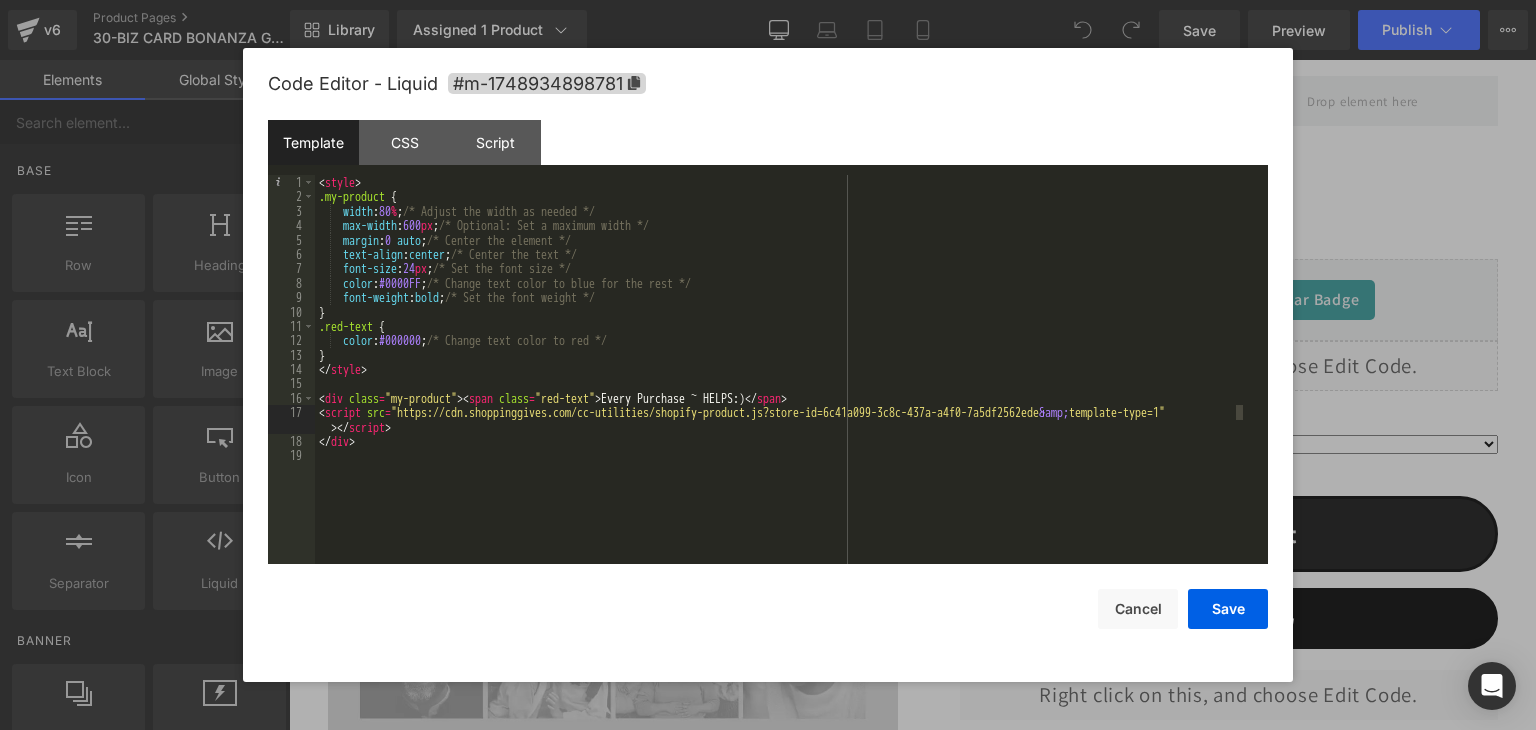 type 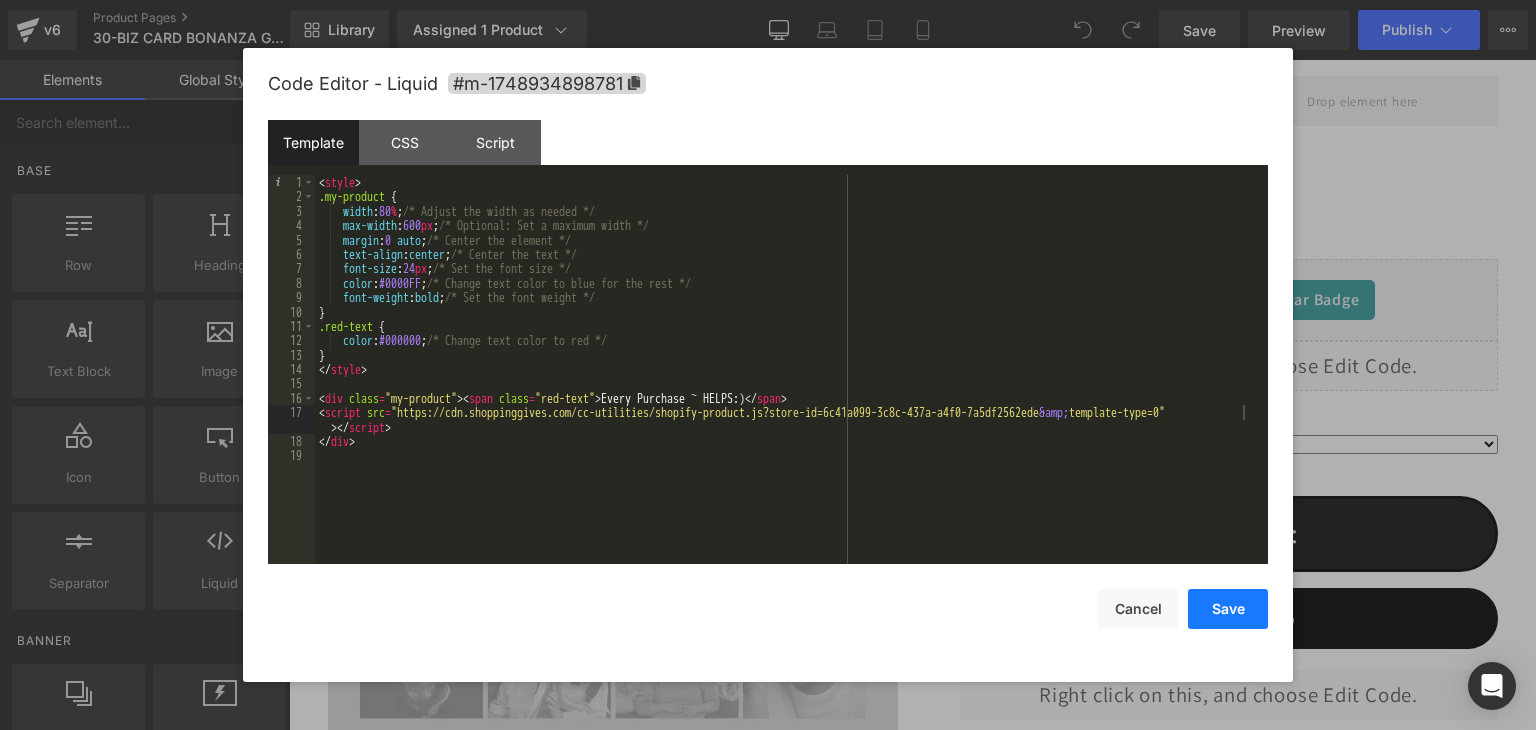 click on "Save" at bounding box center (1228, 609) 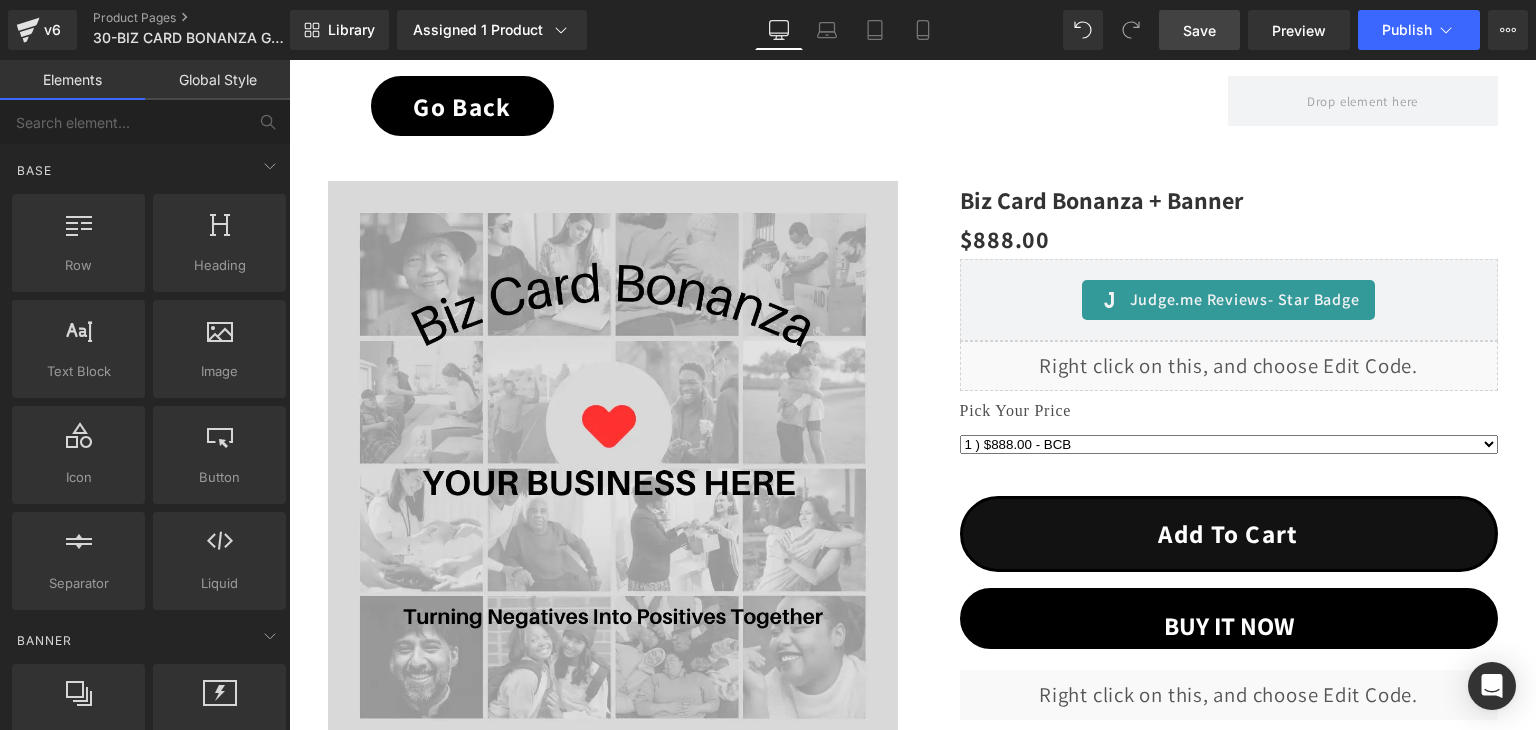 click on "Save" at bounding box center (1199, 30) 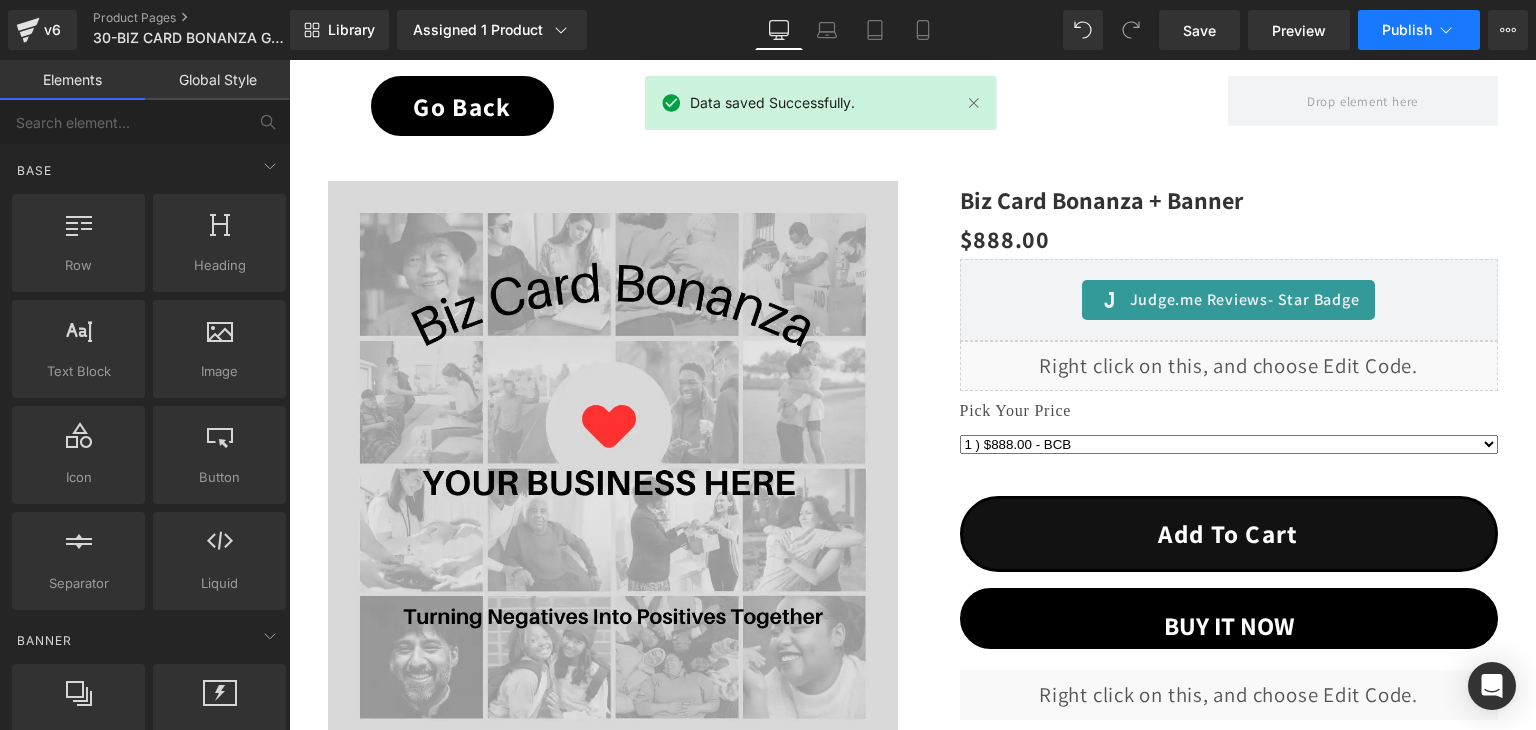 click 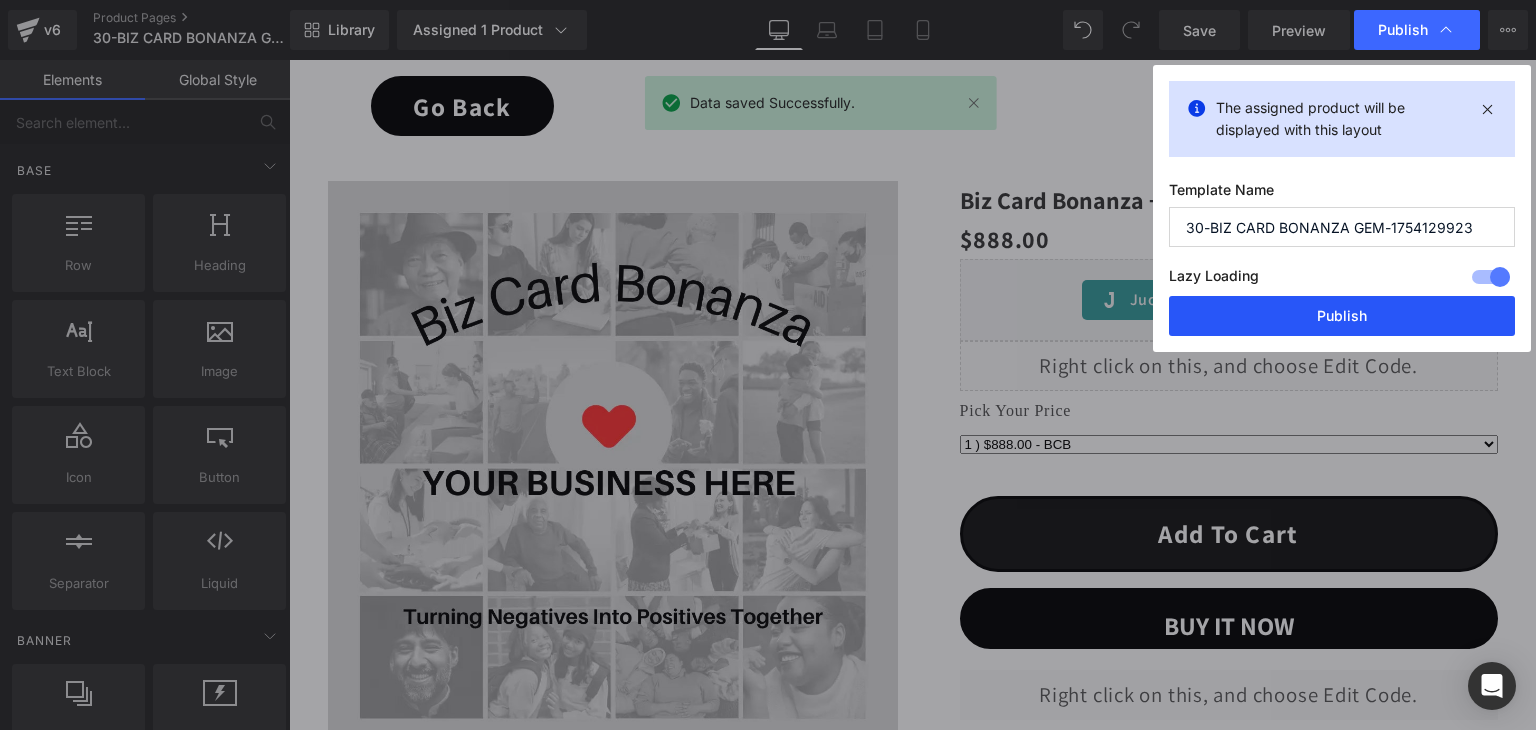 click on "Publish" at bounding box center [1342, 316] 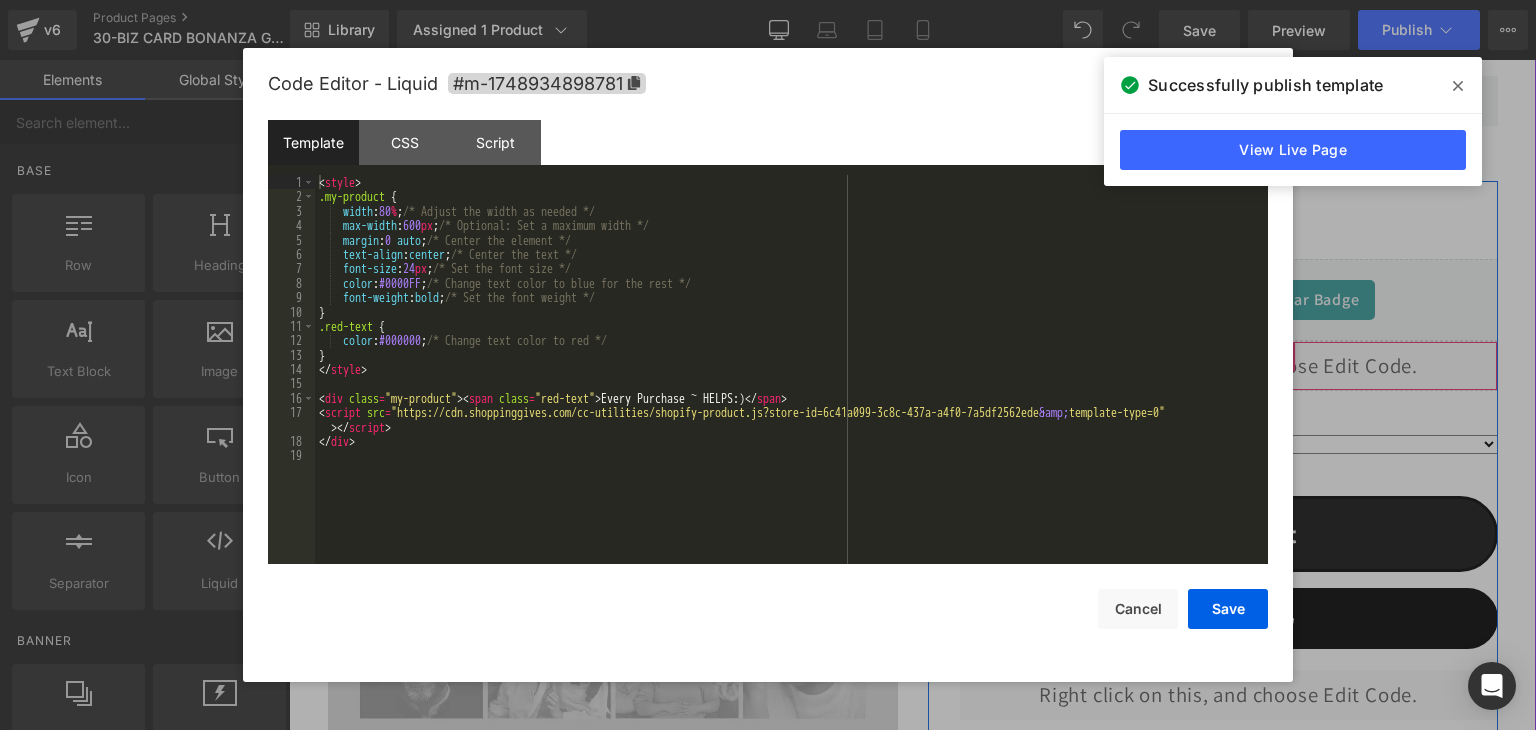 click on "Liquid" at bounding box center (1229, 366) 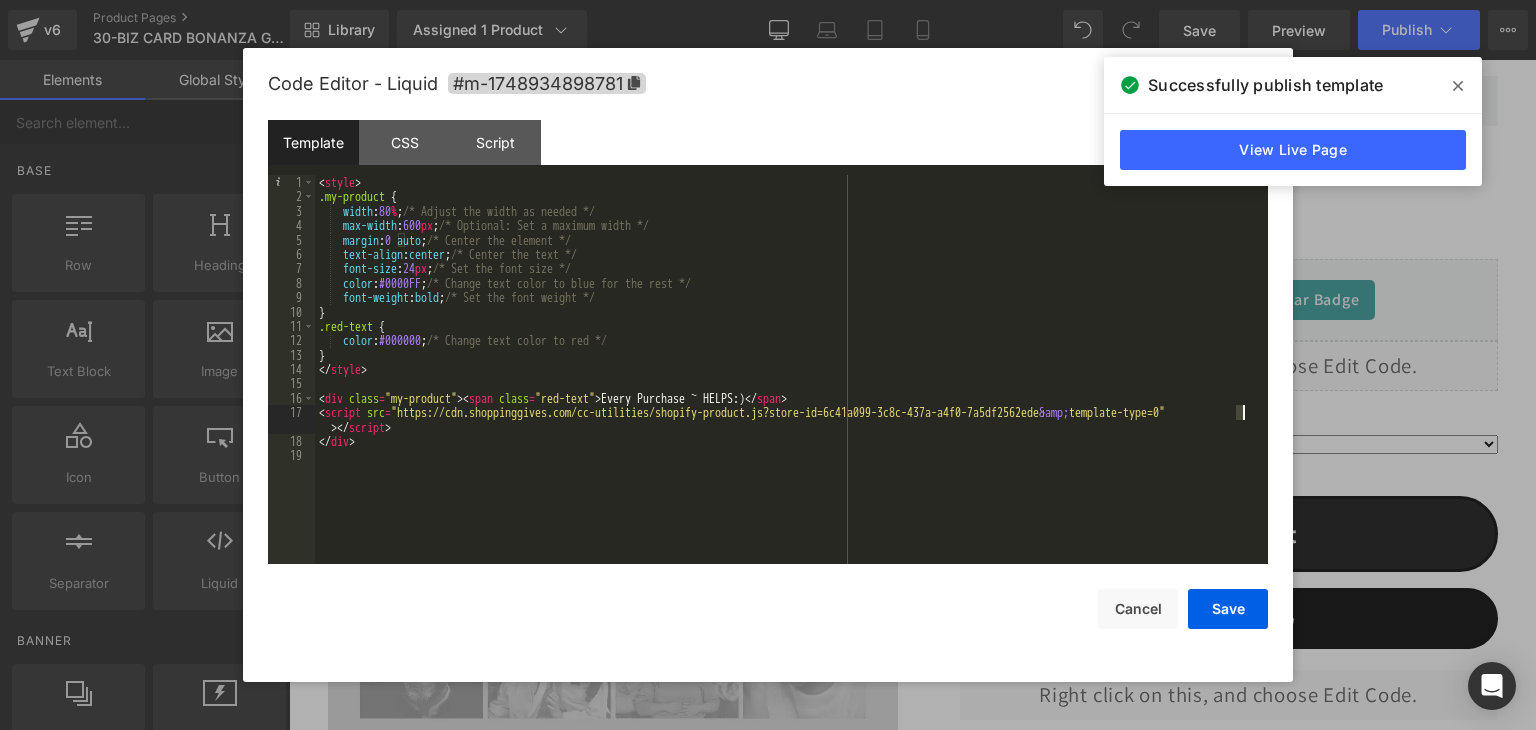 click on "< style > .my-product   {       width :  80 % ;  /* Adjust the width as needed */       max-width :  600 px ;  /* Optional: Set a maximum width */       margin :  0   auto ;  /* Center the element */       text-align :  center ;  /* Center the text */       font-size :  24 px ;  /* Set the font size */       color :  #0000FF ;  /* Change text color to blue for the rest */       font-weight :  bold ;  /* Set the font weight */ } .red-text   {       color :  #000000 ;  /* Change text color to red */ } </ style > < div   class = "my-product" > < span   class = "red-text" > Every Purchase ~ HELPS:) </ span > < script   src = "https://cdn.shoppinggives.com/cc-utilities/shopify-product.js?store-id=6c41a099-3c8c-437a-a4f0-7a5df2562ede &amp; template-type=0"    > </ script > </ div >" at bounding box center [791, 384] 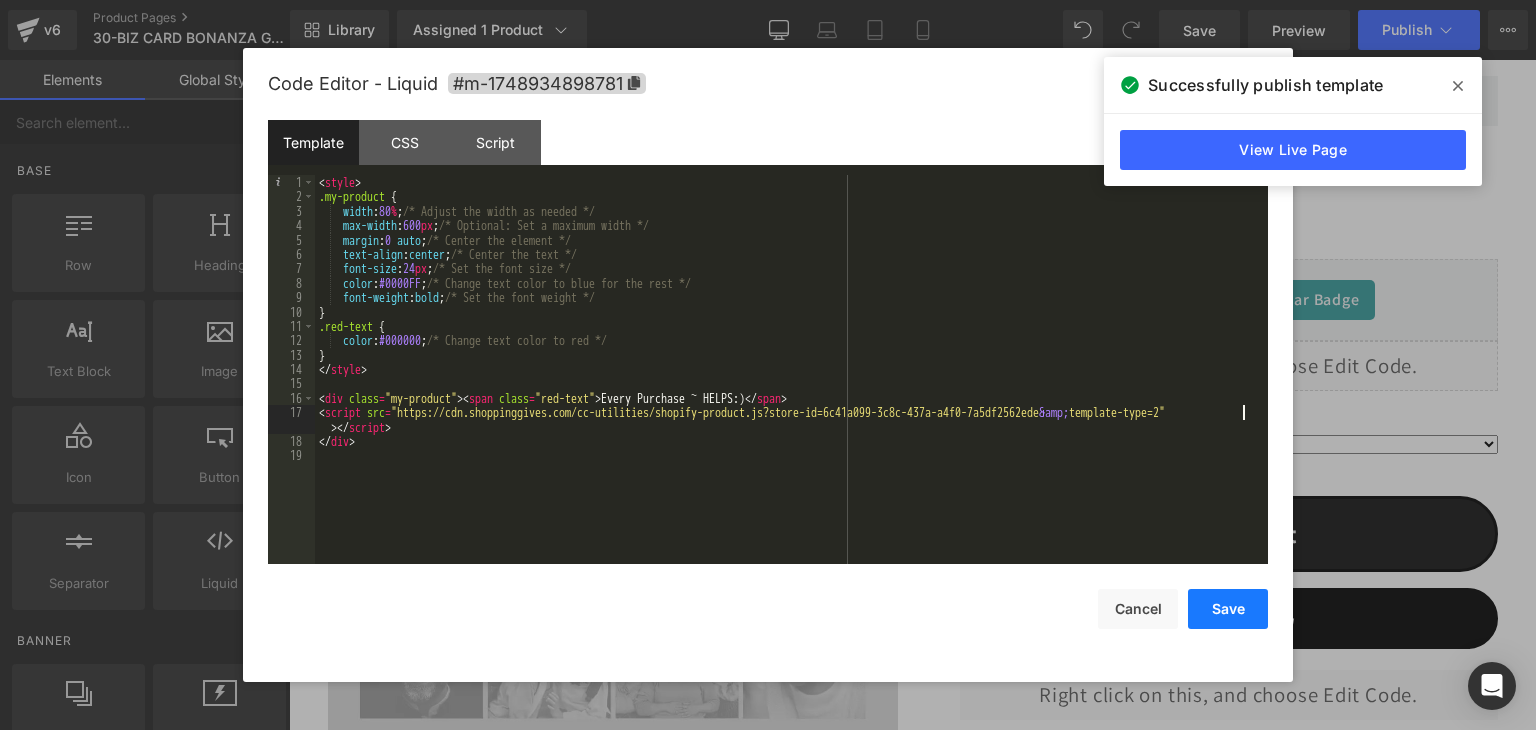 click on "Save" at bounding box center (1228, 609) 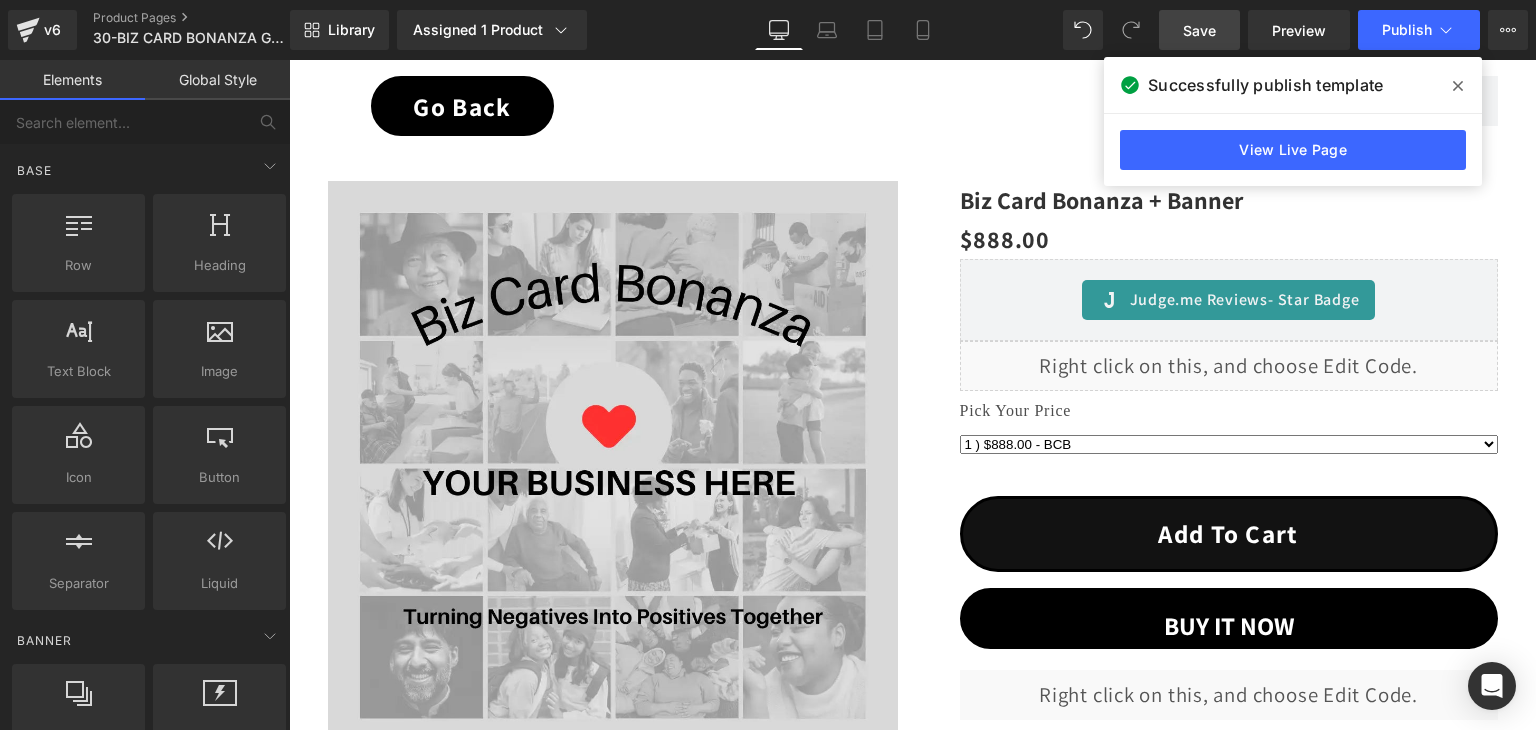 click on "Save" at bounding box center [1199, 30] 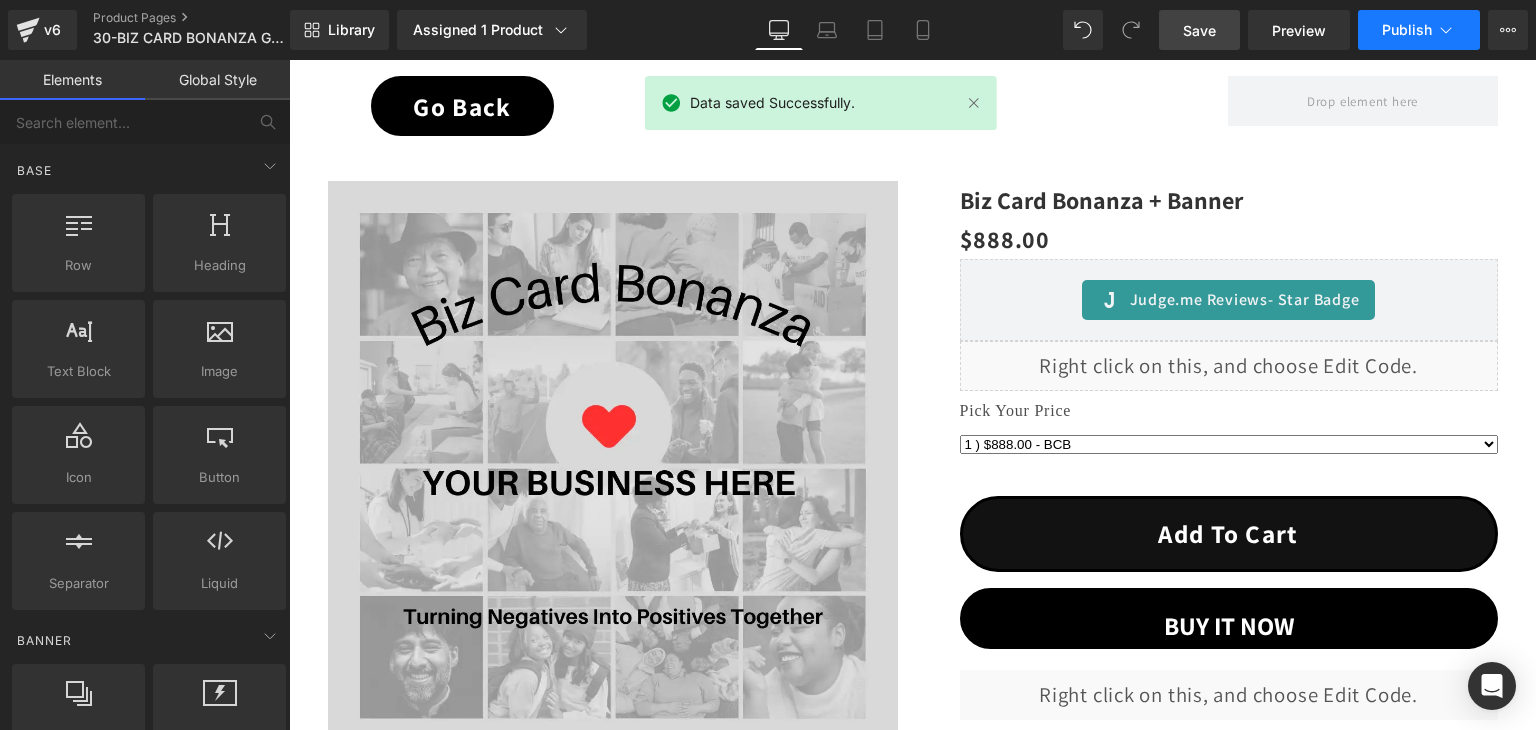click on "Publish" at bounding box center [1407, 30] 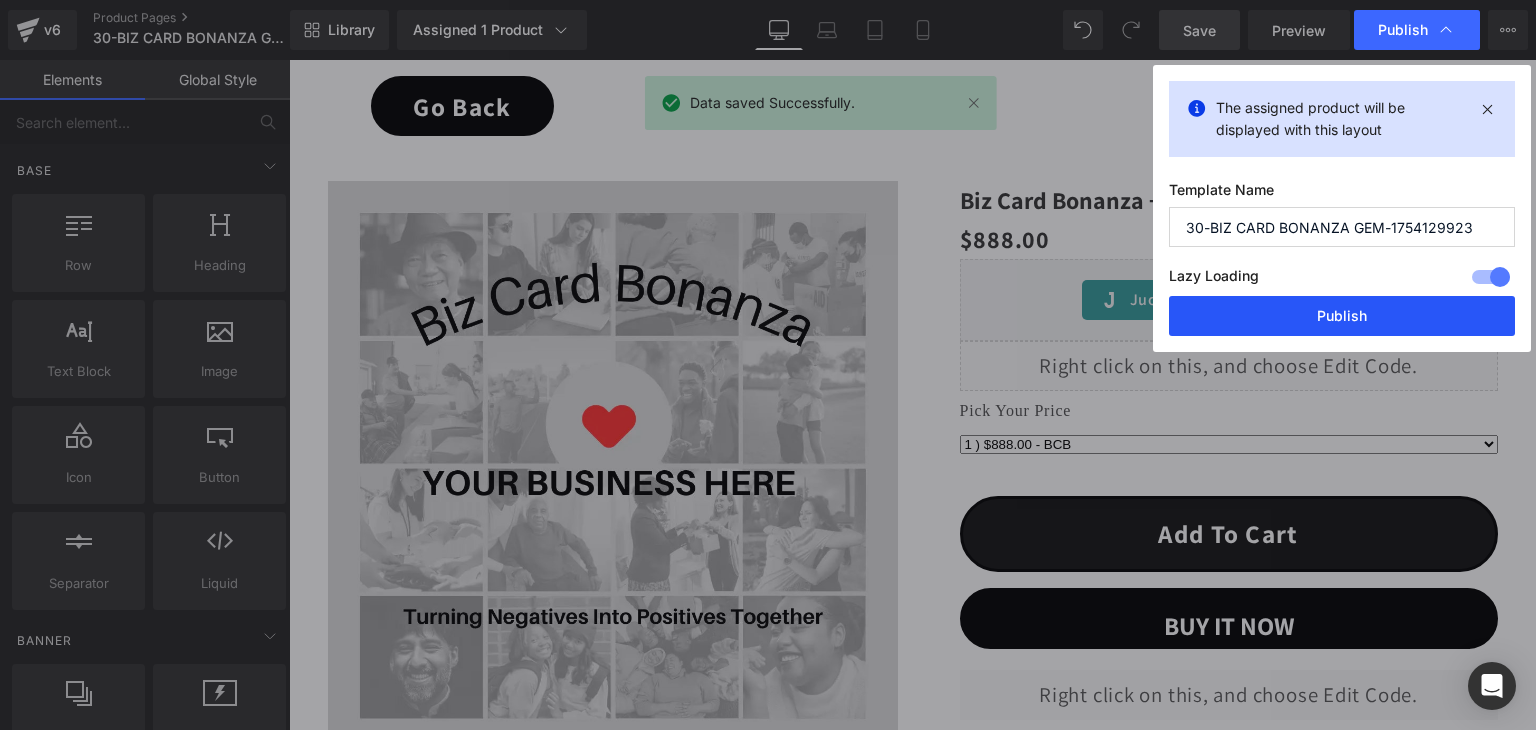 click on "Publish" at bounding box center (1342, 316) 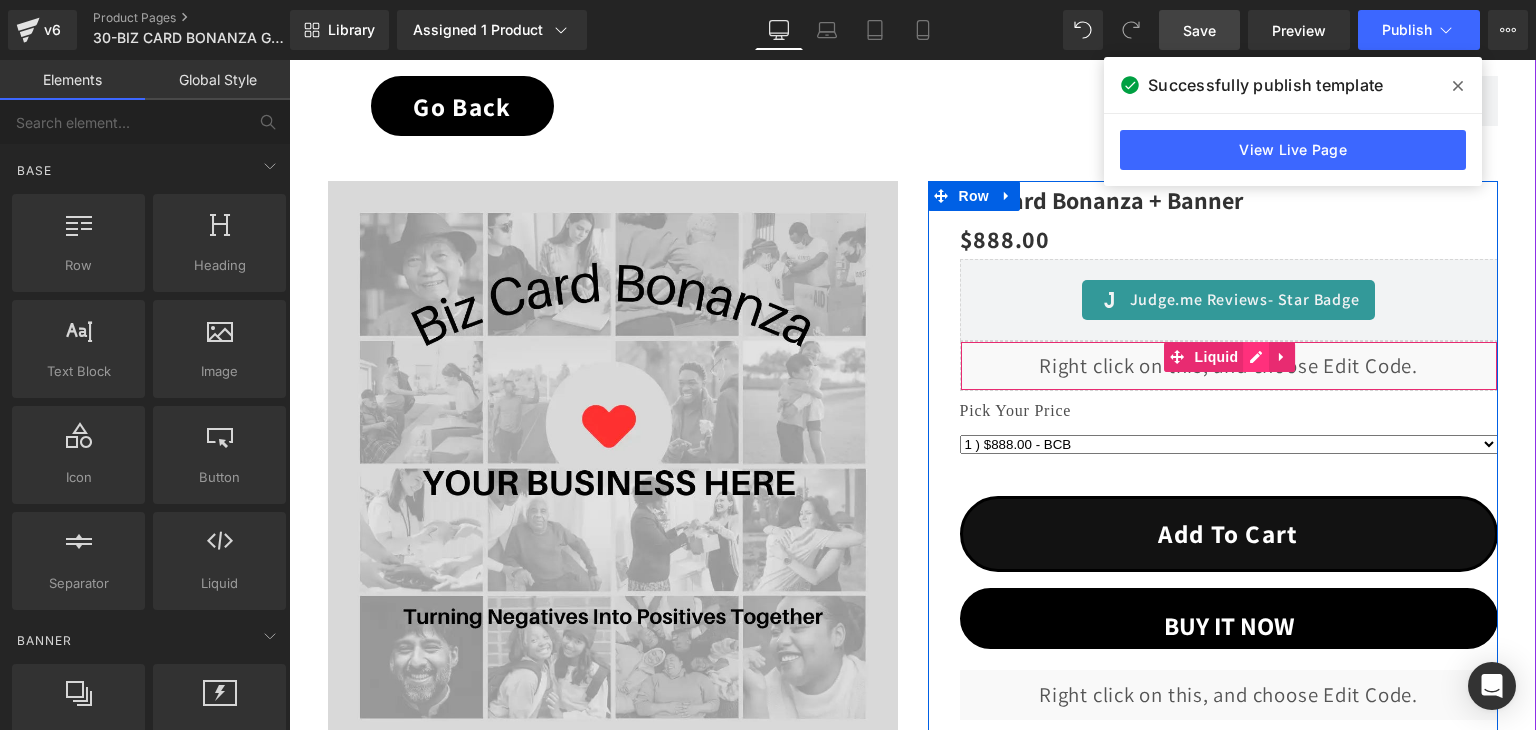click on "Liquid" at bounding box center (1229, 366) 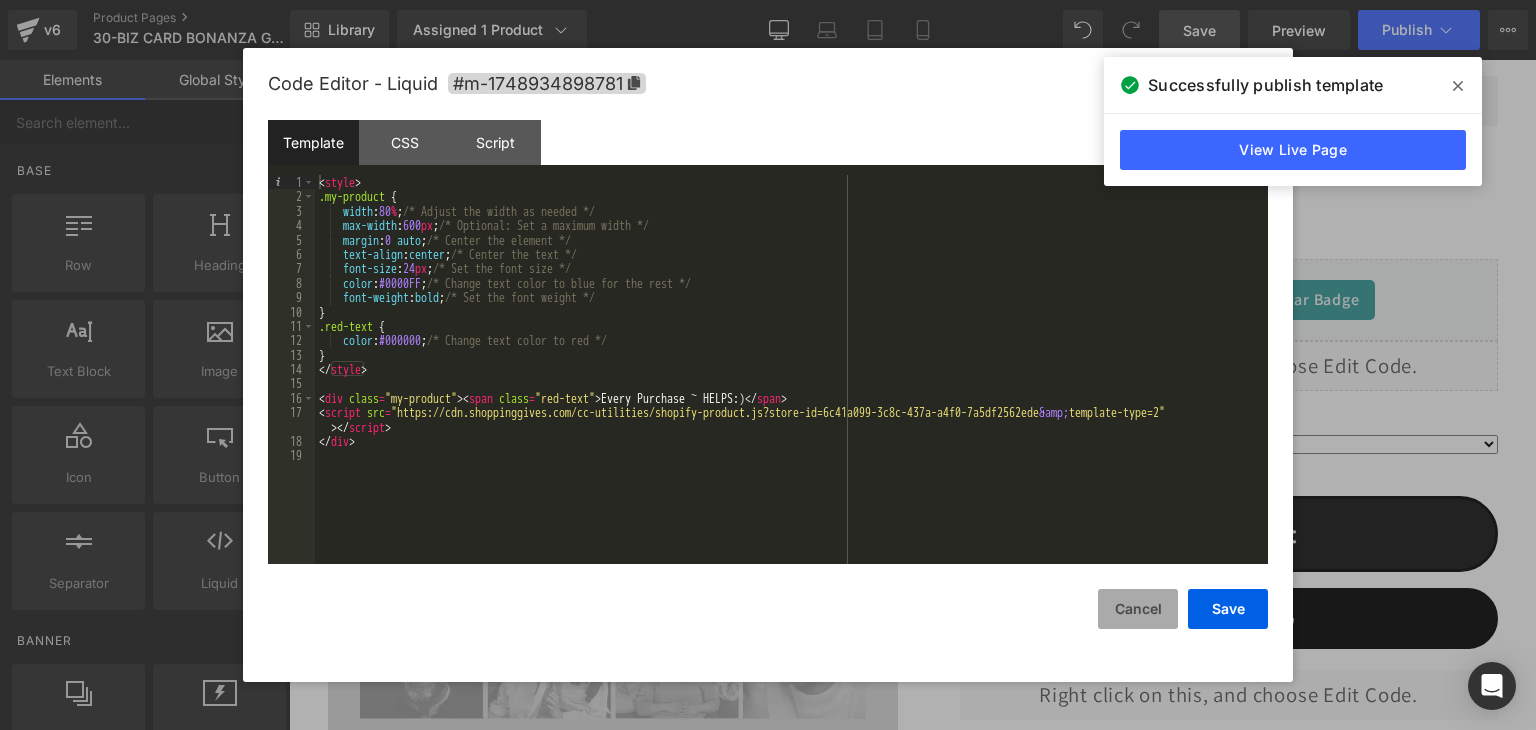click on "Cancel" at bounding box center (1138, 609) 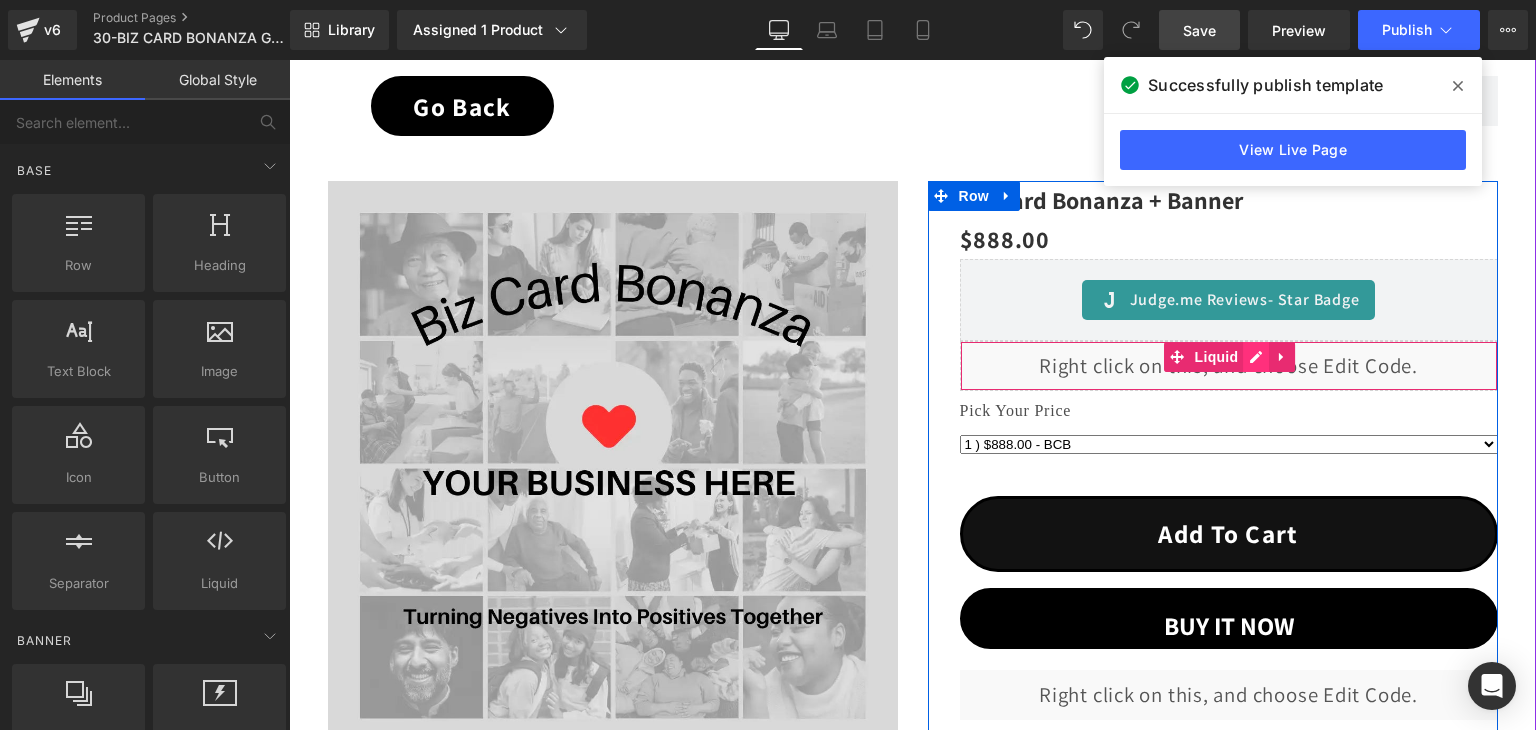 click on "Liquid" at bounding box center [1229, 366] 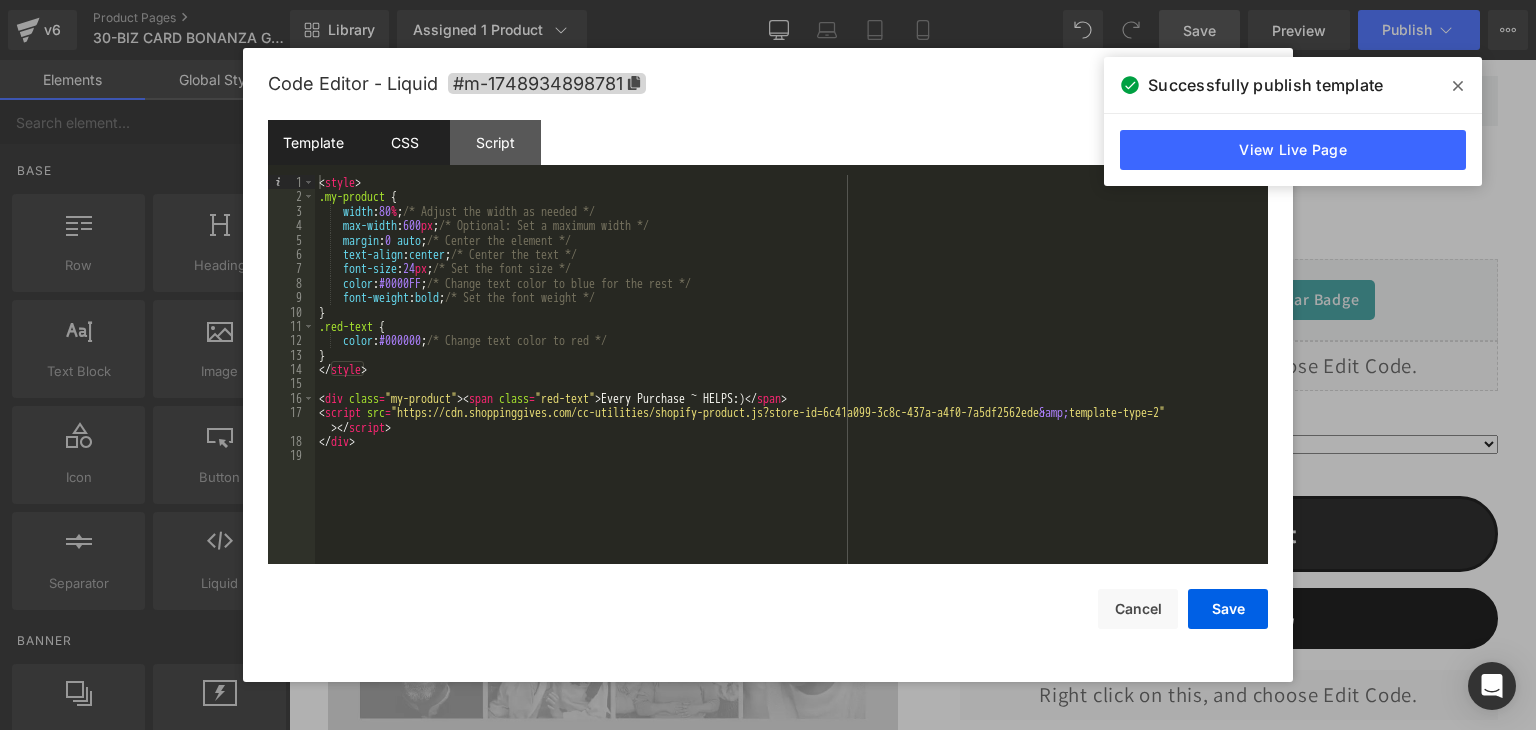 click on "CSS" at bounding box center (404, 142) 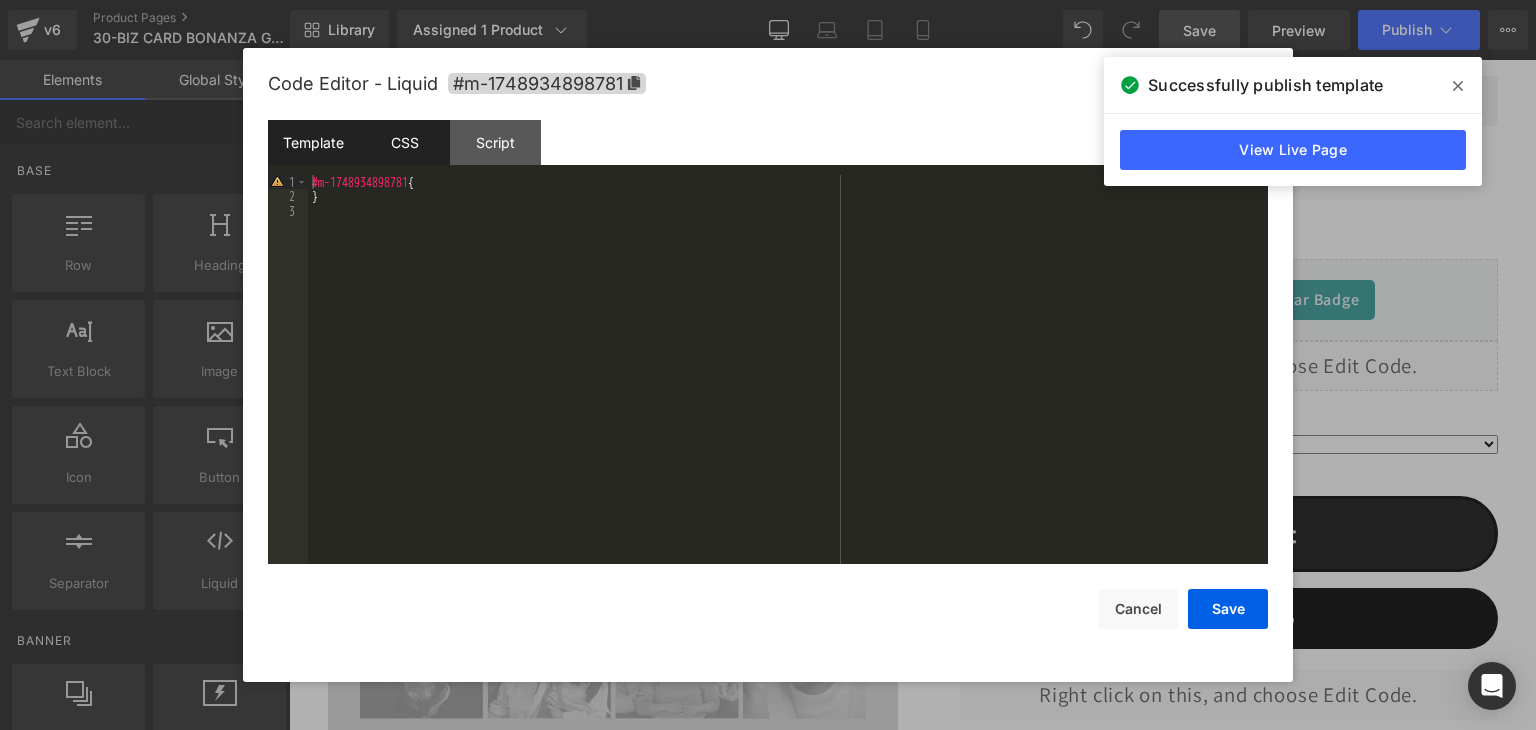 click on "Template" at bounding box center (313, 142) 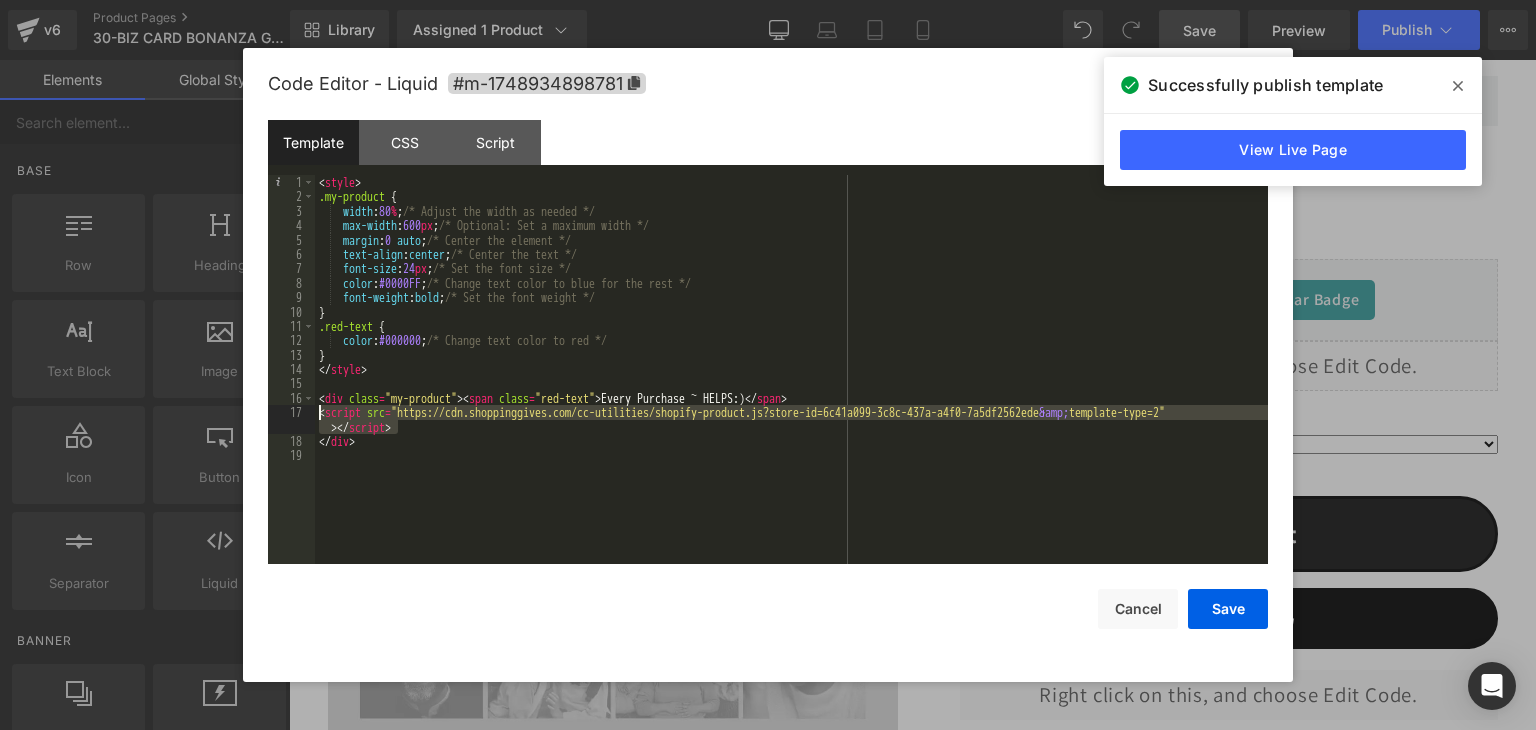 drag, startPoint x: 408, startPoint y: 433, endPoint x: 313, endPoint y: 412, distance: 97.29337 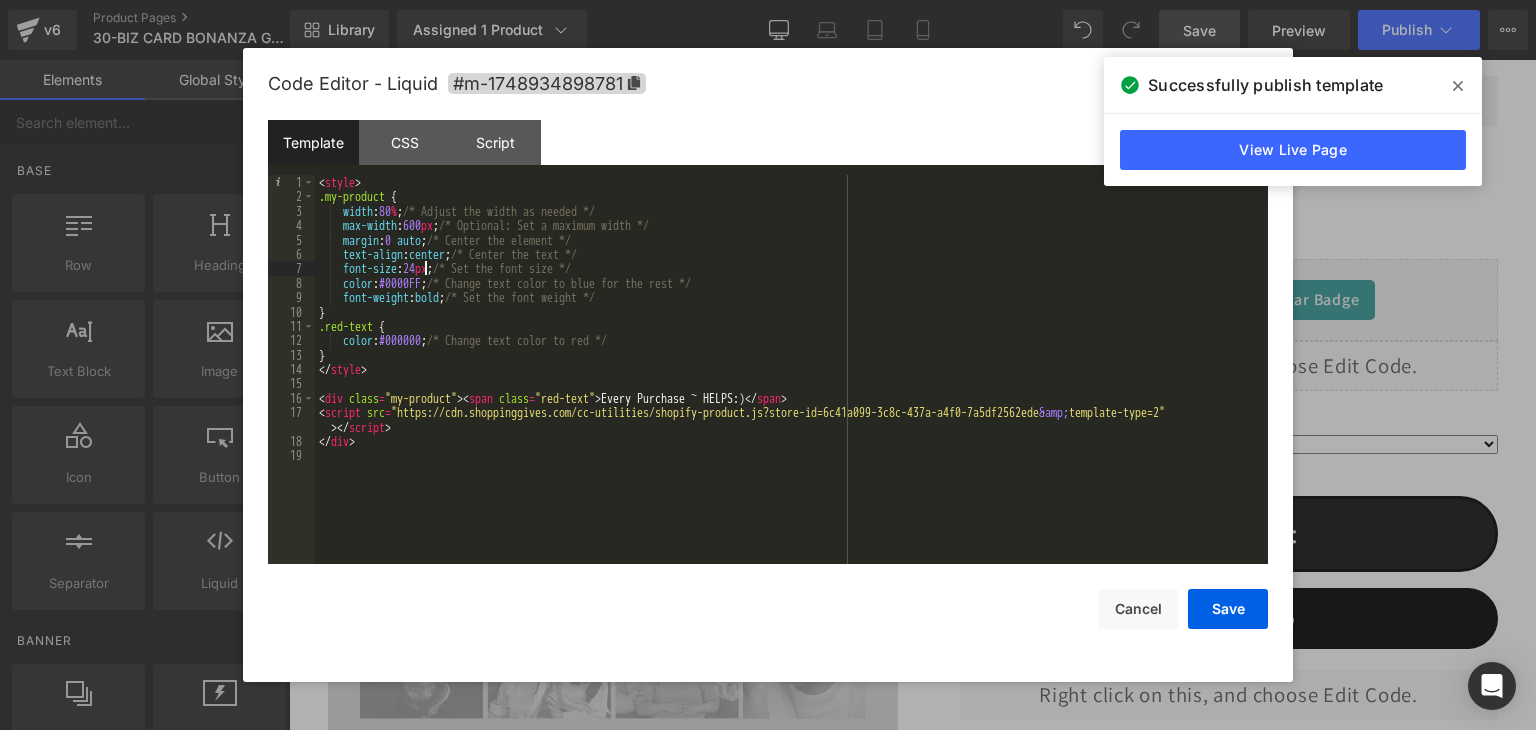 click on "< style > .my-product   {       width :  80 % ;  /* Adjust the width as needed */       max-width :  600 px ;  /* Optional: Set a maximum width */       margin :  0   auto ;  /* Center the element */       text-align :  center ;  /* Center the text */       font-size :  24 px ;  /* Set the font size */       color :  #0000FF ;  /* Change text color to blue for the rest */       font-weight :  bold ;  /* Set the font weight */ } .red-text   {       color :  #000000 ;  /* Change text color to red */ } </ style > < div   class = "my-product" > < span   class = "red-text" > Every Purchase ~ HELPS:) </ span > < script   src = "https://cdn.shoppinggives.com/cc-utilities/shopify-product.js?store-id=6c41a099-3c8c-437a-a4f0-7a5df2562ede &amp; template-type=2"    > </ script > </ div >" at bounding box center (791, 384) 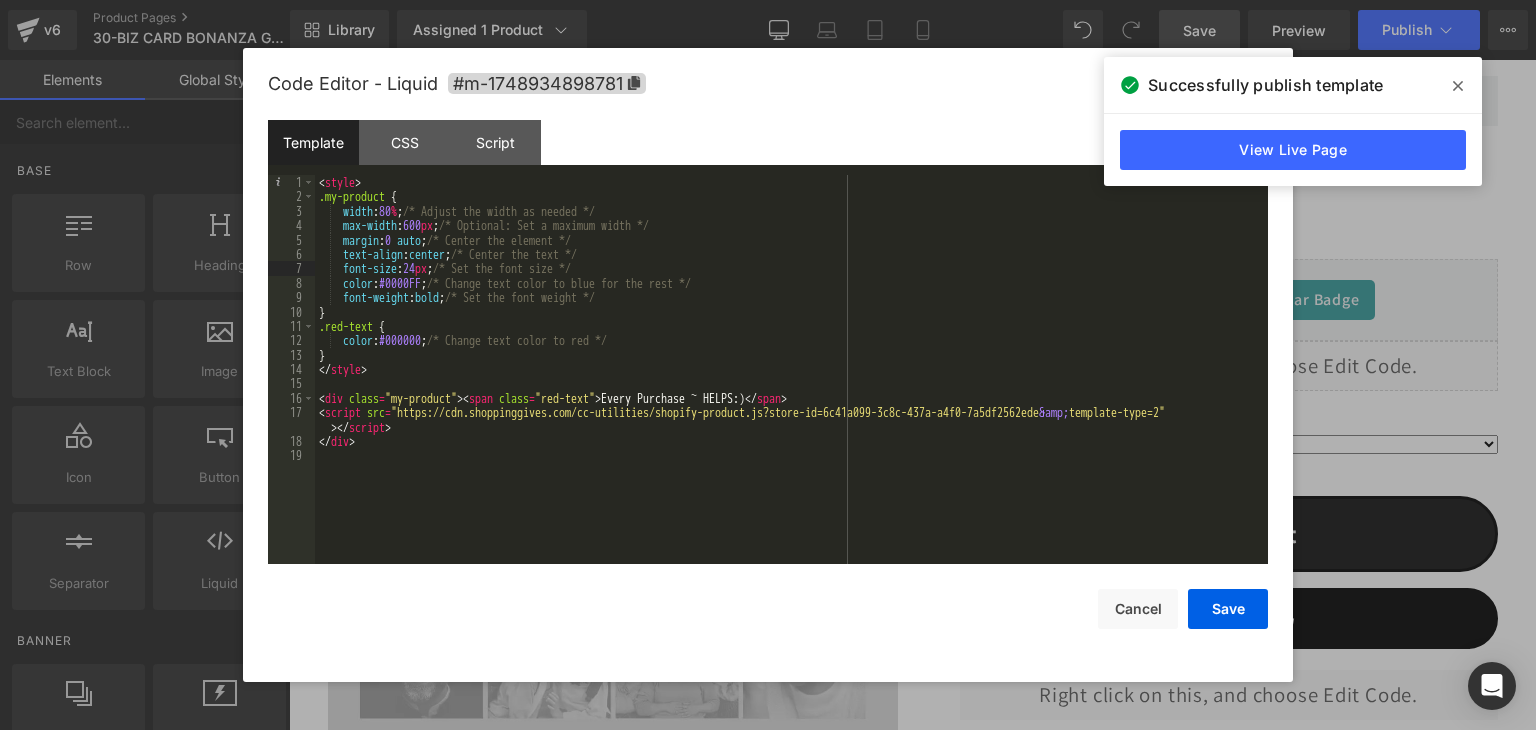type 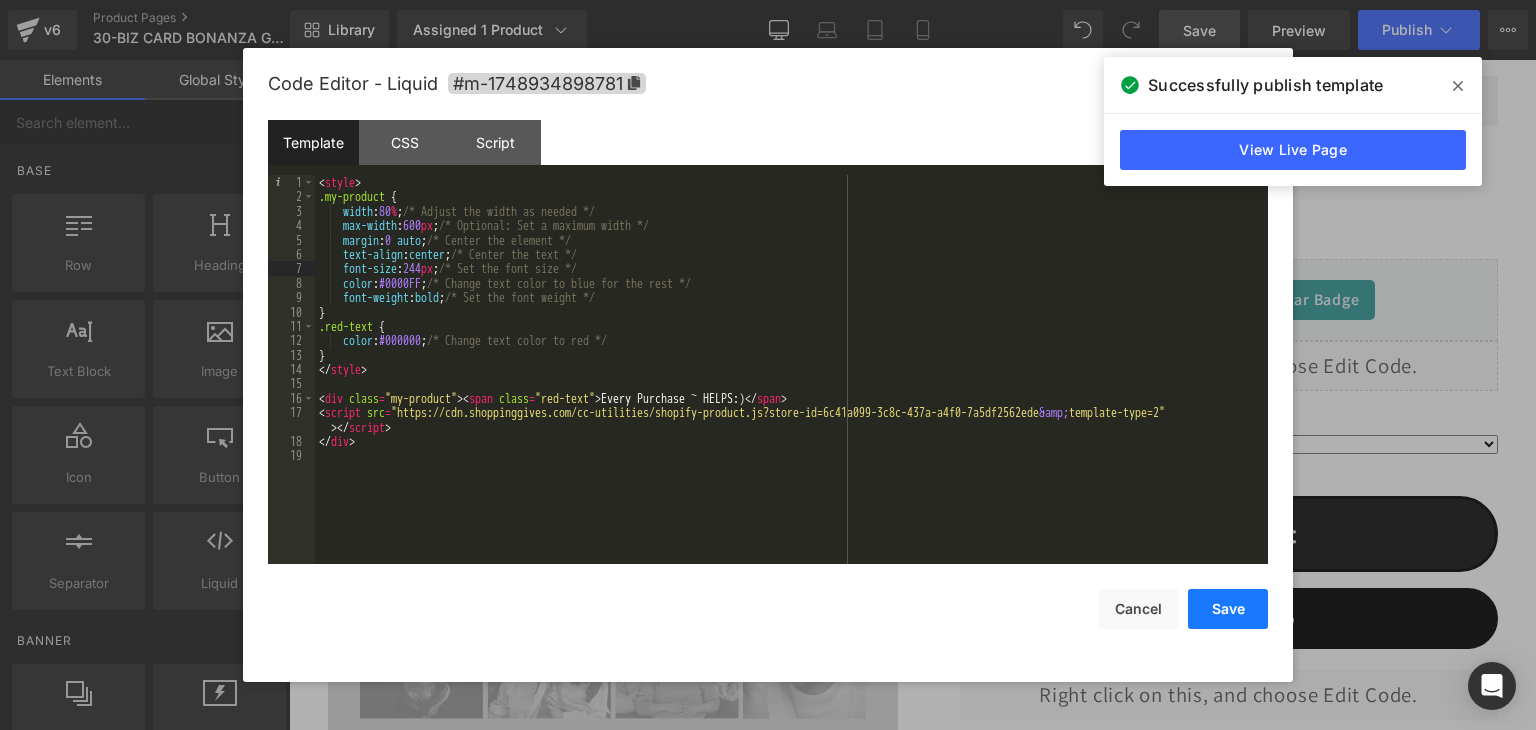 click on "Save" at bounding box center (1228, 609) 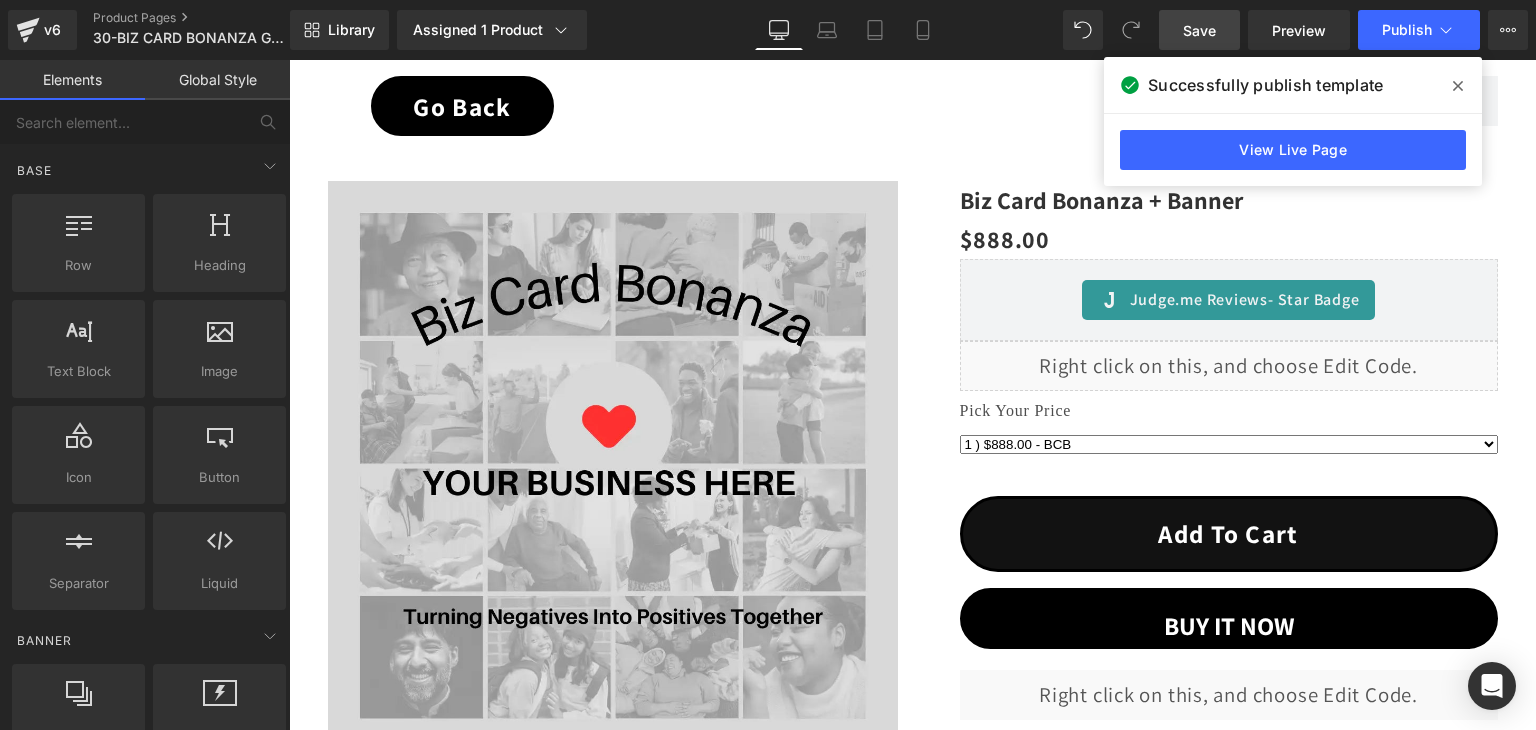 click on "Save" at bounding box center (1199, 30) 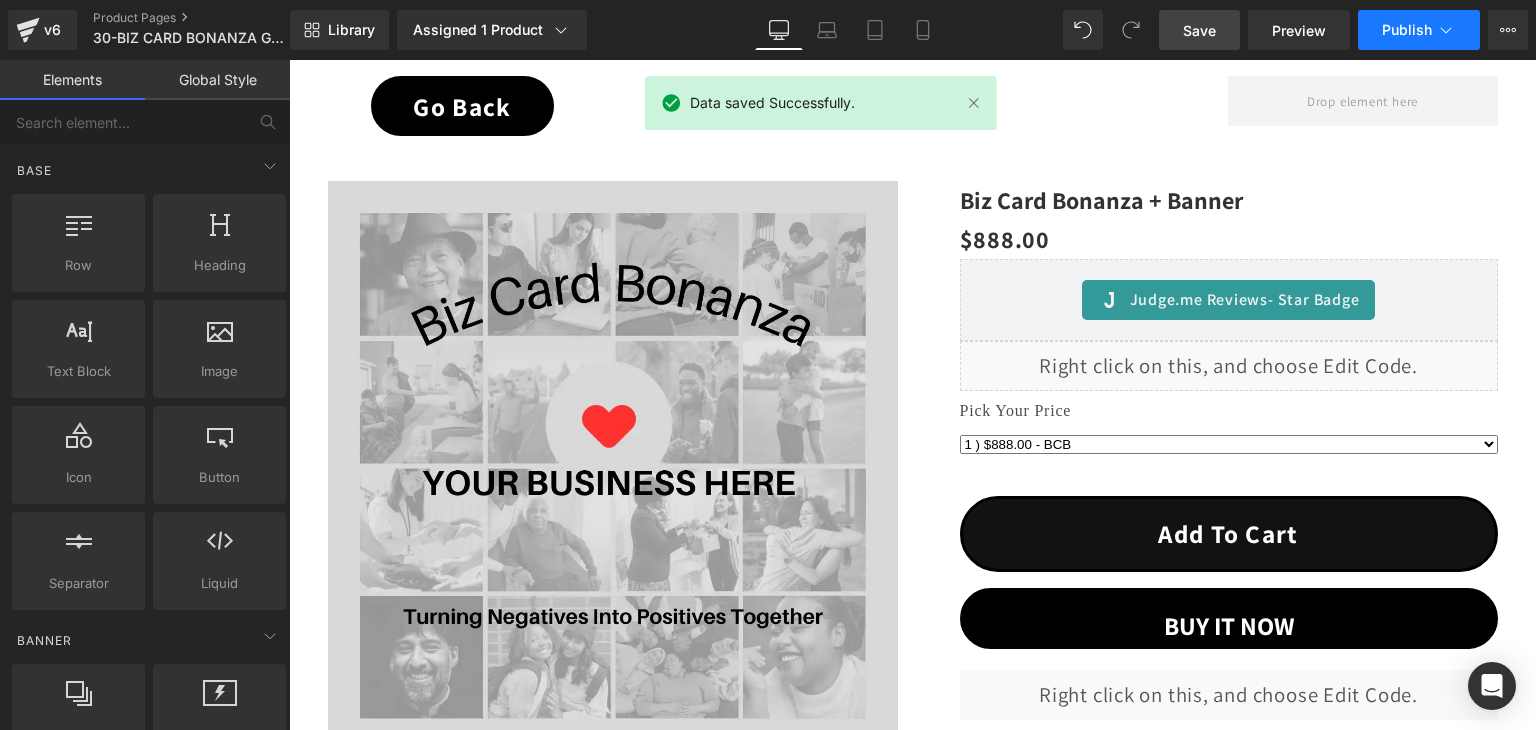 click on "Publish" at bounding box center (1407, 30) 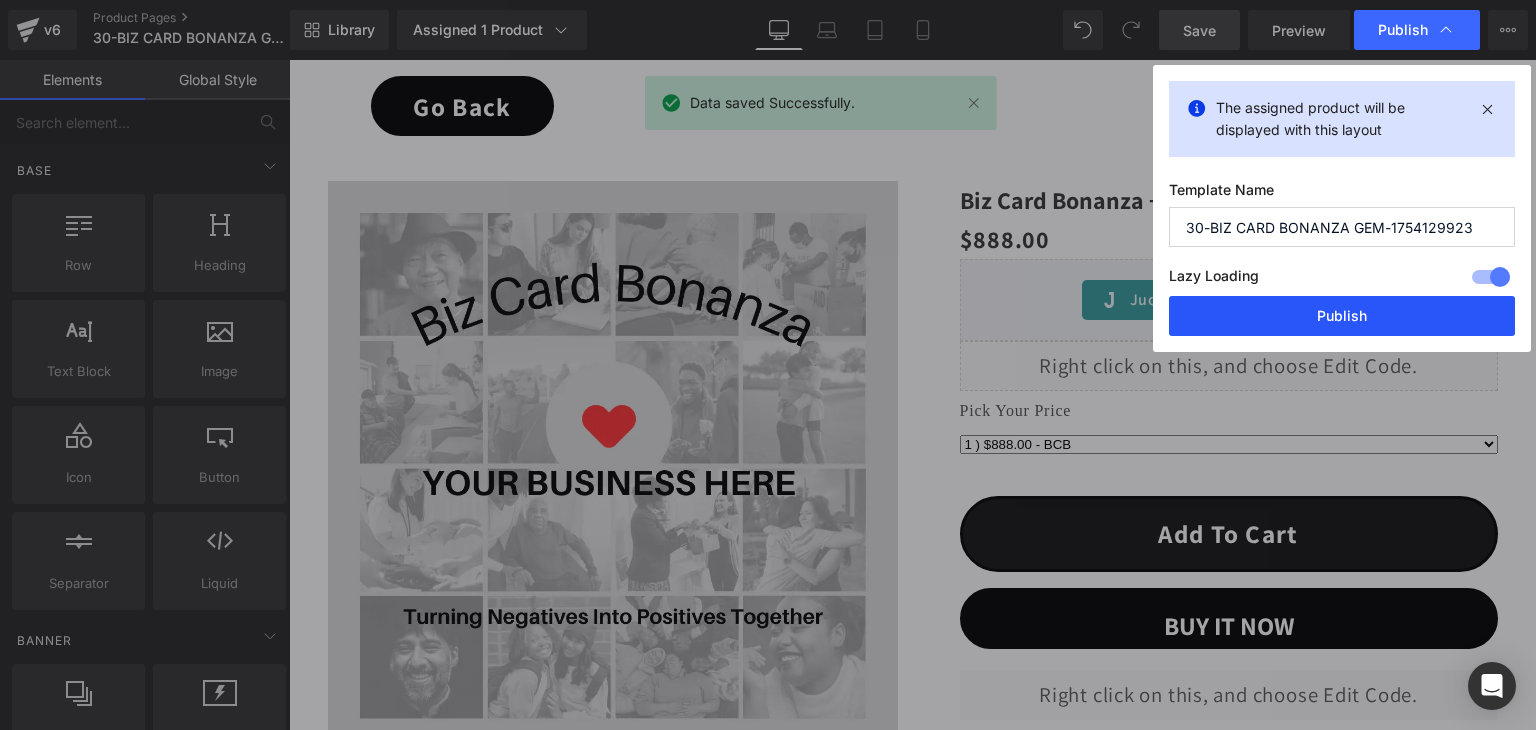 click on "Publish" at bounding box center (1342, 316) 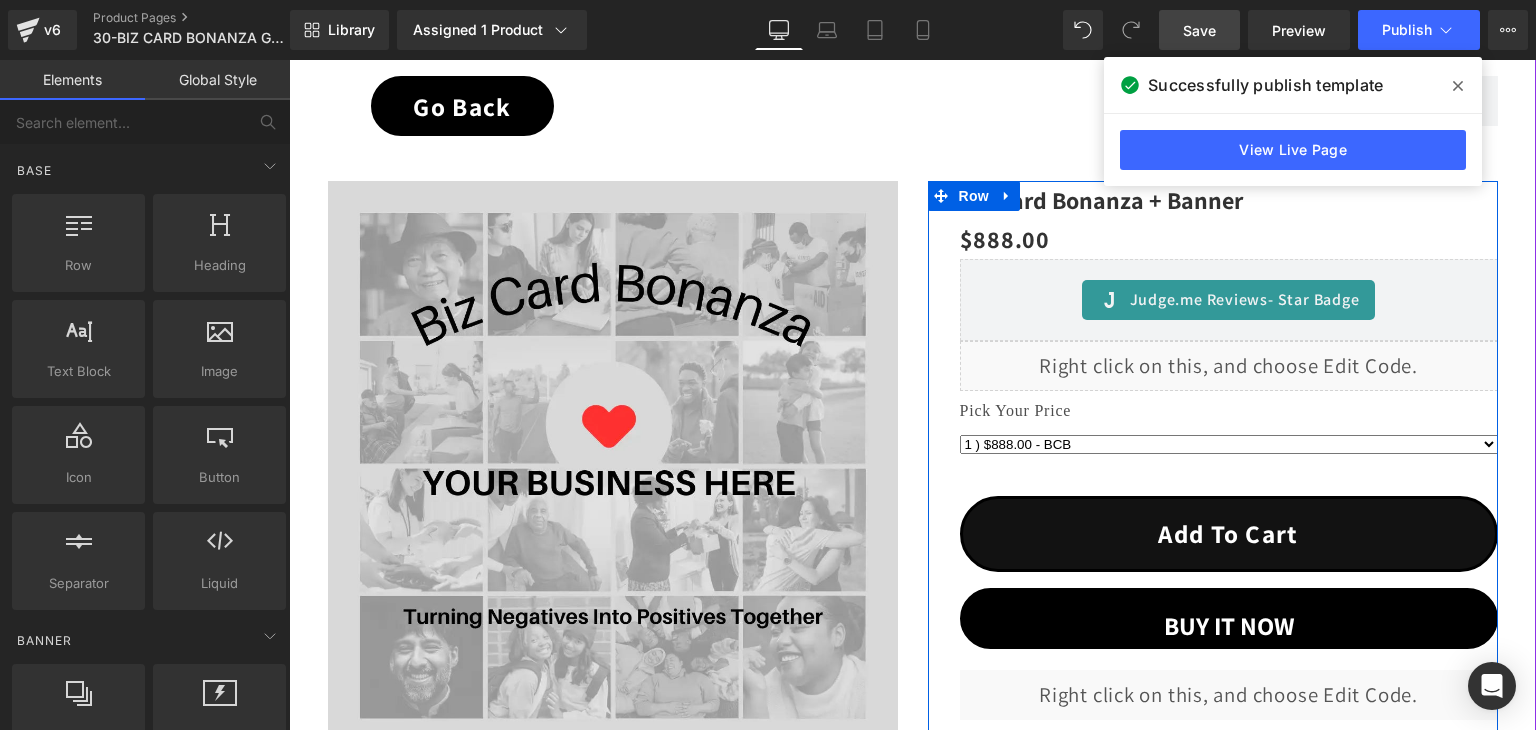 click on "Liquid" at bounding box center (1229, 366) 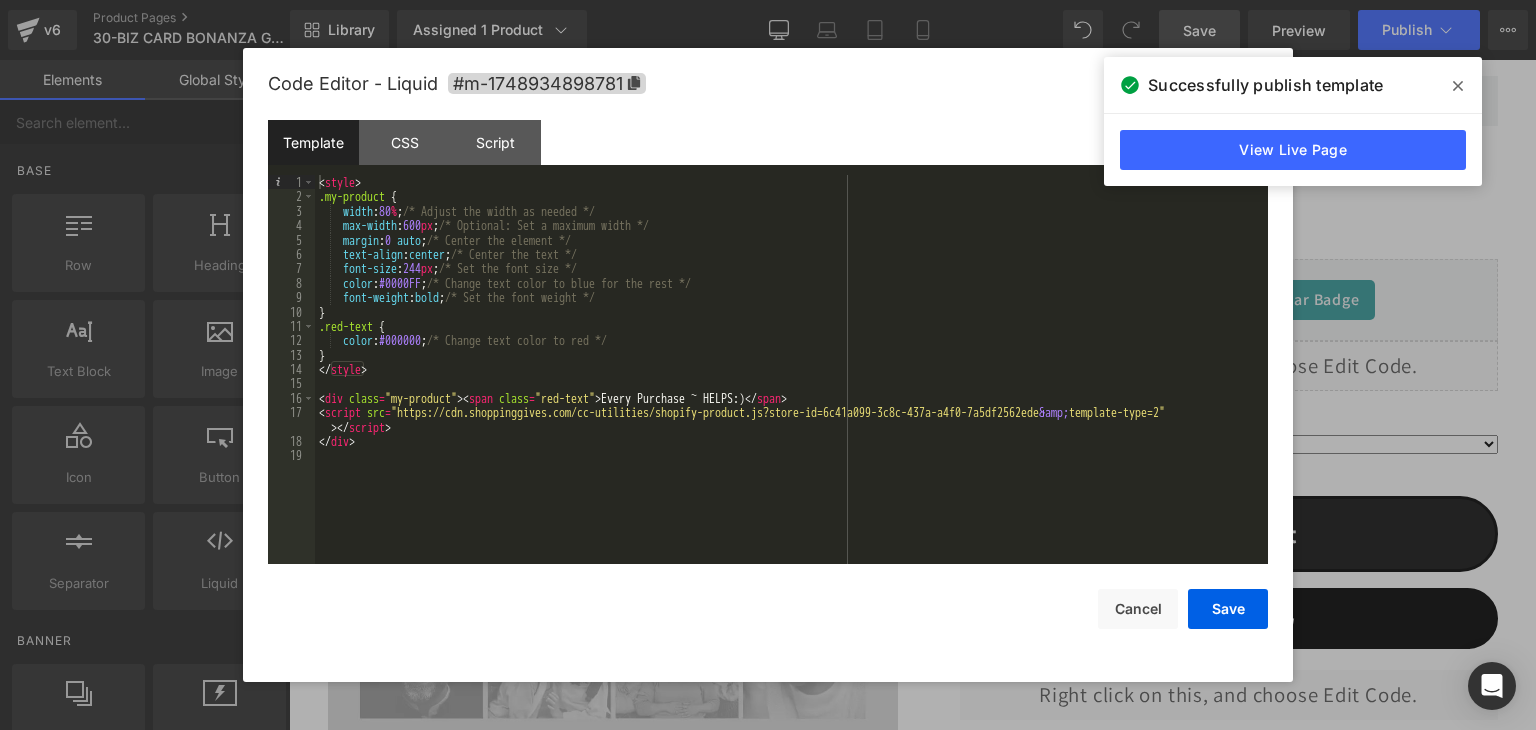 click on "< style > .my-product   {       width :  80 % ;  /* Adjust the width as needed */       max-width :  600 px ;  /* Optional: Set a maximum width */       margin :  0   auto ;  /* Center the element */       text-align :  center ;  /* Center the text */       font-size :  244 px ;  /* Set the font size */       color :  #0000FF ;  /* Change text color to blue for the rest */       font-weight :  bold ;  /* Set the font weight */ } .red-text   {       color :  #000000 ;  /* Change text color to red */ } </ style > < div   class = "my-product" > < span   class = "red-text" > Every Purchase ~ HELPS:) </ span > < script   src = "https://cdn.shoppinggives.com/cc-utilities/shopify-product.js?store-id=6c41a099-3c8c-437a-a4f0-7a5df2562ede &amp; template-type=2"    > </ script > </ div >" at bounding box center (791, 384) 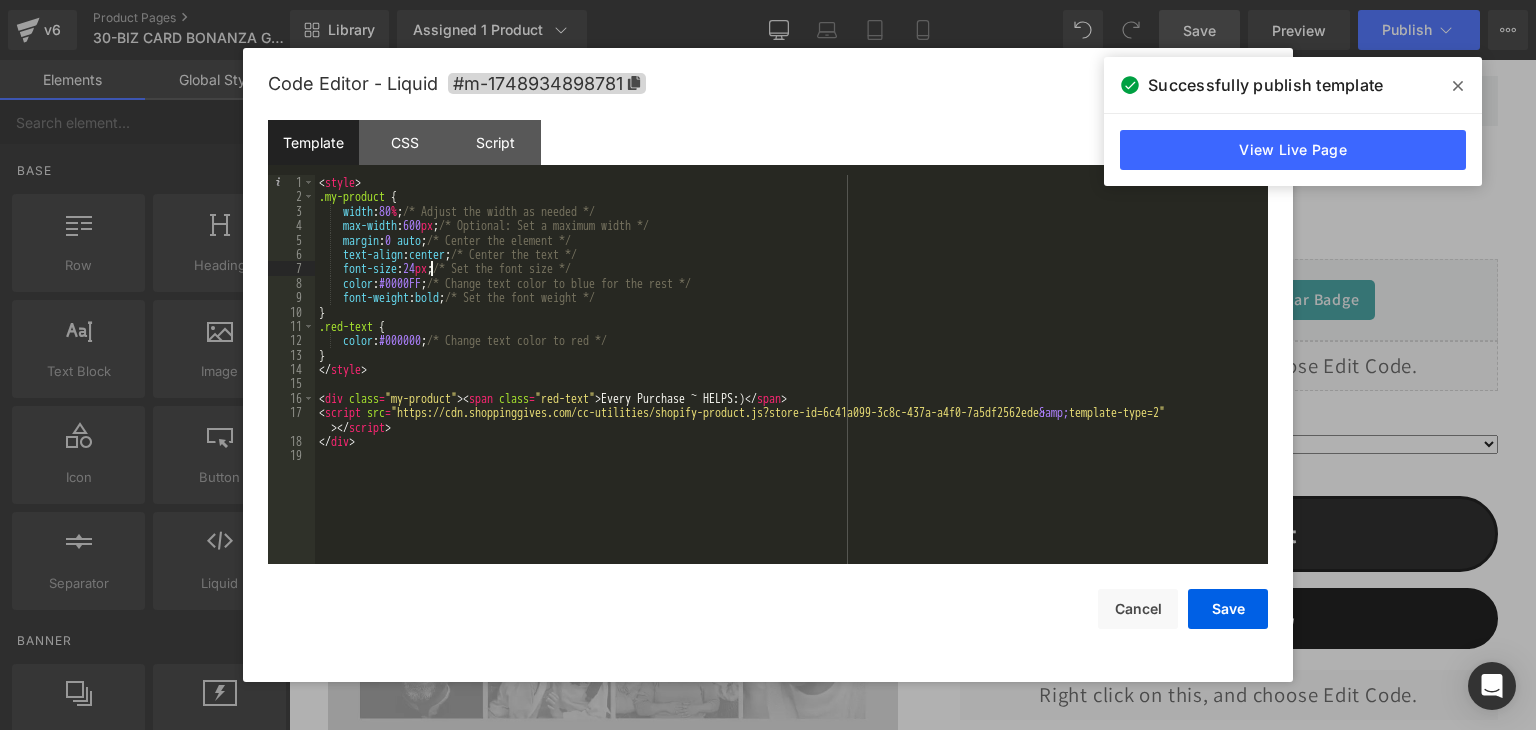 click on "< style > .my-product   {       width :  80 % ;  /* Adjust the width as needed */       max-width :  600 px ;  /* Optional: Set a maximum width */       margin :  0   auto ;  /* Center the element */       text-align :  center ;  /* Center the text */       font-size :  24 px ;  /* Set the font size */       color :  #0000FF ;  /* Change text color to blue for the rest */       font-weight :  bold ;  /* Set the font weight */ } .red-text   {       color :  #000000 ;  /* Change text color to red */ } </ style > < div   class = "my-product" > < span   class = "red-text" > Every Purchase ~ HELPS:) </ span > < script   src = "https://cdn.shoppinggives.com/cc-utilities/shopify-product.js?store-id=6c41a099-3c8c-437a-a4f0-7a5df2562ede &amp; template-type=2"    > </ script > </ div >" at bounding box center (791, 384) 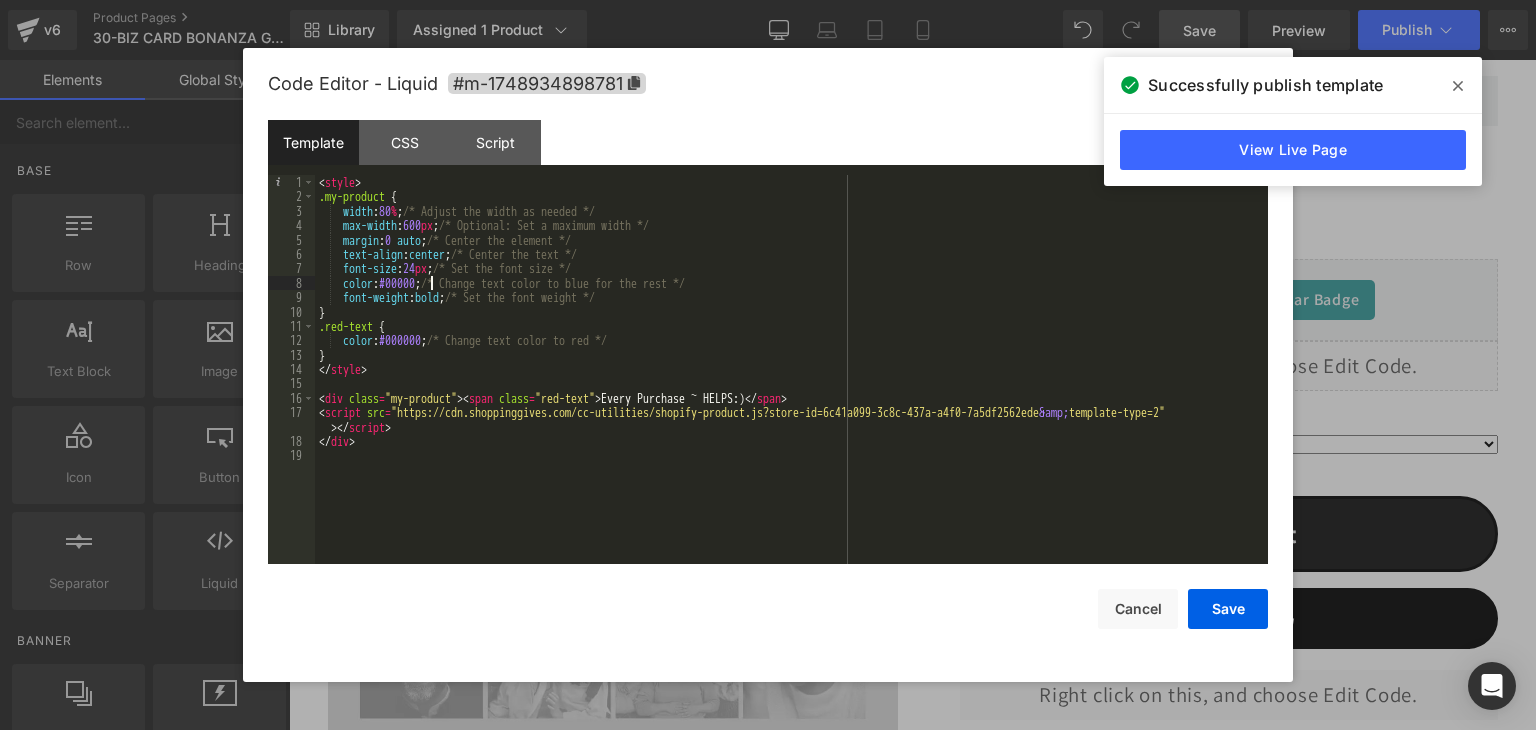 type 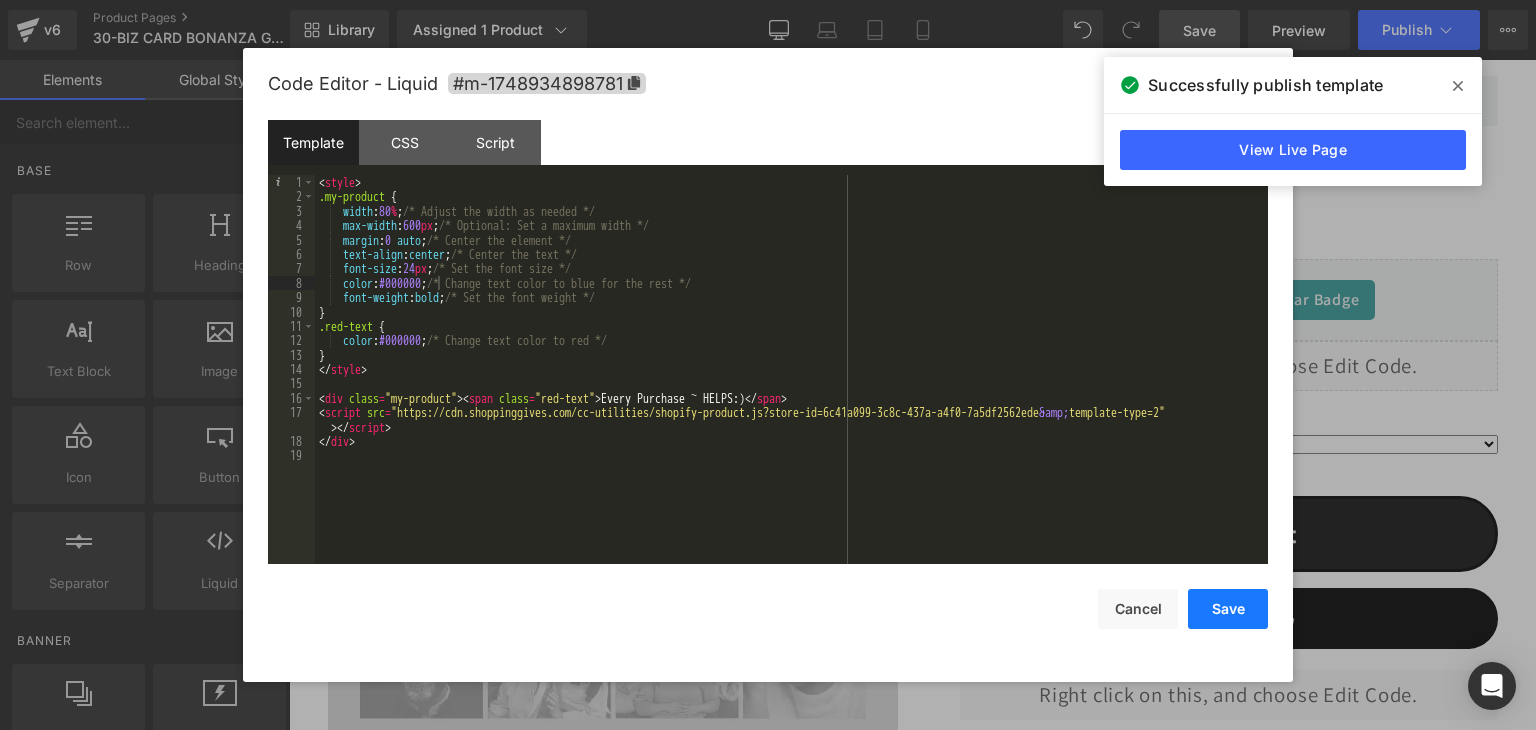 click on "Save" at bounding box center [1228, 609] 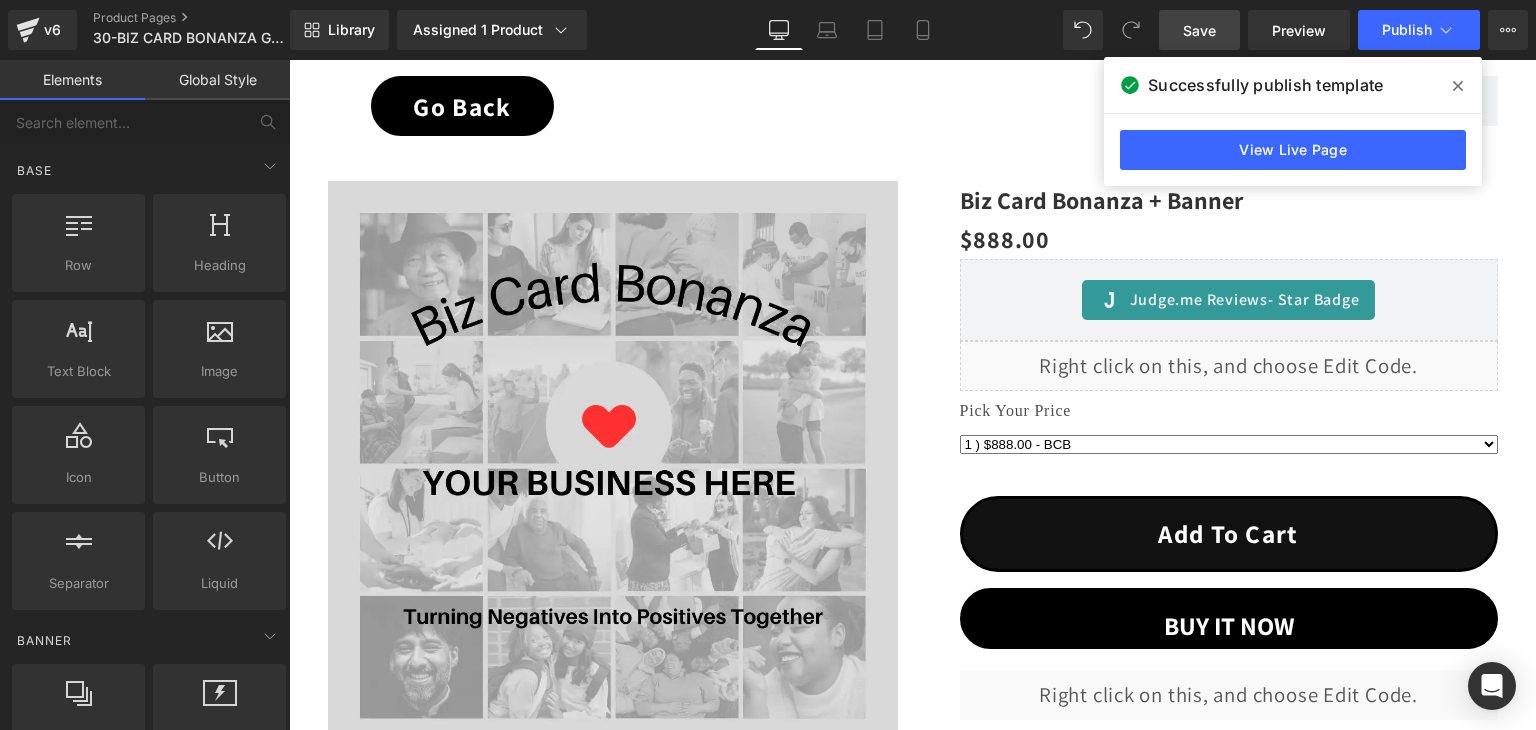 click on "Save" at bounding box center [1199, 30] 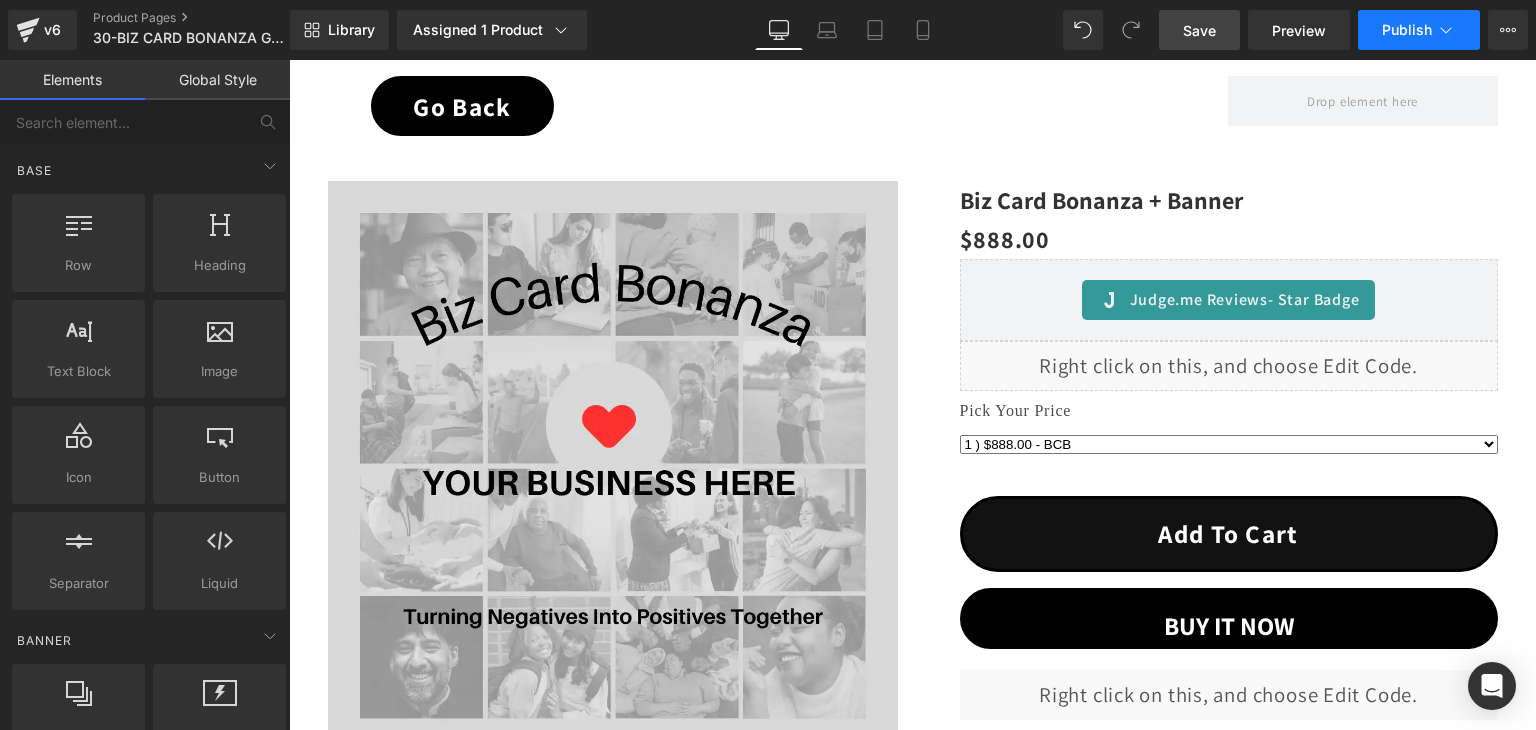 click 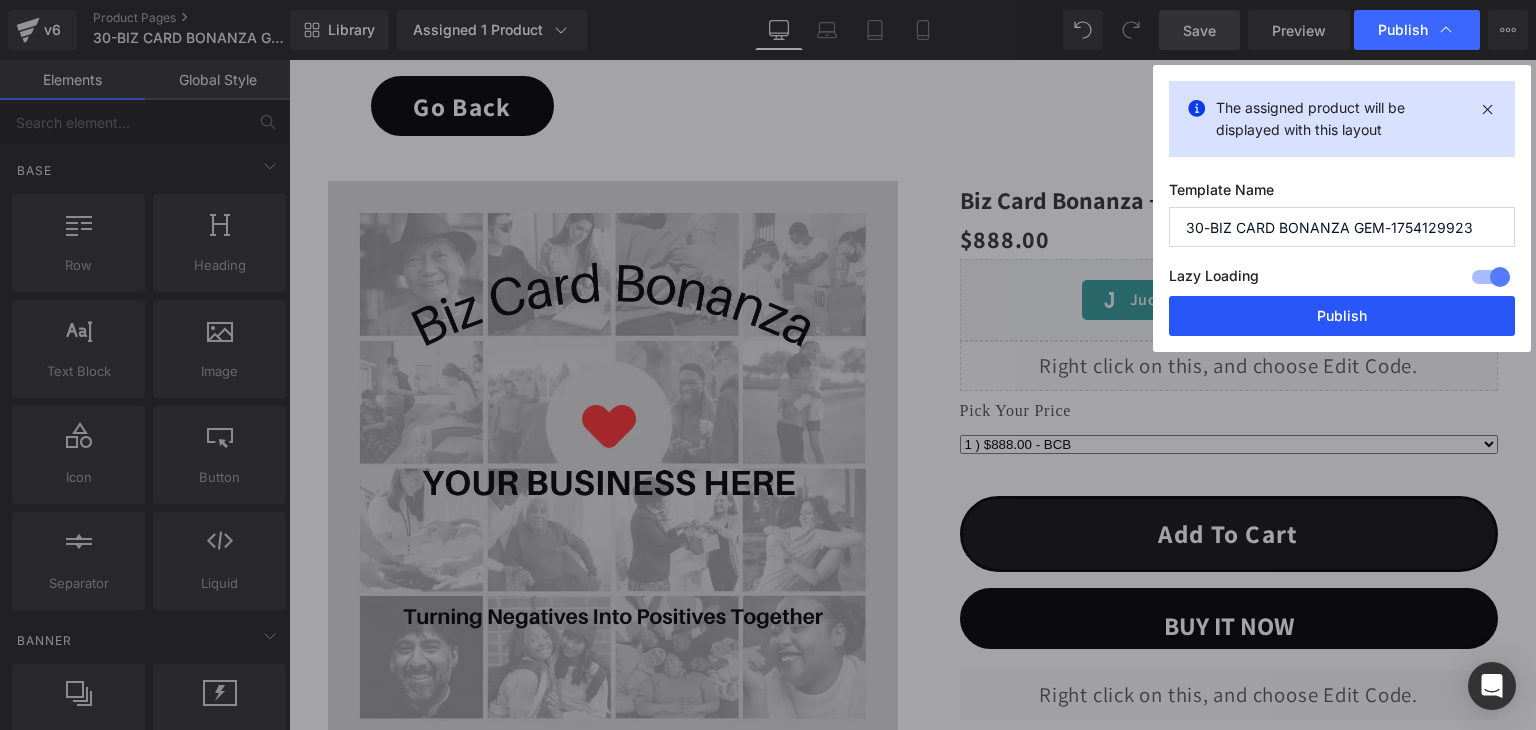 click on "Publish" at bounding box center [1342, 316] 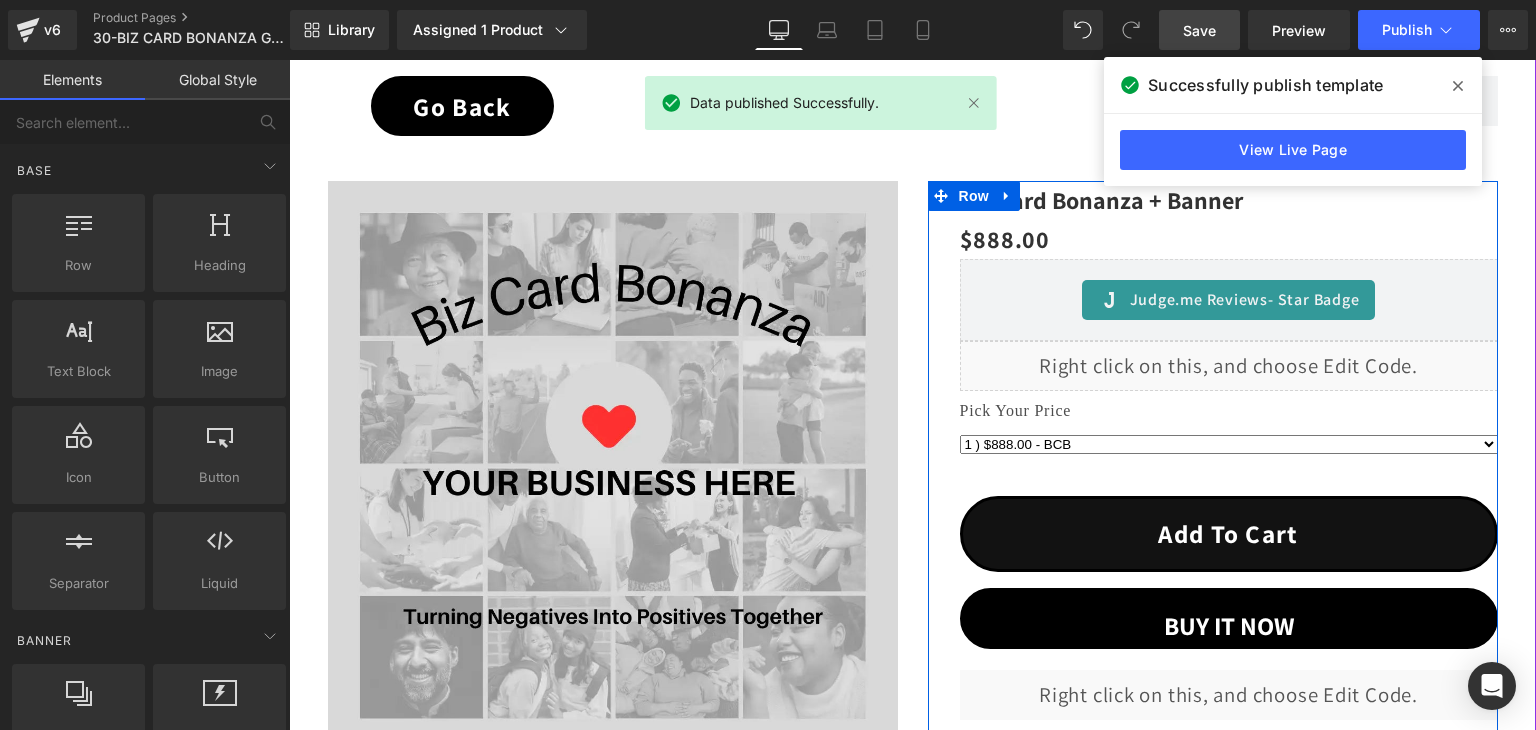 click on "Liquid" at bounding box center [1229, 366] 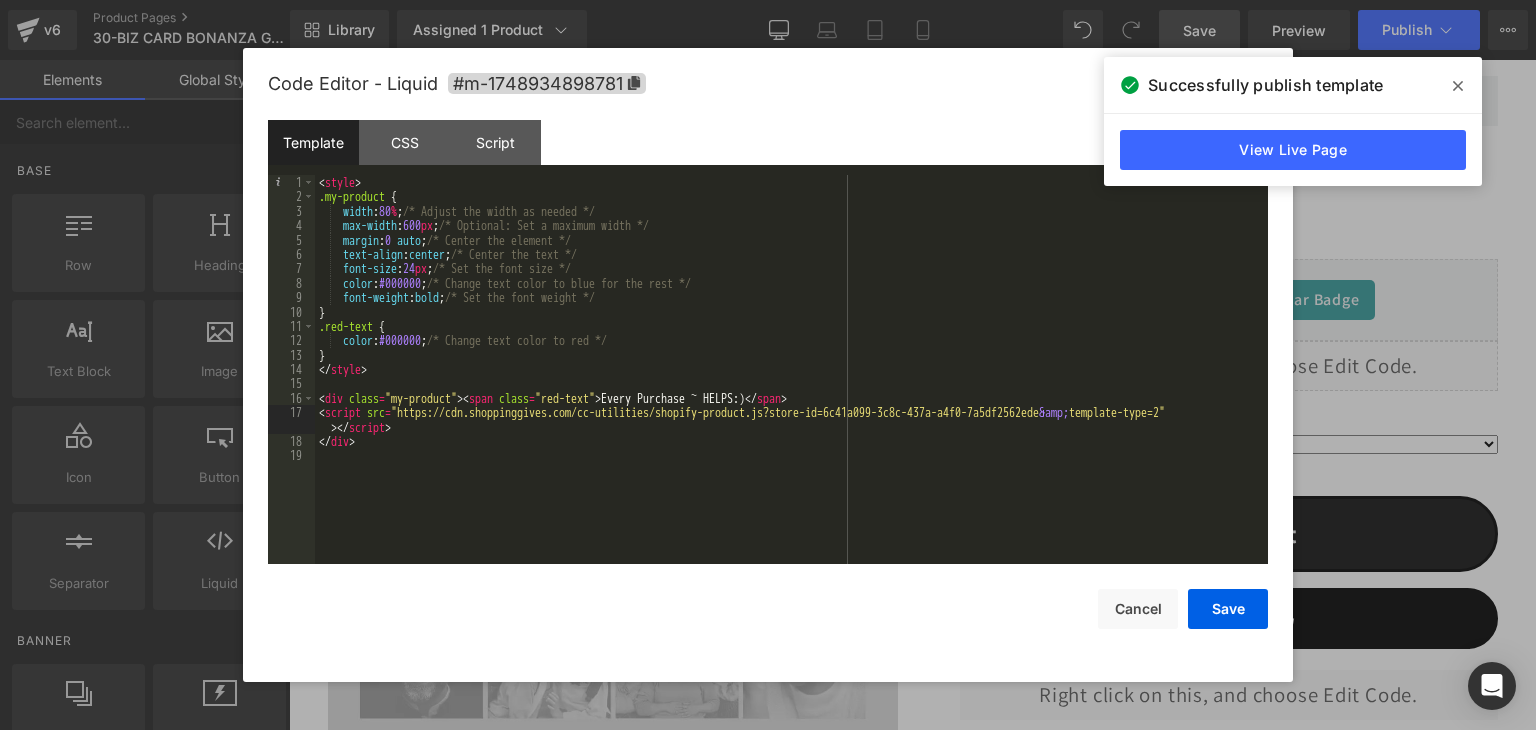 click on "< style > .my-product   {       width :  80 % ;  /* Adjust the width as needed */       max-width :  600 px ;  /* Optional: Set a maximum width */       margin :  0   auto ;  /* Center the element */       text-align :  center ;  /* Center the text */       font-size :  24 px ;  /* Set the font size */       color :  #000000 ;  /* Change text color to blue for the rest */       font-weight :  bold ;  /* Set the font weight */ } .red-text   {       color :  #000000 ;  /* Change text color to red */ } </ style > < div   class = "my-product" > < span   class = "red-text" > Every Purchase ~ HELPS:) </ span > < script   src = "https://cdn.shoppinggives.com/cc-utilities/shopify-product.js?store-id=6c41a099-3c8c-437a-a4f0-7a5df2562ede &amp; template-type=2"    > </ script > </ div >" at bounding box center [791, 384] 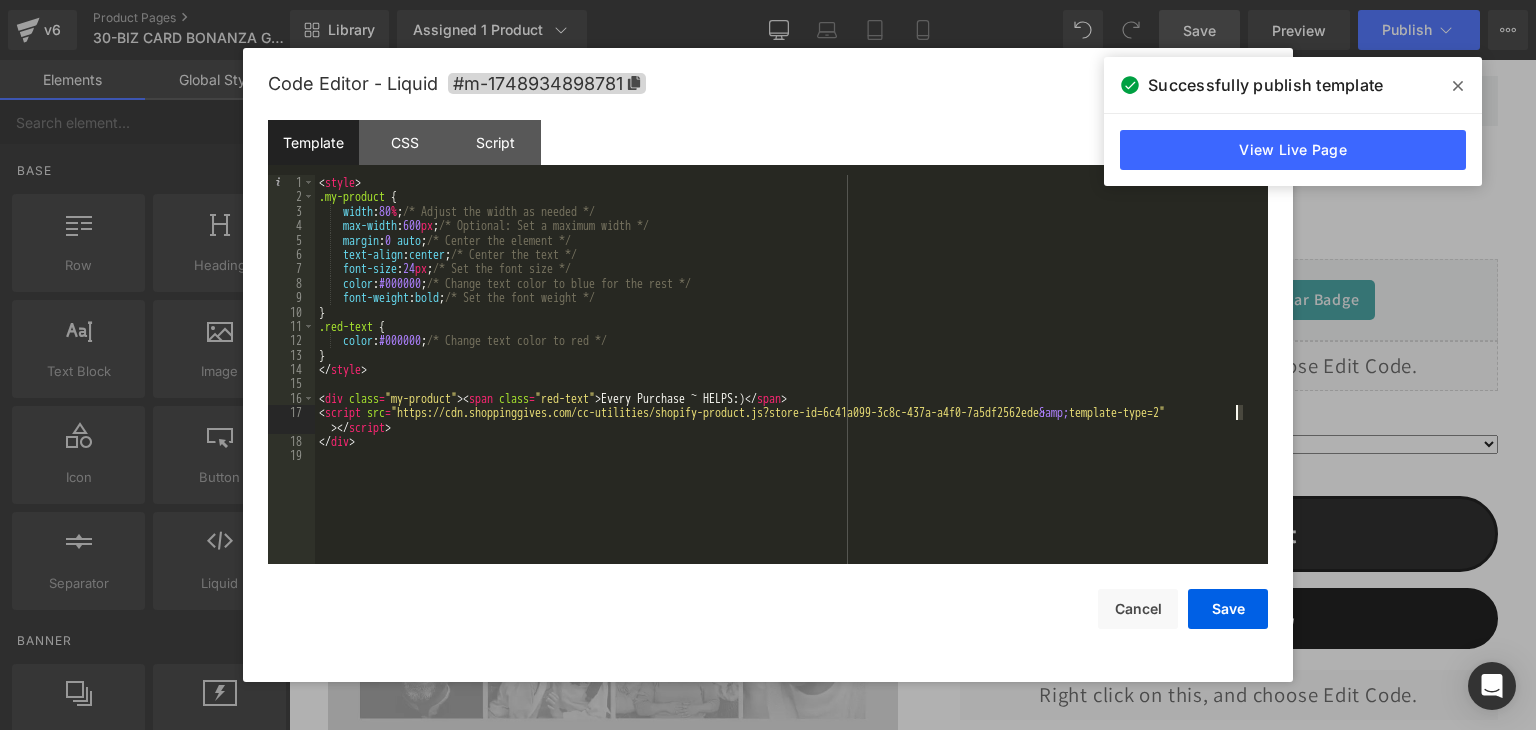 click on "< style > .my-product   {       width :  80 % ;  /* Adjust the width as needed */       max-width :  600 px ;  /* Optional: Set a maximum width */       margin :  0   auto ;  /* Center the element */       text-align :  center ;  /* Center the text */       font-size :  24 px ;  /* Set the font size */       color :  #000000 ;  /* Change text color to blue for the rest */       font-weight :  bold ;  /* Set the font weight */ } .red-text   {       color :  #000000 ;  /* Change text color to red */ } </ style > < div   class = "my-product" > < span   class = "red-text" > Every Purchase ~ HELPS:) </ span > < script   src = "https://cdn.shoppinggives.com/cc-utilities/shopify-product.js?store-id=6c41a099-3c8c-437a-a4f0-7a5df2562ede &amp; template-type=2"    > </ script > </ div >" at bounding box center (791, 384) 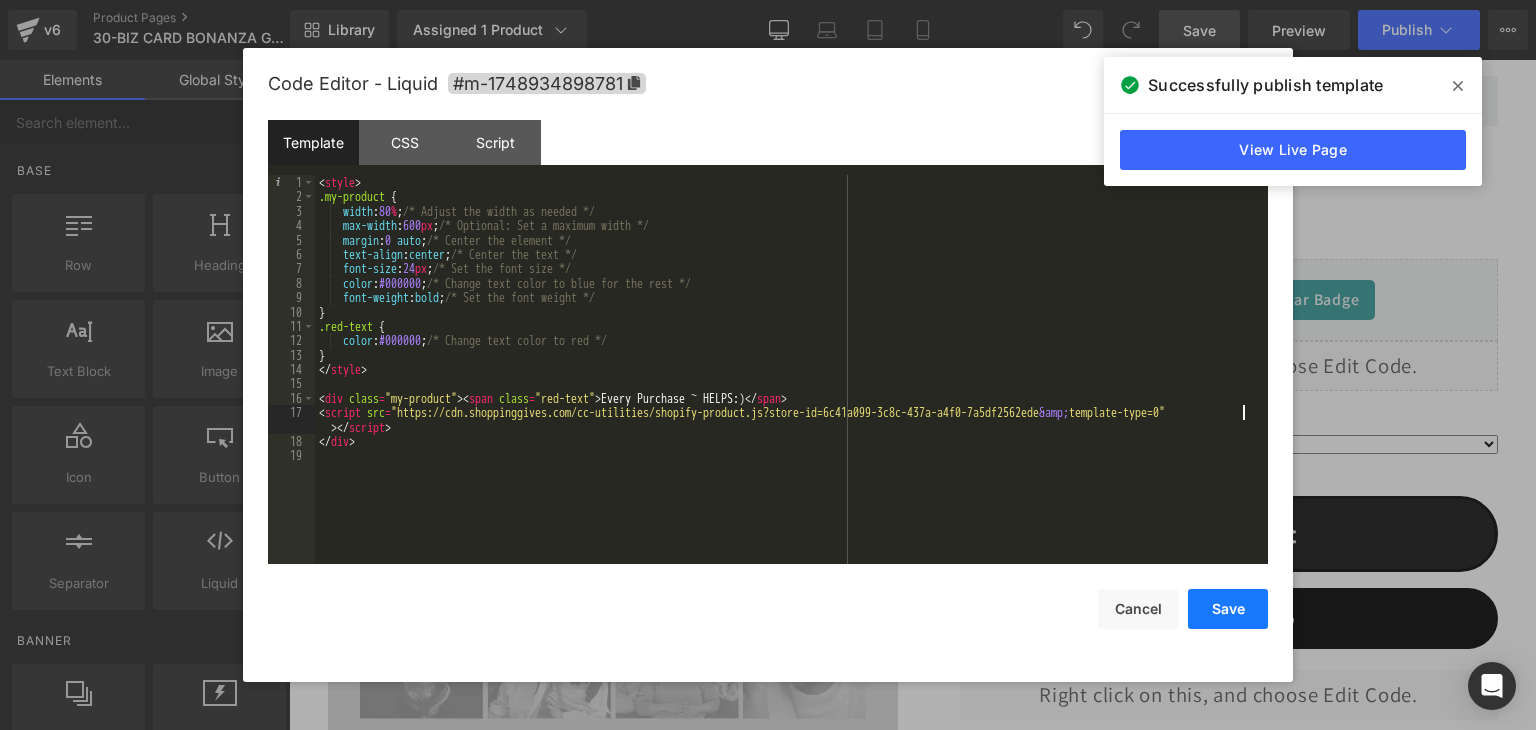 click on "Save" at bounding box center (1228, 609) 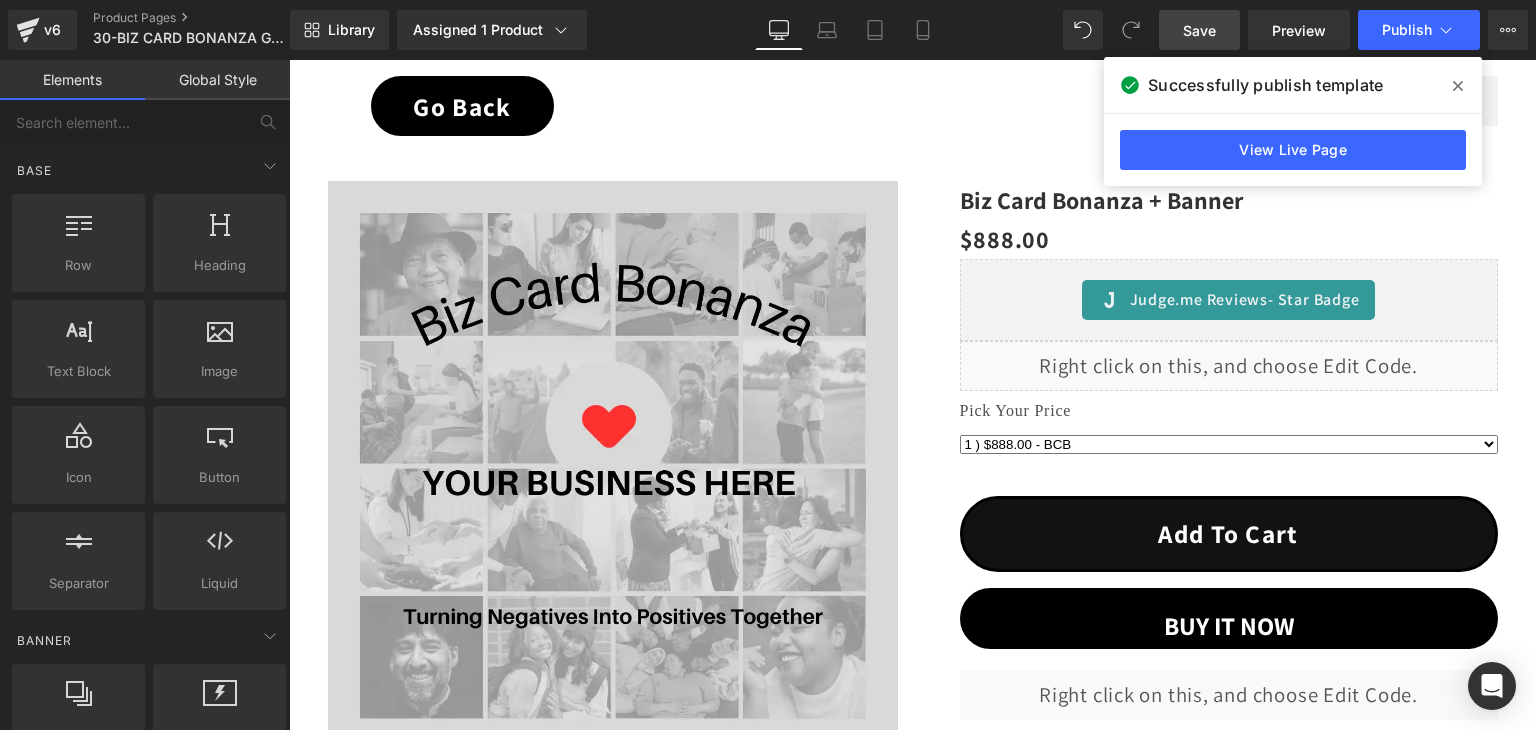 click on "Save" at bounding box center [1199, 30] 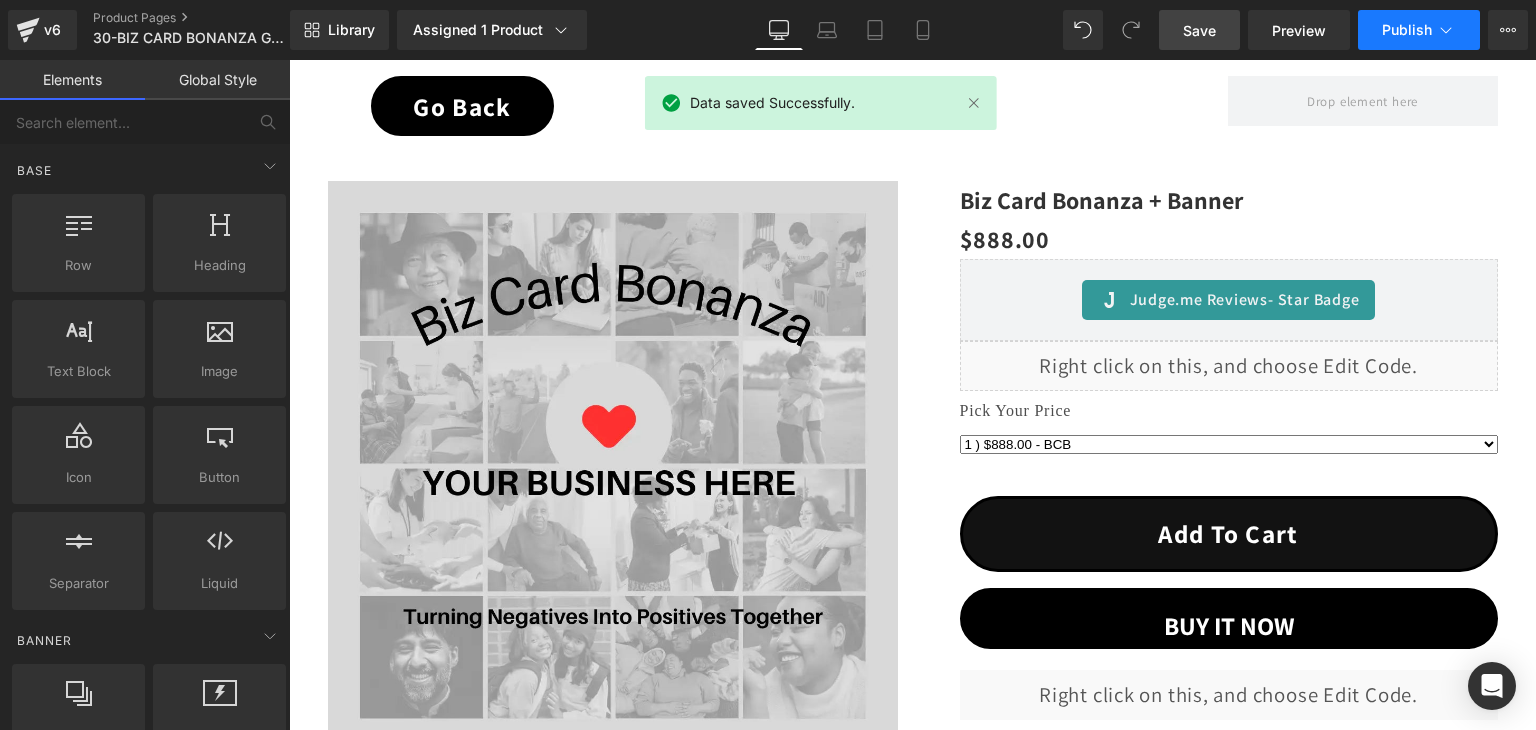 click 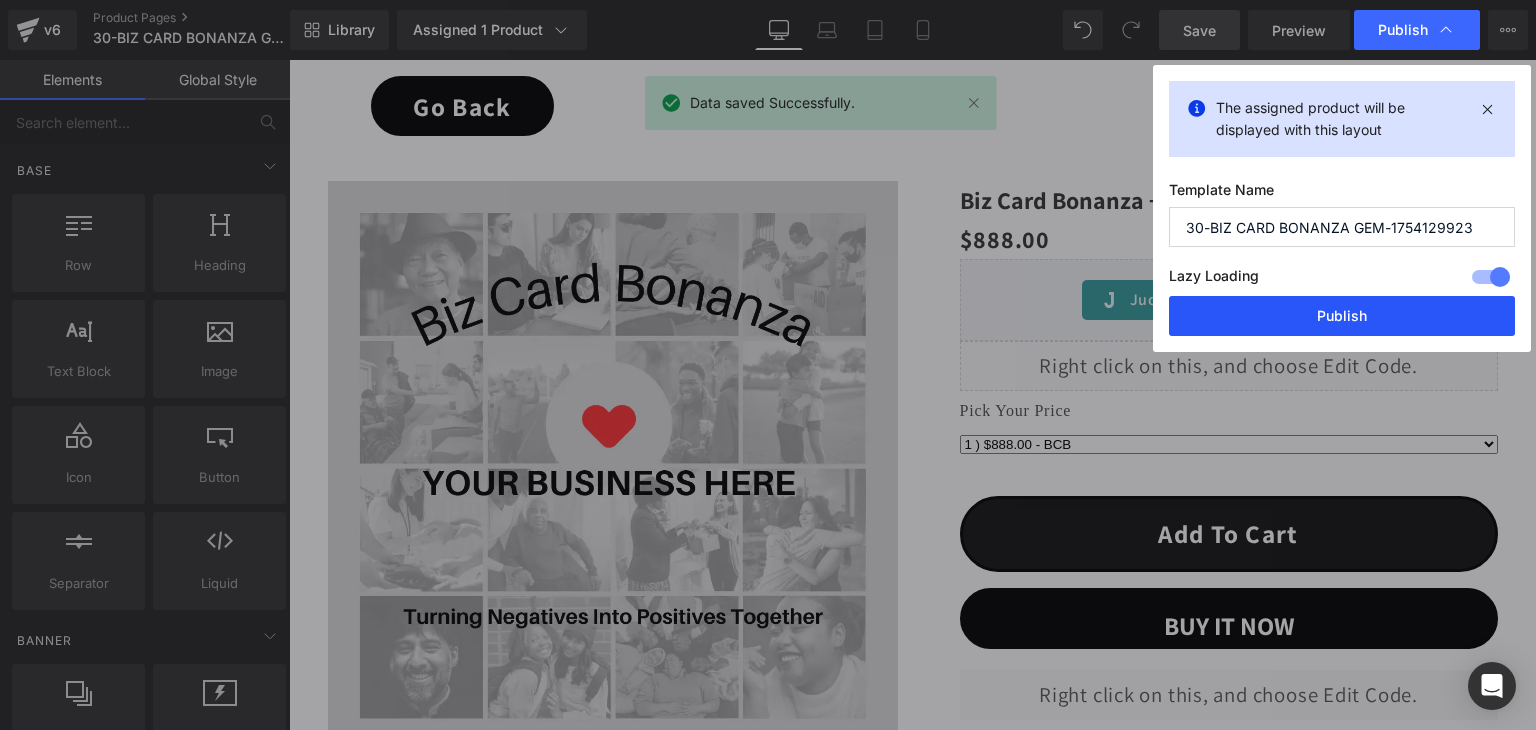 click on "Publish" at bounding box center [1342, 316] 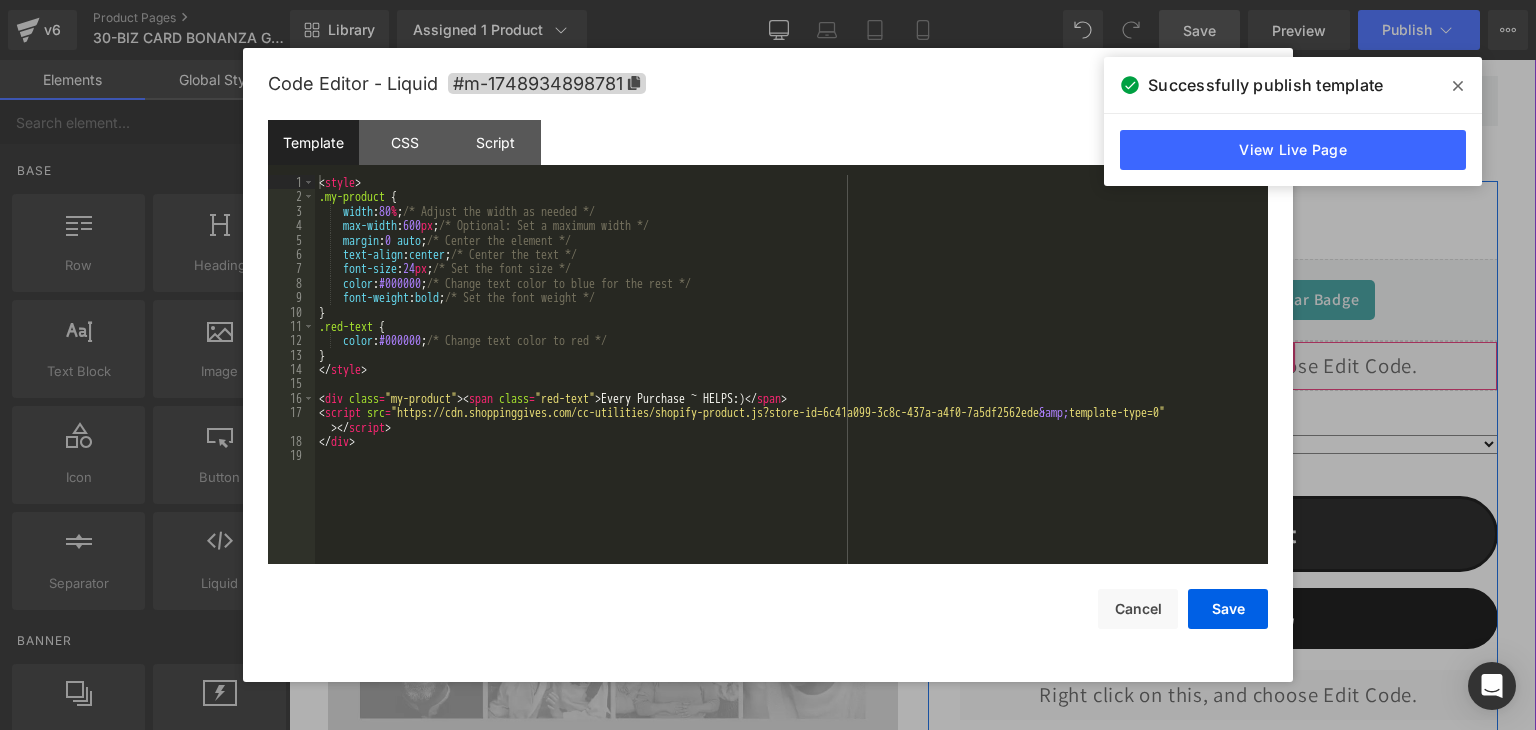 click on "Liquid" at bounding box center (1229, 366) 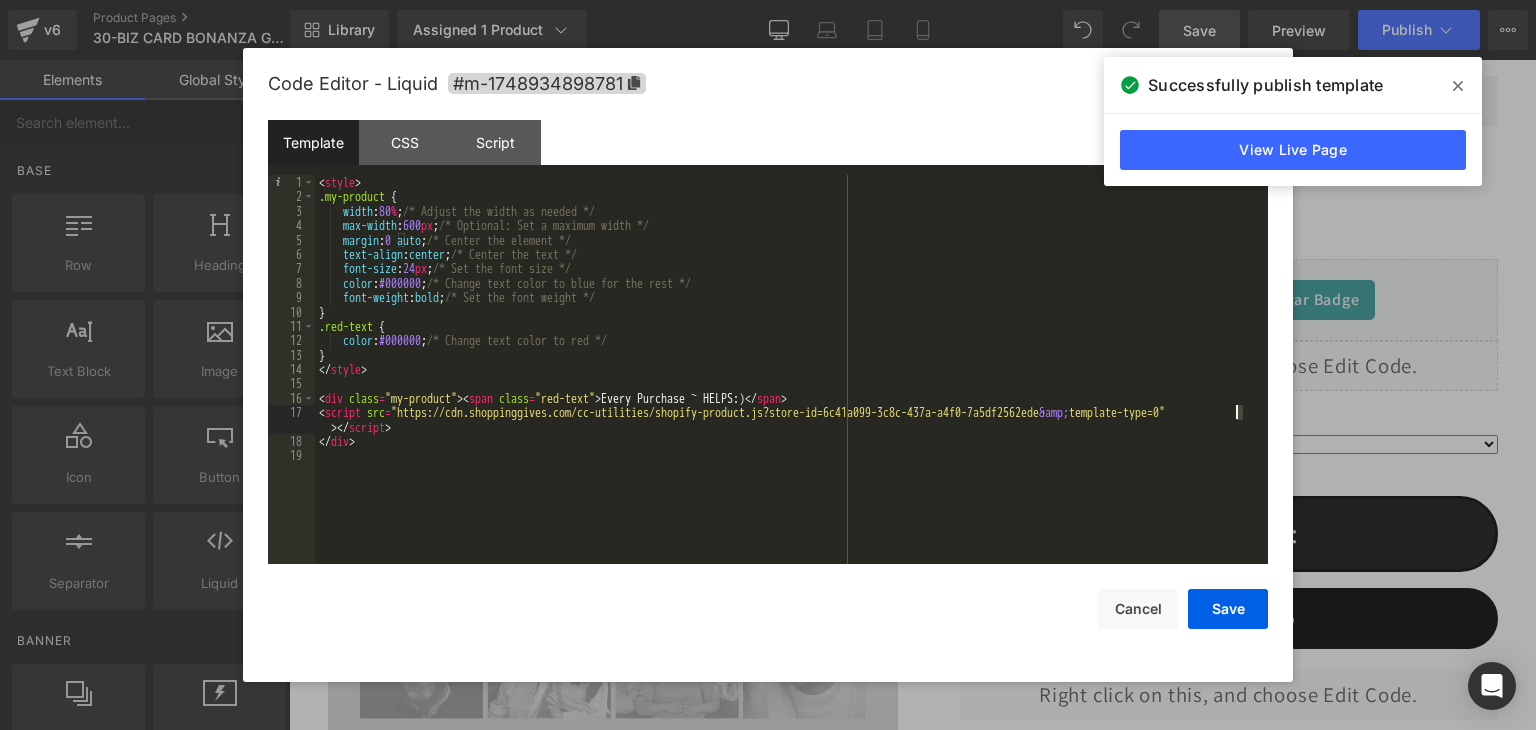 click on "< style > .my-product   {       width :  80 % ;  /* Adjust the width as needed */       max-width :  600 px ;  /* Optional: Set a maximum width */       margin :  0   auto ;  /* Center the element */       text-align :  center ;  /* Center the text */       font-size :  24 px ;  /* Set the font size */       color :  #000000 ;  /* Change text color to blue for the rest */       font-weight :  bold ;  /* Set the font weight */ } .red-text   {       color :  #000000 ;  /* Change text color to red */ } </ style > < div   class = "my-product" > < span   class = "red-text" > Every Purchase ~ HELPS:) </ span > < script   src = "https://cdn.shoppinggives.com/cc-utilities/shopify-product.js?store-id=6c41a099-3c8c-437a-a4f0-7a5df2562ede &amp; template-type=0"    > </ script > </ div >" at bounding box center (791, 384) 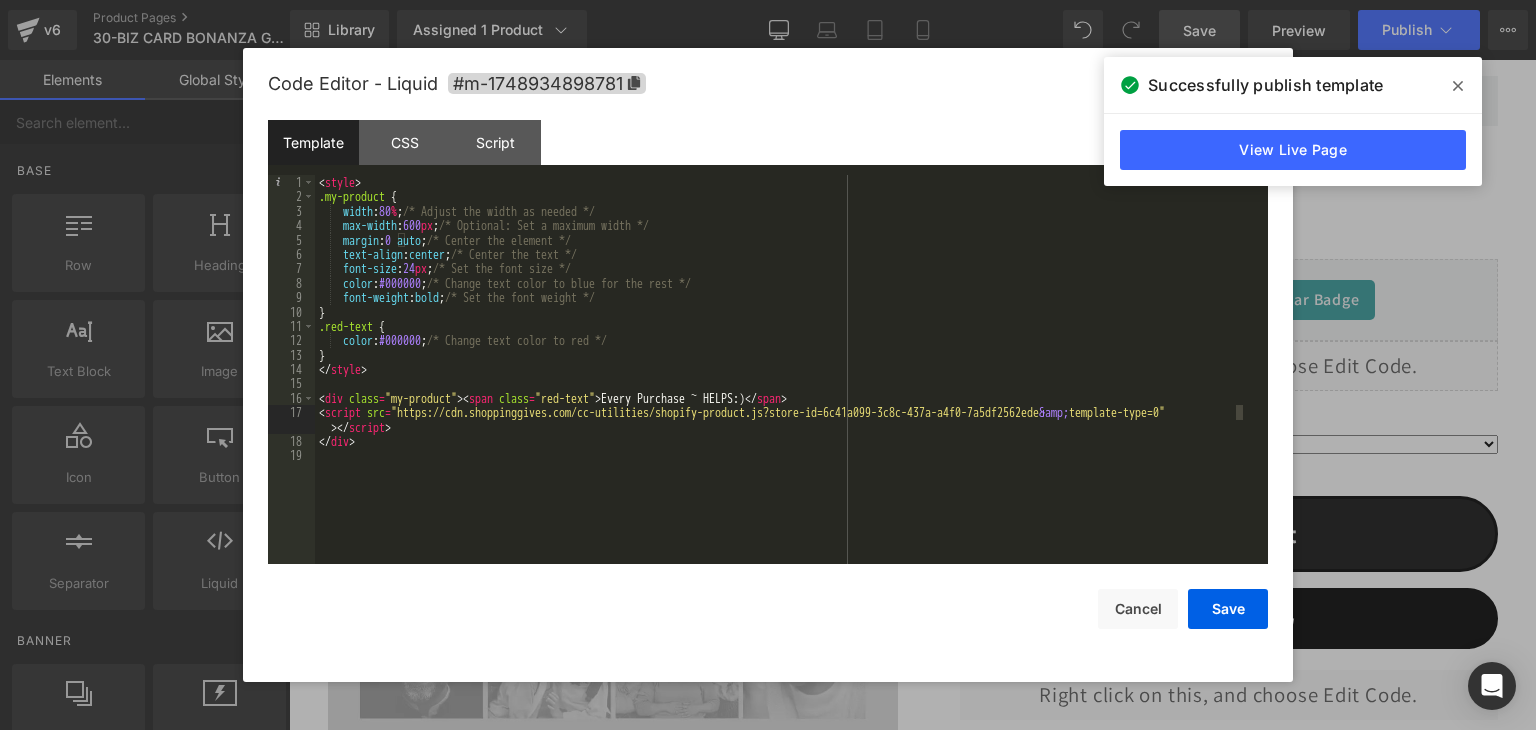 type 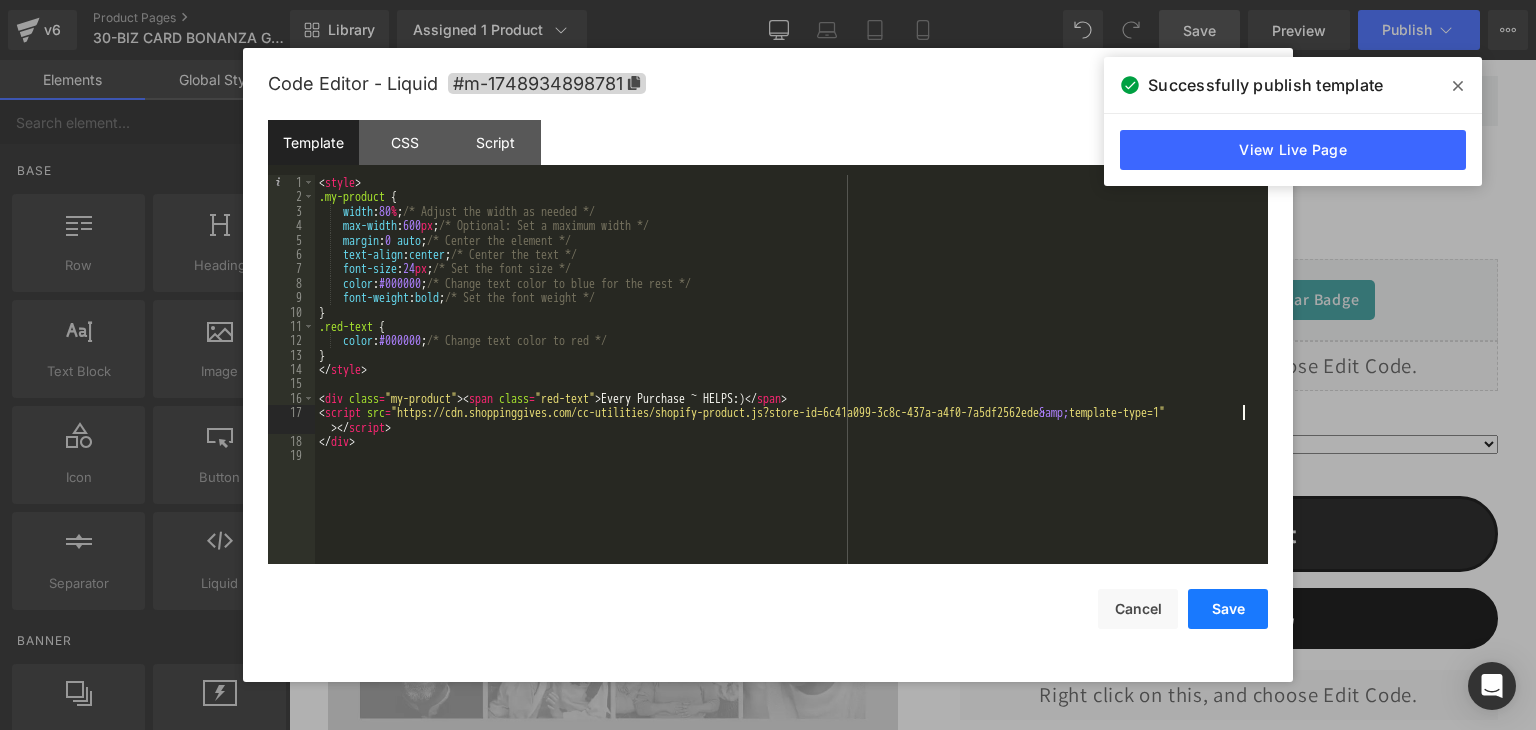 click on "Save" at bounding box center [1228, 609] 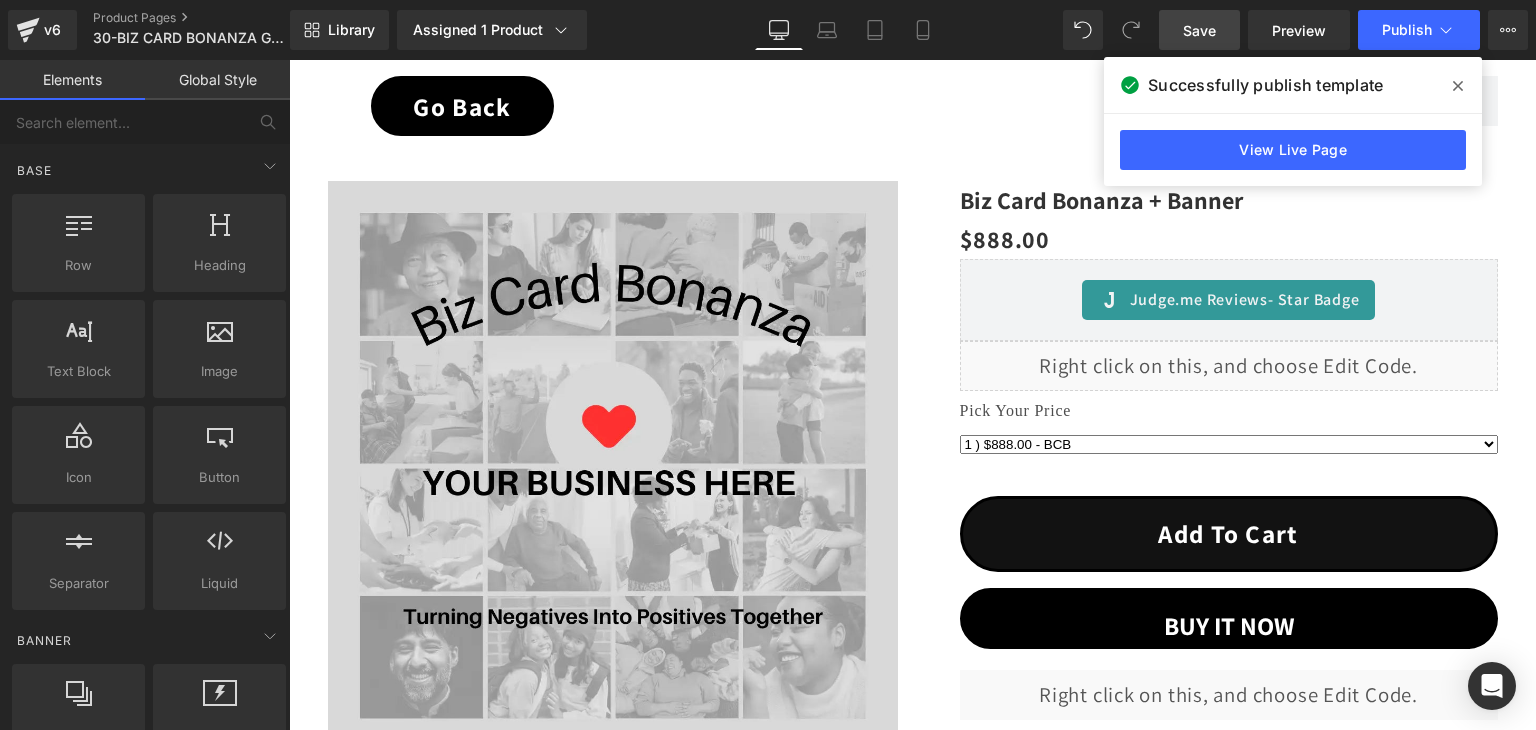 click on "Save" at bounding box center (1199, 30) 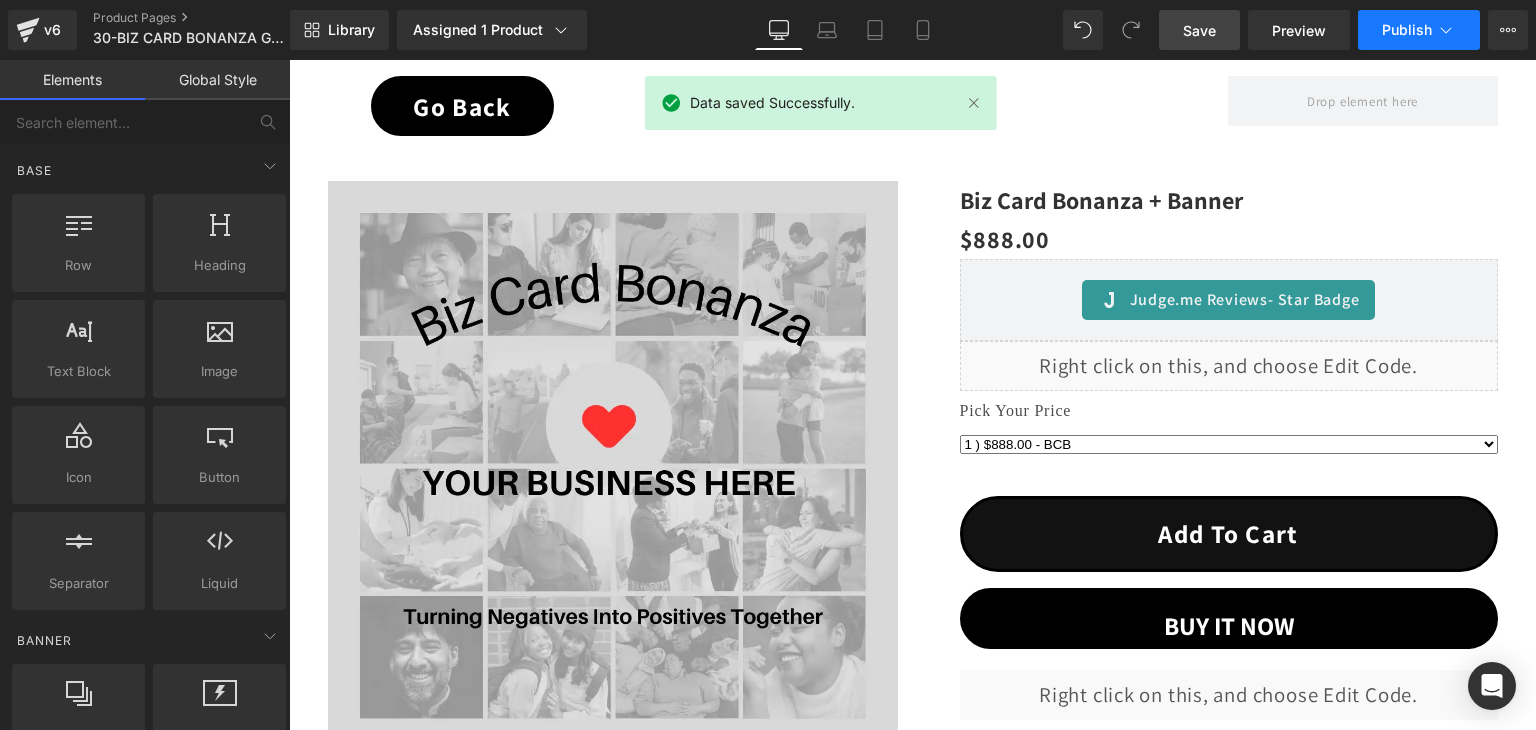 click 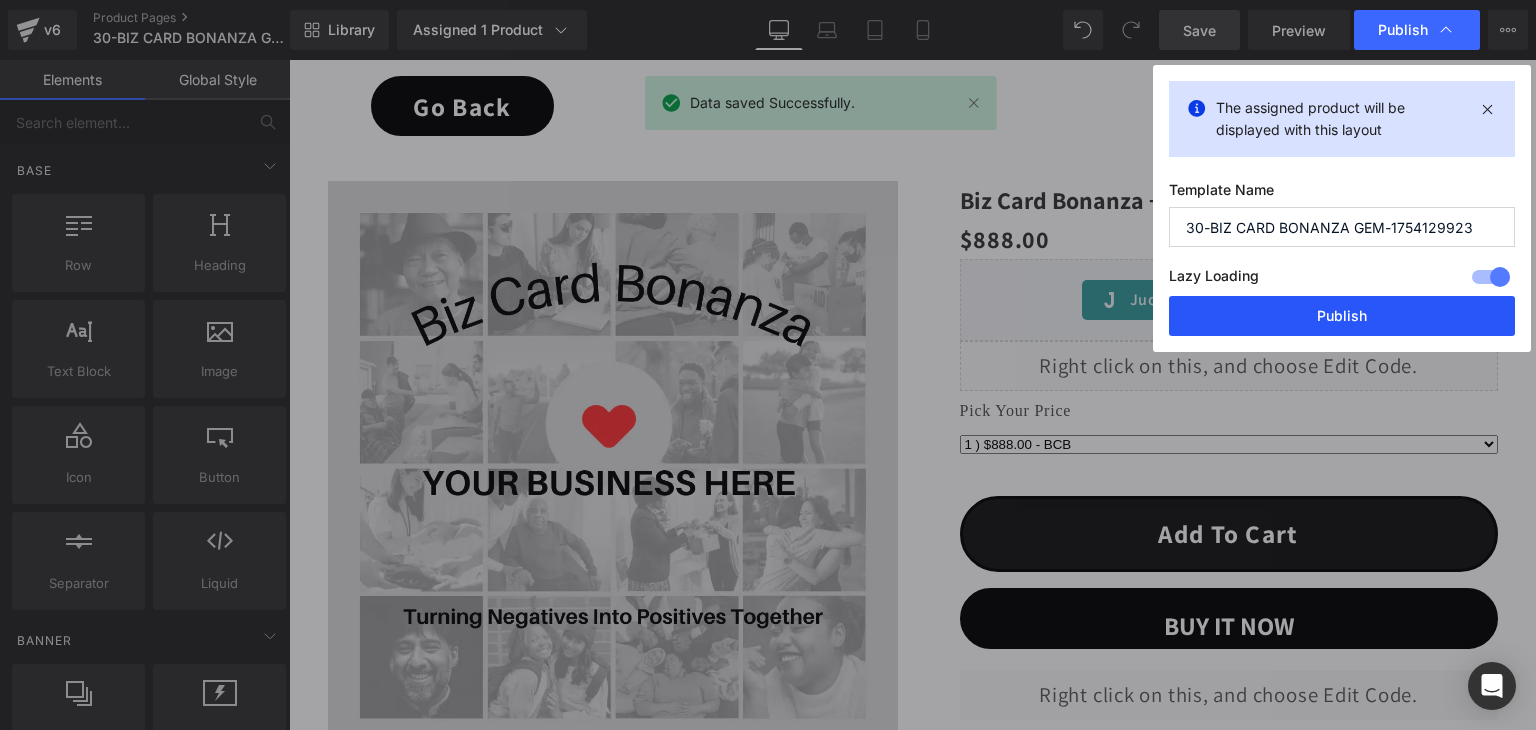 click on "Publish" at bounding box center [1342, 316] 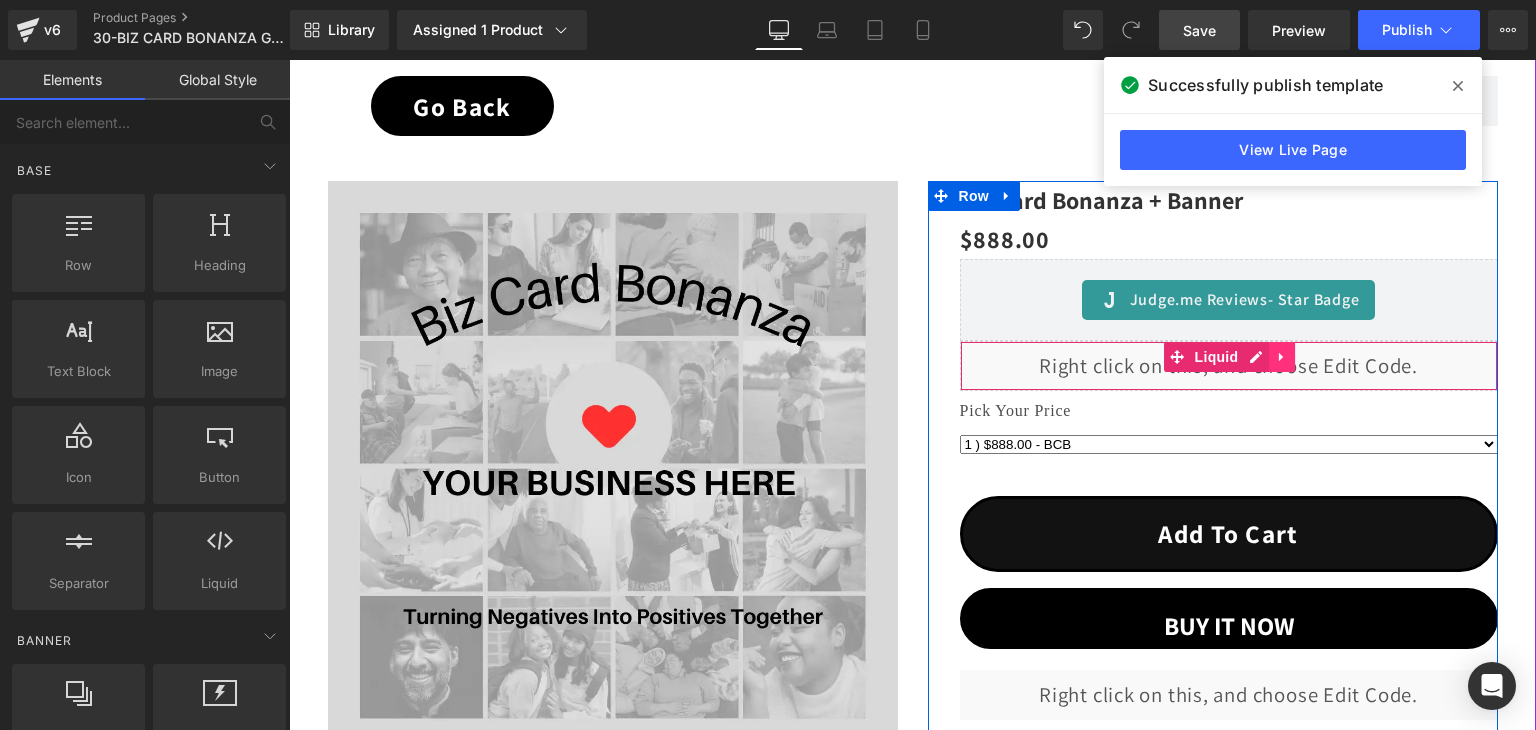 click 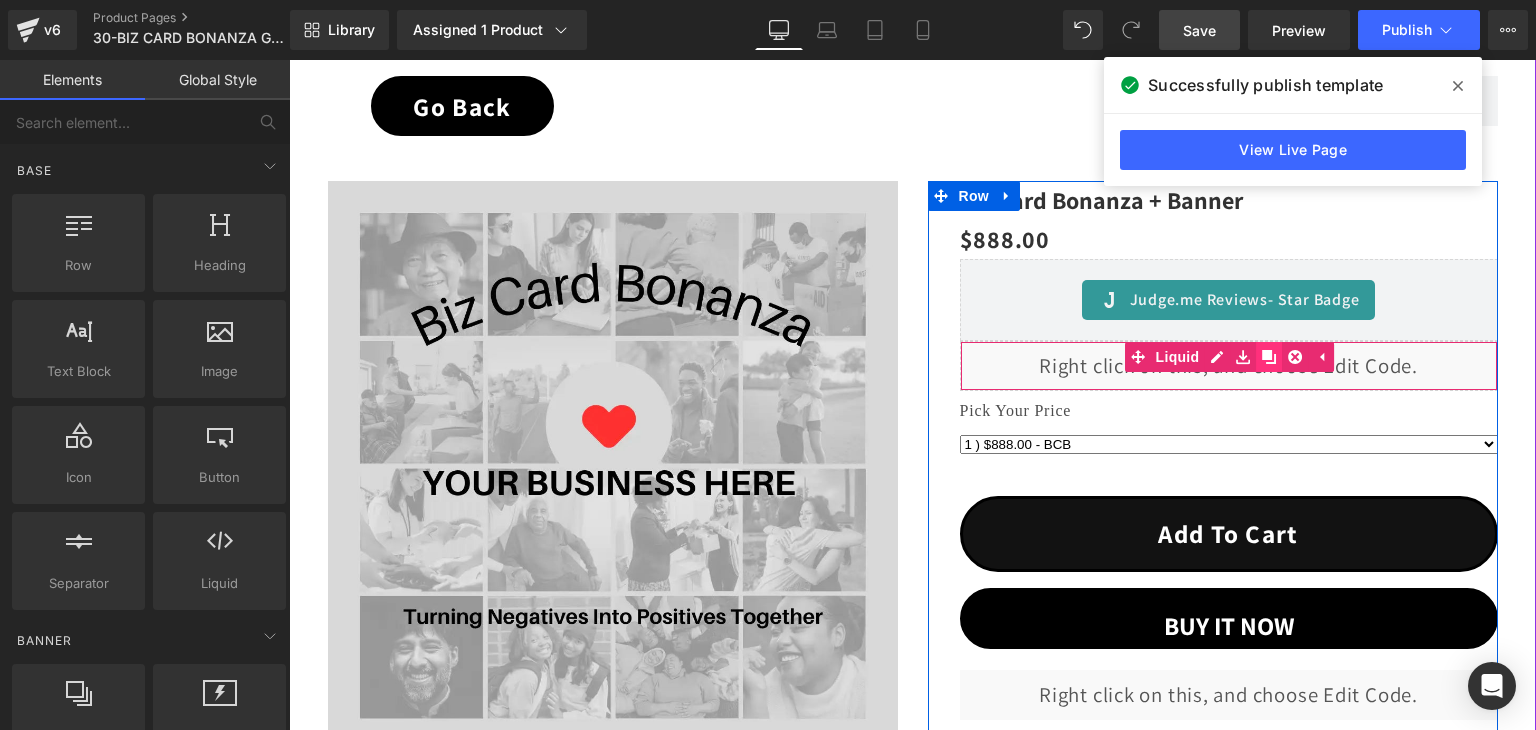 click 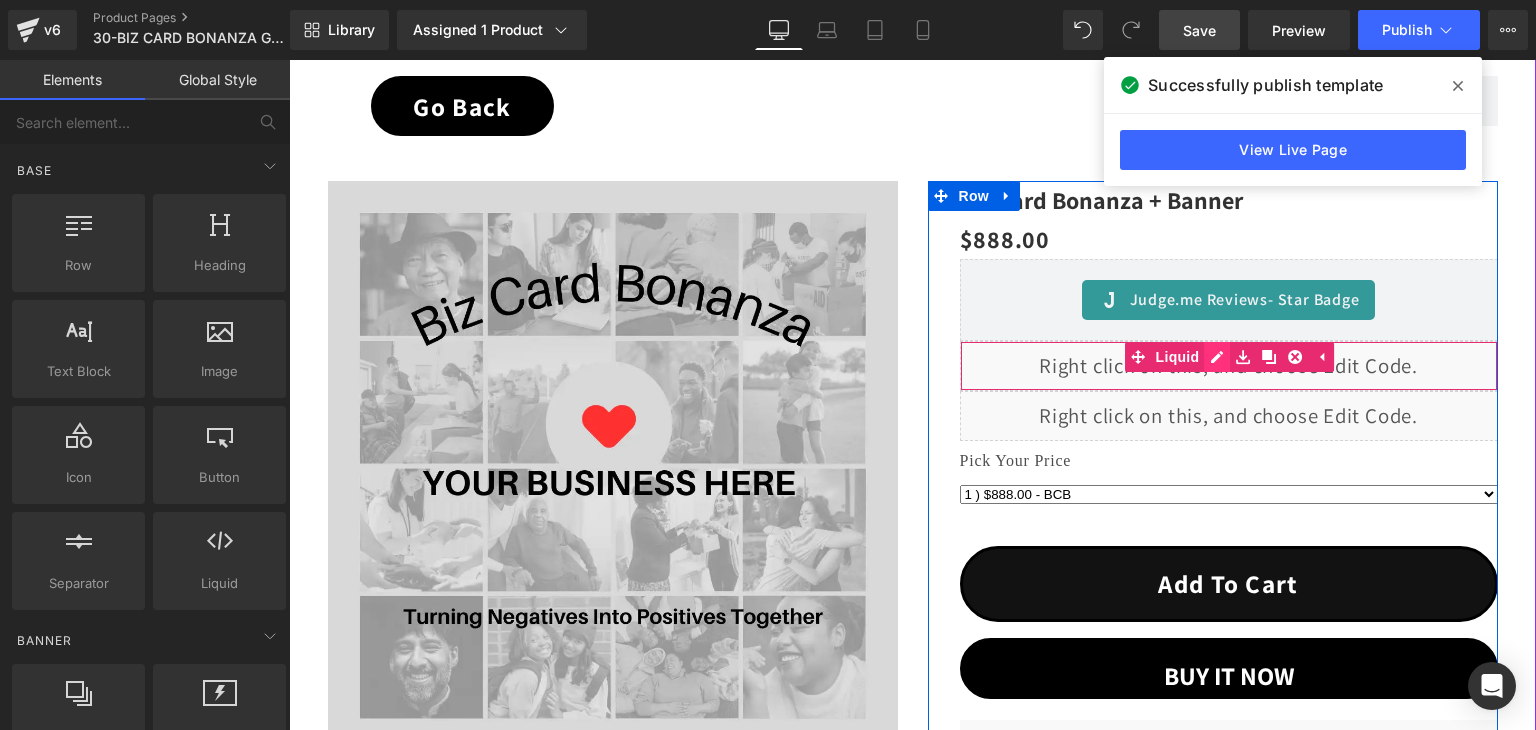 click on "Liquid" at bounding box center (1229, 366) 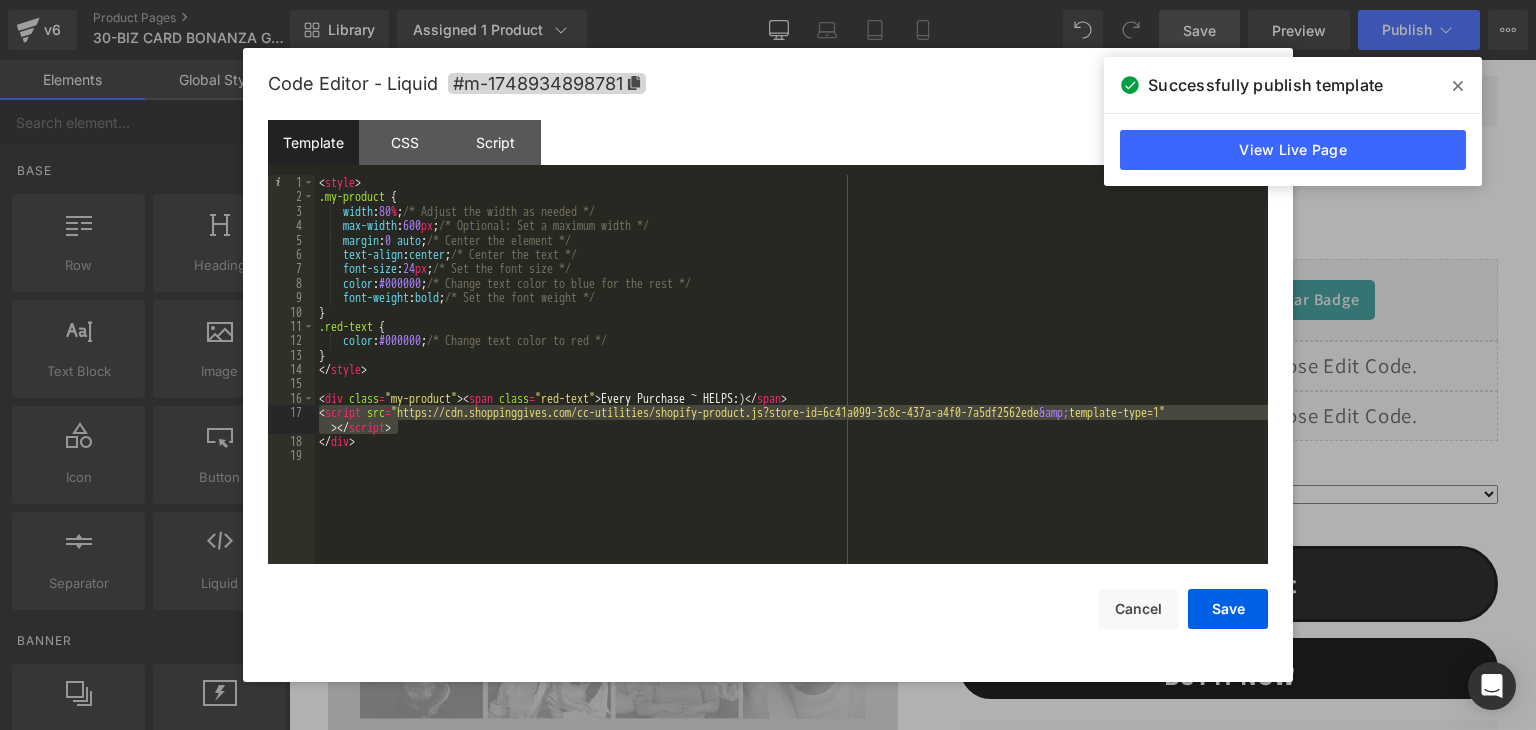 drag, startPoint x: 414, startPoint y: 425, endPoint x: 315, endPoint y: 415, distance: 99.50377 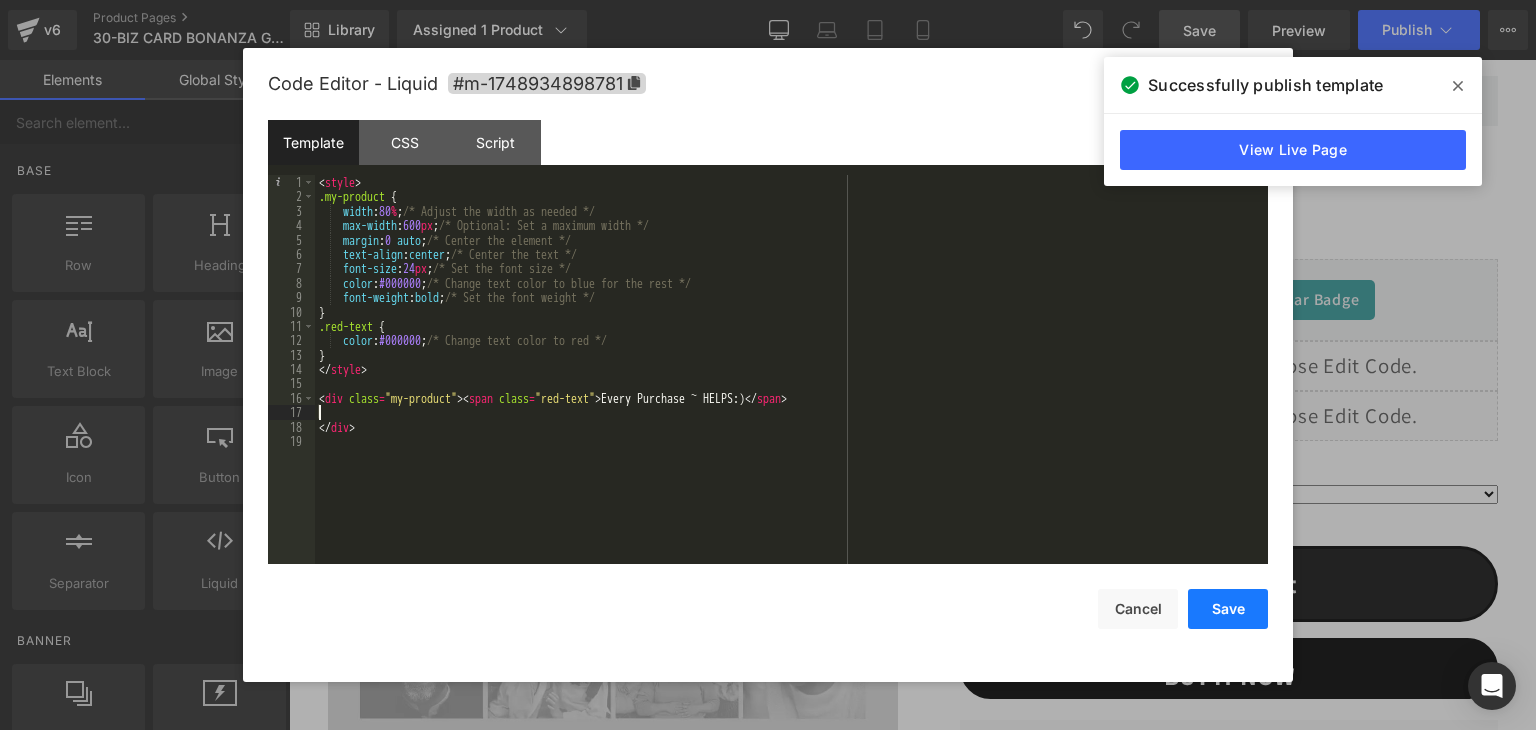 click on "Save" at bounding box center (1228, 609) 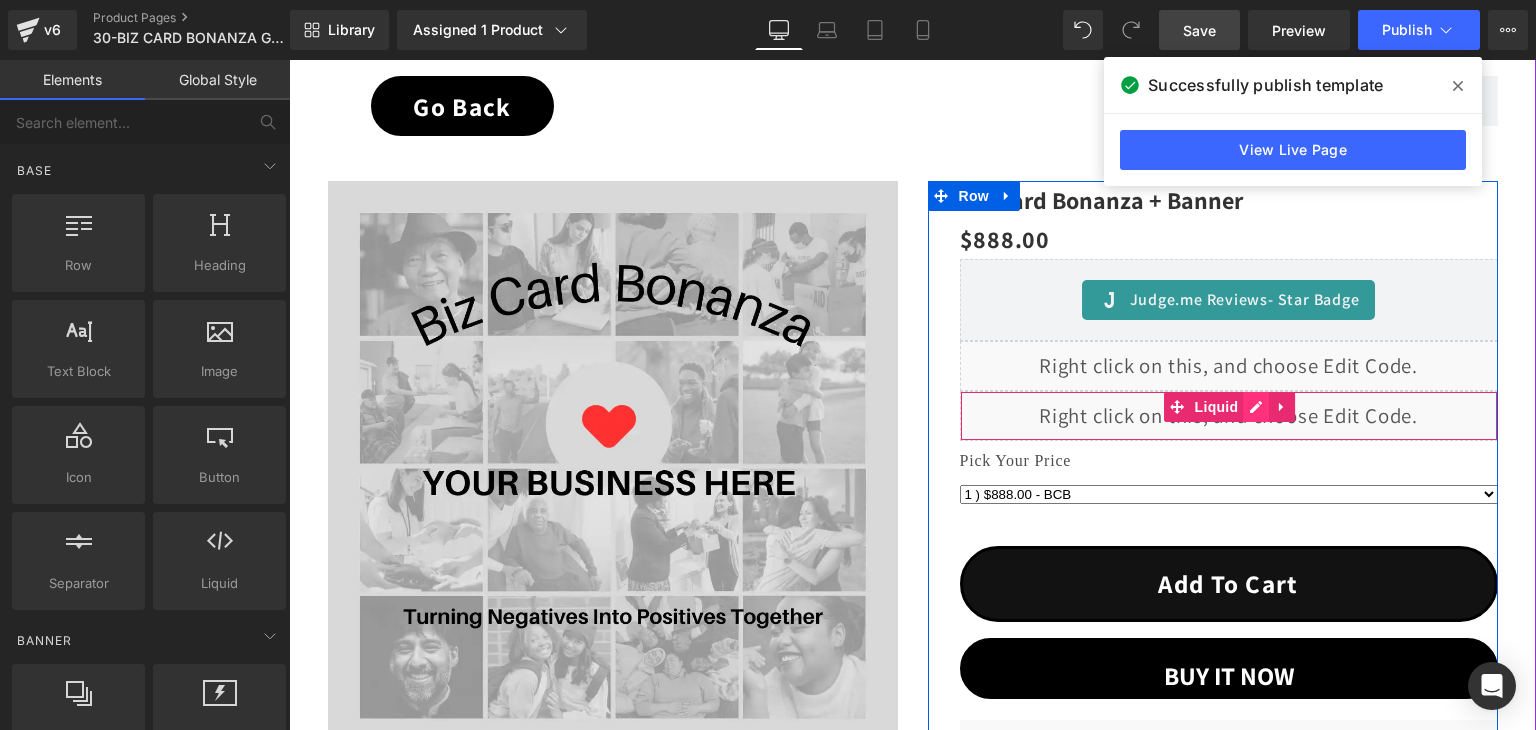 click on "Liquid" at bounding box center [1229, 416] 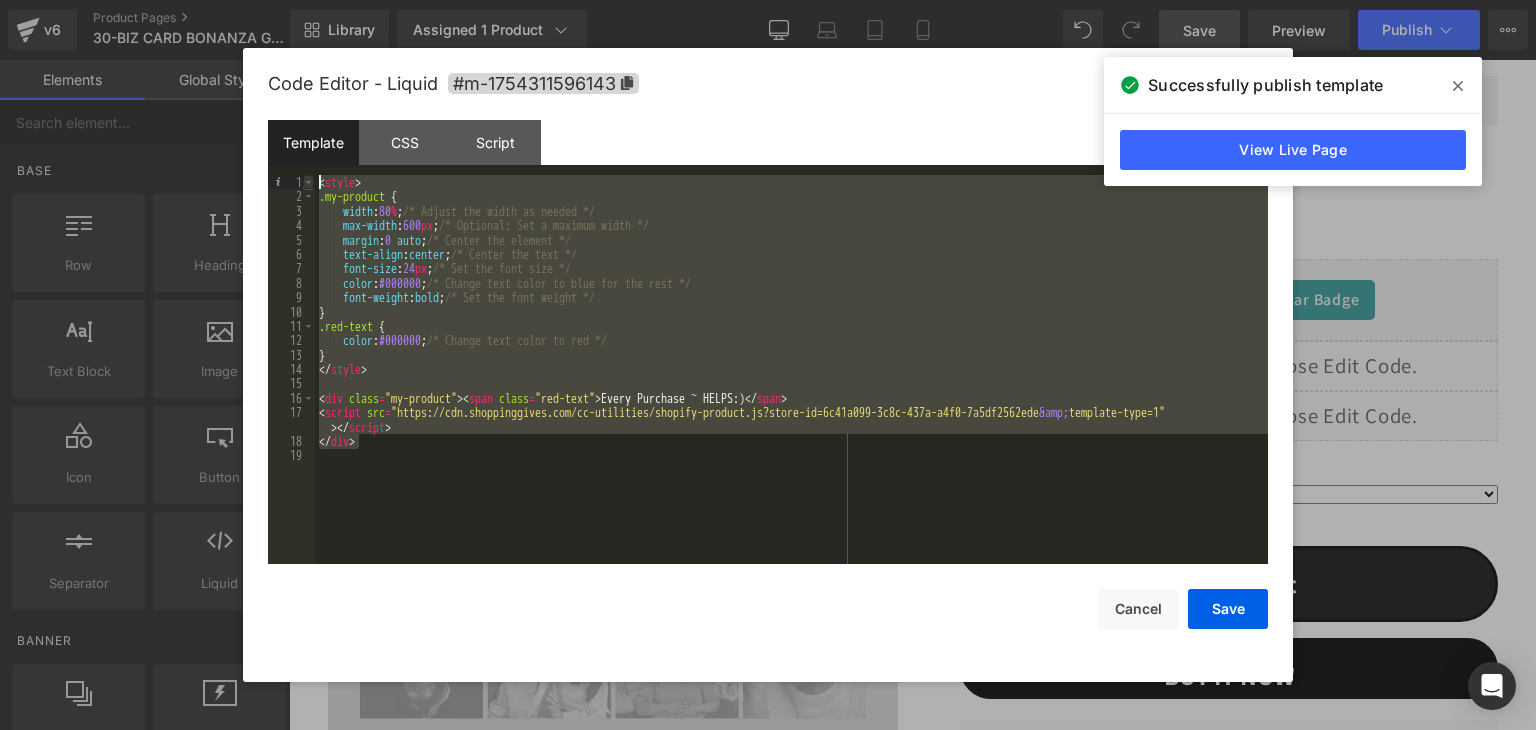 drag, startPoint x: 404, startPoint y: 441, endPoint x: 312, endPoint y: 181, distance: 275.79703 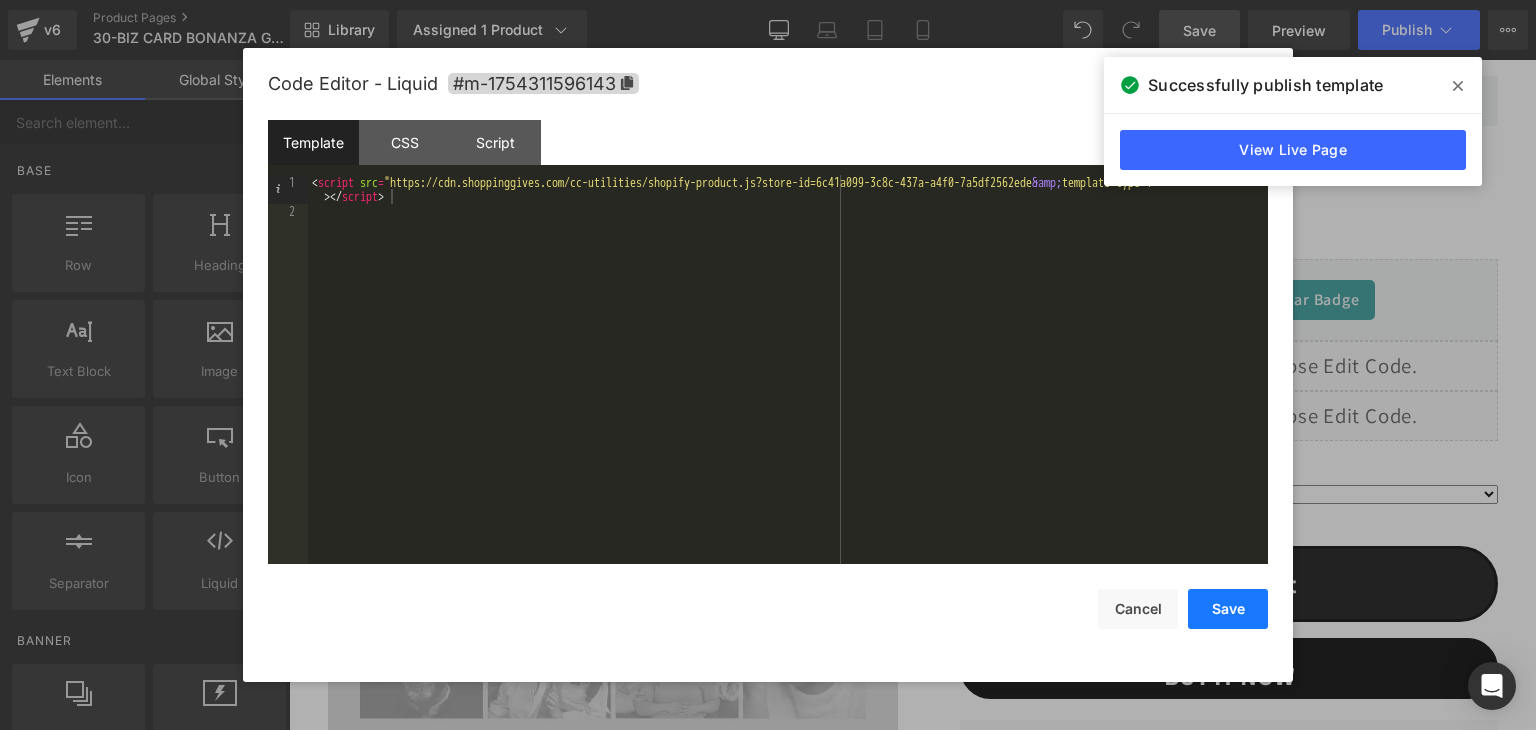 click on "Save" at bounding box center (1228, 609) 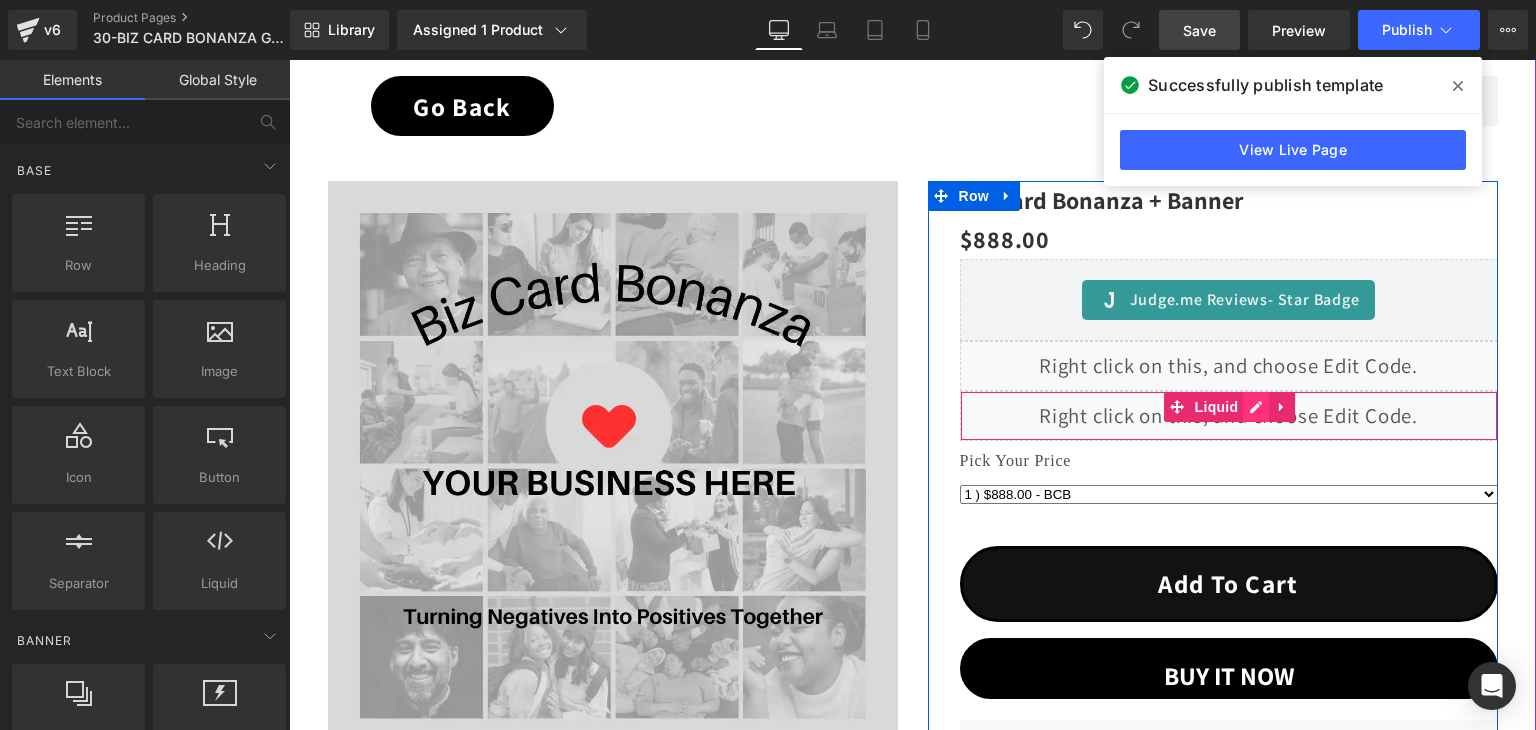 click on "Liquid" at bounding box center [1229, 416] 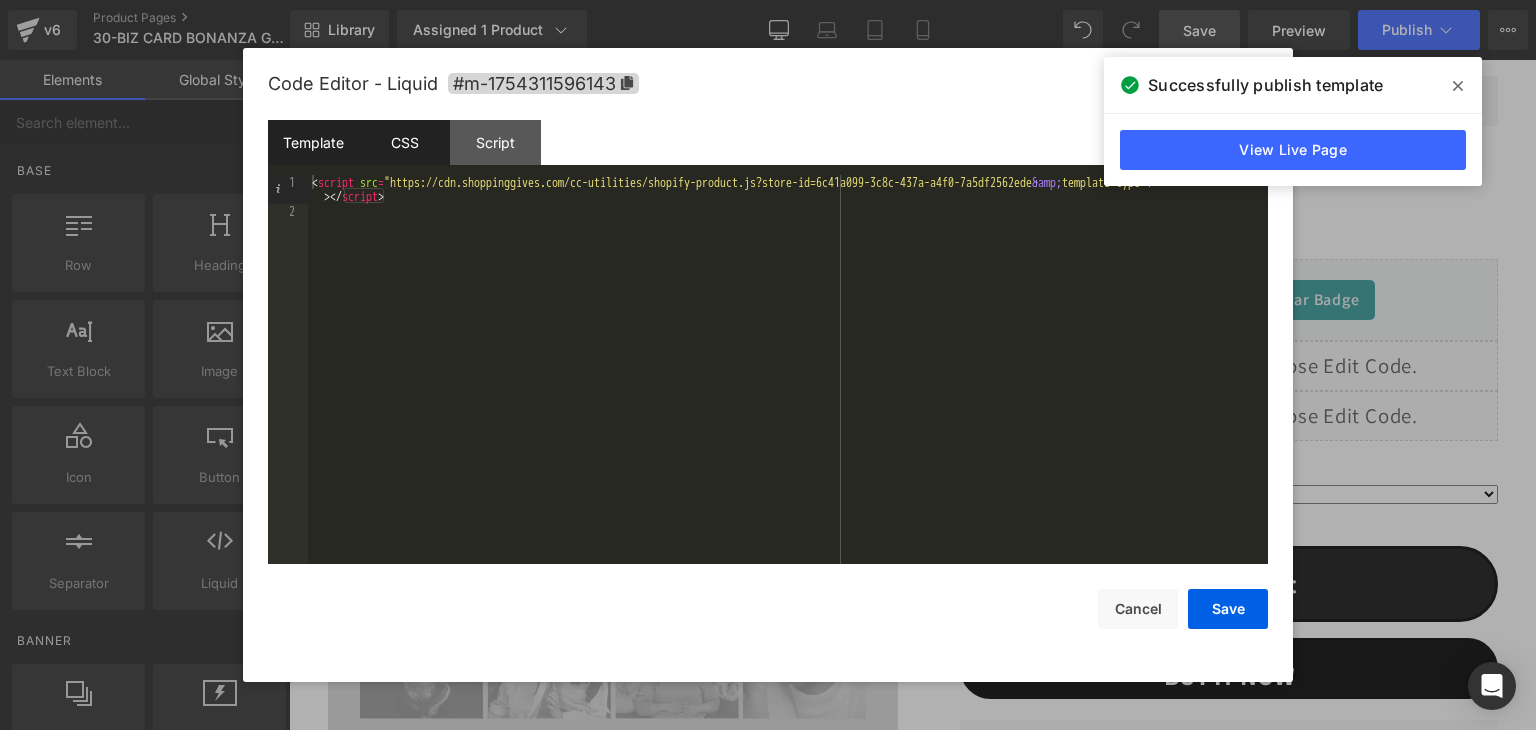 click on "CSS" at bounding box center [404, 142] 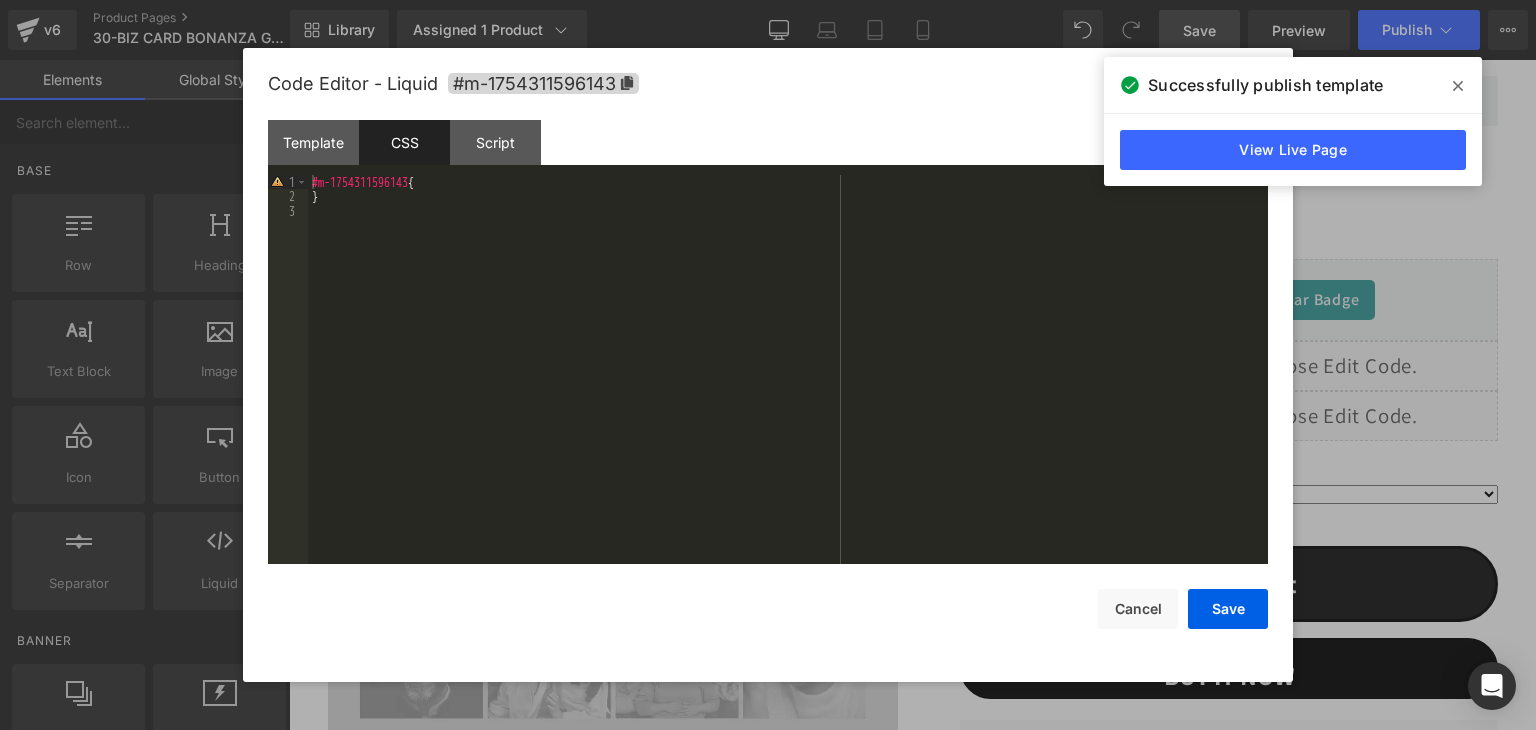 click on "#m-1754311596143 { }" at bounding box center (788, 384) 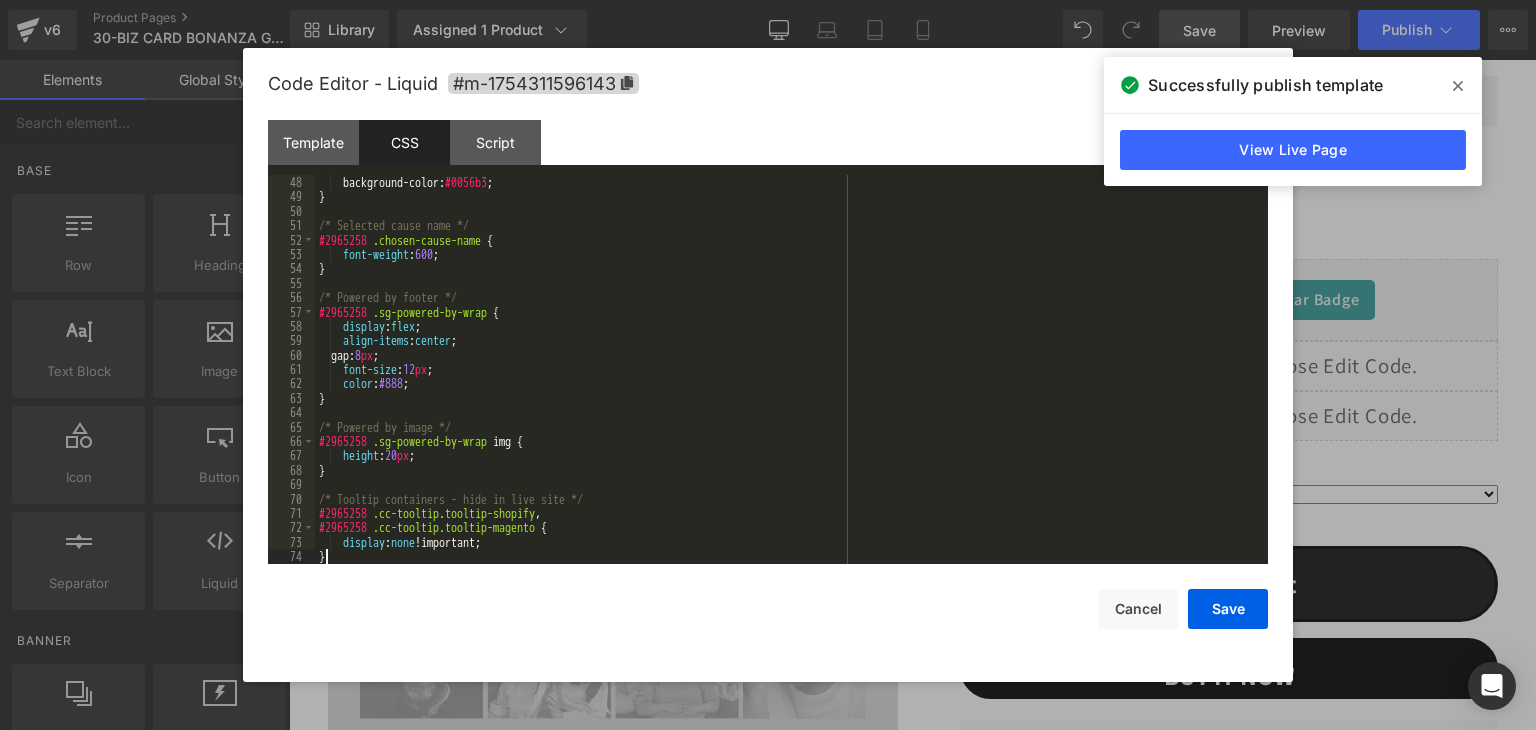 scroll, scrollTop: 676, scrollLeft: 0, axis: vertical 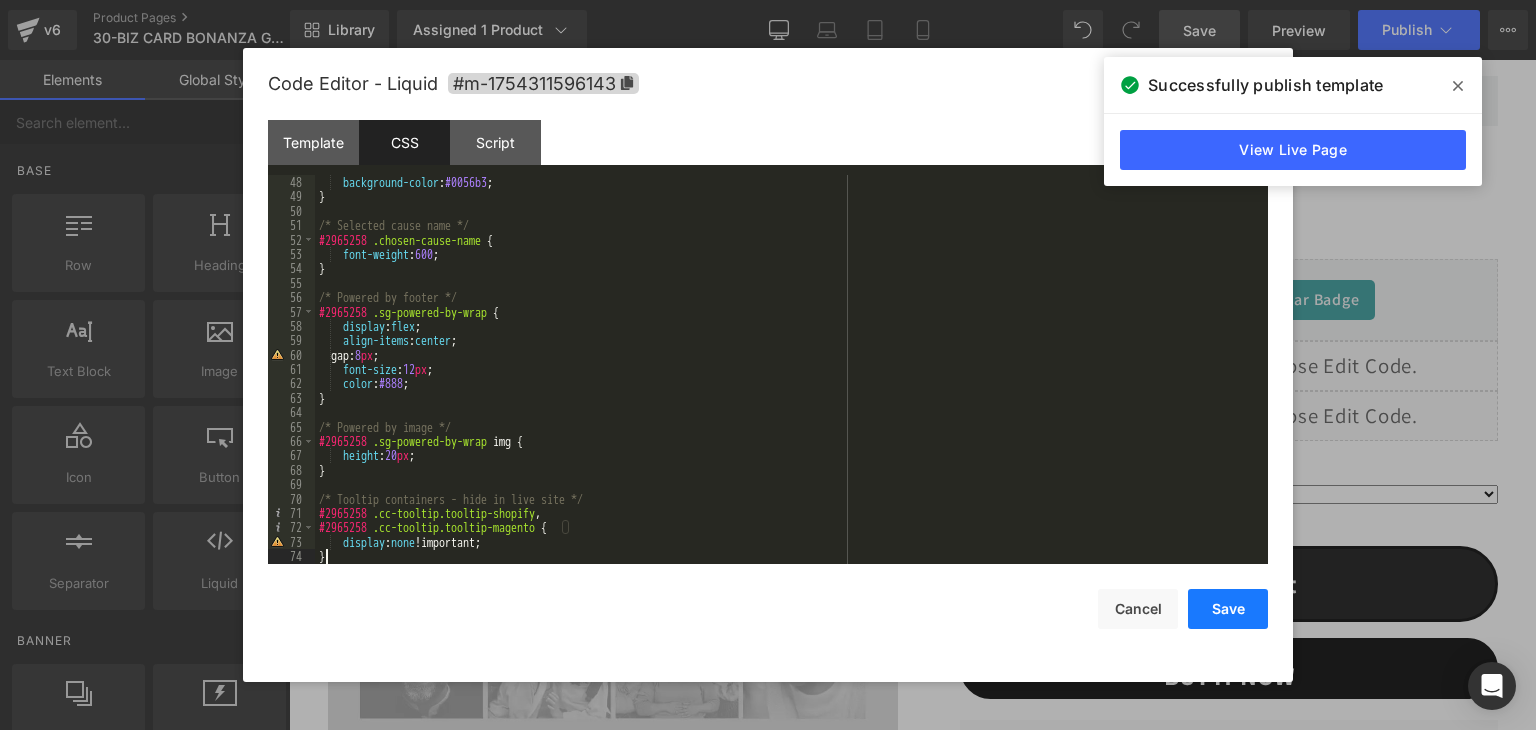 click on "Save" at bounding box center (1228, 609) 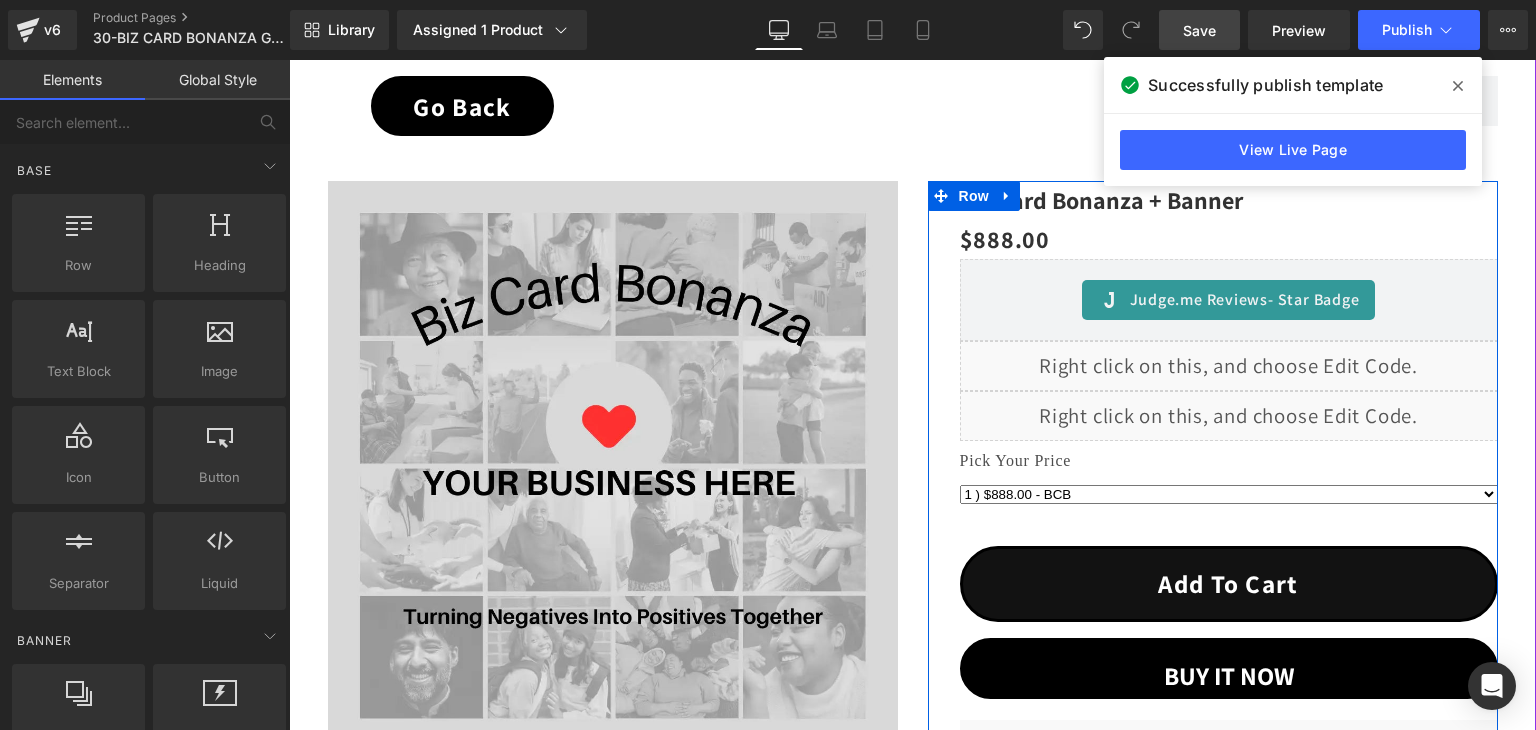 click on "Liquid" at bounding box center (1229, 416) 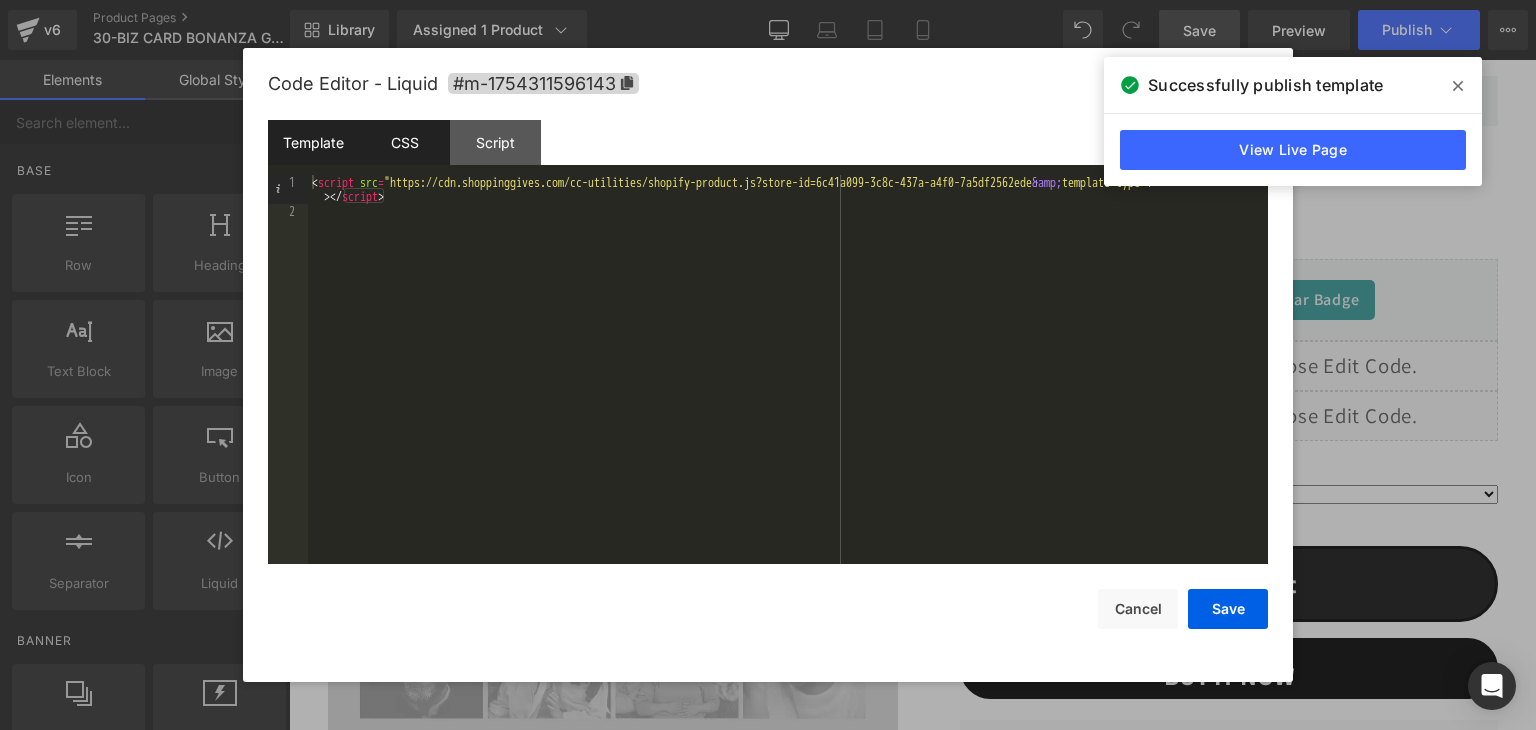 click on "CSS" at bounding box center [404, 142] 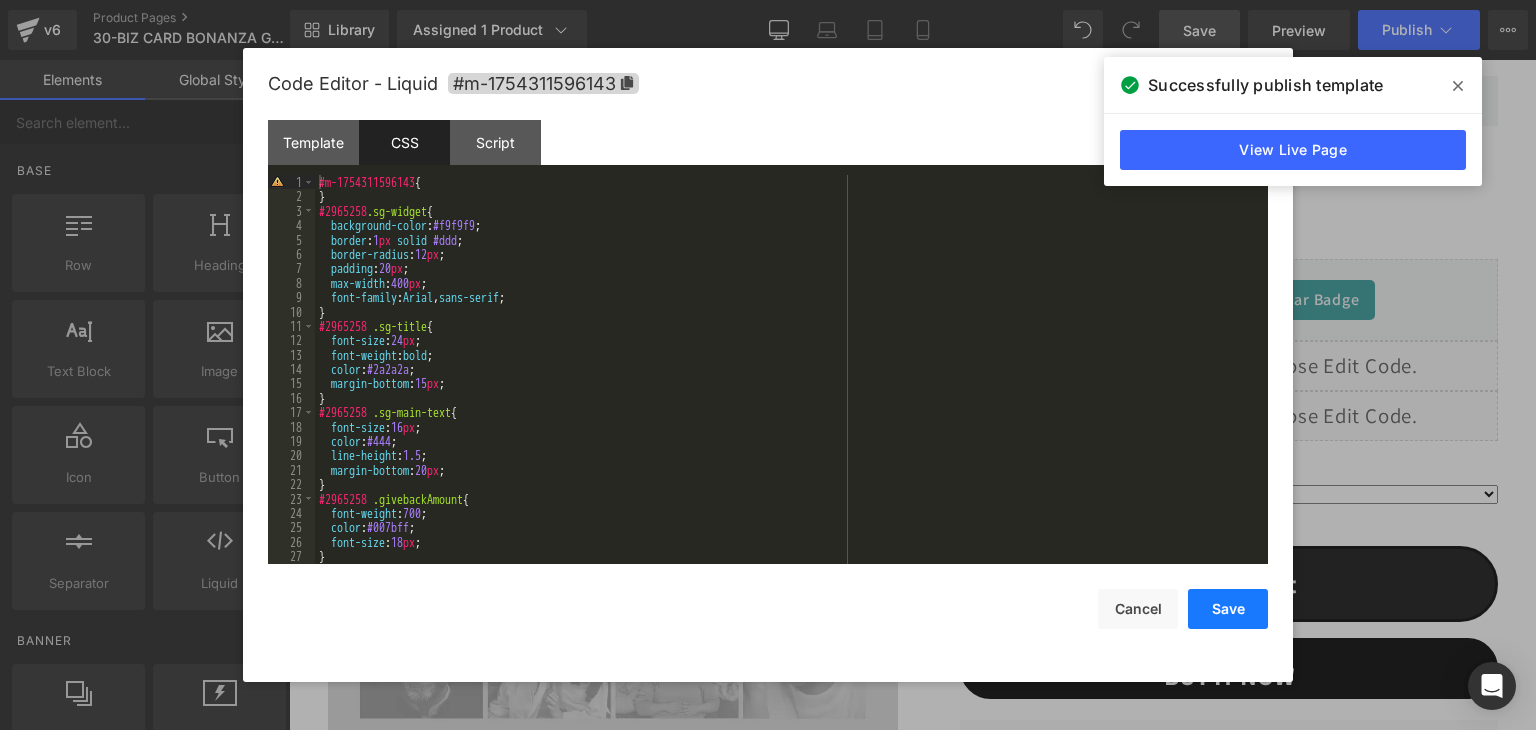 click on "Save" at bounding box center [1228, 609] 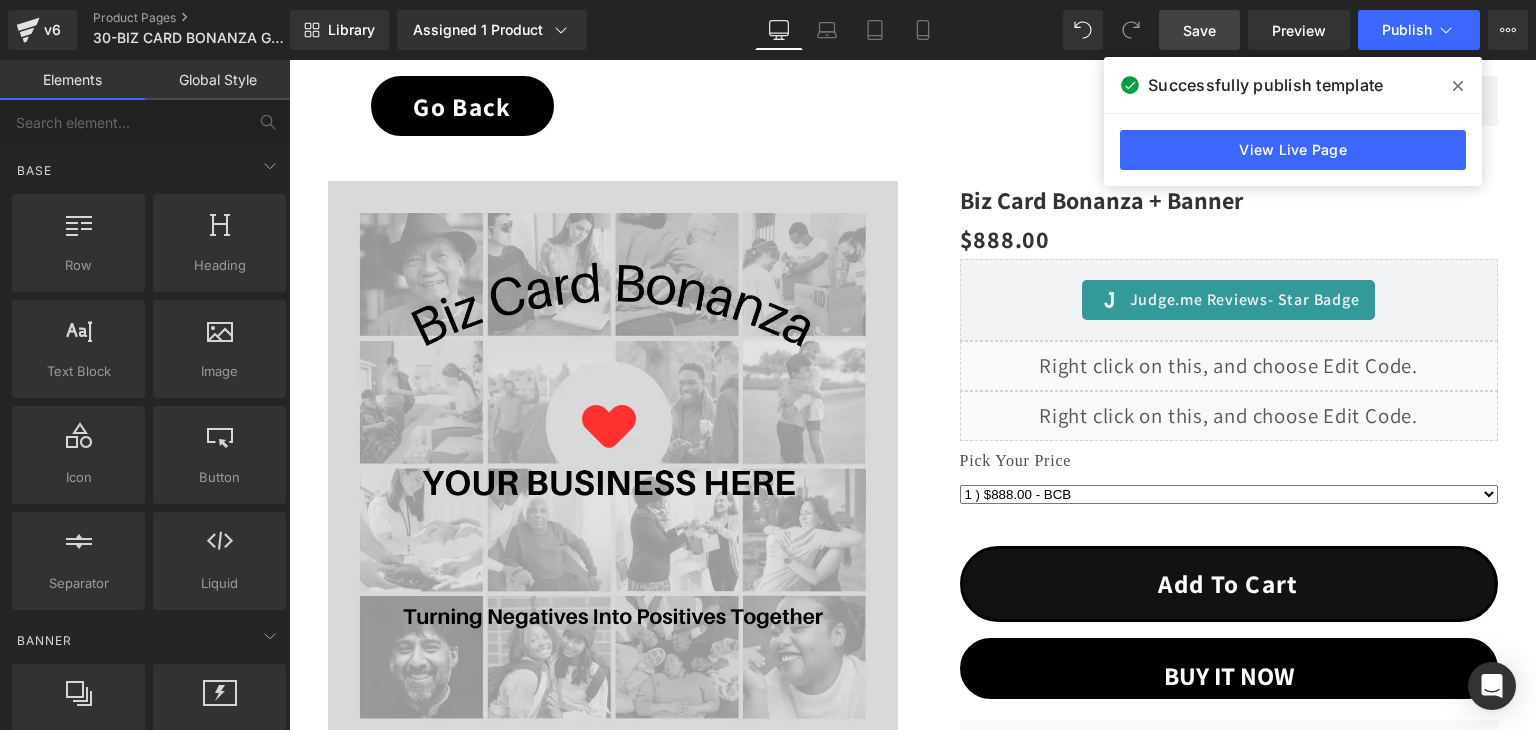 click on "Save" at bounding box center (1199, 30) 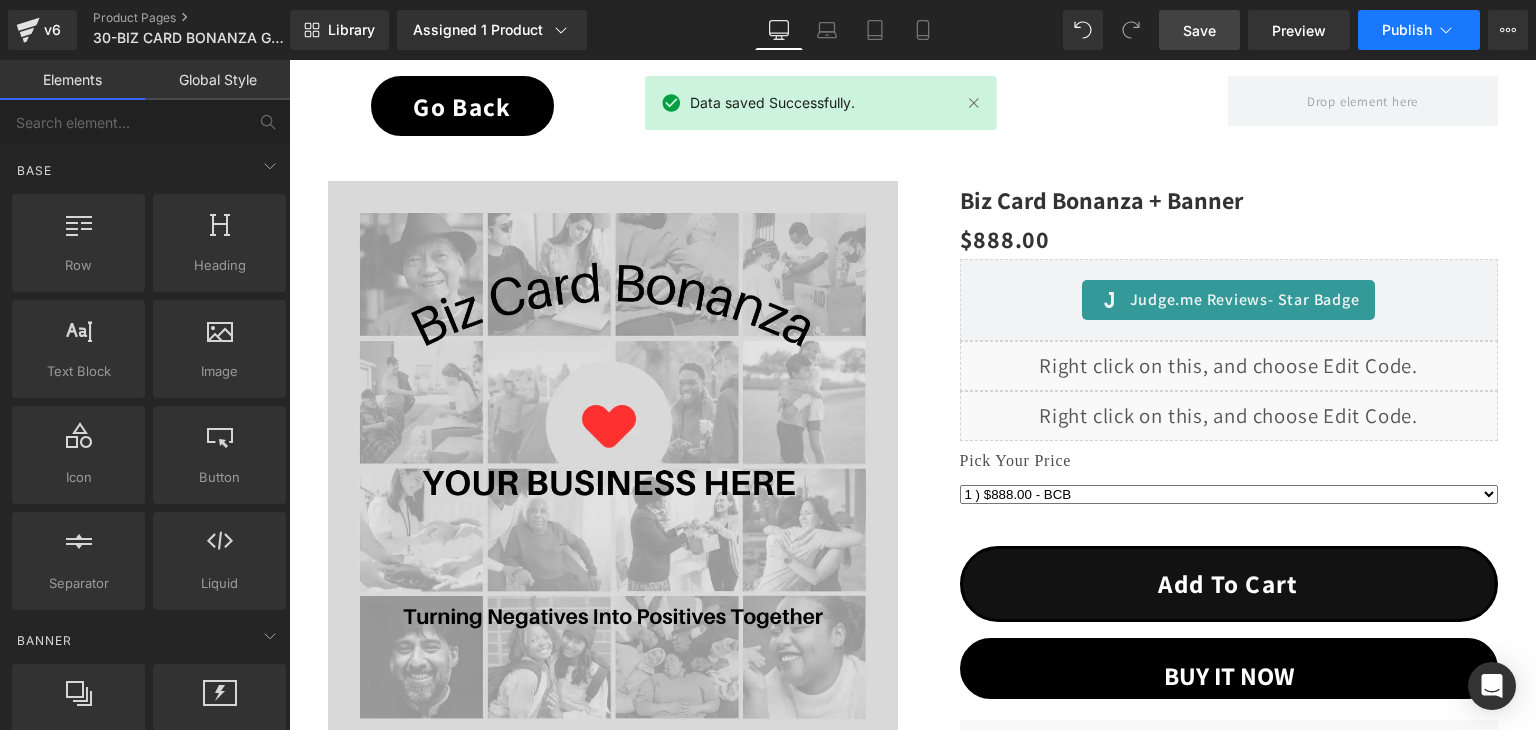 click 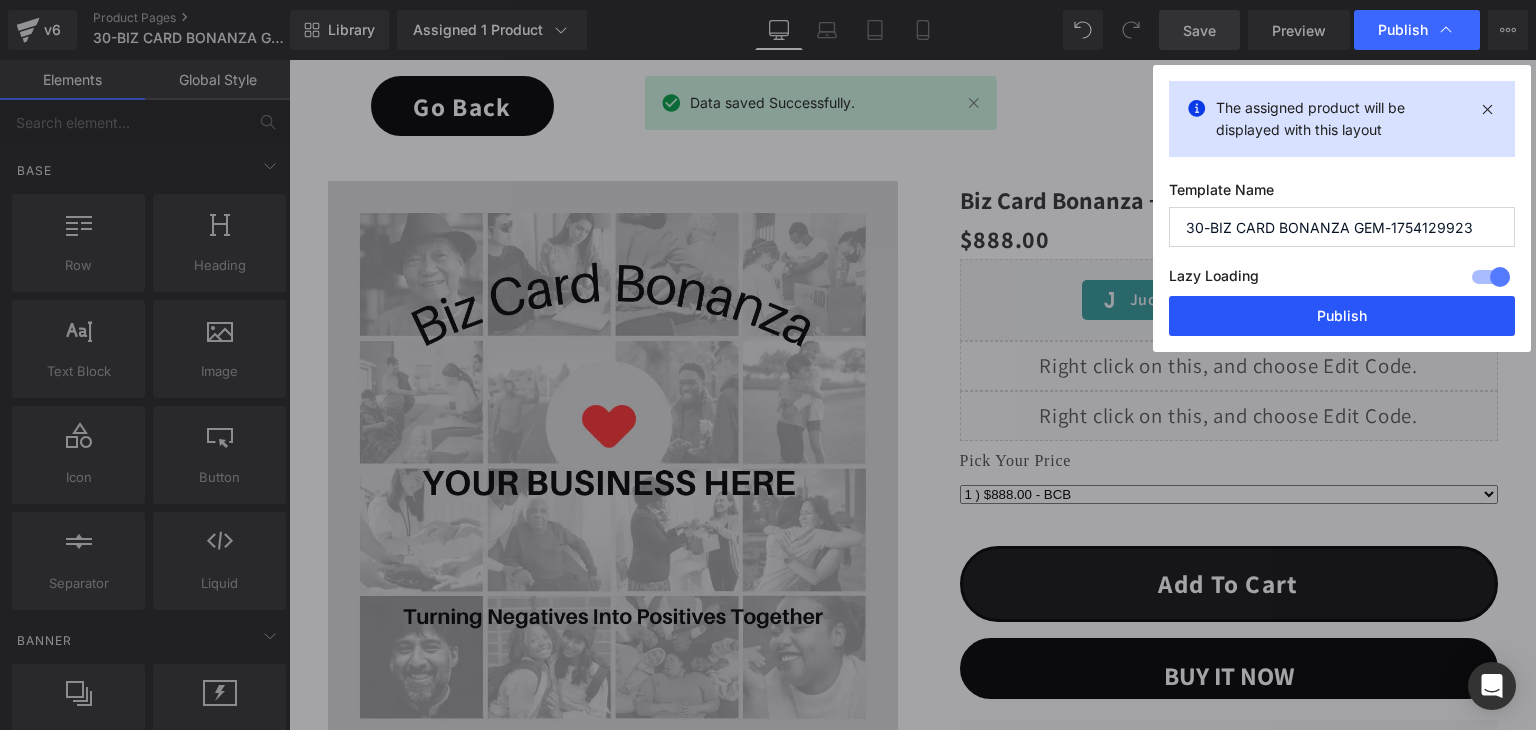 click on "Publish" at bounding box center [1342, 316] 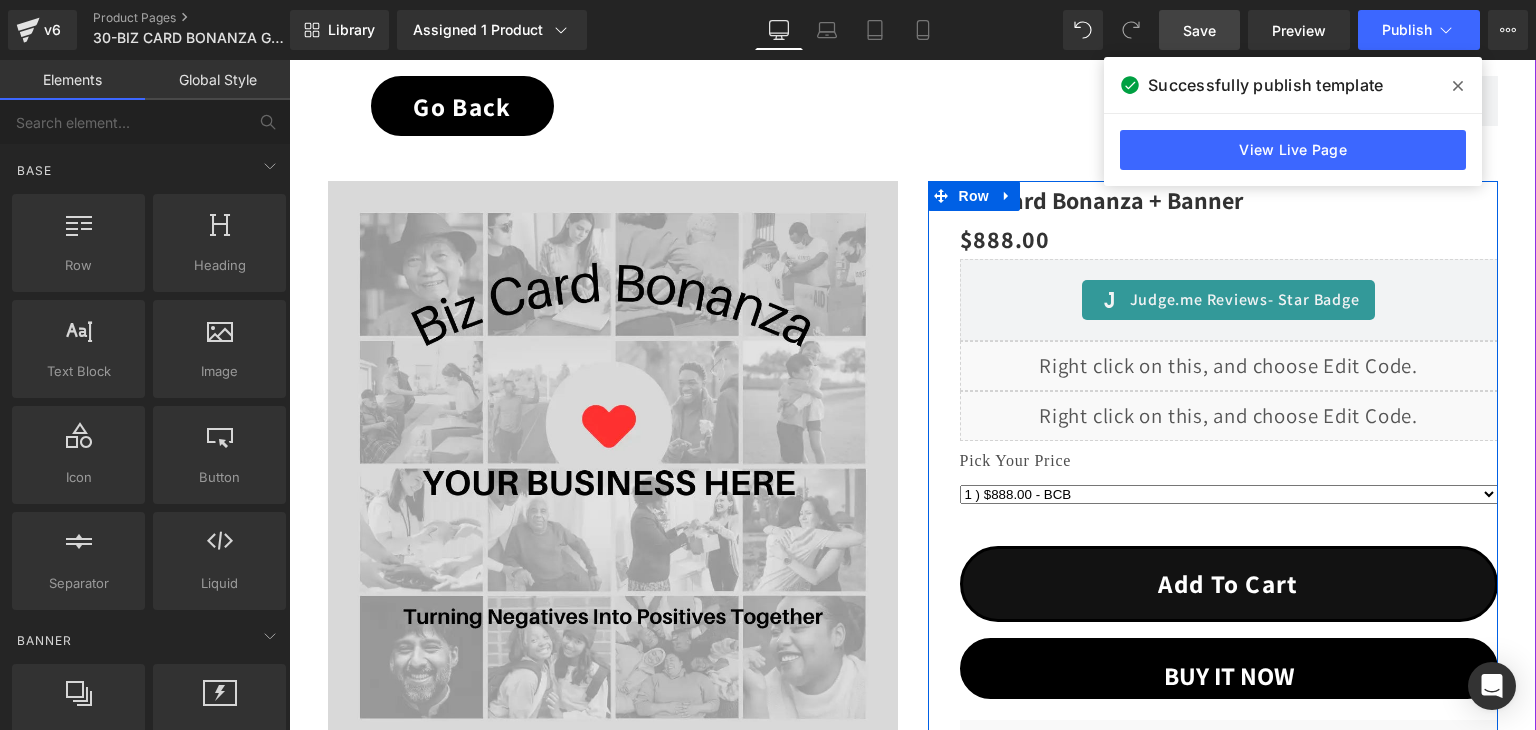 click on "Liquid" at bounding box center (1229, 416) 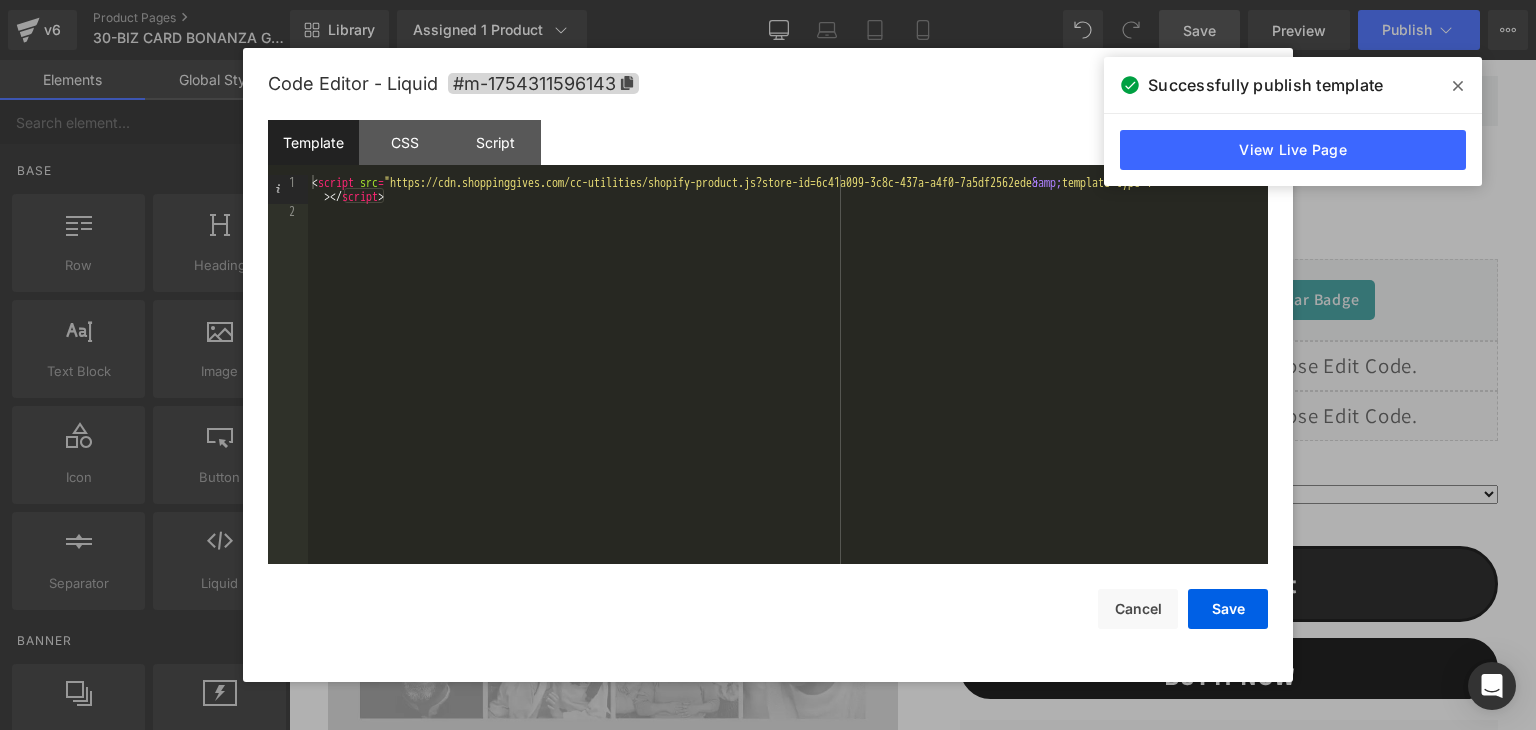 click at bounding box center [1458, 86] 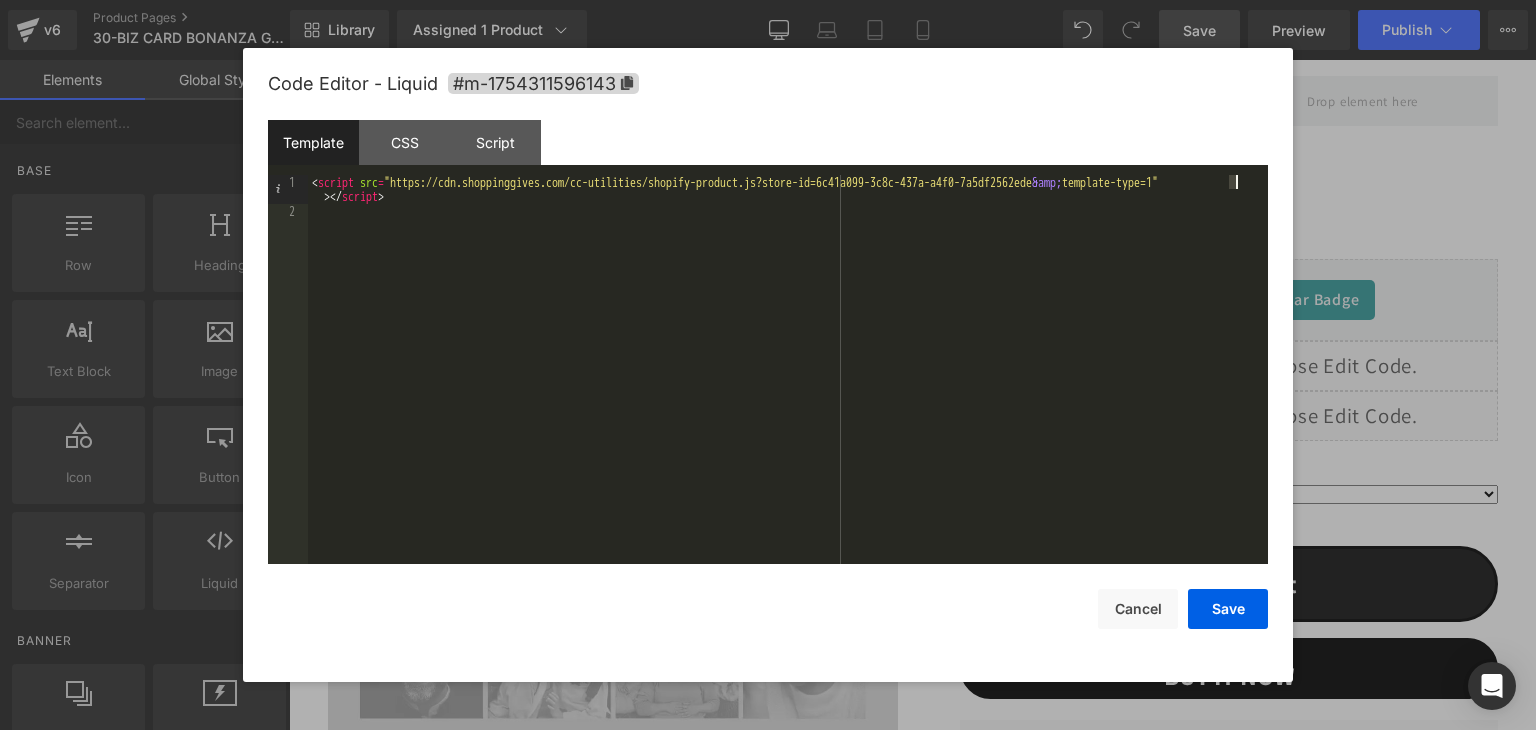 click on "< script   src = "https://cdn.shoppinggives.com/cc-utilities/shopify-product.js?store-id=6c41a099-3c8c-437a-a4f0-7a5df2562ede &amp; template-type=1"    > </ script >" at bounding box center [788, 391] 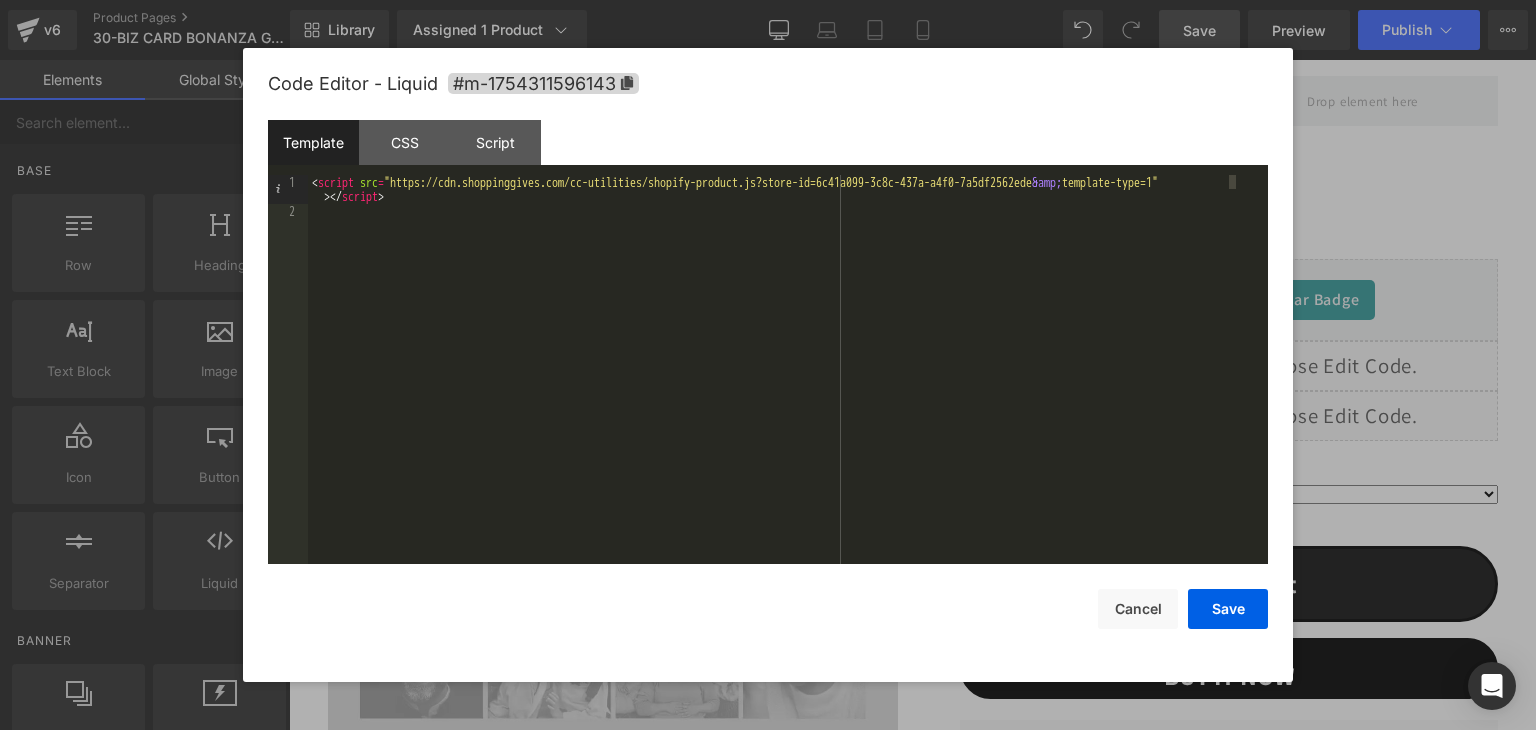 type 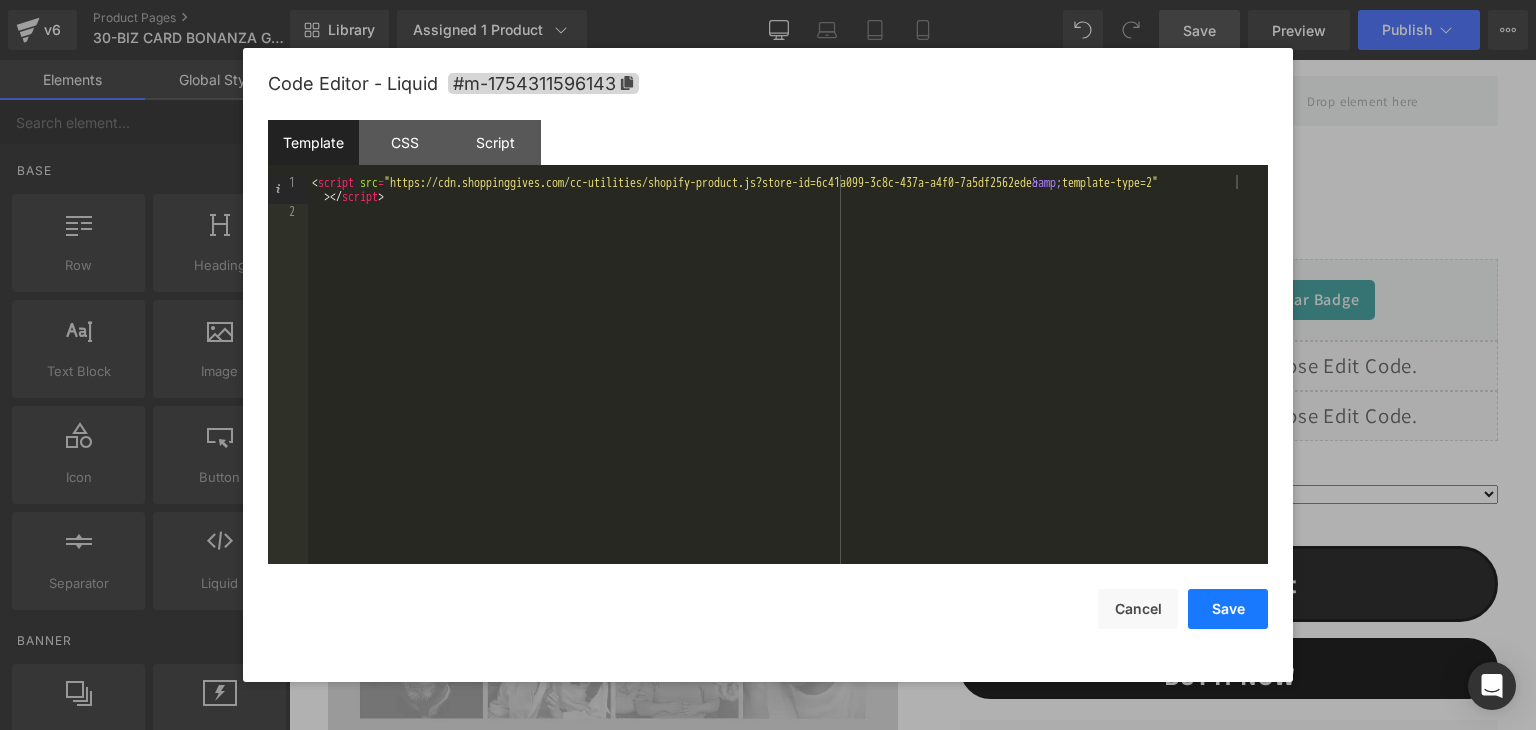 click on "Save" at bounding box center [1228, 609] 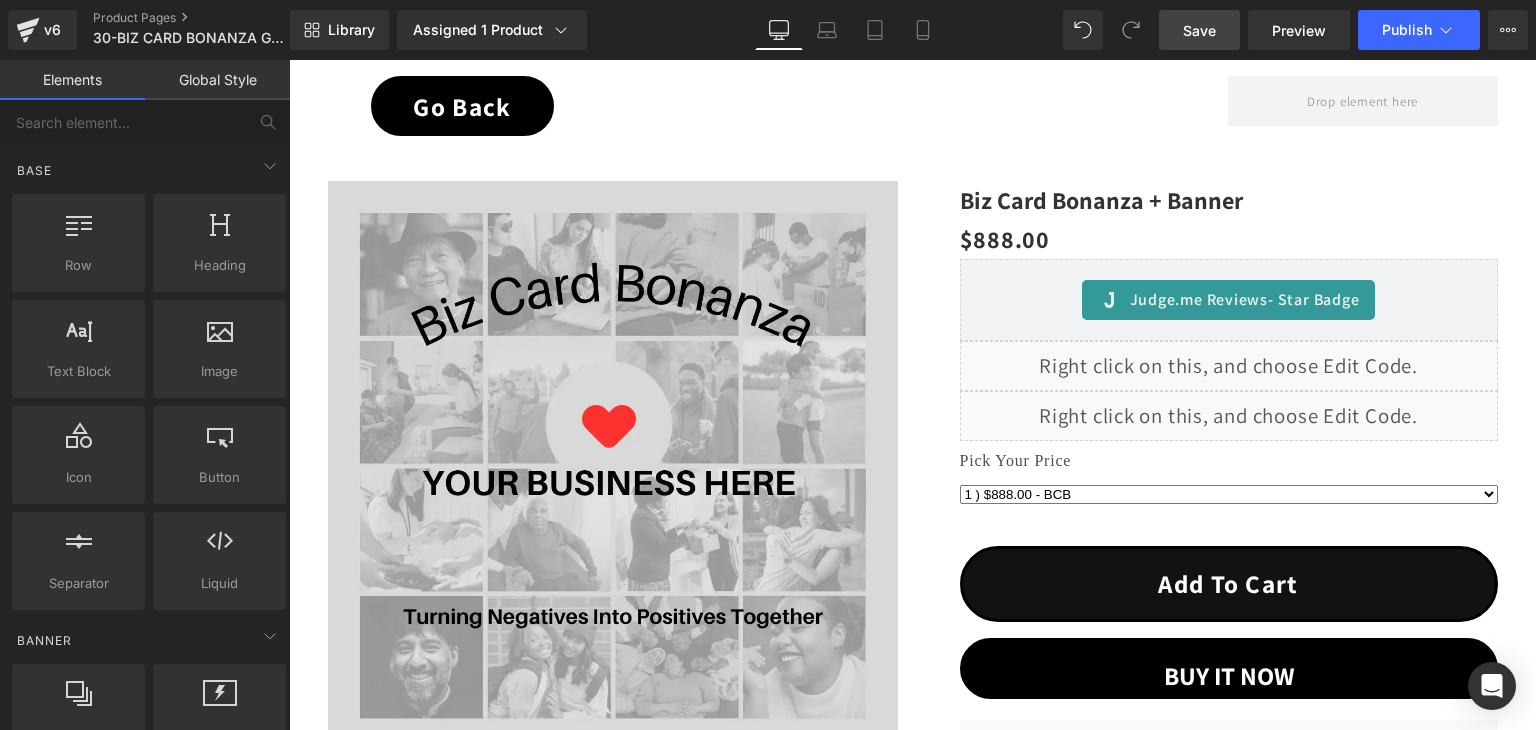 click on "Save" at bounding box center [1199, 30] 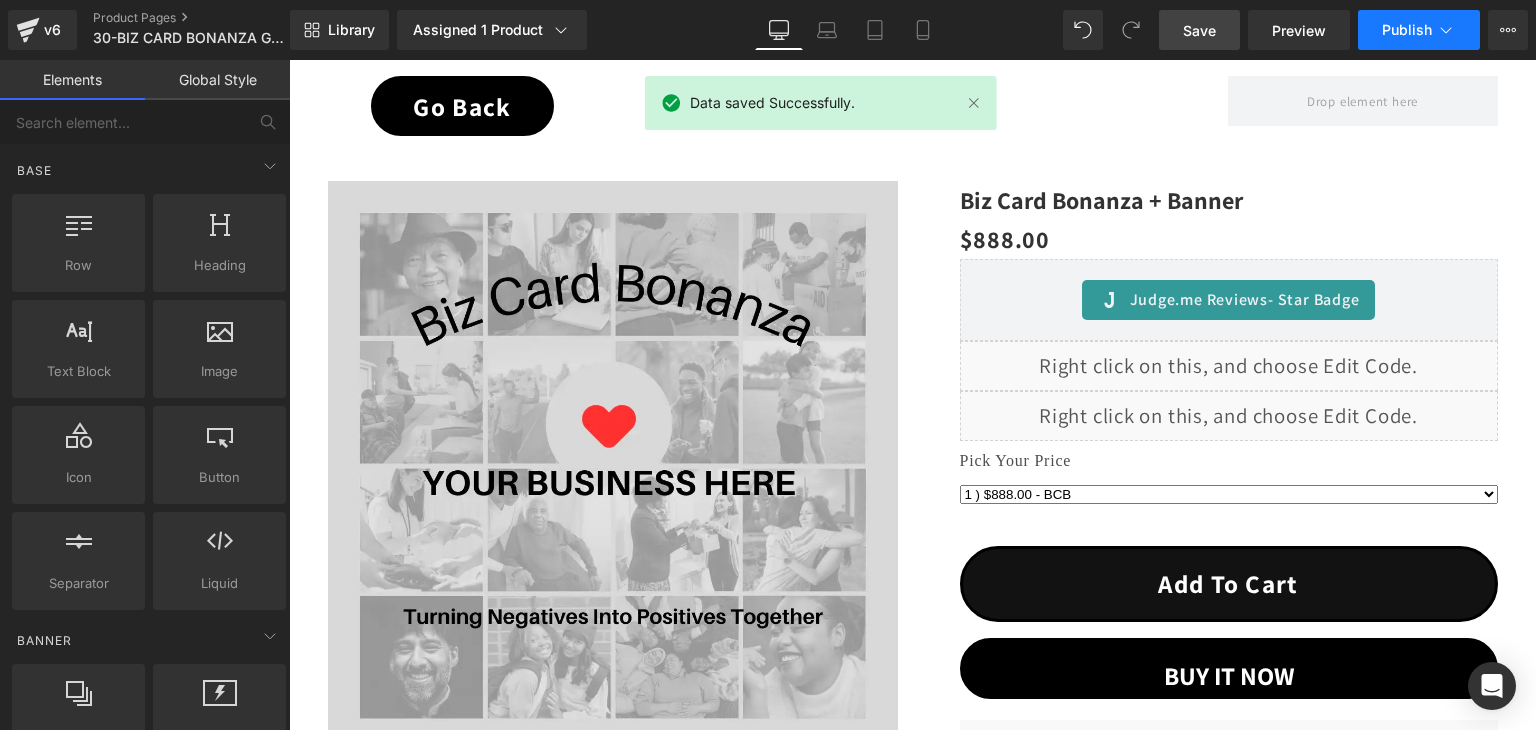 click on "Publish" at bounding box center [1407, 30] 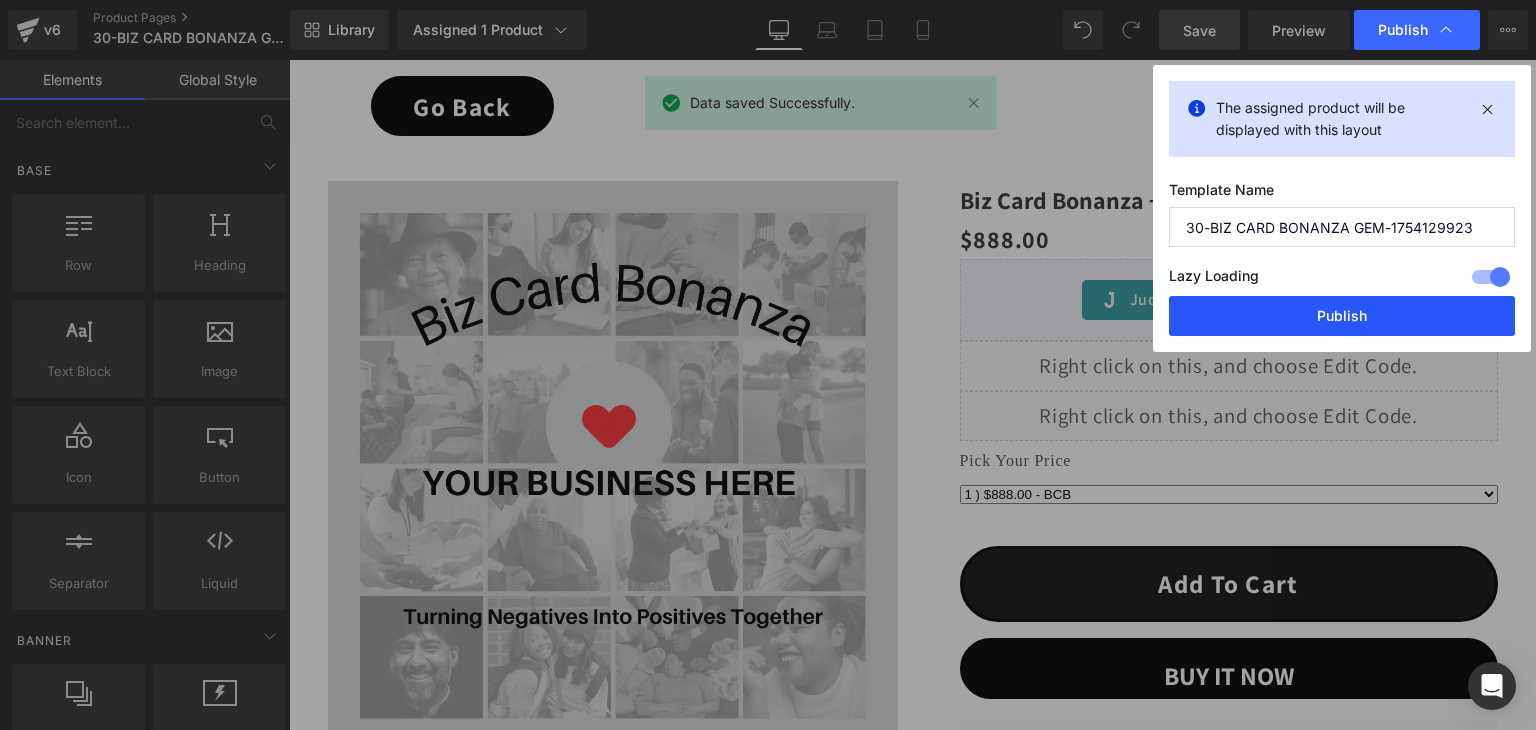 click on "Publish" at bounding box center (1342, 316) 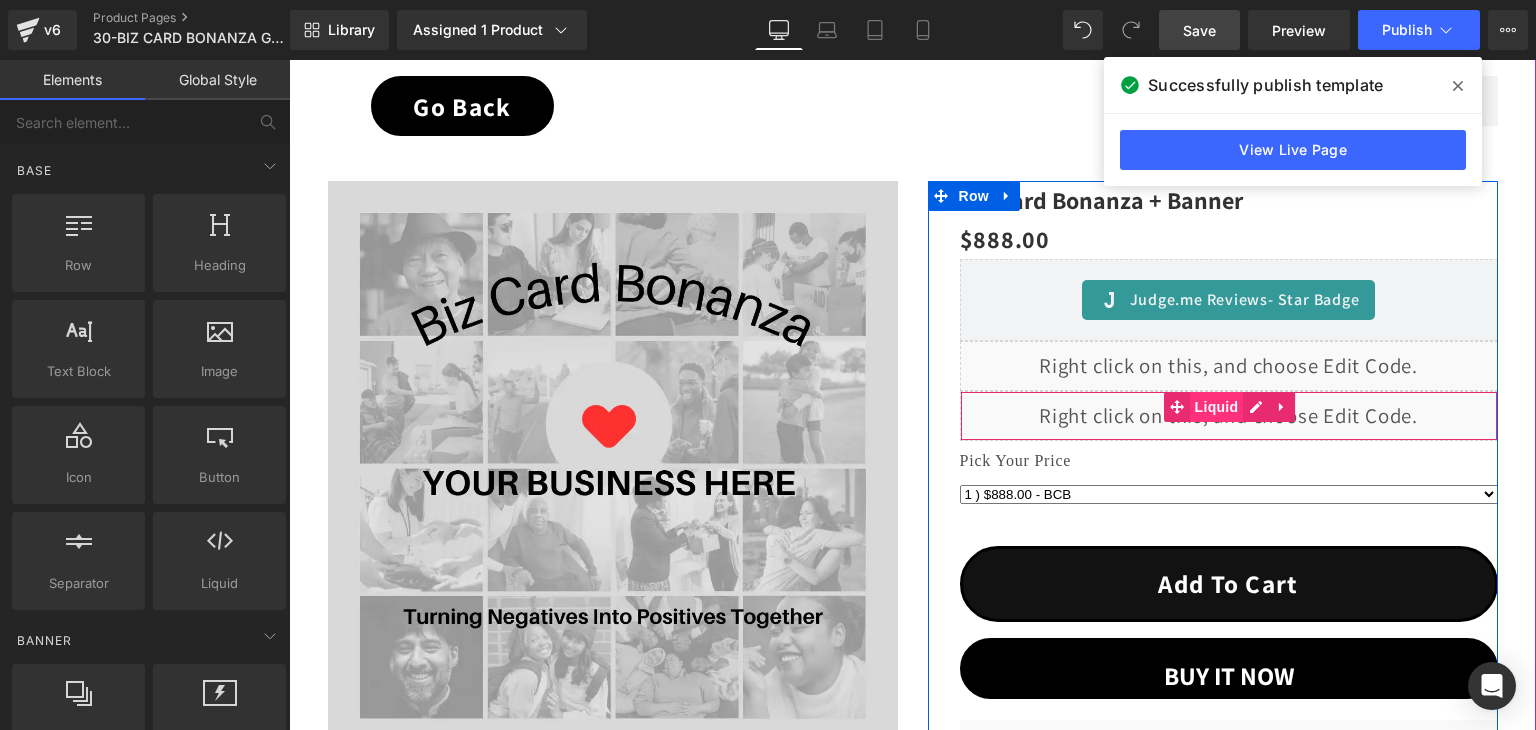 click on "Liquid" at bounding box center [1217, 407] 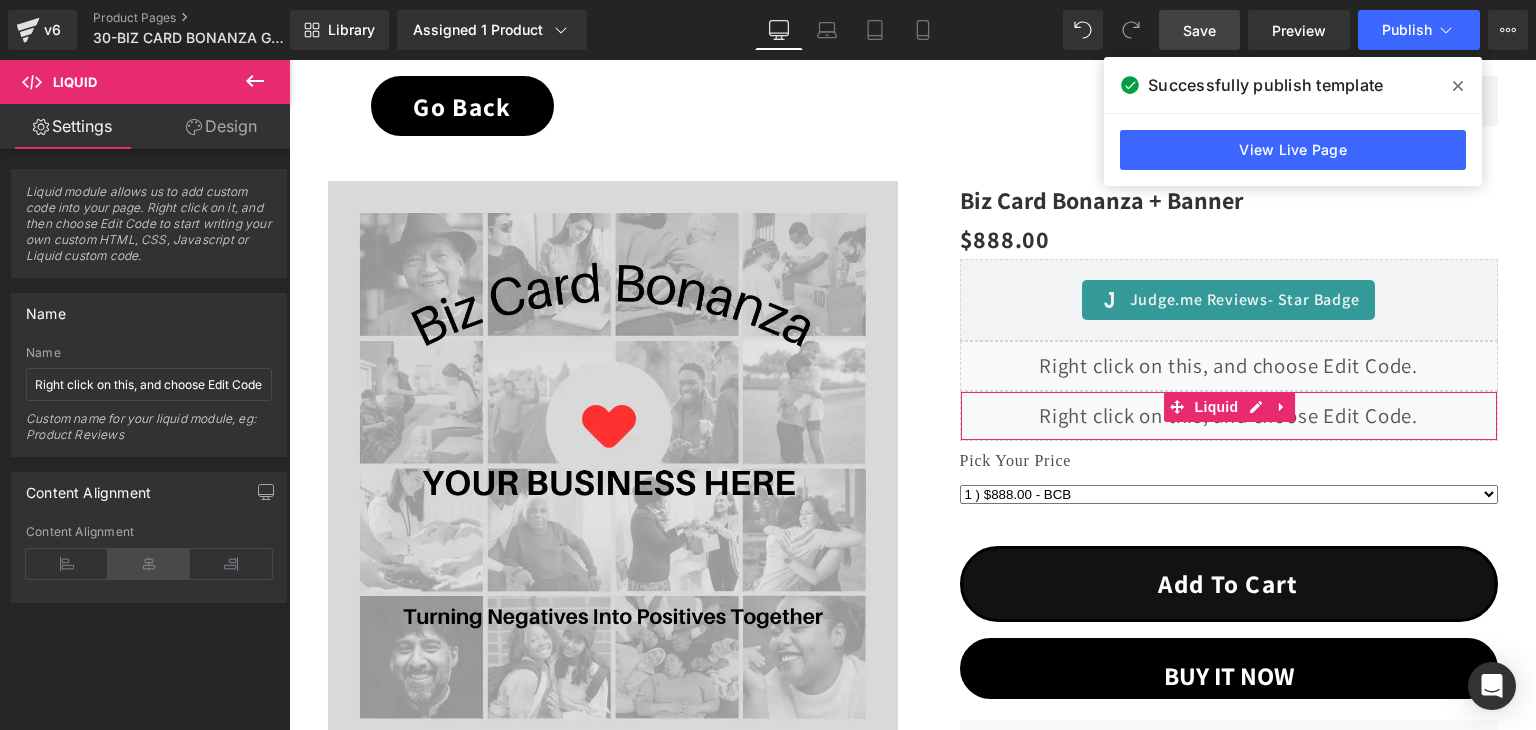 click at bounding box center [149, 564] 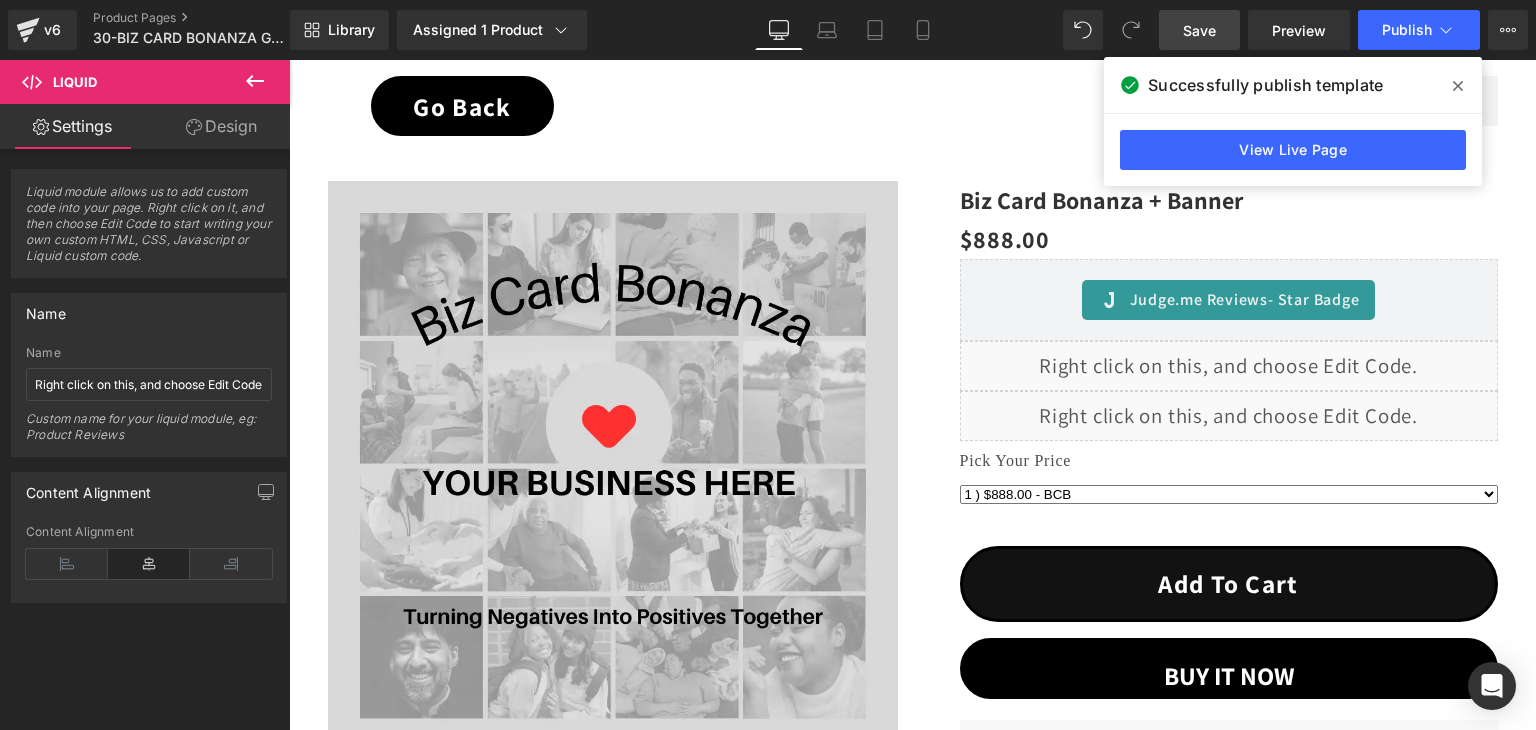 click on "Save" at bounding box center [1199, 30] 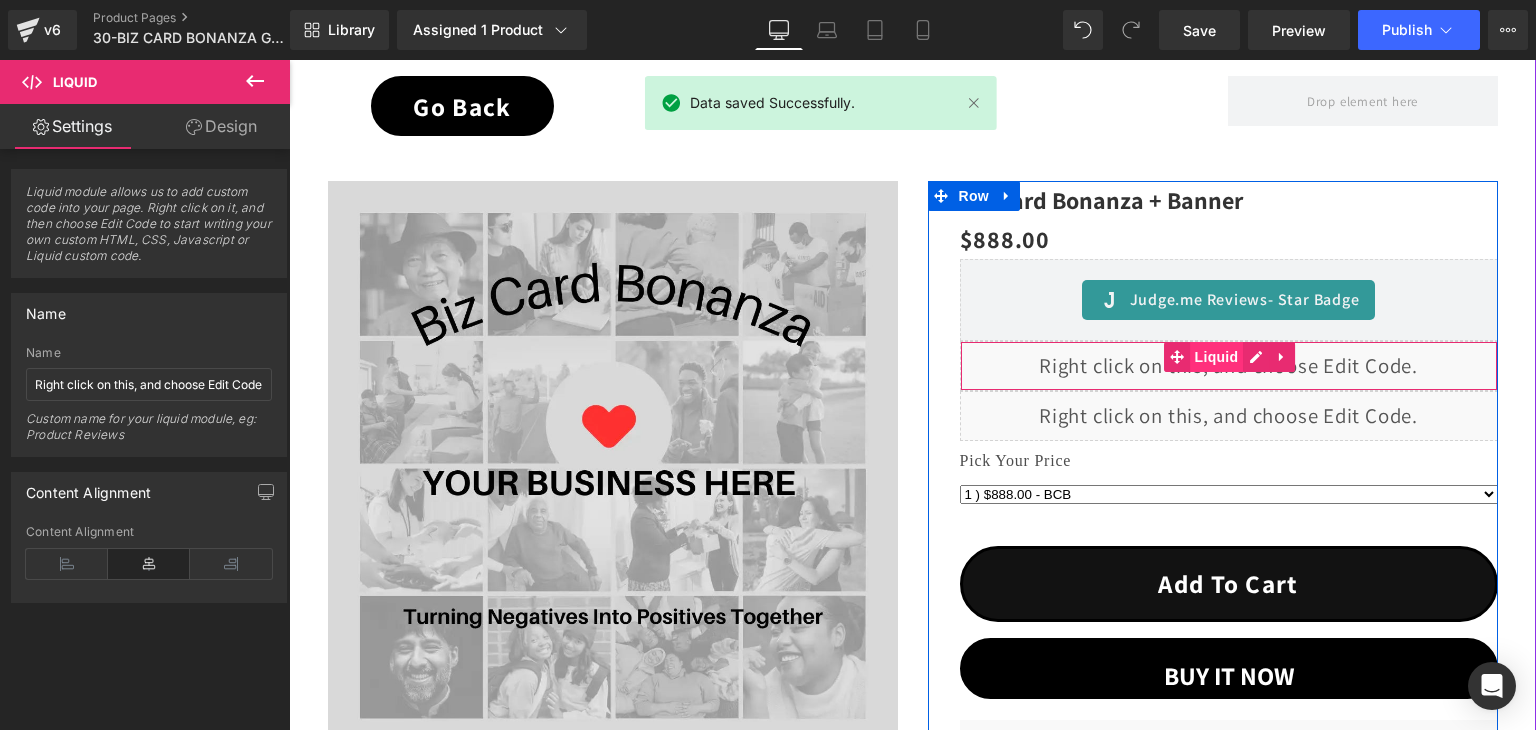 click on "Liquid" at bounding box center (1217, 357) 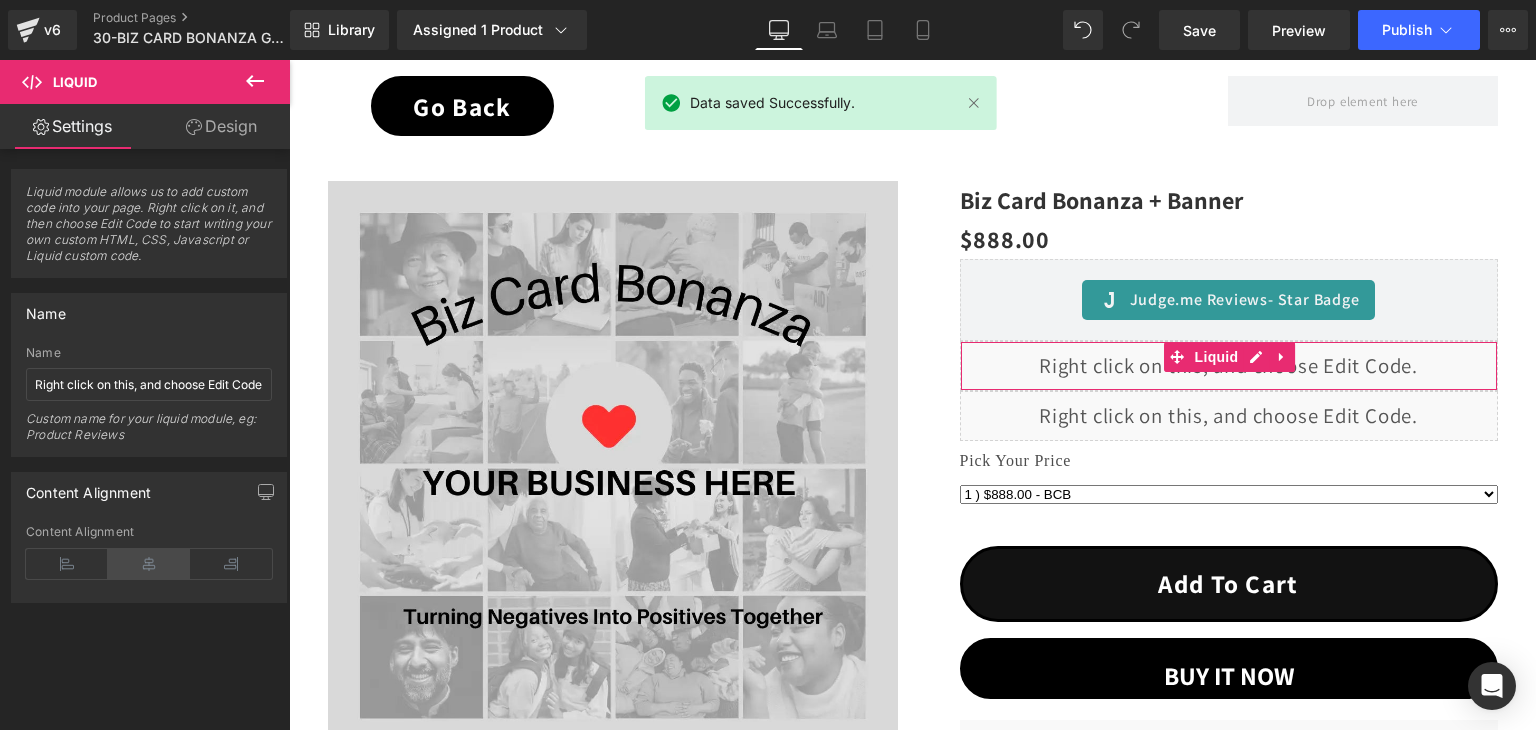 click at bounding box center (149, 564) 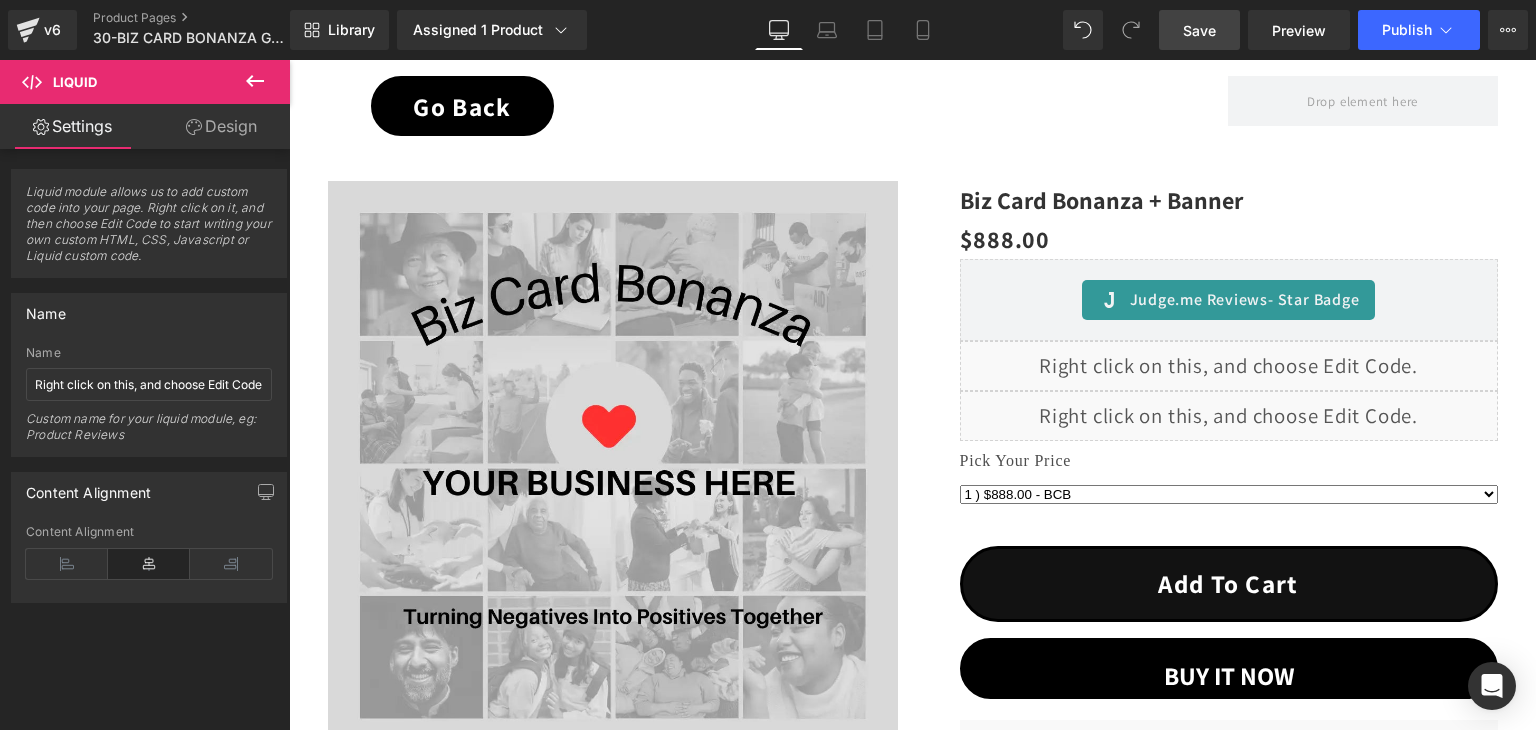 click on "Save" at bounding box center (1199, 30) 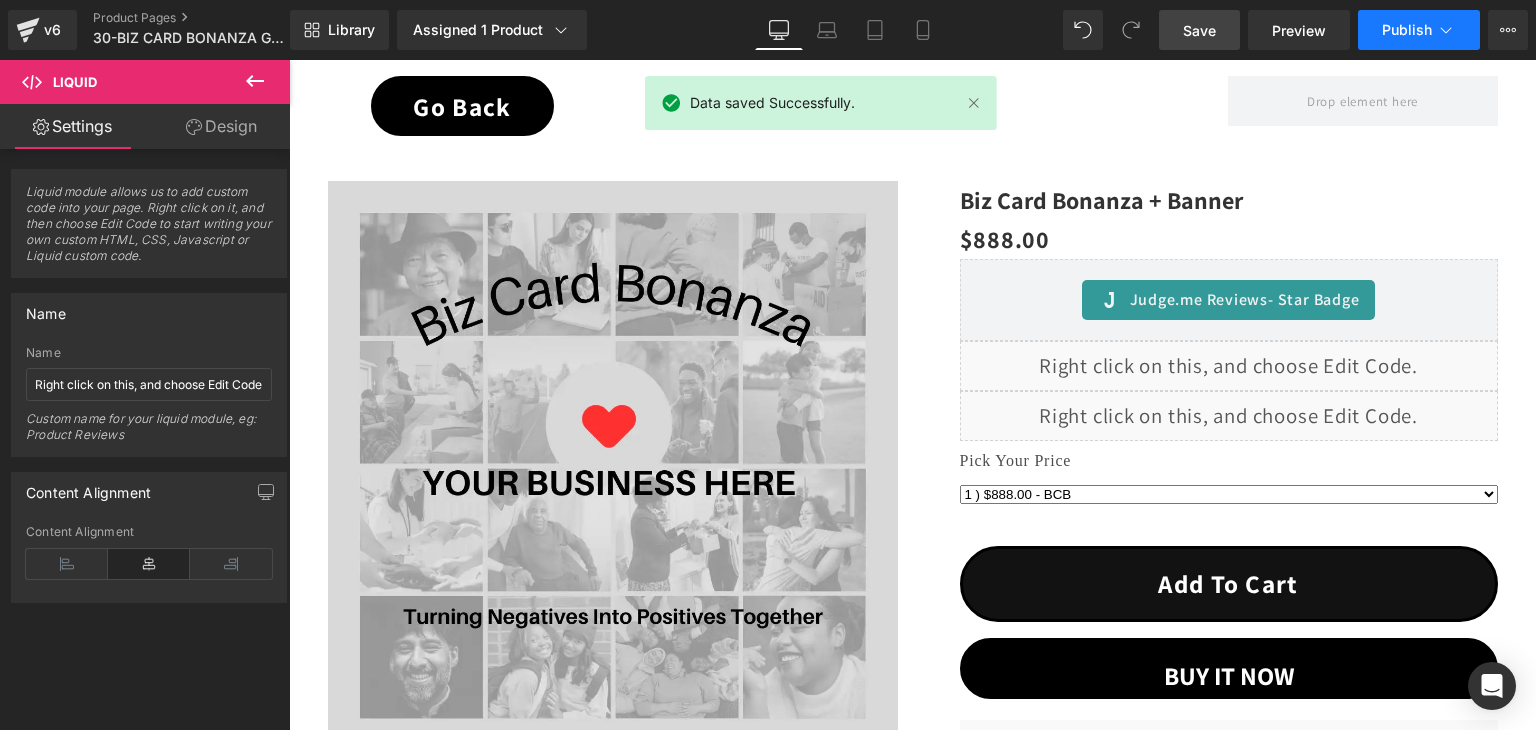 click on "Publish" at bounding box center [1419, 30] 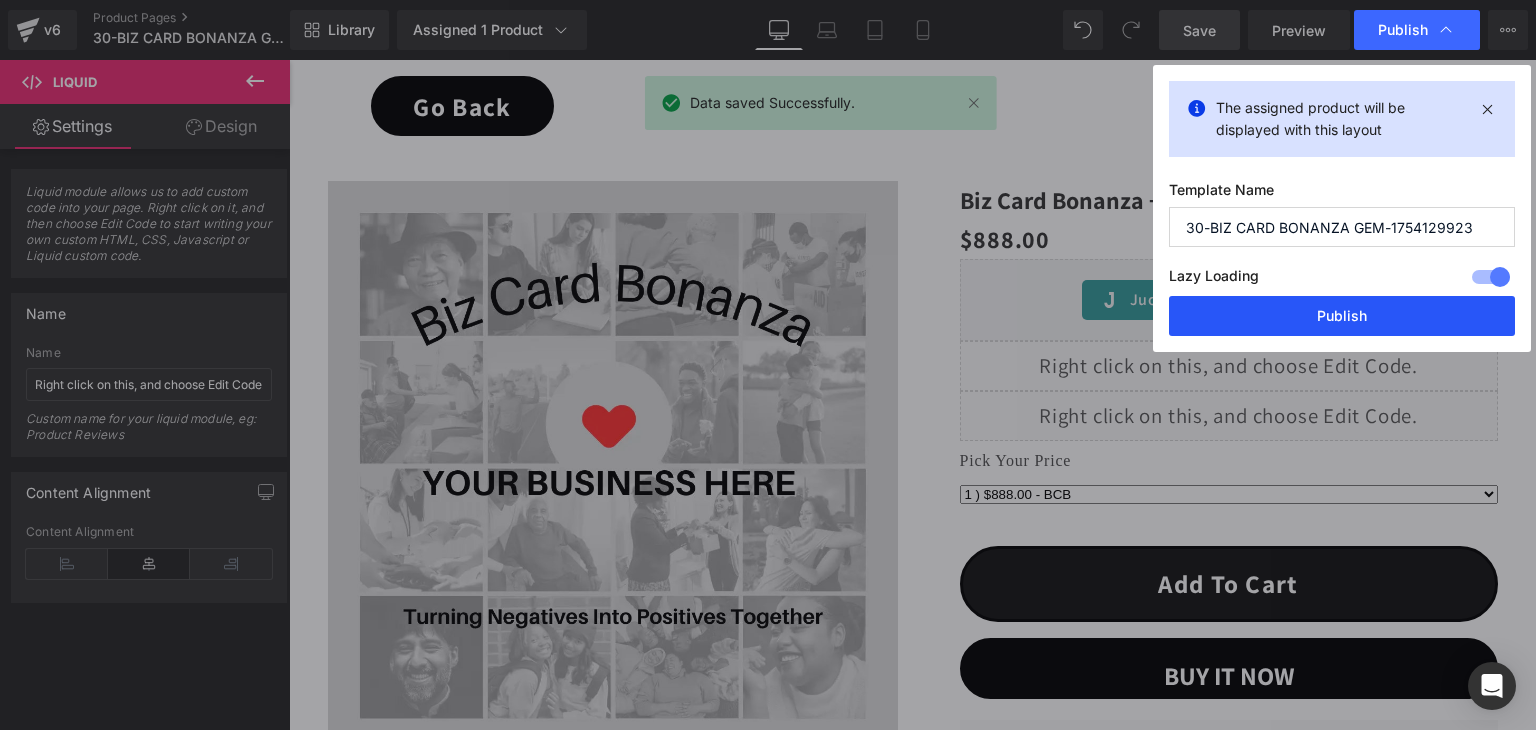 click on "Publish" at bounding box center (1342, 316) 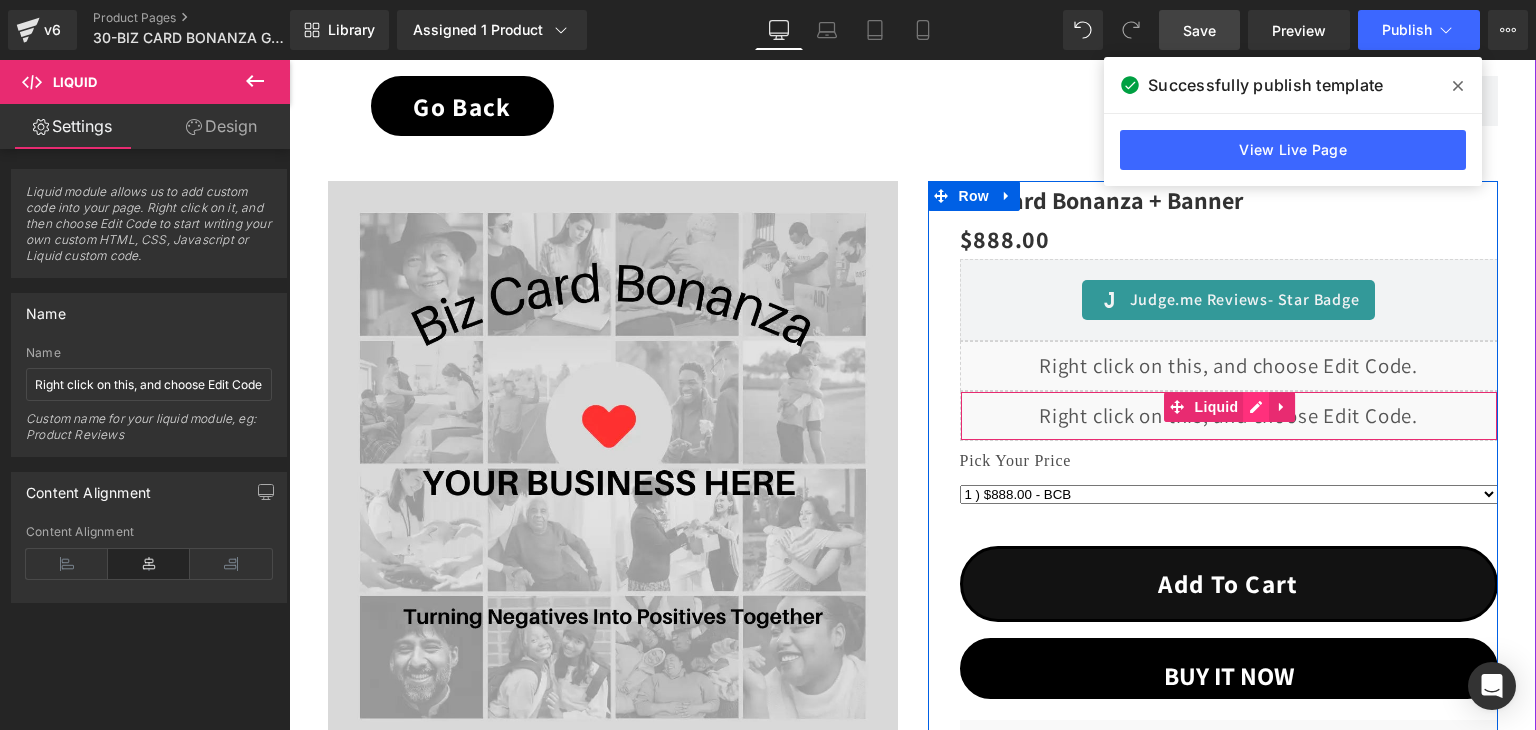 click on "Liquid" at bounding box center (1229, 416) 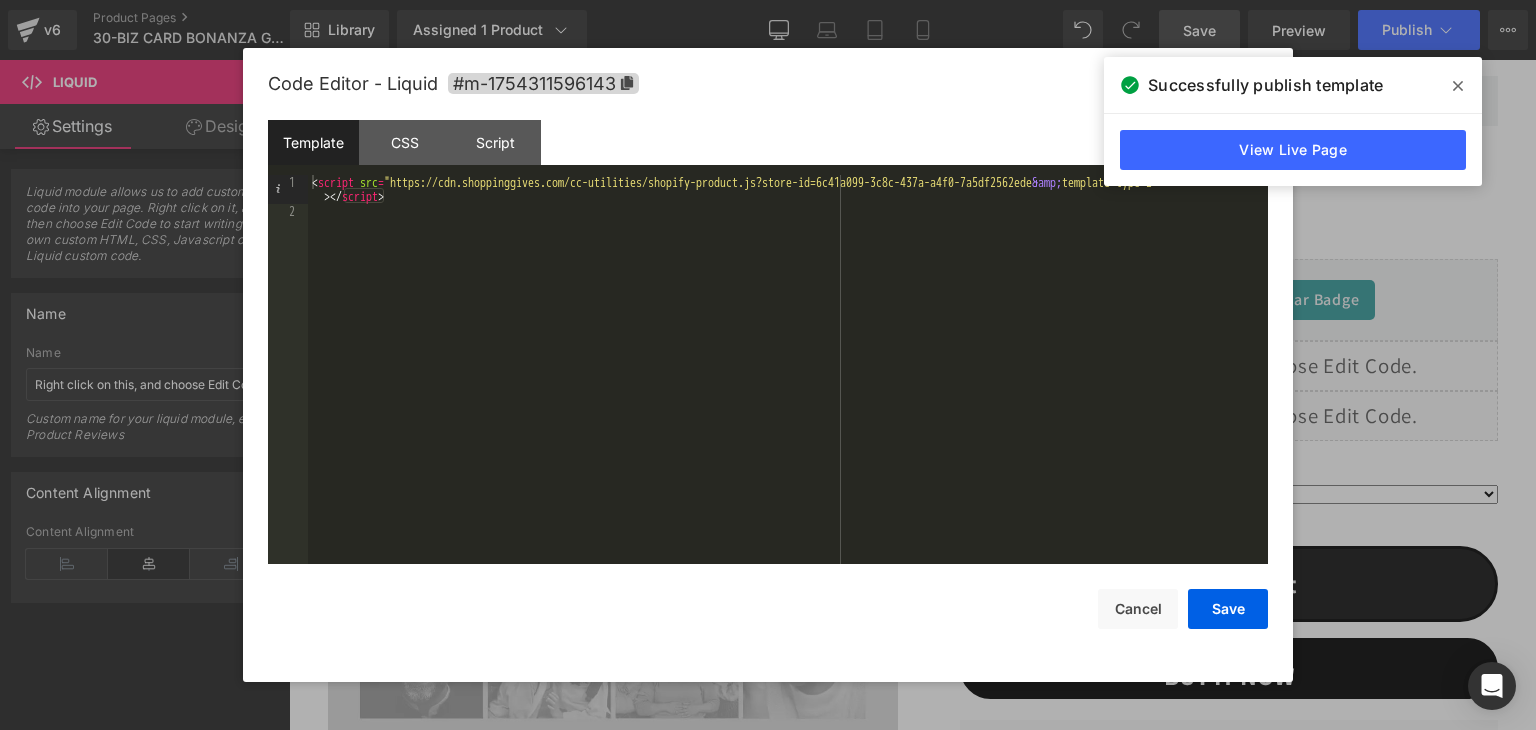 click 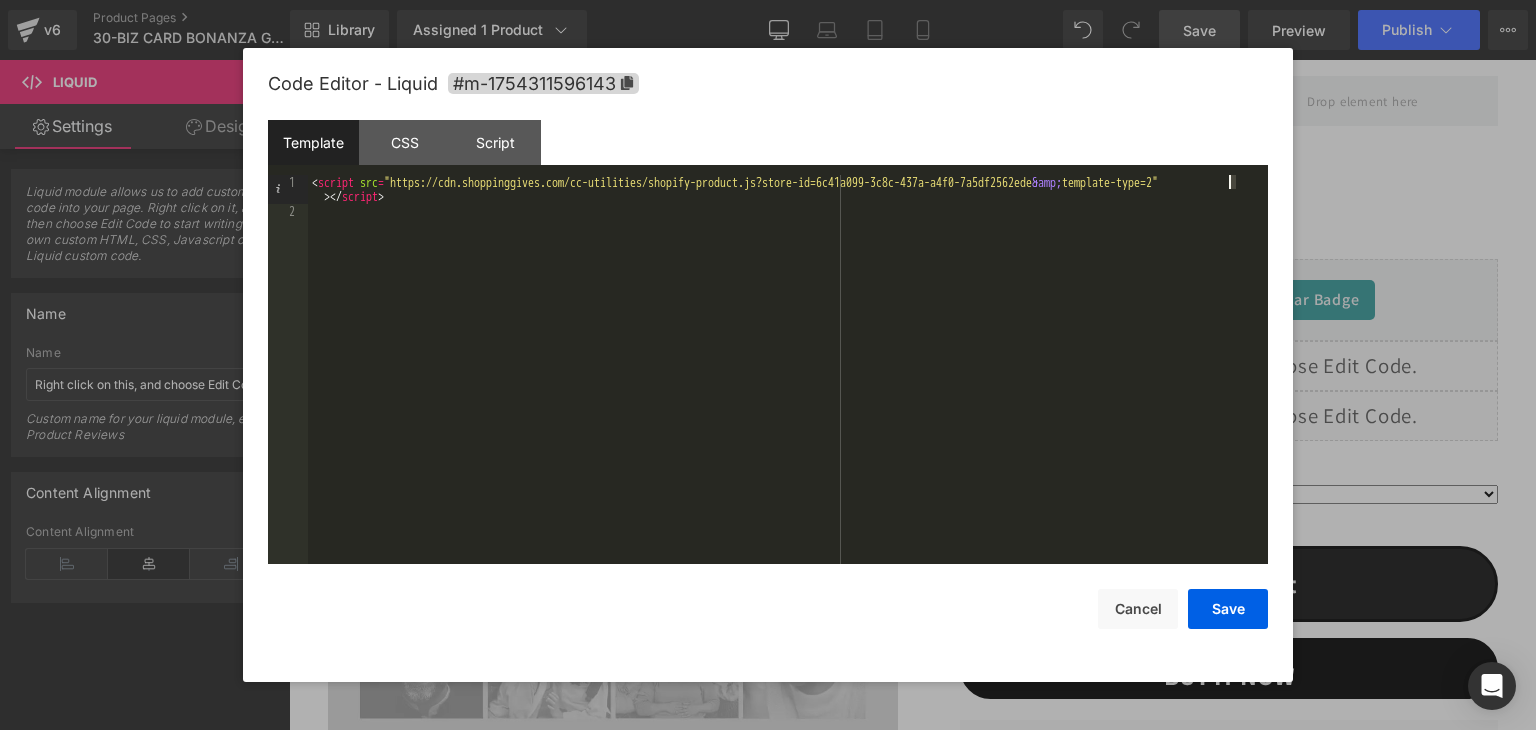 click on "< script   src = "https://cdn.shoppinggives.com/cc-utilities/shopify-product.js?store-id=6c41a099-3c8c-437a-a4f0-7a5df2562ede &amp; template-type=2"    > </ script >" at bounding box center [788, 391] 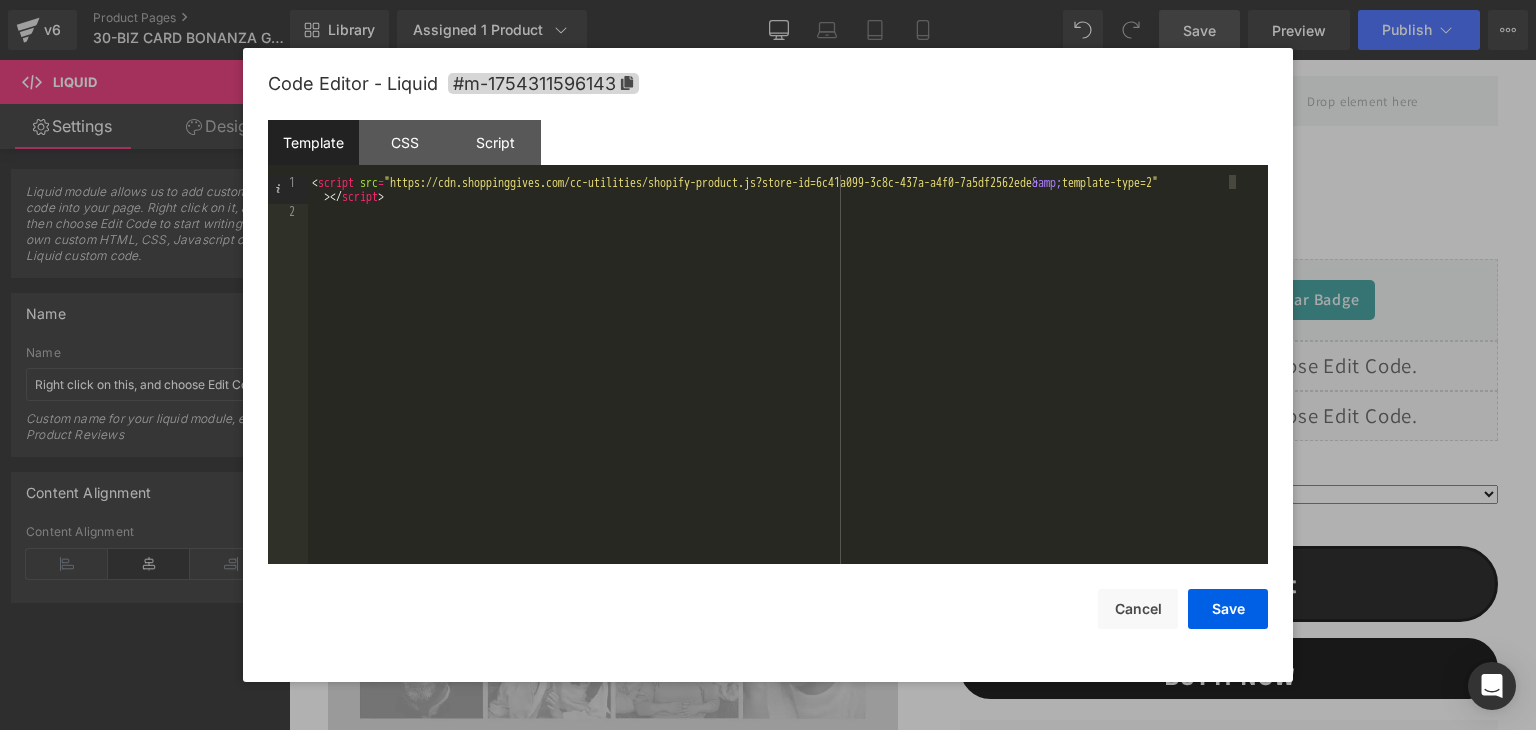 type 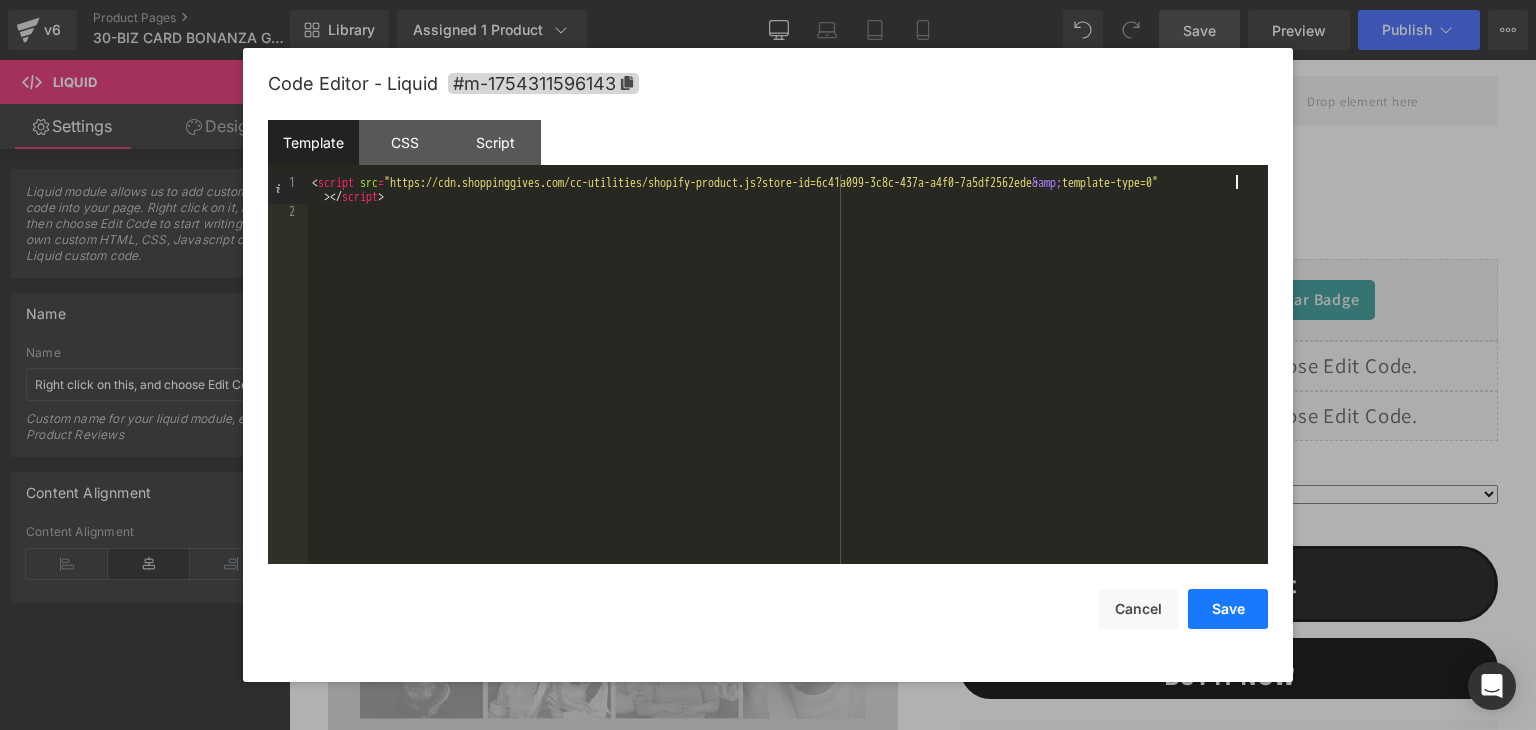 click on "Save" at bounding box center [1228, 609] 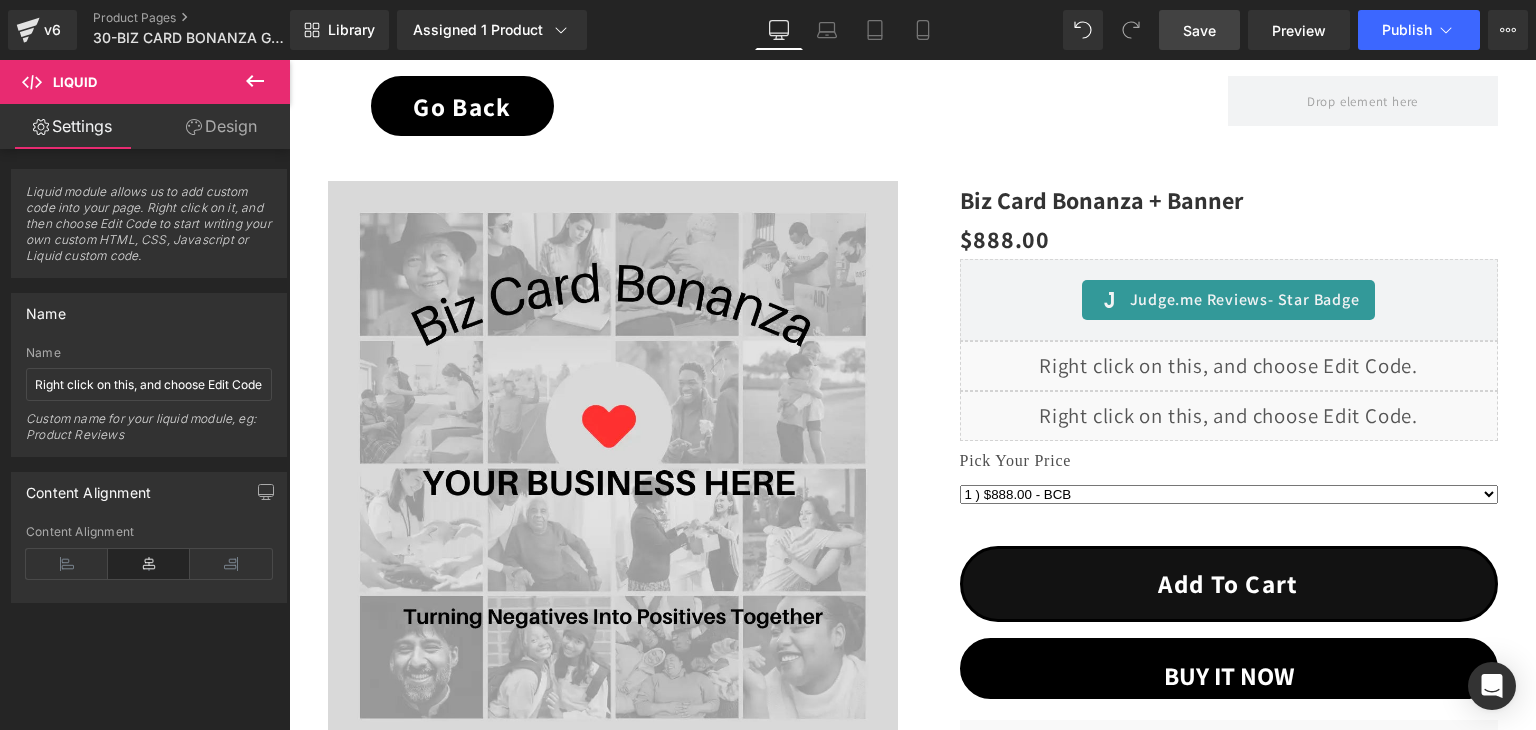 click on "Save" at bounding box center (1199, 30) 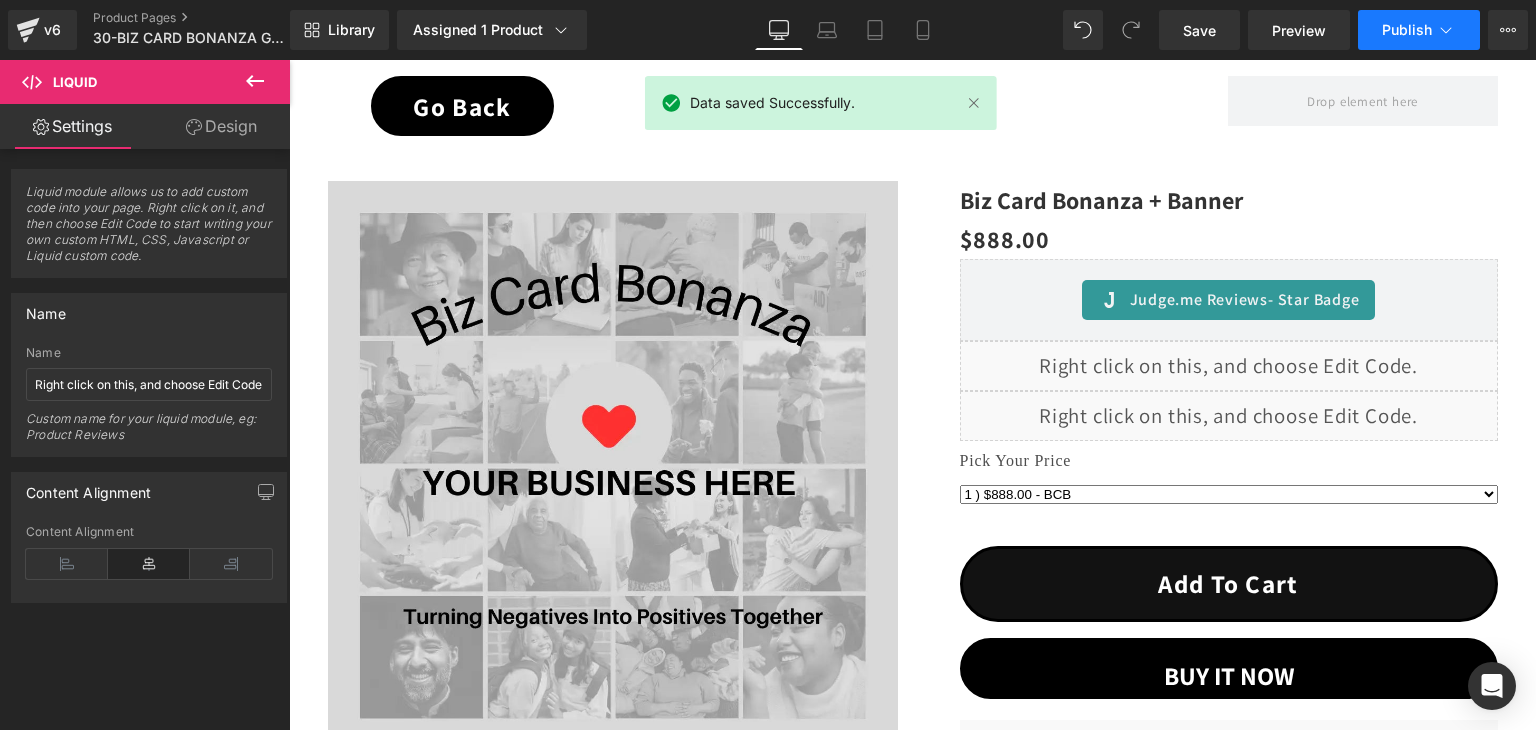 click 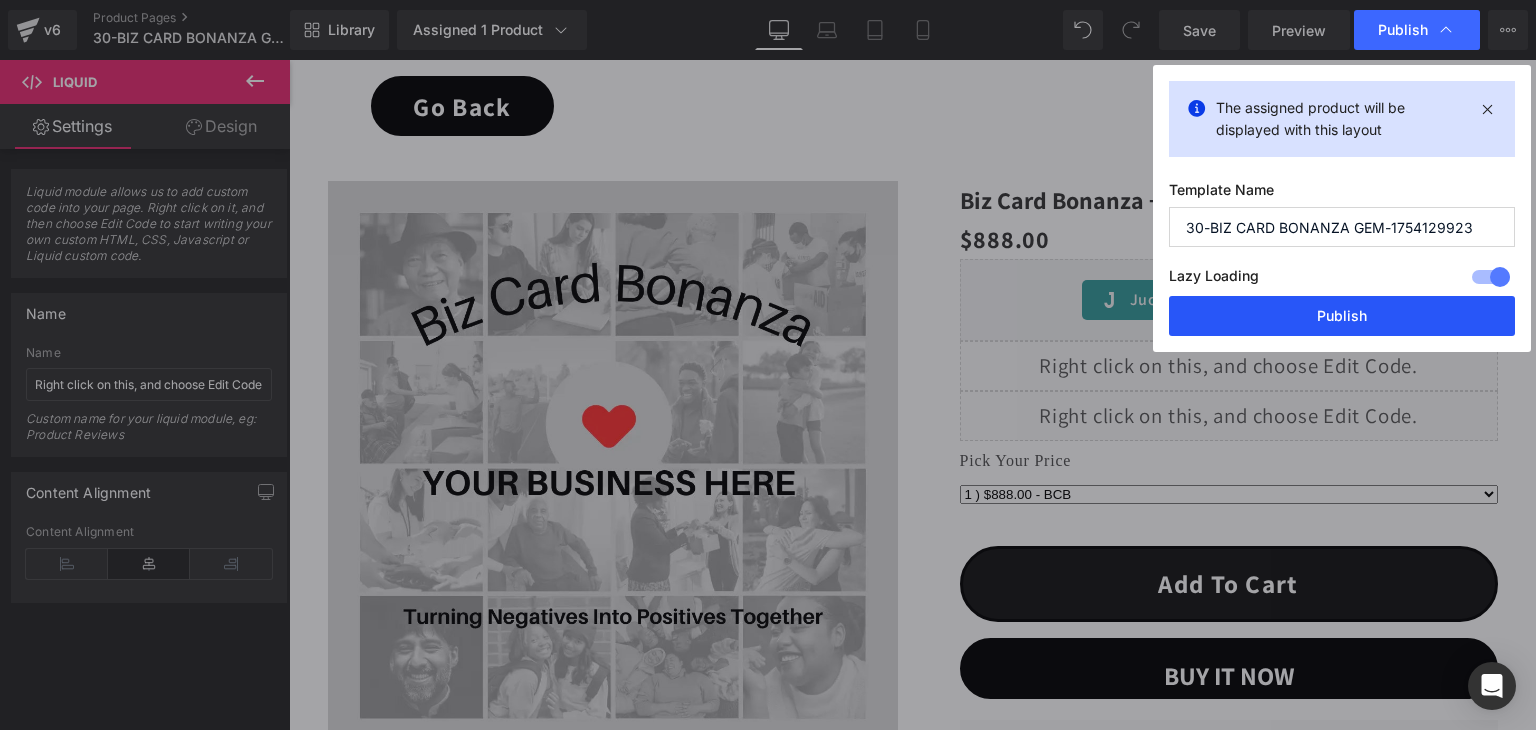 click on "Publish" at bounding box center [1342, 316] 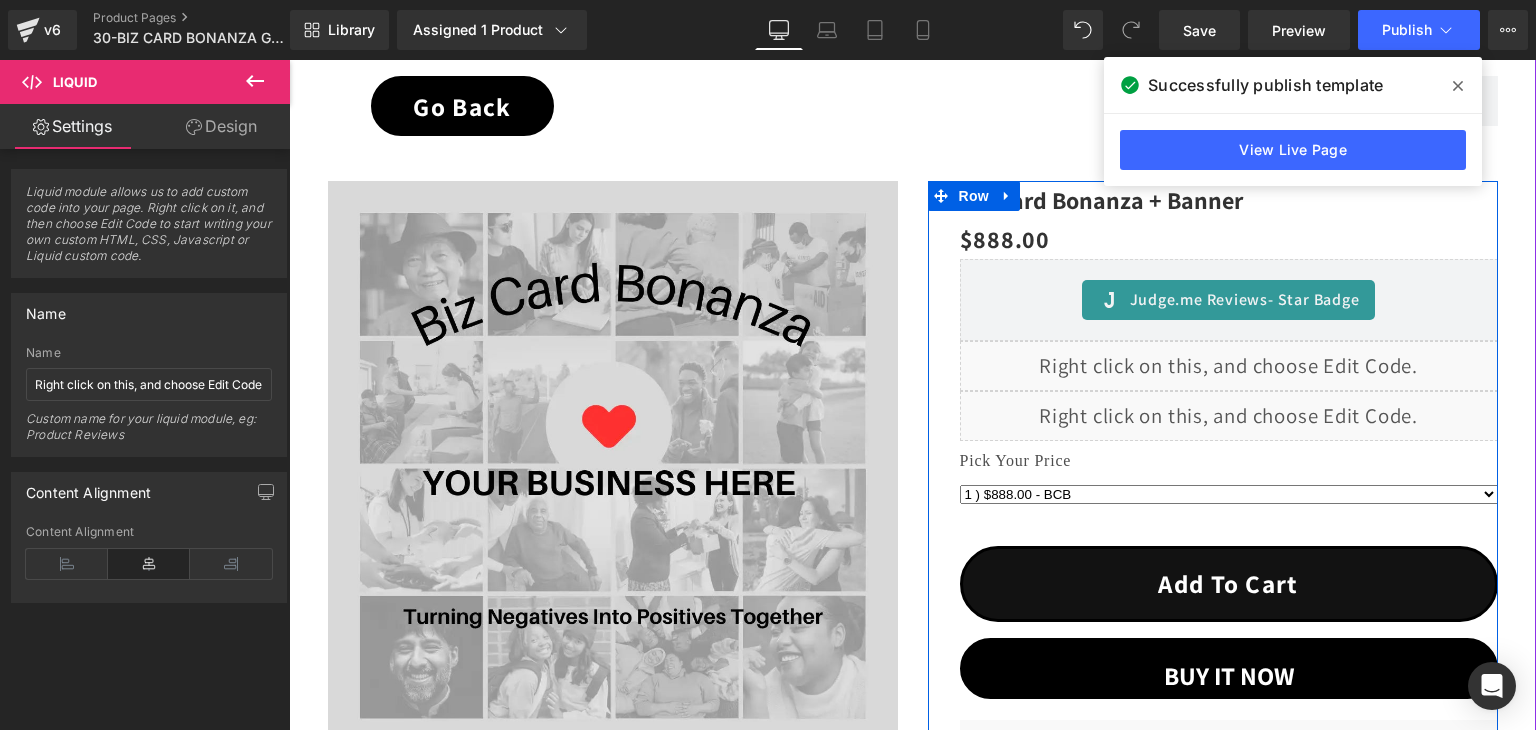 click on "Liquid" at bounding box center (1229, 416) 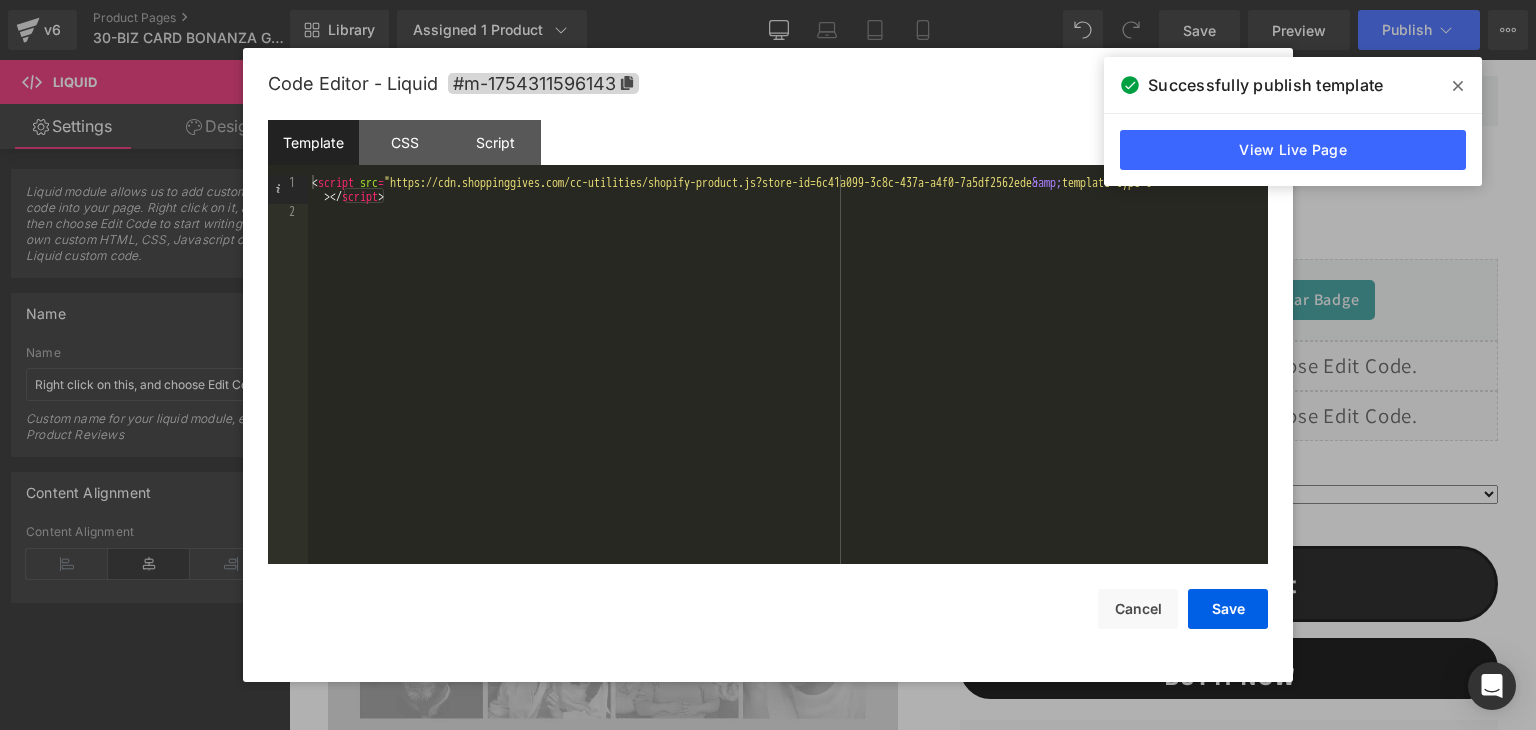 click 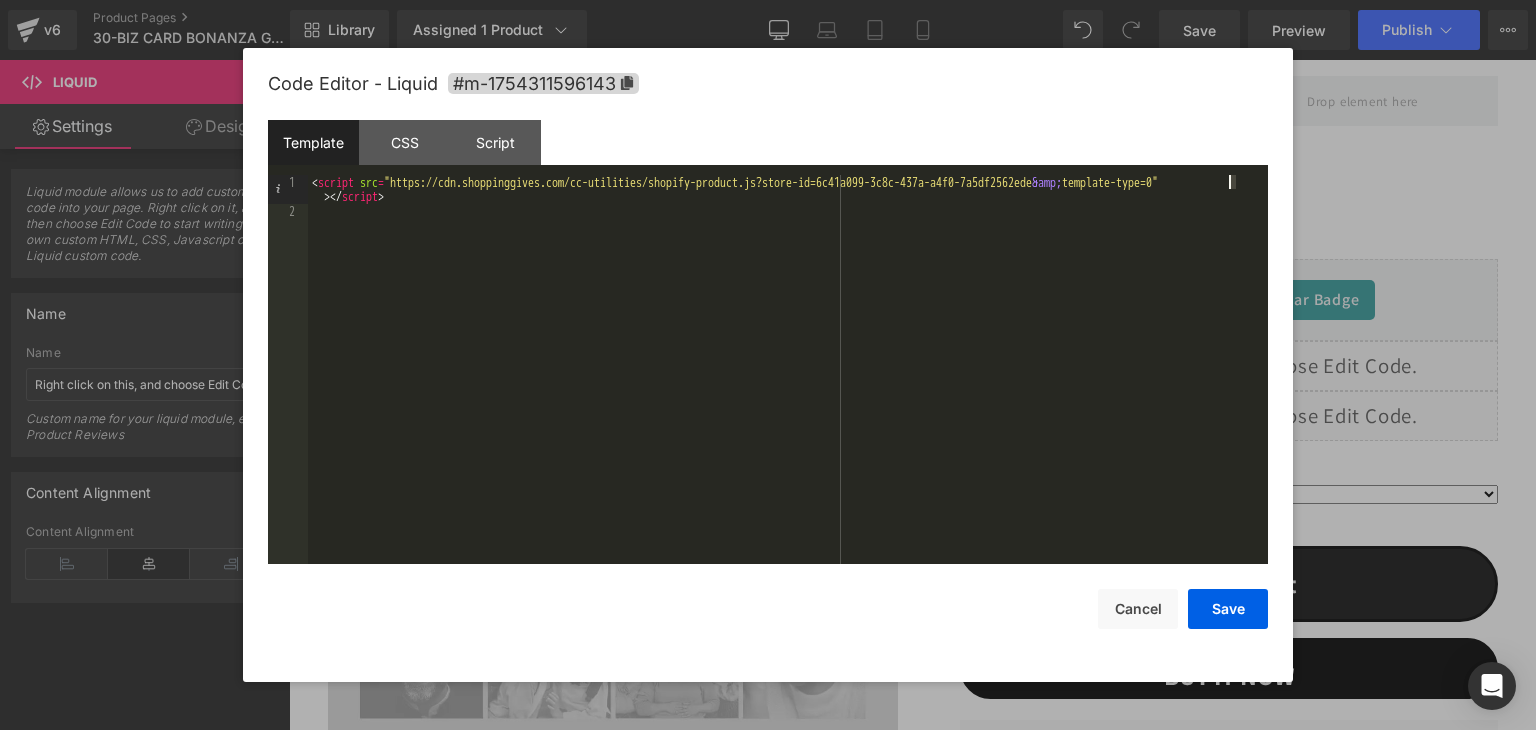 click on "< script   src = "https://cdn.shoppinggives.com/cc-utilities/shopify-product.js?store-id=6c41a099-3c8c-437a-a4f0-7a5df2562ede &amp; template-type=0"    > </ script >" at bounding box center (788, 391) 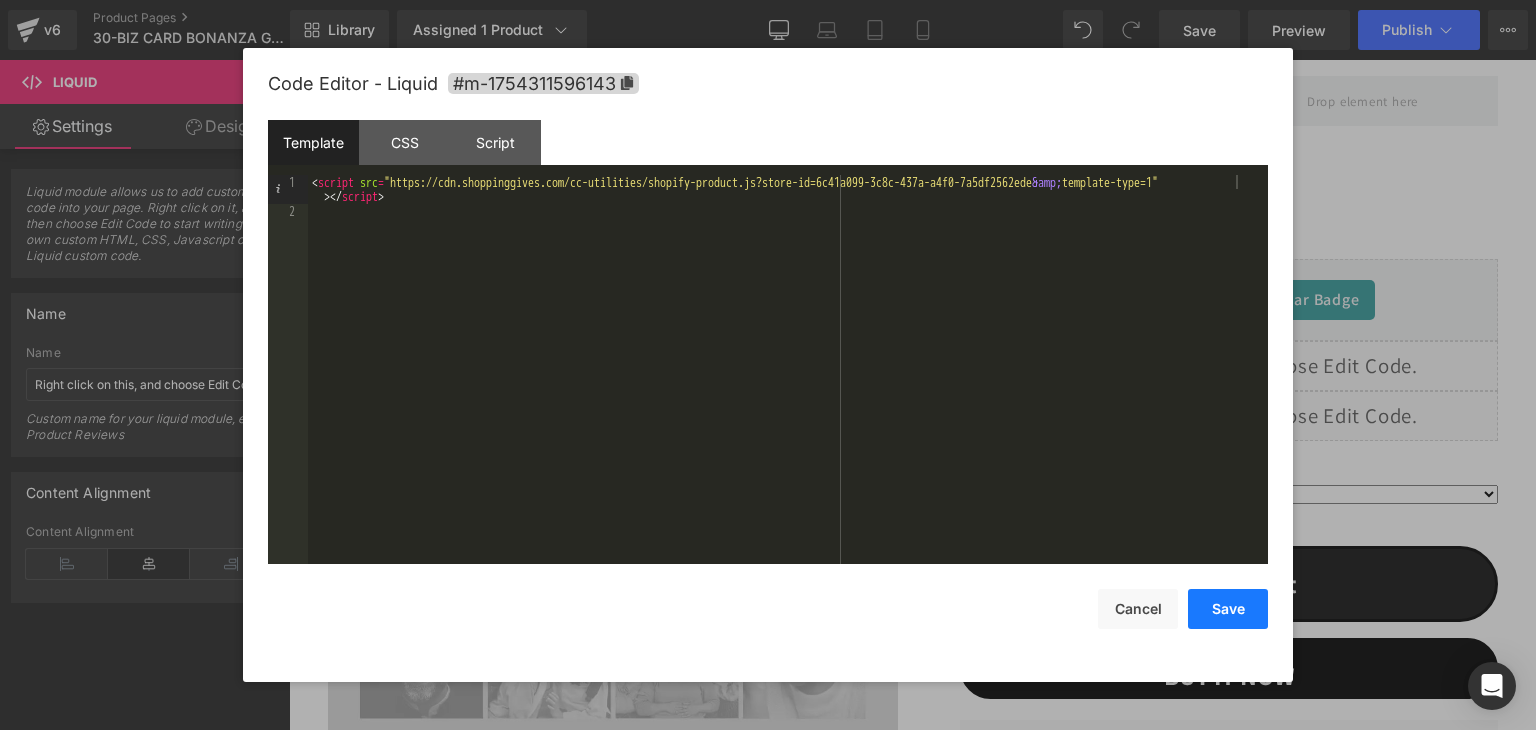 click on "Save" at bounding box center (1228, 609) 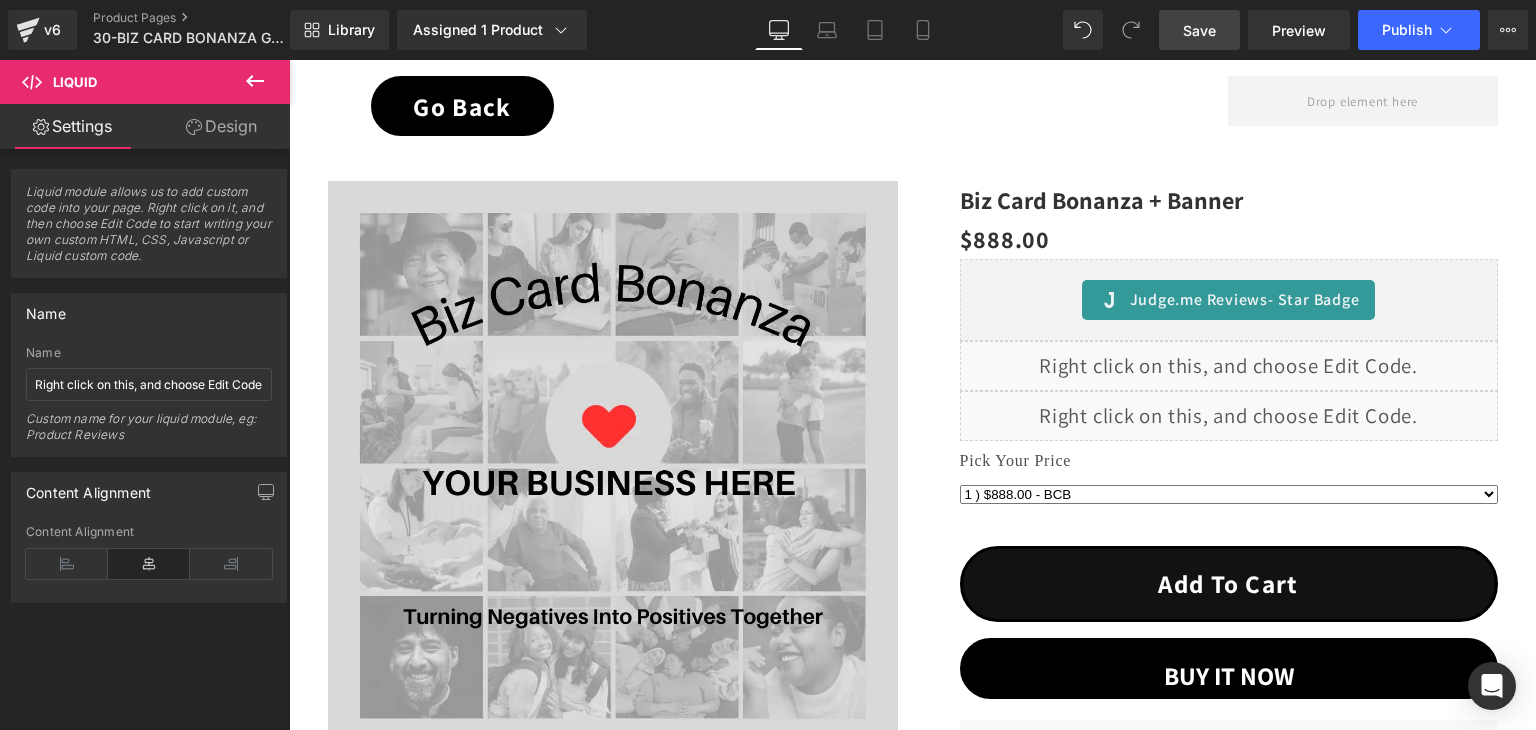 click on "Save" at bounding box center (1199, 30) 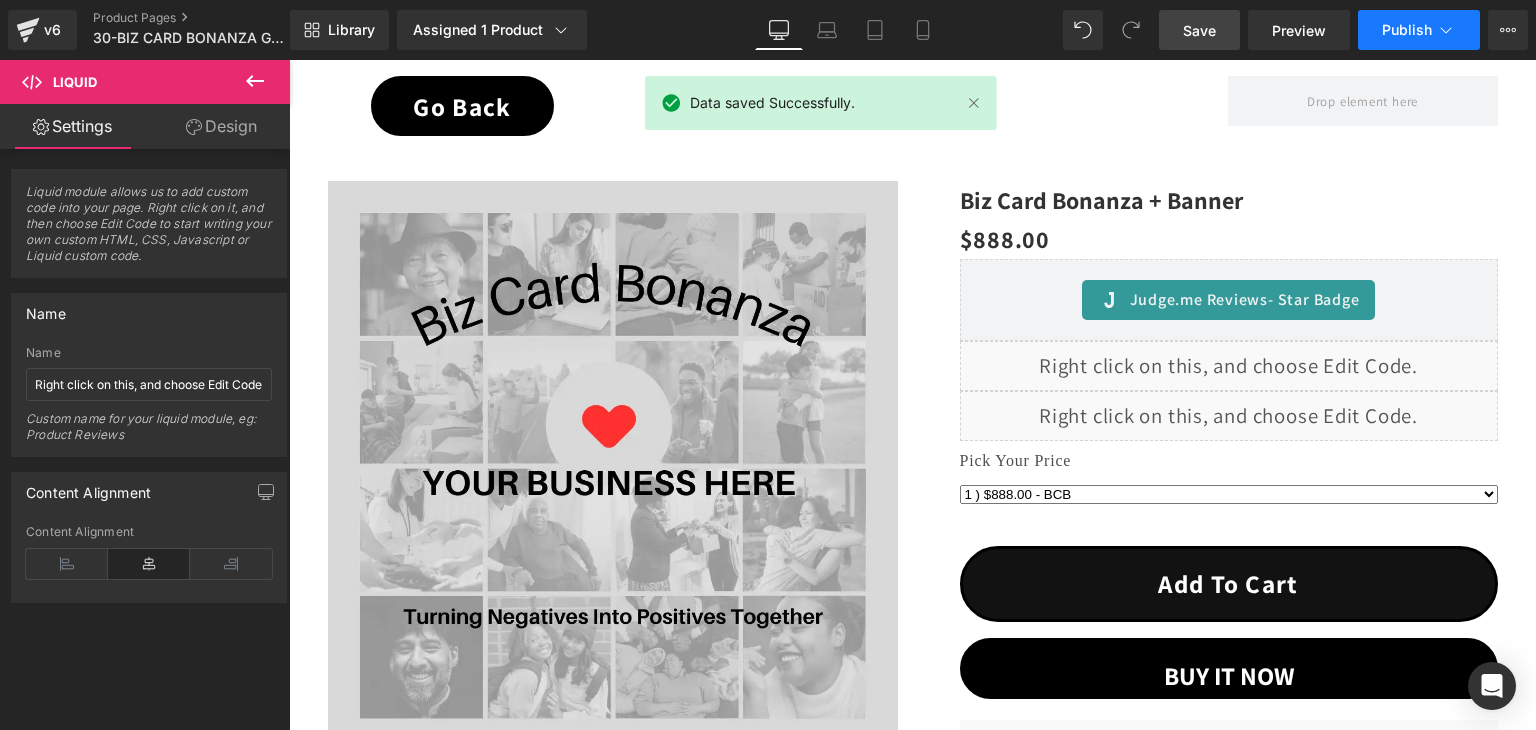click 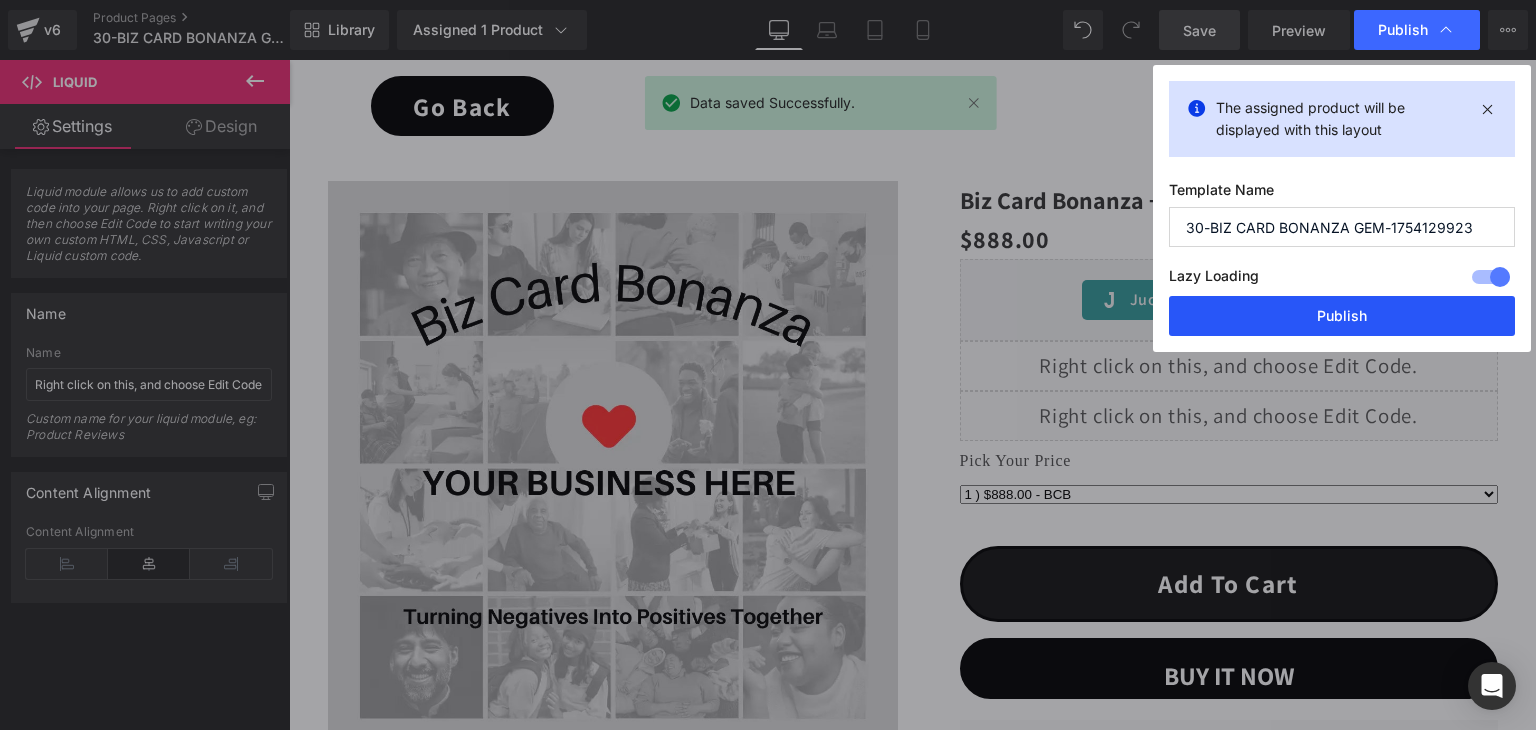 click on "Publish" at bounding box center (1342, 316) 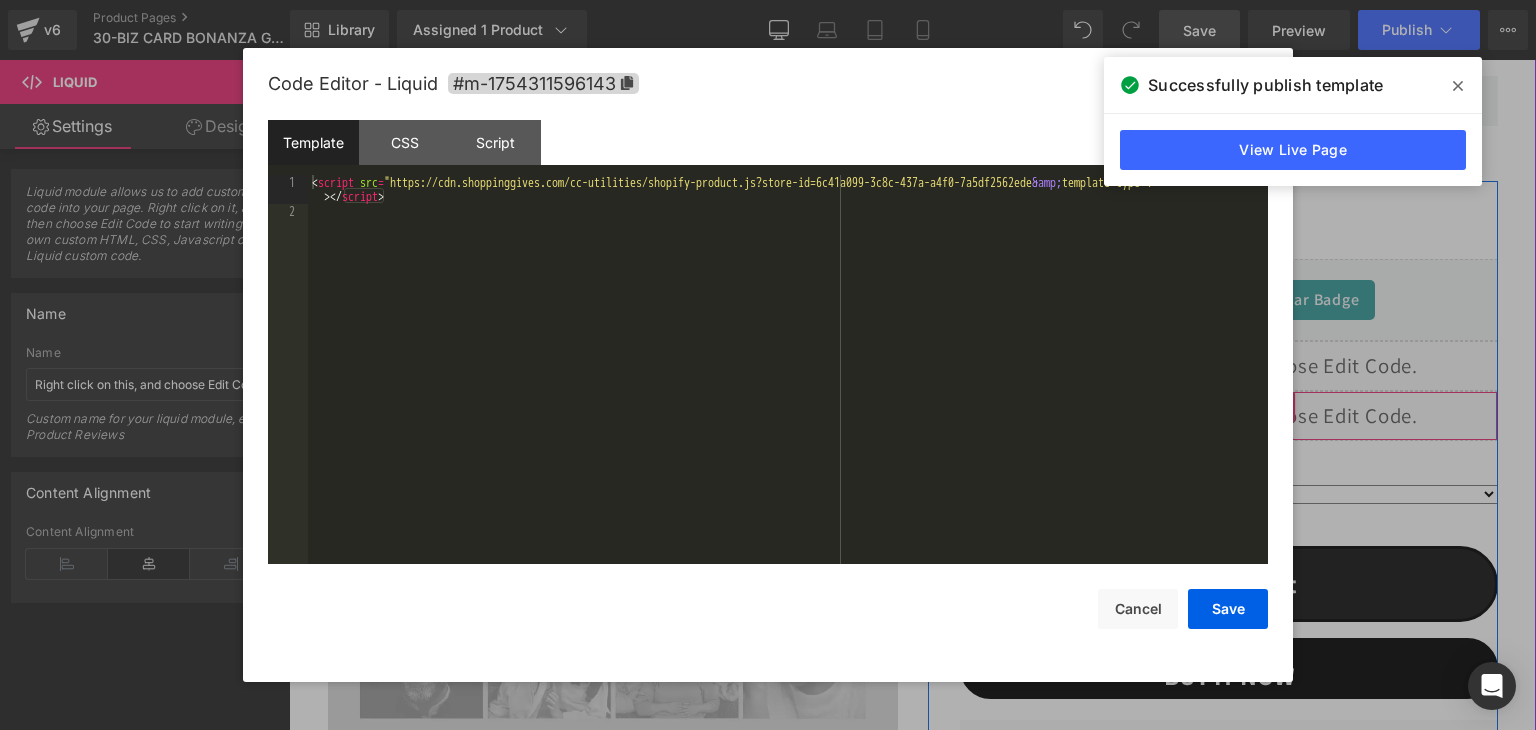 click on "Liquid" at bounding box center [1229, 416] 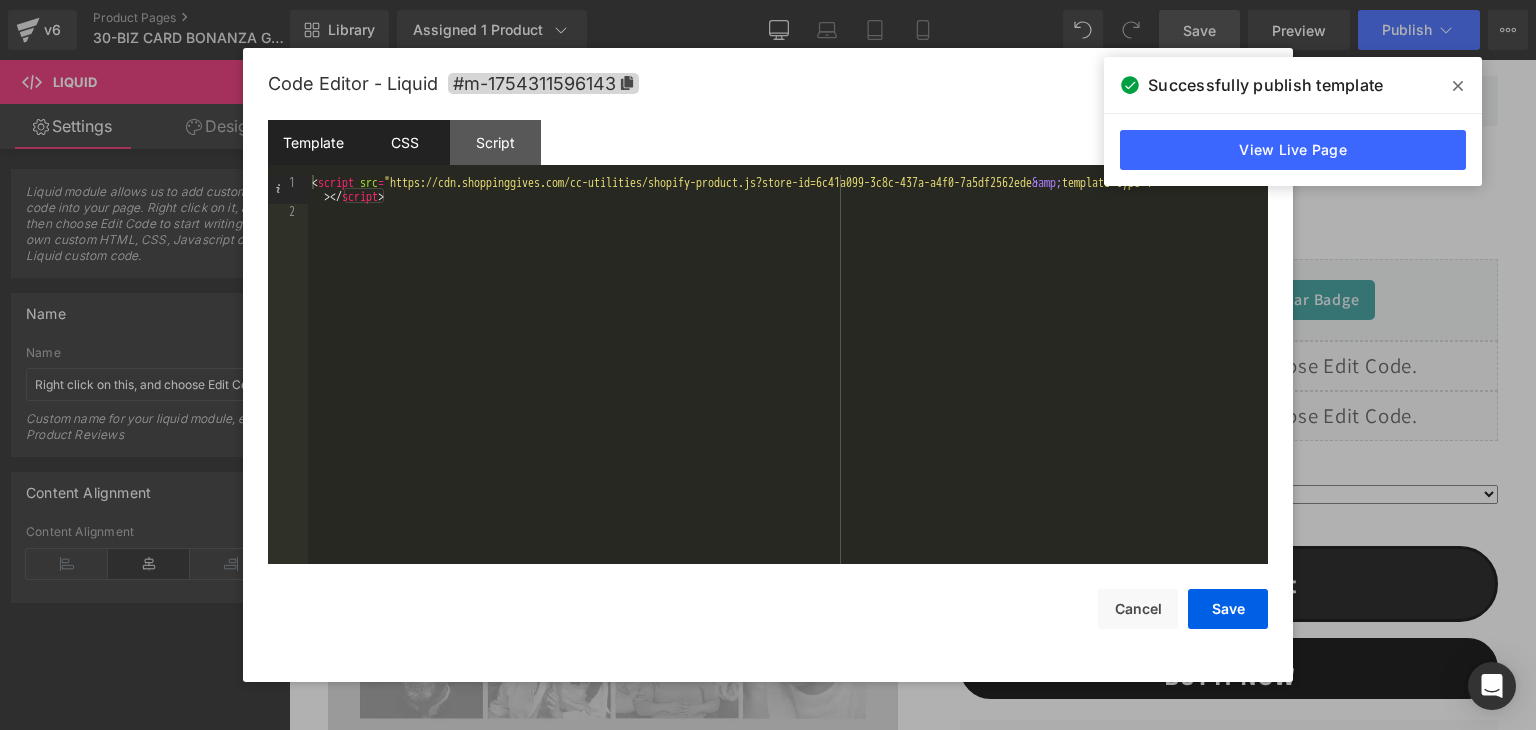 click on "CSS" at bounding box center (404, 142) 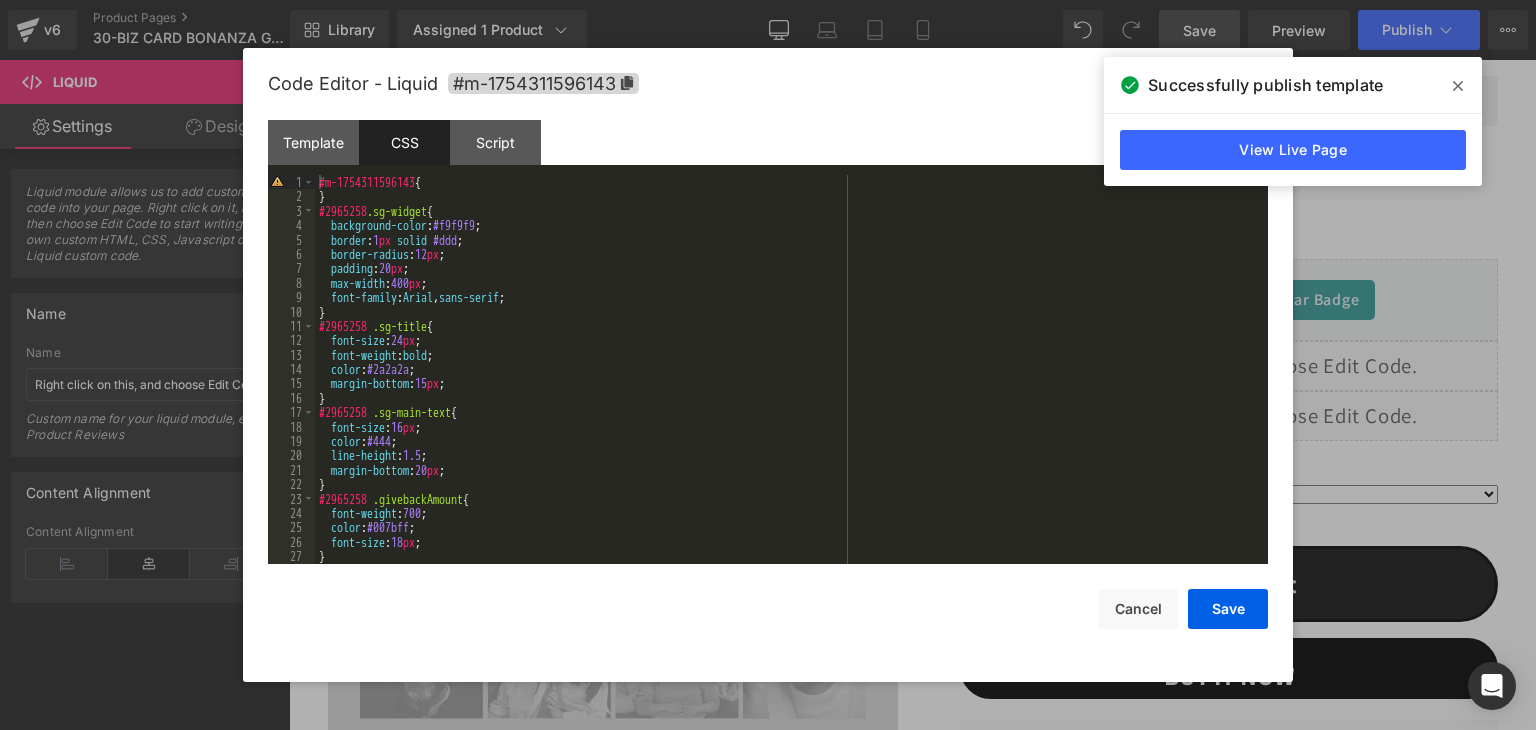 scroll, scrollTop: 60, scrollLeft: 0, axis: vertical 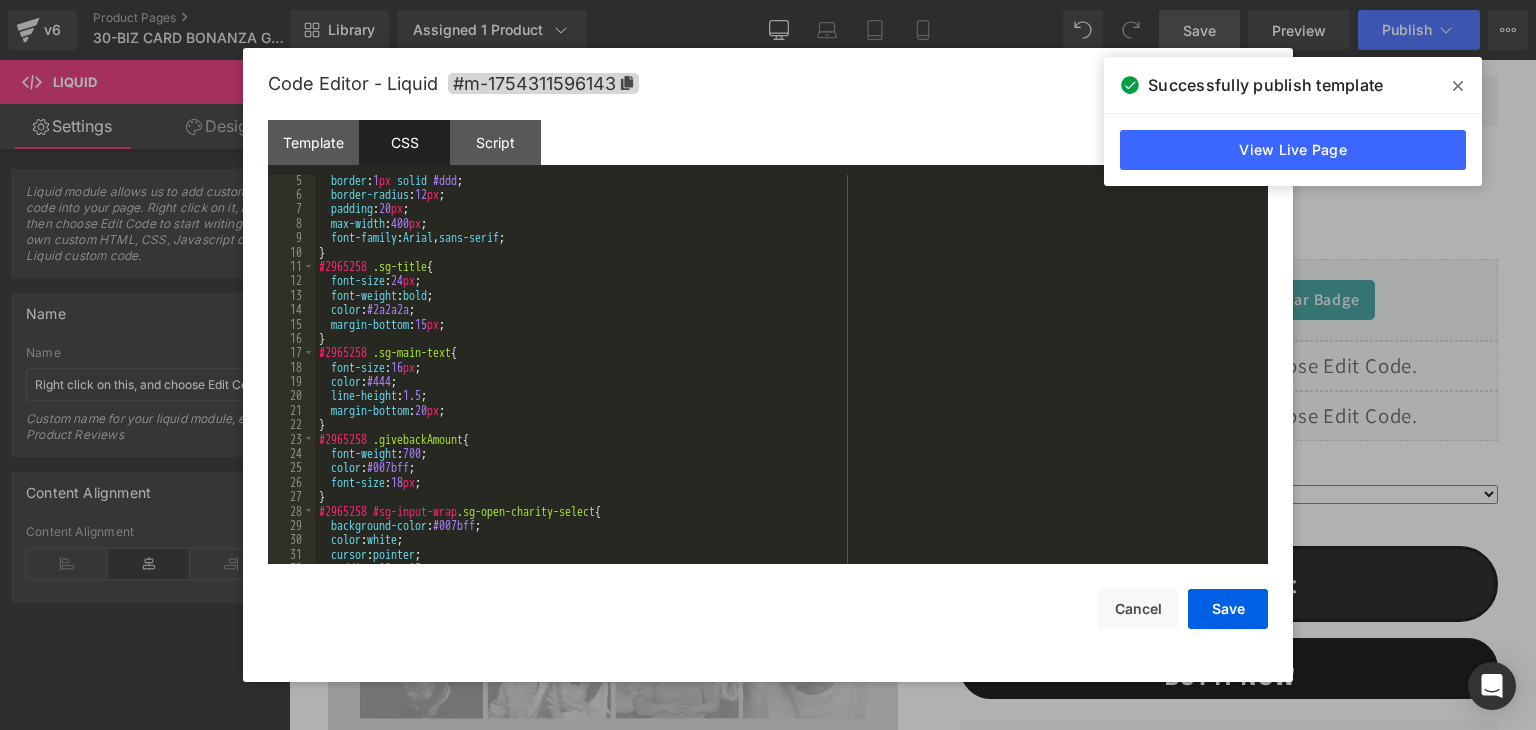 click on "border :  1 px   solid   #ddd ;    border-radius :  12 px ;    padding :  20 px ;    max-width :  400 px ;    font-family :  Arial ,  sans-serif ; } #2965258   .sg-title {    font-size :  24 px ;    font-weight :  bold ;    color :  #2a2a2a ;    margin-bottom :  15 px ; } #2965258   .sg-main-text {    font-size :  16 px ;    color :  #444 ;    line-height :  1.5 ;    margin-bottom :  20 px ; } #2965258   .givebackAmount {    font-weight :  700 ;    color :  #007bff ;    font-size :  18 px ; } #2965258   #sg-input-wrap .sg-open-charity-select {    background-color :  #007bff ;    color :  white ;    cursor :  pointer ;    padding :  12 px   15 px ;}" at bounding box center [787, 382] 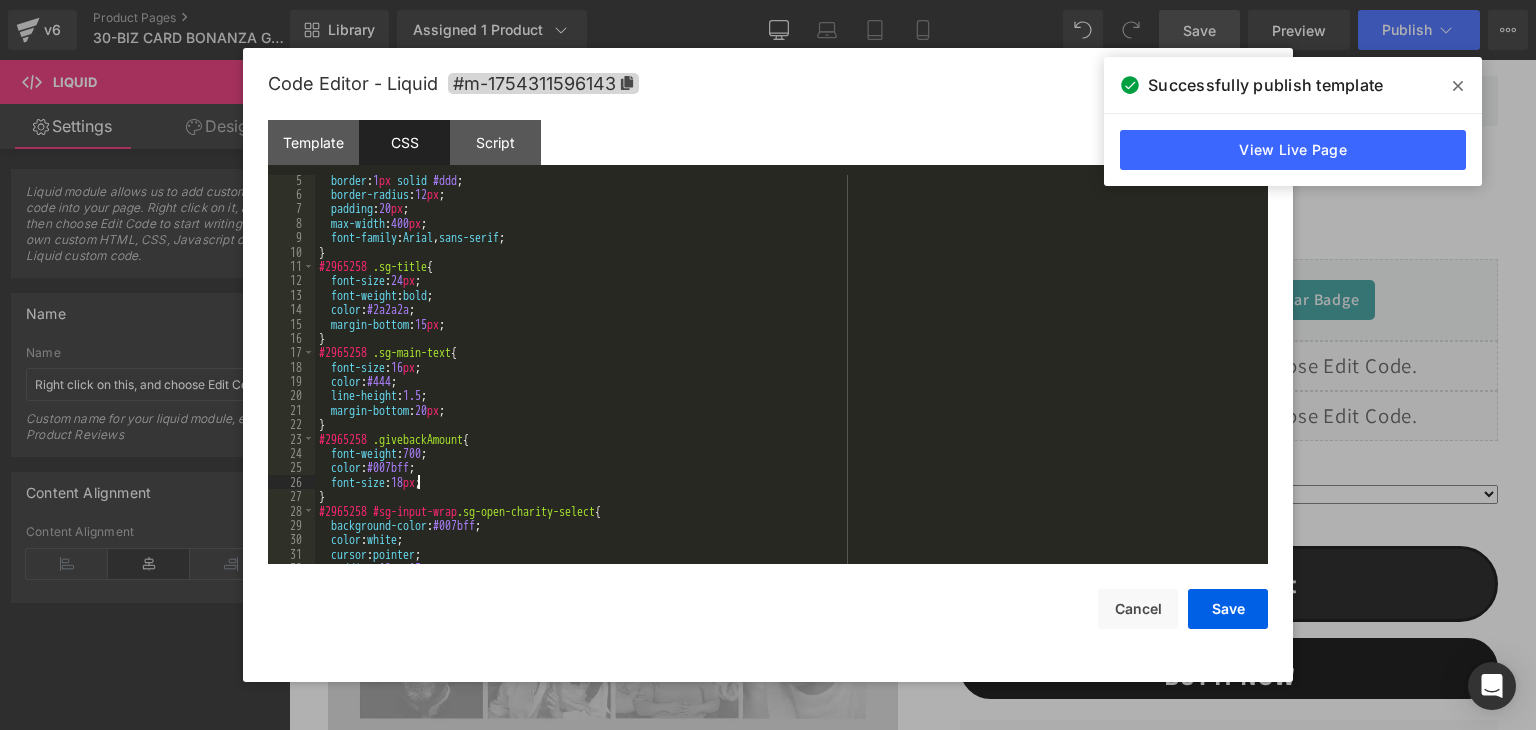 type 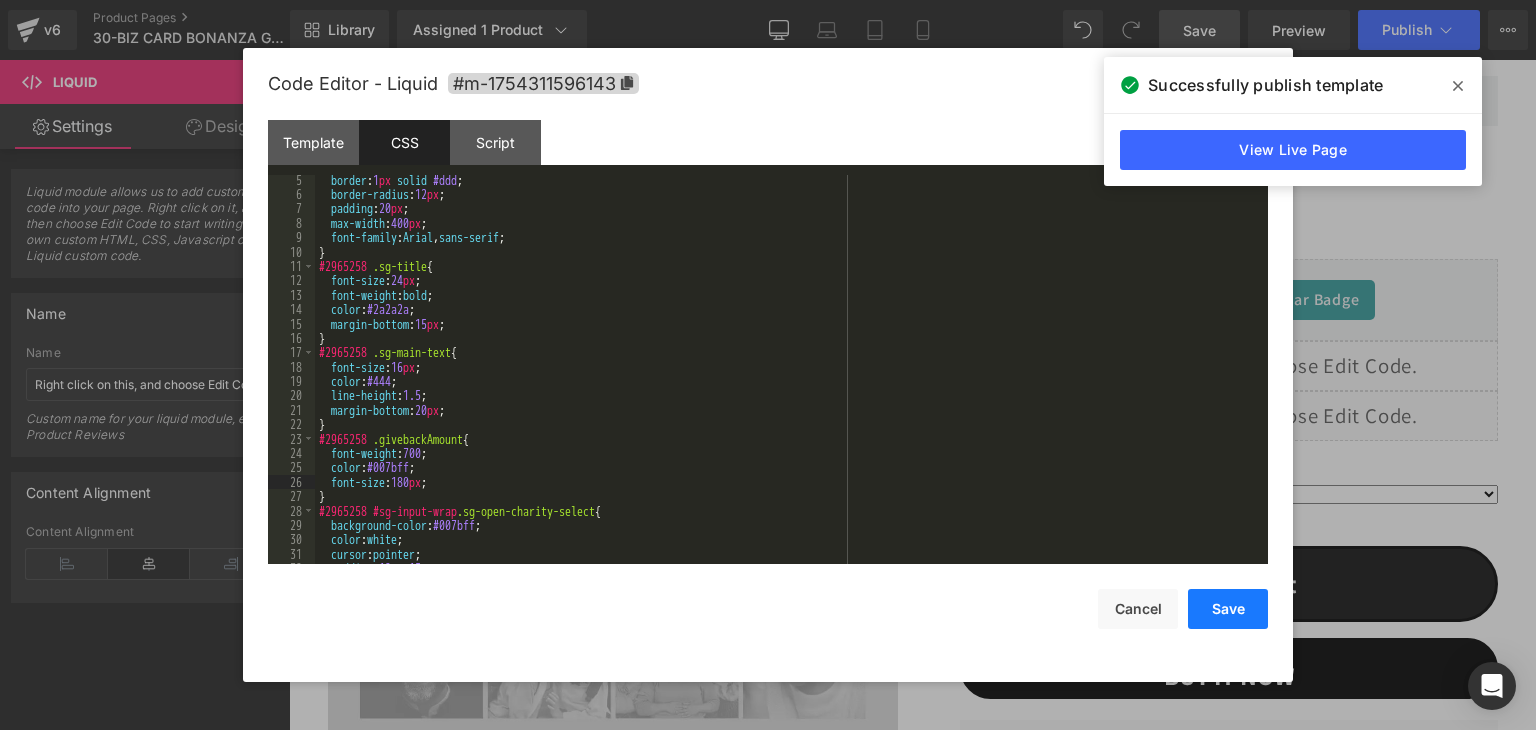 click on "Save" at bounding box center (1228, 609) 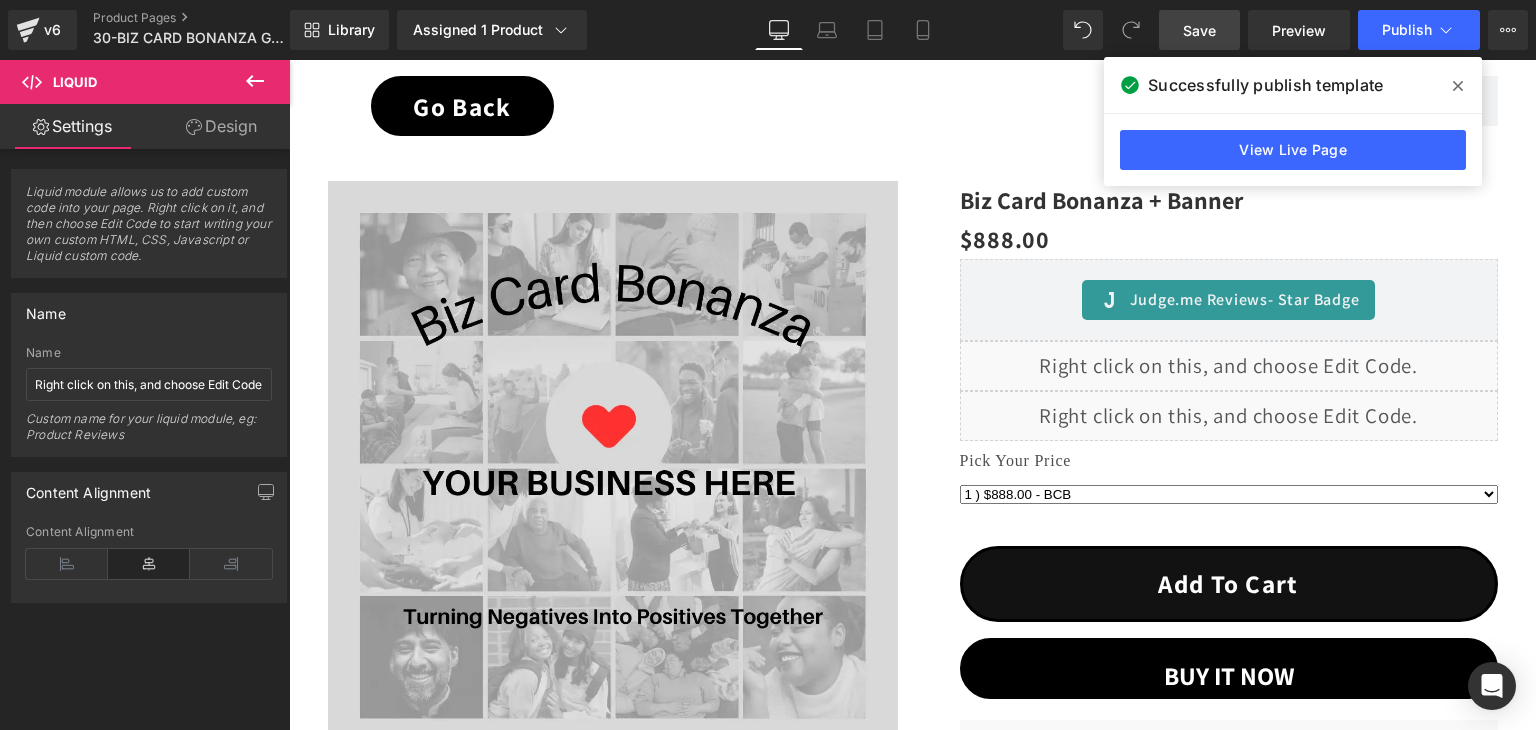 click on "Save" at bounding box center (1199, 30) 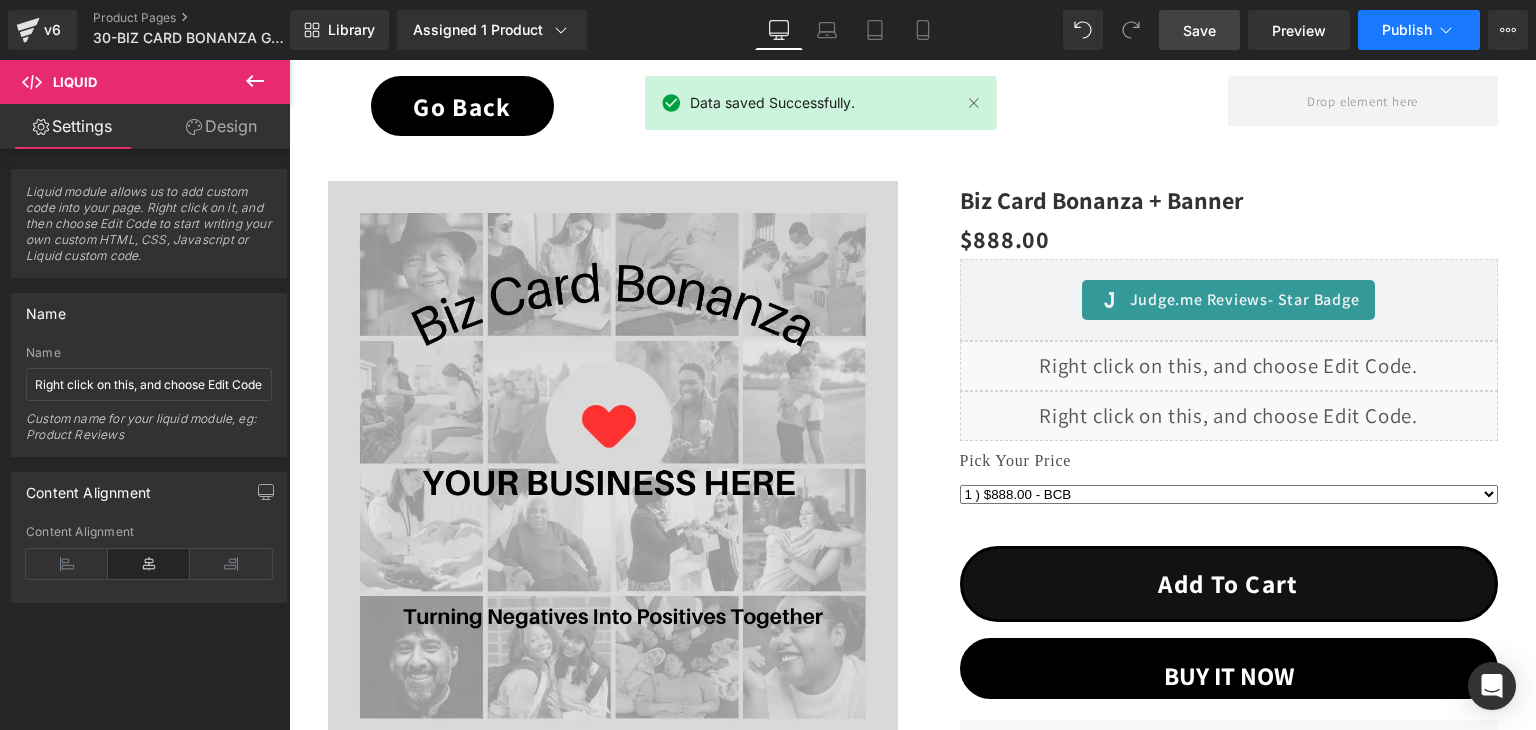 click 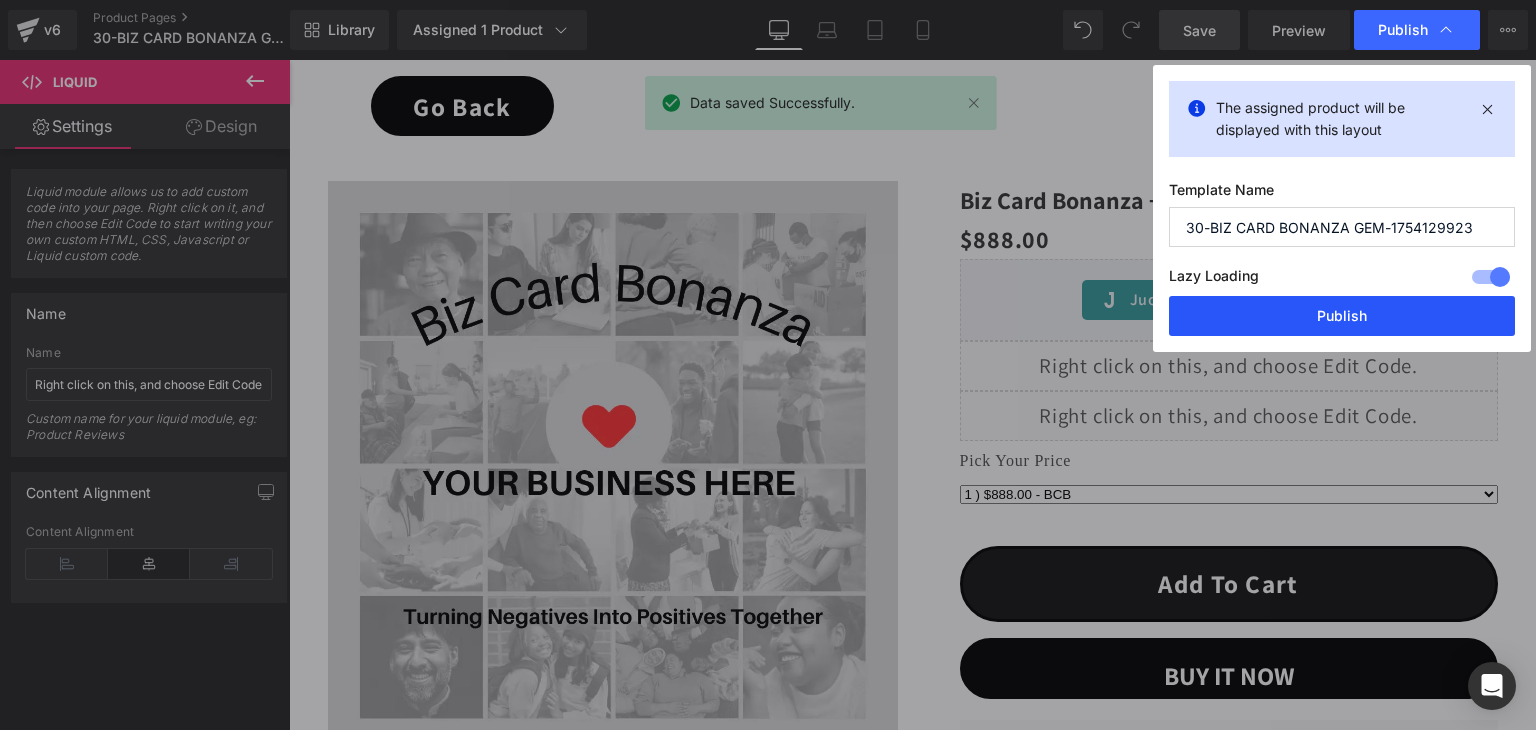 click on "Publish" at bounding box center [1342, 316] 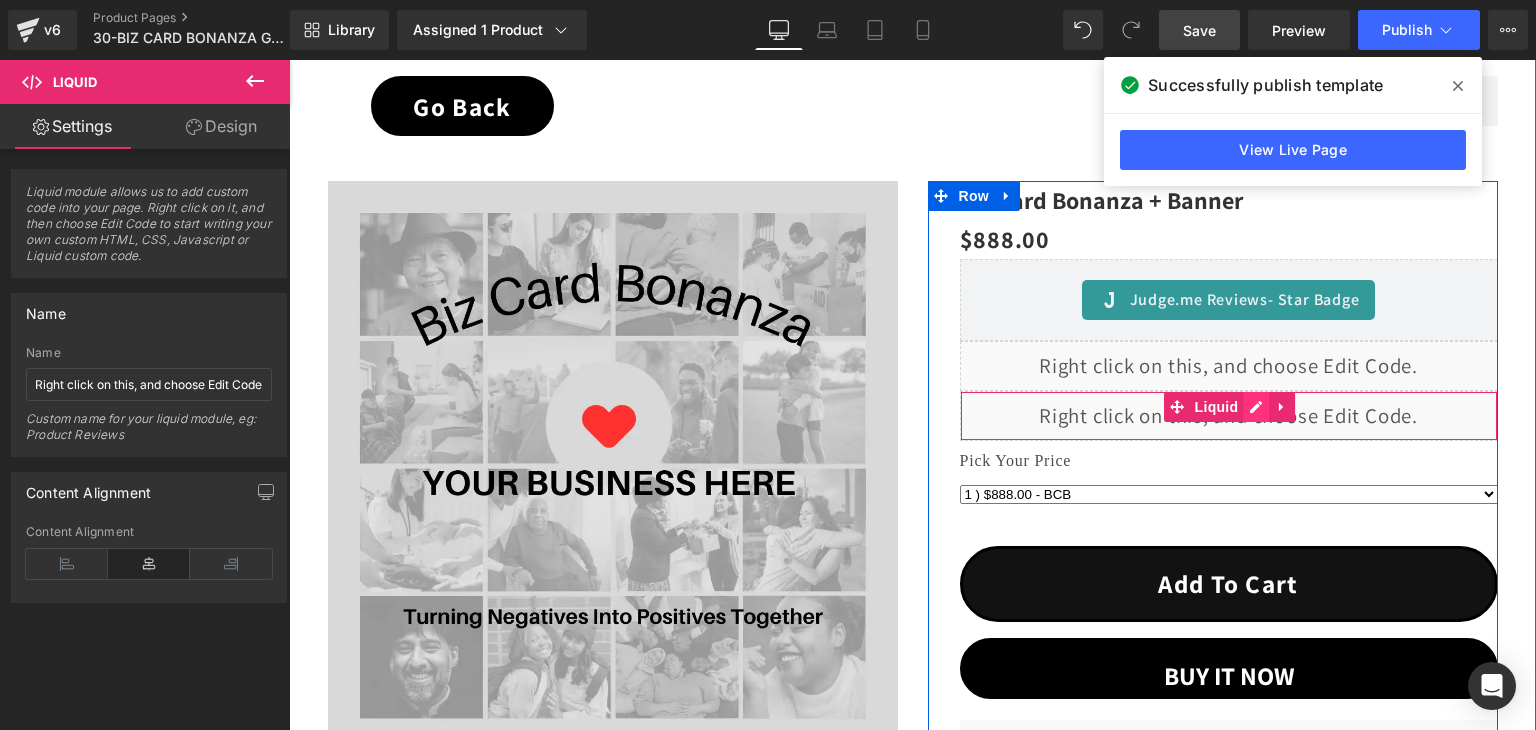 click on "Liquid" at bounding box center (1229, 416) 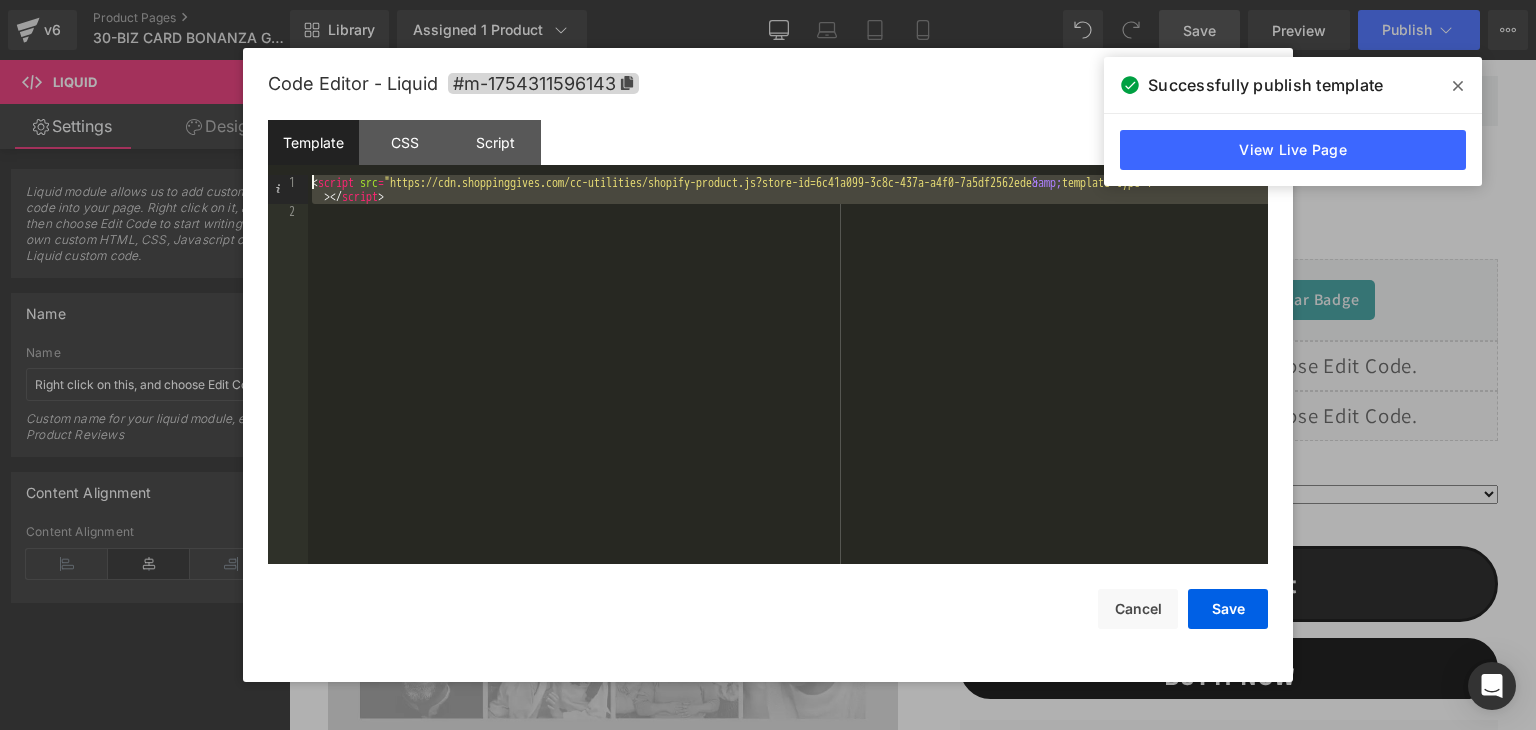 drag, startPoint x: 408, startPoint y: 204, endPoint x: 300, endPoint y: 181, distance: 110.42192 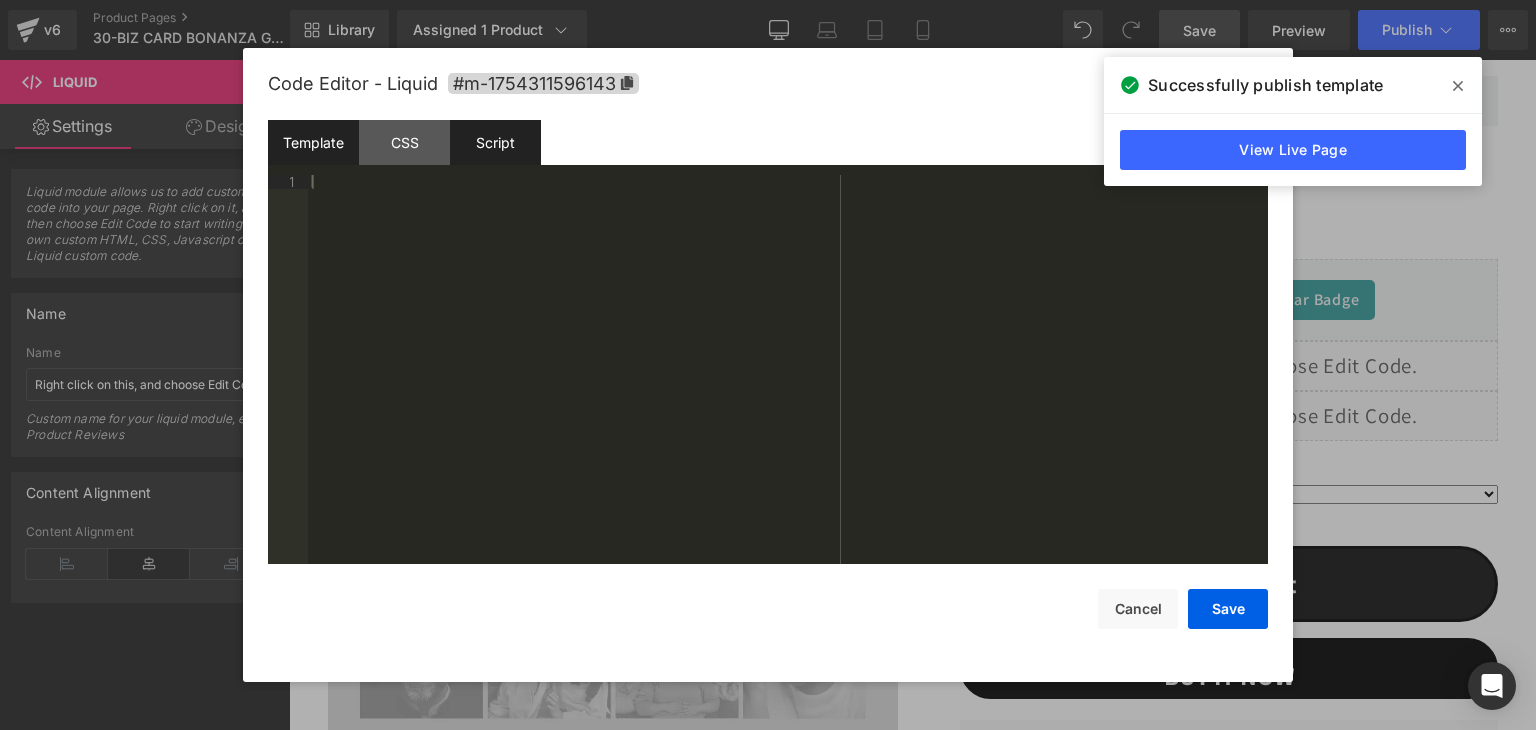 click on "Script" at bounding box center (495, 142) 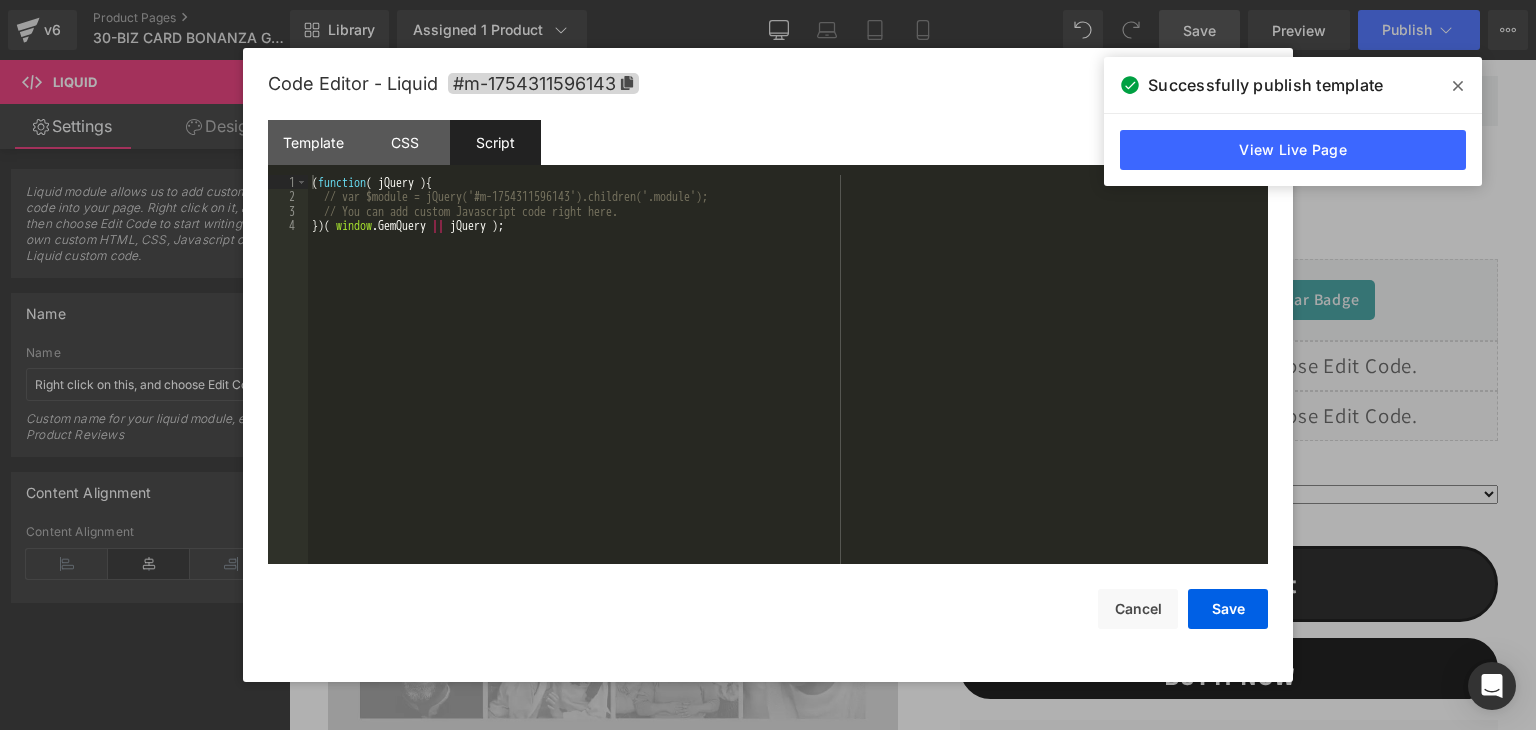 click on "( function (   jQuery   ) {    // var $module = jQuery('#m-1754311596143').children('.module');    // You can add custom Javascript code right here. }) (   window . GemQuery   ||   jQuery   ) ;" at bounding box center (788, 384) 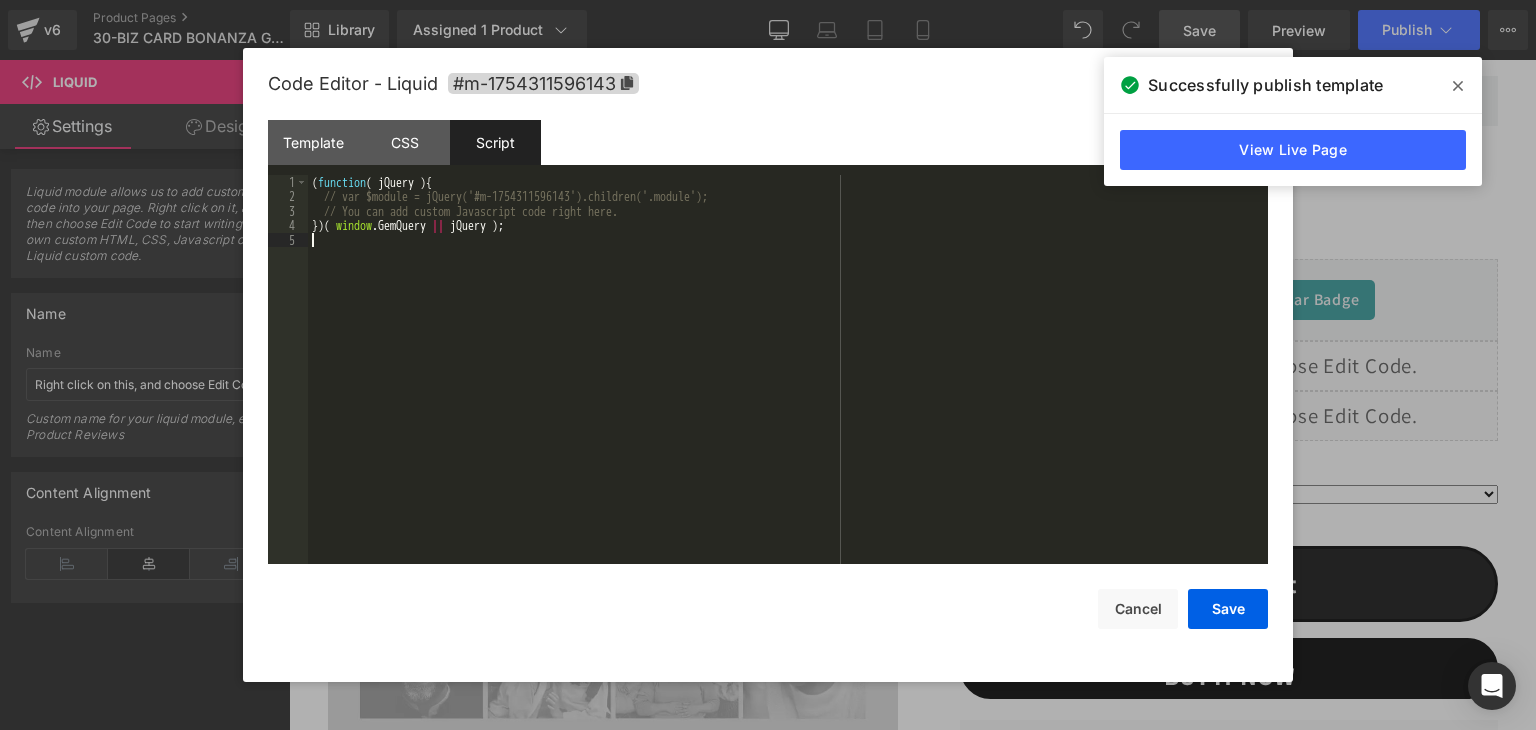 type 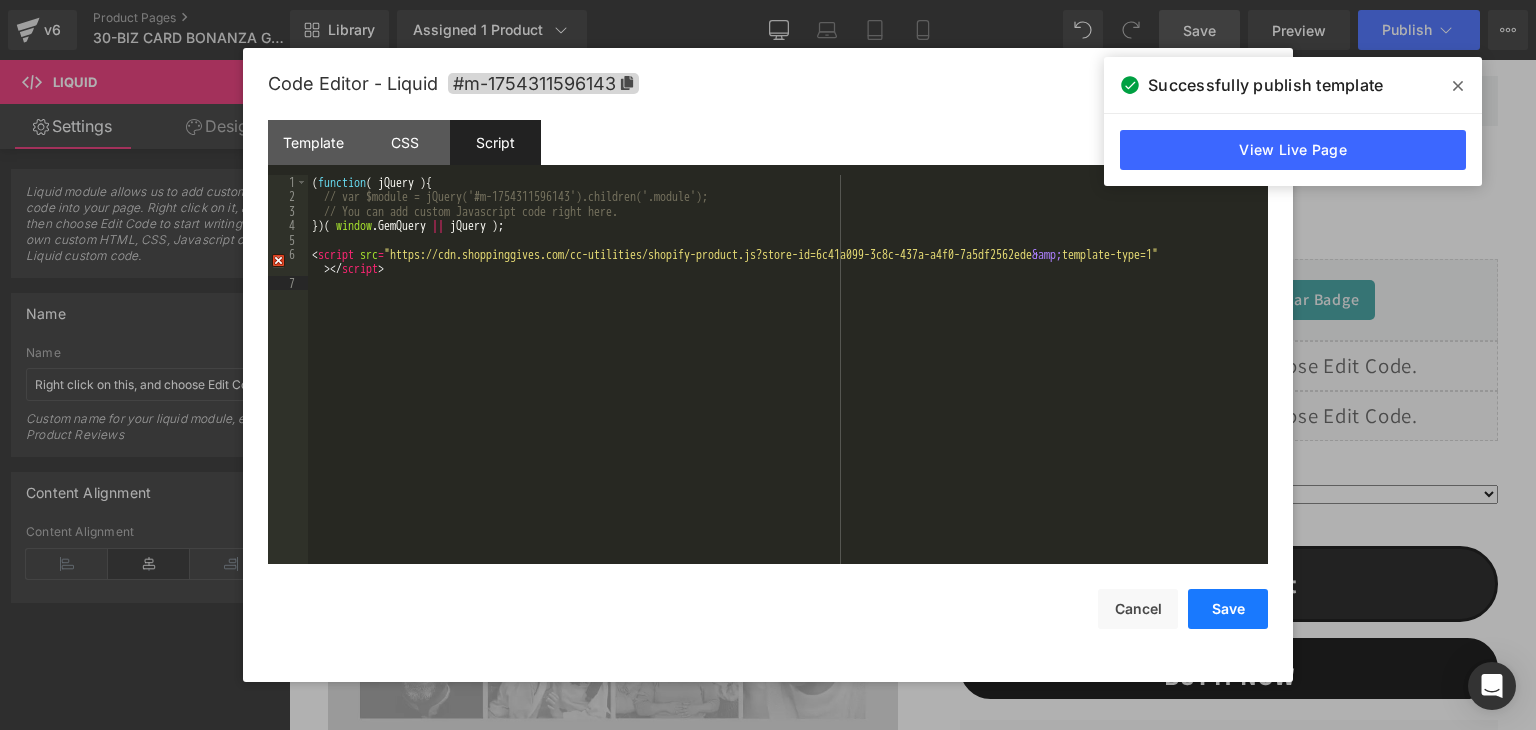 click on "Save" at bounding box center (1228, 609) 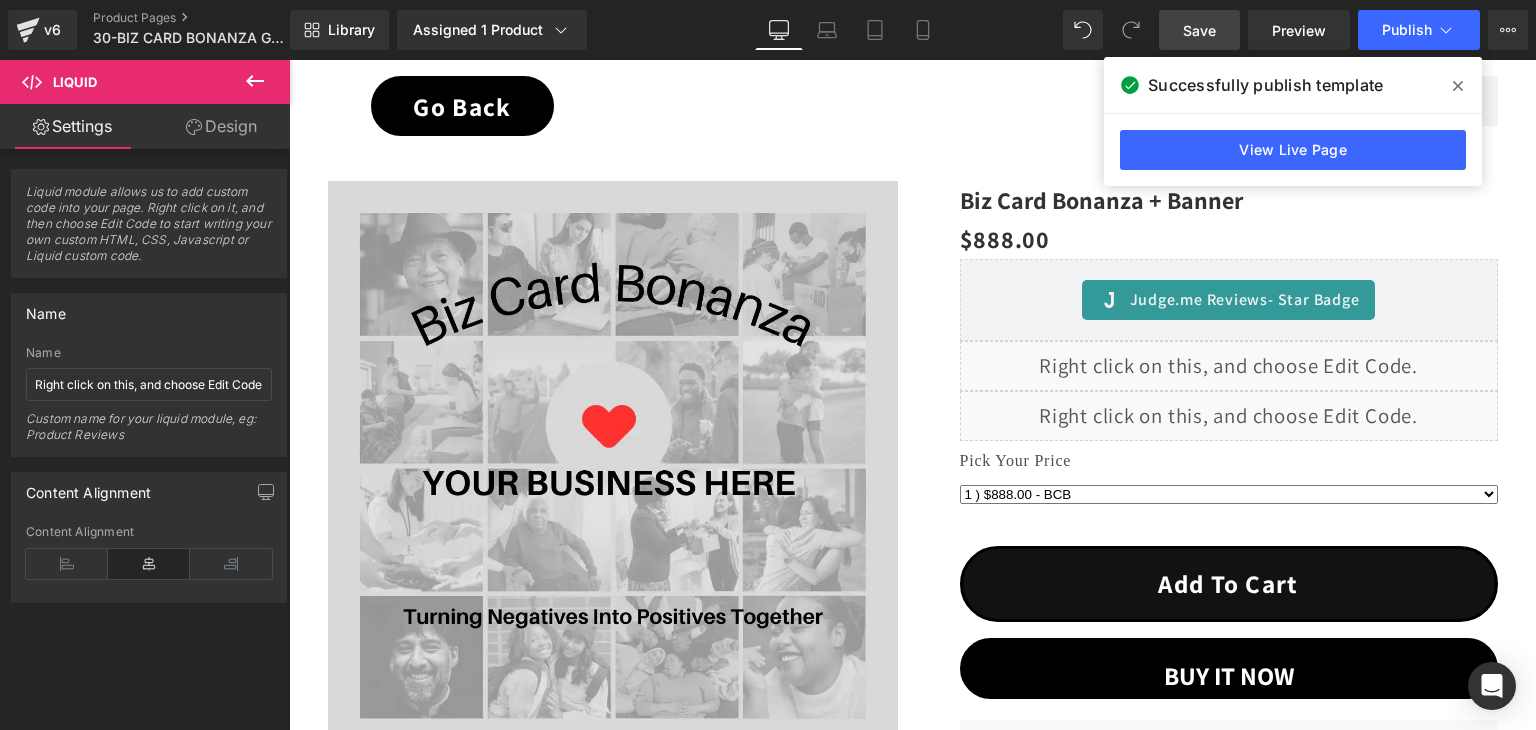 click on "Save" at bounding box center (1199, 30) 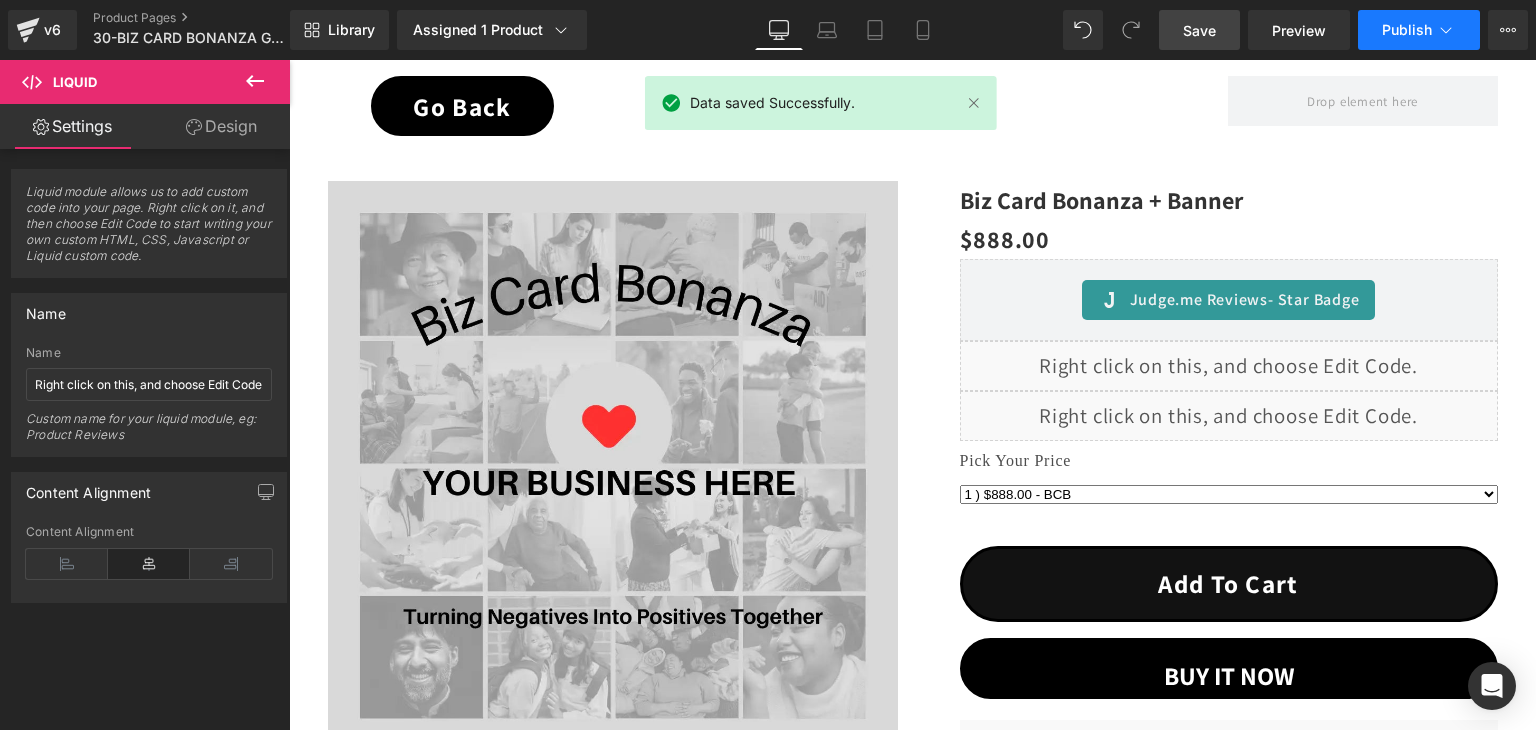 click 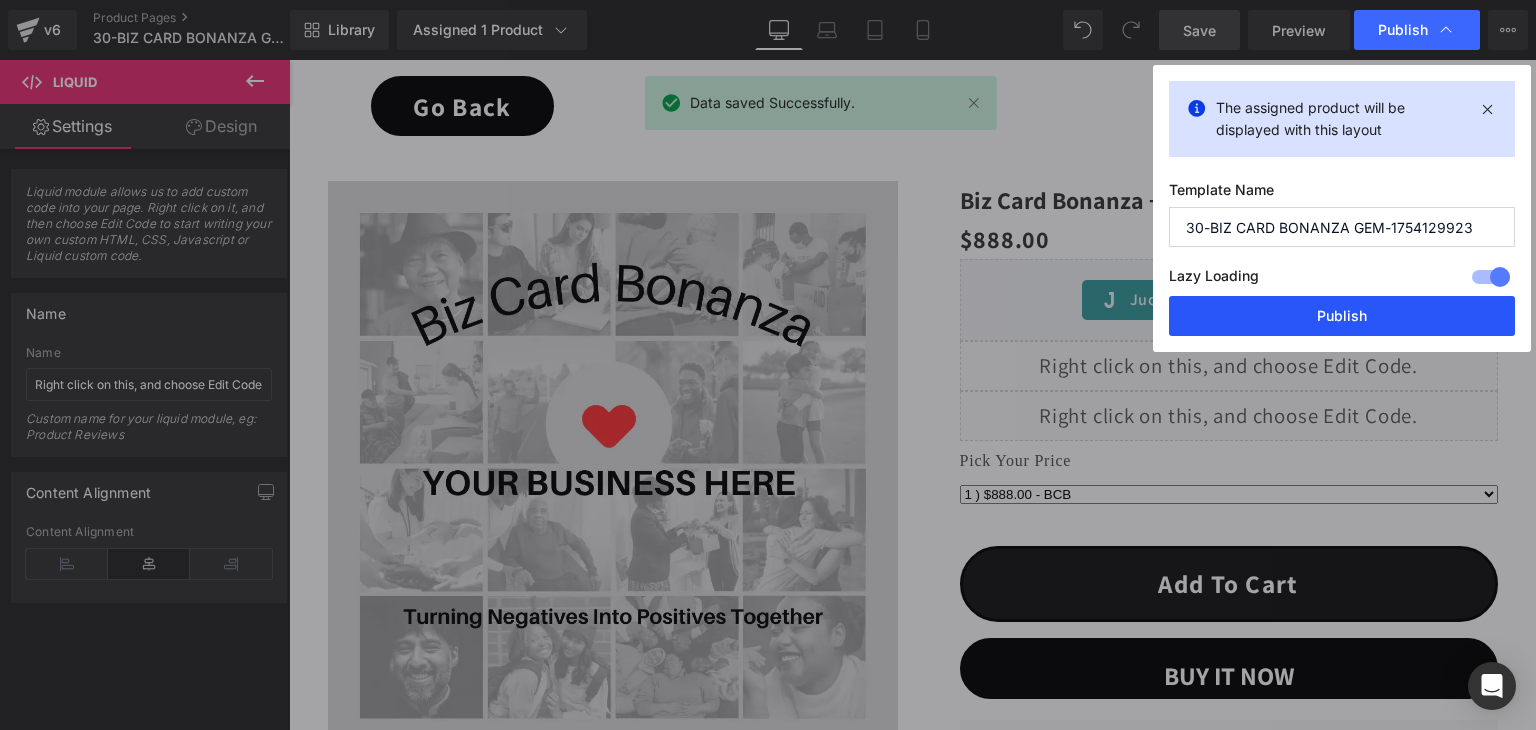 click on "Publish" at bounding box center [1342, 316] 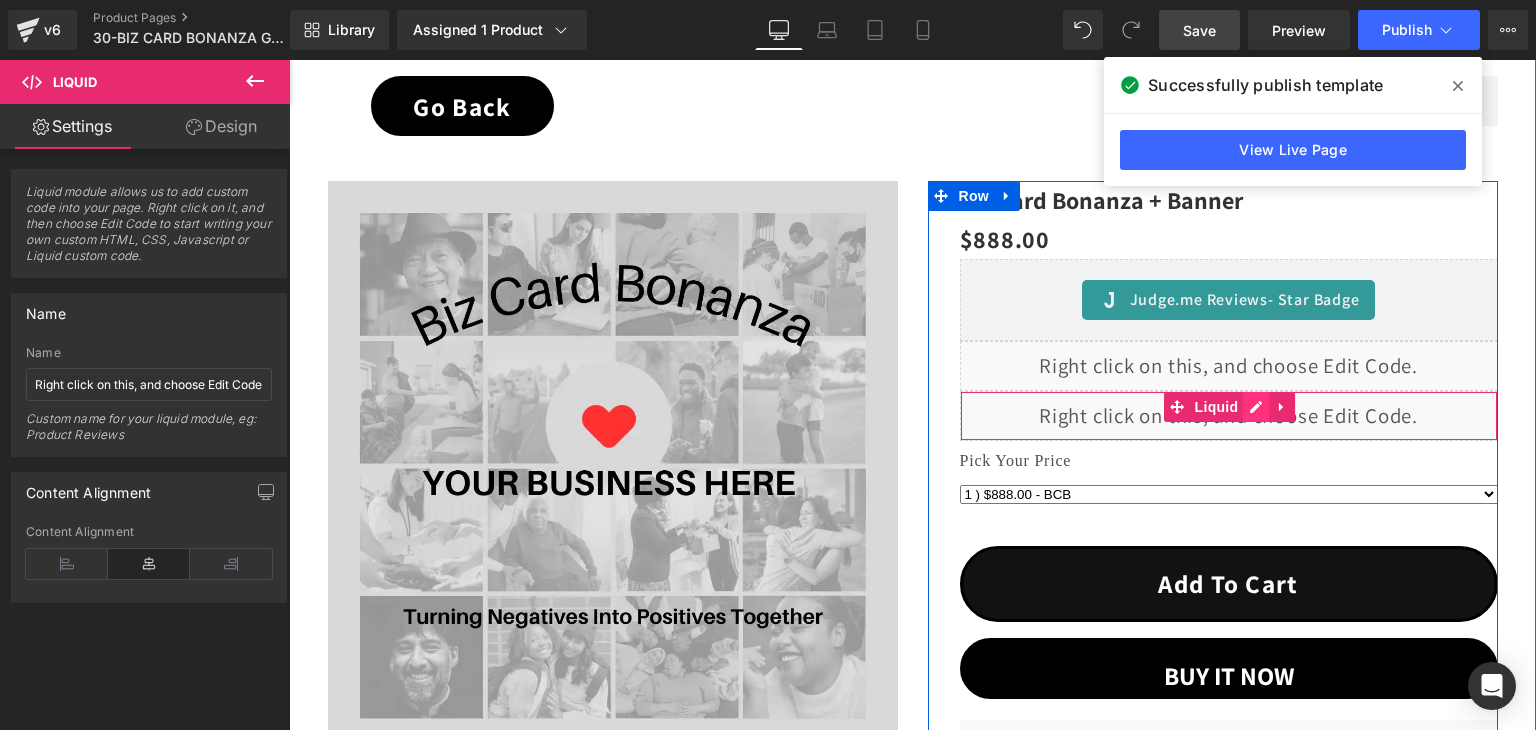 click on "Liquid" at bounding box center (1229, 416) 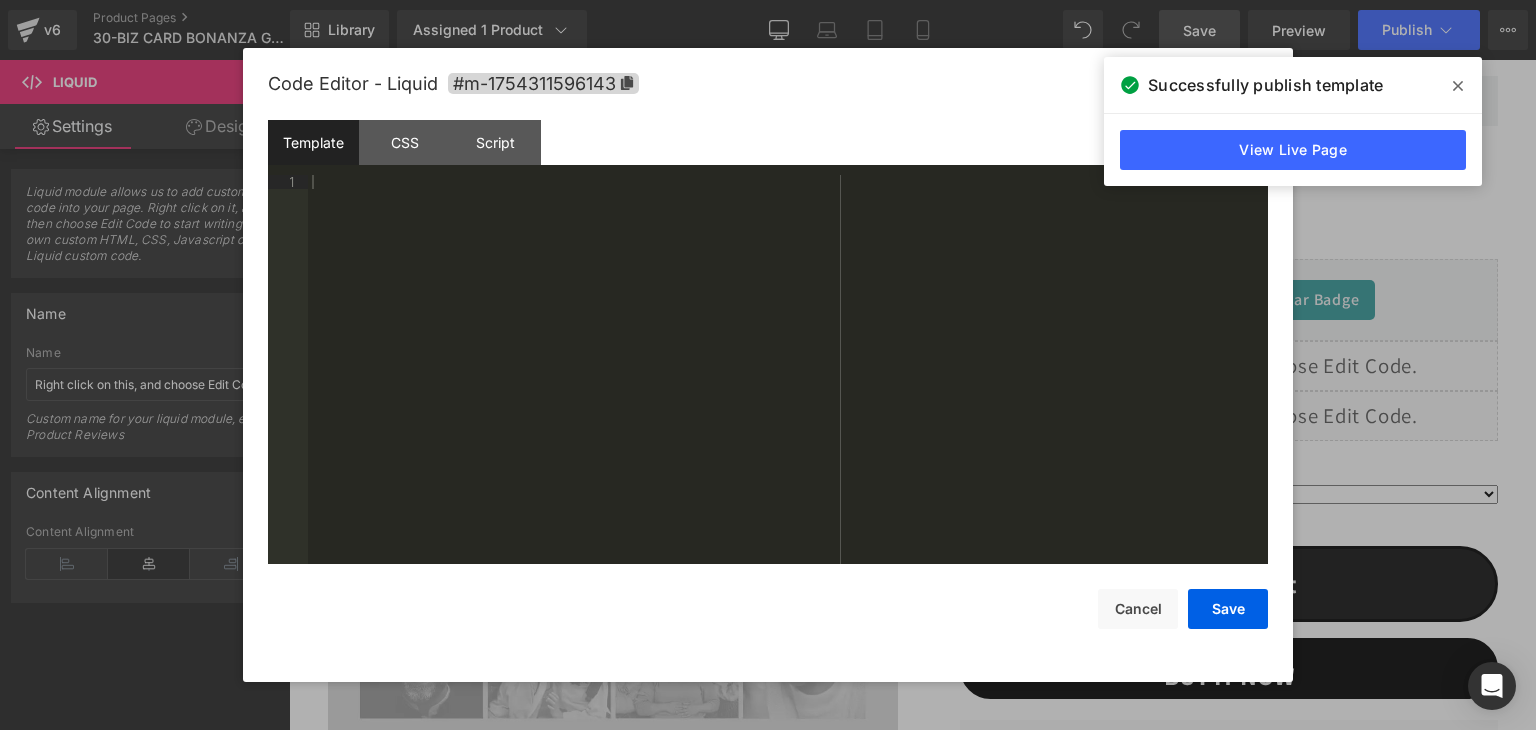 click at bounding box center (788, 384) 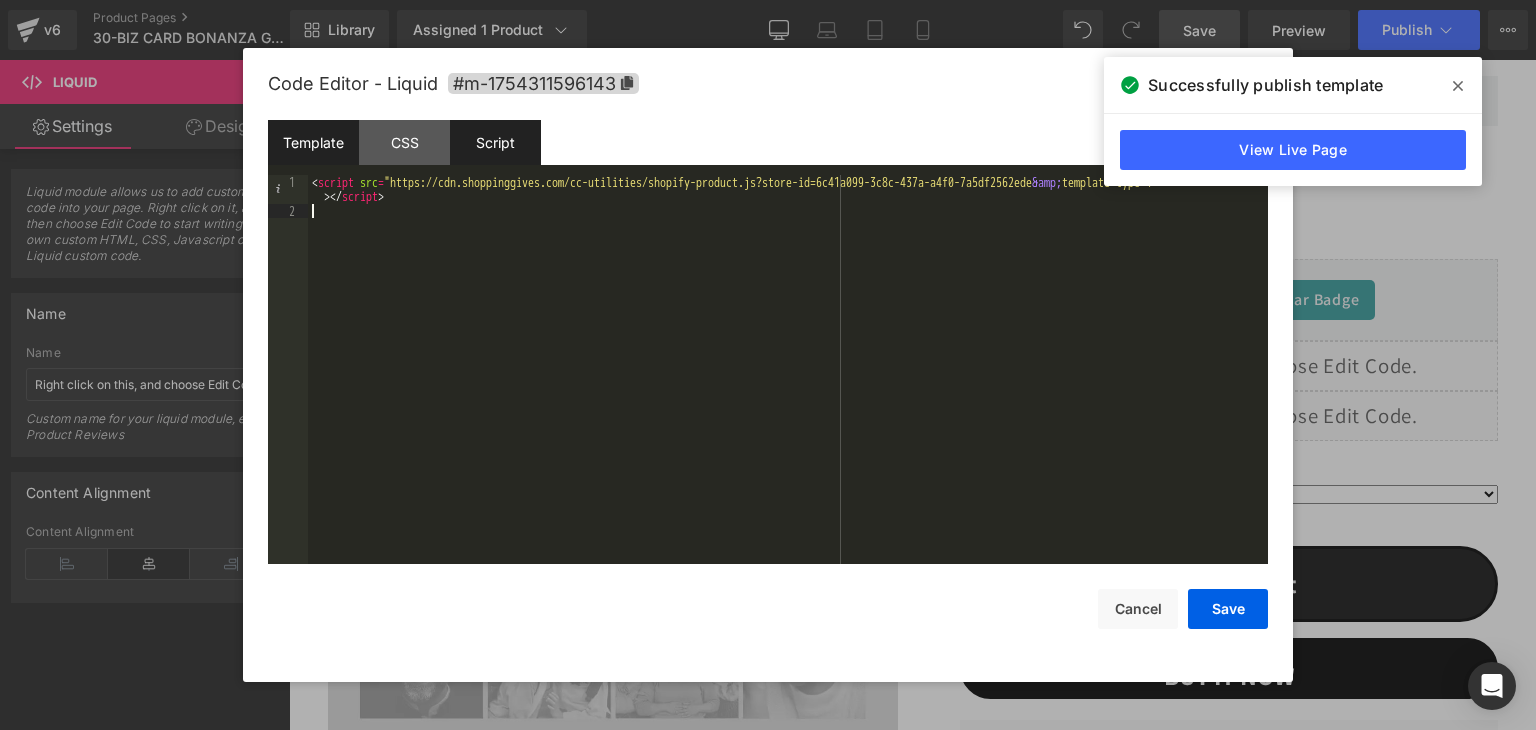 click on "Script" at bounding box center (495, 142) 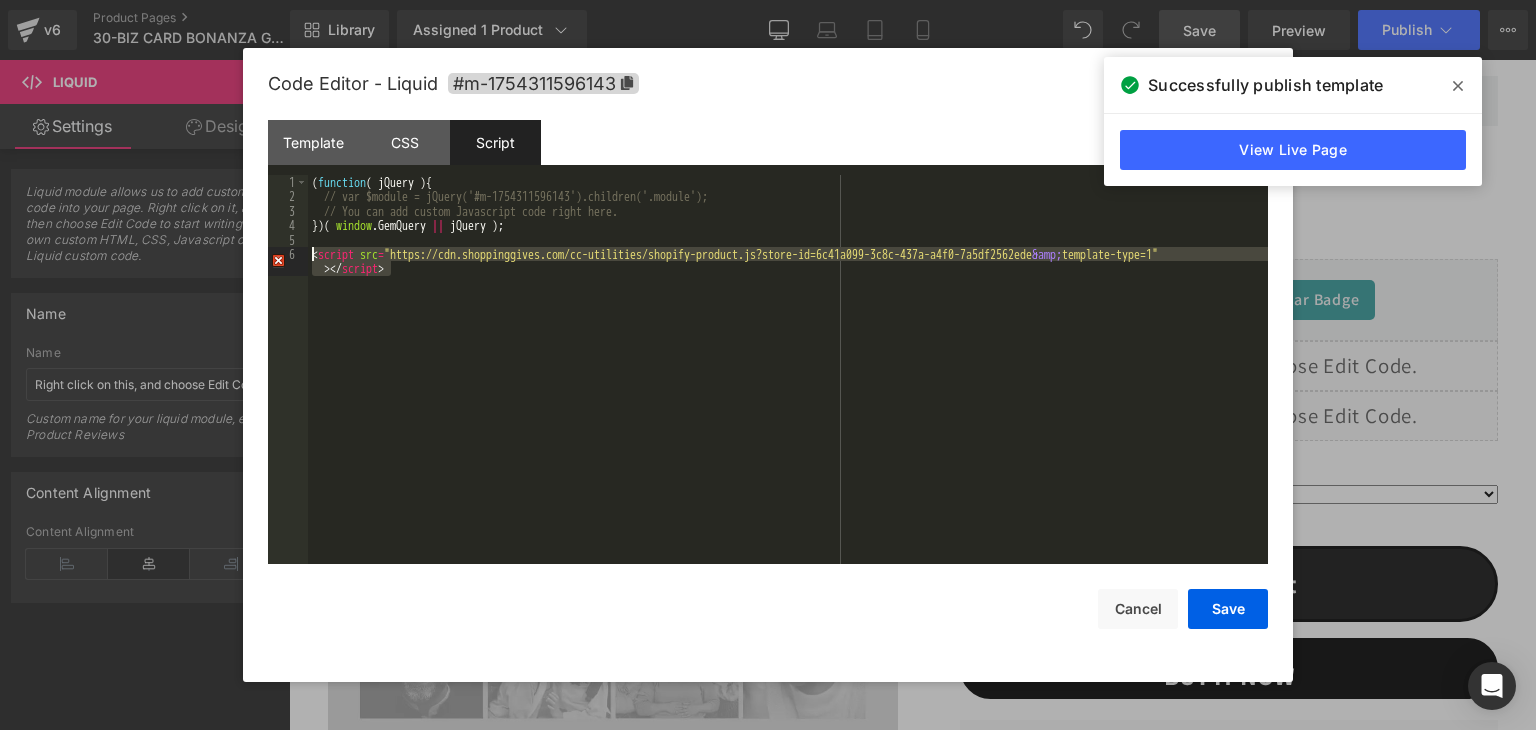 drag, startPoint x: 417, startPoint y: 280, endPoint x: 292, endPoint y: 258, distance: 126.921234 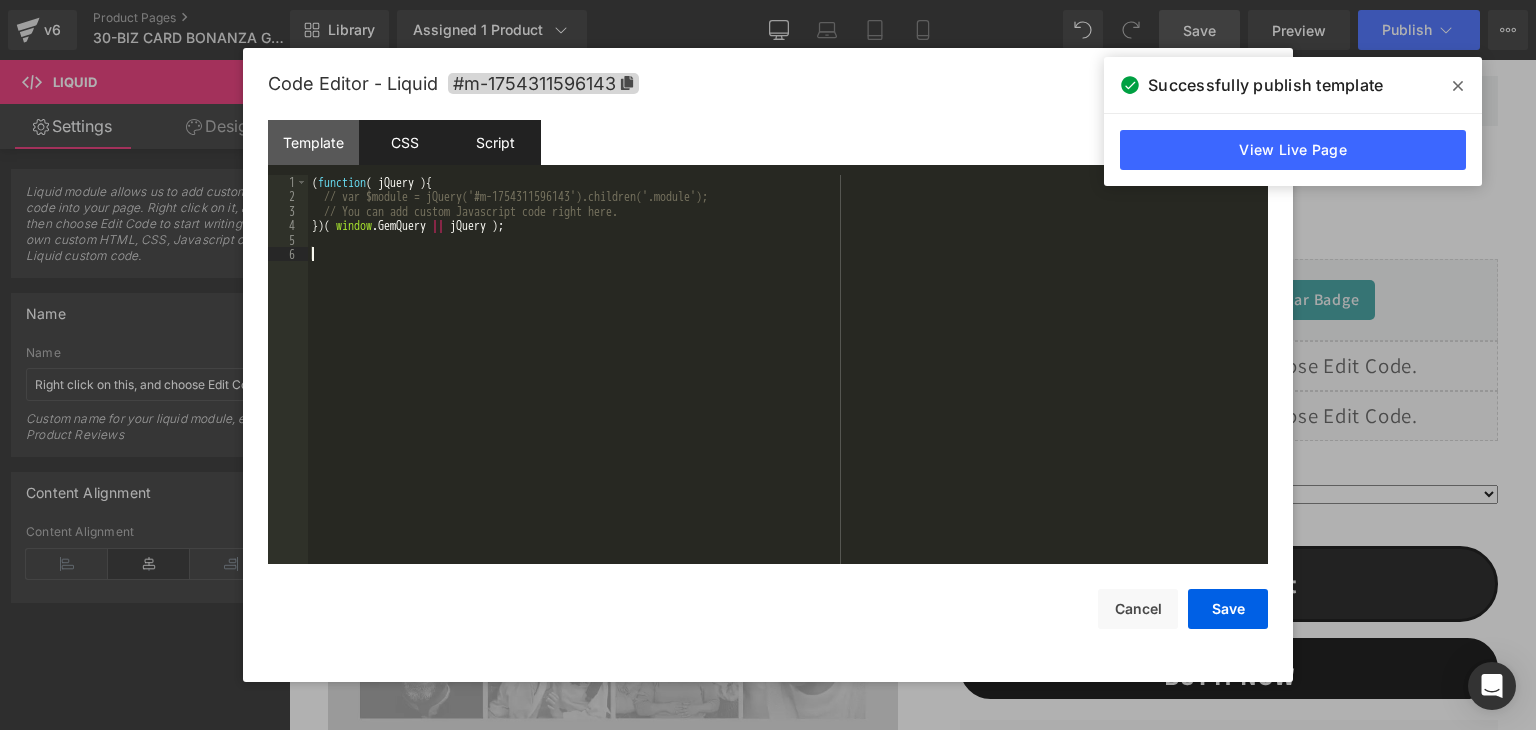 click on "CSS" at bounding box center (404, 142) 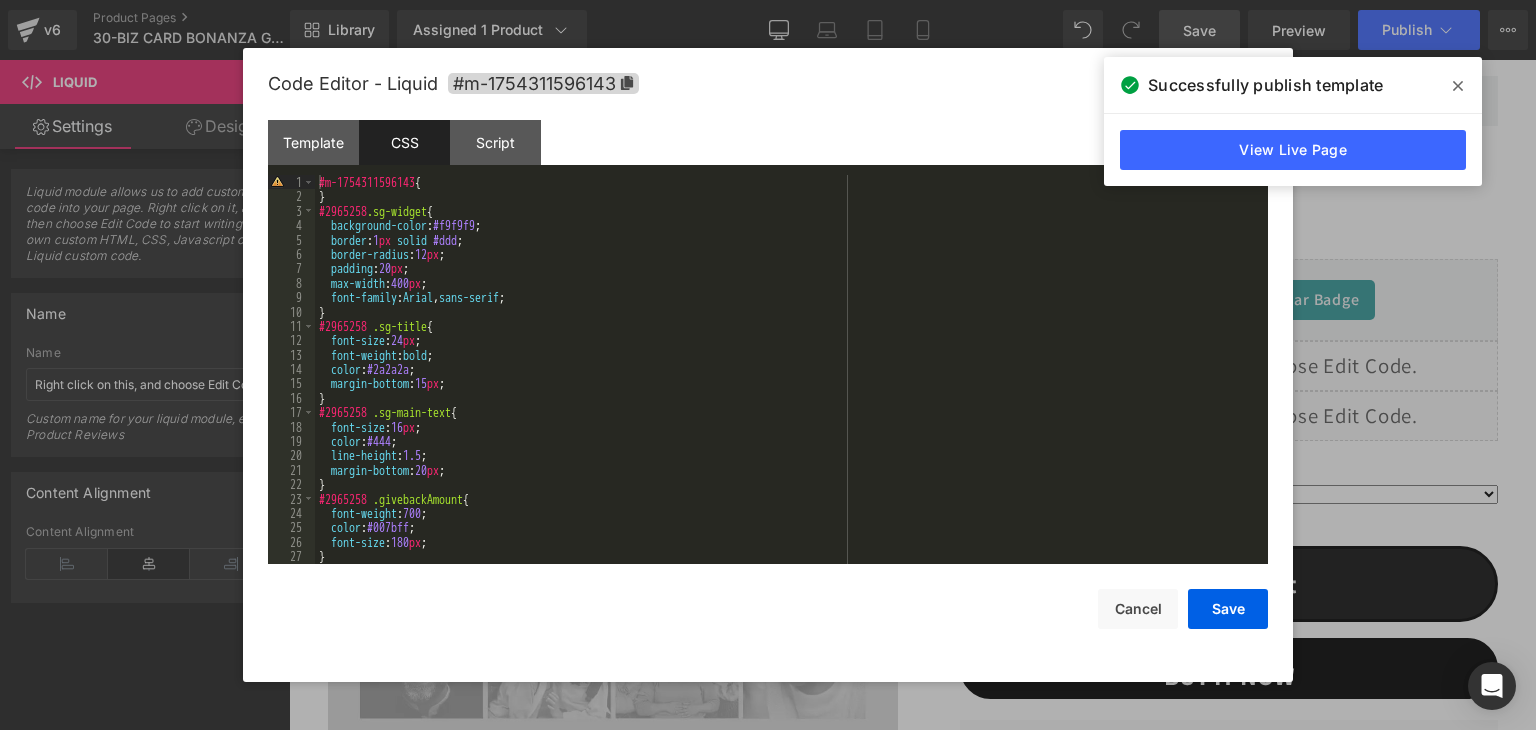 scroll, scrollTop: 60, scrollLeft: 0, axis: vertical 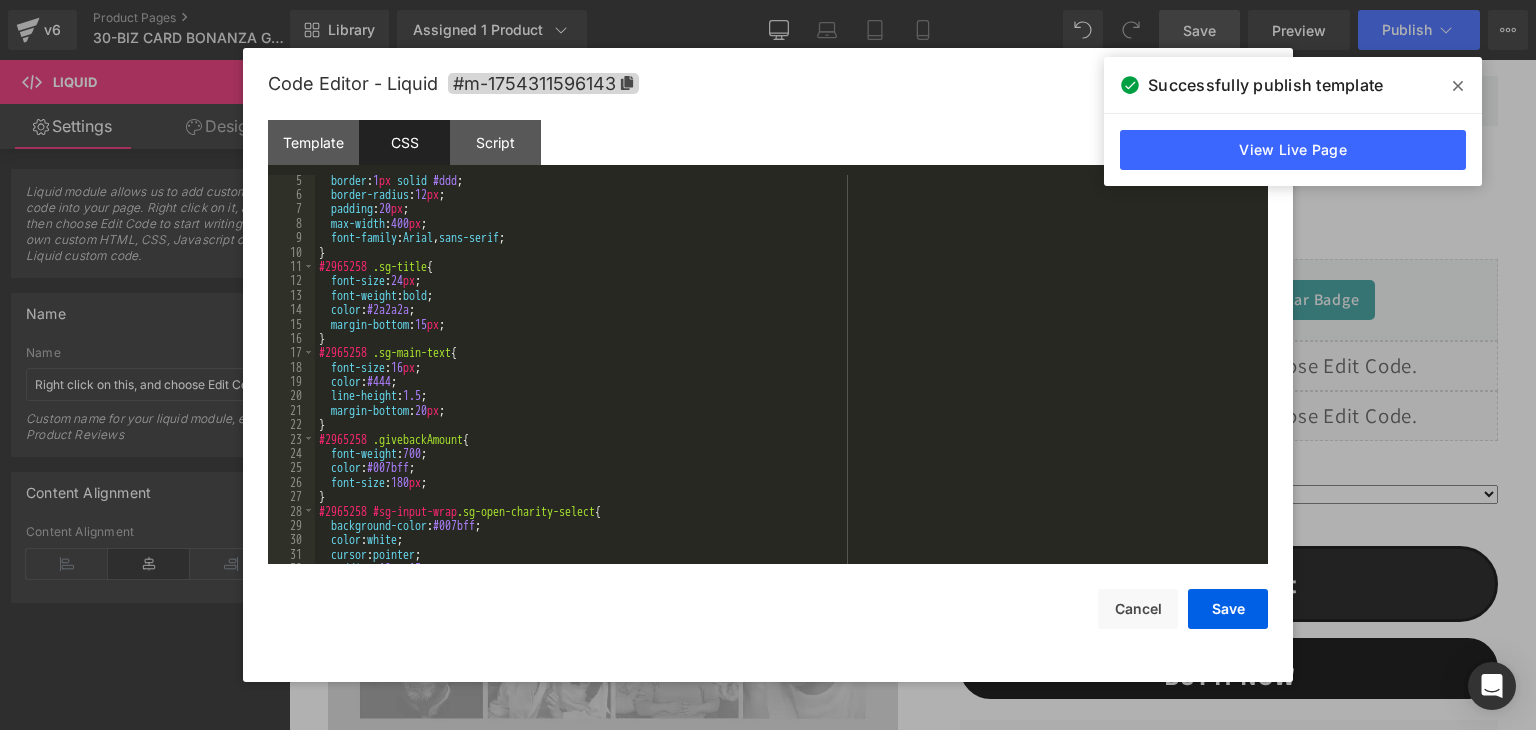 click on "border :  1 px   solid   #ddd ;    border-radius :  12 px ;    padding :  20 px ;    max-width :  400 px ;    font-family :  Arial ,  sans-serif ; } #2965258   .sg-title {    font-size :  24 px ;    font-weight :  bold ;    color :  #2a2a2a ;    margin-bottom :  15 px ; } #2965258   .sg-main-text {    font-size :  16 px ;    color :  #444 ;    line-height :  1.5 ;    margin-bottom :  20 px ; } #2965258   .givebackAmount {    font-weight :  700 ;    color :  #007bff ;    font-size :  180 px ; } #2965258   #sg-input-wrap .sg-open-charity-select {    background-color :  #007bff ;    color :  white ;    cursor :  pointer ;    padding :  12 px   15 px ;" at bounding box center (787, 382) 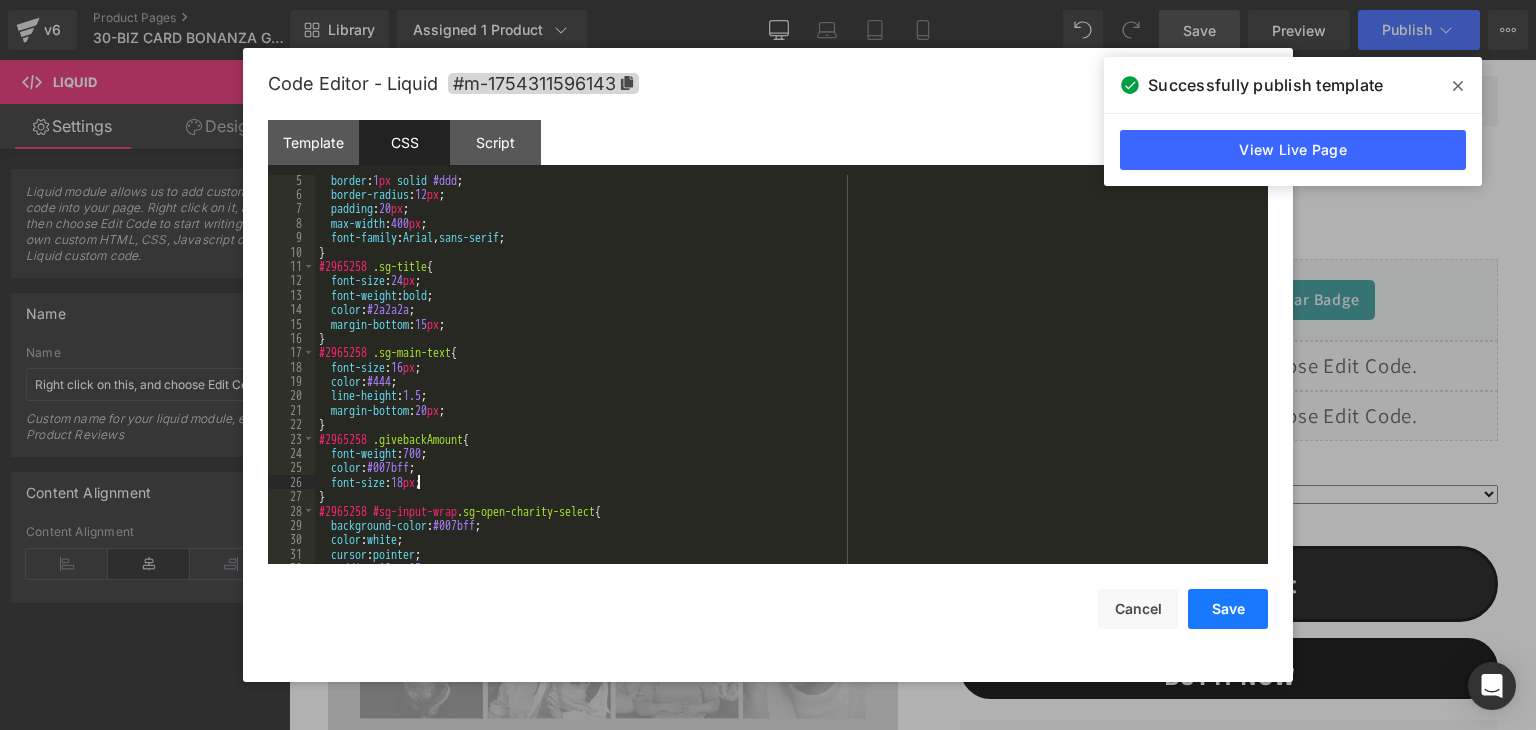 click on "Save" at bounding box center (1228, 609) 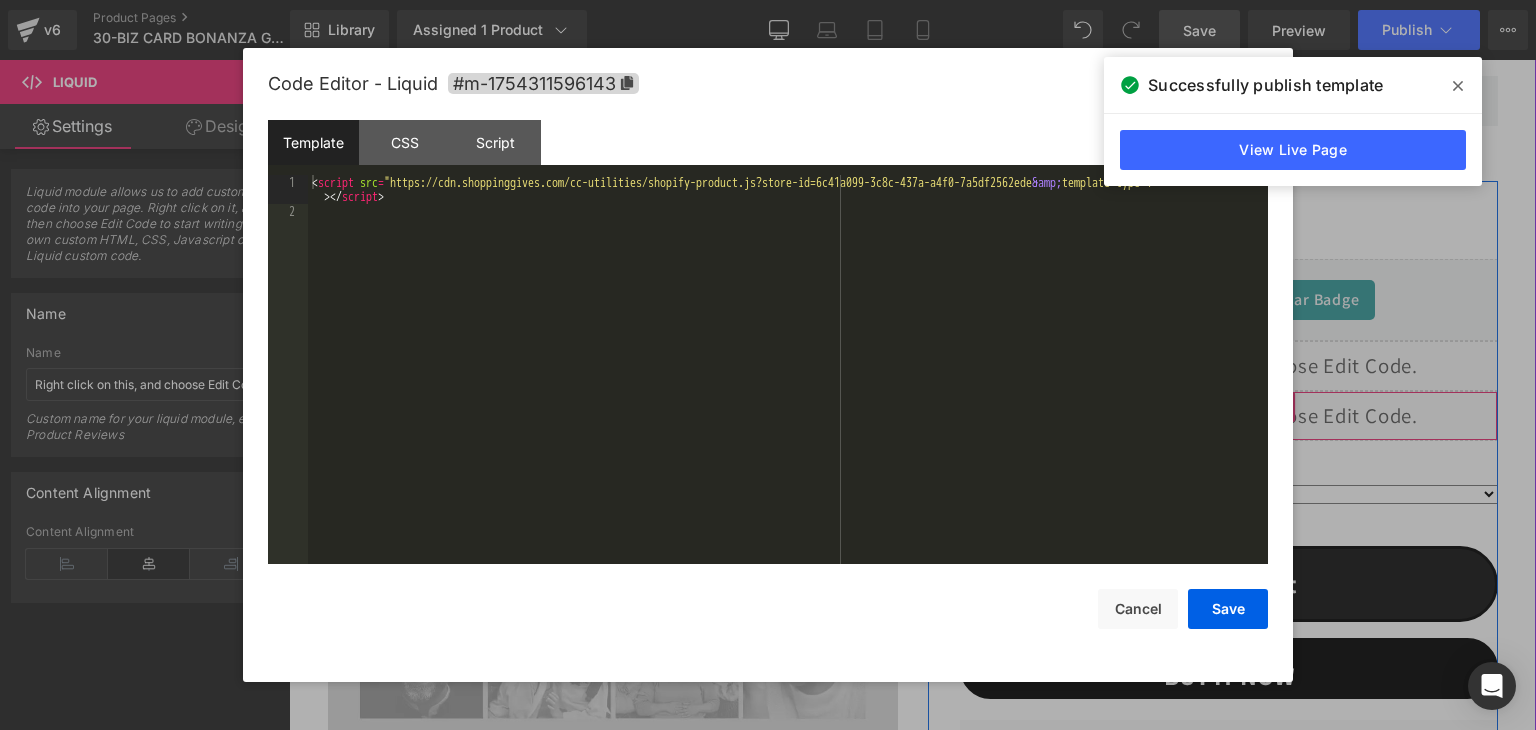 click on "Liquid" at bounding box center (1229, 416) 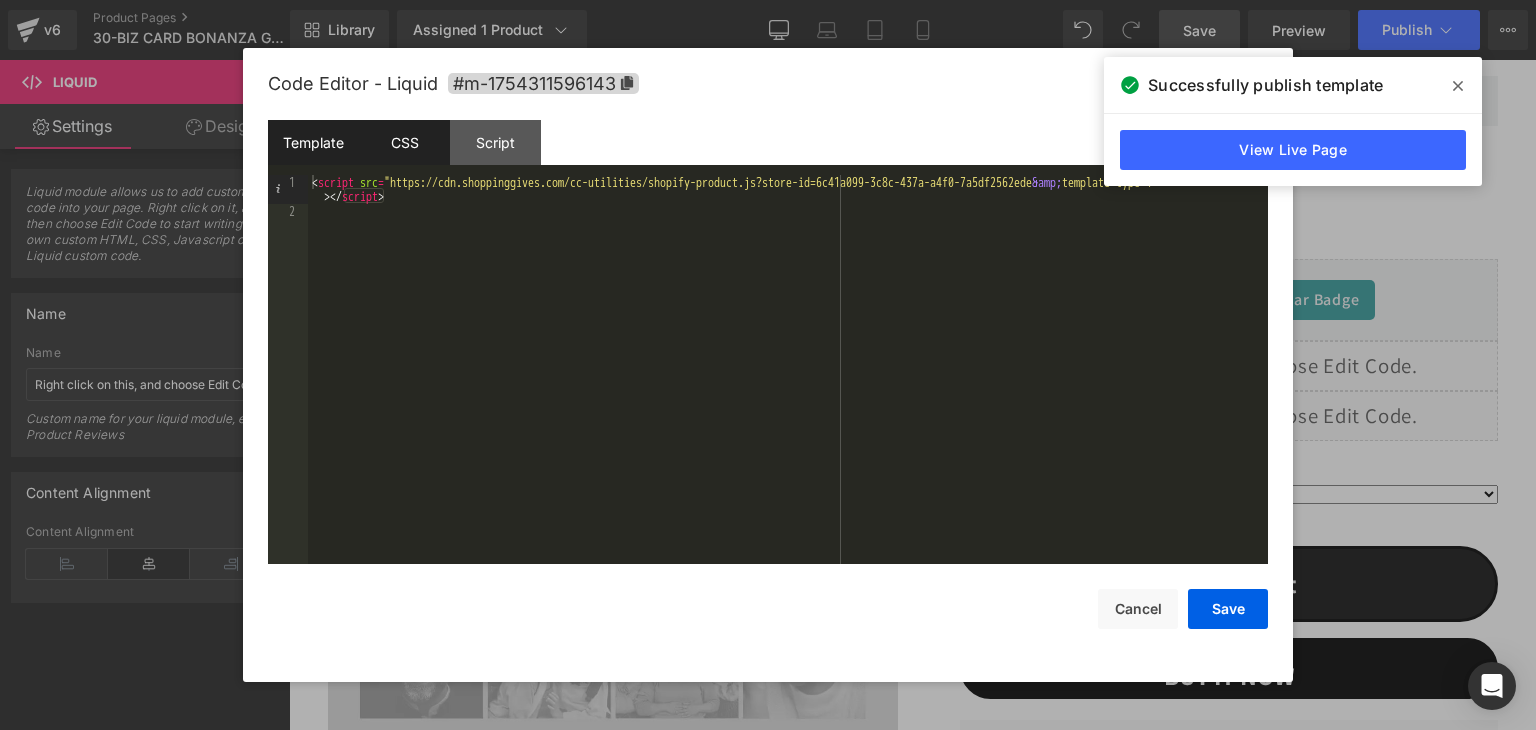click on "CSS" at bounding box center [404, 142] 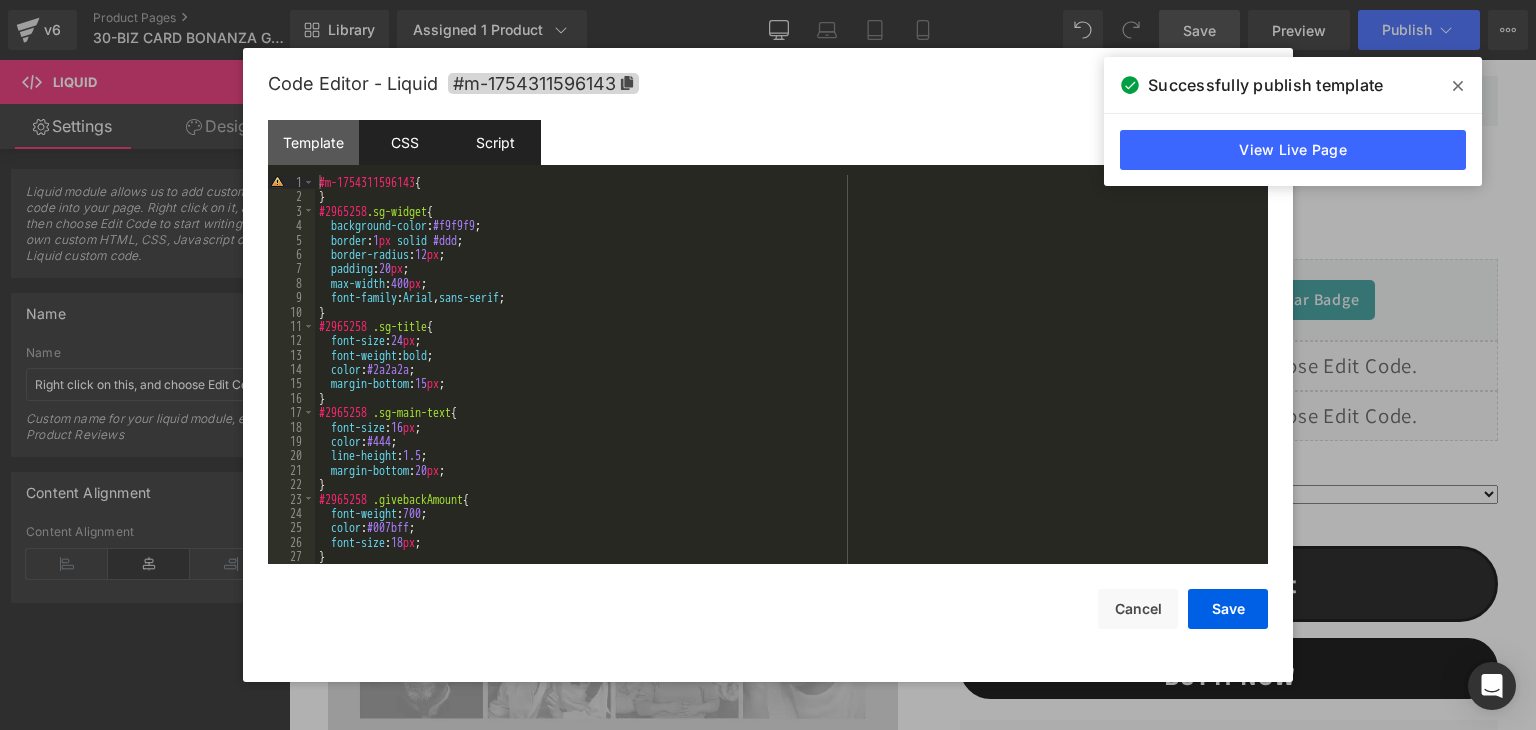 click on "Script" at bounding box center [495, 142] 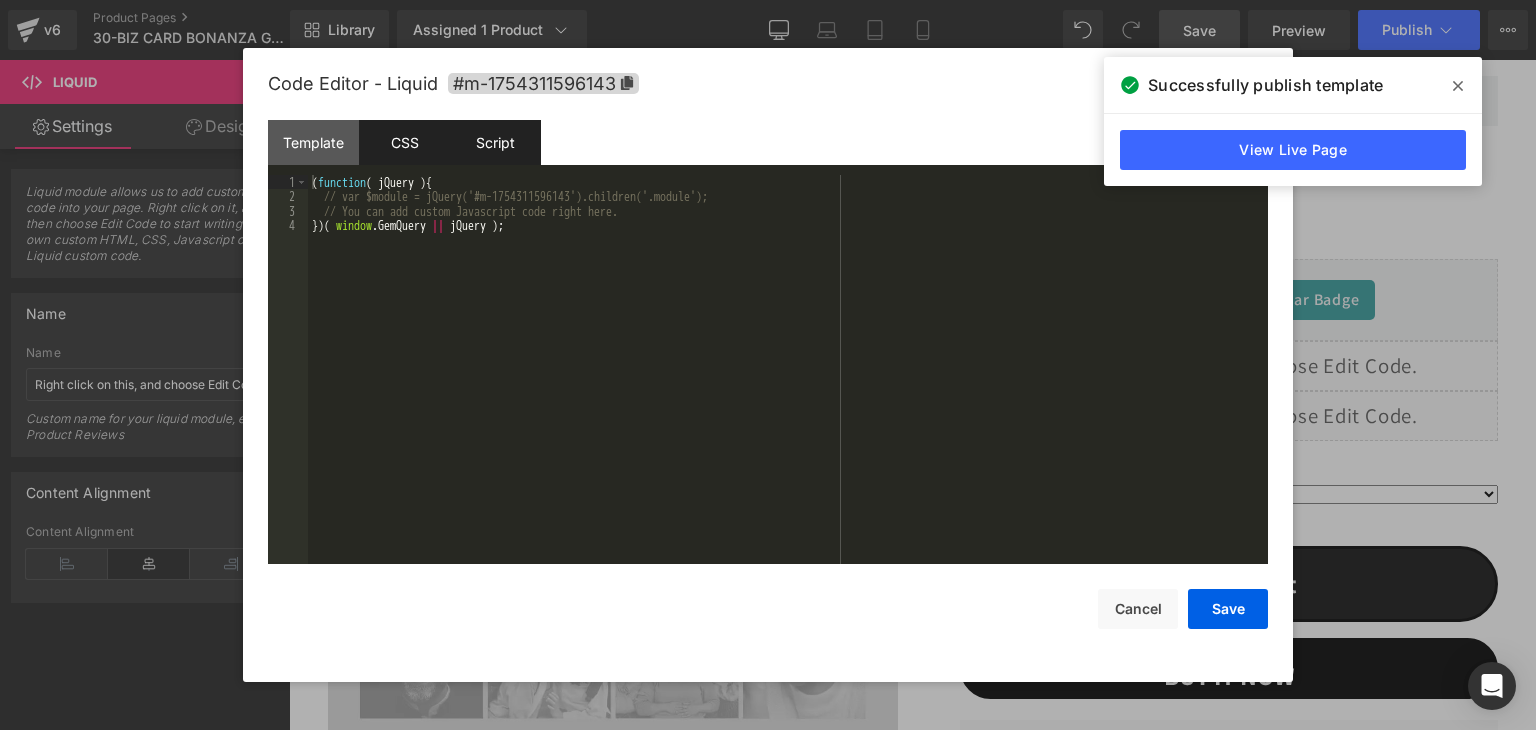 click on "CSS" at bounding box center (404, 142) 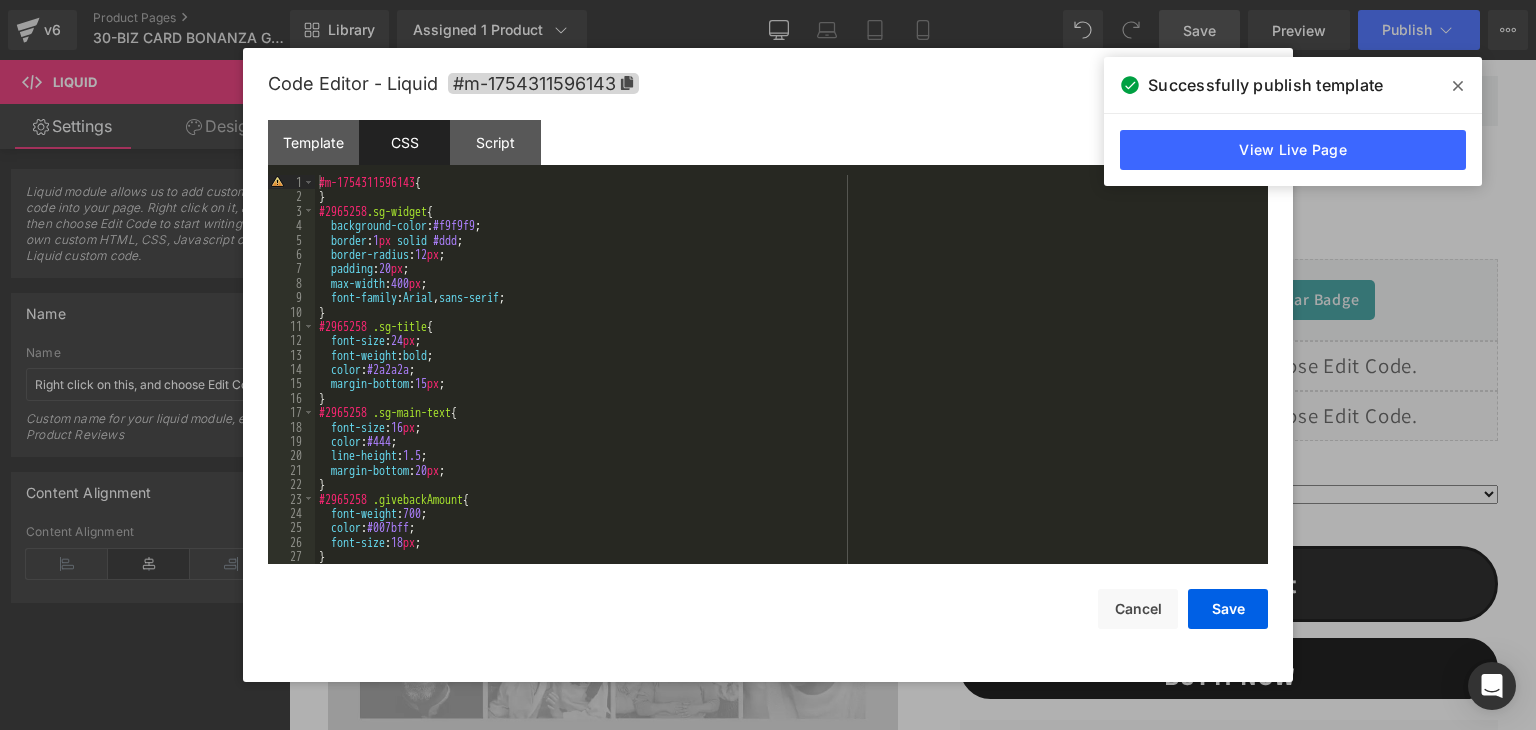 click on "#m-1754311596143 { } #2965258 .sg-widget {    background-color :  #f9f9f9 ;    border :  1 px   solid   #ddd ;    border-radius :  12 px ;    padding :  20 px ;    max-width :  400 px ;    font-family :  Arial ,  sans-serif ; } #2965258   .sg-title {    font-size :  24 px ;    font-weight :  bold ;    color :  #2a2a2a ;    margin-bottom :  15 px ; } #2965258   .sg-main-text {    font-size :  16 px ;    color :  #444 ;    line-height :  1.5 ;    margin-bottom :  20 px ; } #2965258   .givebackAmount {    font-weight :  700 ;    color :  #007bff ;    font-size :  18 px ; } #2965258   #sg-input-wrap .sg-open-charity-select {" at bounding box center (787, 384) 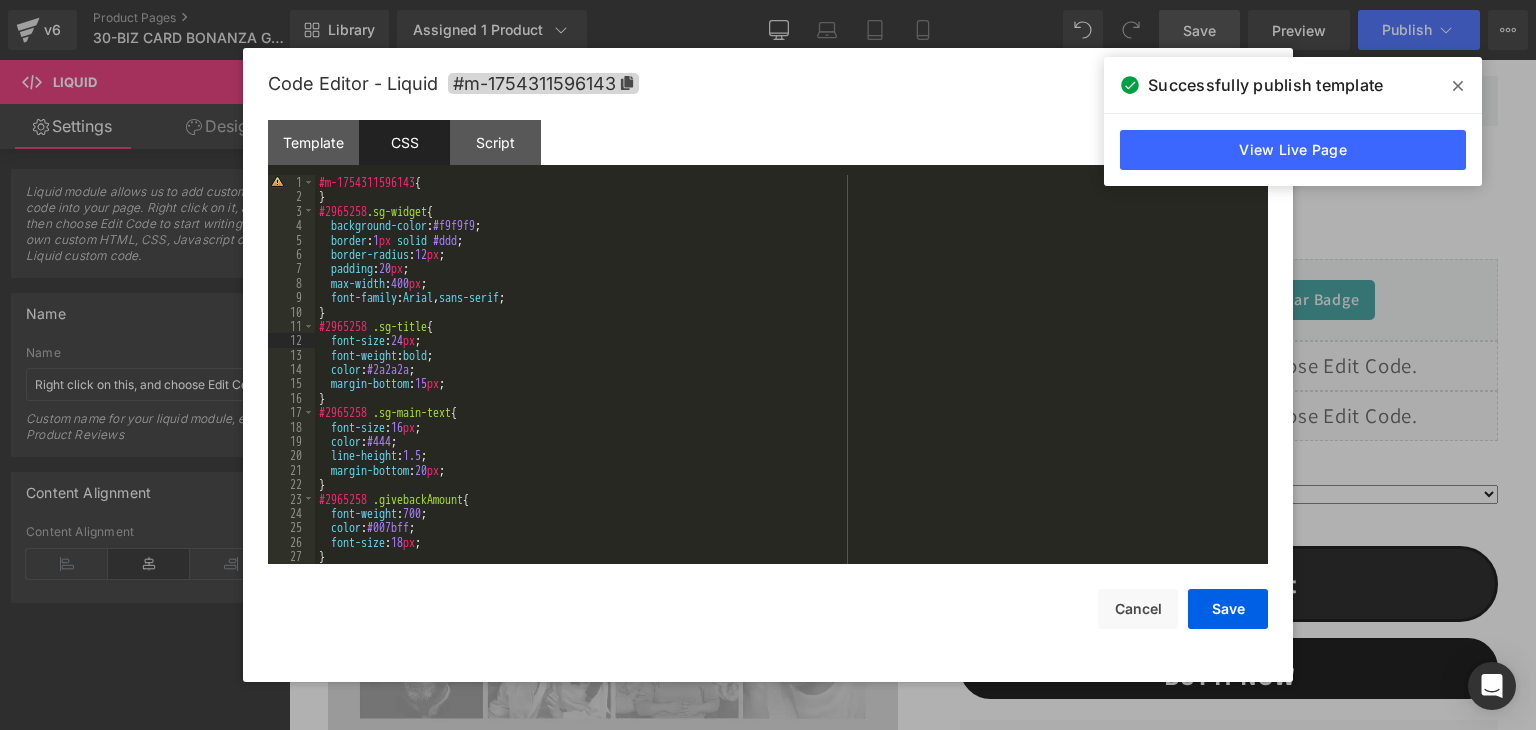 type 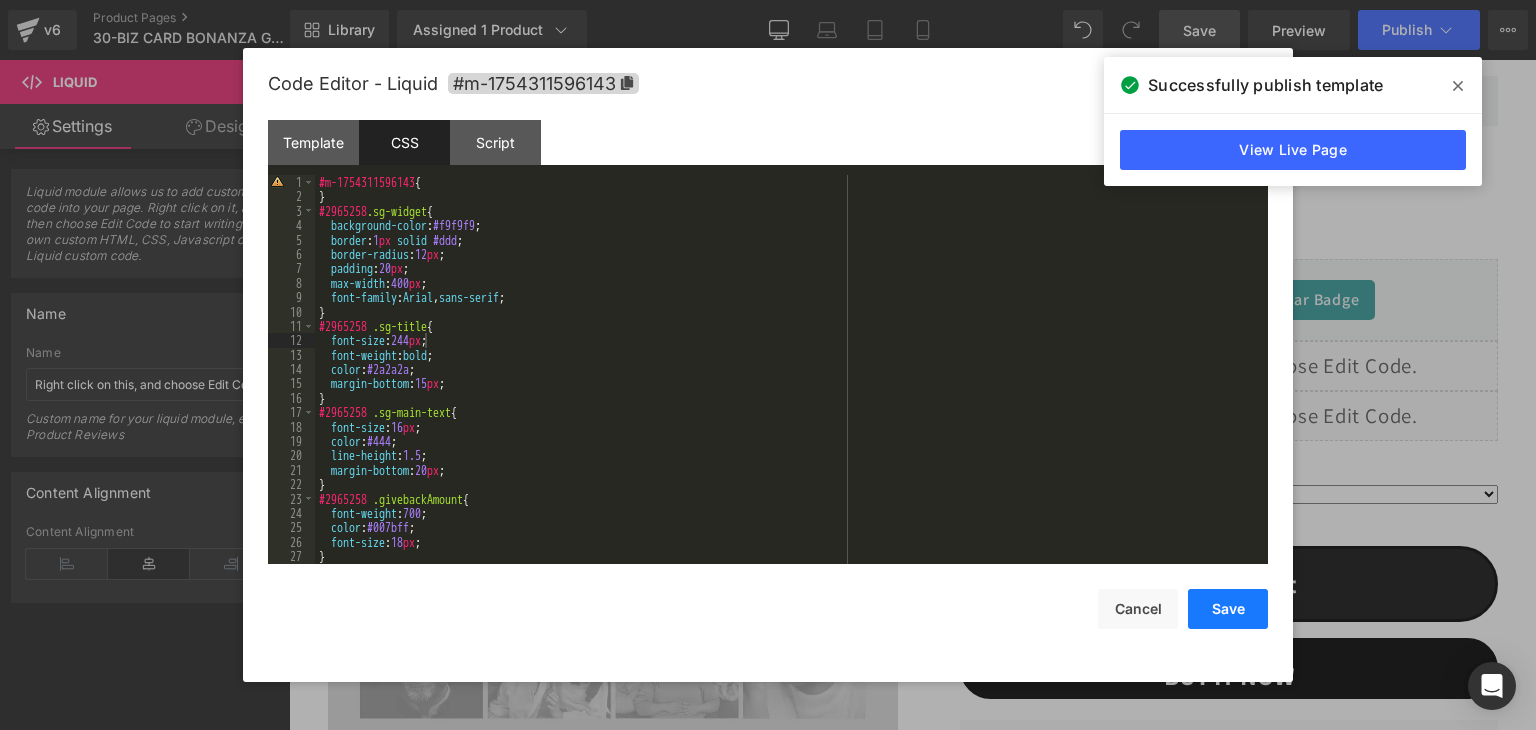 click on "Save" at bounding box center [1228, 609] 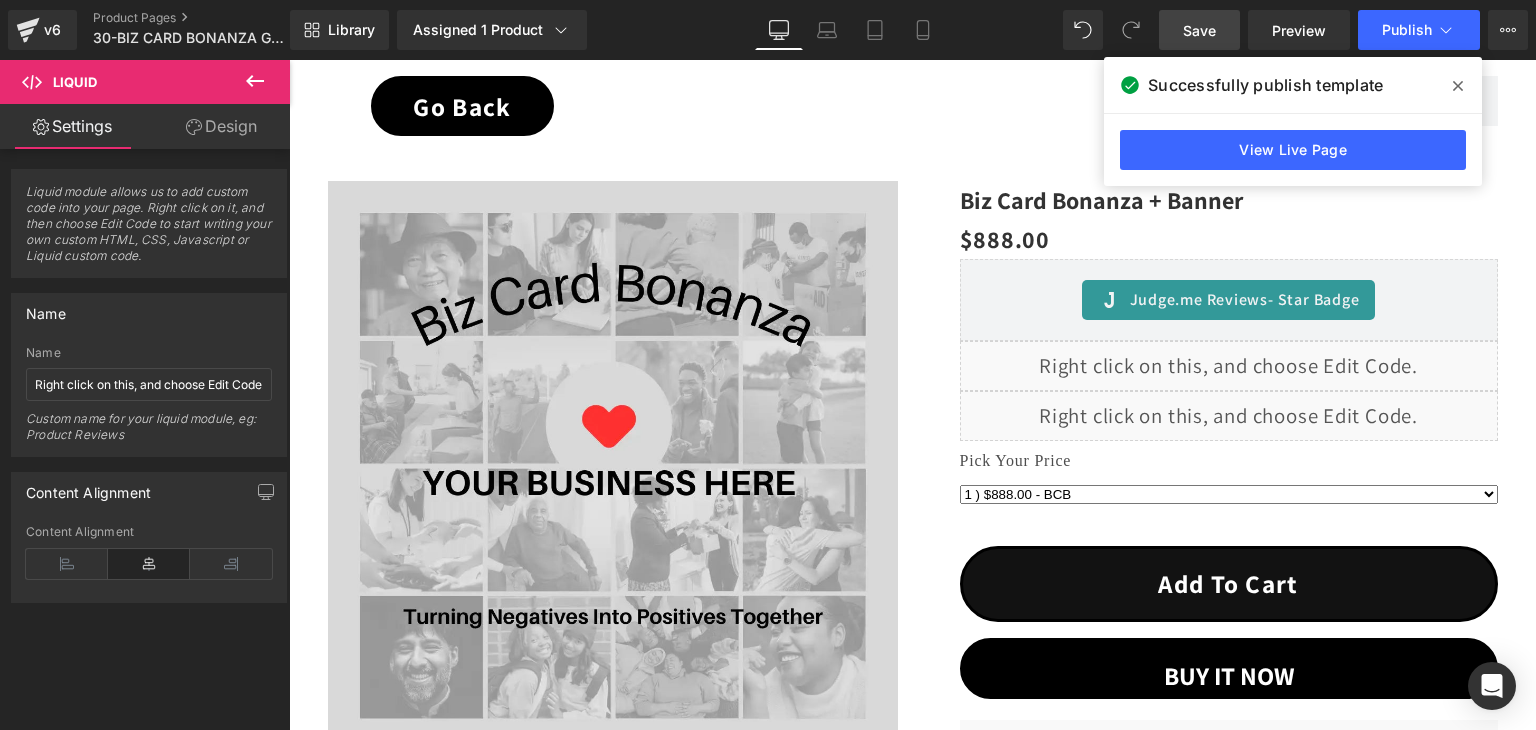 click on "Save" at bounding box center (1199, 30) 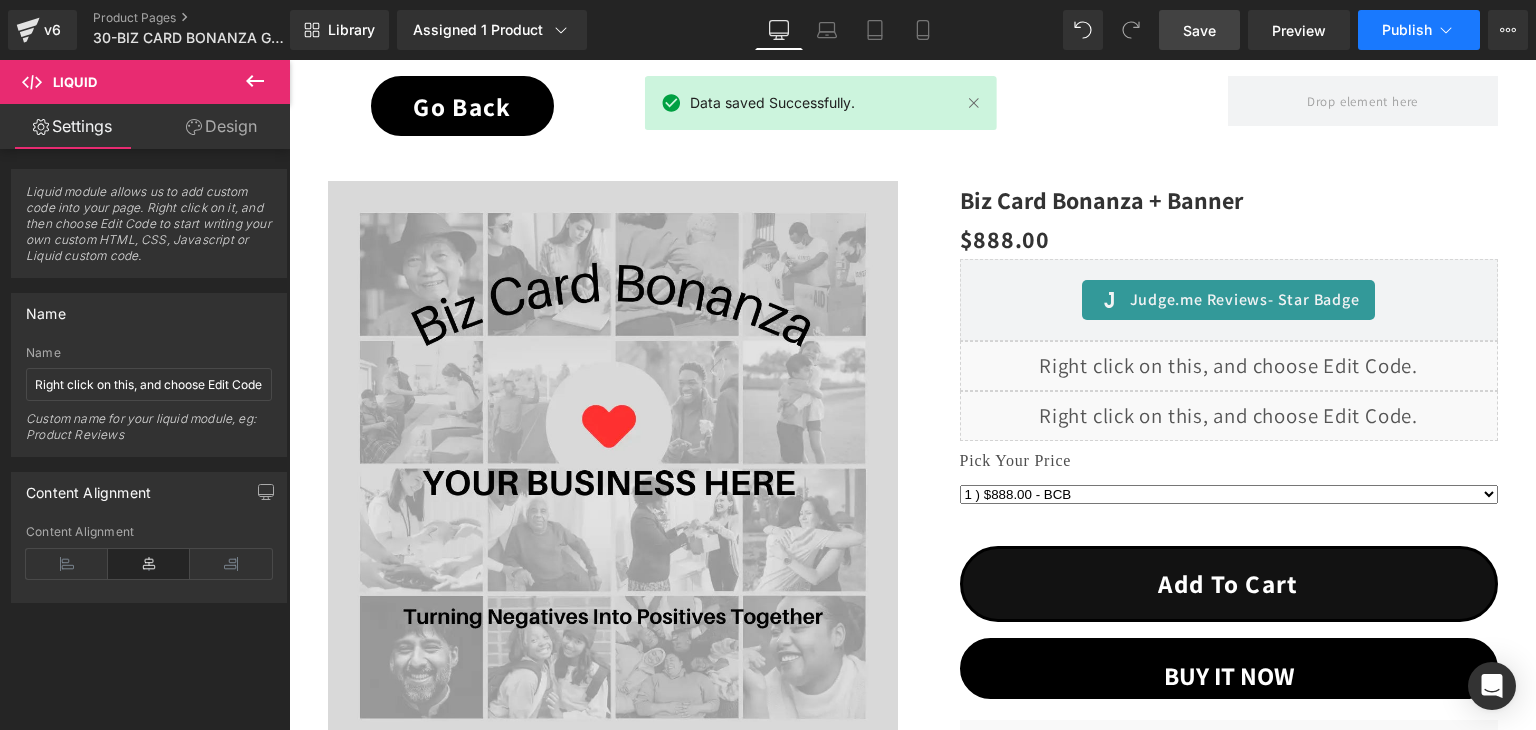 click 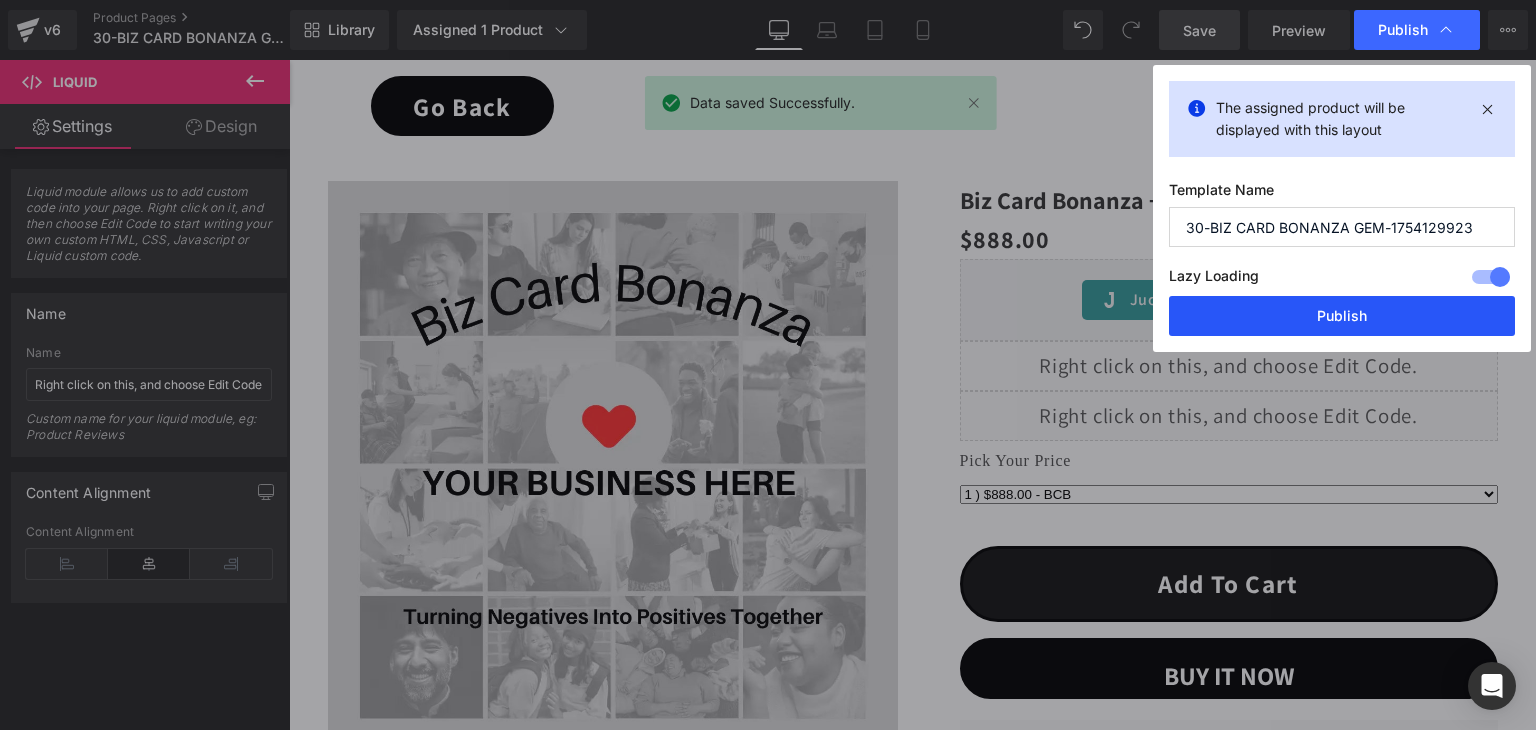 click on "Publish" at bounding box center [1342, 316] 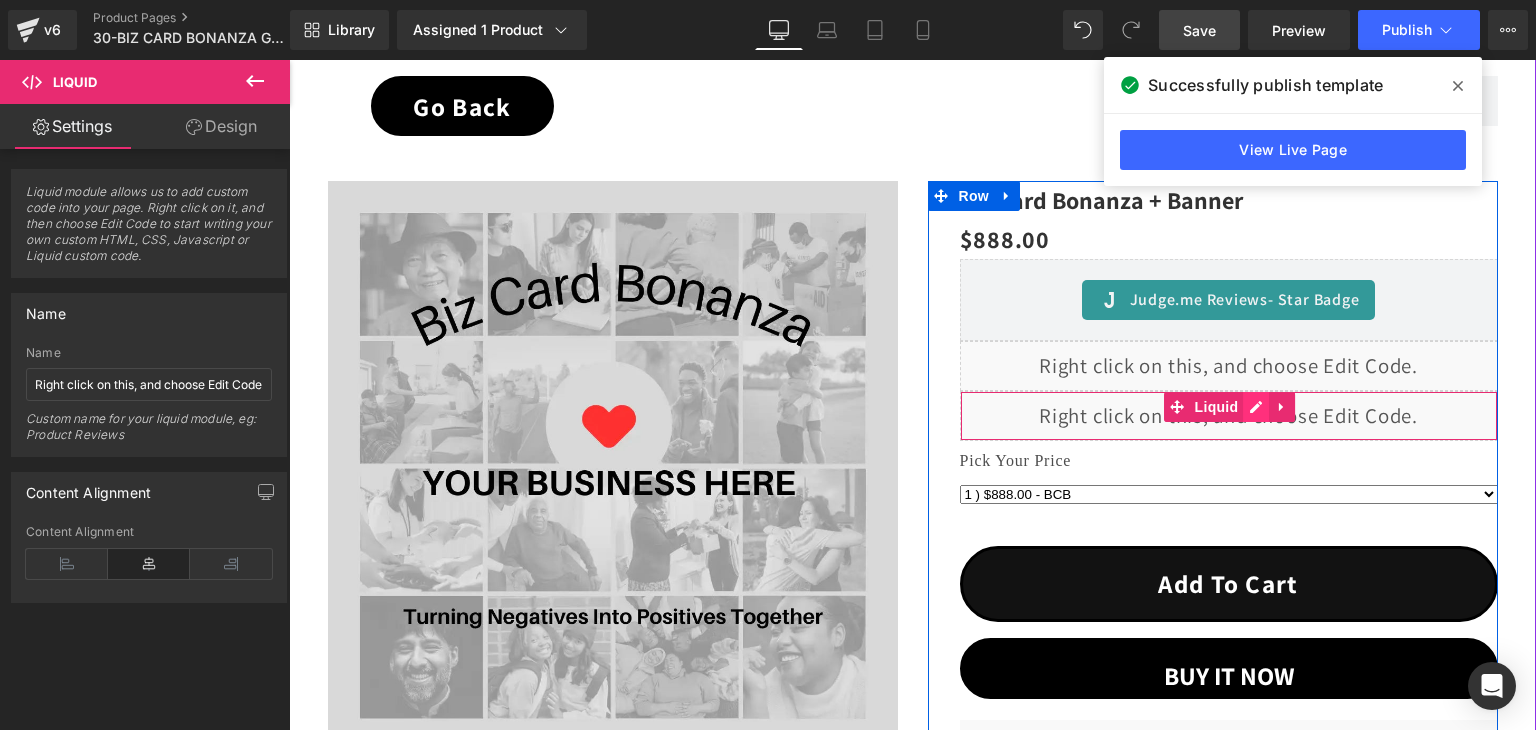 click on "Liquid" at bounding box center [1229, 416] 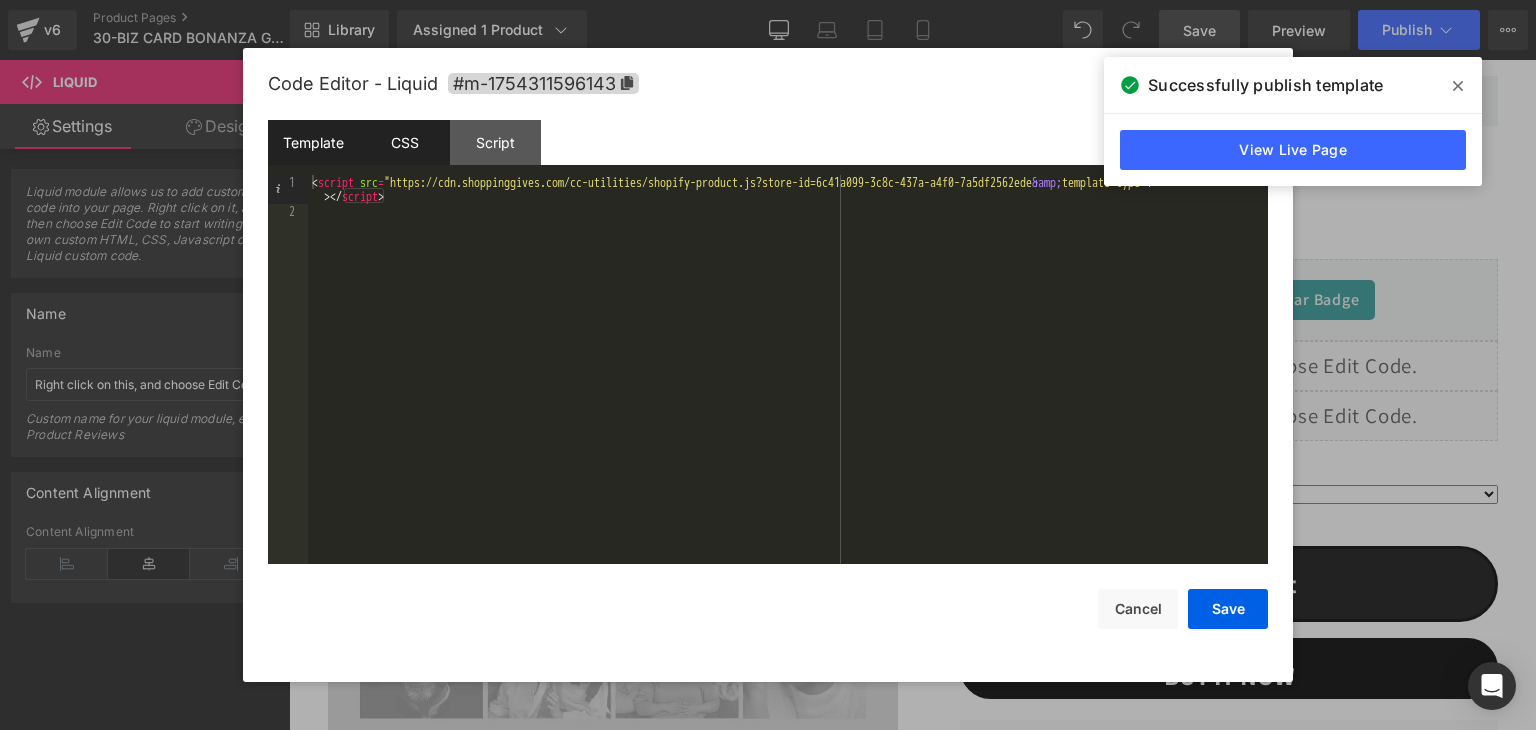 click on "CSS" at bounding box center (404, 142) 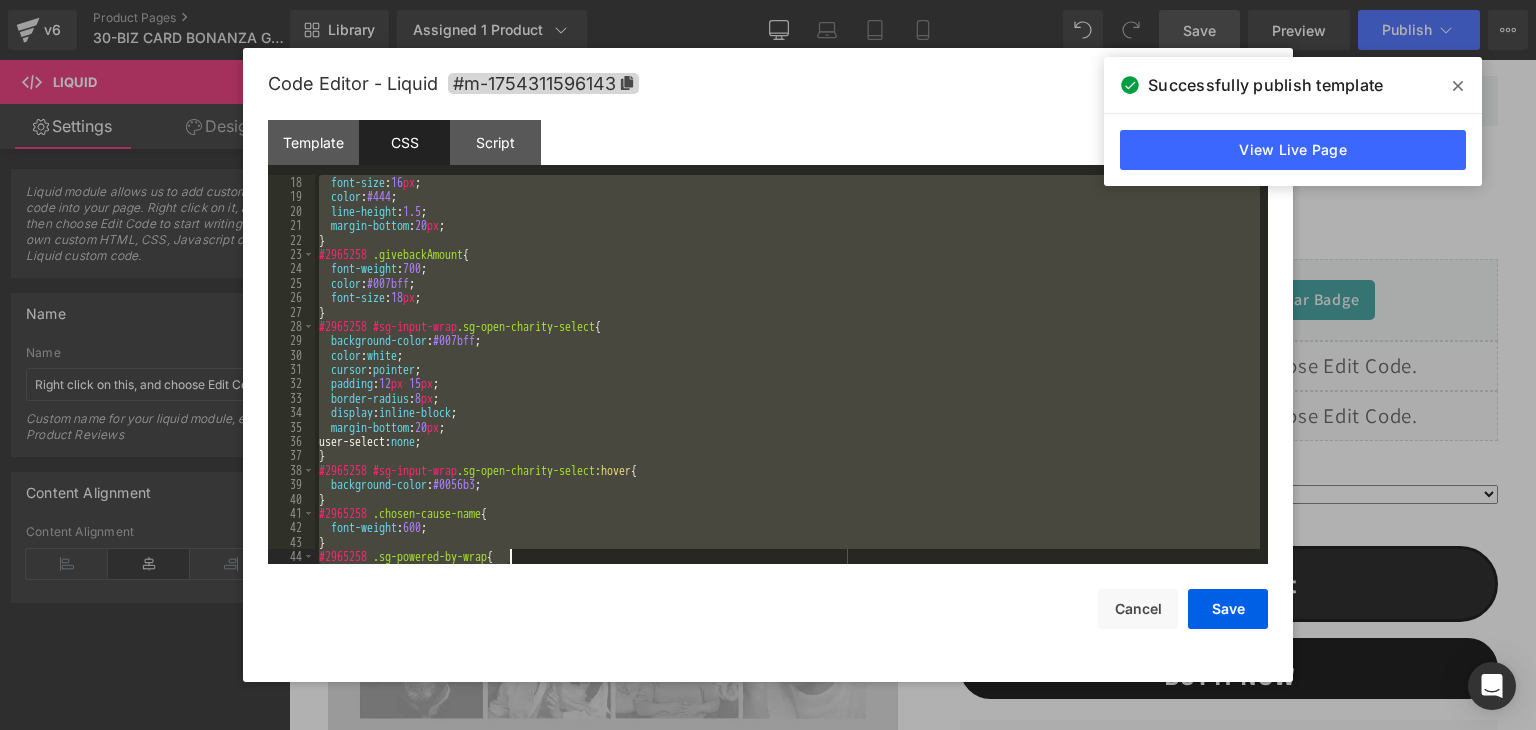 scroll, scrollTop: 432, scrollLeft: 0, axis: vertical 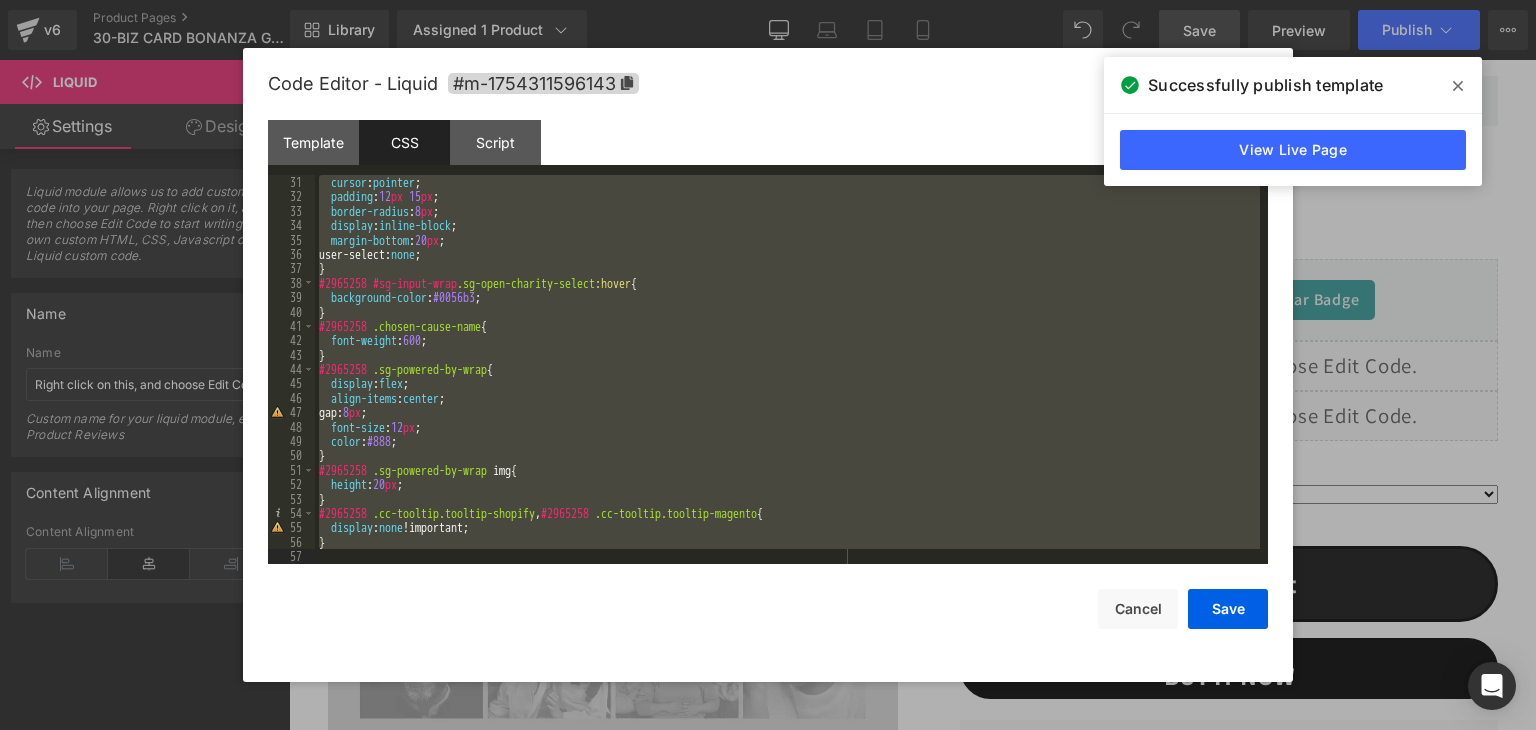 drag, startPoint x: 318, startPoint y: 212, endPoint x: 508, endPoint y: 625, distance: 454.6086 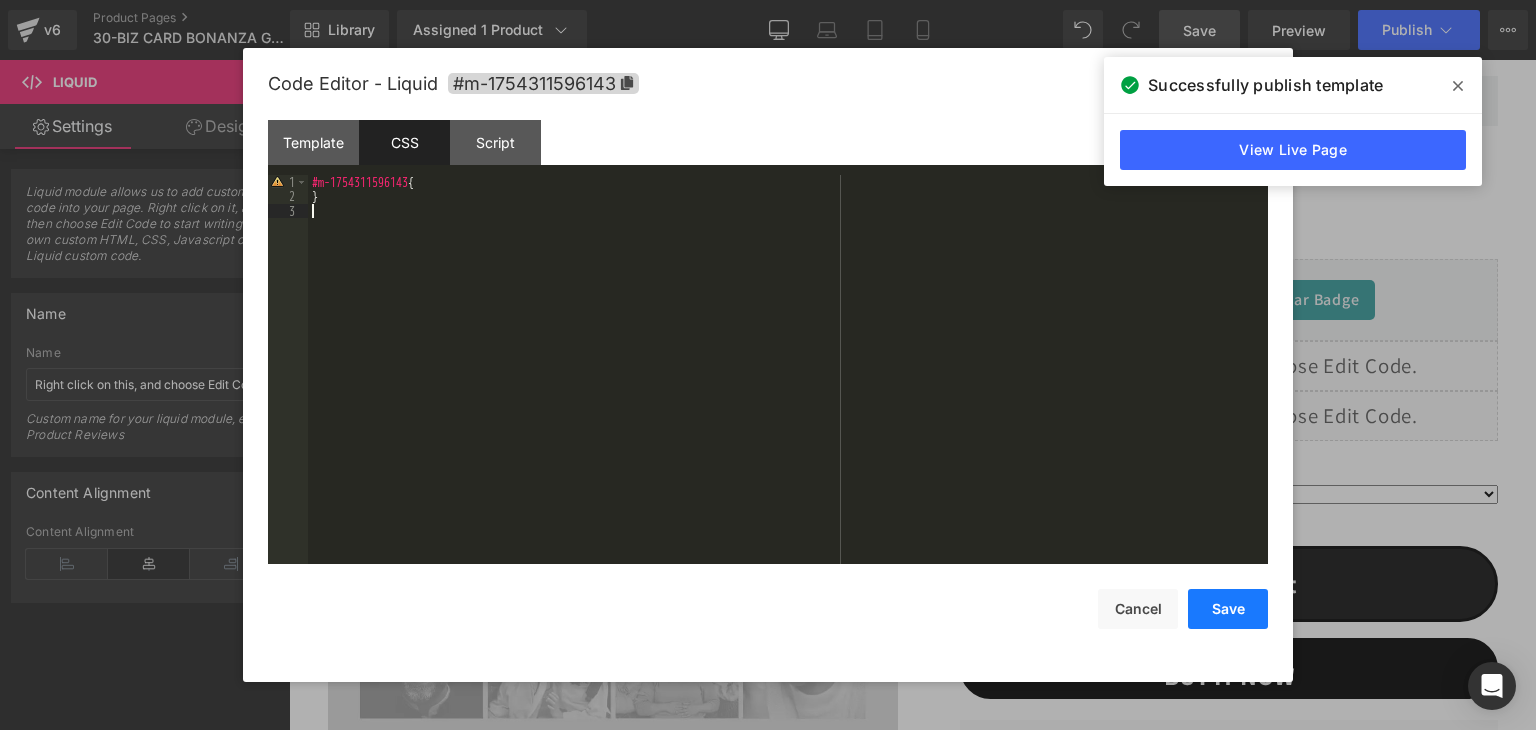 click on "Save" at bounding box center [1228, 609] 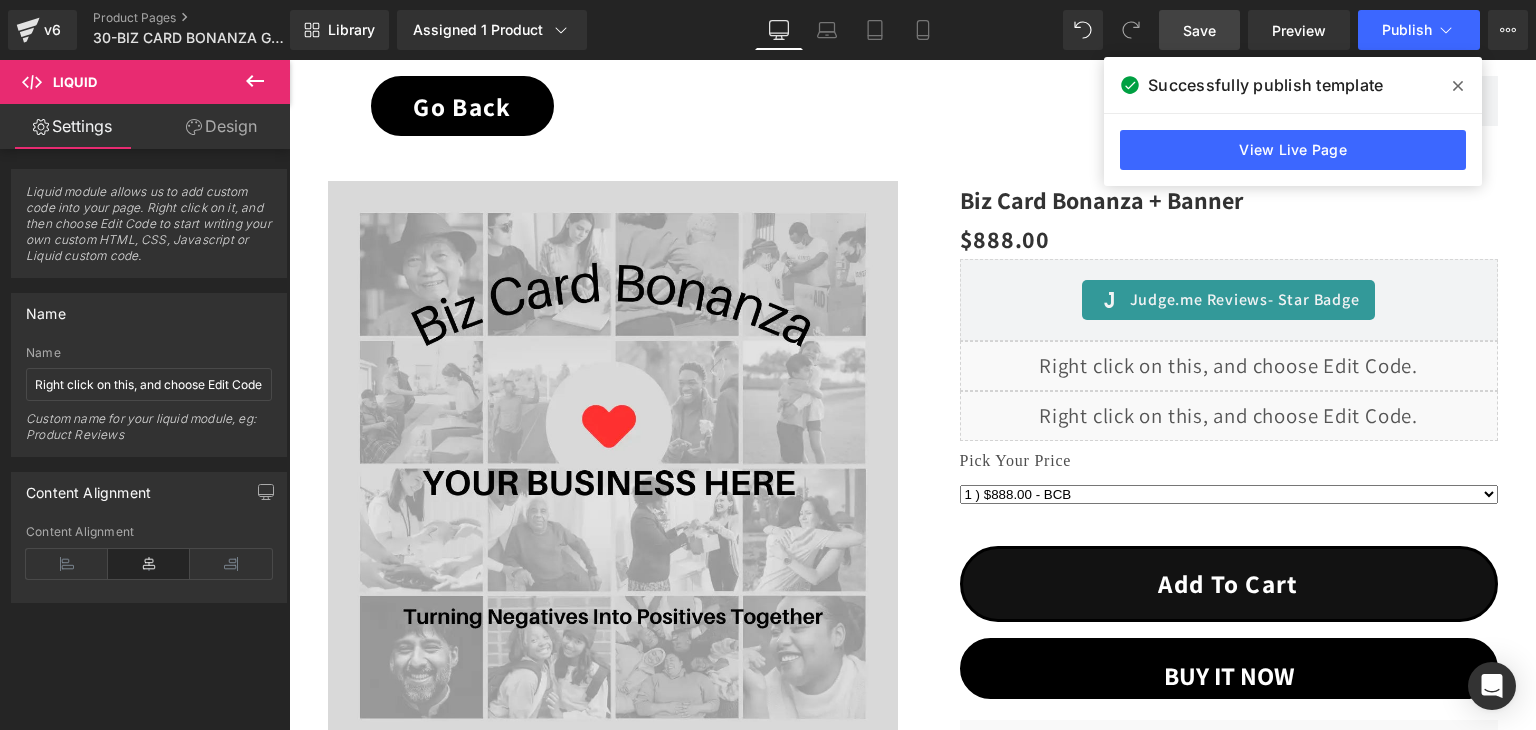click on "Save" at bounding box center [1199, 30] 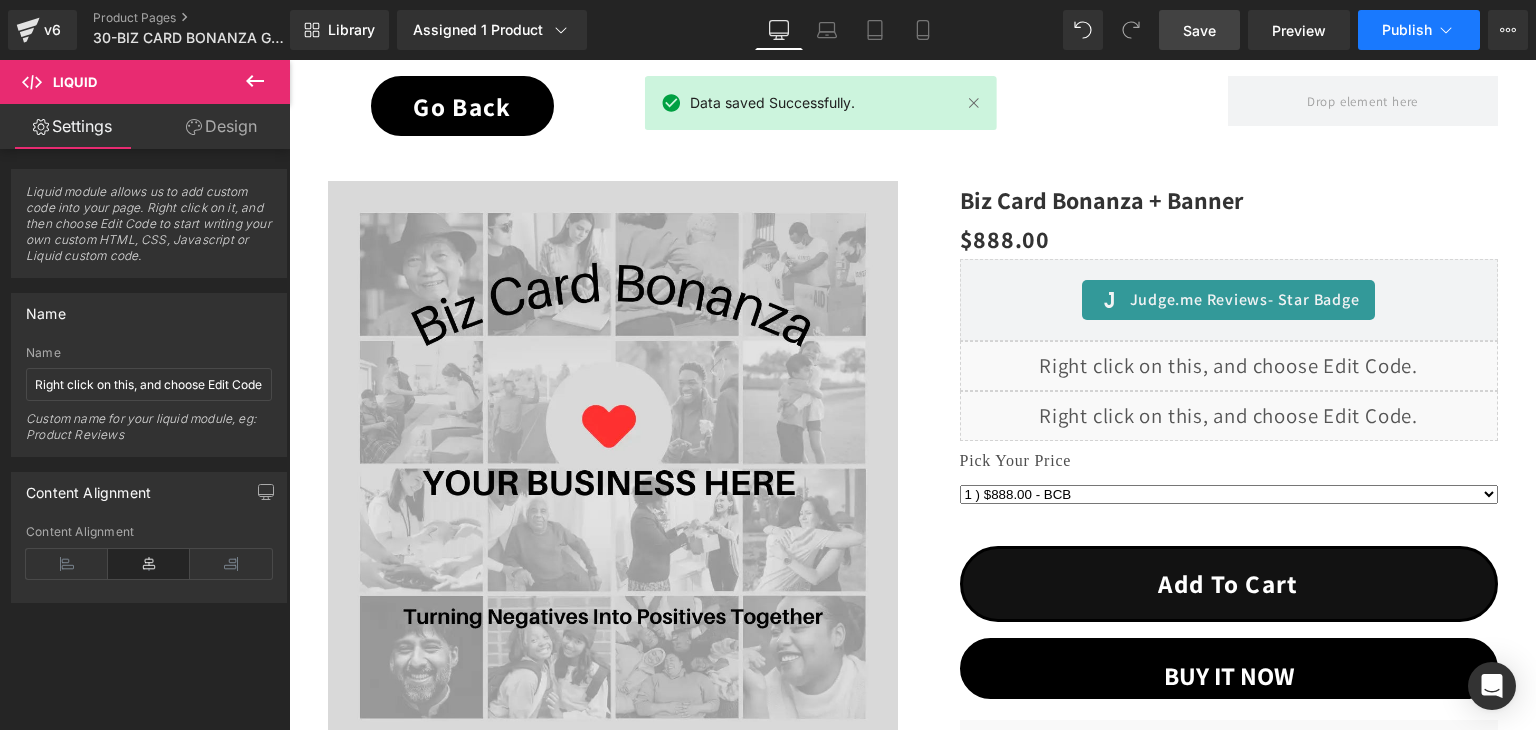 click 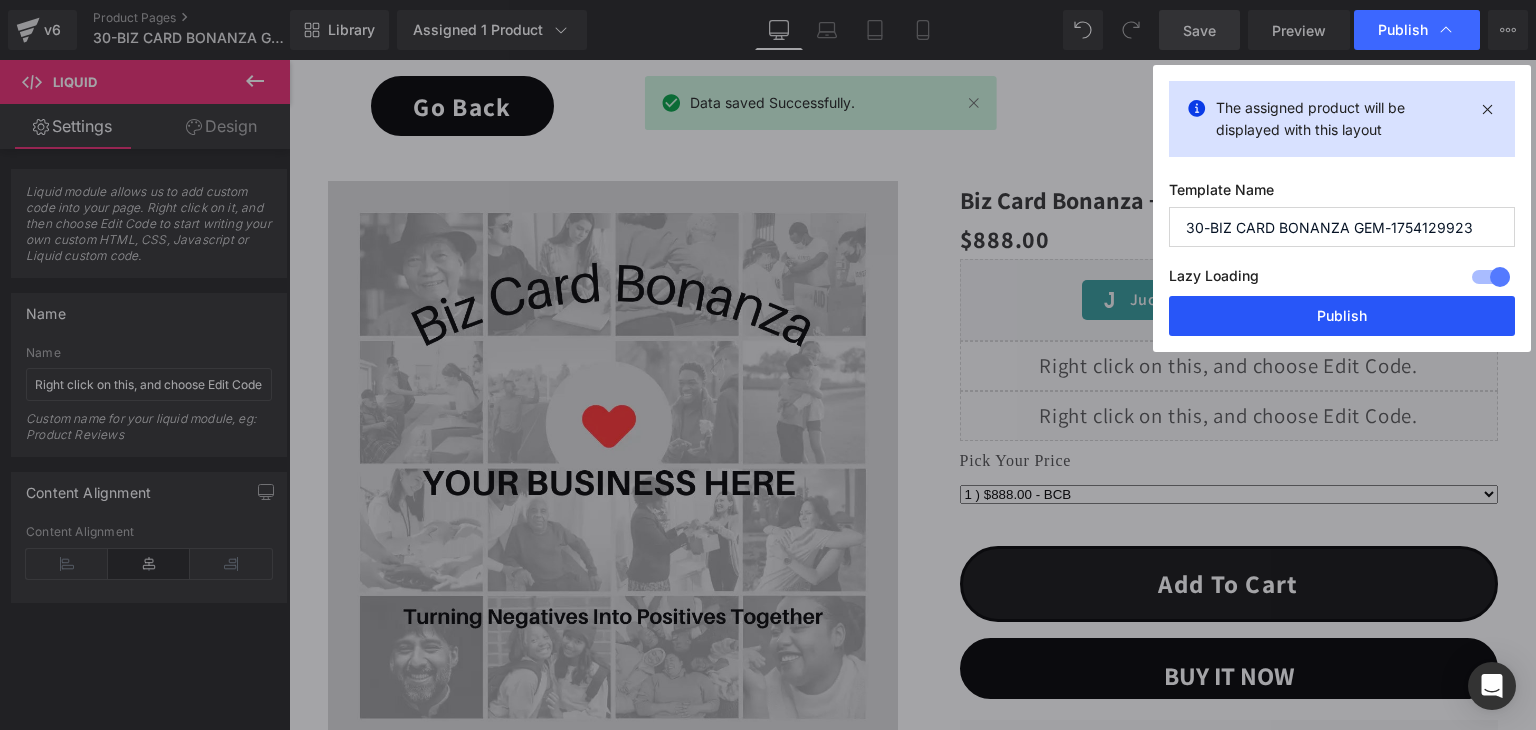 click on "Publish" at bounding box center (1342, 316) 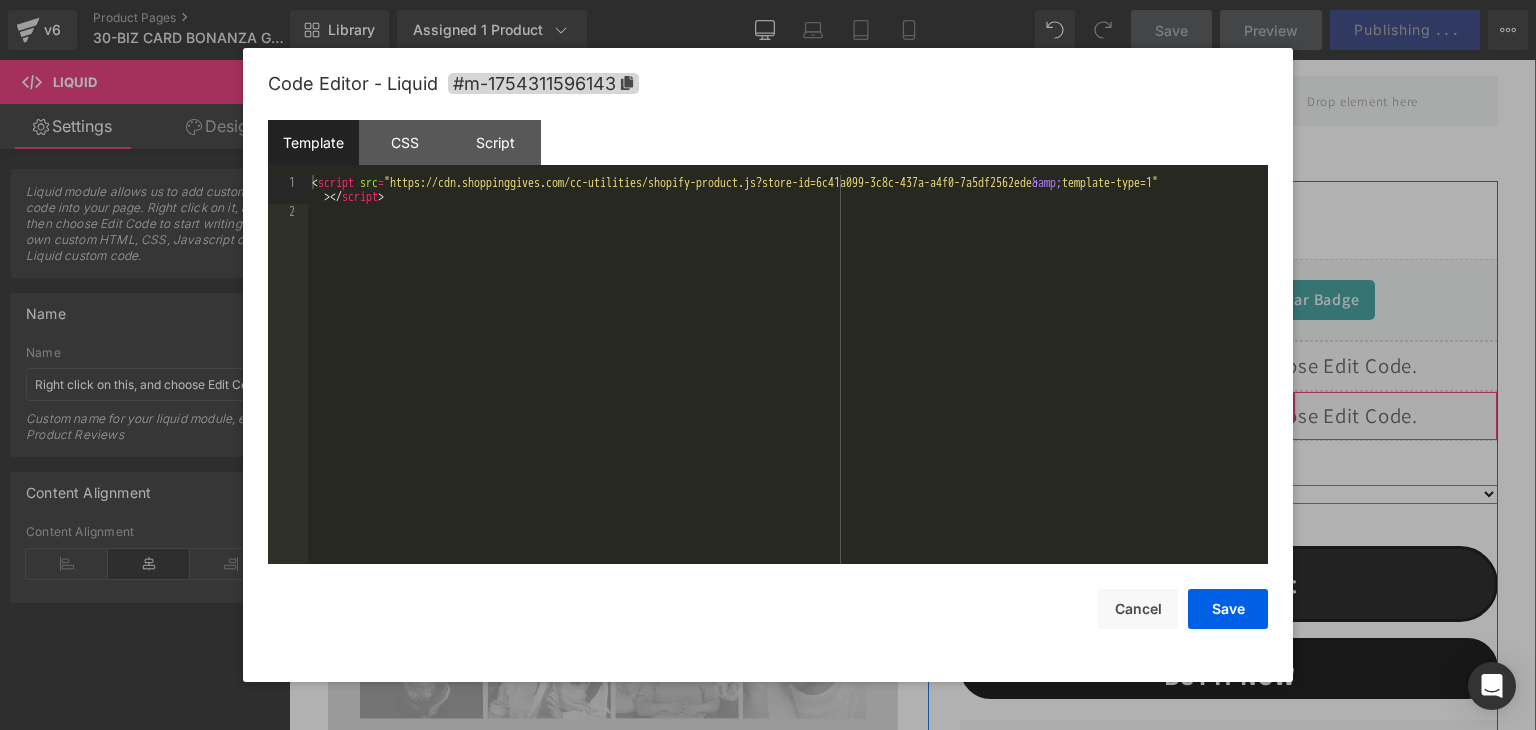 click on "Liquid" at bounding box center (1229, 416) 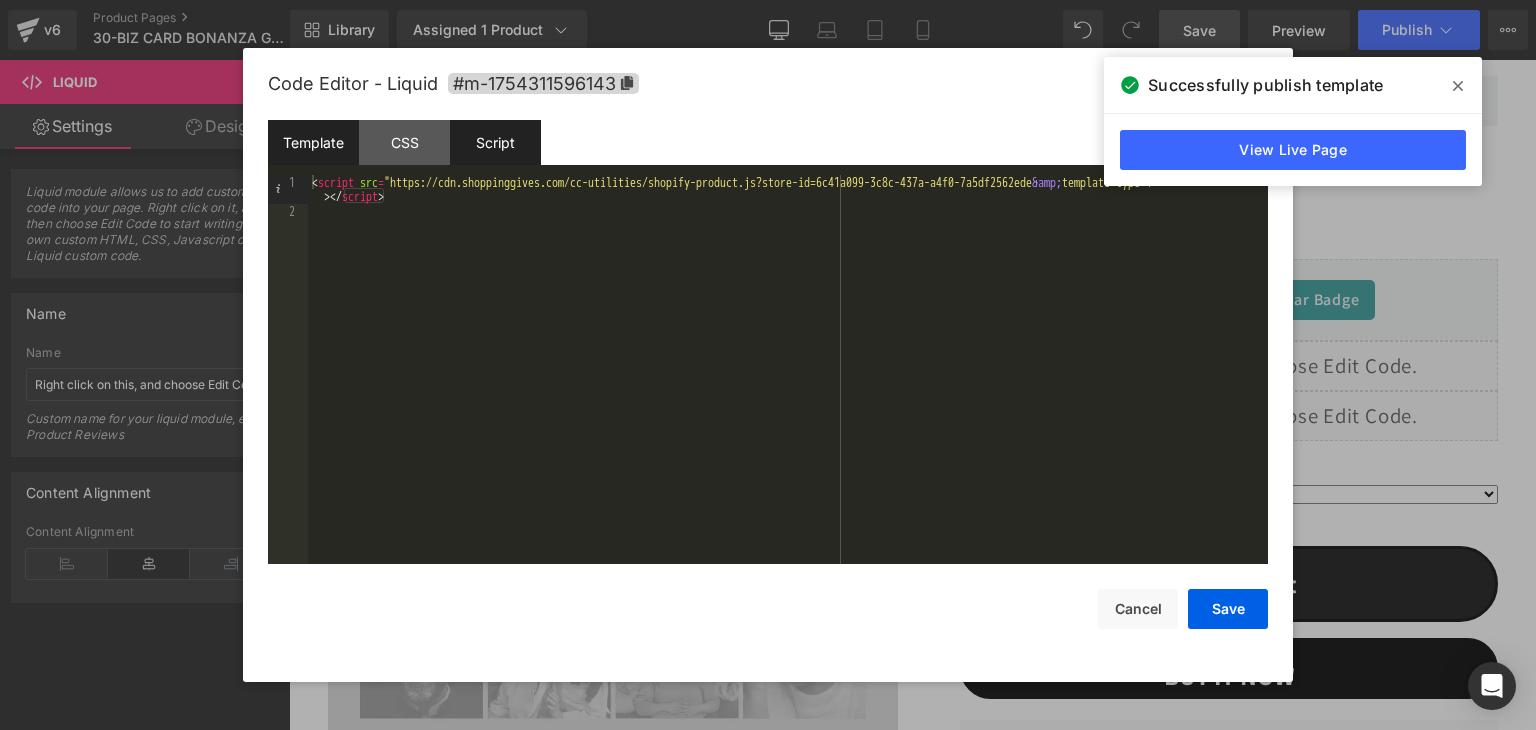 click on "Script" at bounding box center [495, 142] 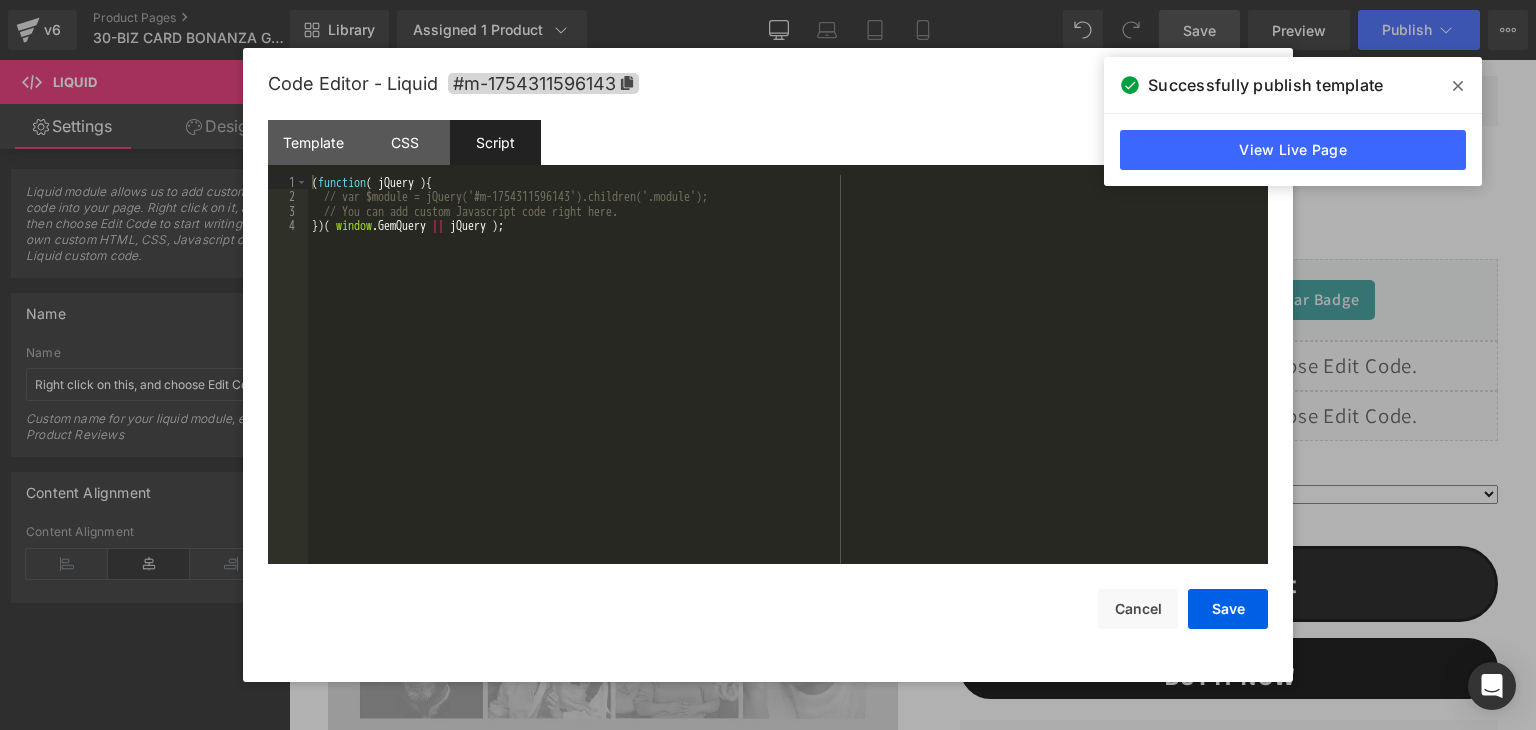 click on "( function (   jQuery   ) {    // var $module = jQuery('#m-1754311596143').children('.module');    // You can add custom Javascript code right here. }) (   window . GemQuery   ||   jQuery   ) ;" at bounding box center (788, 384) 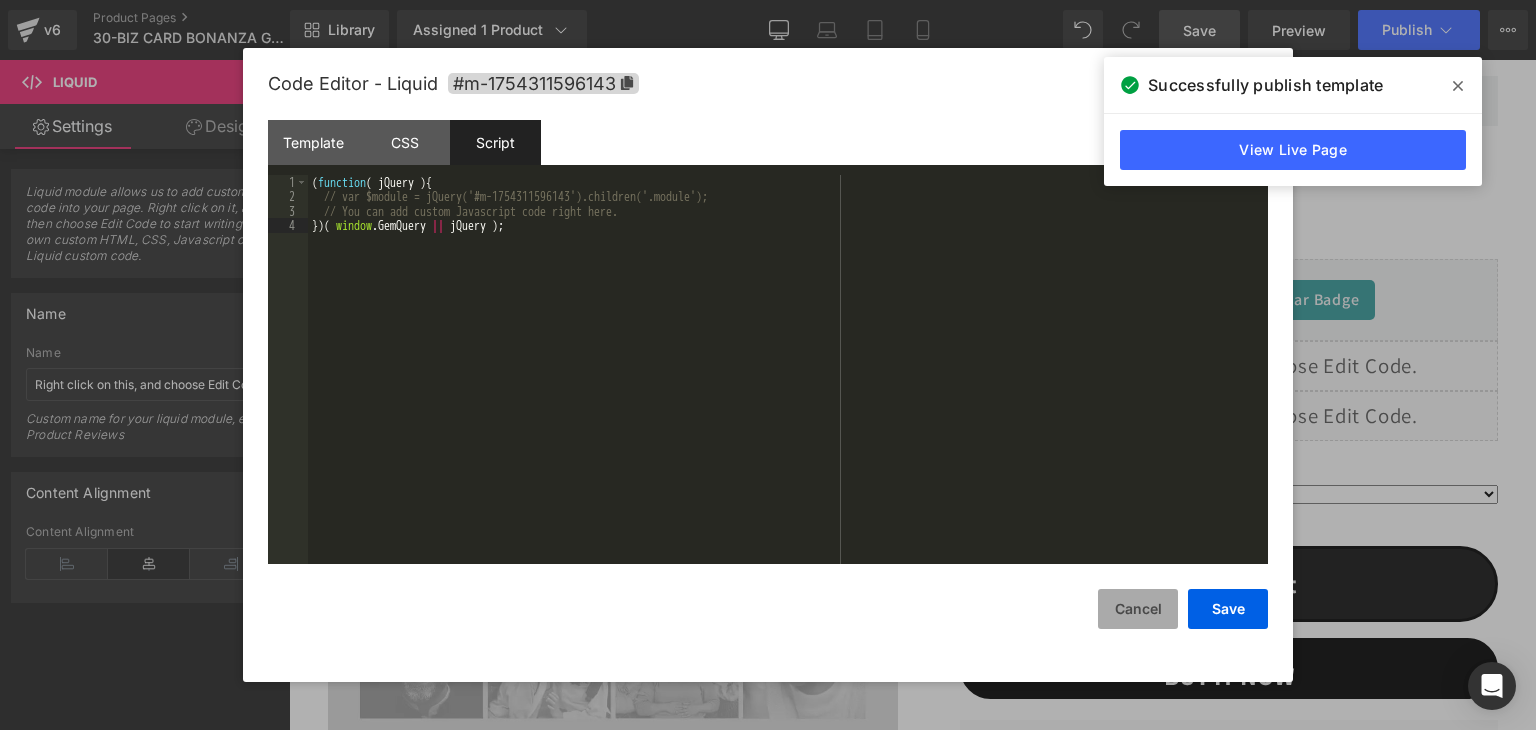 click on "Cancel" at bounding box center [1138, 609] 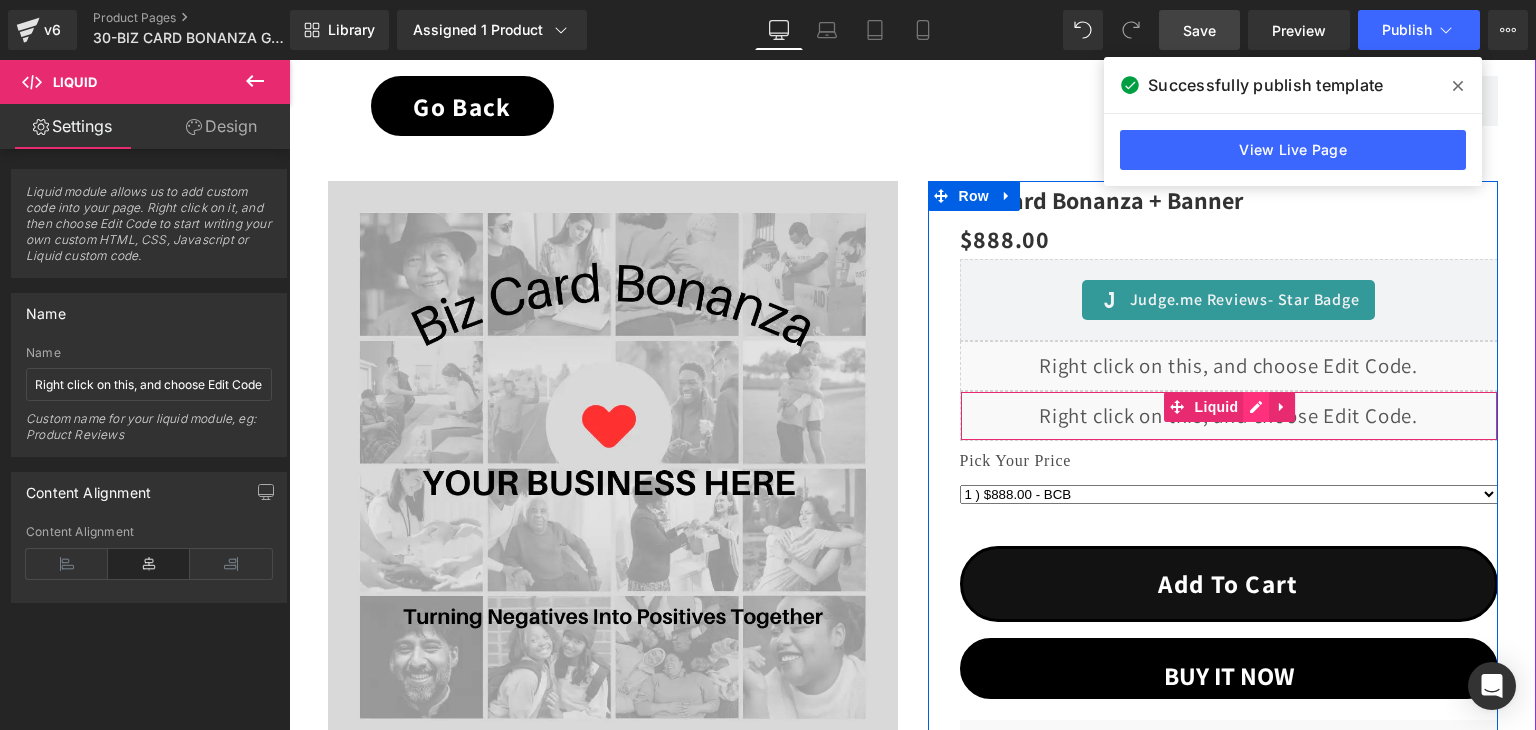 click on "Liquid" at bounding box center [1229, 416] 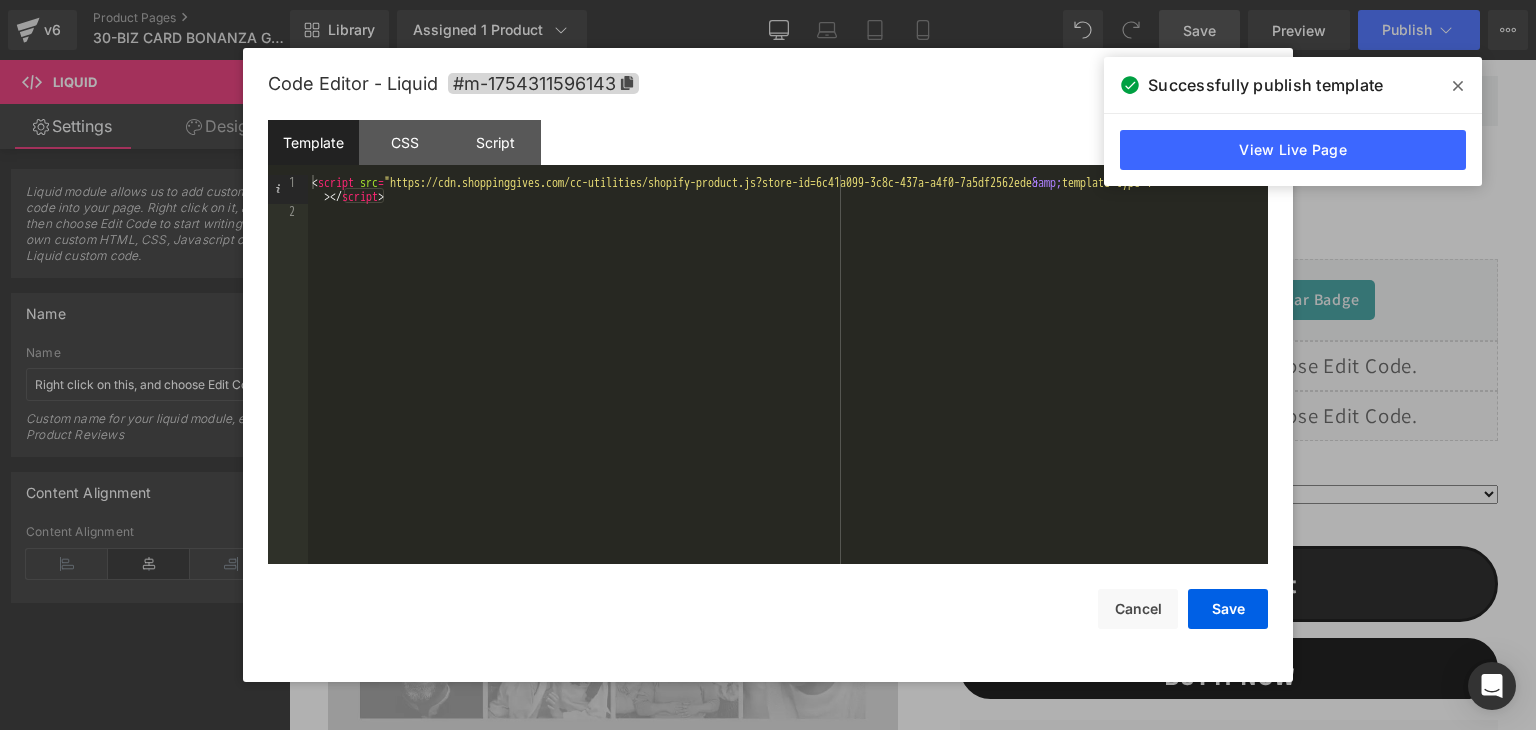 click at bounding box center (1458, 86) 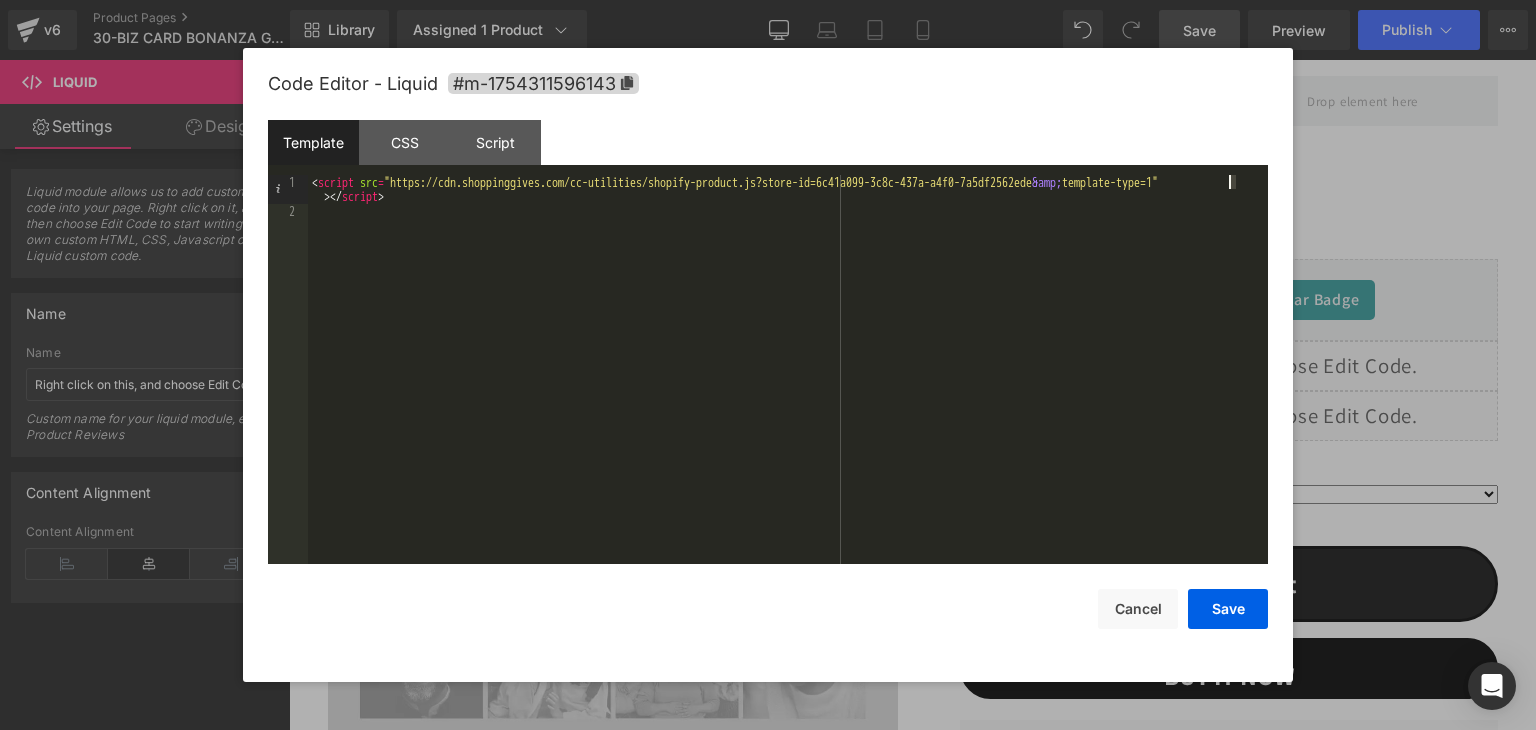 click on "< script   src = "https://cdn.shoppinggives.com/cc-utilities/shopify-product.js?store-id=6c41a099-3c8c-437a-a4f0-7a5df2562ede &amp; template-type=1"    > </ script >" at bounding box center [788, 391] 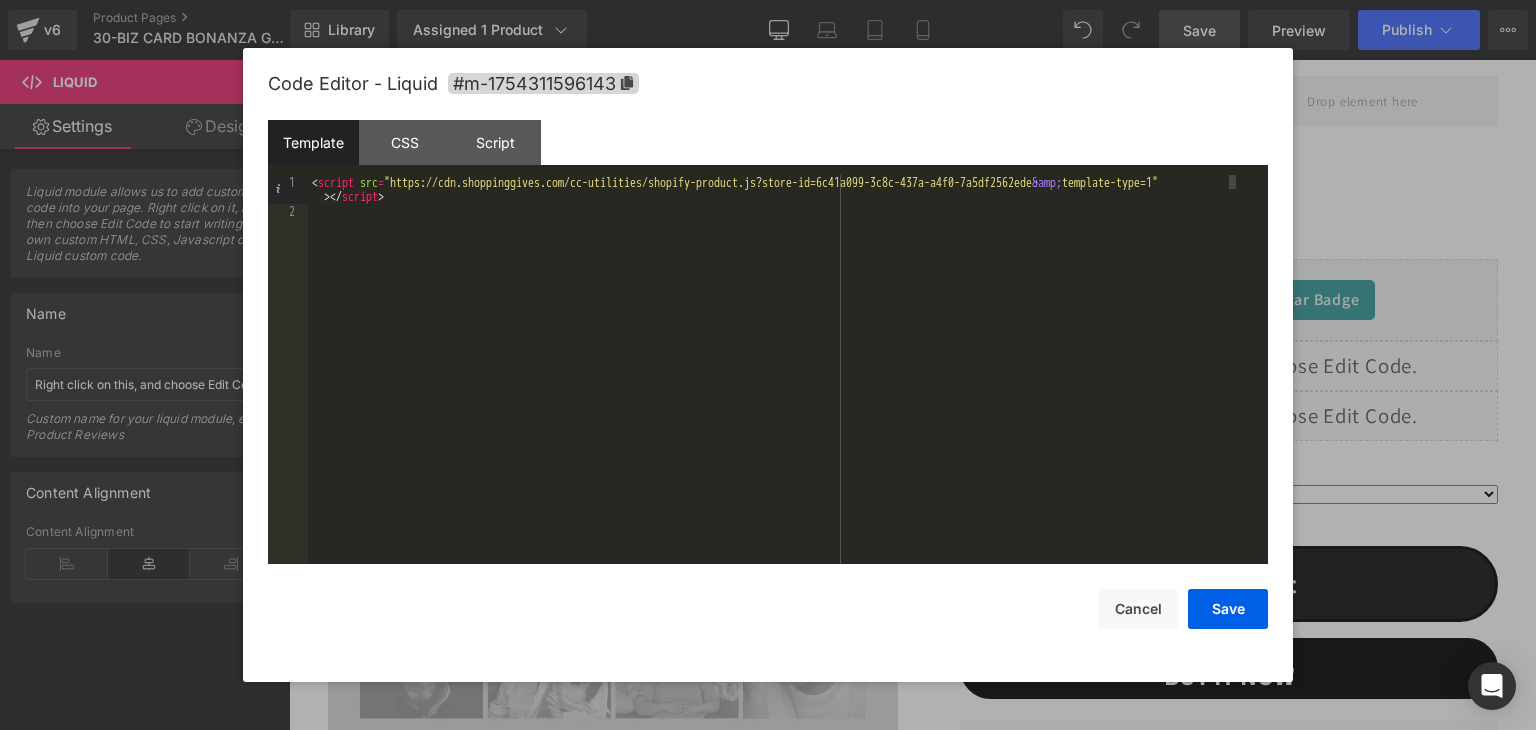 type 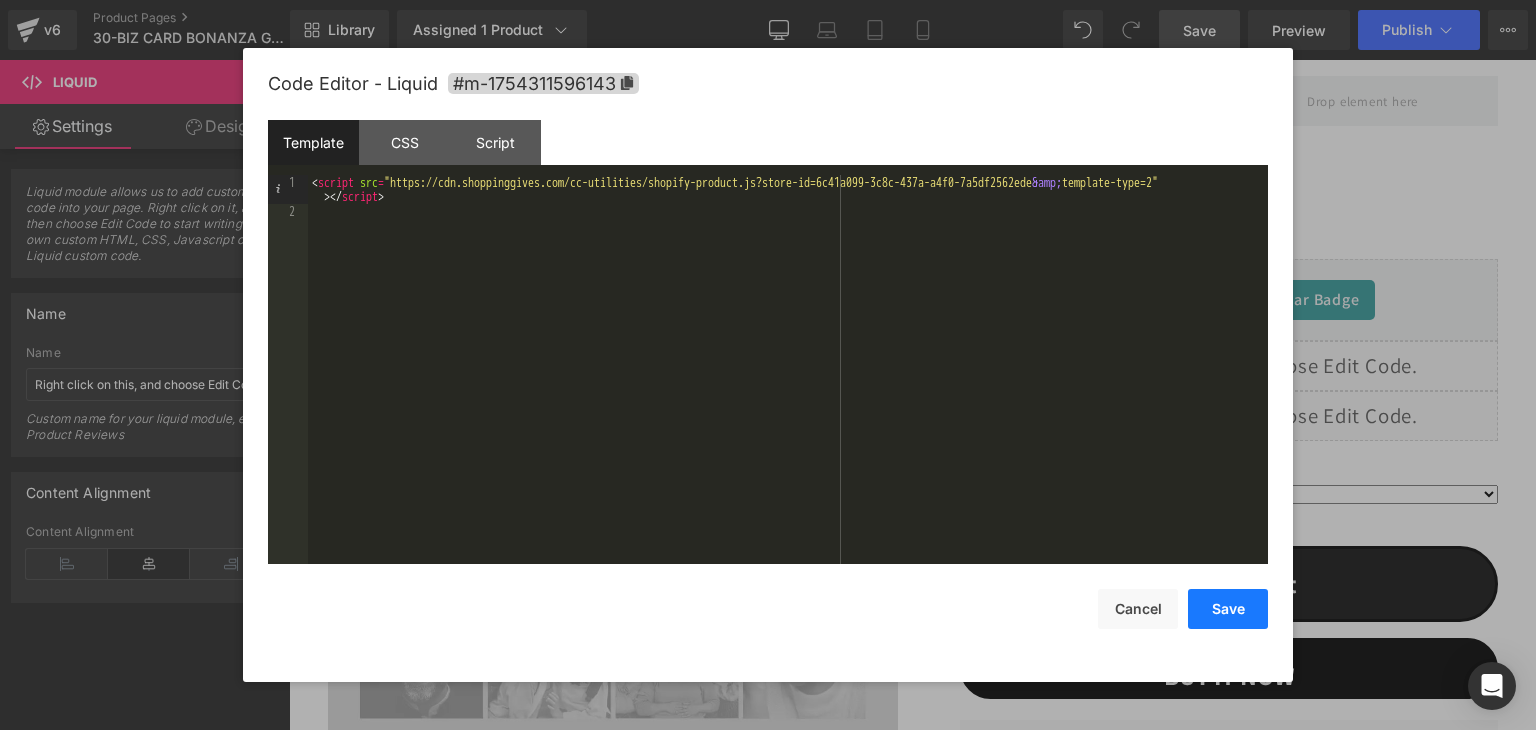 click on "Save" at bounding box center [1228, 609] 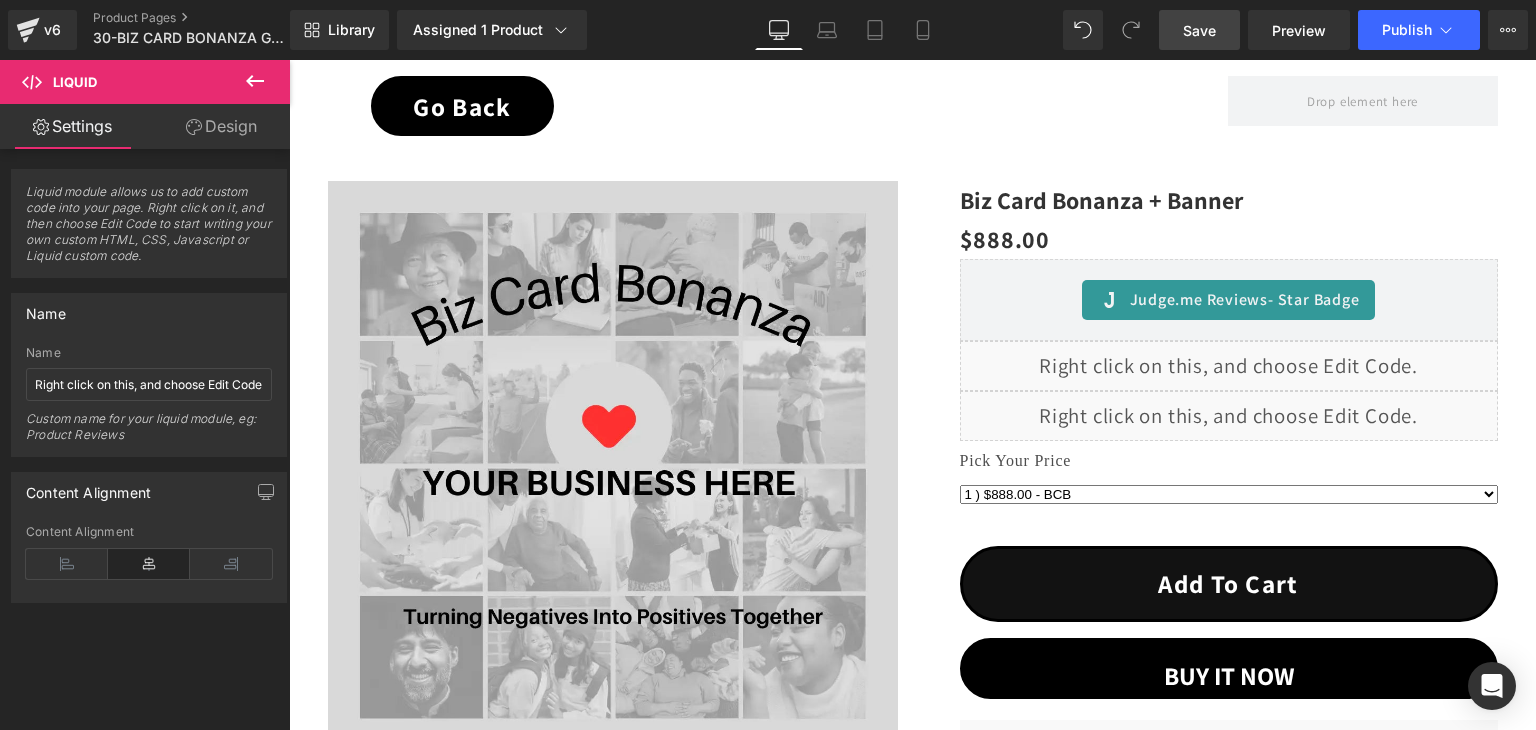 click on "Save" at bounding box center (1199, 30) 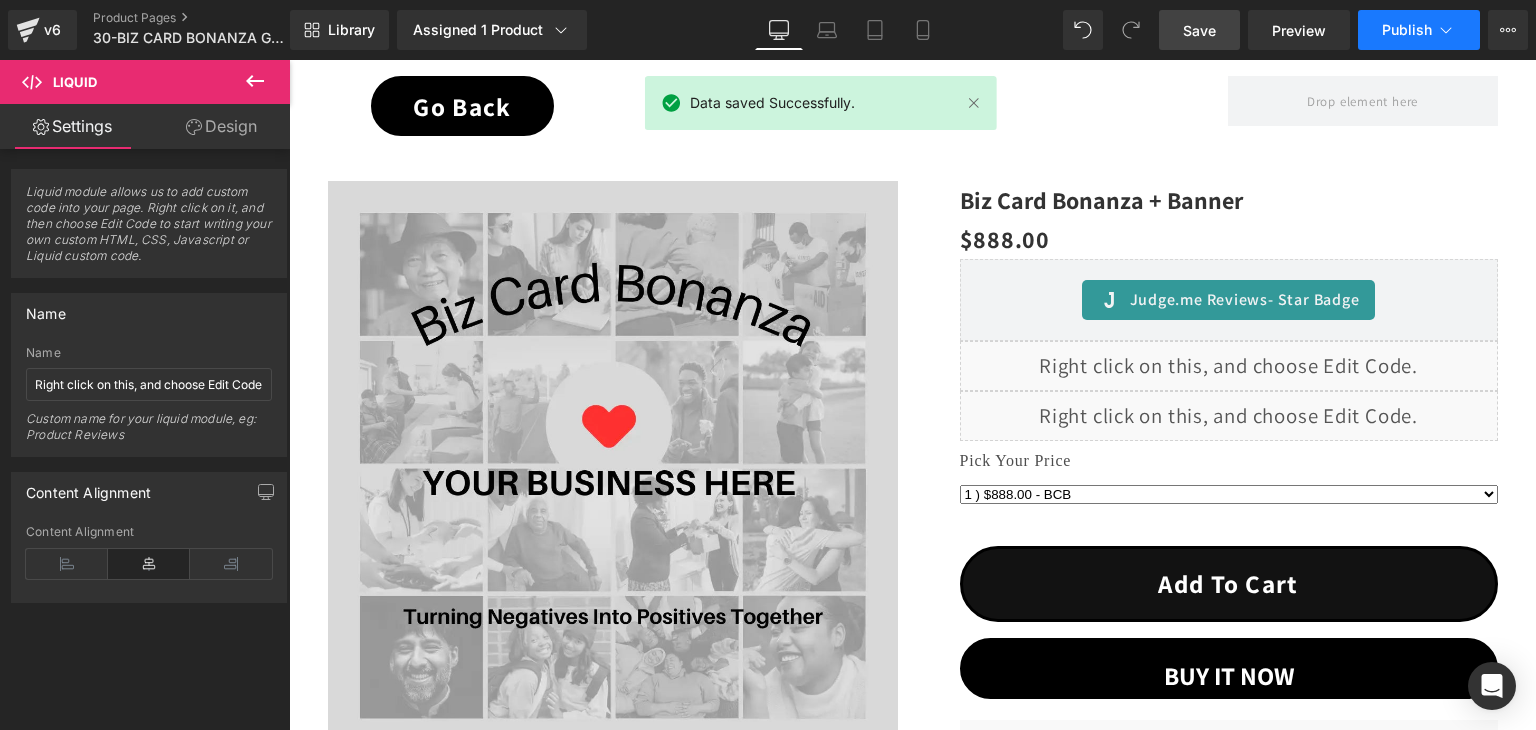 click 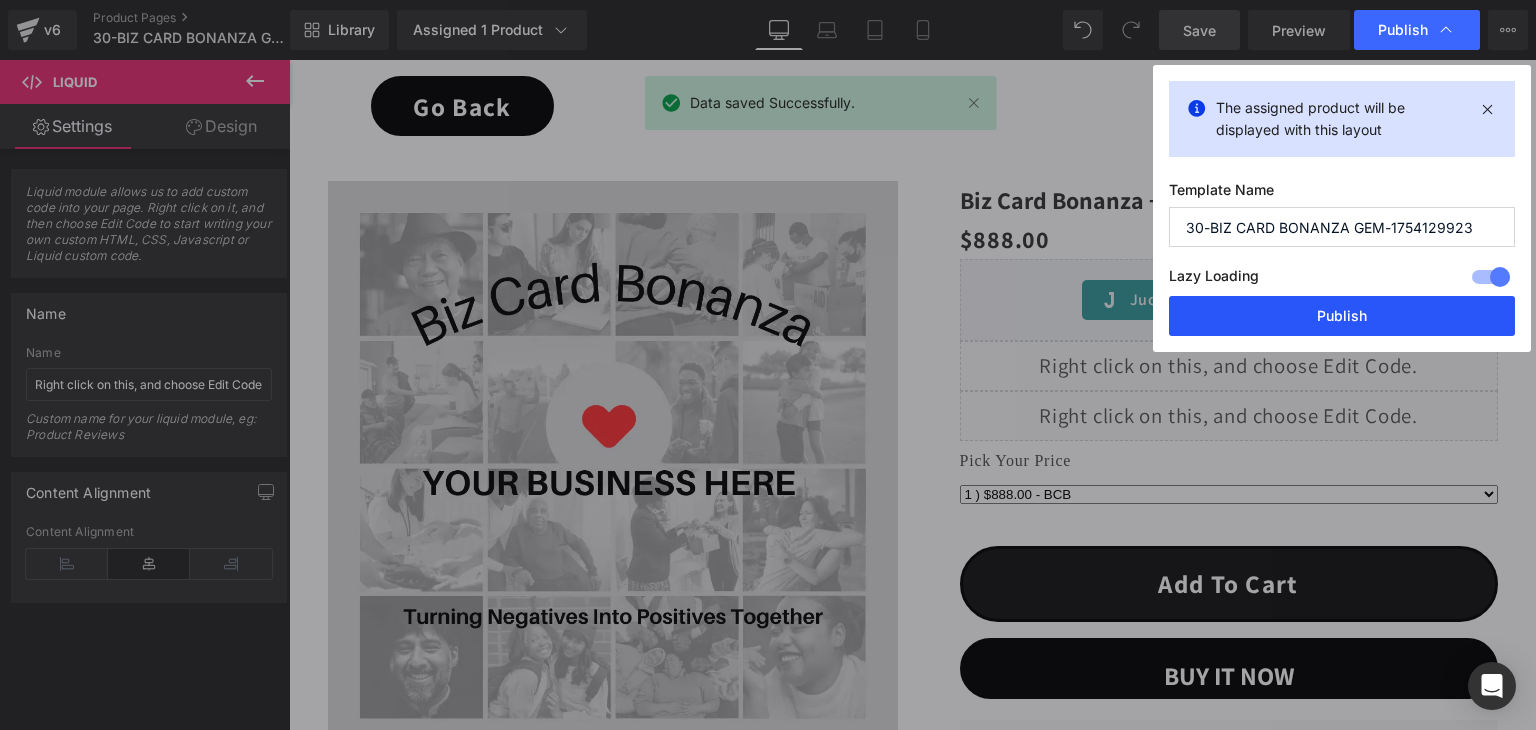 click on "Publish" at bounding box center [1342, 316] 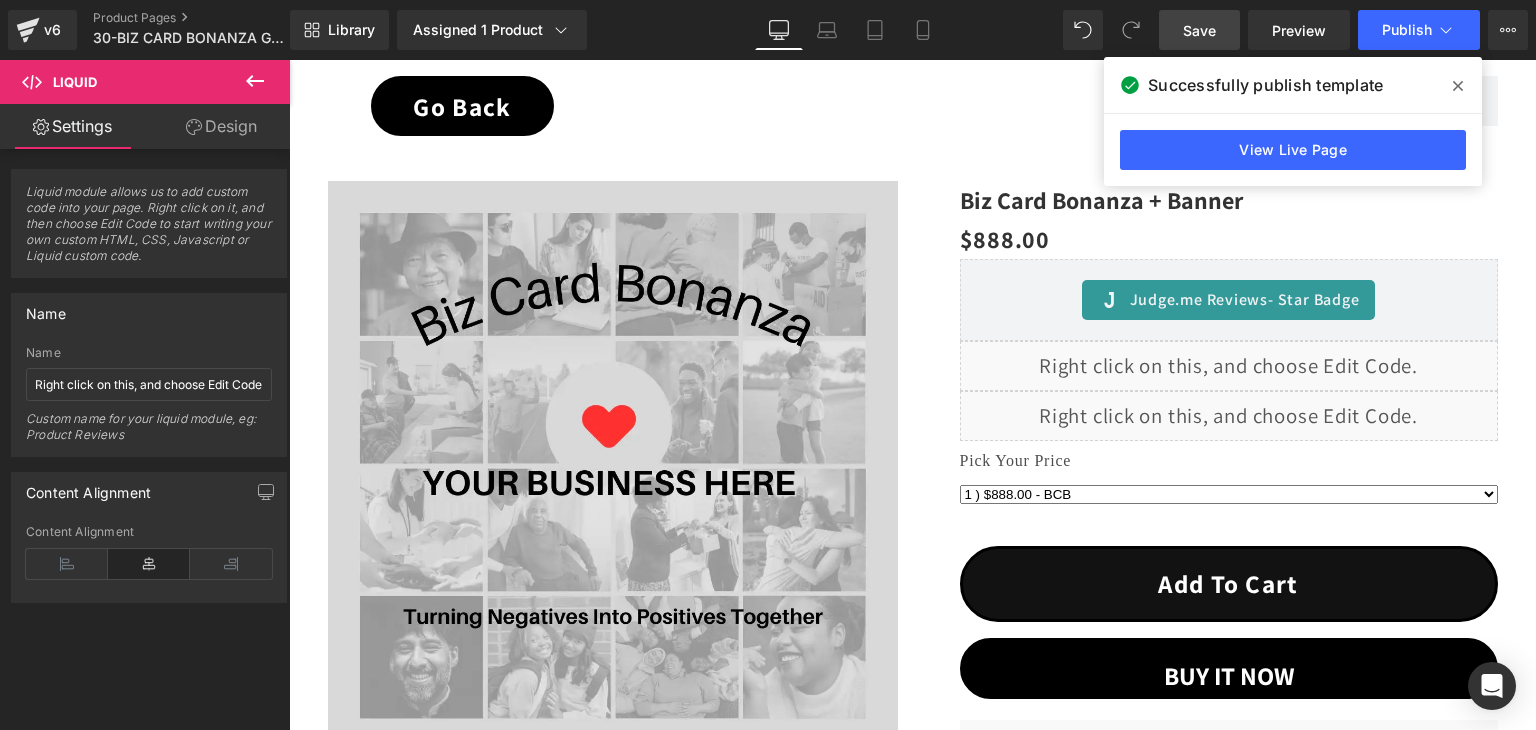 click 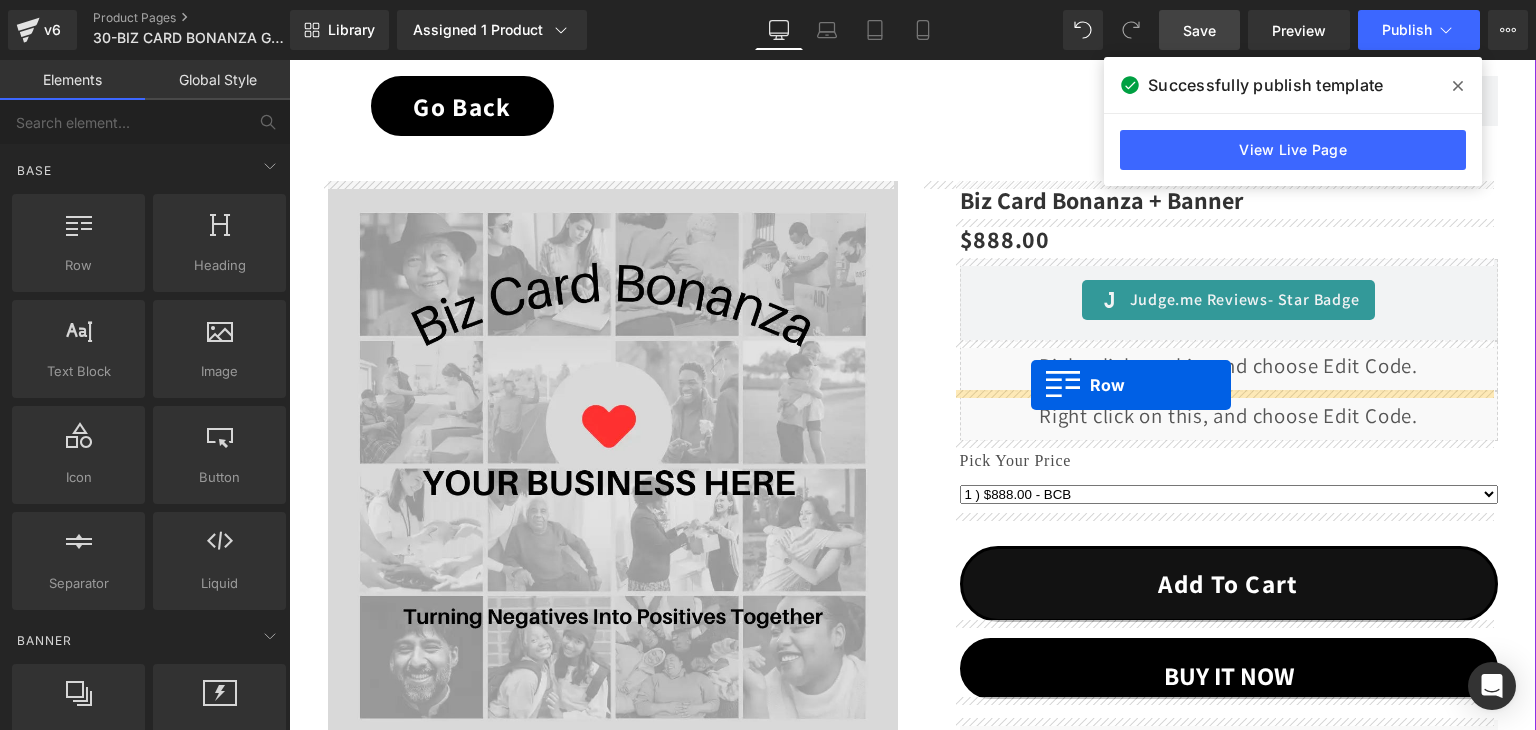 drag, startPoint x: 374, startPoint y: 296, endPoint x: 1031, endPoint y: 385, distance: 663.00073 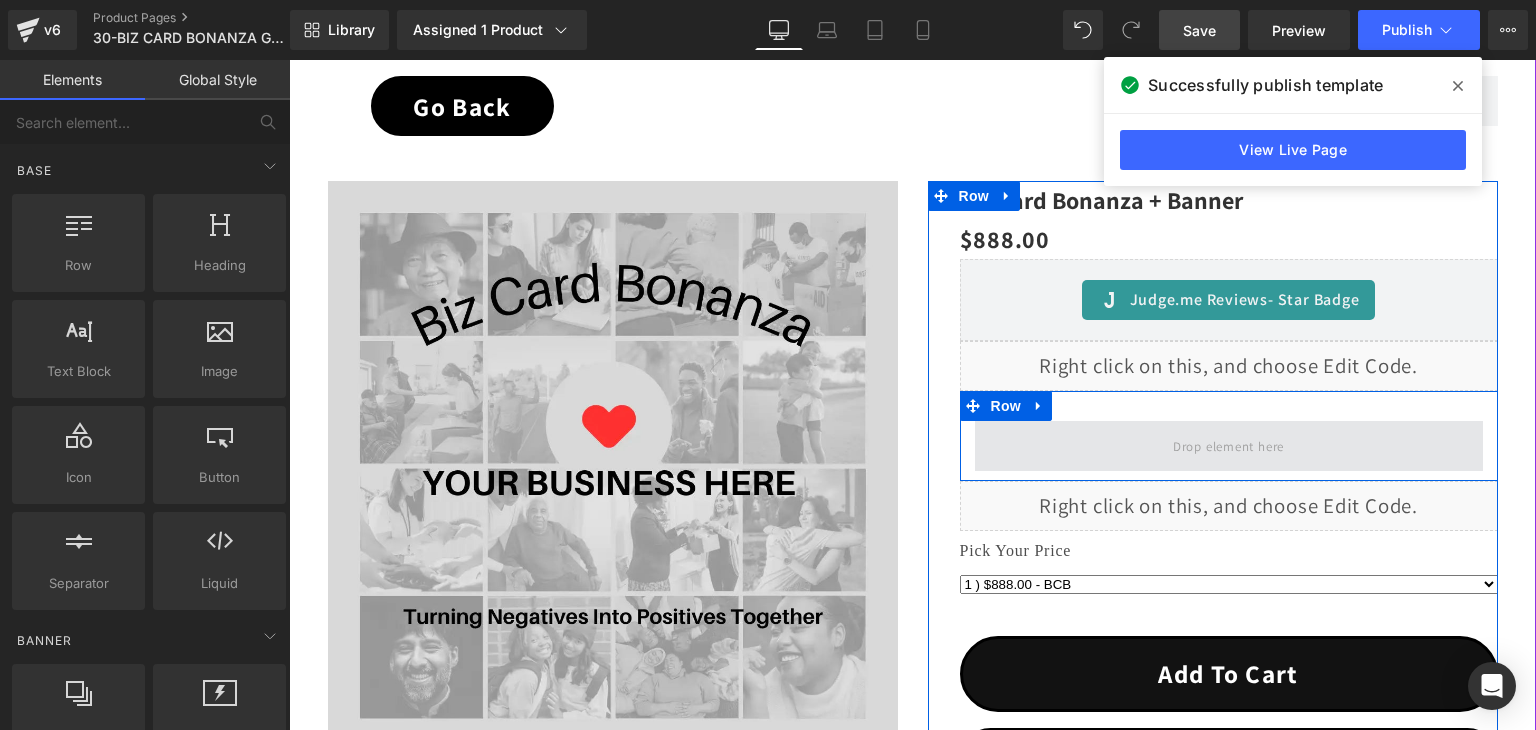 click at bounding box center [1228, 445] 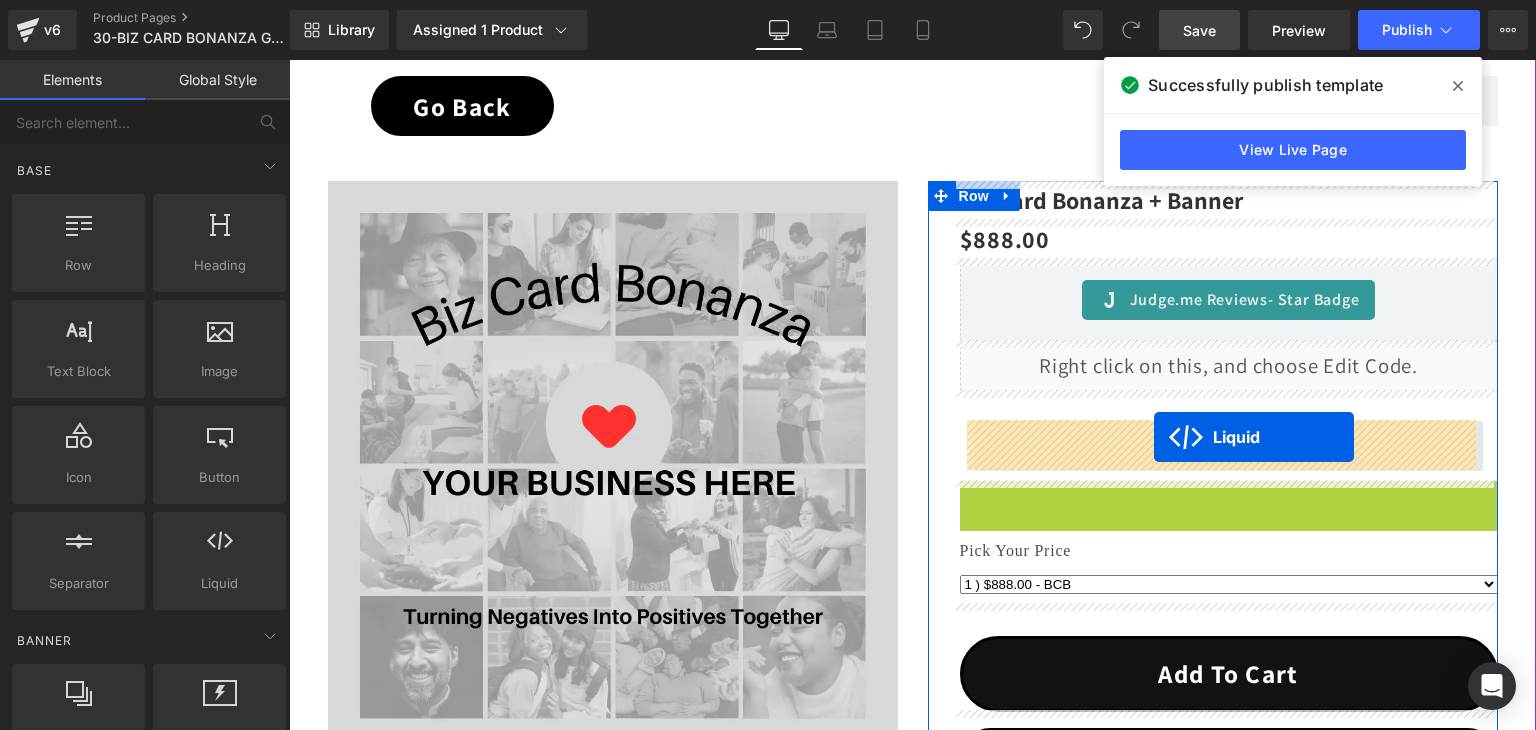 drag, startPoint x: 1167, startPoint y: 494, endPoint x: 1153, endPoint y: 437, distance: 58.694122 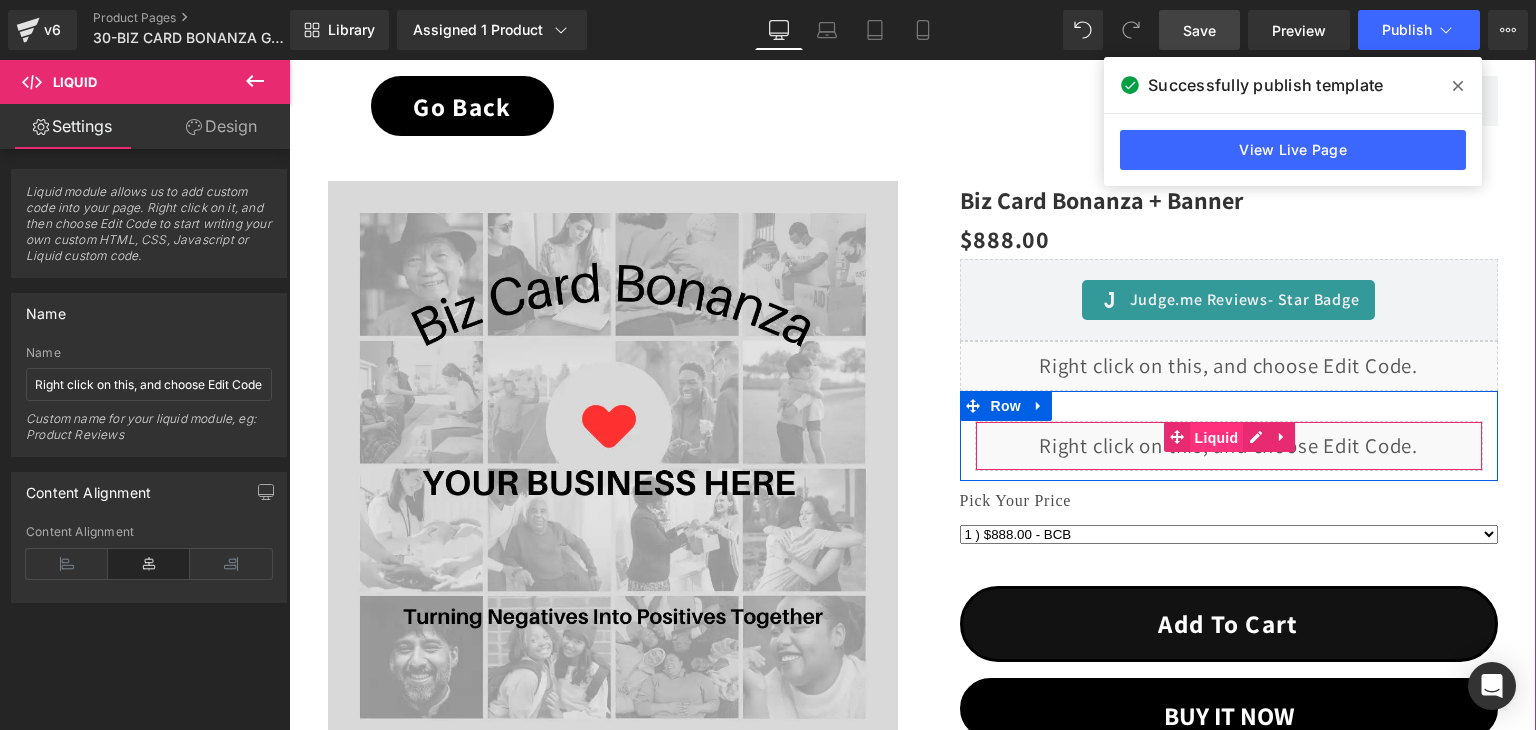 click on "Liquid" at bounding box center [1217, 438] 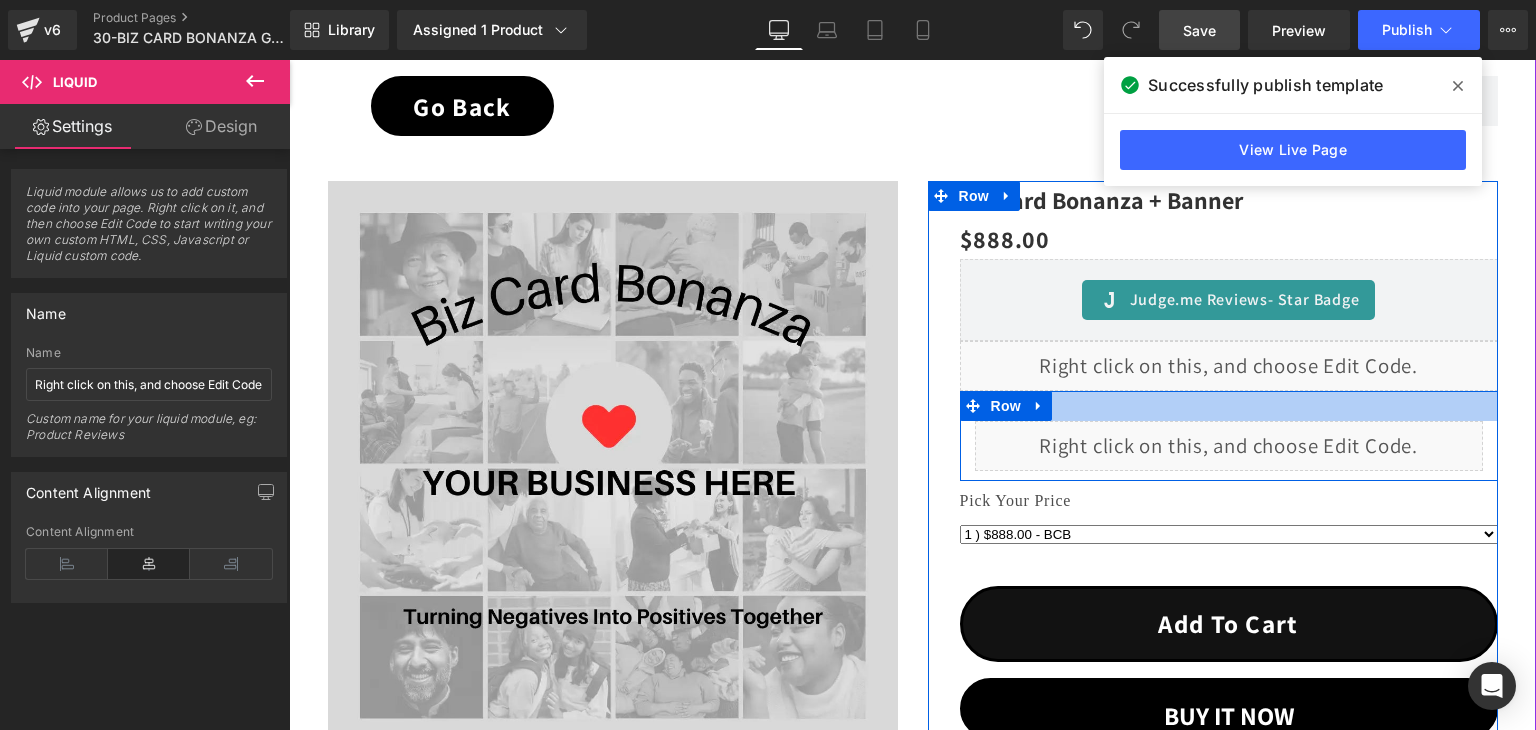 click at bounding box center (1229, 406) 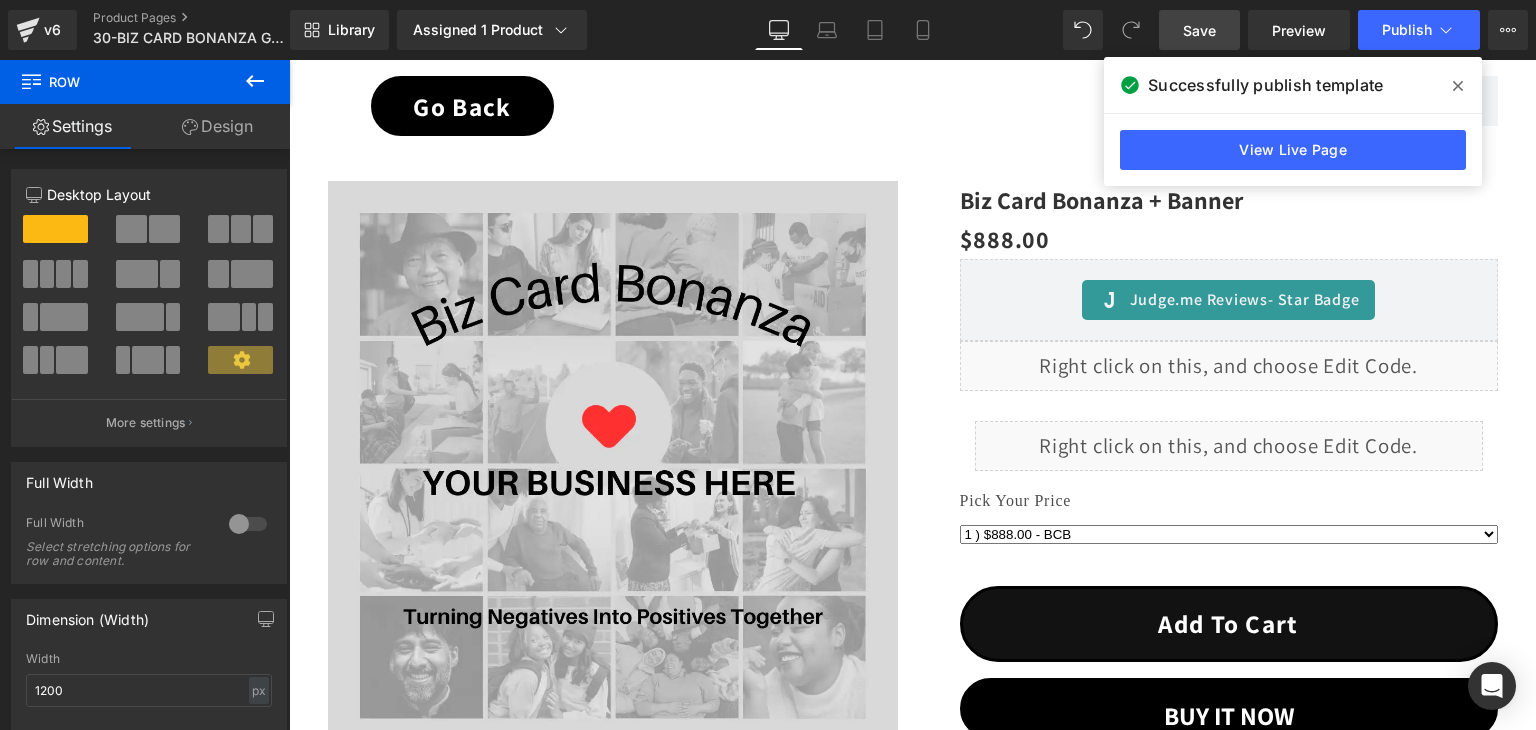 click on "Save" at bounding box center (1199, 30) 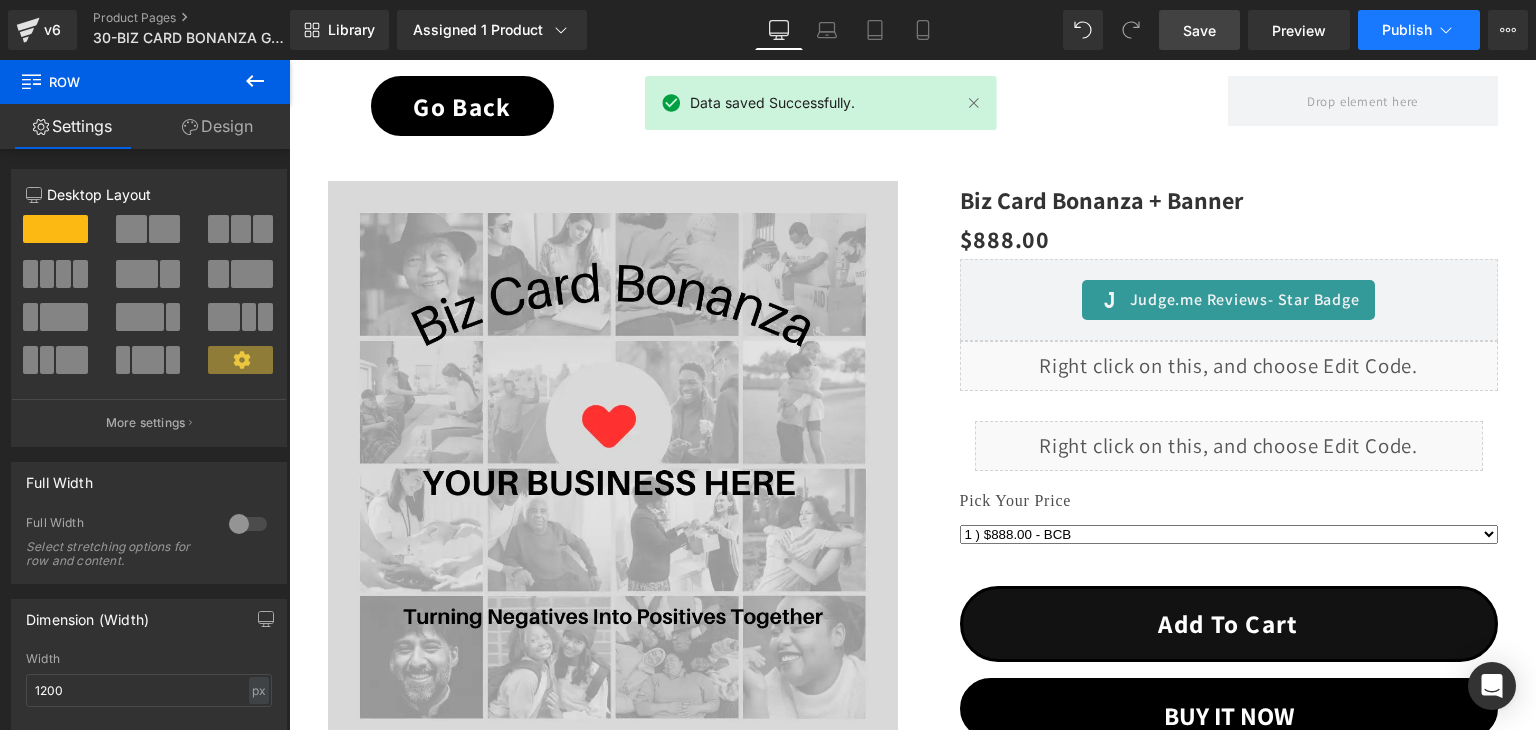 click 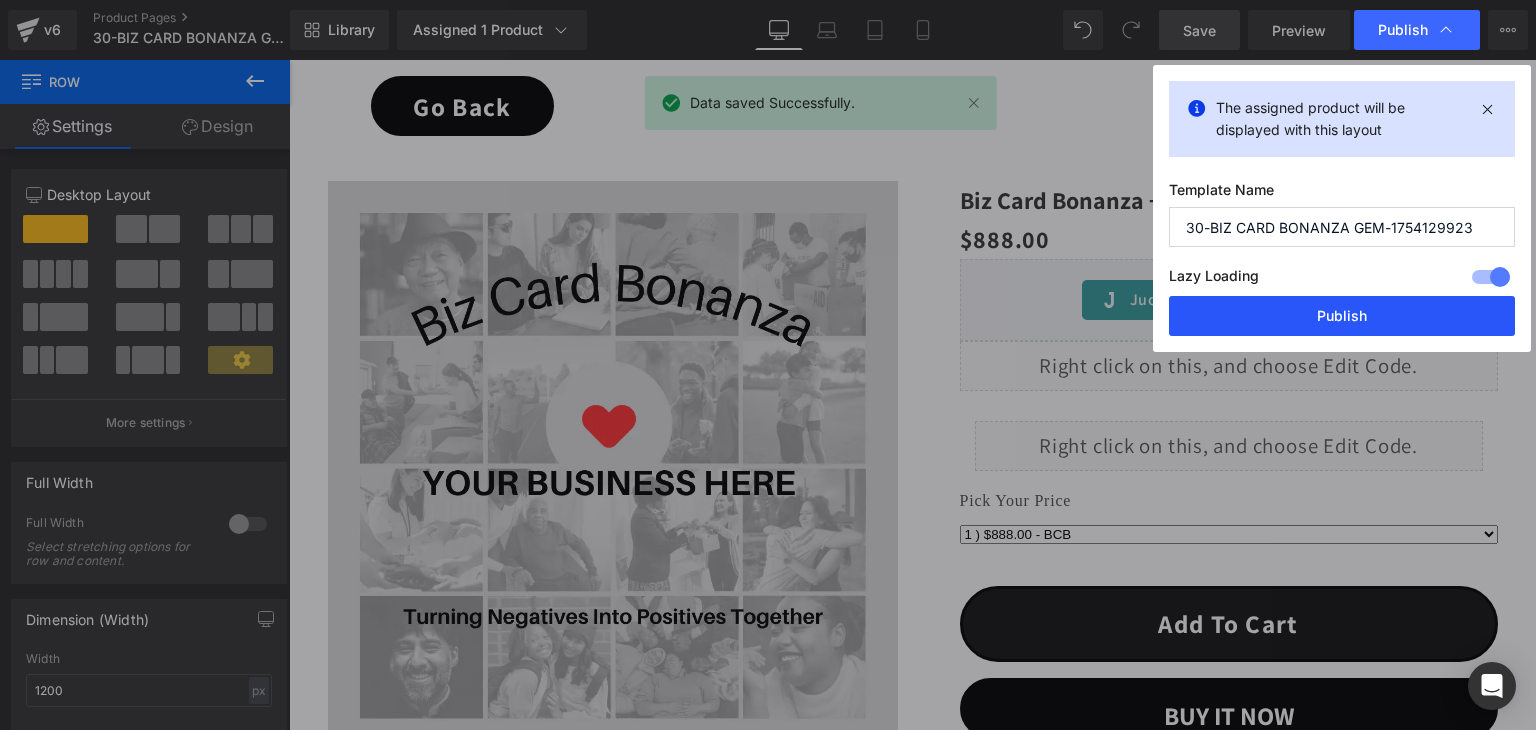 click on "Publish" at bounding box center (1342, 316) 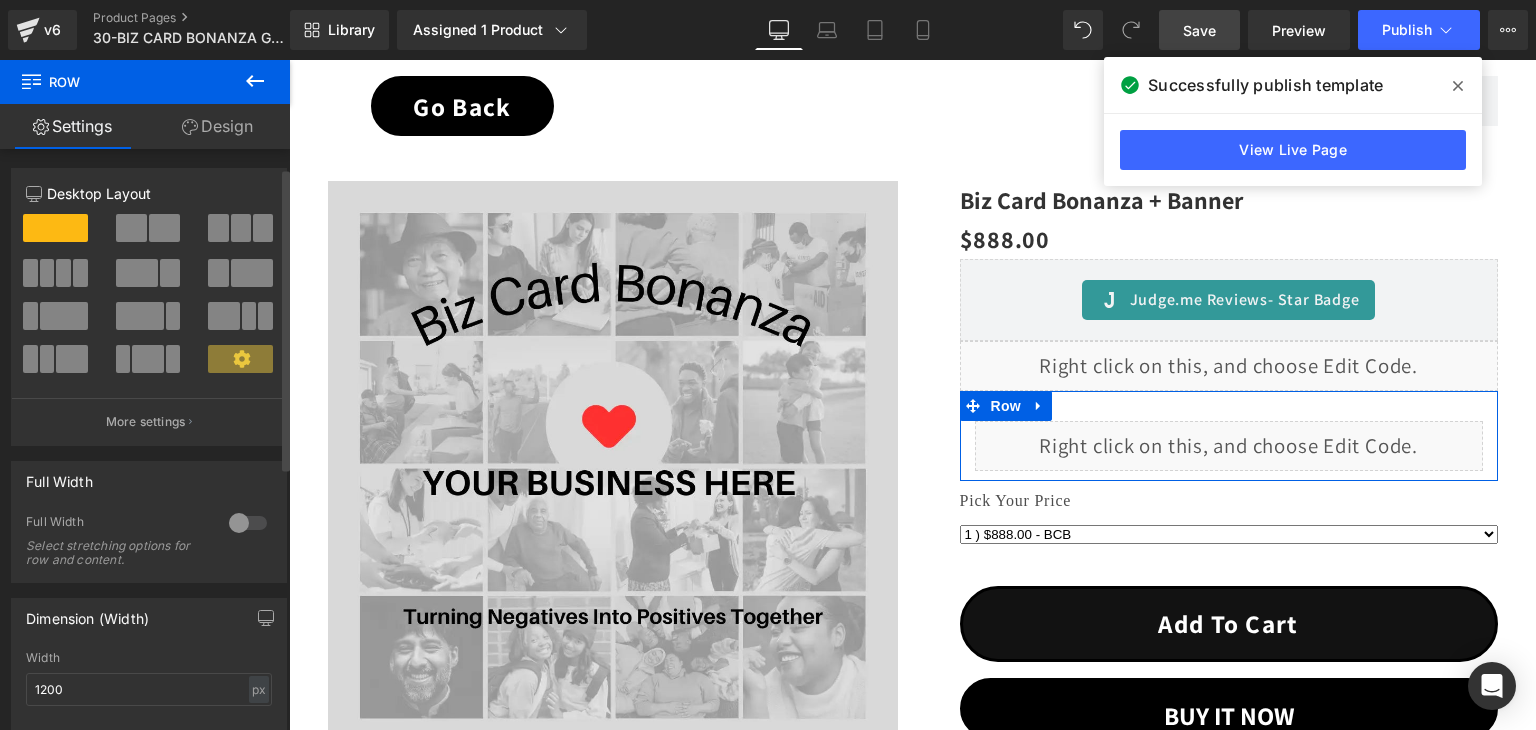 scroll, scrollTop: 0, scrollLeft: 0, axis: both 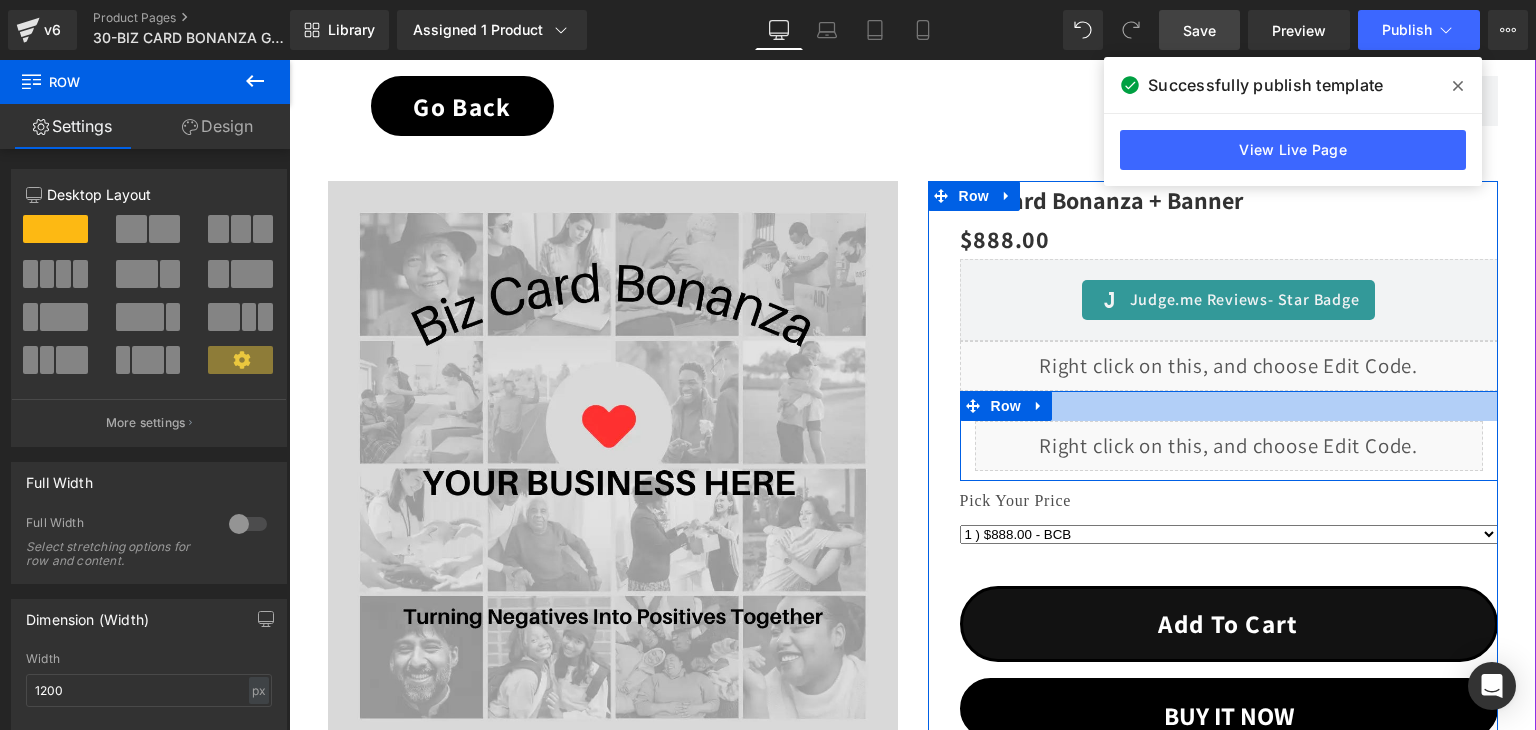 click at bounding box center [1229, 406] 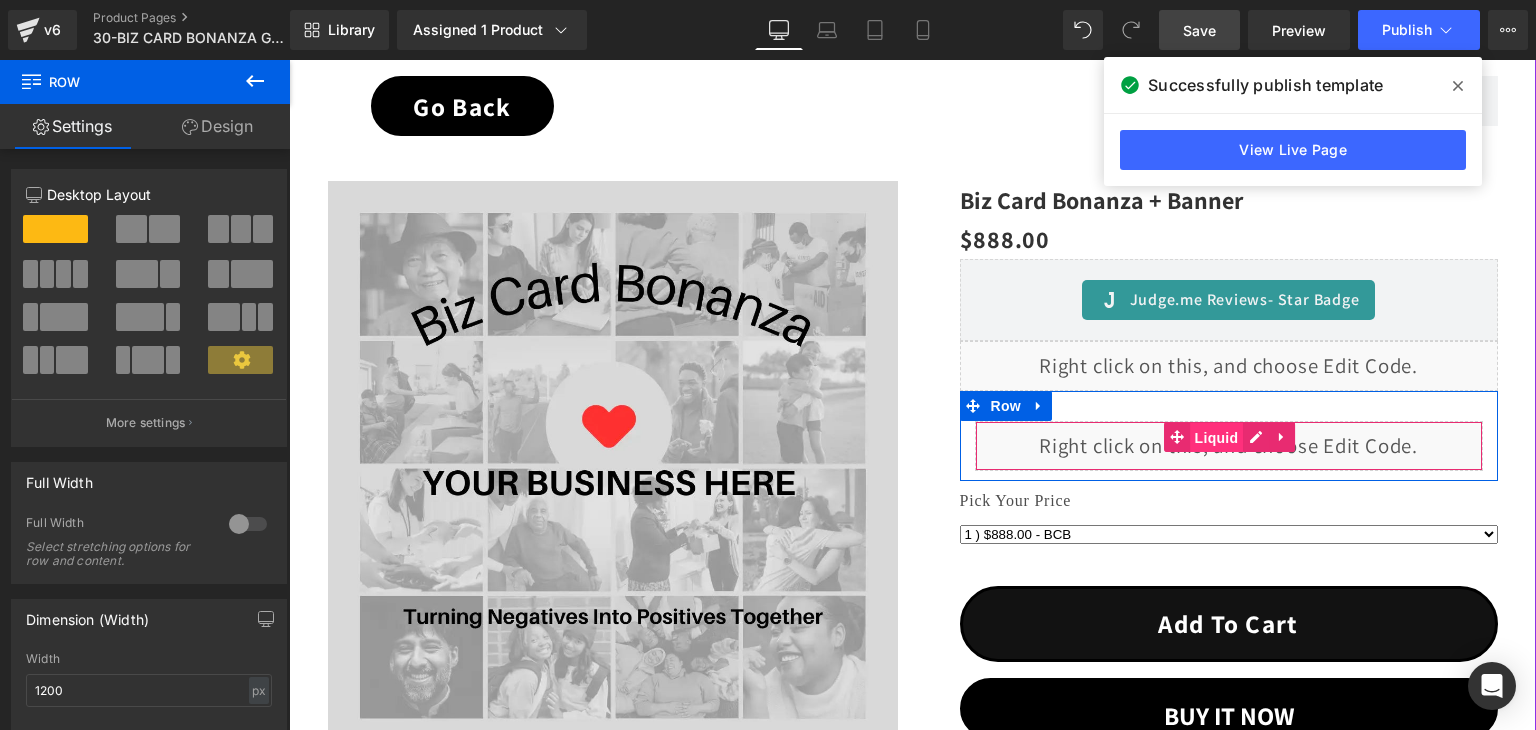 click on "Liquid" at bounding box center (1217, 438) 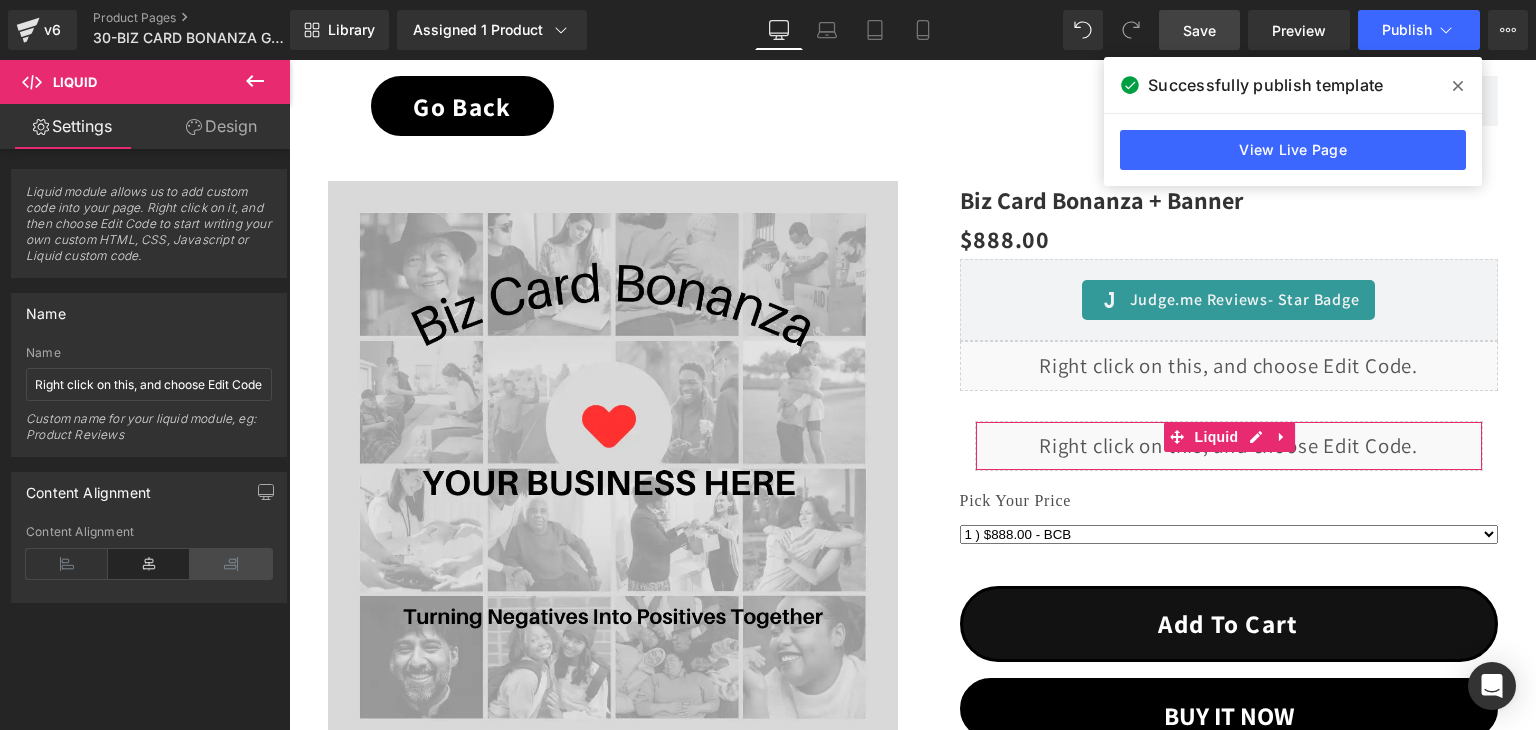 click at bounding box center (231, 564) 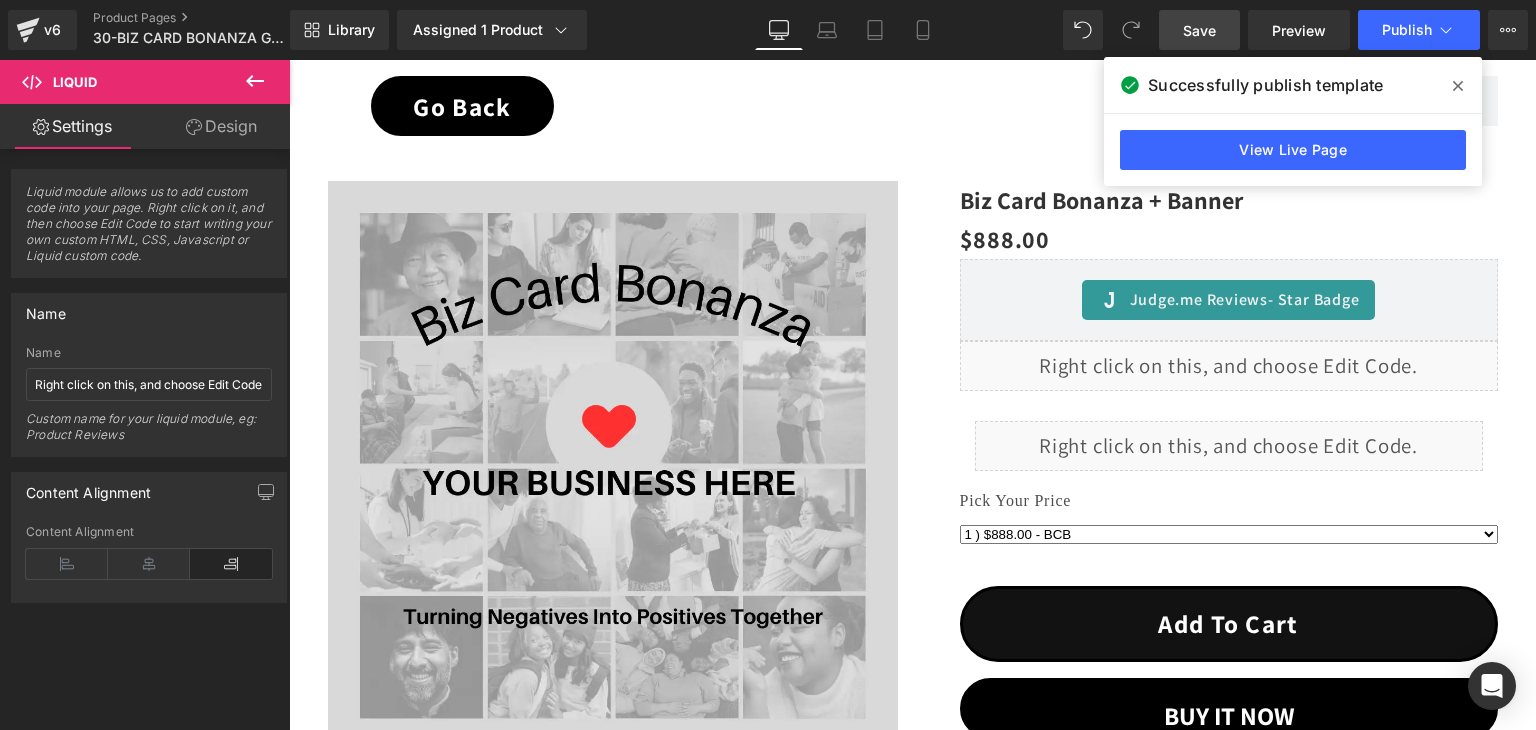 click on "Save" at bounding box center [1199, 30] 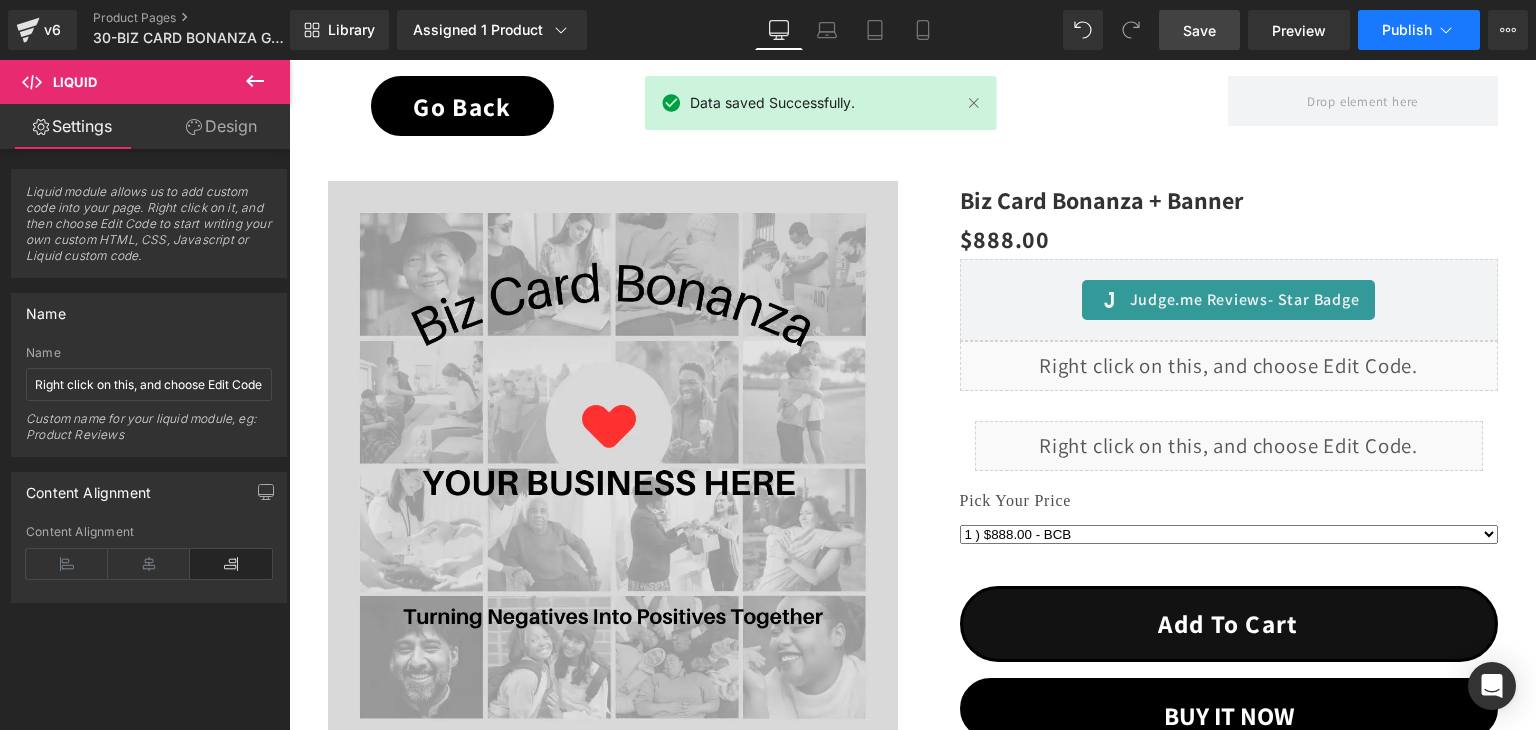 click on "Publish" at bounding box center [1419, 30] 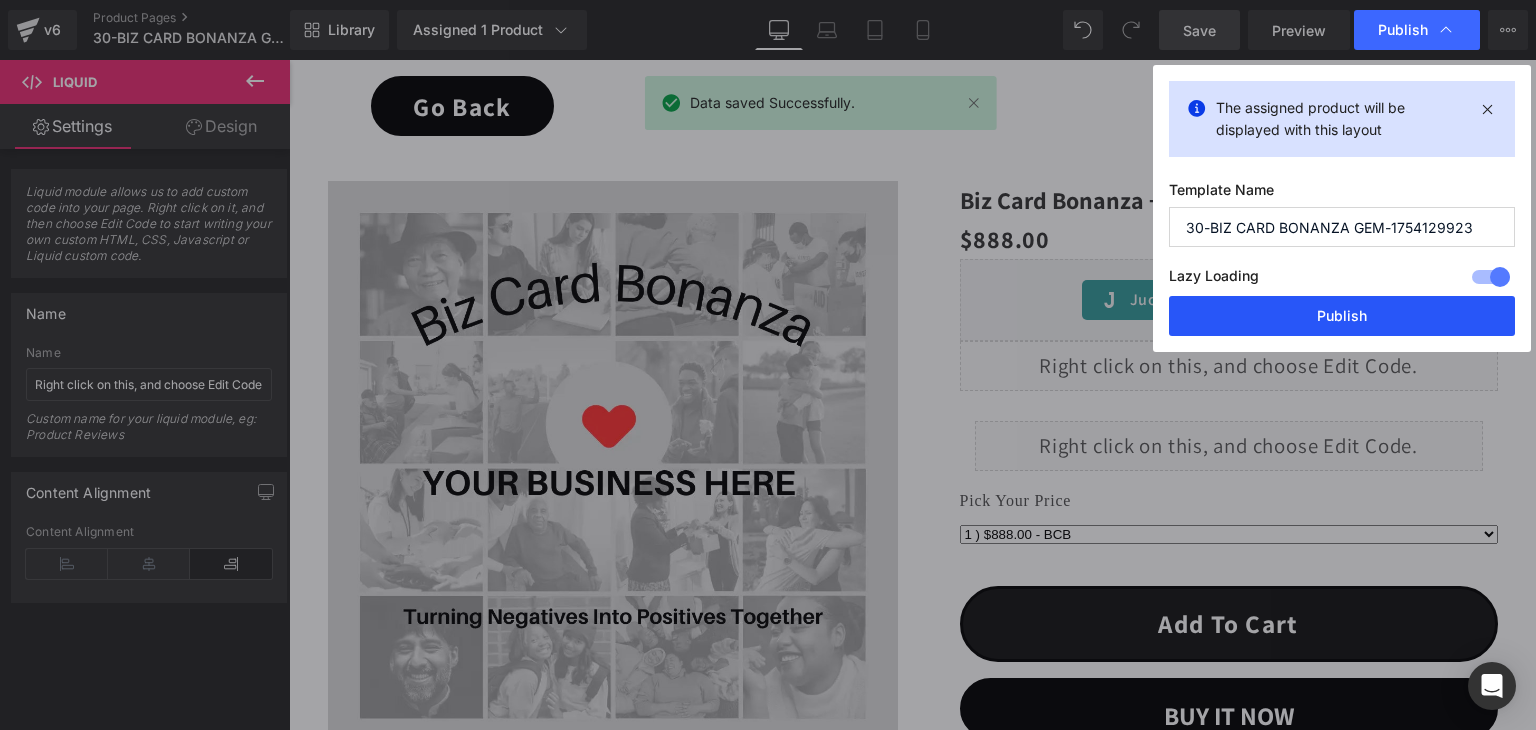 click on "Publish" at bounding box center (1342, 316) 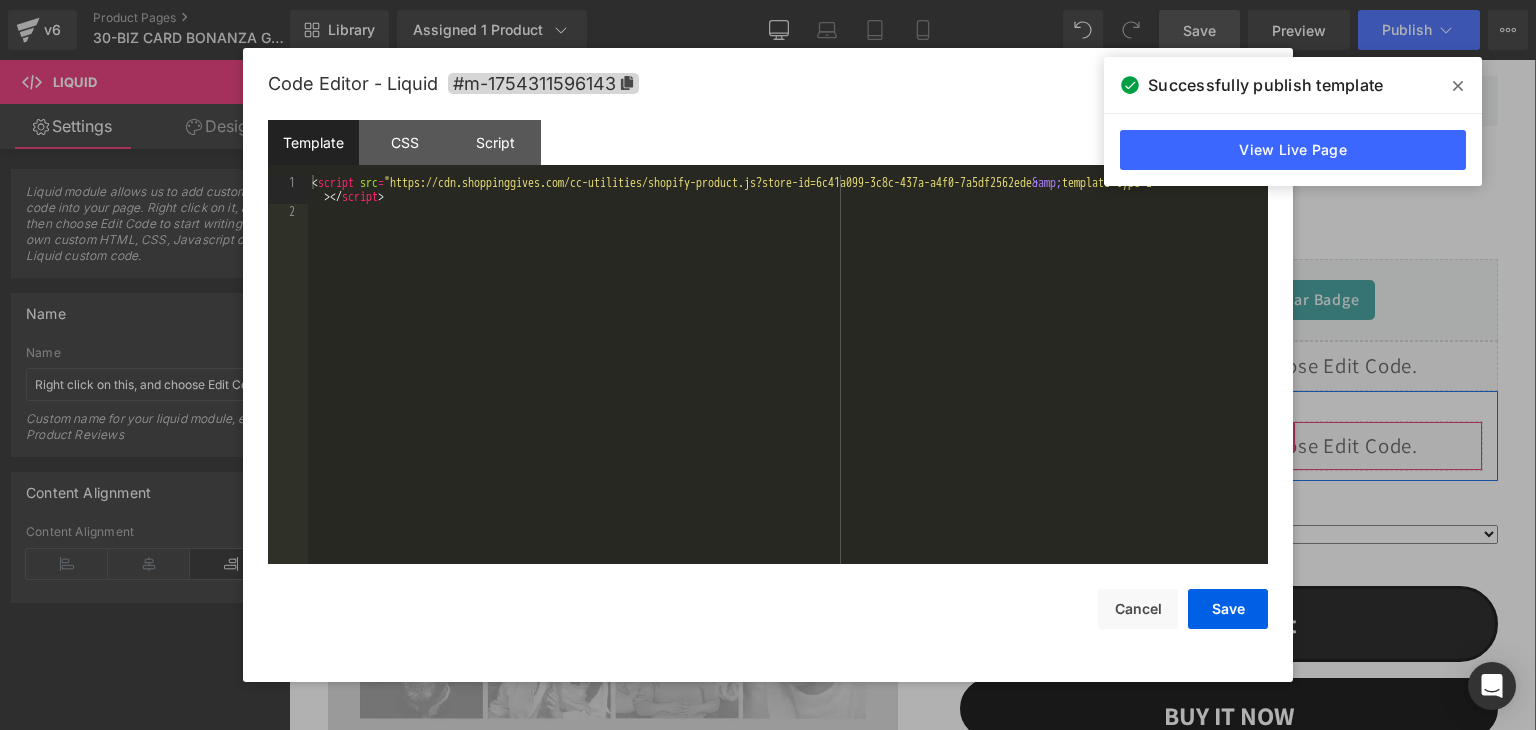 click on "Liquid" at bounding box center [1229, 446] 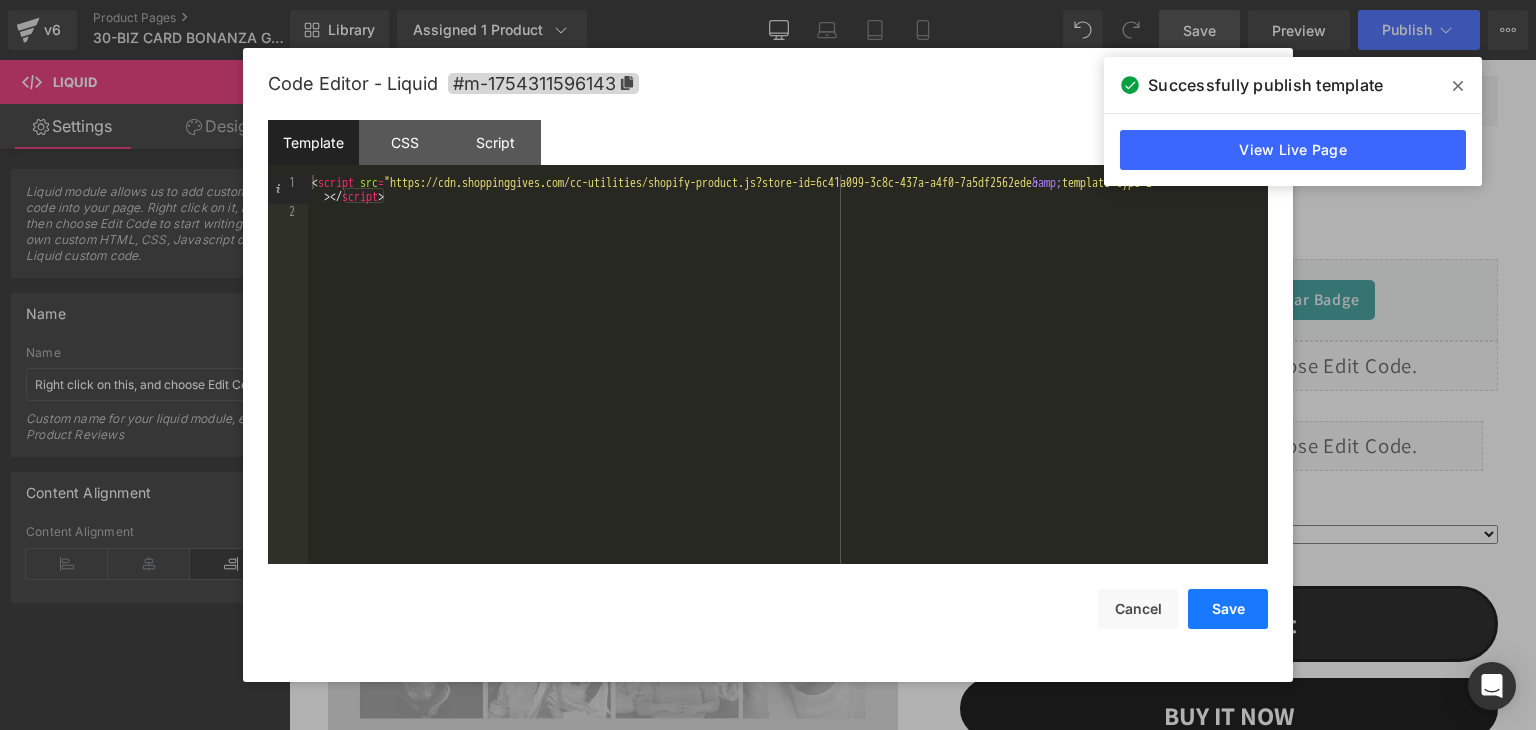 click on "Save" at bounding box center [1228, 609] 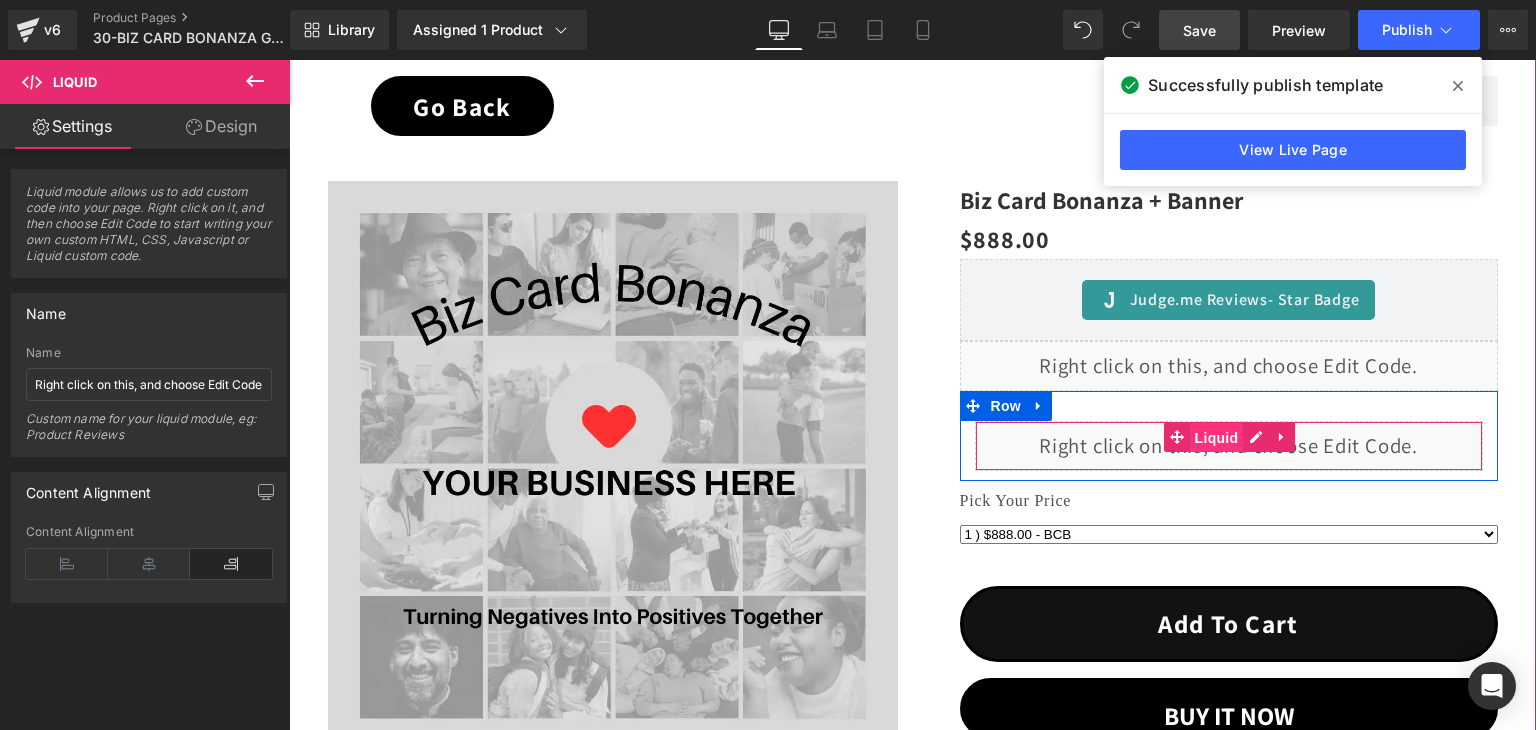 click on "Liquid" at bounding box center (1217, 438) 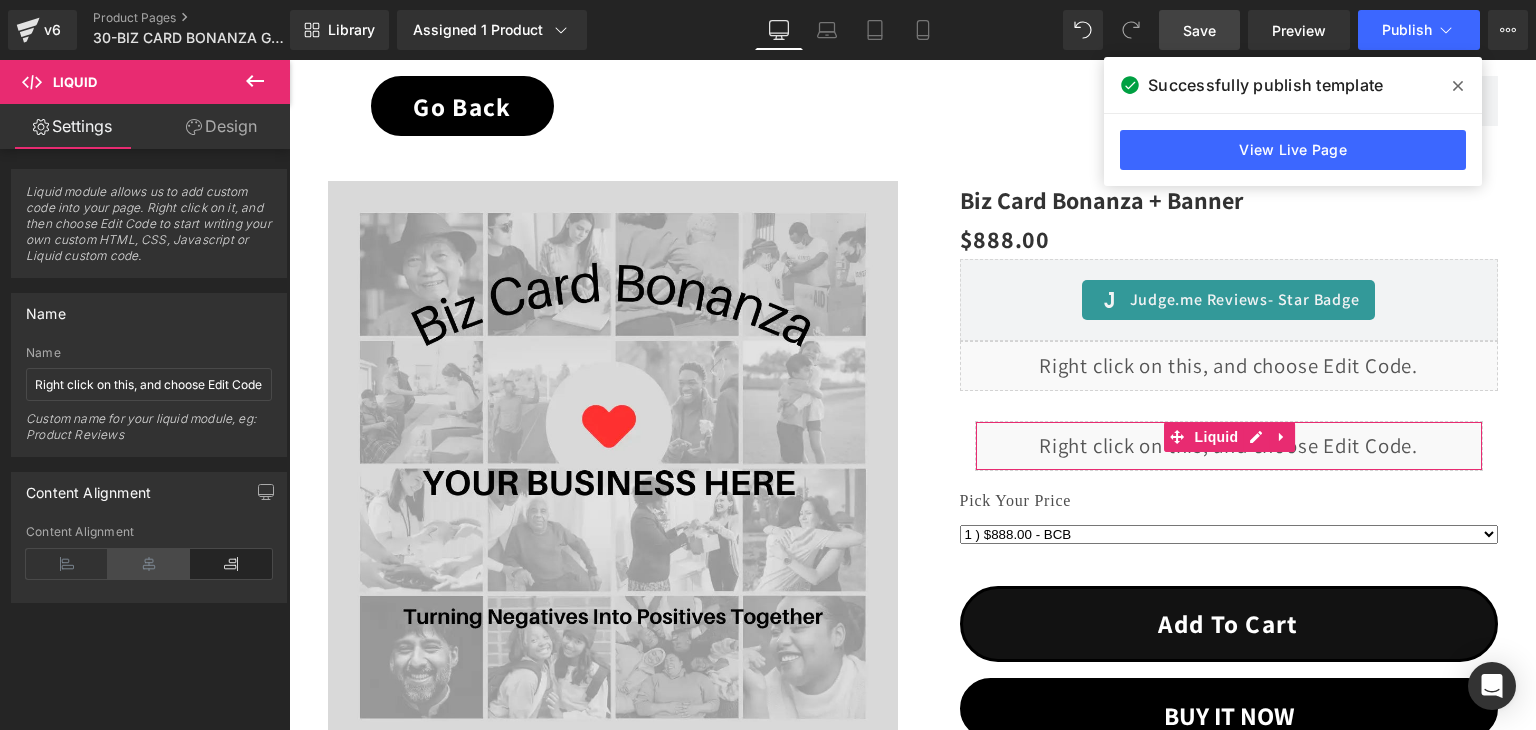 click at bounding box center [149, 564] 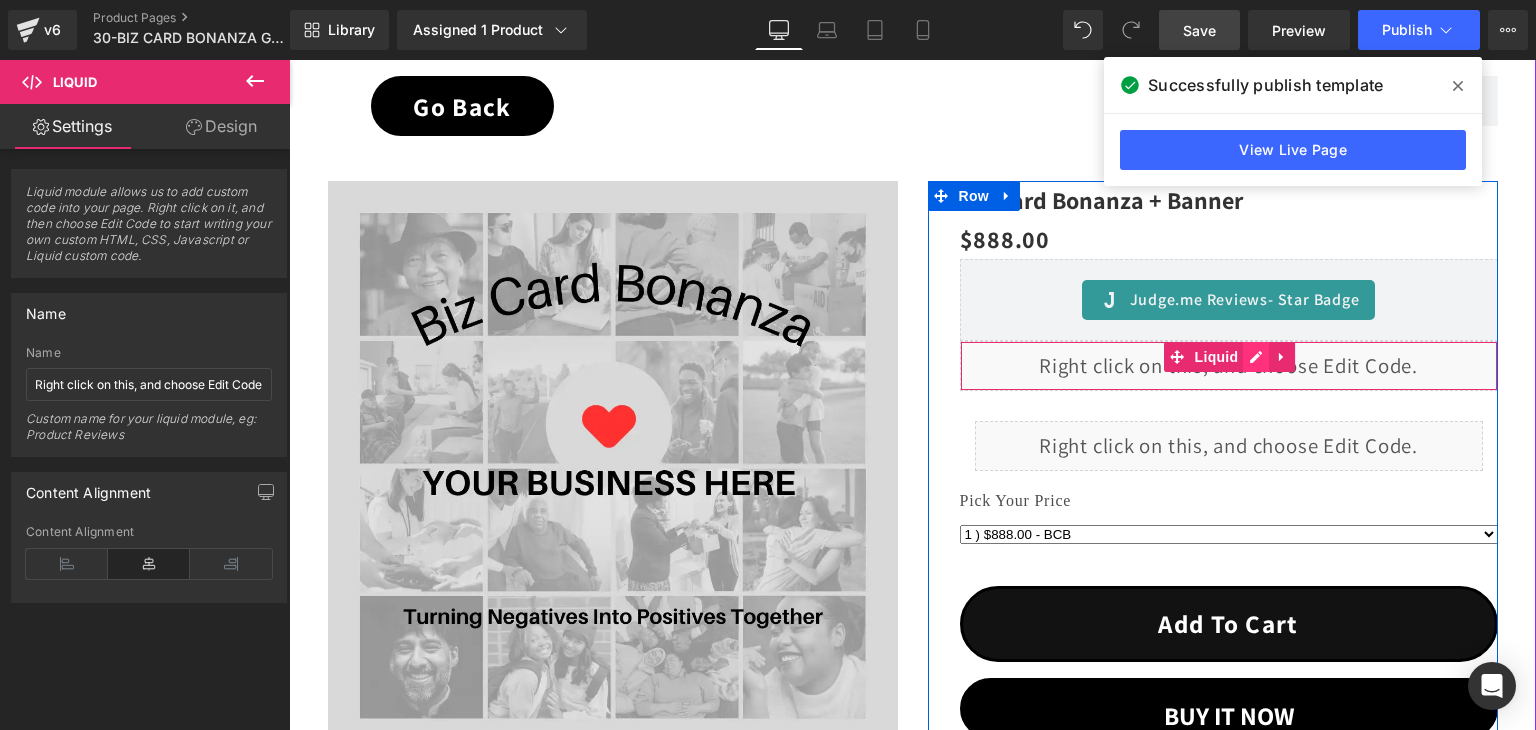 click on "Liquid" at bounding box center [1229, 366] 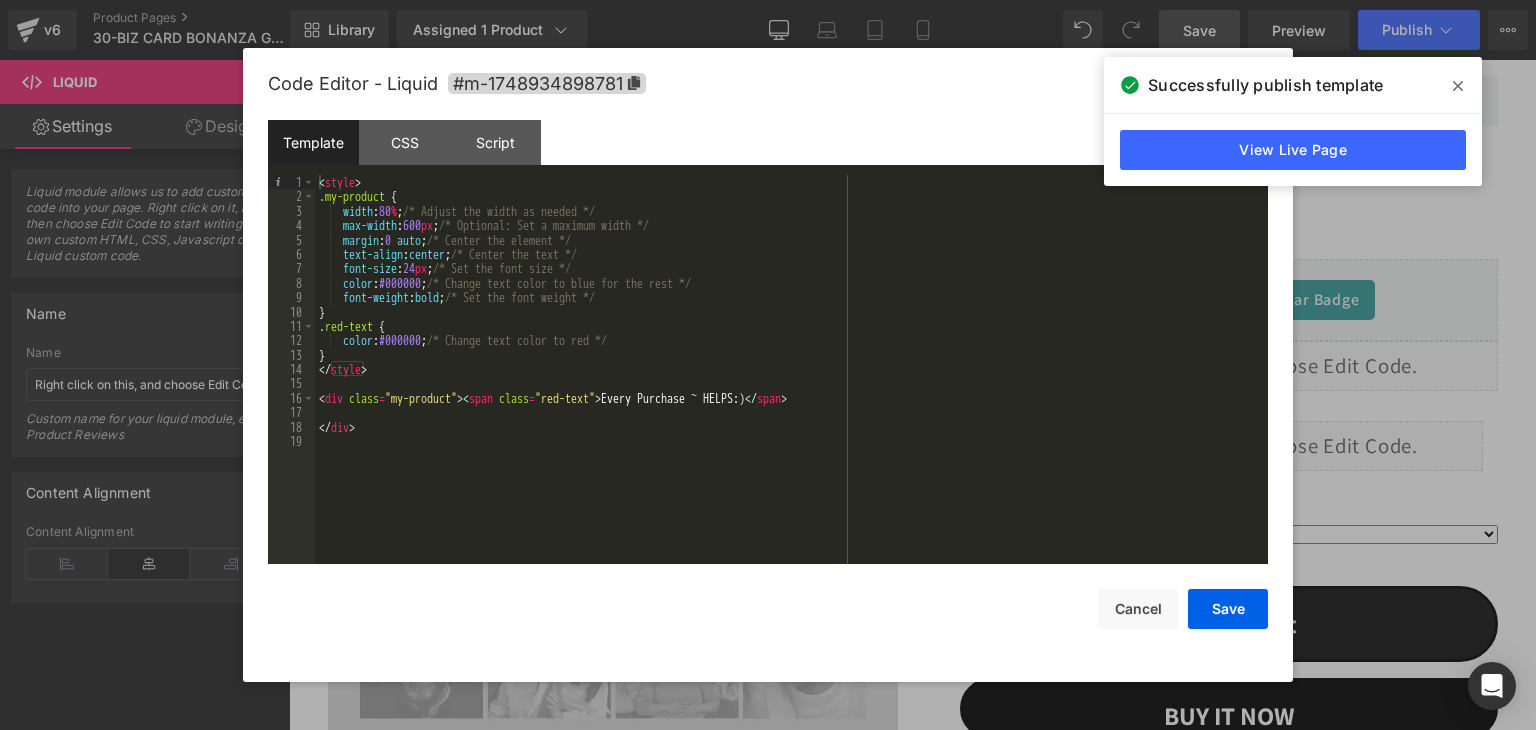 click at bounding box center (768, 365) 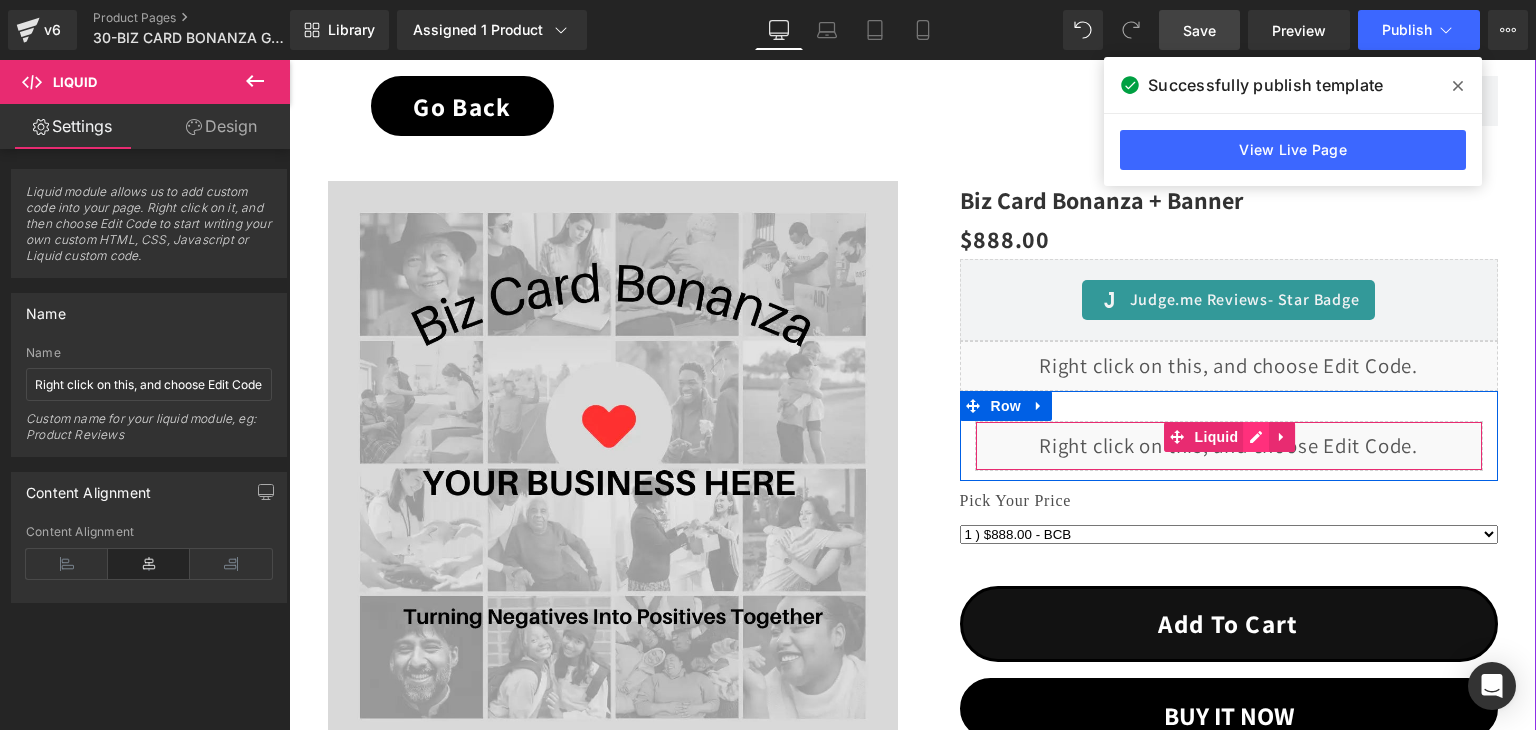 click on "Liquid" at bounding box center [1229, 446] 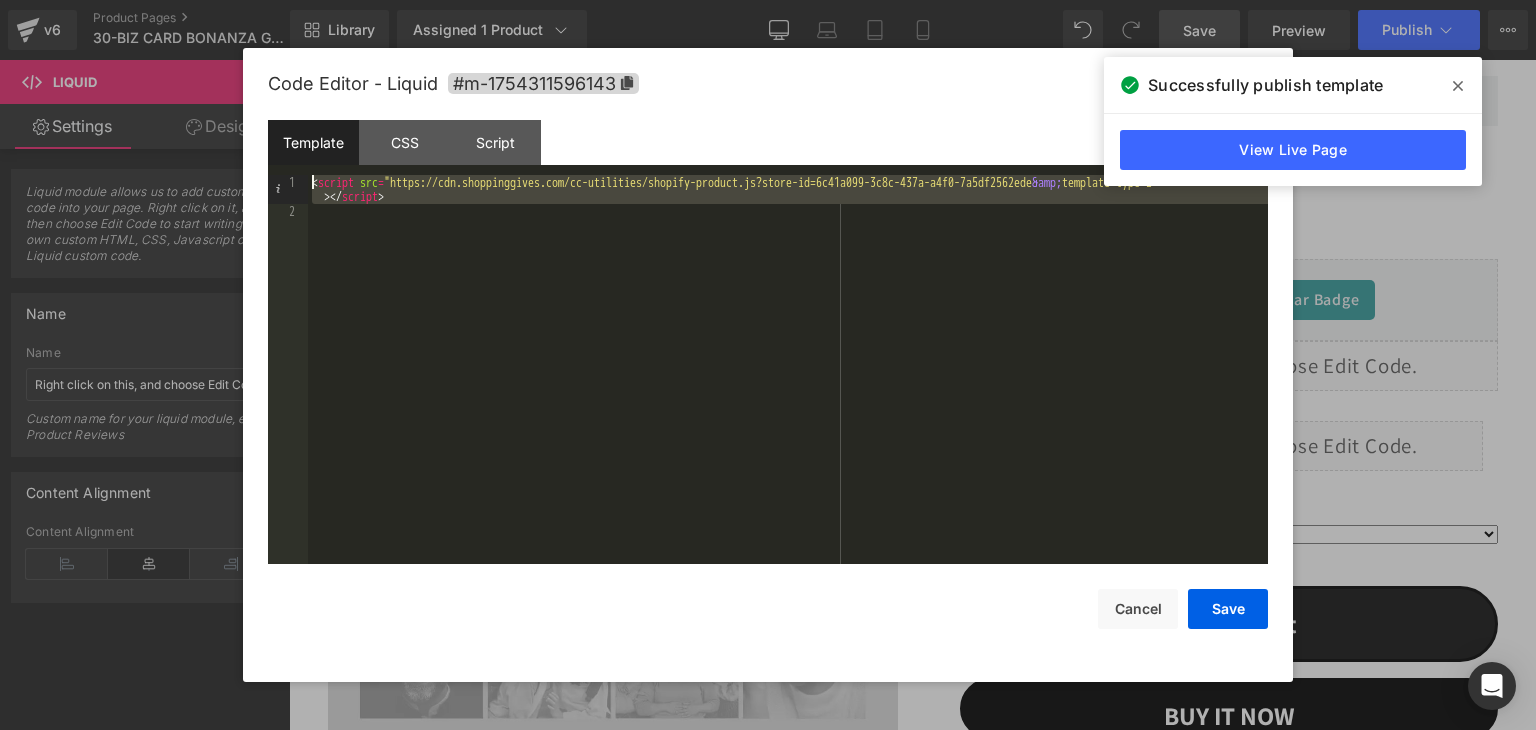 drag, startPoint x: 412, startPoint y: 204, endPoint x: 297, endPoint y: 181, distance: 117.27745 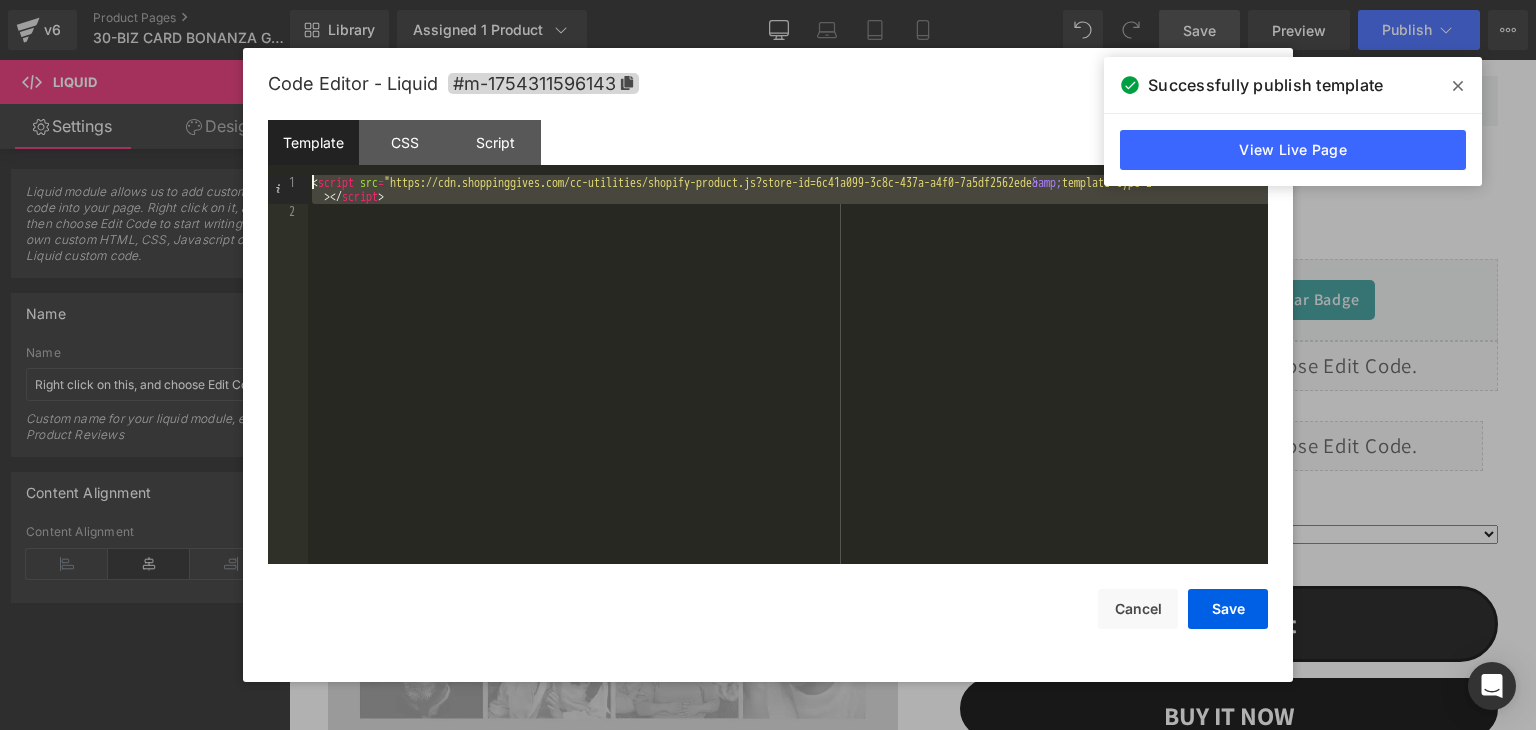 drag, startPoint x: 350, startPoint y: 182, endPoint x: 864, endPoint y: 376, distance: 549.3924 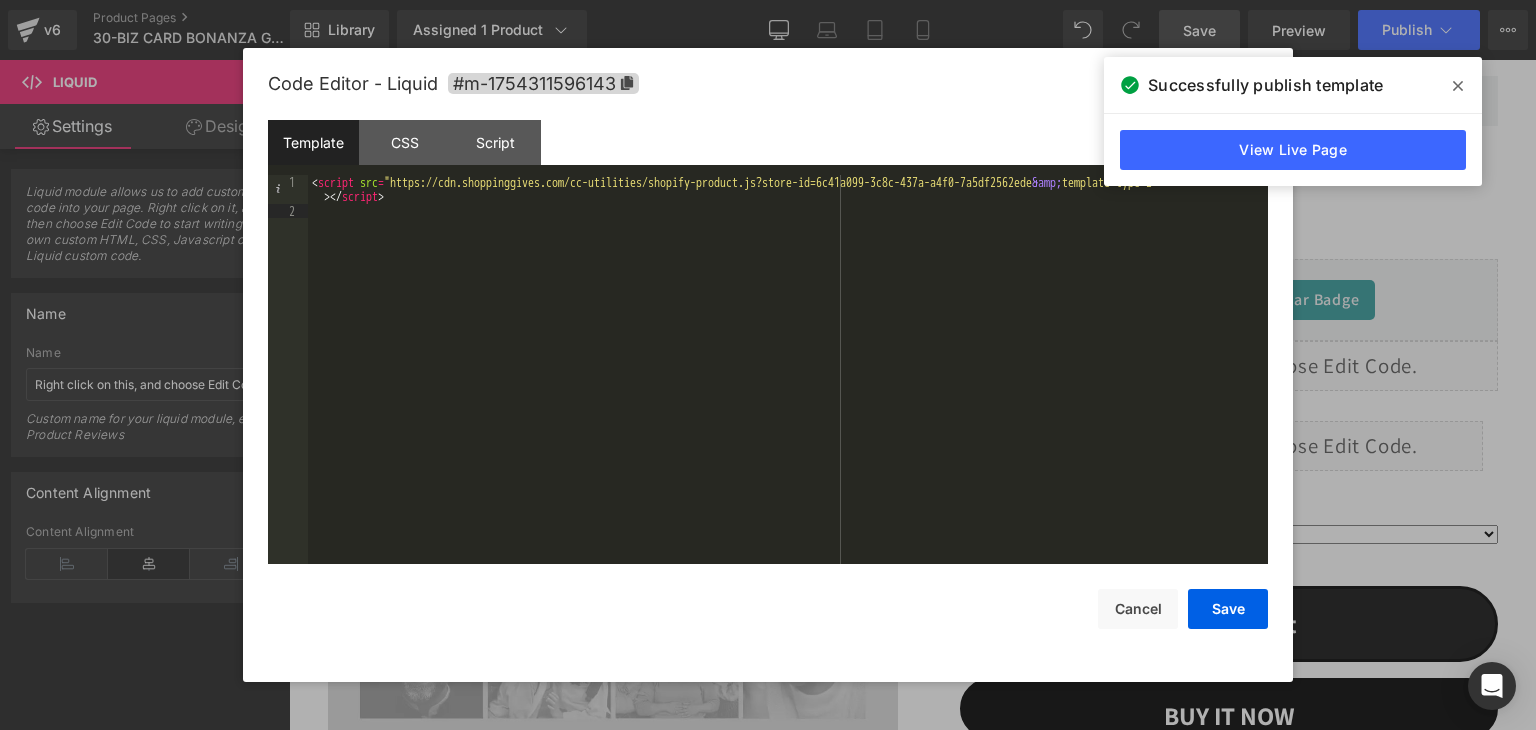 click at bounding box center (768, 365) 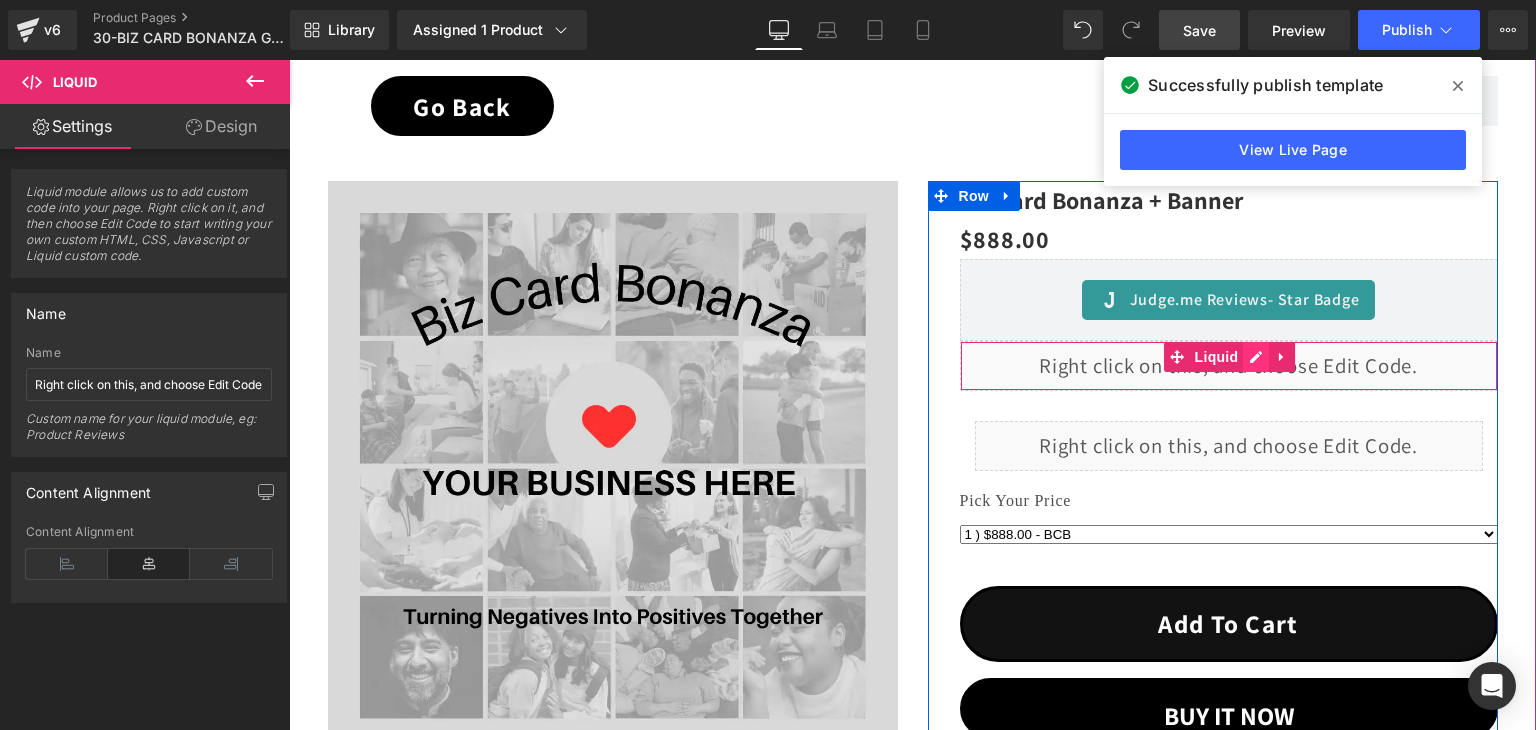 click on "Liquid" at bounding box center [1229, 366] 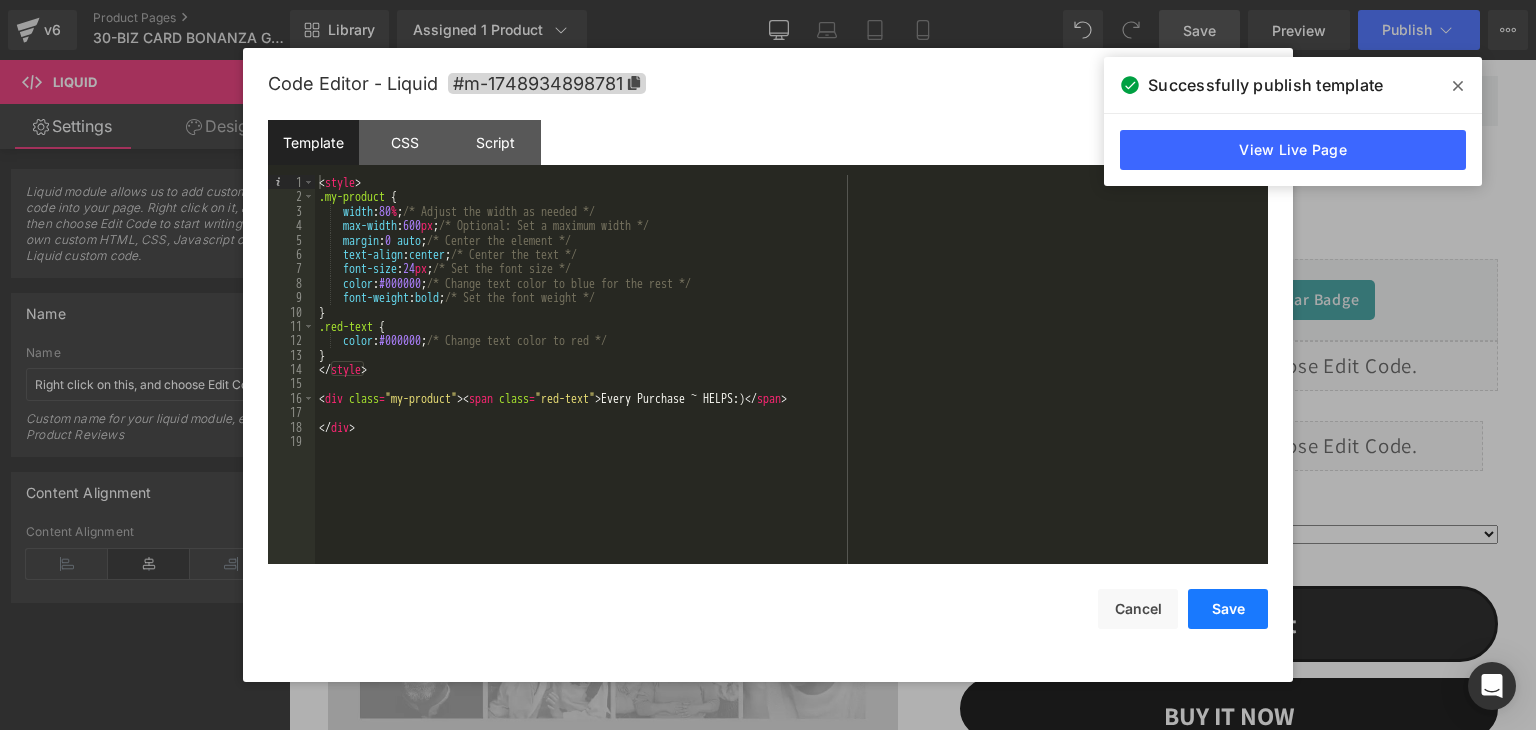 click on "Save" at bounding box center (1228, 609) 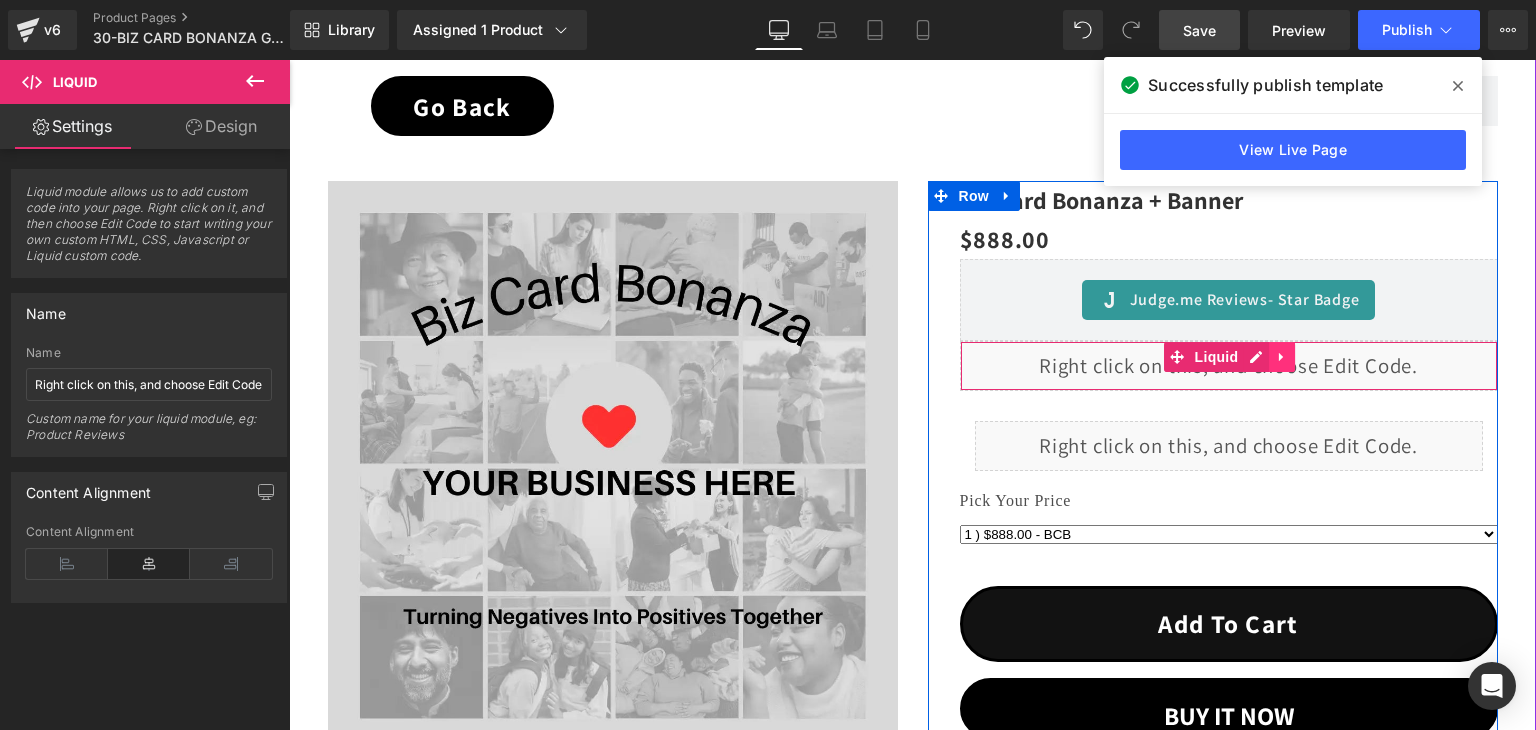 click at bounding box center [1282, 357] 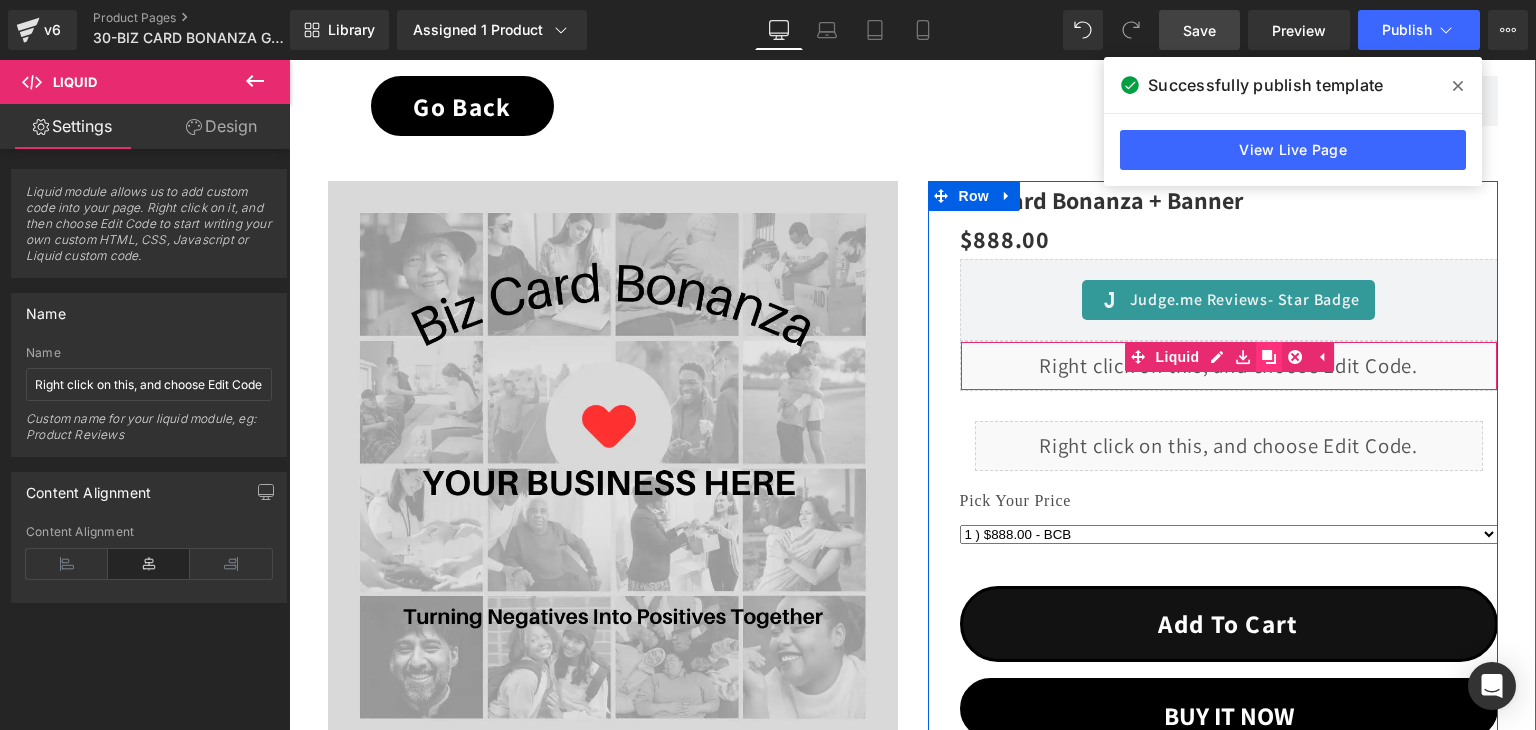 click 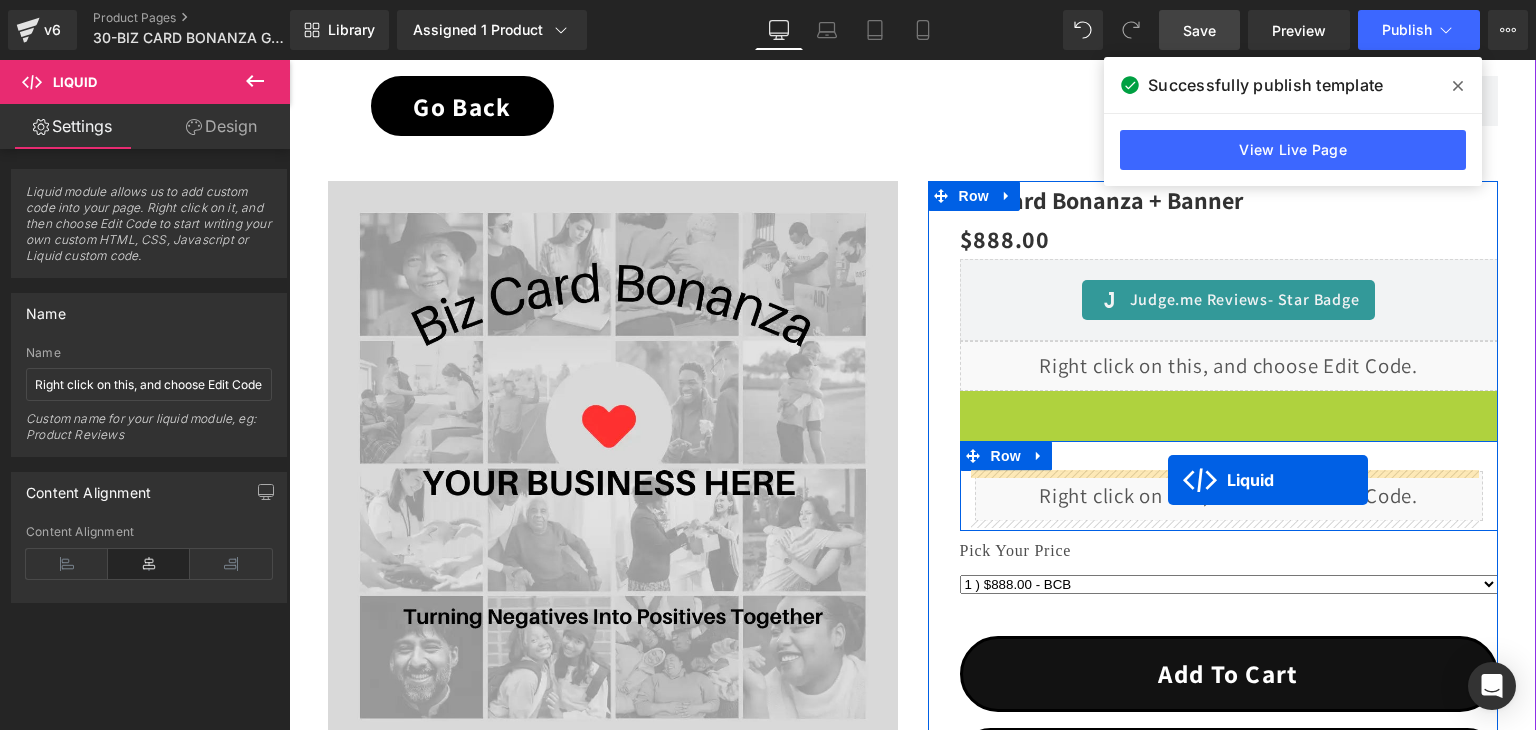 drag, startPoint x: 1168, startPoint y: 401, endPoint x: 1168, endPoint y: 476, distance: 75 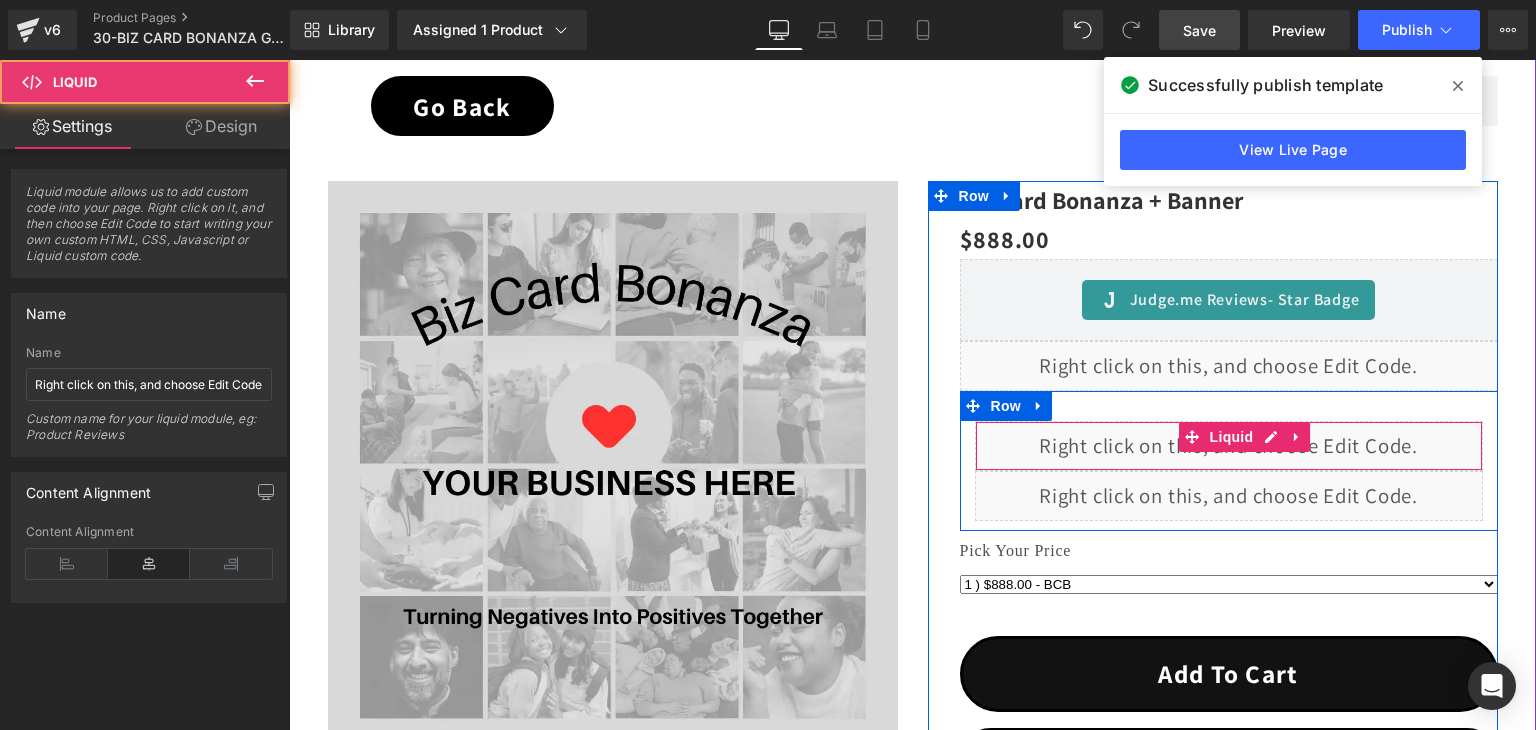 click on "Liquid" at bounding box center [1229, 496] 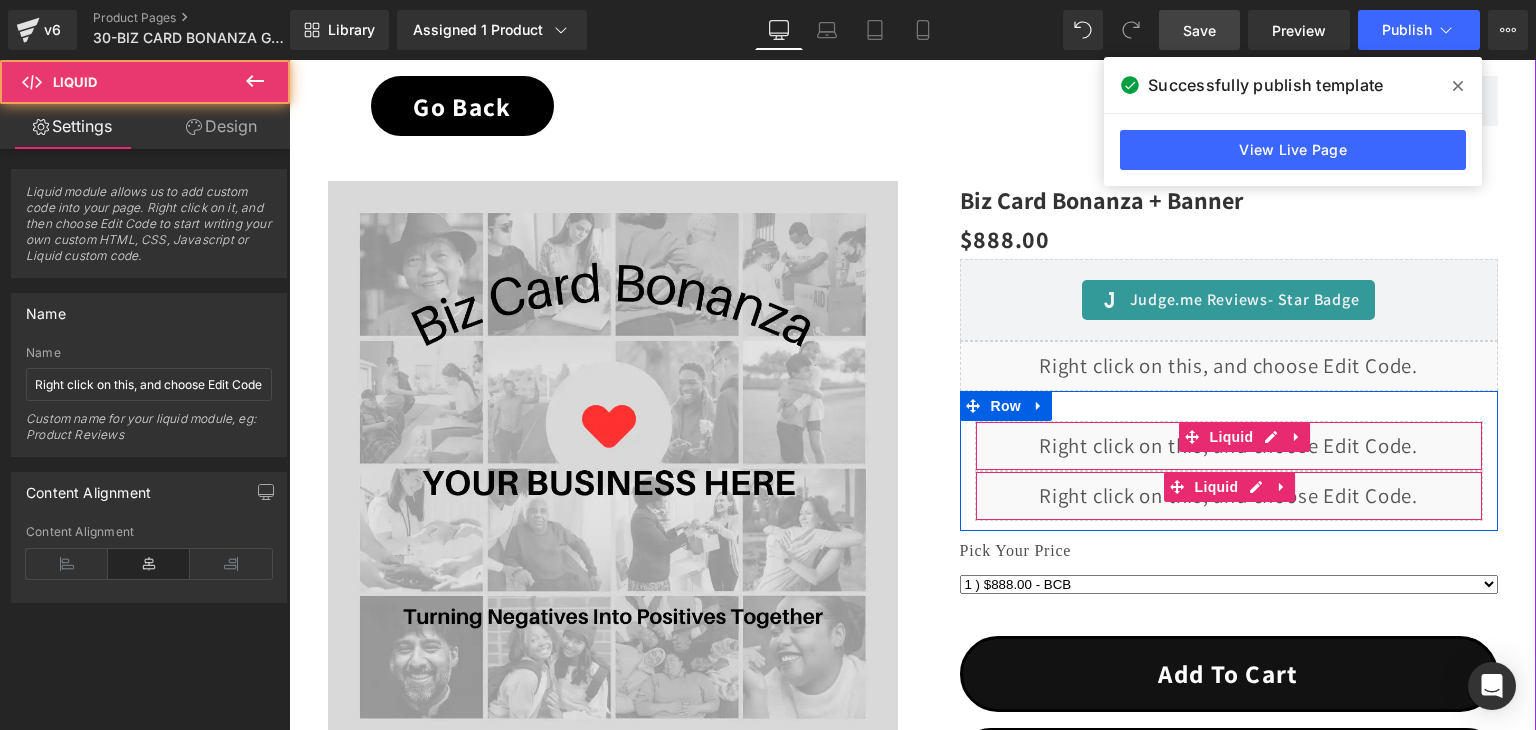 click on "Liquid" at bounding box center [1229, 496] 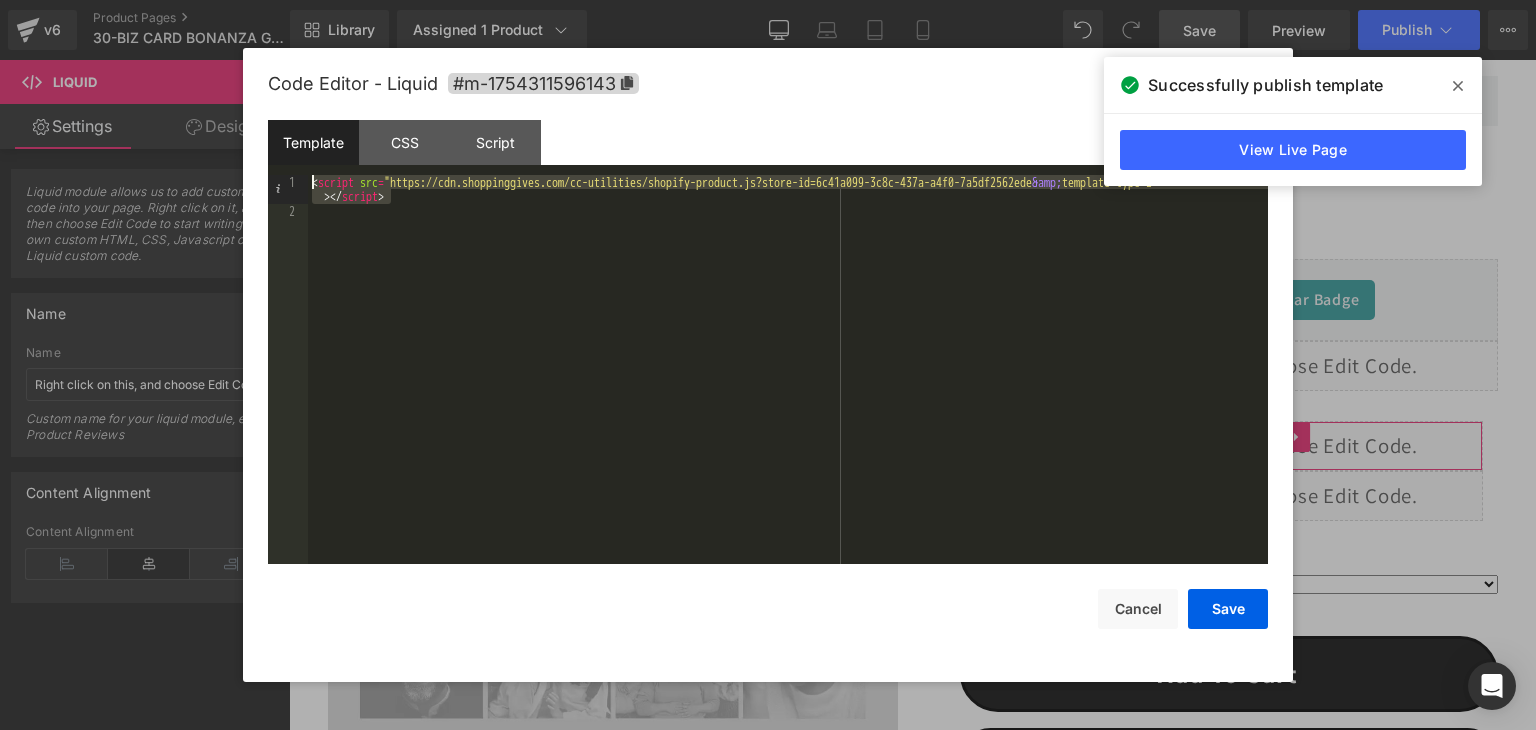 drag, startPoint x: 395, startPoint y: 197, endPoint x: 296, endPoint y: 186, distance: 99.60924 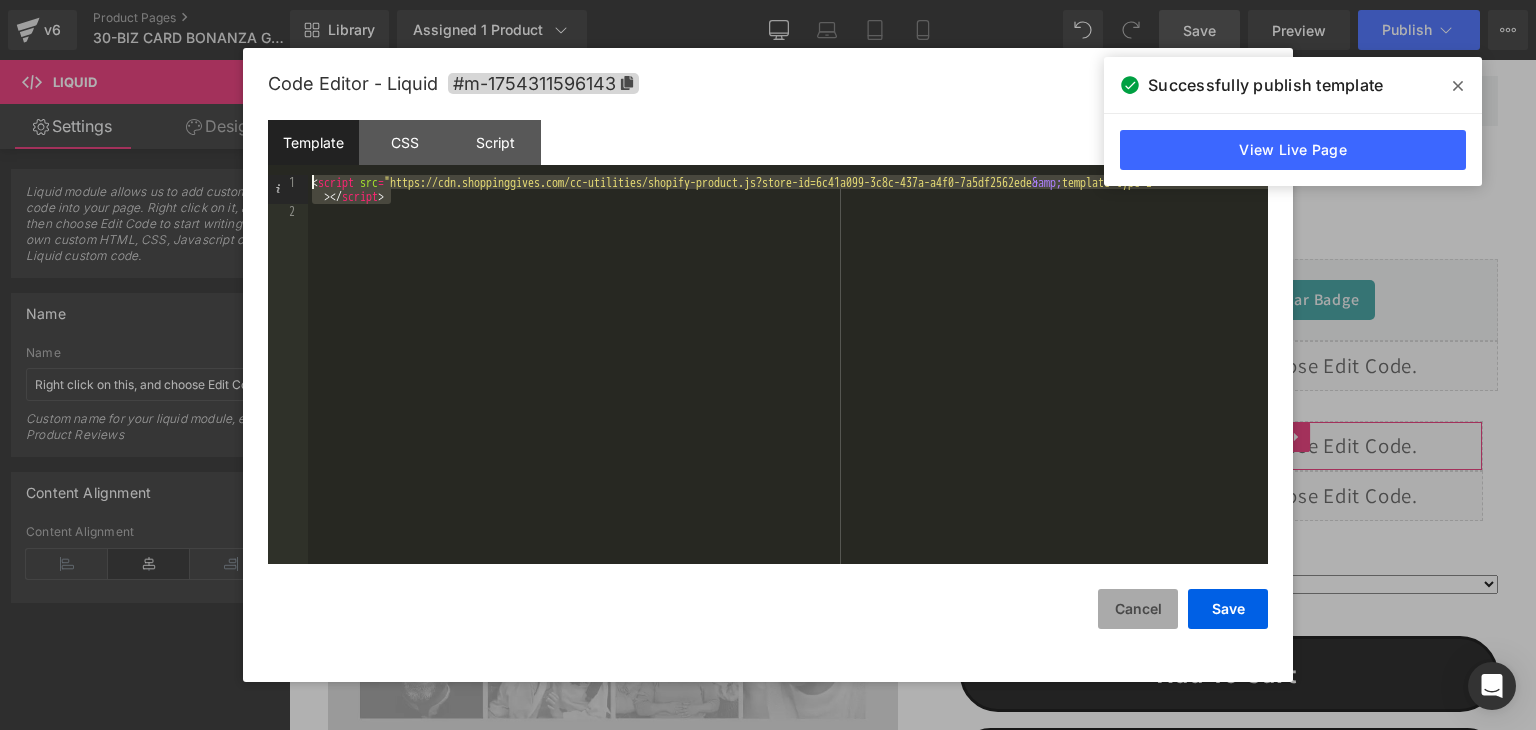 click on "Cancel" at bounding box center [1138, 609] 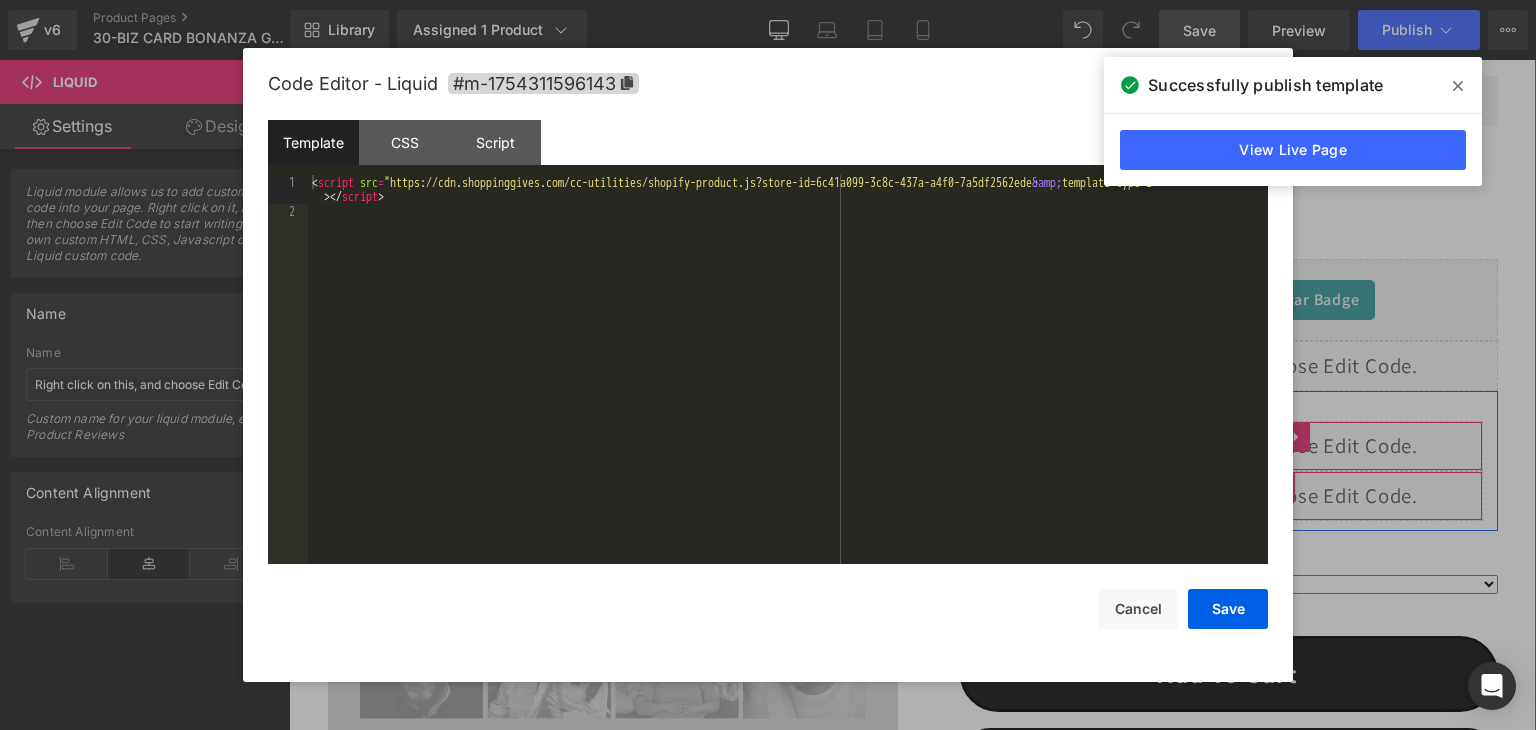 click on "Liquid" at bounding box center (1229, 496) 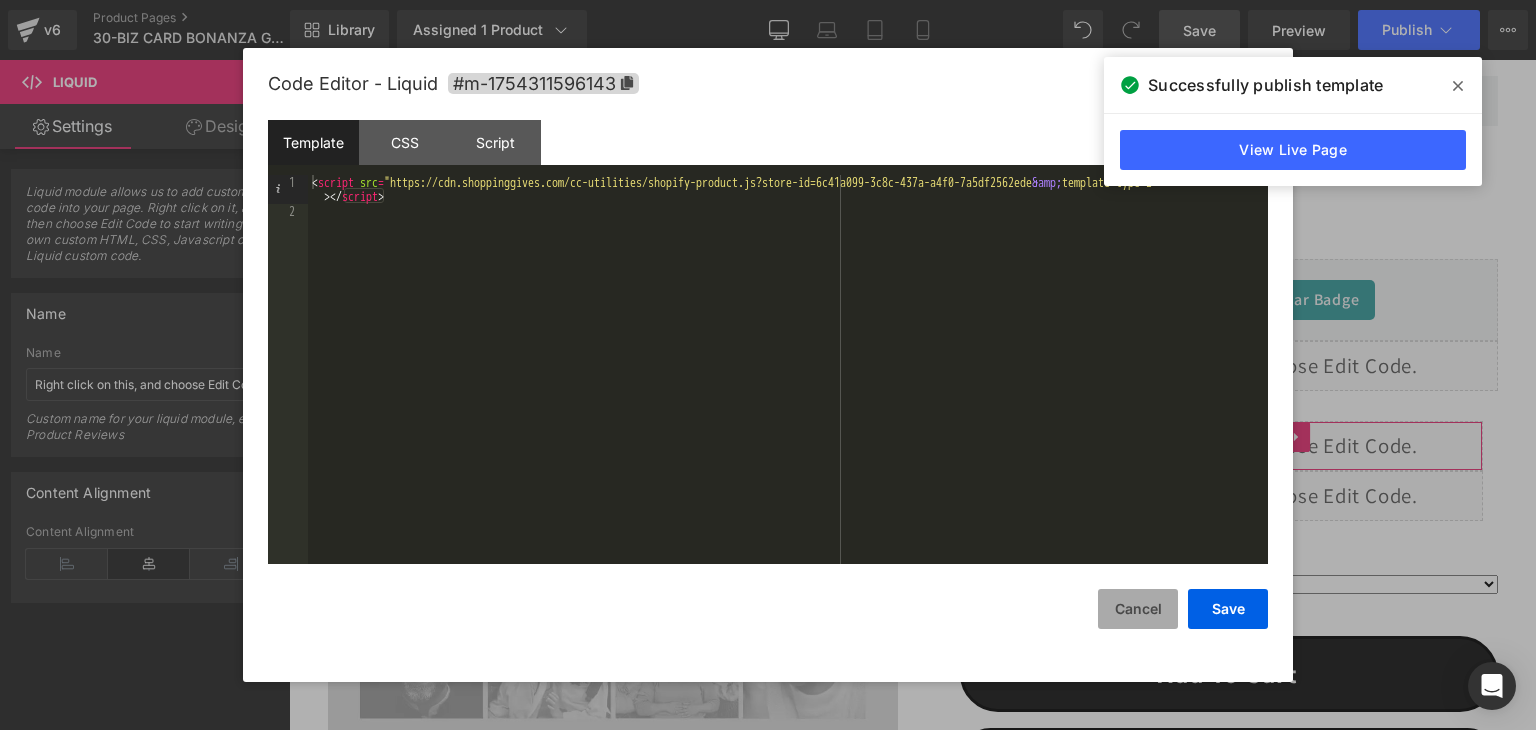 click on "Cancel" at bounding box center [1138, 609] 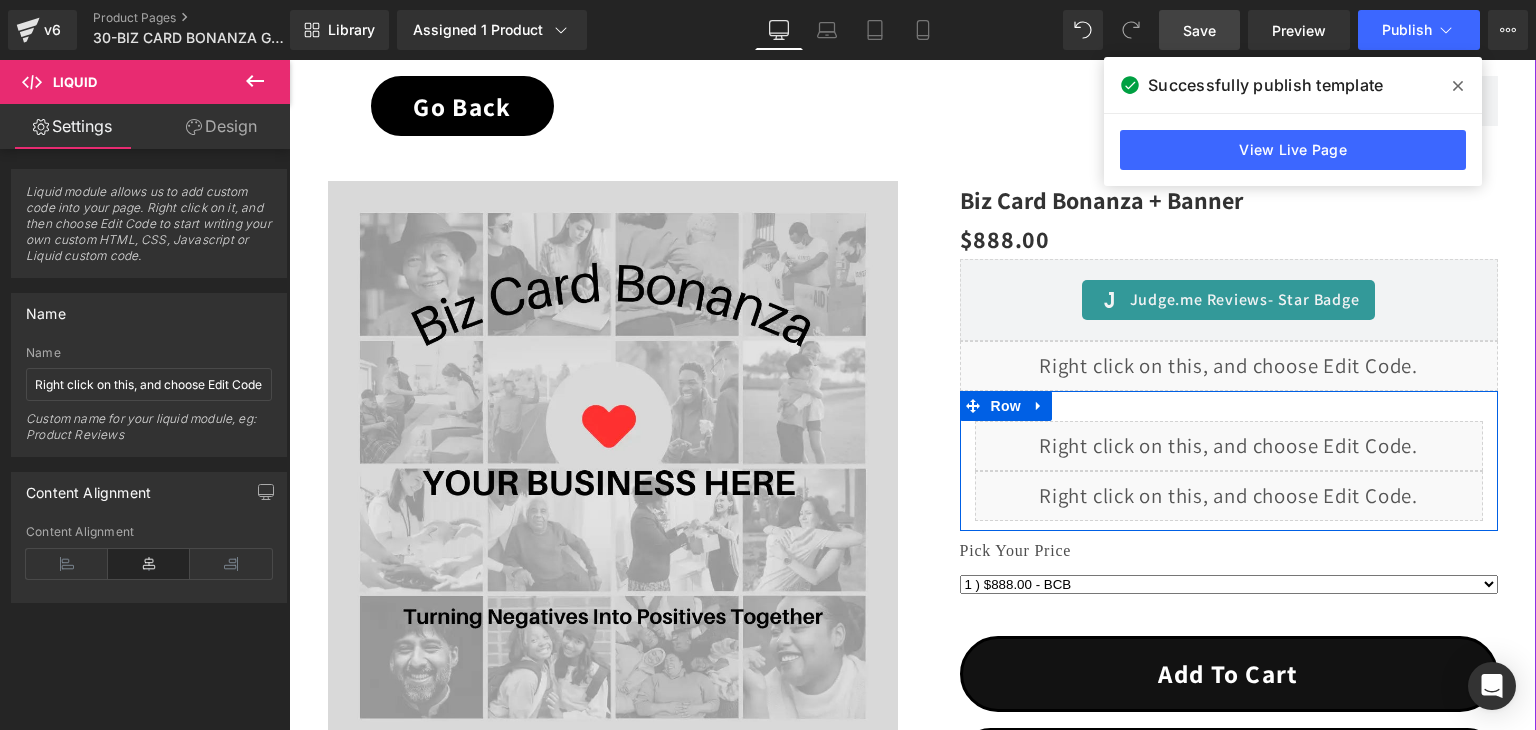 click on "Liquid" at bounding box center (1229, 446) 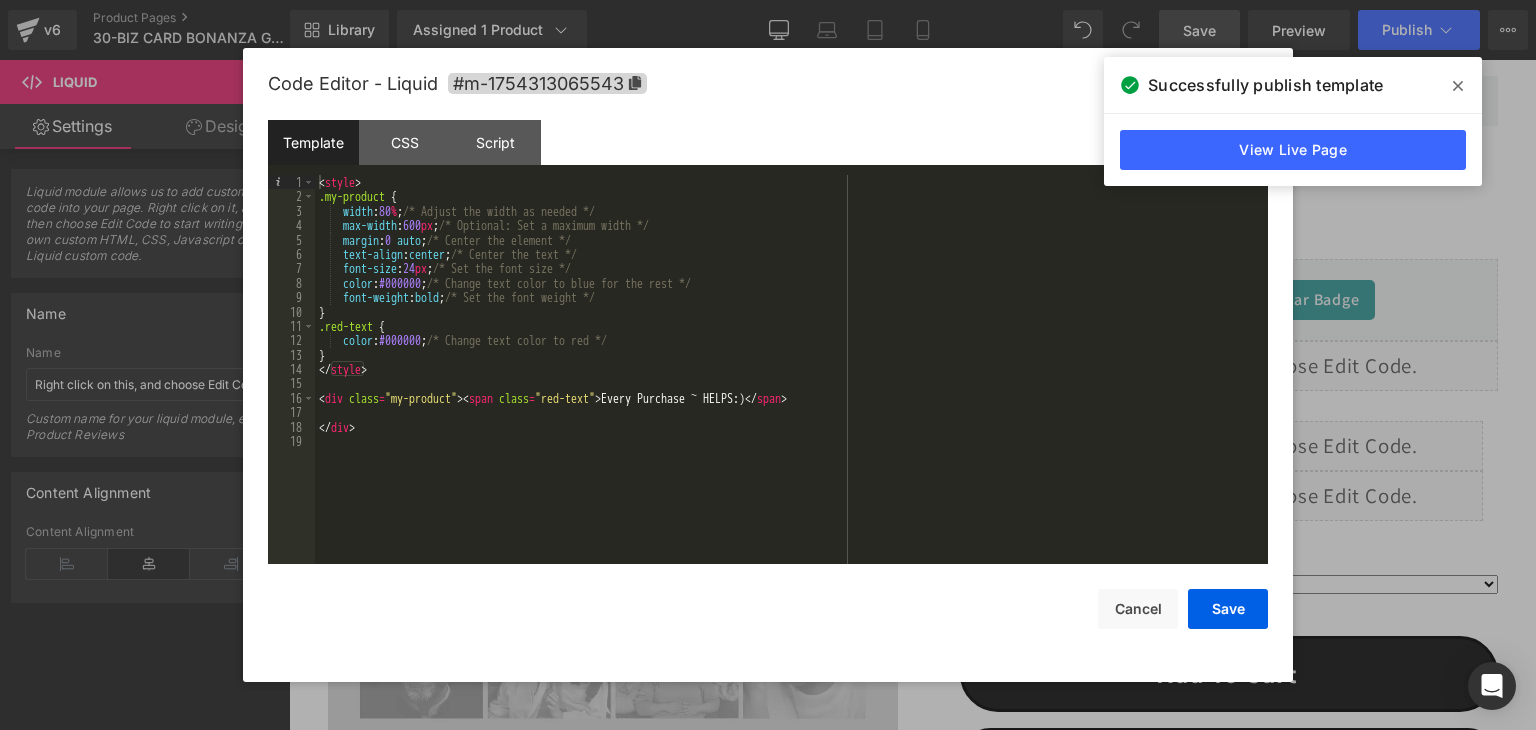 click on "< style > .my-product   {       width :  80 % ;  /* Adjust the width as needed */       max-width :  600 px ;  /* Optional: Set a maximum width */       margin :  0   auto ;  /* Center the element */       text-align :  center ;  /* Center the text */       font-size :  24 px ;  /* Set the font size */       color :  #000000 ;  /* Change text color to blue for the rest */       font-weight :  bold ;  /* Set the font weight */ } .red-text   {       color :  #000000 ;  /* Change text color to red */ } </ style > < div   class = "my-product" > < span   class = "red-text" > Every Purchase ~ HELPS:) </ span > </ div >" at bounding box center (791, 384) 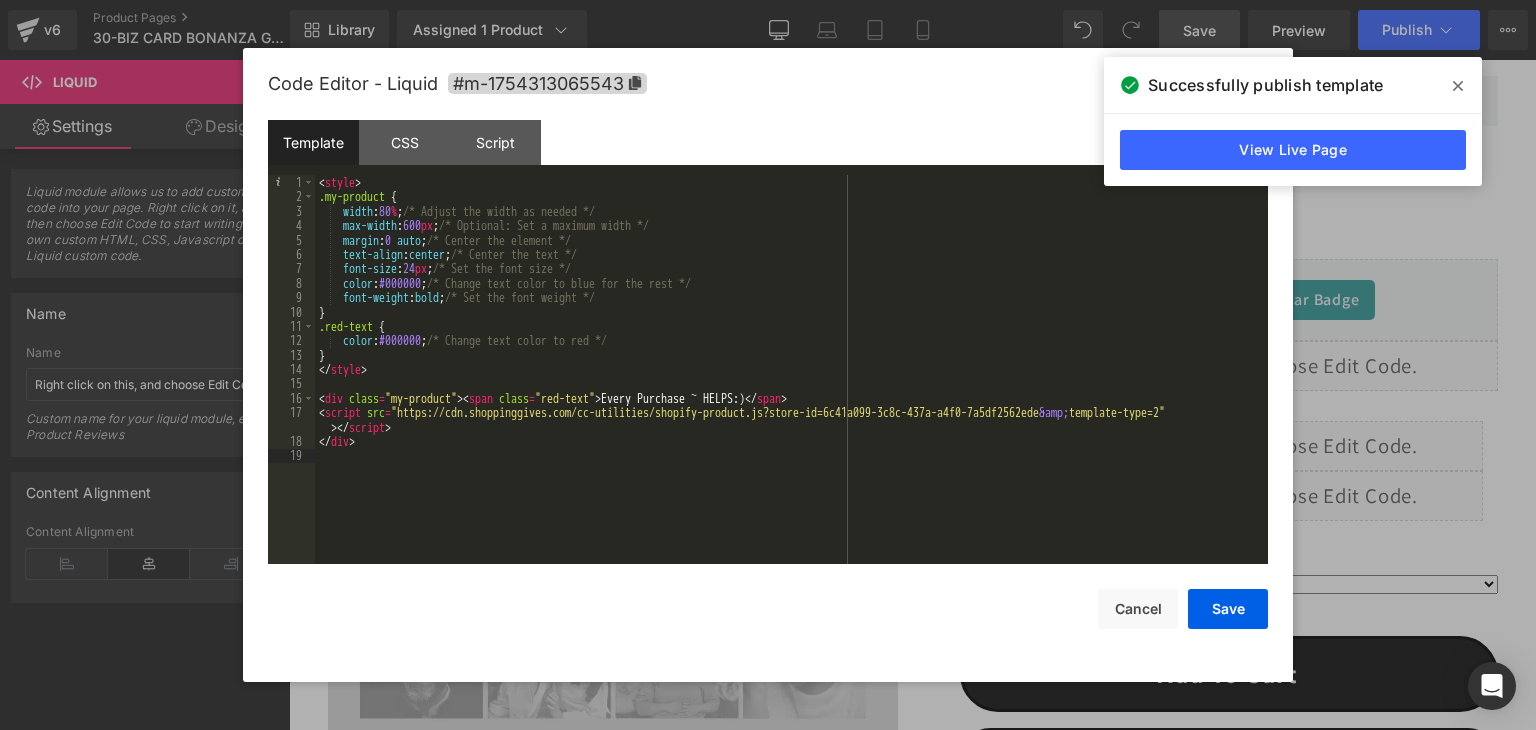 drag, startPoint x: 778, startPoint y: 458, endPoint x: 706, endPoint y: 490, distance: 78.79086 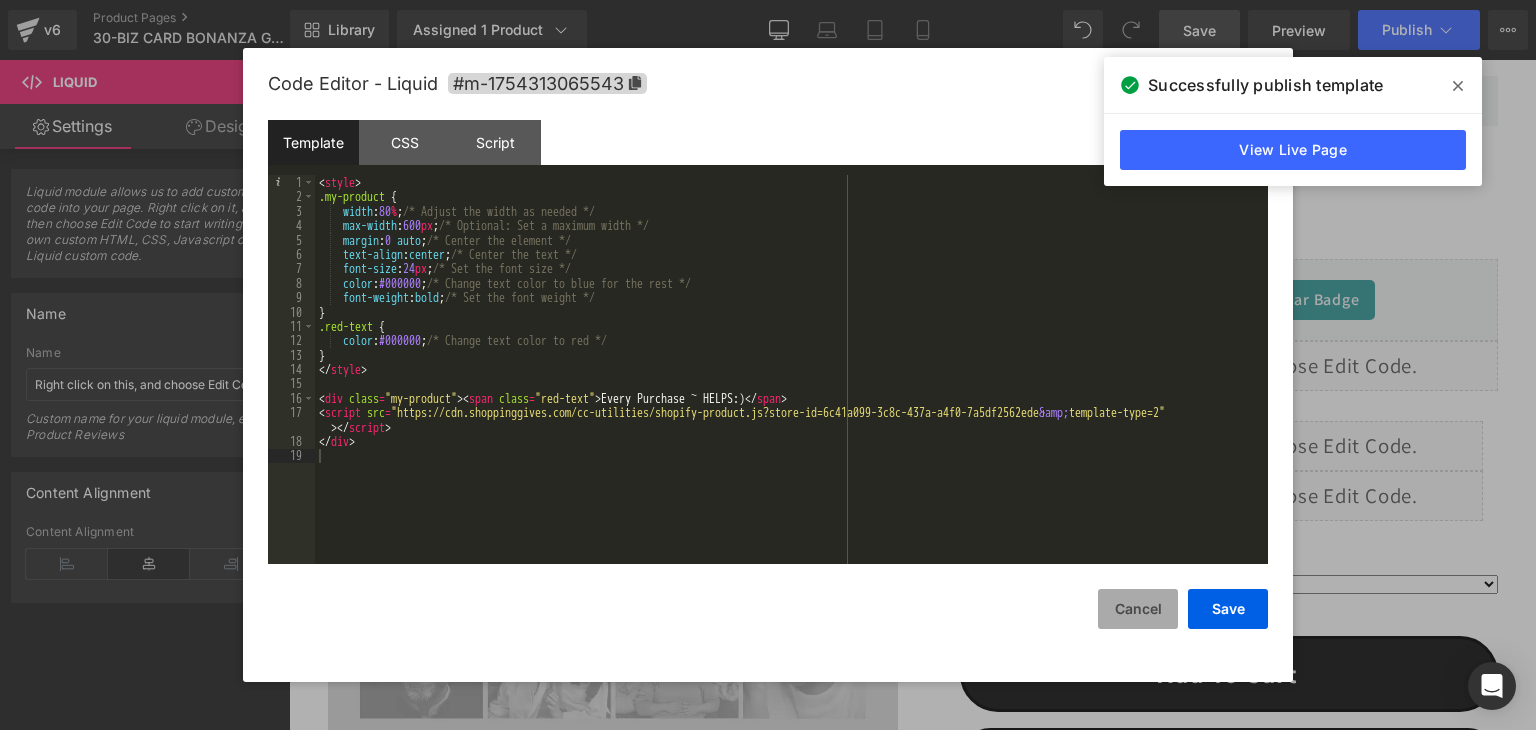 click on "Cancel" at bounding box center [1138, 609] 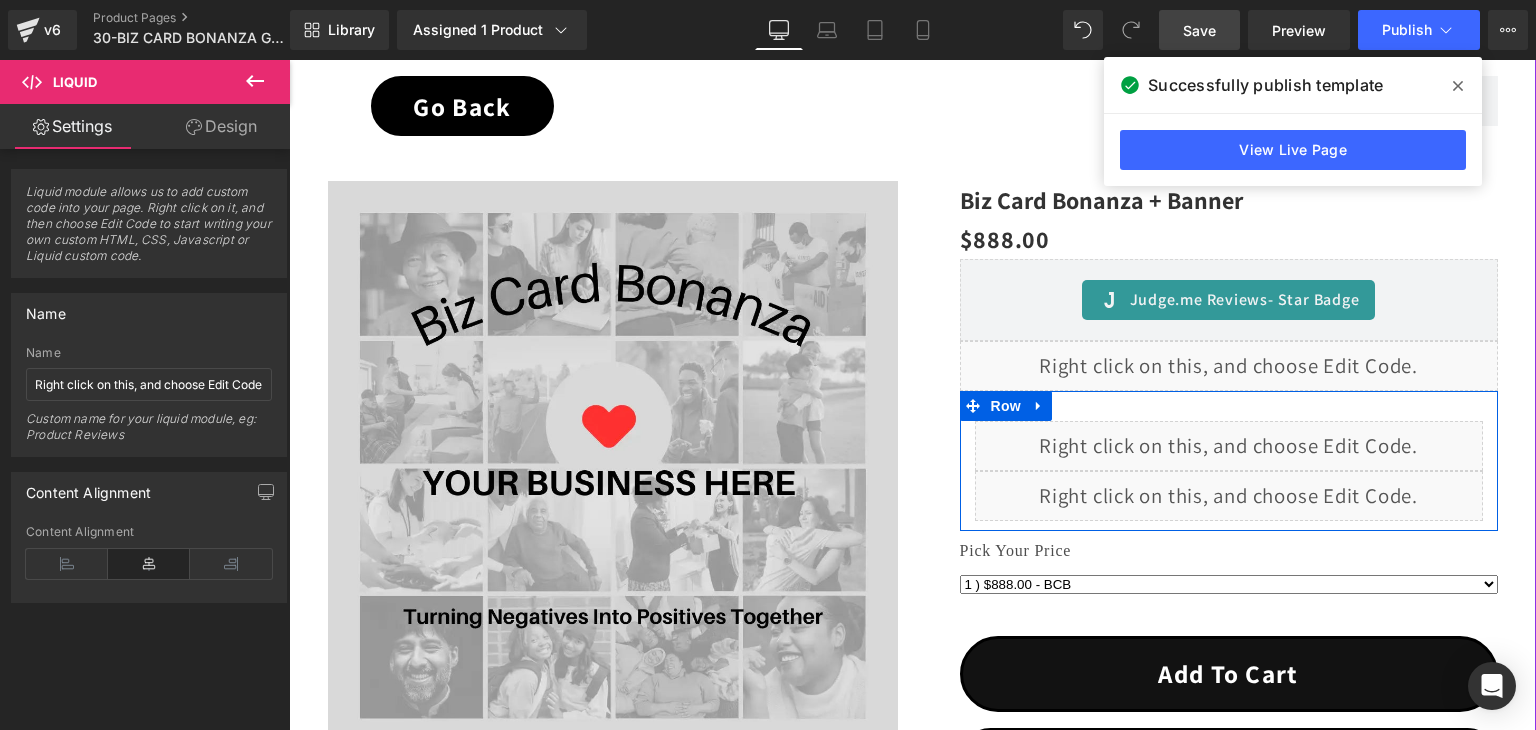 click on "Liquid" at bounding box center [1229, 446] 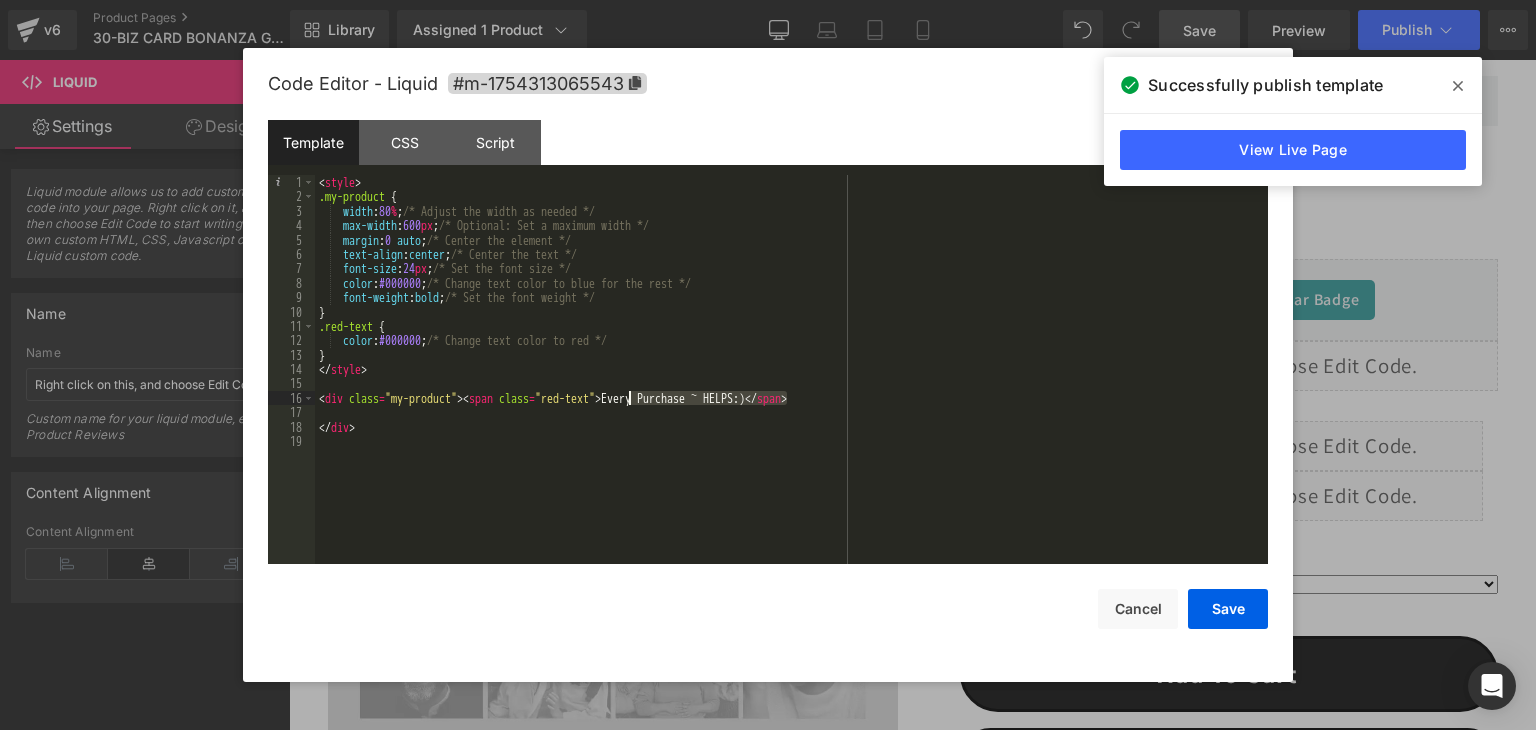 drag, startPoint x: 789, startPoint y: 398, endPoint x: 628, endPoint y: 402, distance: 161.04968 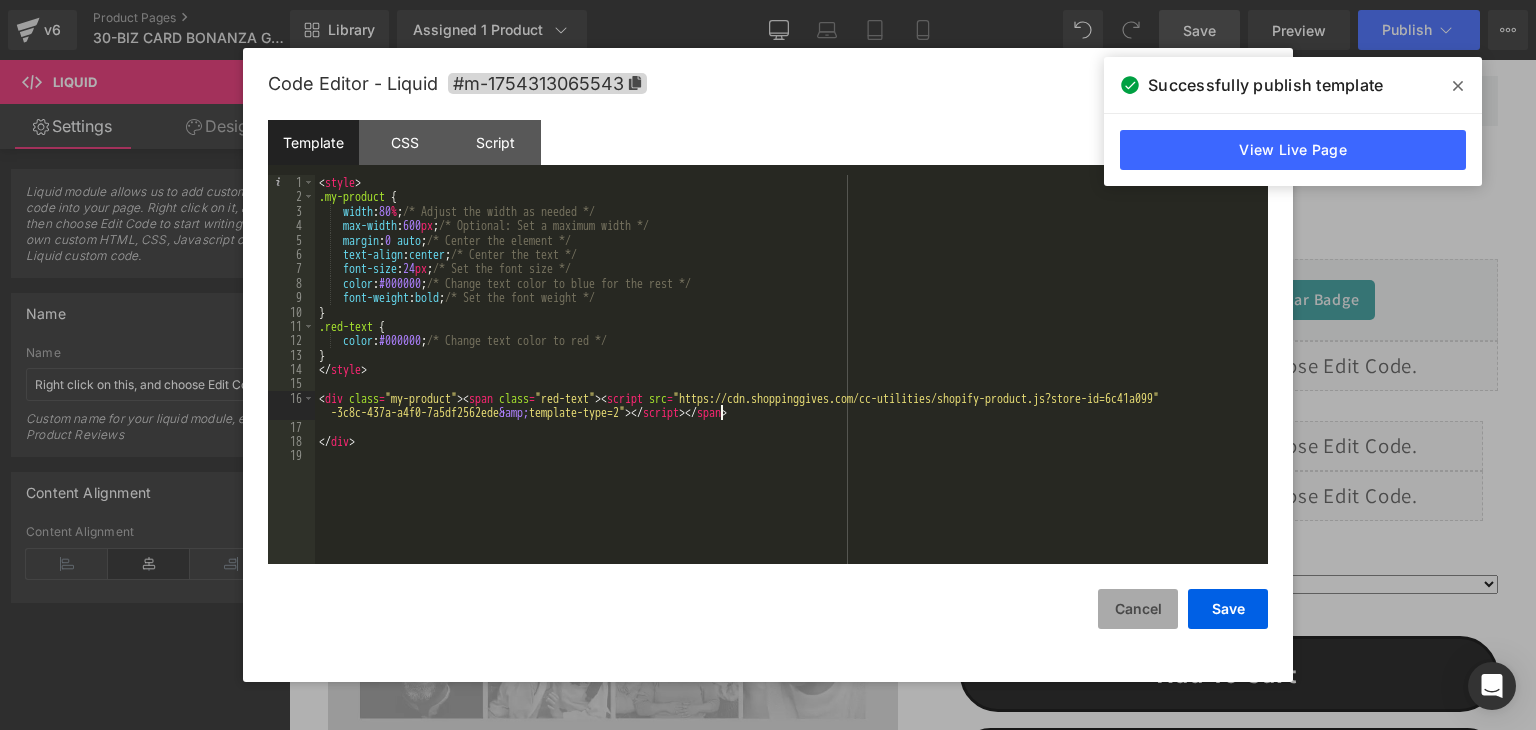 click on "Cancel" at bounding box center (1138, 609) 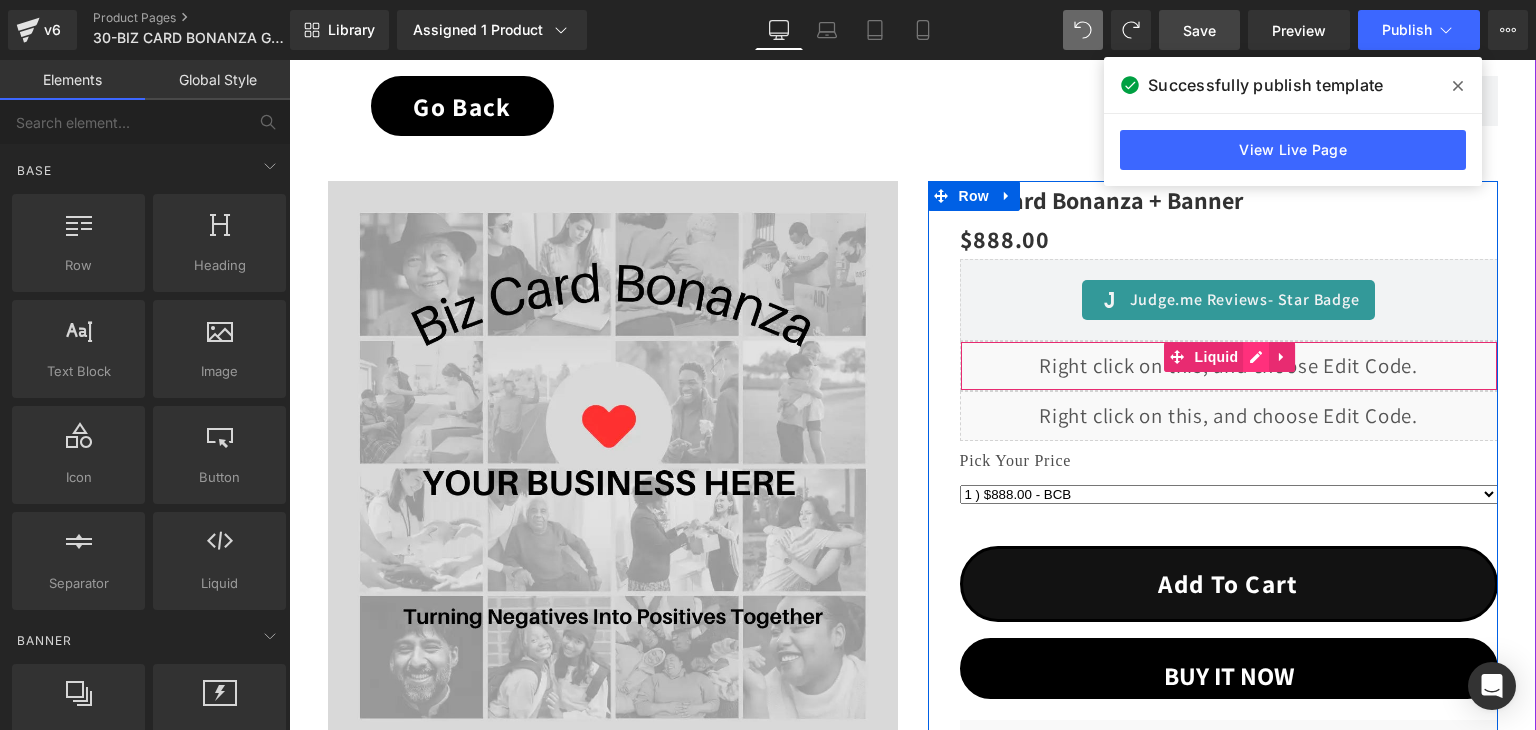 click on "Liquid" at bounding box center [1229, 366] 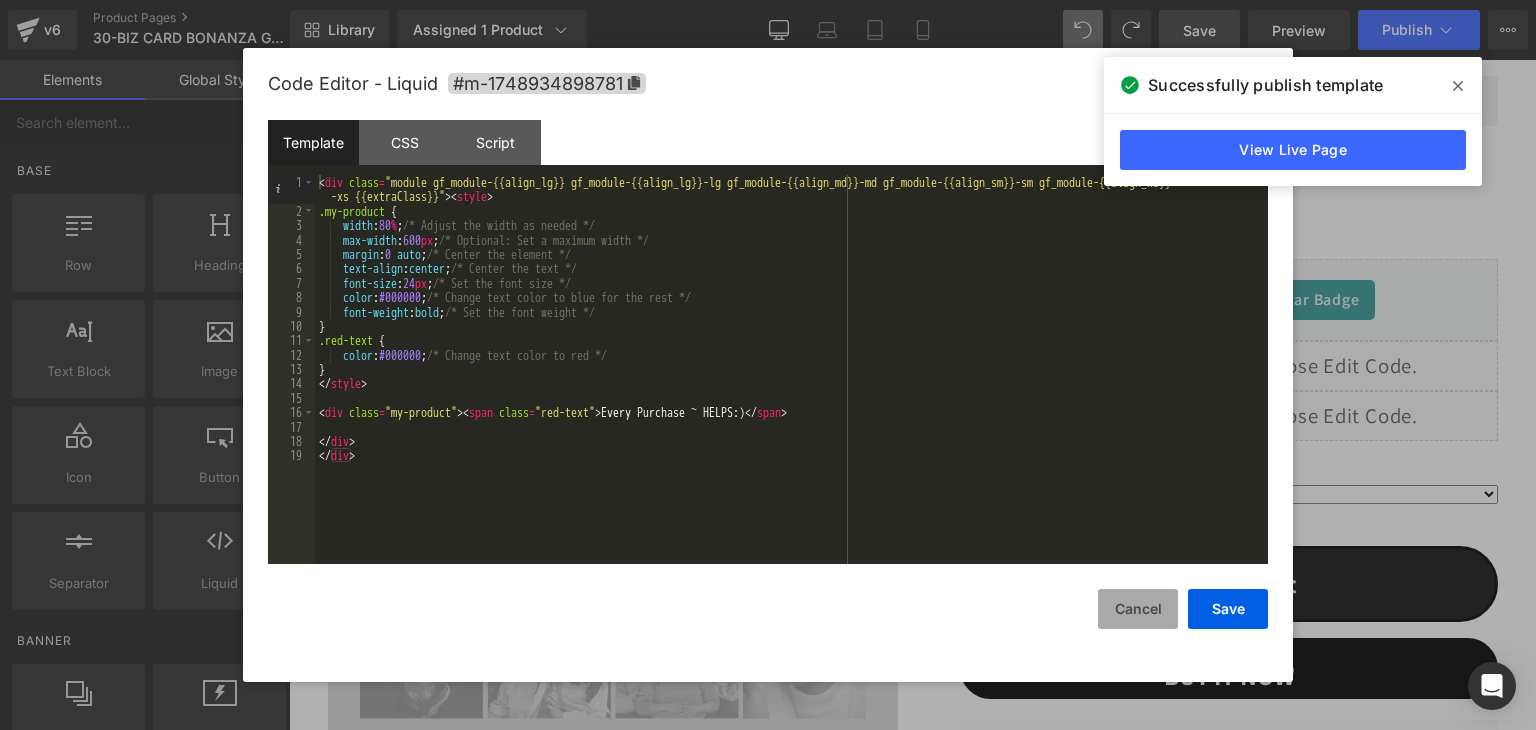 click on "Cancel" at bounding box center [1138, 609] 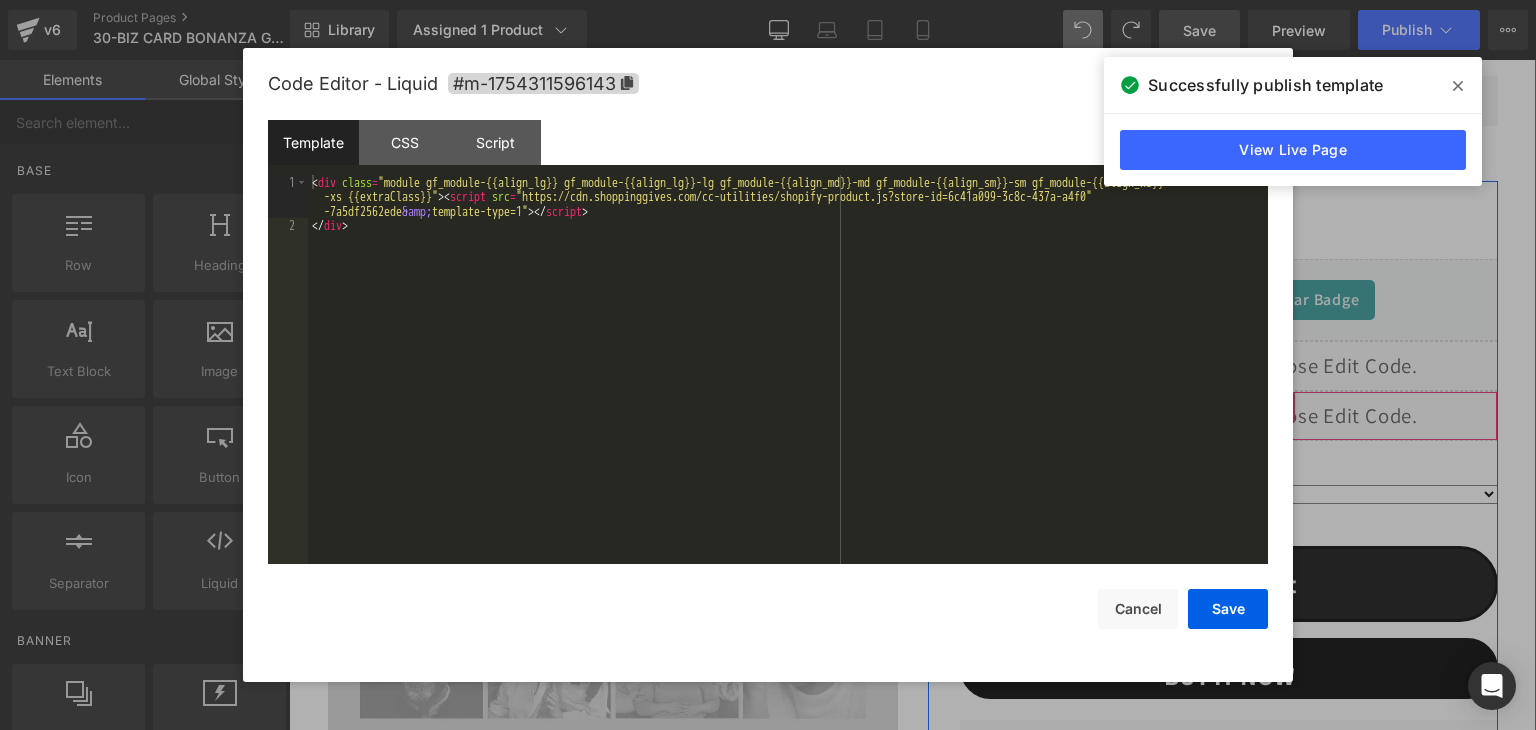 click on "Liquid" at bounding box center (1229, 416) 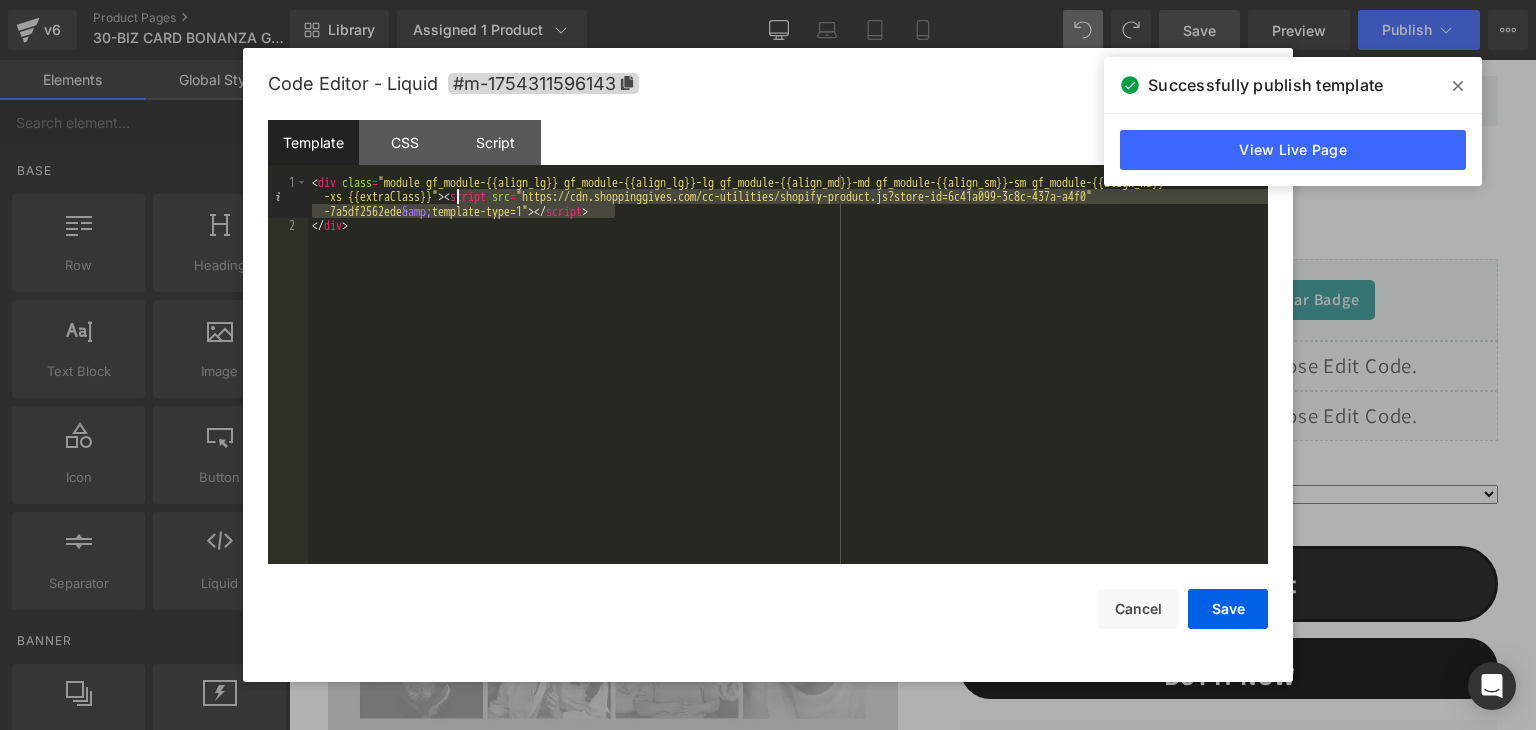 drag, startPoint x: 626, startPoint y: 210, endPoint x: 459, endPoint y: 196, distance: 167.5858 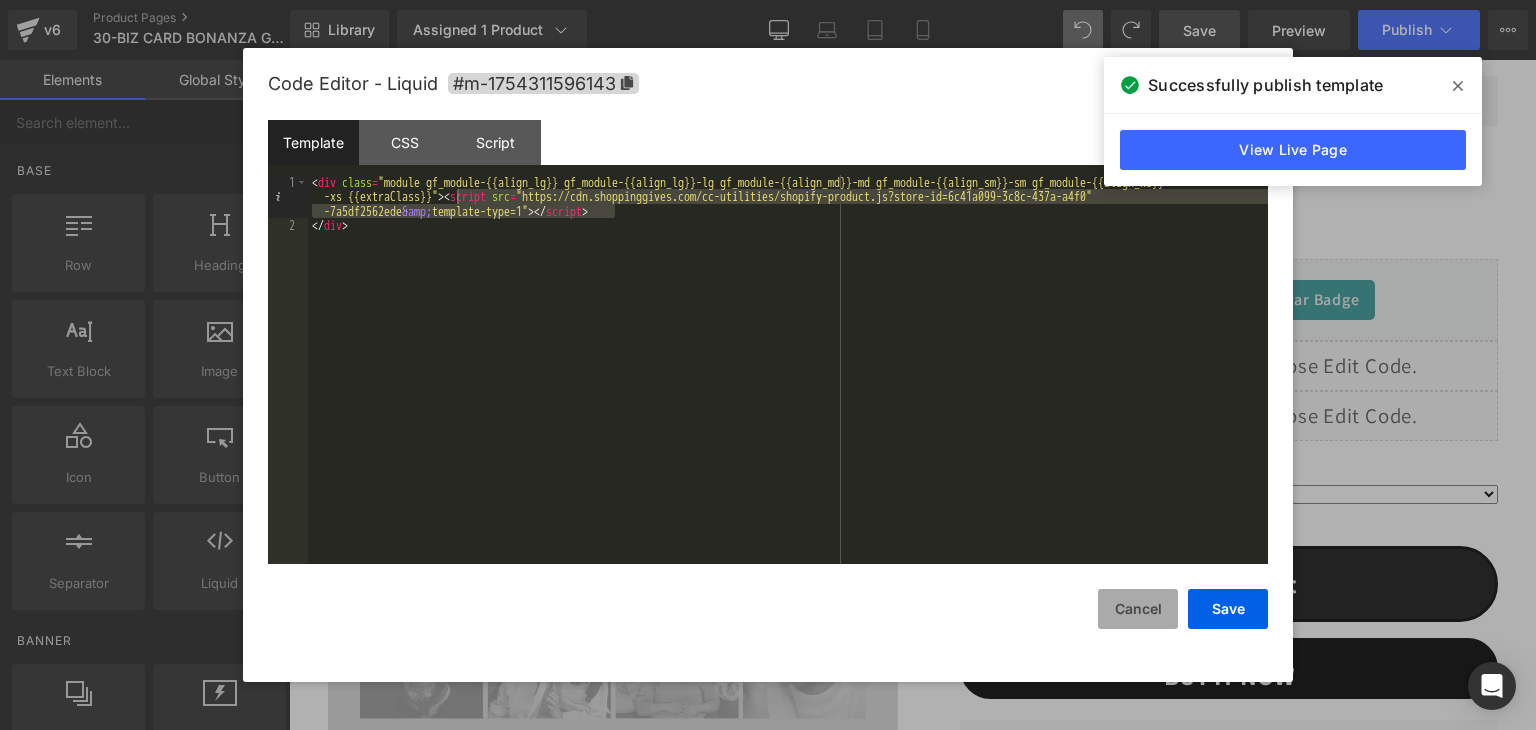 click on "Cancel" at bounding box center [1138, 609] 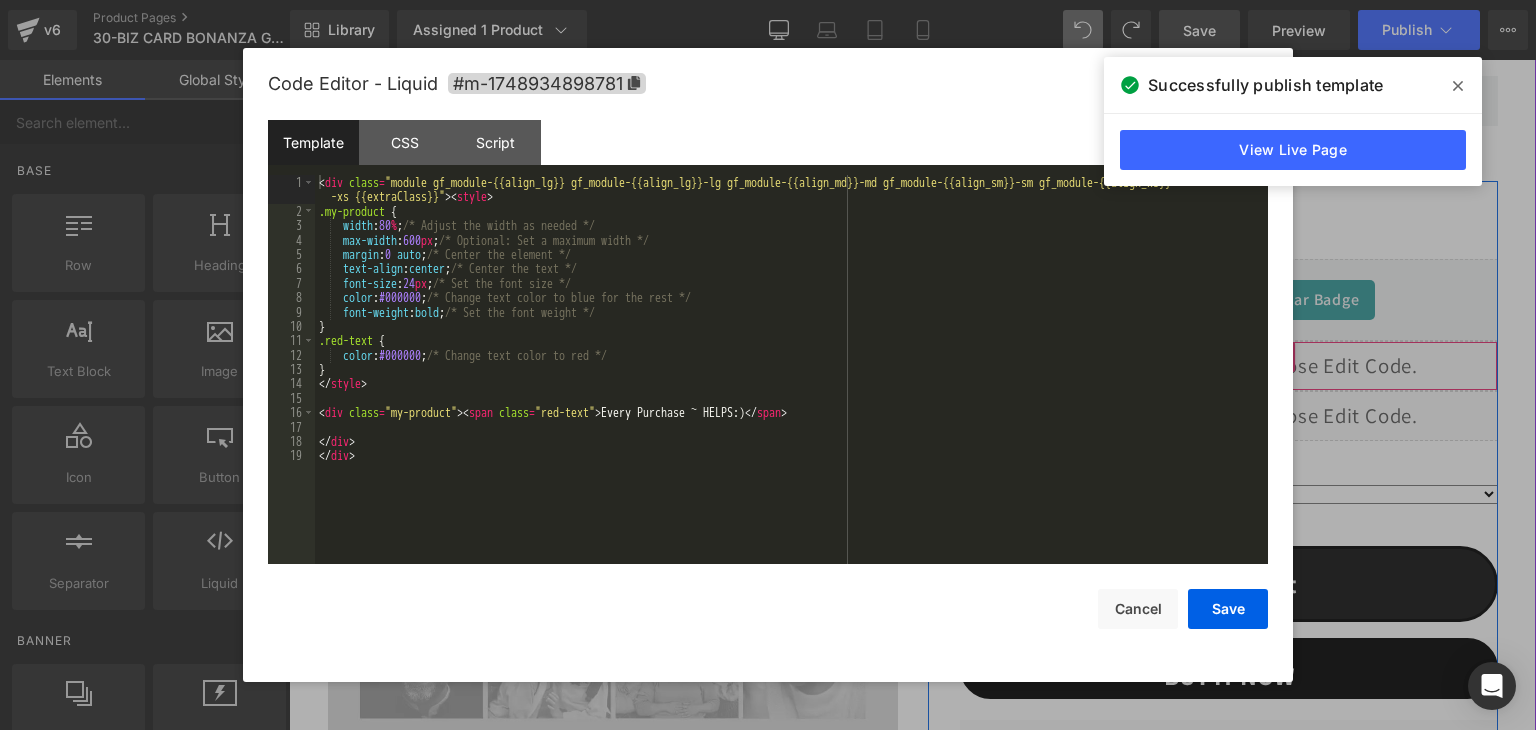 click on "Liquid" at bounding box center (1229, 366) 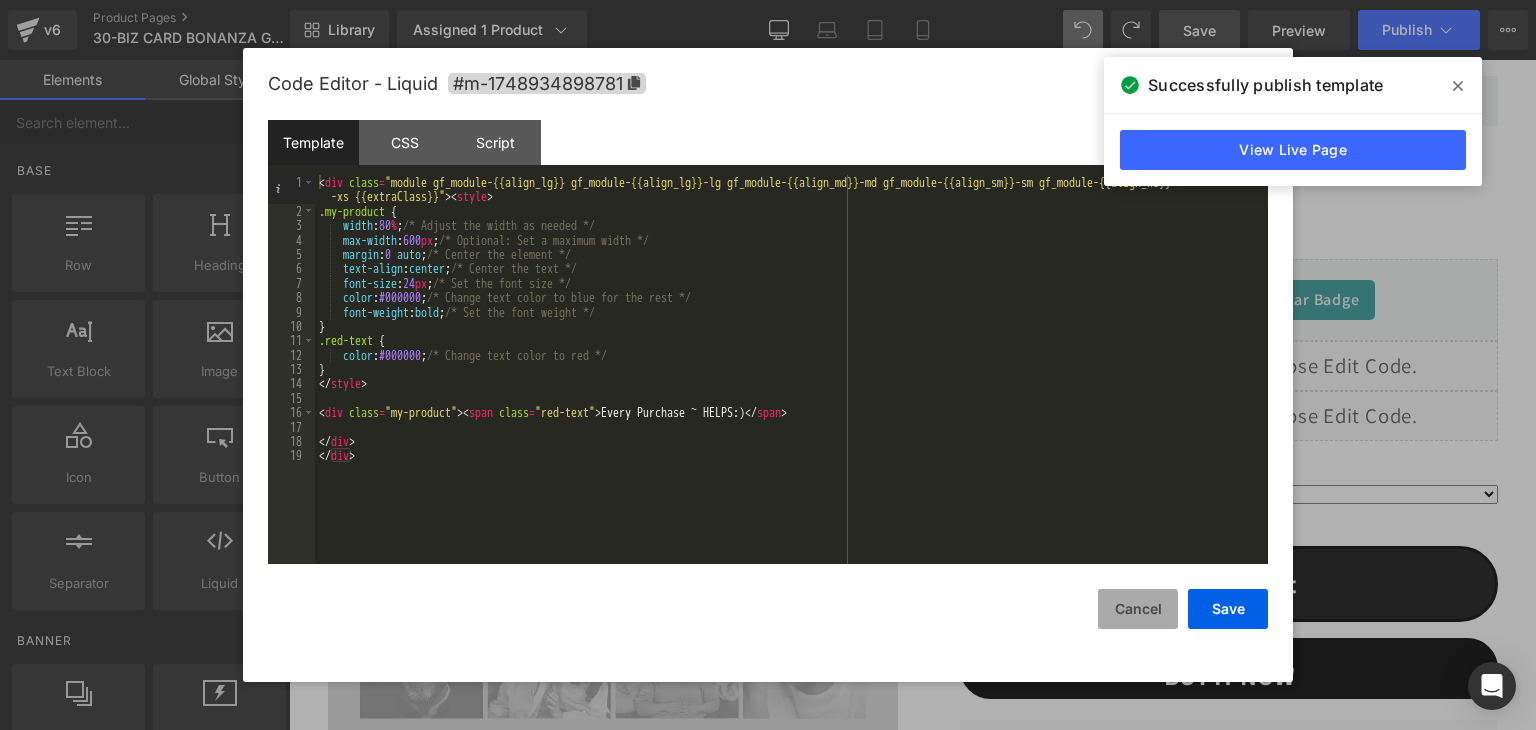 click on "Cancel" at bounding box center (1138, 609) 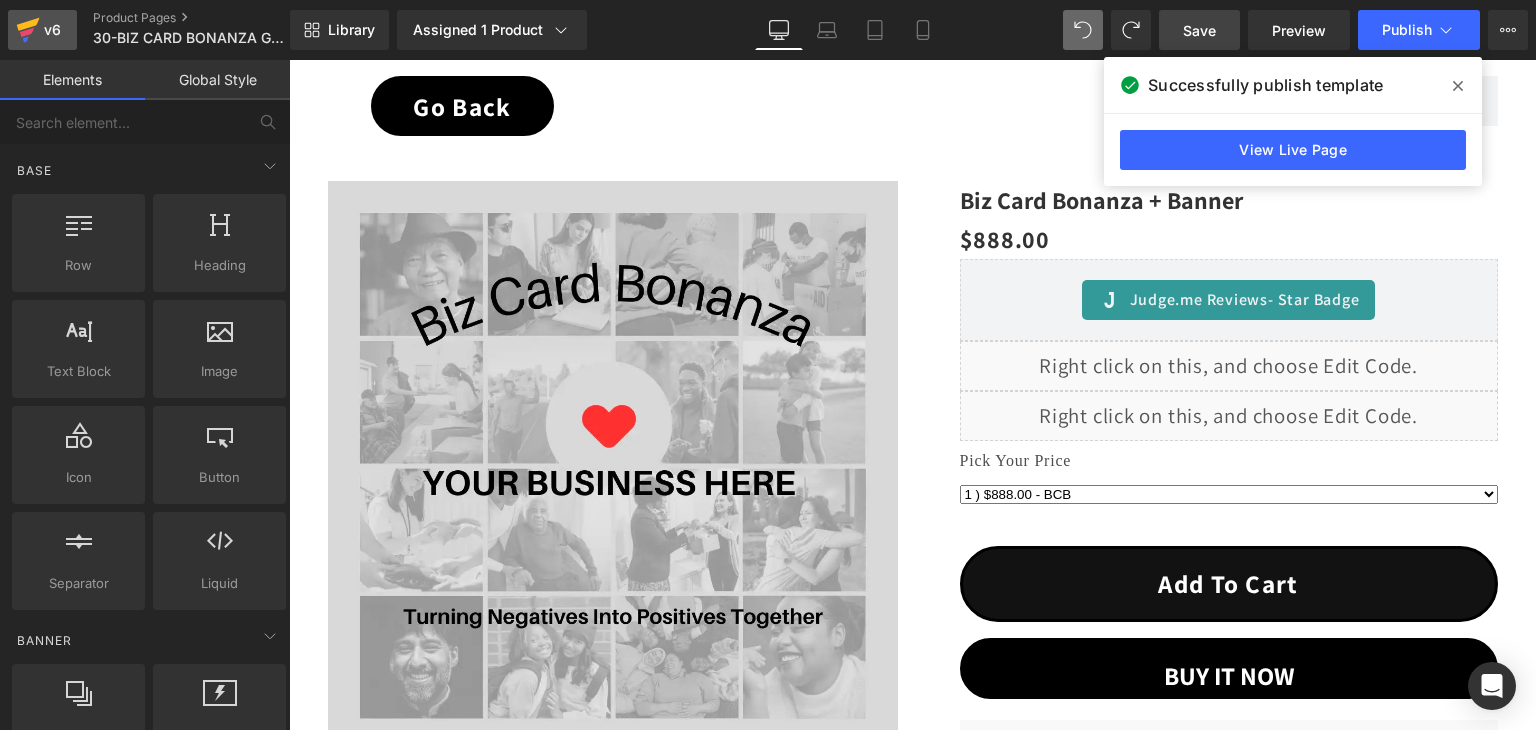 click 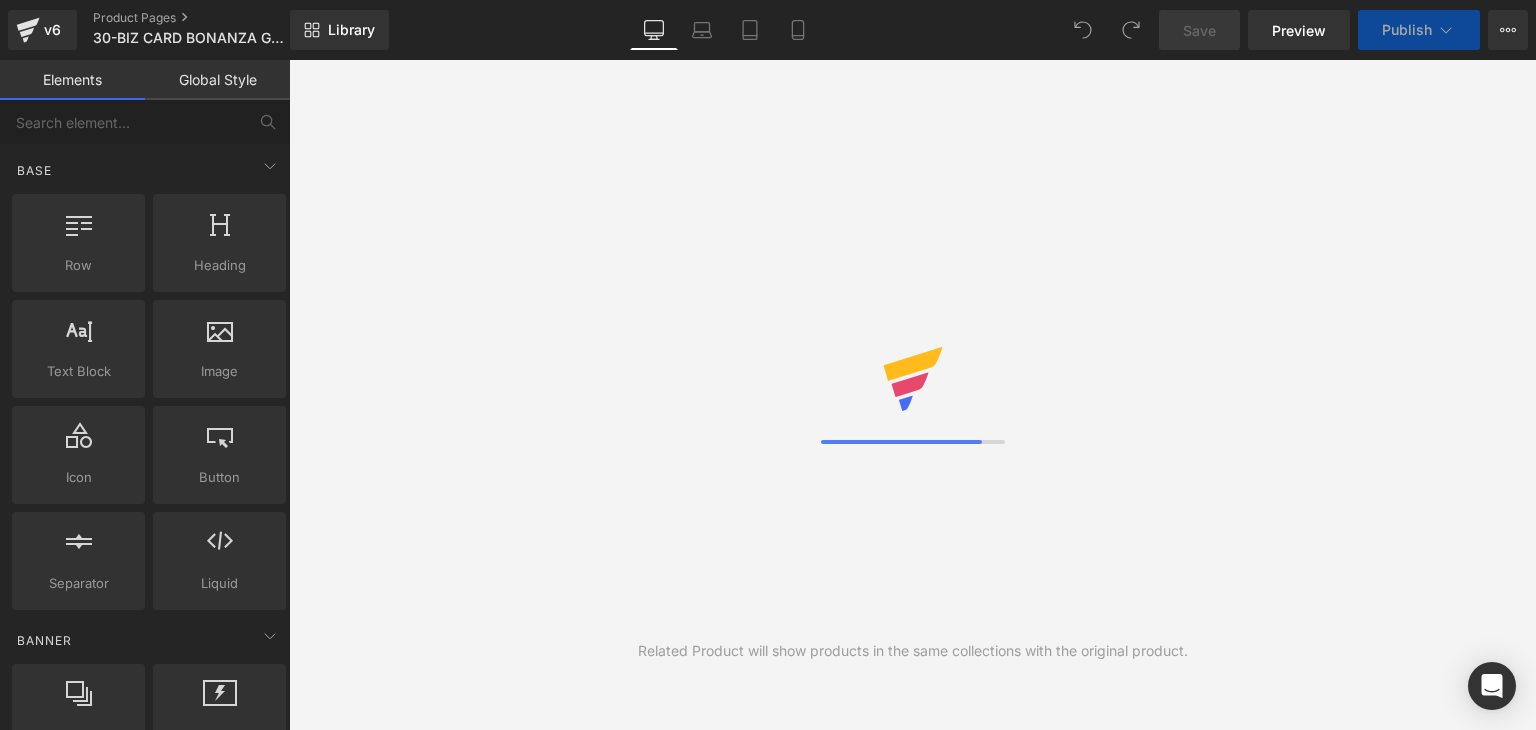 scroll, scrollTop: 0, scrollLeft: 0, axis: both 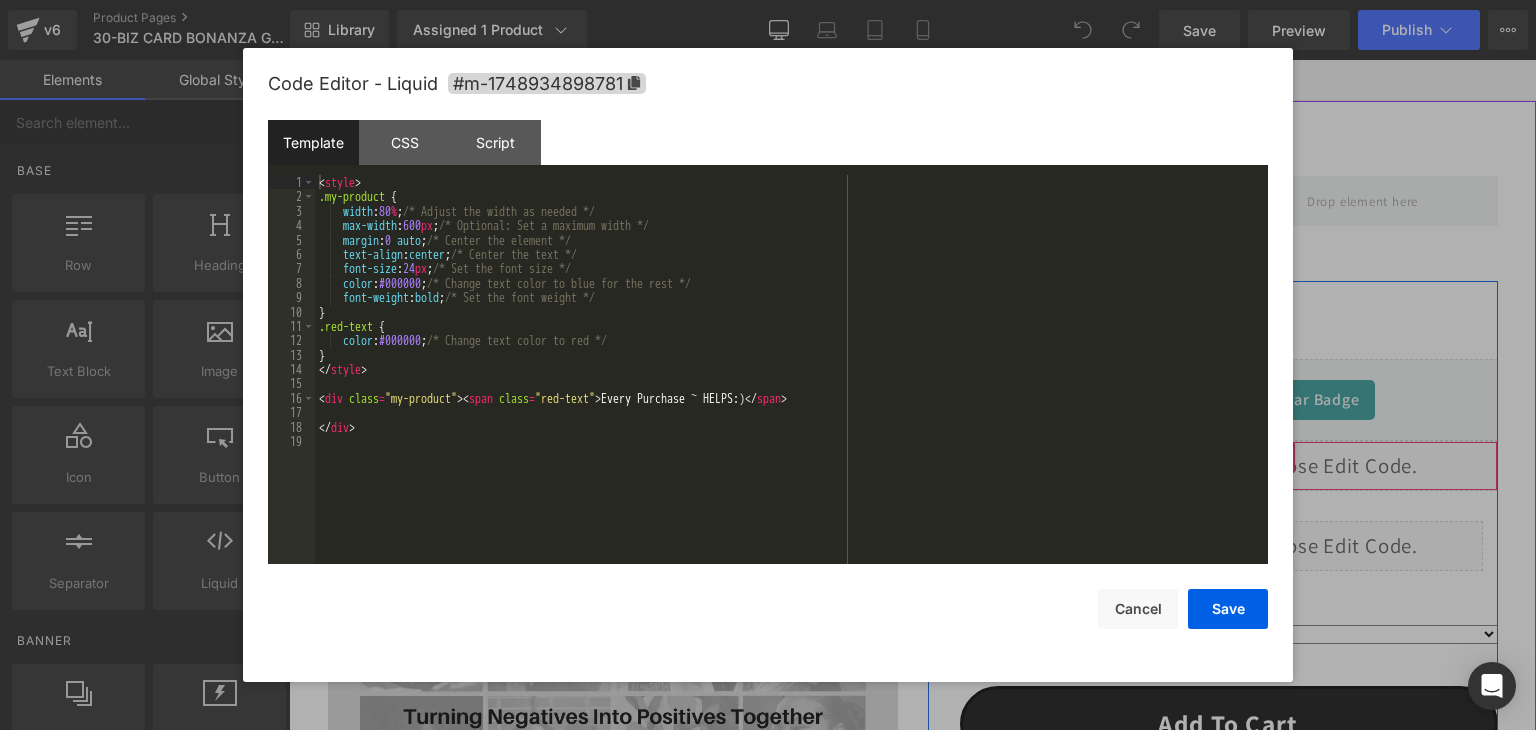click on "Liquid" at bounding box center (1229, 466) 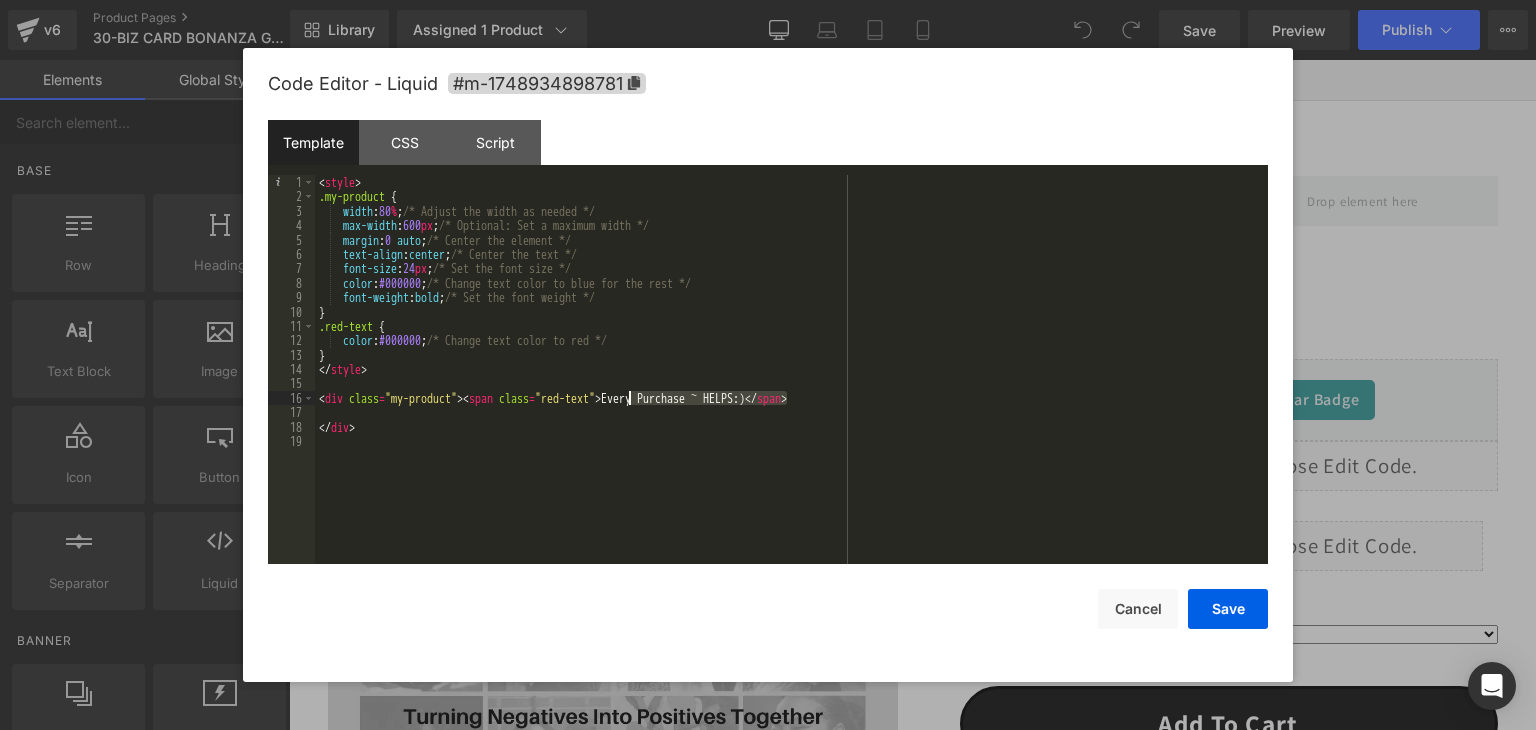 drag, startPoint x: 788, startPoint y: 398, endPoint x: 631, endPoint y: 400, distance: 157.01274 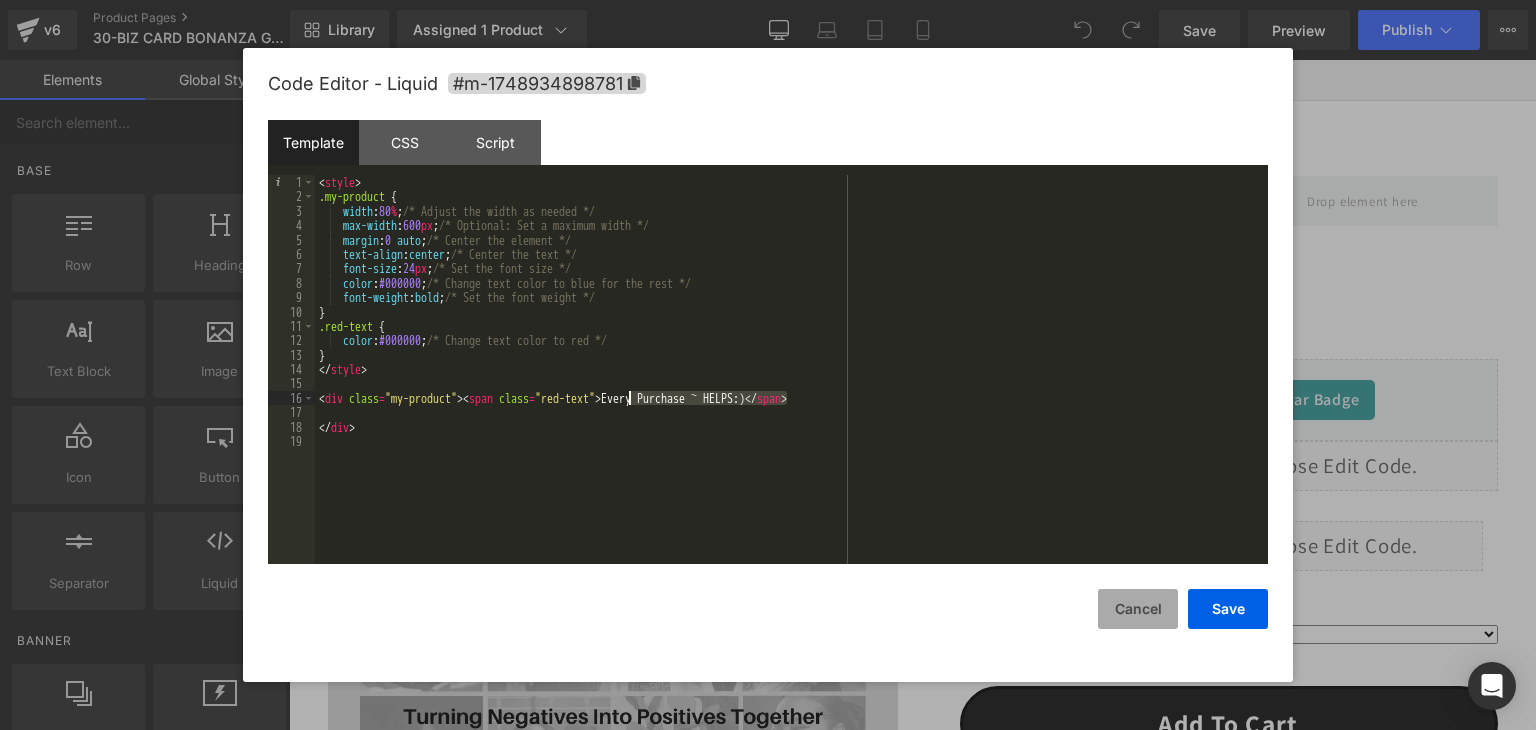 click on "Cancel" at bounding box center [1138, 609] 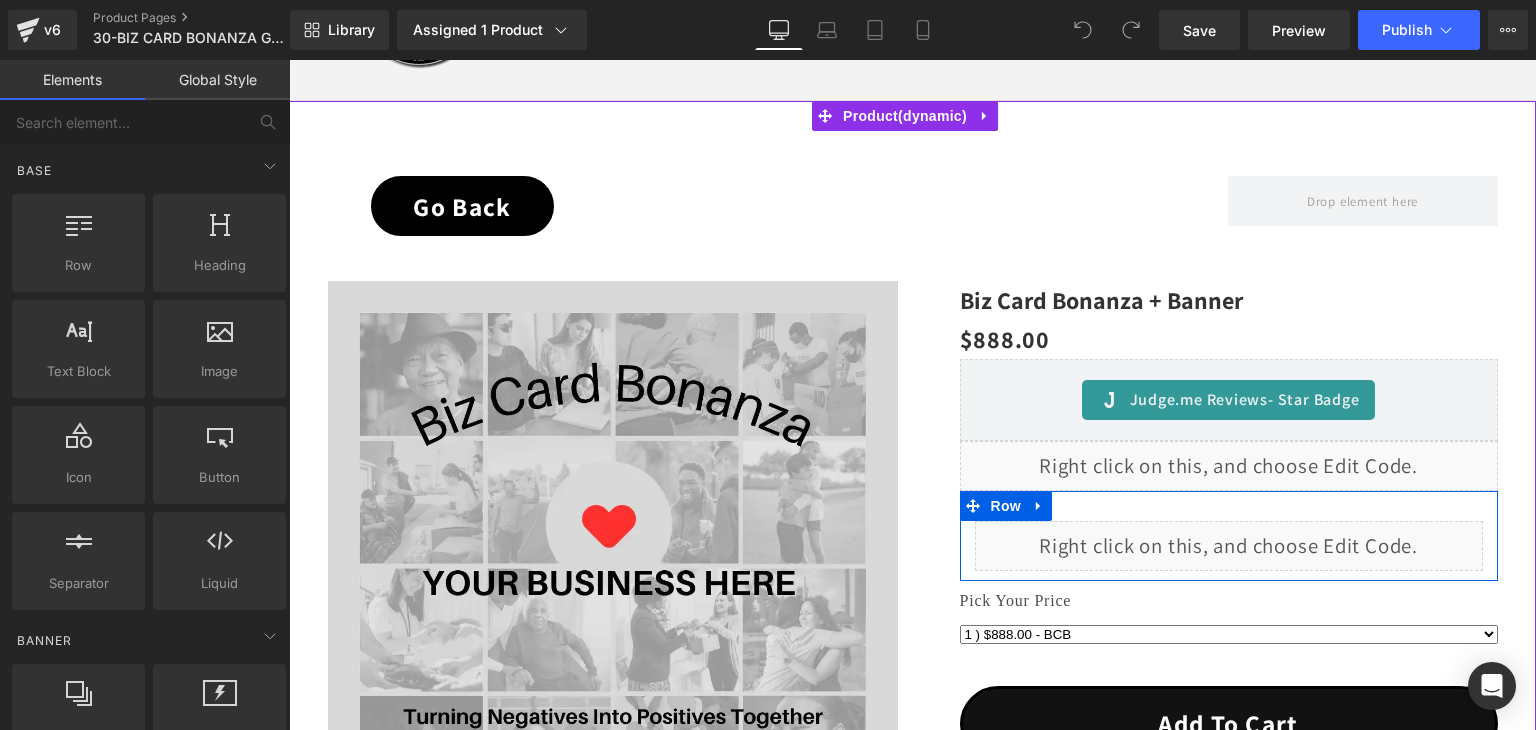 click on "Liquid" at bounding box center [1229, 546] 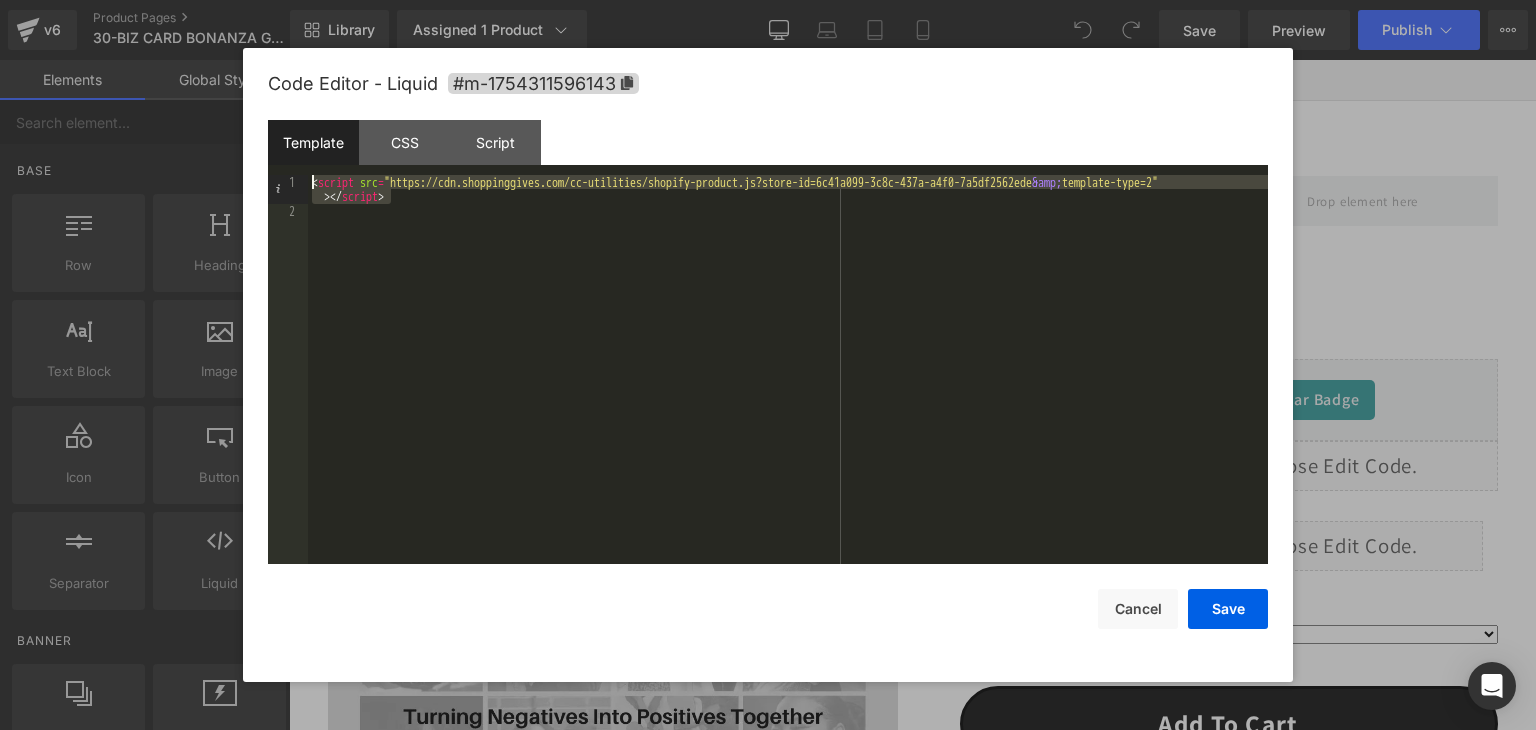 drag, startPoint x: 408, startPoint y: 197, endPoint x: 302, endPoint y: 181, distance: 107.200745 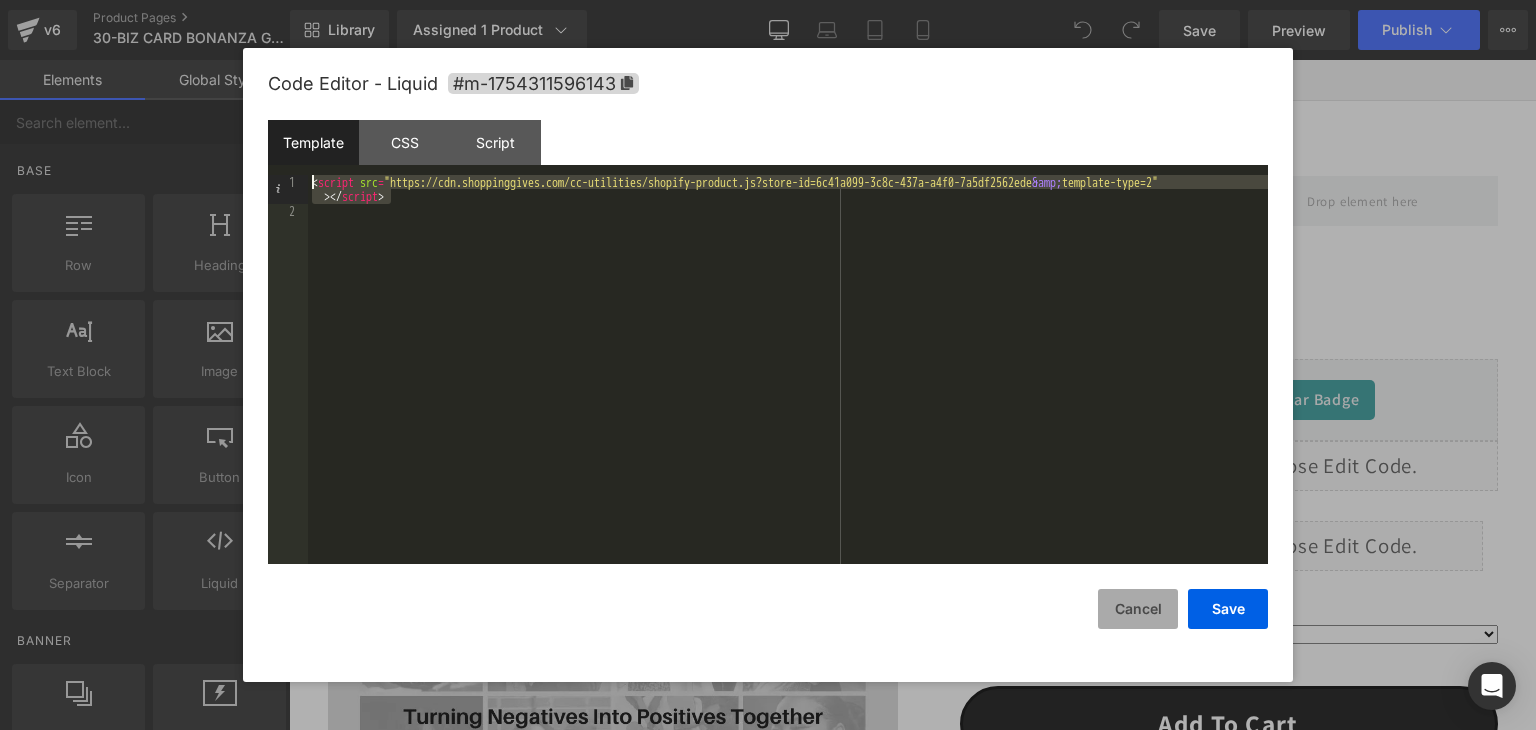 click on "Cancel" at bounding box center [1138, 609] 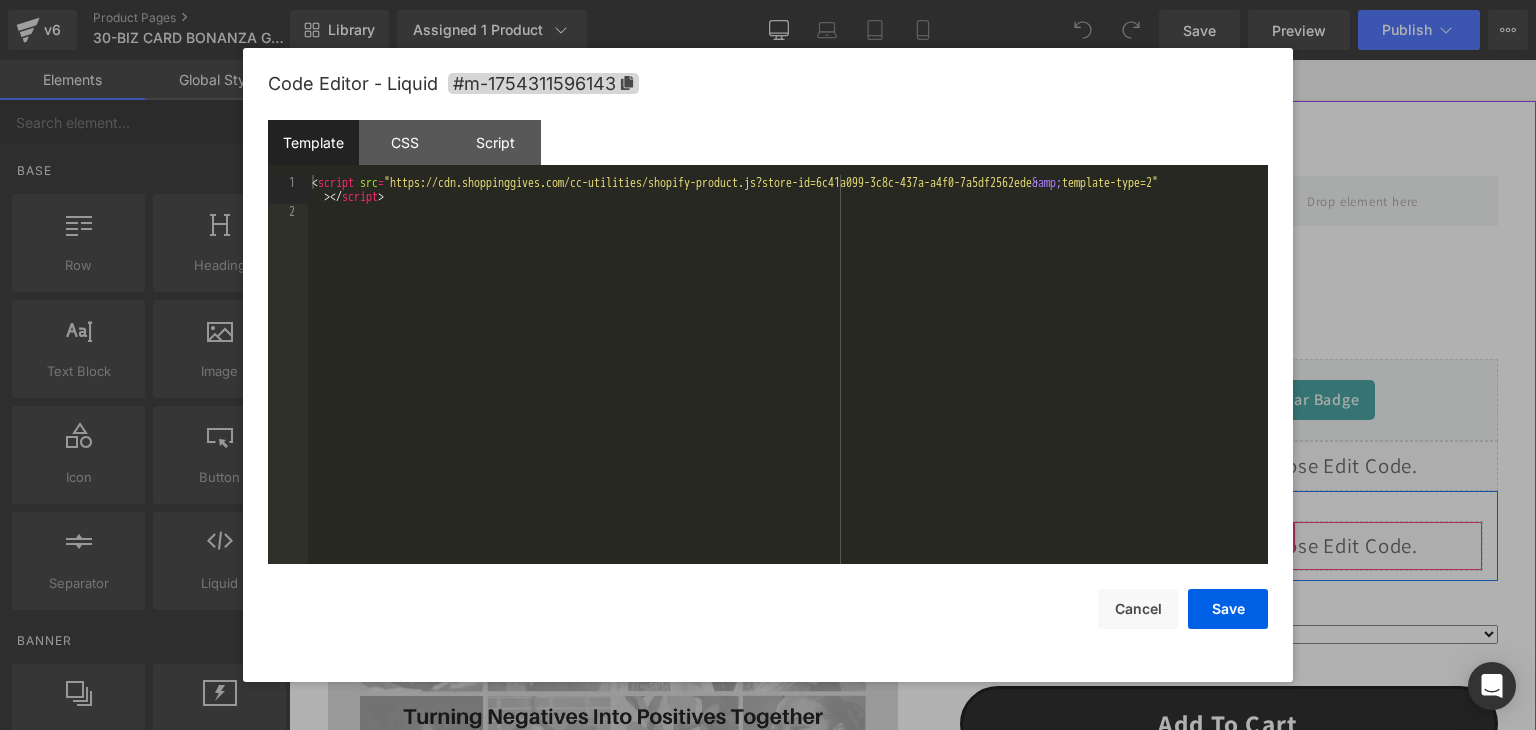 click on "Liquid" at bounding box center (1229, 546) 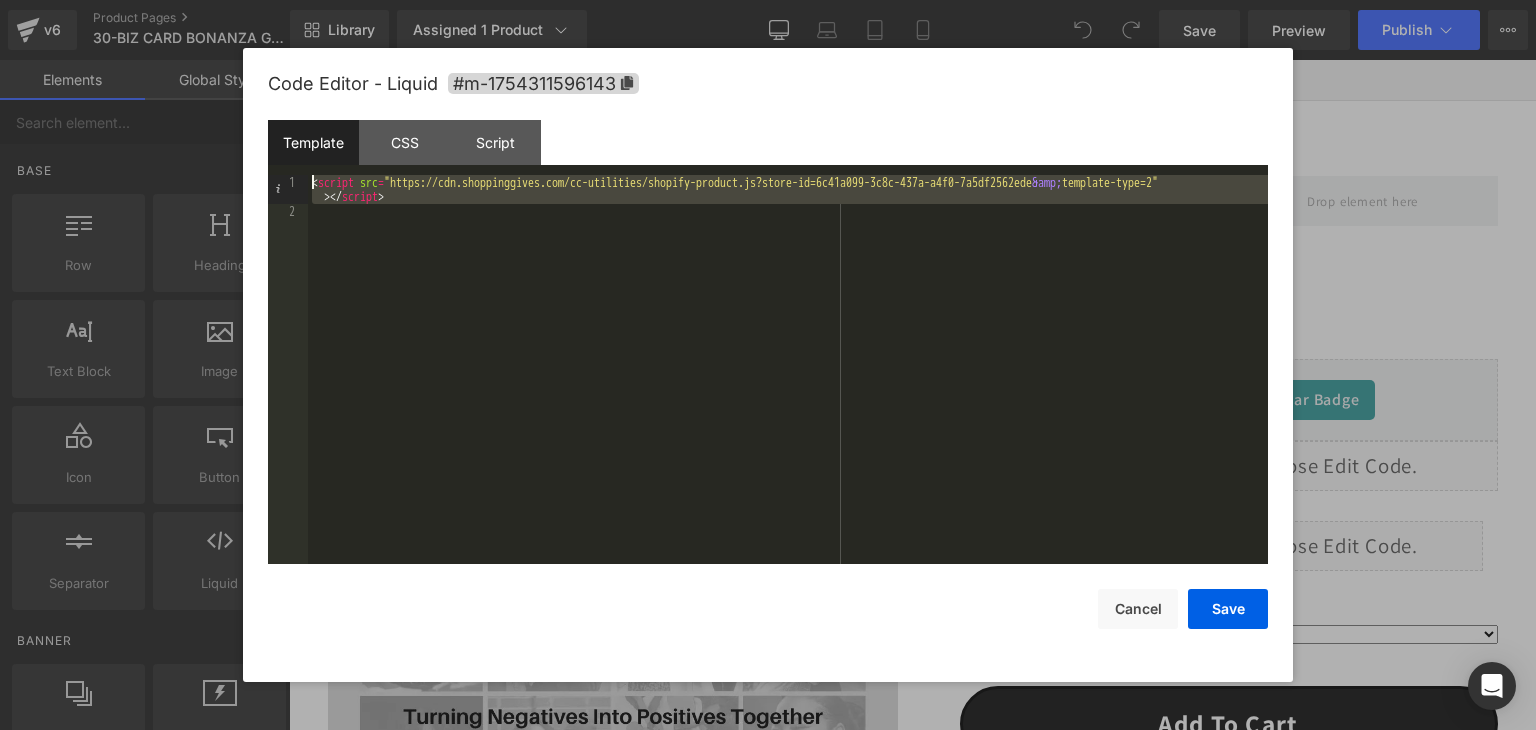 drag, startPoint x: 463, startPoint y: 221, endPoint x: 303, endPoint y: 183, distance: 164.4506 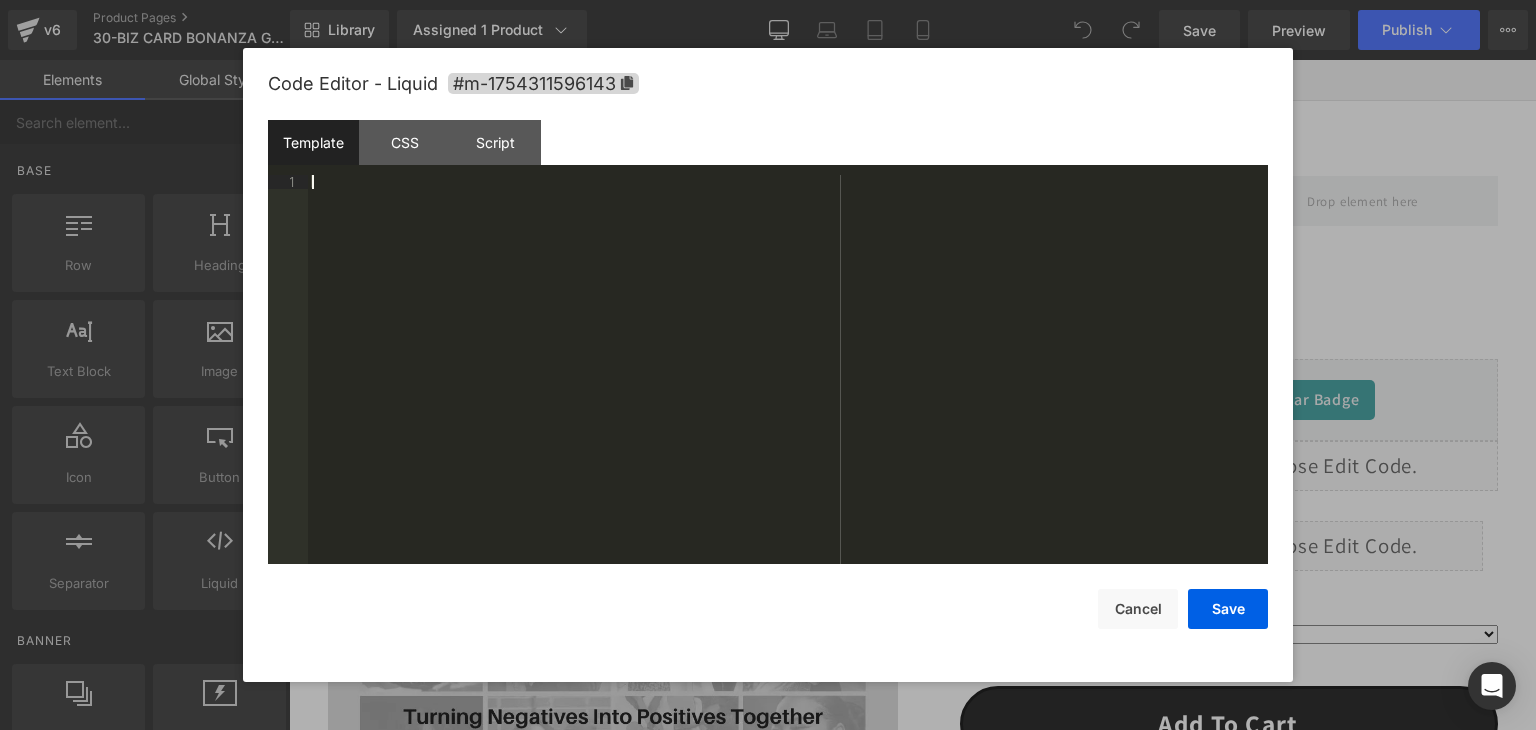 type 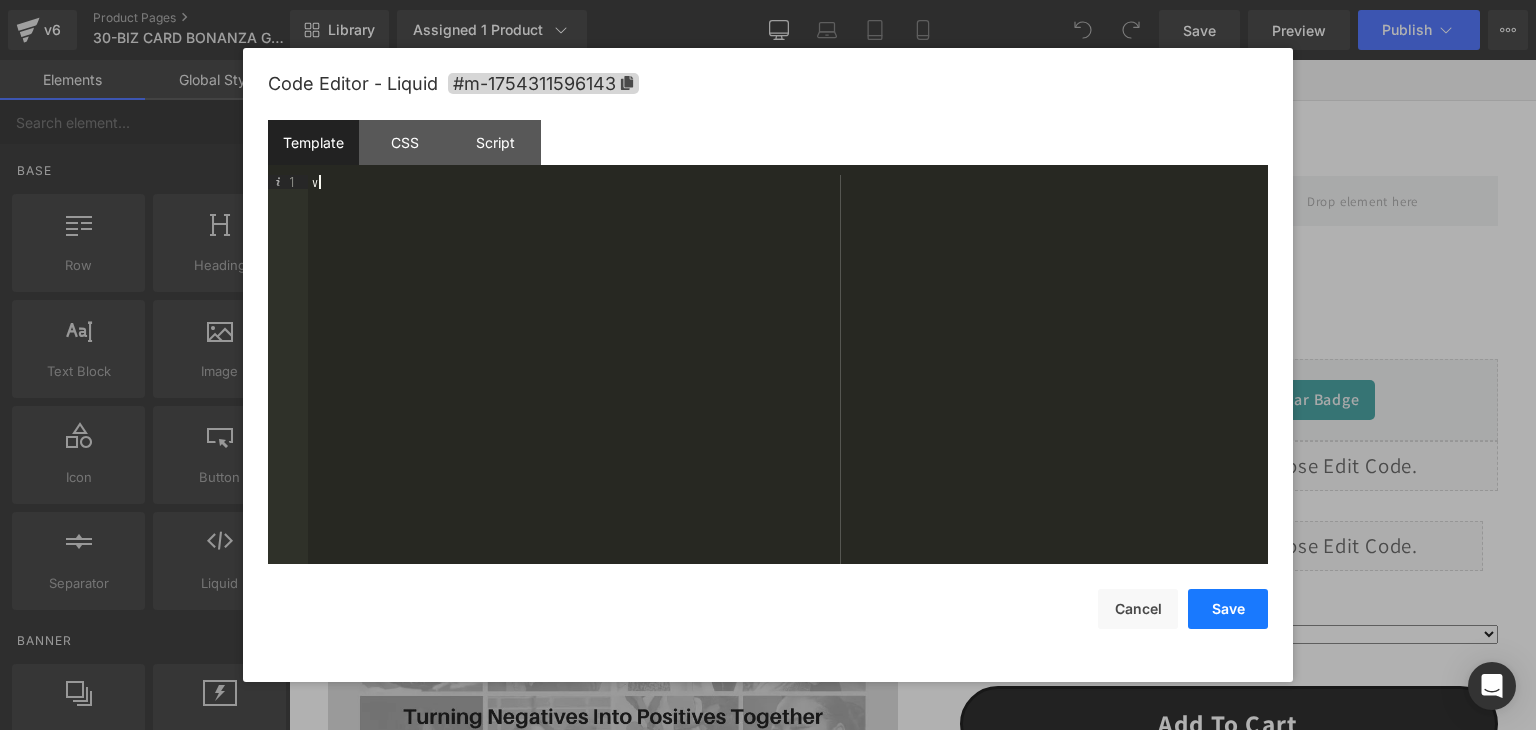 click on "Save" at bounding box center (1228, 609) 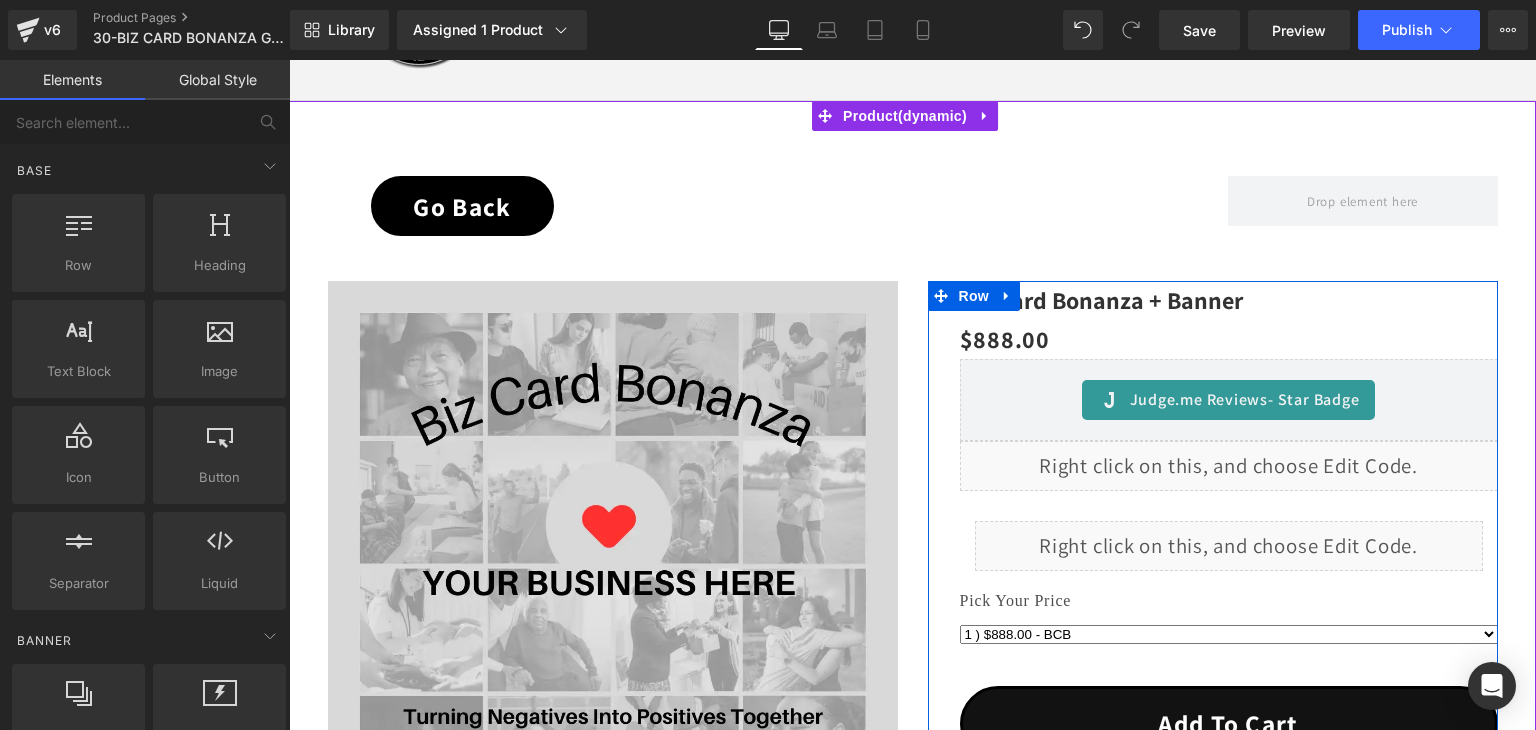 click on "Liquid" at bounding box center [1229, 466] 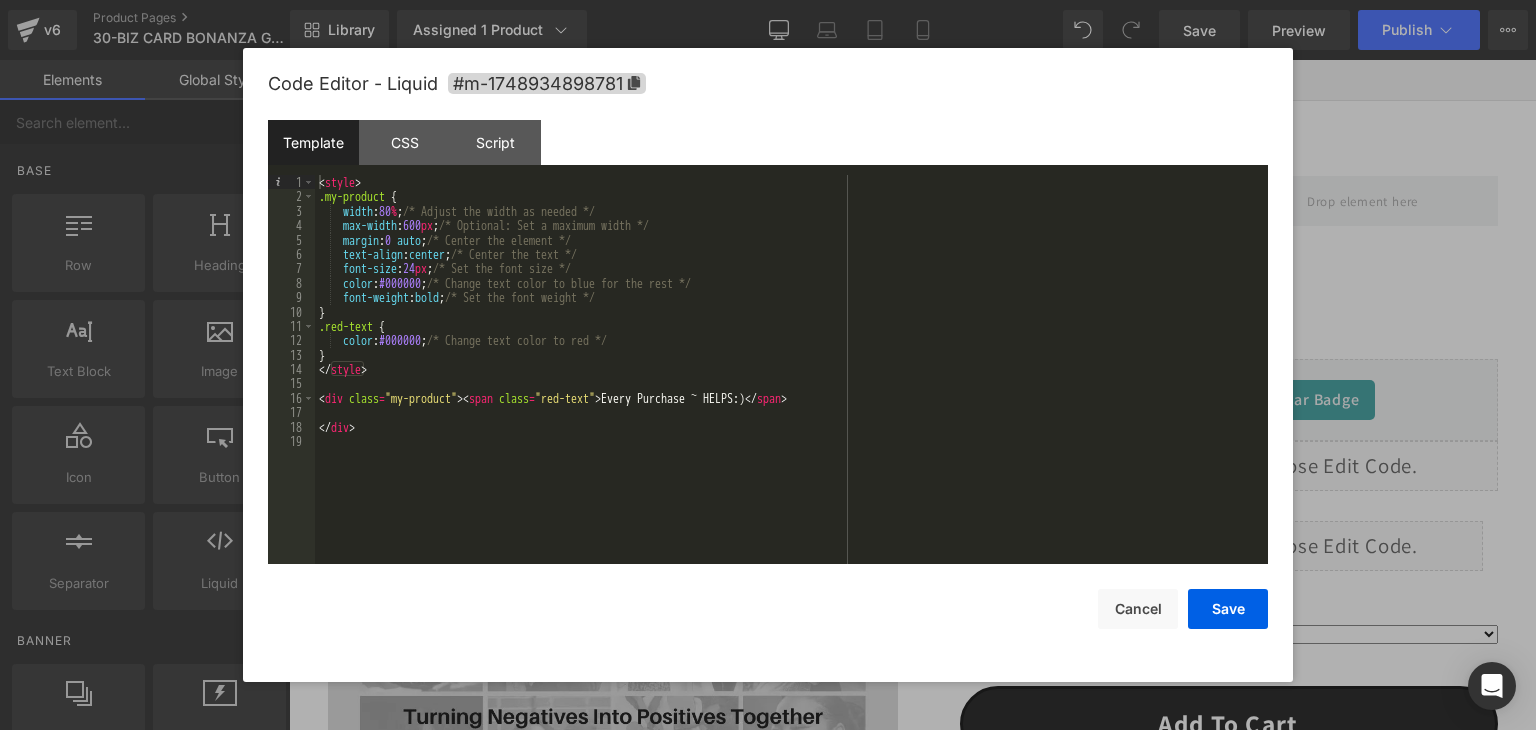 click on "< style > .my-product   {       width :  80 % ;  /* Adjust the width as needed */       max-width :  600 px ;  /* Optional: Set a maximum width */       margin :  0   auto ;  /* Center the element */       text-align :  center ;  /* Center the text */       font-size :  24 px ;  /* Set the font size */       color :  #000000 ;  /* Change text color to blue for the rest */       font-weight :  bold ;  /* Set the font weight */ } .red-text   {       color :  #000000 ;  /* Change text color to red */ } </ style > < div   class = "my-product" > < span   class = "red-text" > Every Purchase ~ HELPS:) </ span > </ div >" at bounding box center (791, 384) 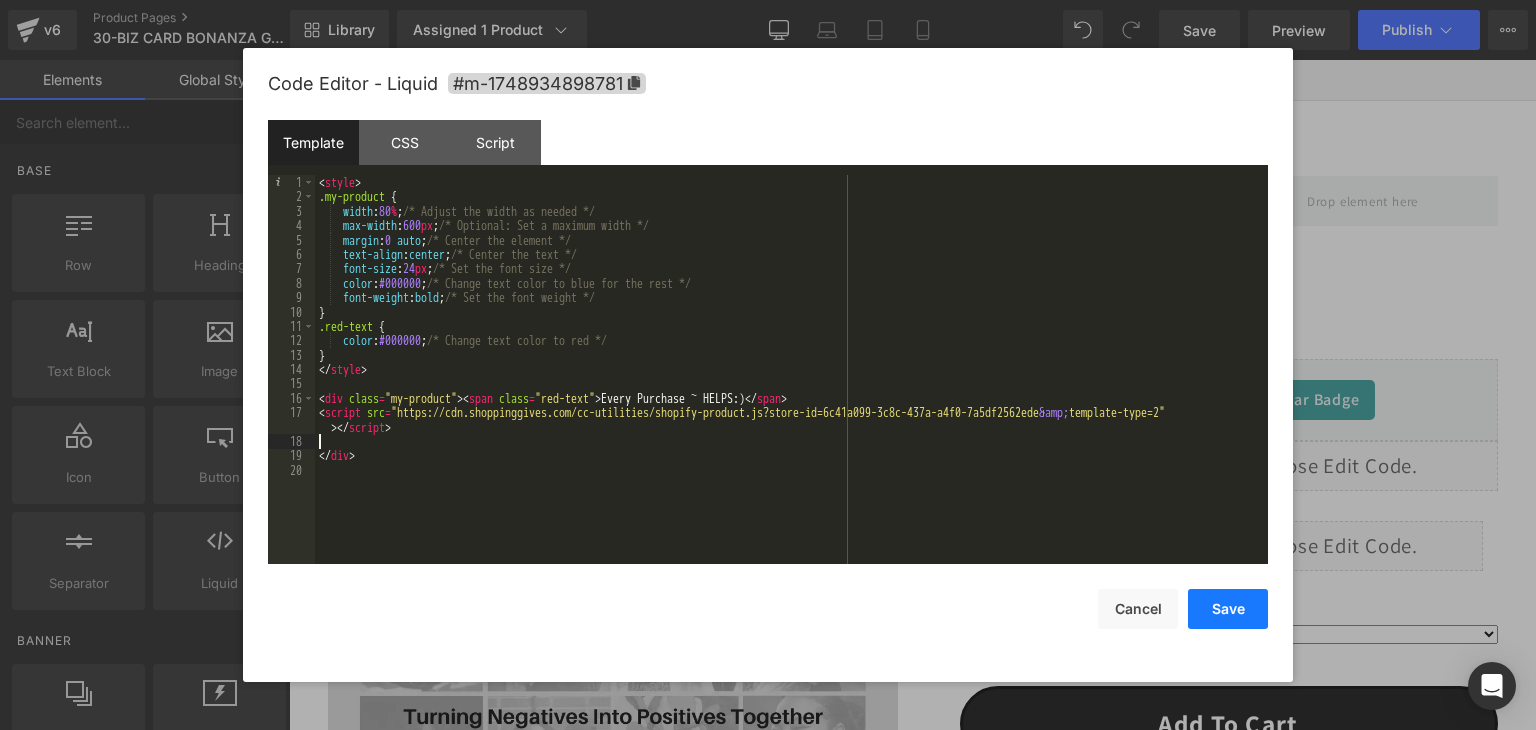 click on "Save" at bounding box center [1228, 609] 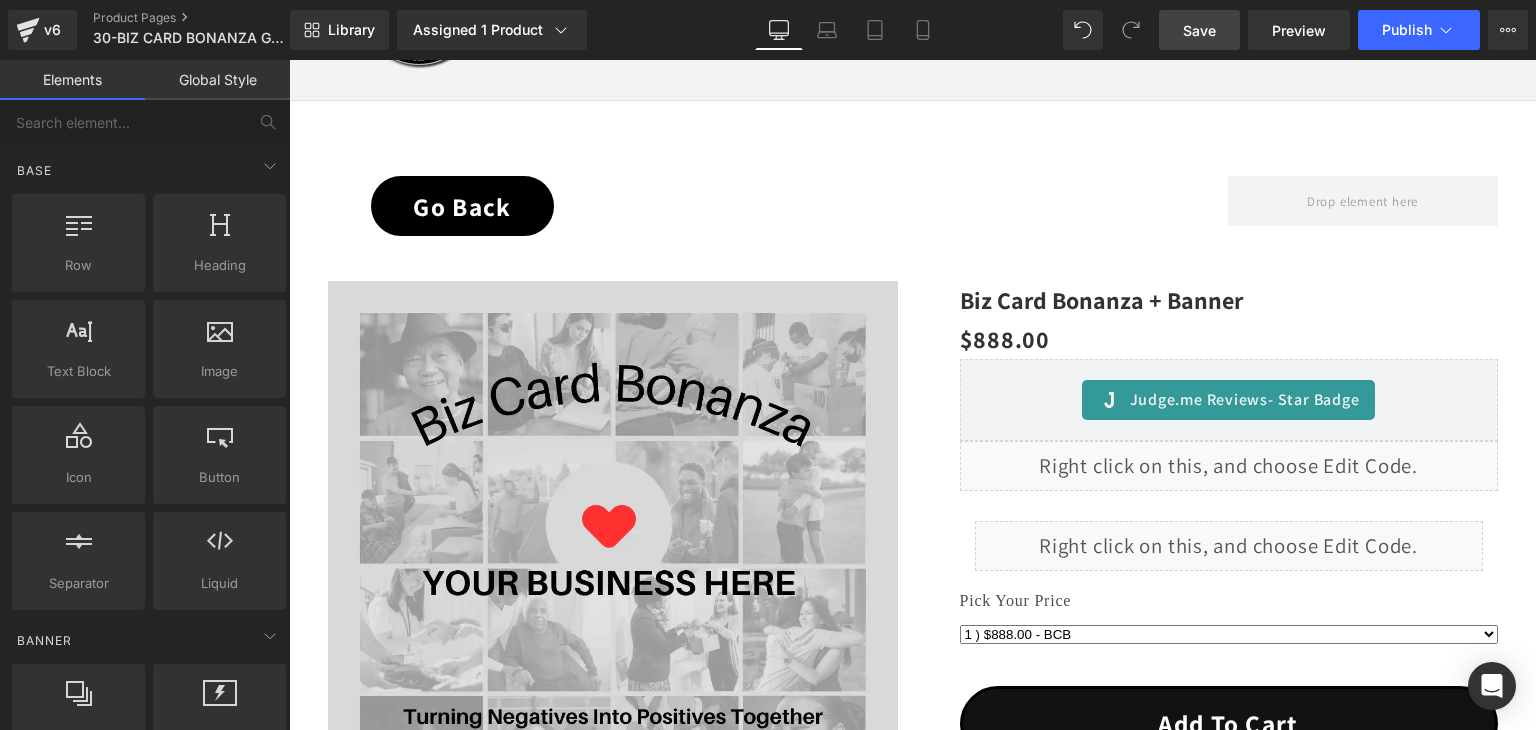 click on "Save" at bounding box center (1199, 30) 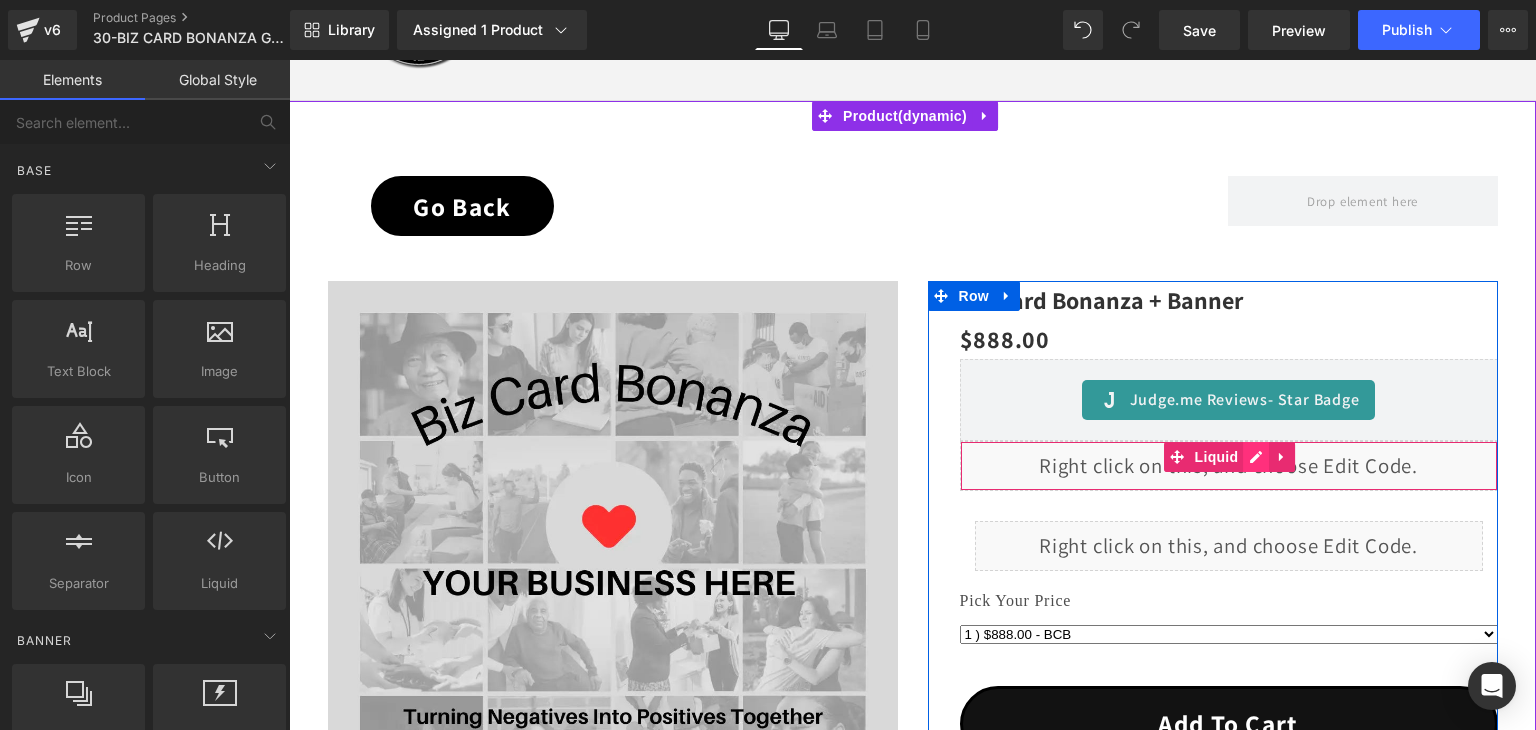 click on "Liquid" at bounding box center [1229, 466] 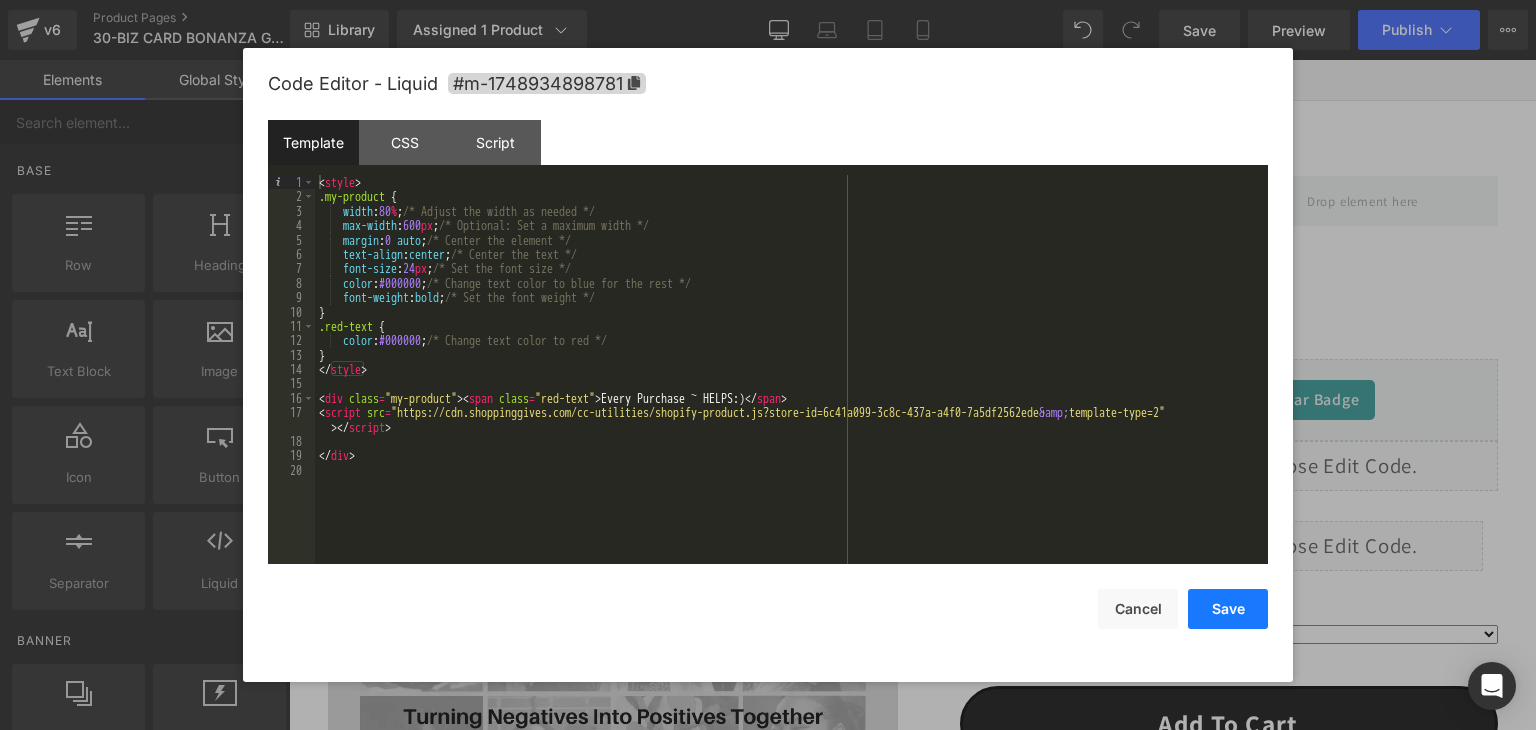 click on "Save" at bounding box center [1228, 609] 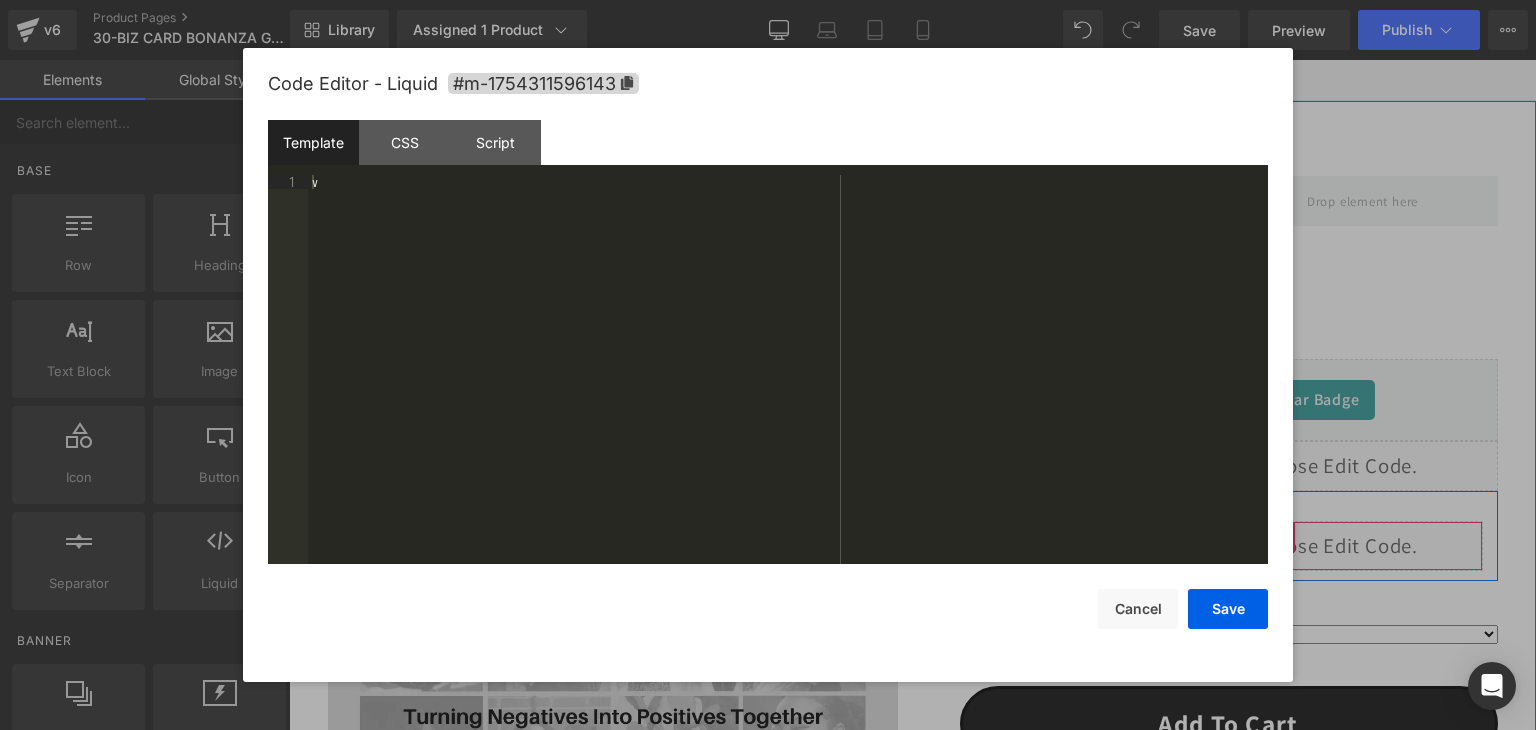 click on "Liquid" at bounding box center (1229, 546) 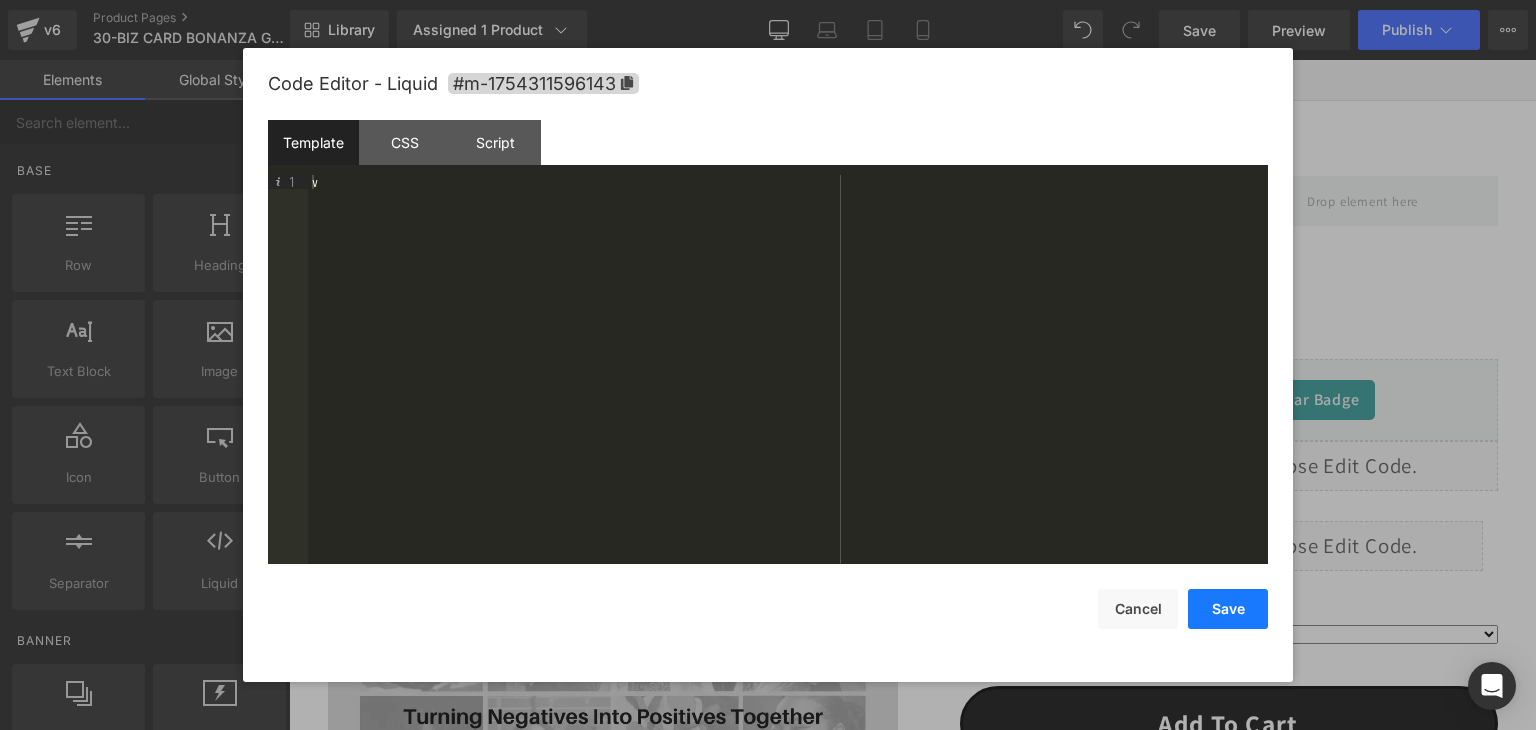 click on "Save" at bounding box center (1228, 609) 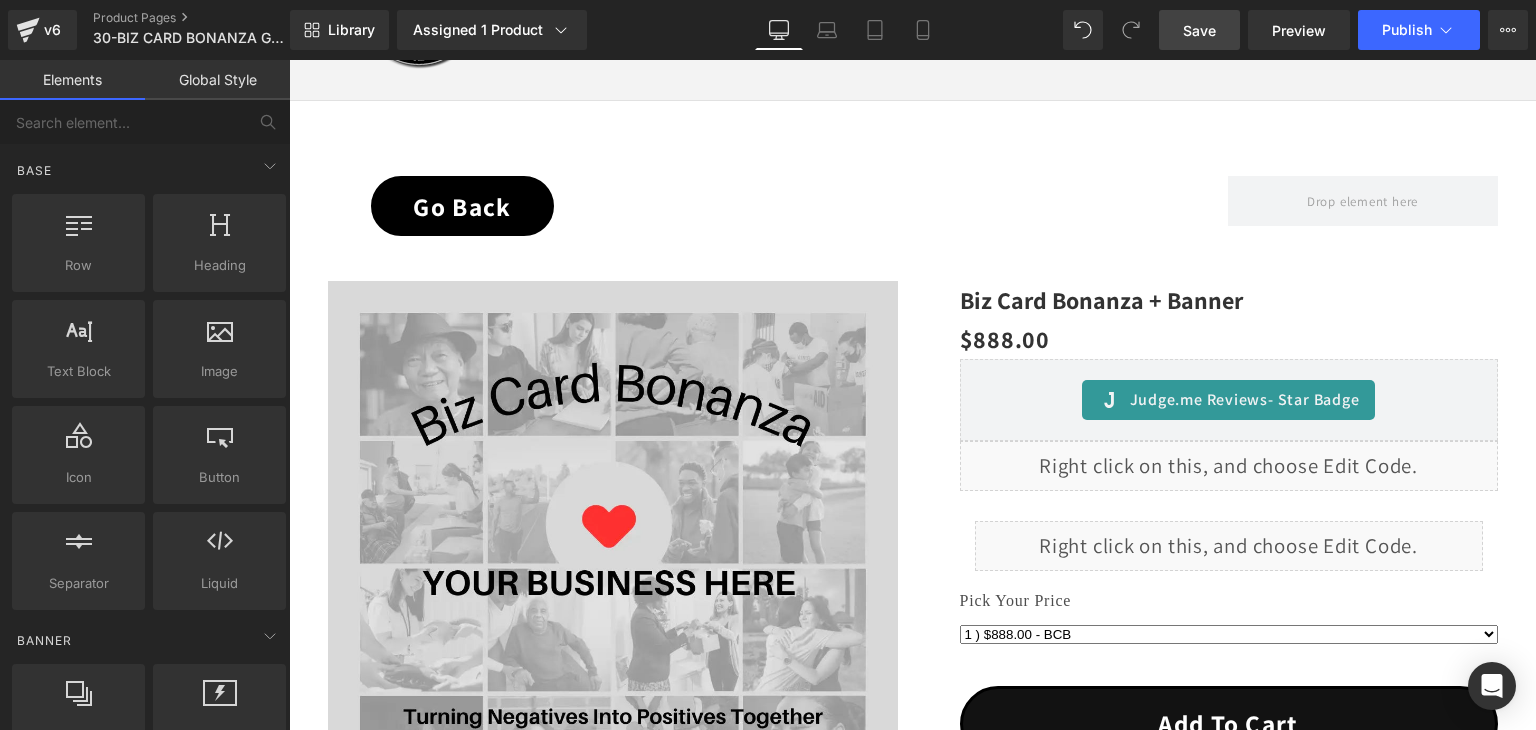 click on "Save" at bounding box center [1199, 30] 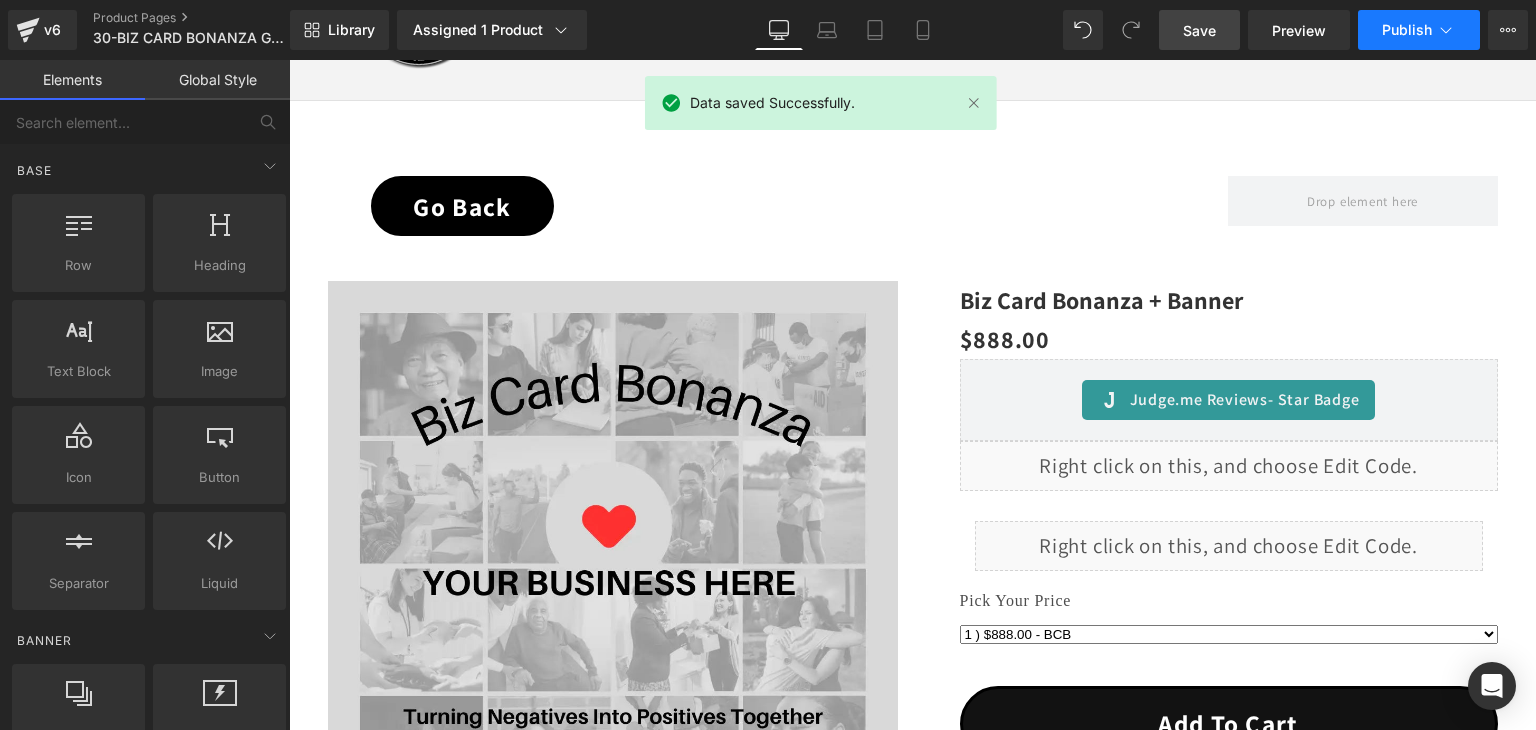 click 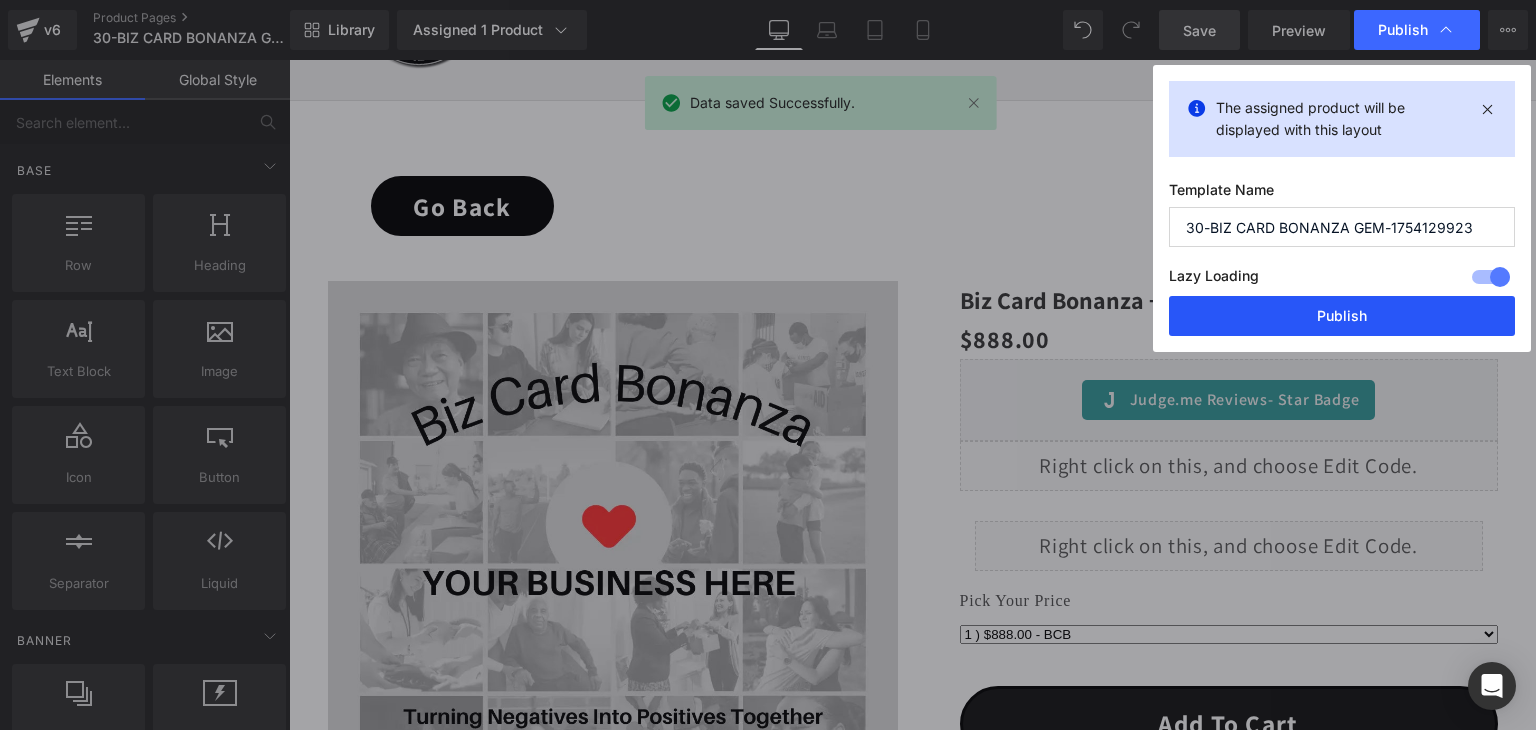 click on "Publish" at bounding box center [1342, 316] 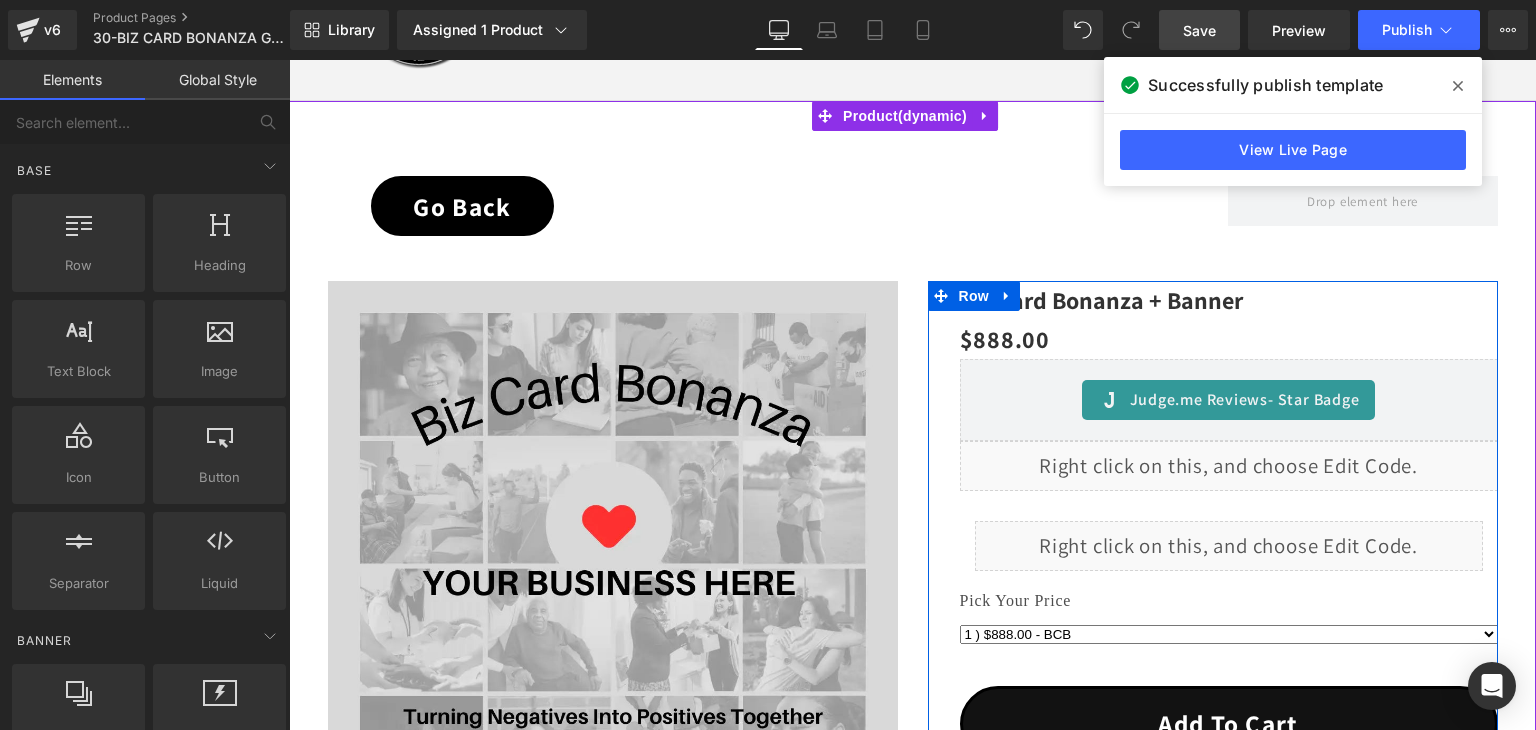 click on "Liquid" at bounding box center (1229, 466) 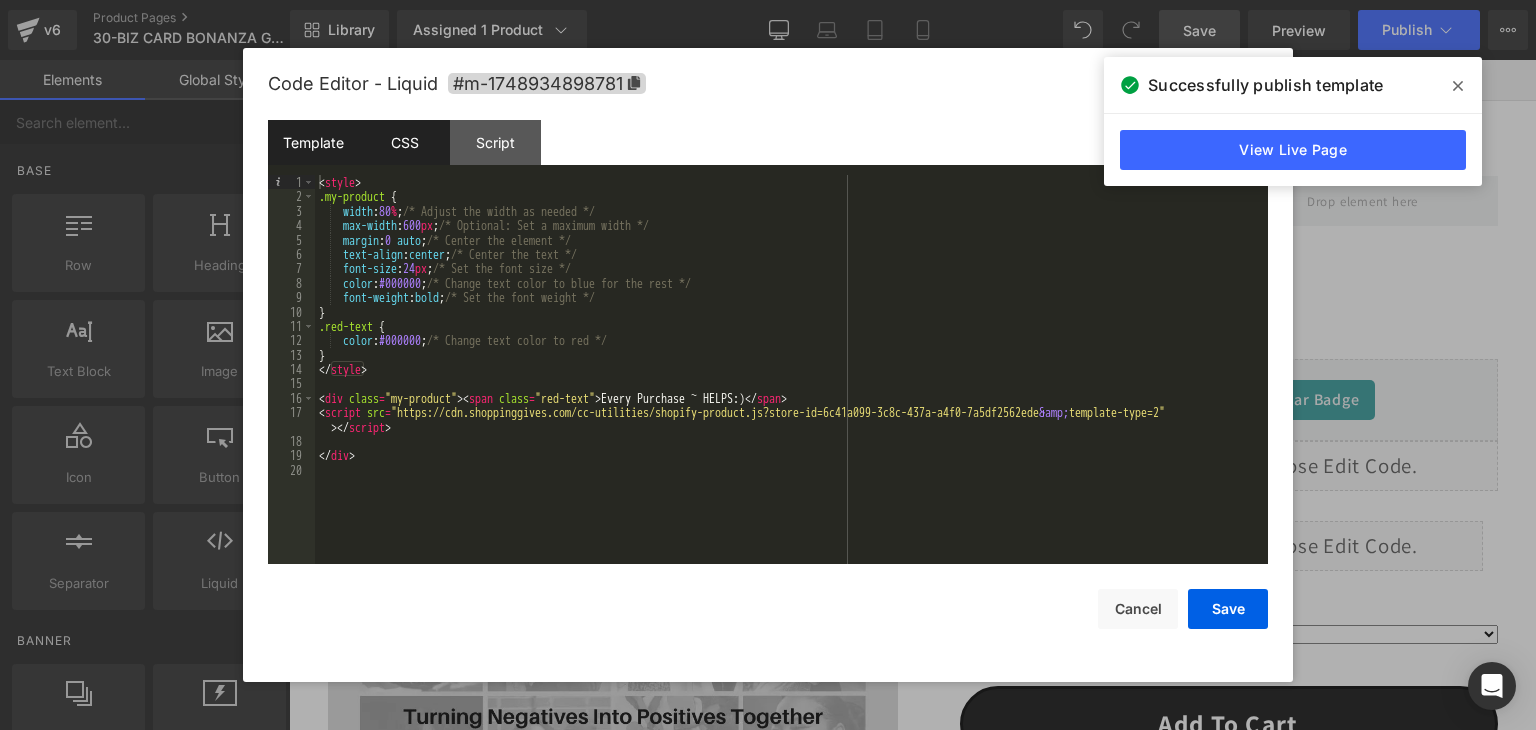 click on "CSS" at bounding box center (404, 142) 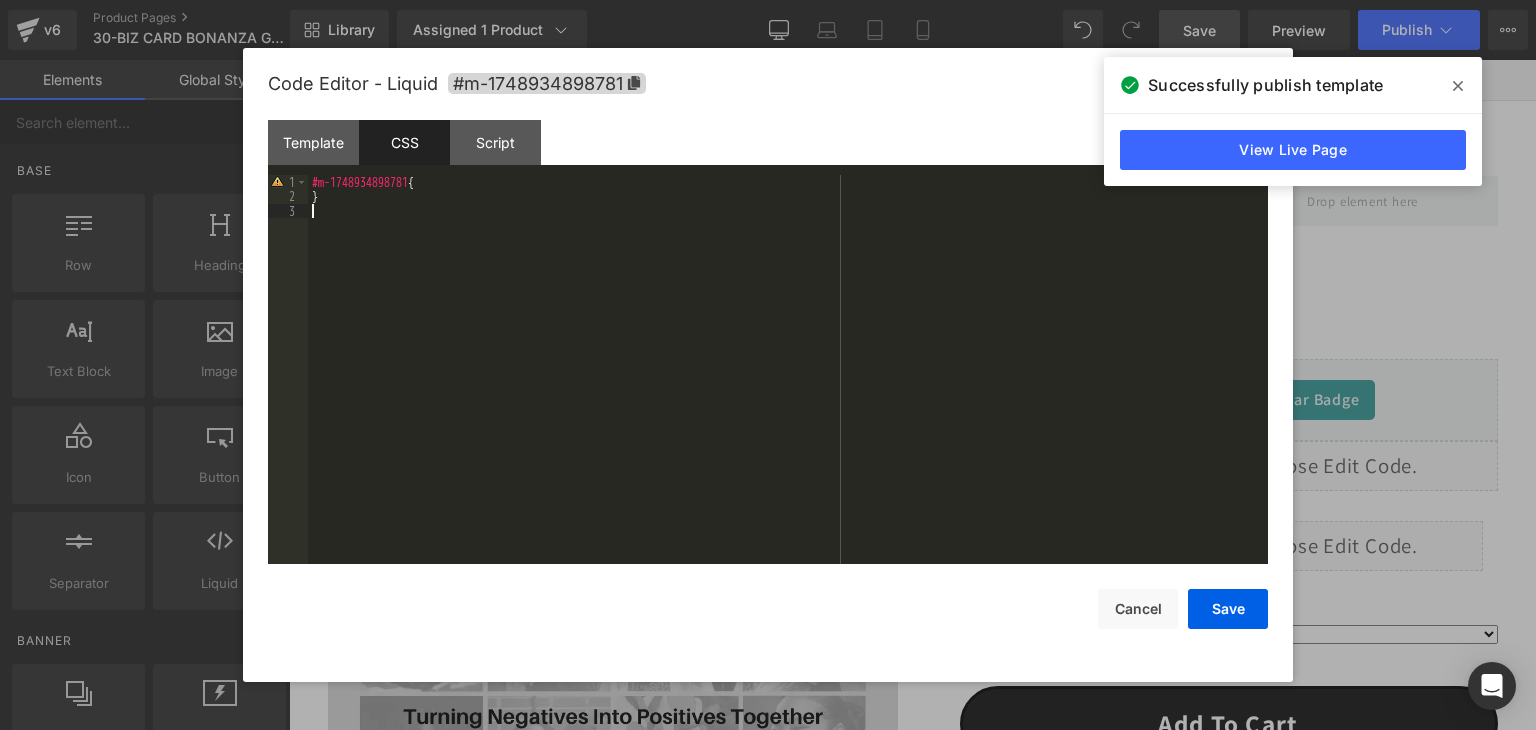 click on "#m-1748934898781 { }" at bounding box center (788, 384) 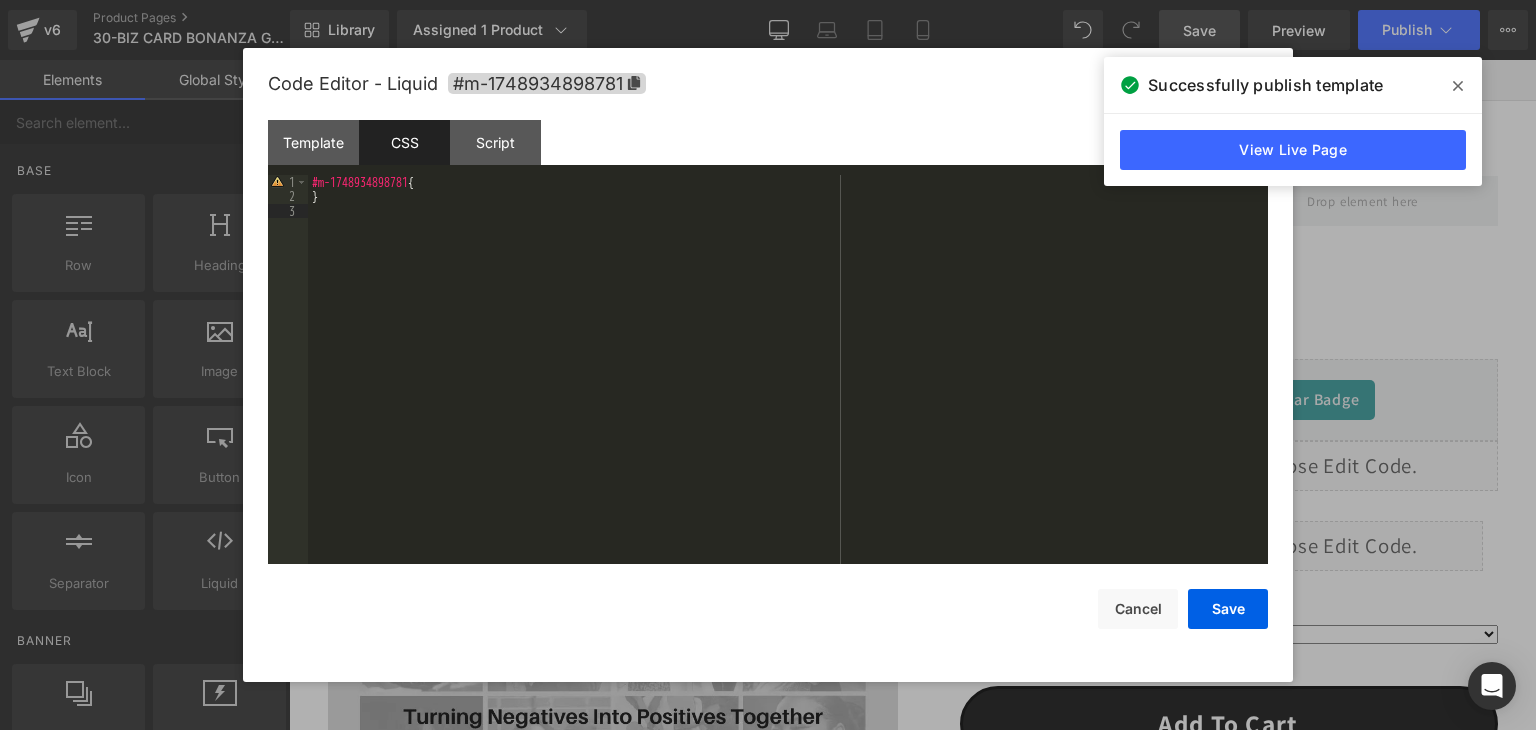 scroll, scrollTop: 676, scrollLeft: 0, axis: vertical 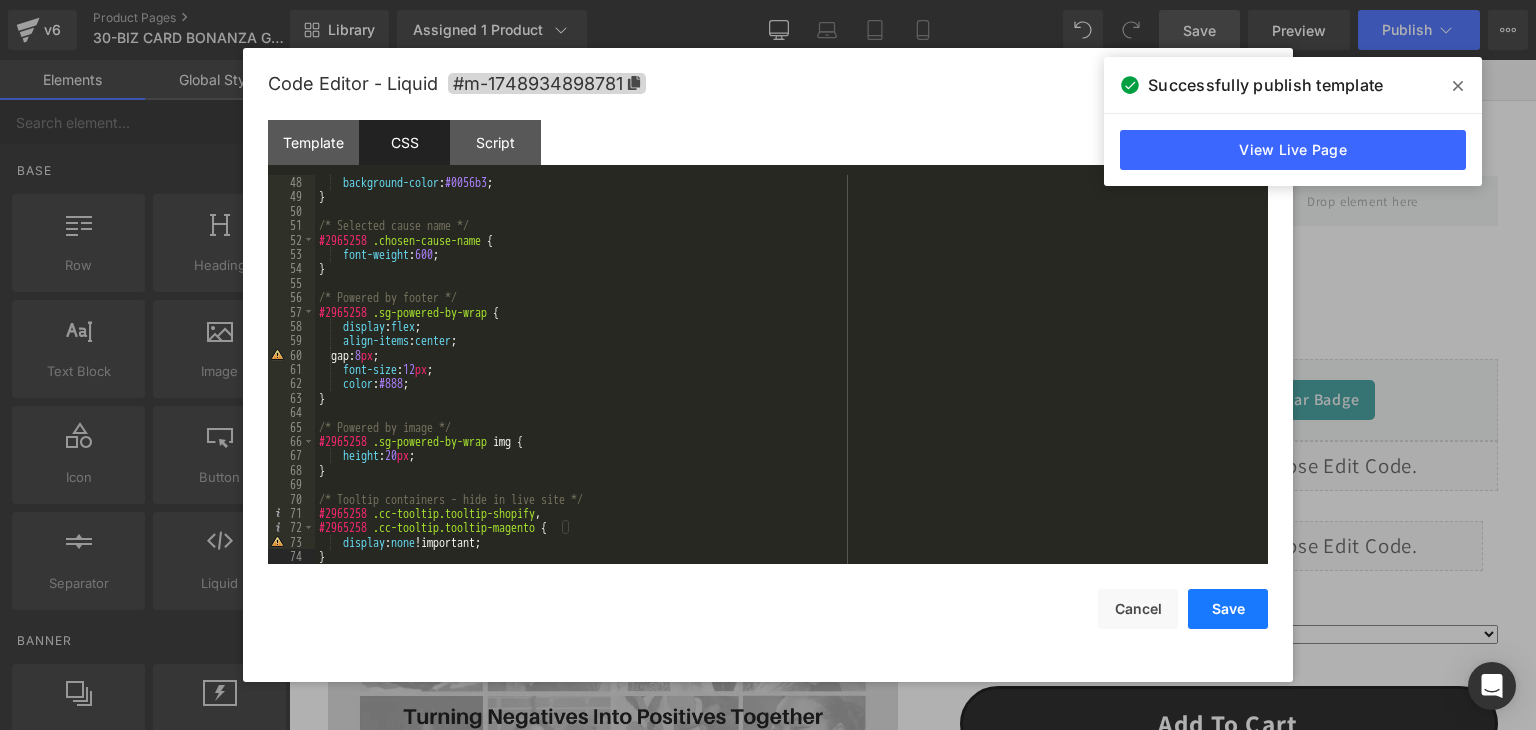 click on "Save" at bounding box center (1228, 609) 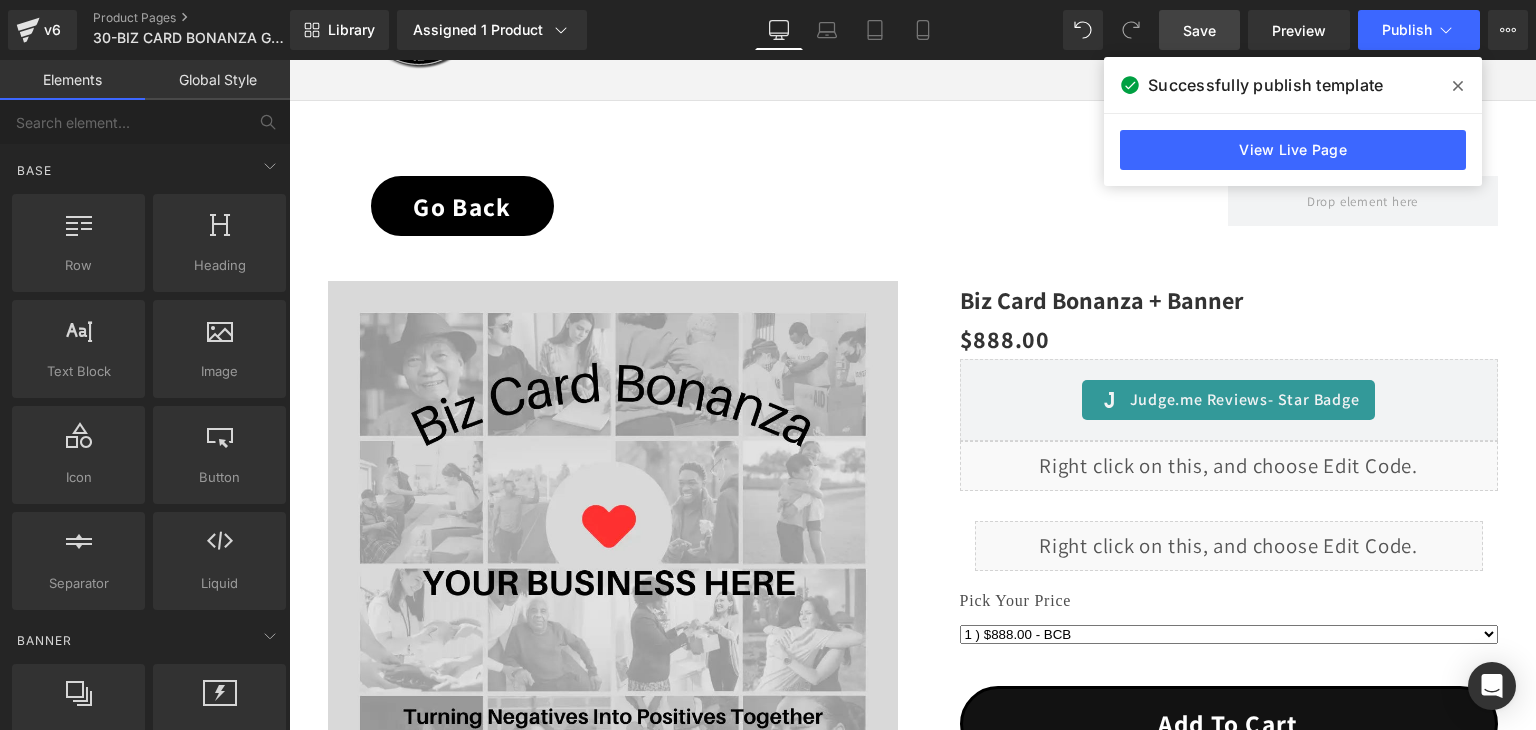 click on "Save" at bounding box center (1199, 30) 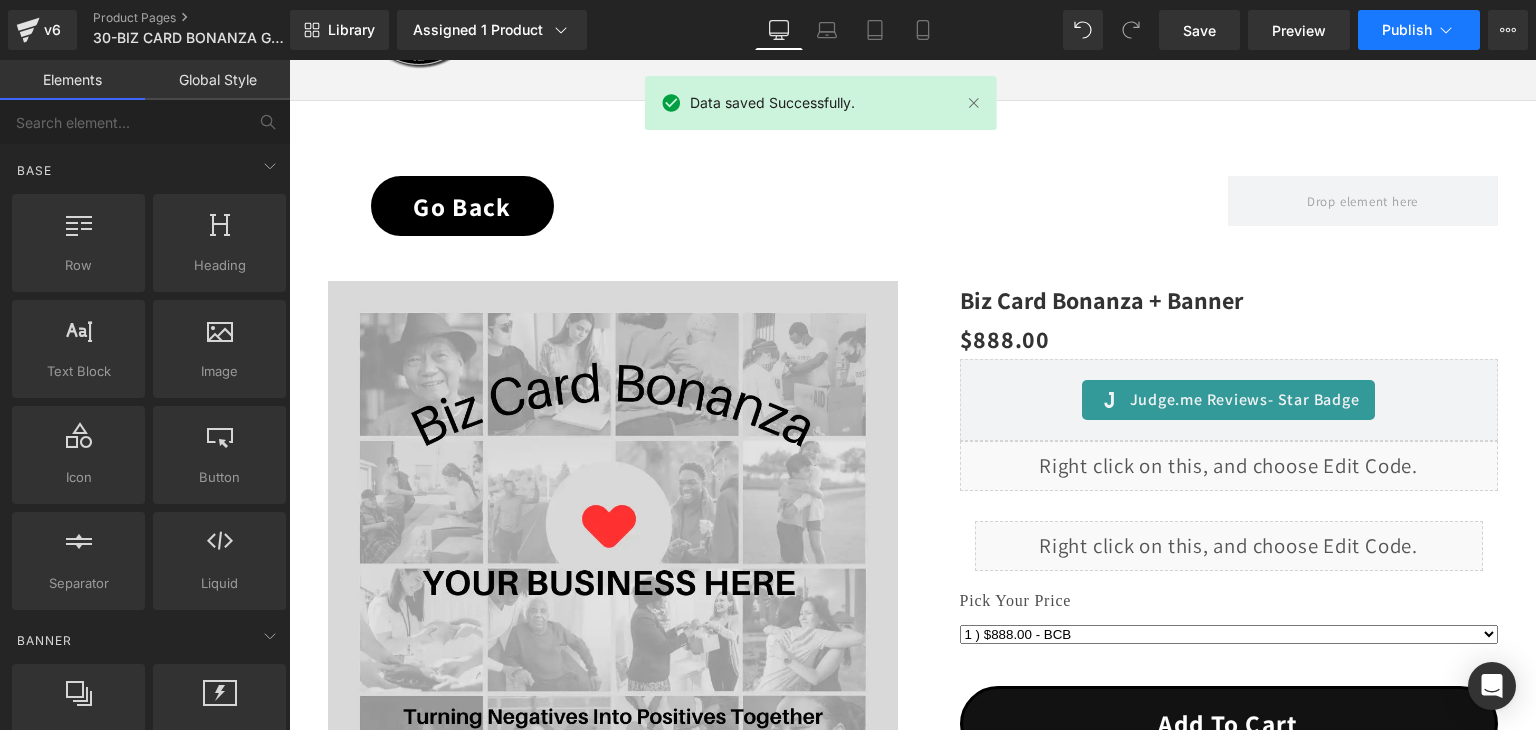 click 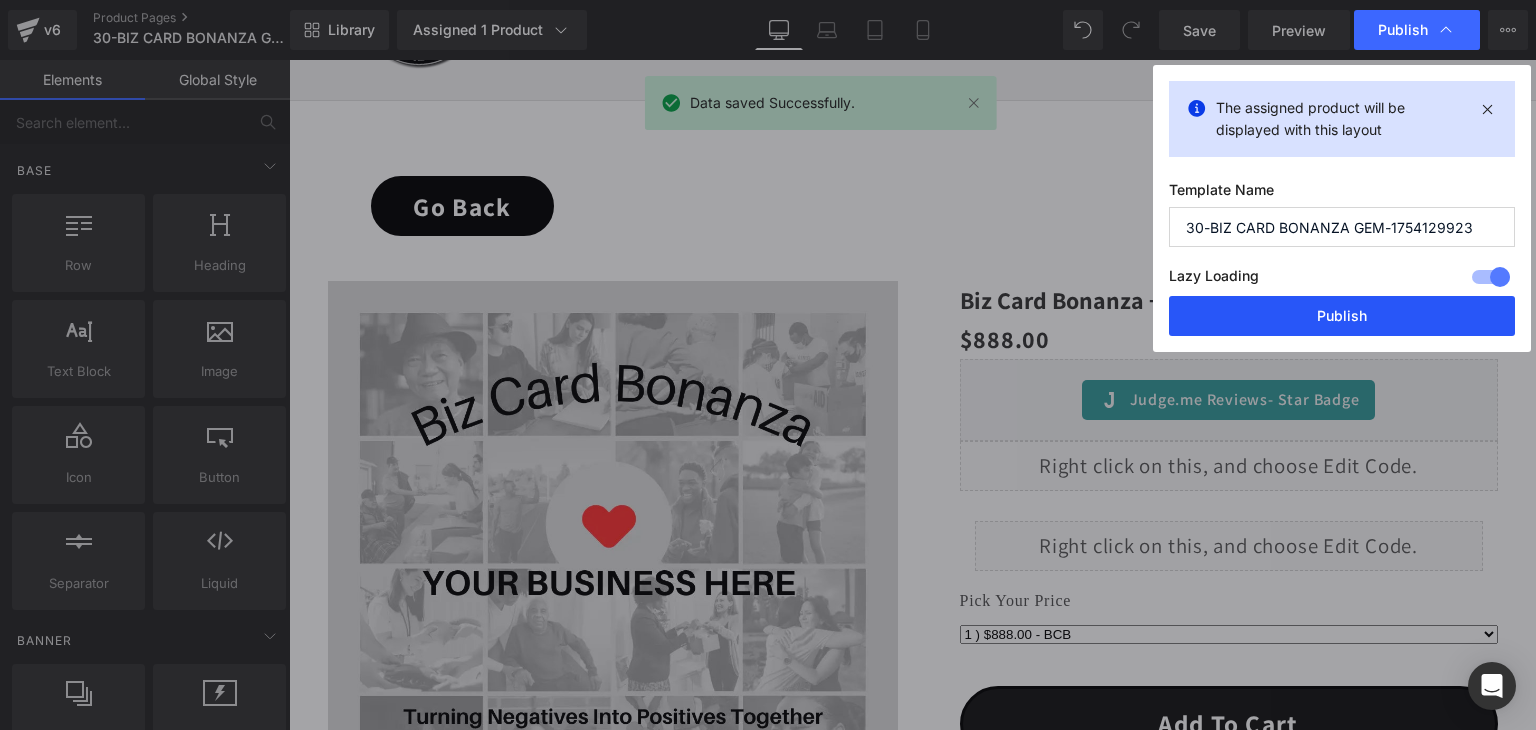 click on "Publish" at bounding box center [1342, 316] 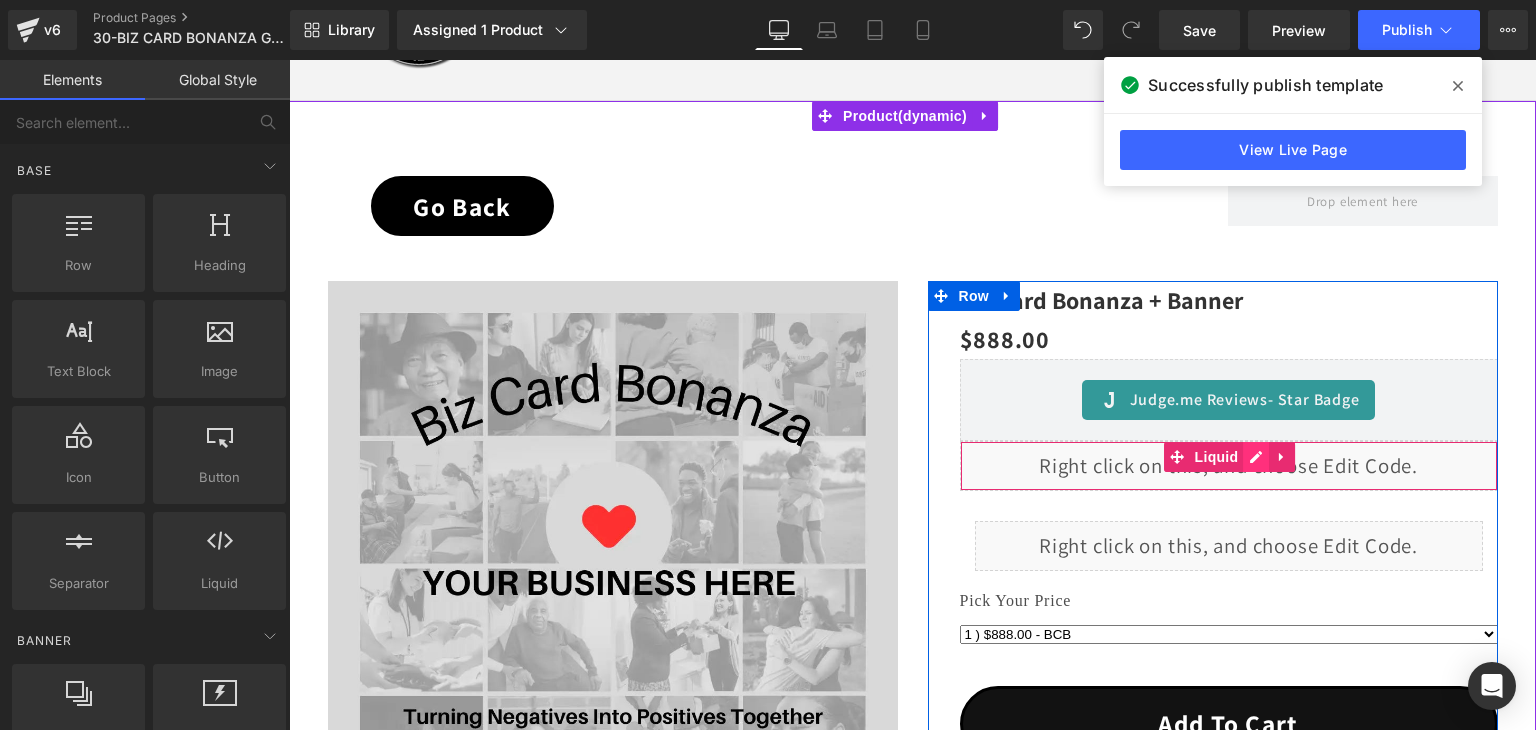click on "Liquid" at bounding box center [1229, 466] 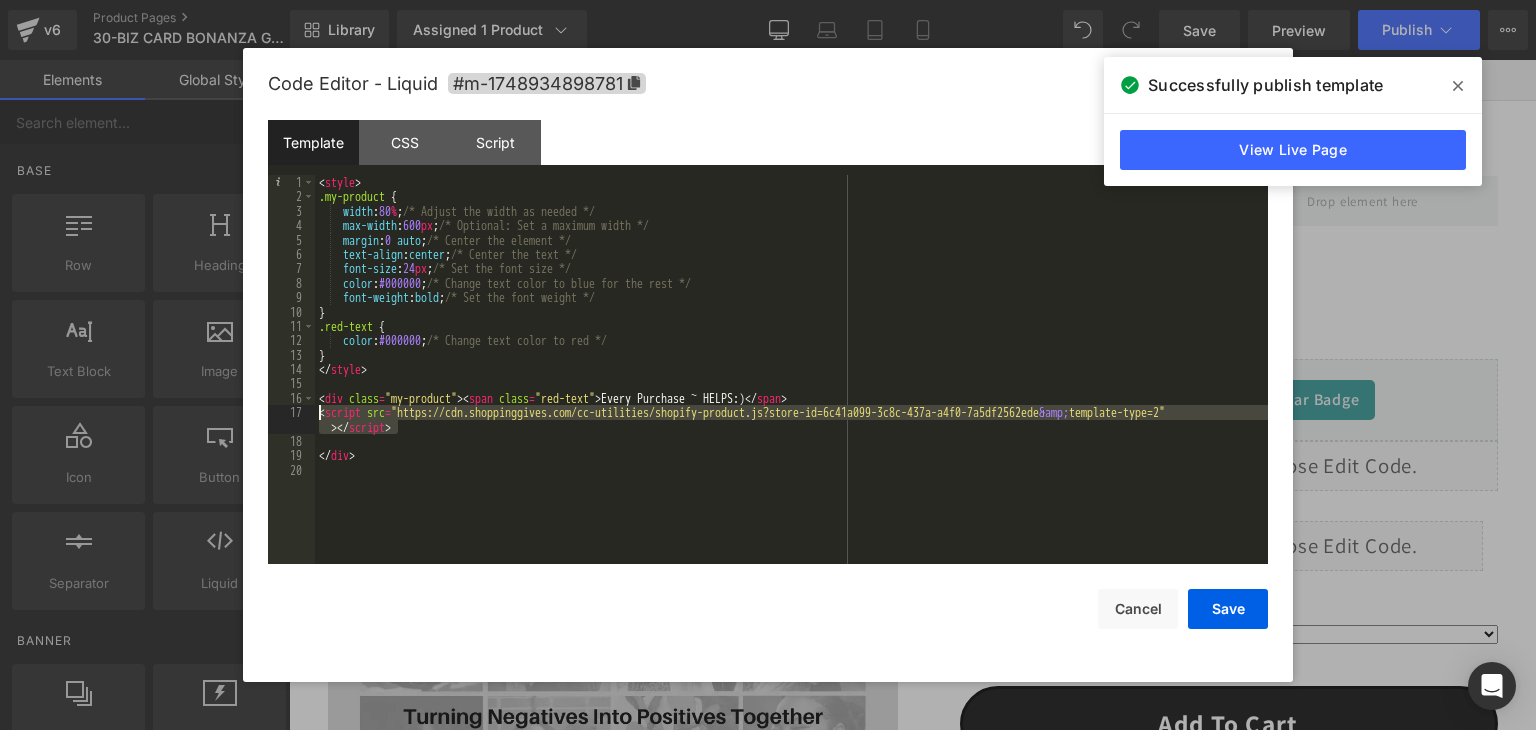 drag, startPoint x: 420, startPoint y: 433, endPoint x: 320, endPoint y: 419, distance: 100.97524 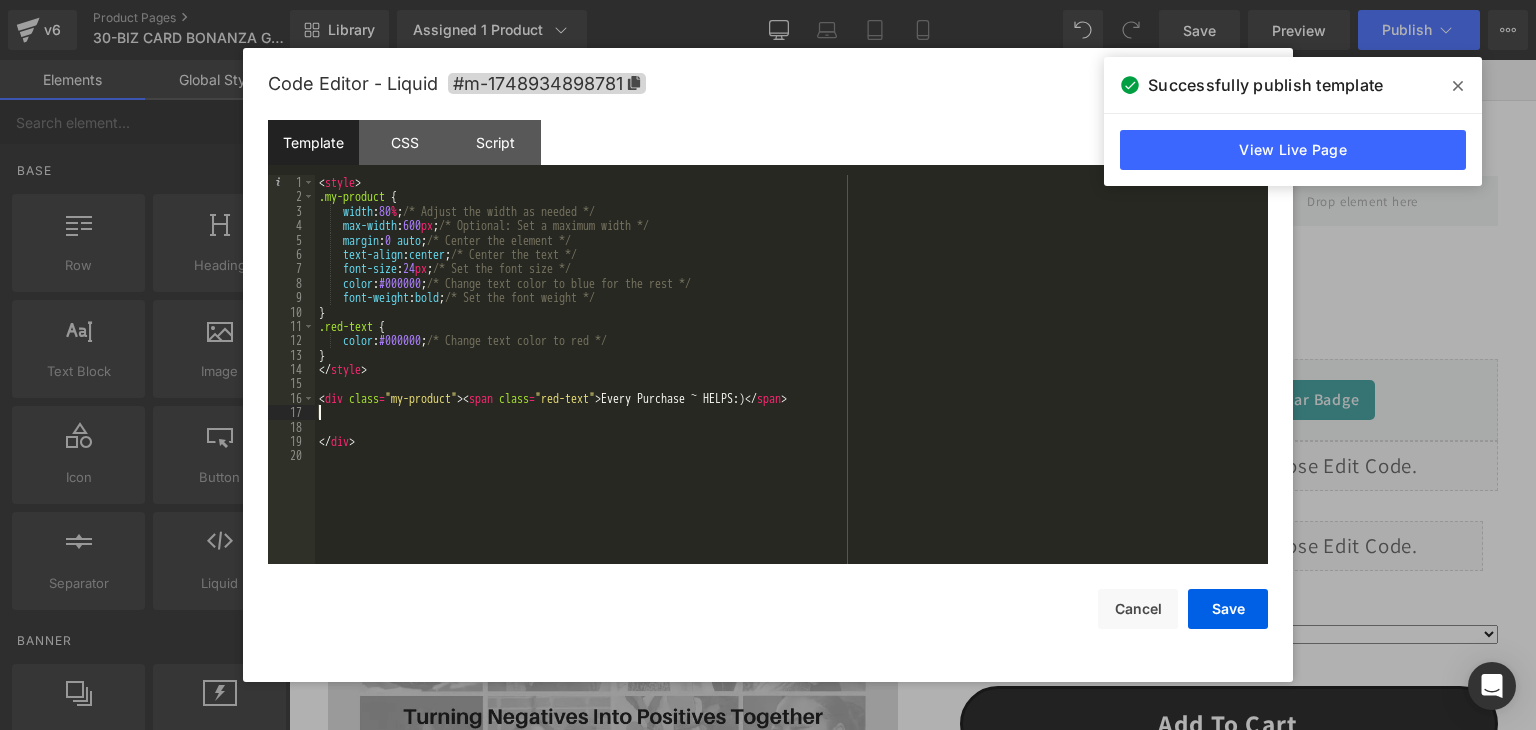 click on "< style > .my-product   {       width :  80 % ;  /* Adjust the width as needed */       max-width :  600 px ;  /* Optional: Set a maximum width */       margin :  0   auto ;  /* Center the element */       text-align :  center ;  /* Center the text */       font-size :  24 px ;  /* Set the font size */       color :  #000000 ;  /* Change text color to blue for the rest */       font-weight :  bold ;  /* Set the font weight */ } .red-text   {       color :  #000000 ;  /* Change text color to red */ } </ style > < div   class = "my-product" > < span   class = "red-text" > Every Purchase ~ HELPS:) </ span > </ div >" at bounding box center [791, 384] 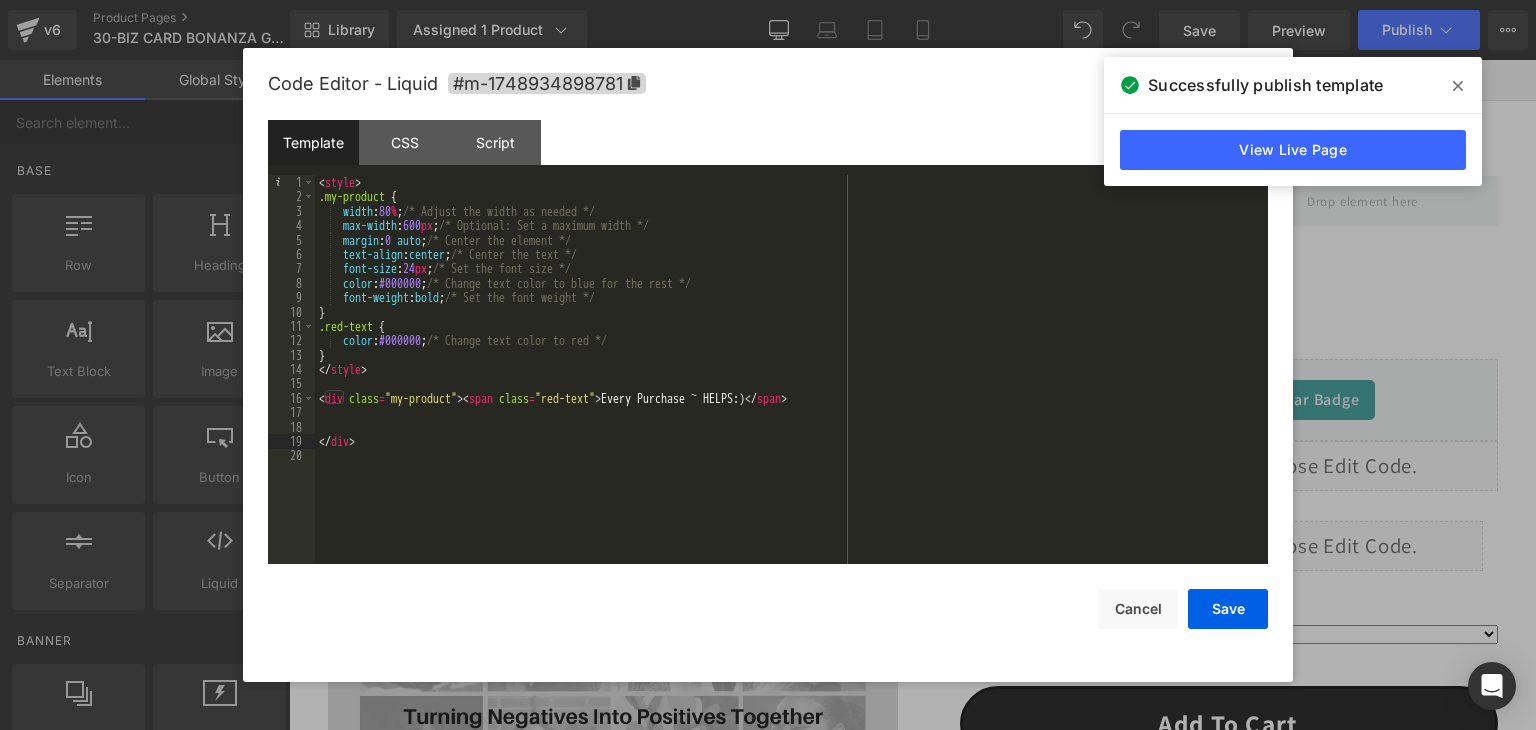 click on "< style > .my-product   {       width :  80 % ;  /* Adjust the width as needed */       max-width :  600 px ;  /* Optional: Set a maximum width */       margin :  0   auto ;  /* Center the element */       text-align :  center ;  /* Center the text */       font-size :  24 px ;  /* Set the font size */       color :  #000000 ;  /* Change text color to blue for the rest */       font-weight :  bold ;  /* Set the font weight */ } .red-text   {       color :  #000000 ;  /* Change text color to red */ } </ style > < div   class = "my-product" > < span   class = "red-text" > Every Purchase ~ HELPS:) </ span > </ div >" at bounding box center [791, 384] 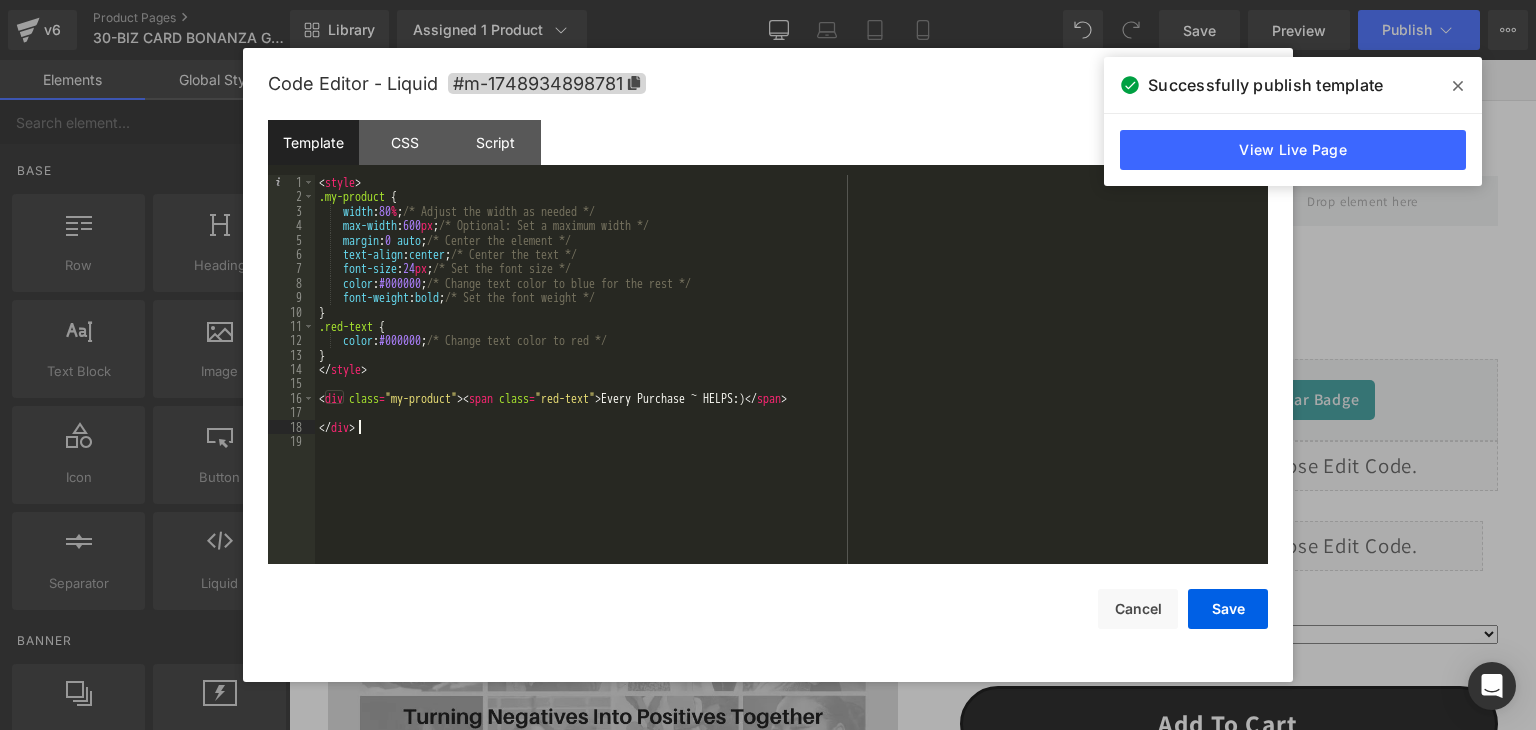 click on "< style > .my-product   {       width :  80 % ;  /* Adjust the width as needed */       max-width :  600 px ;  /* Optional: Set a maximum width */       margin :  0   auto ;  /* Center the element */       text-align :  center ;  /* Center the text */       font-size :  24 px ;  /* Set the font size */       color :  #000000 ;  /* Change text color to blue for the rest */       font-weight :  bold ;  /* Set the font weight */ } .red-text   {       color :  #000000 ;  /* Change text color to red */ } </ style > < div   class = "my-product" > < span   class = "red-text" > Every Purchase ~ HELPS:) </ span > </ div >" at bounding box center (791, 384) 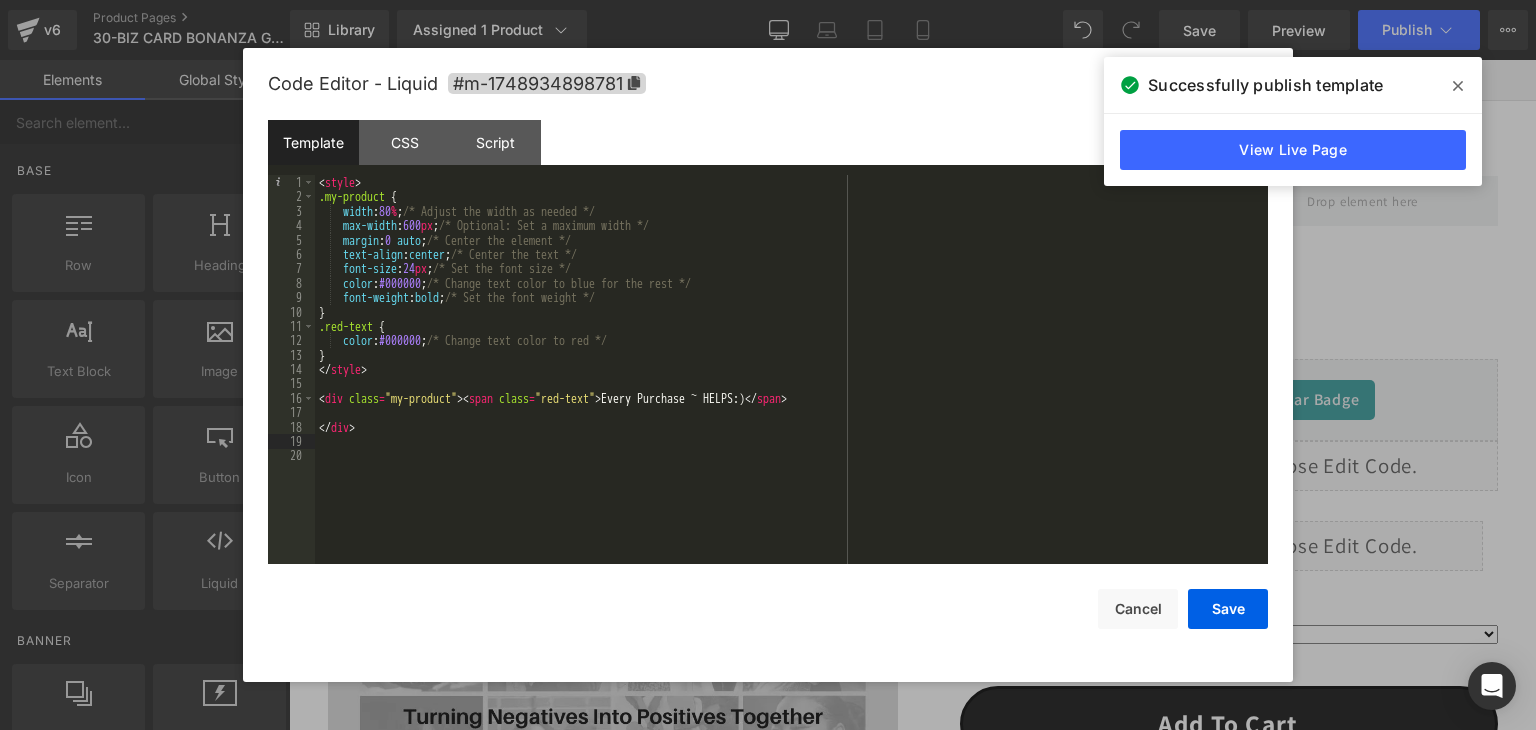 type 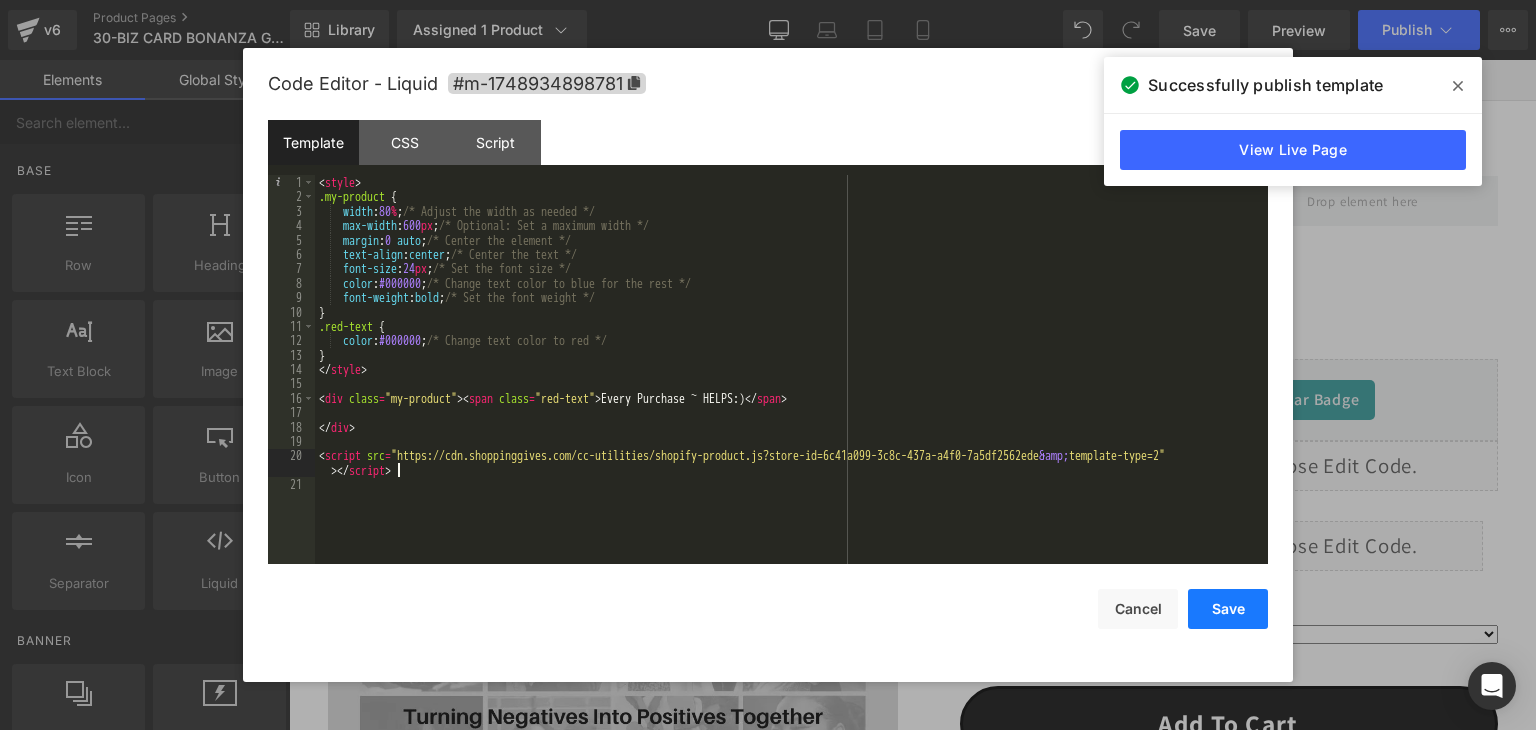 click on "Save" at bounding box center [1228, 609] 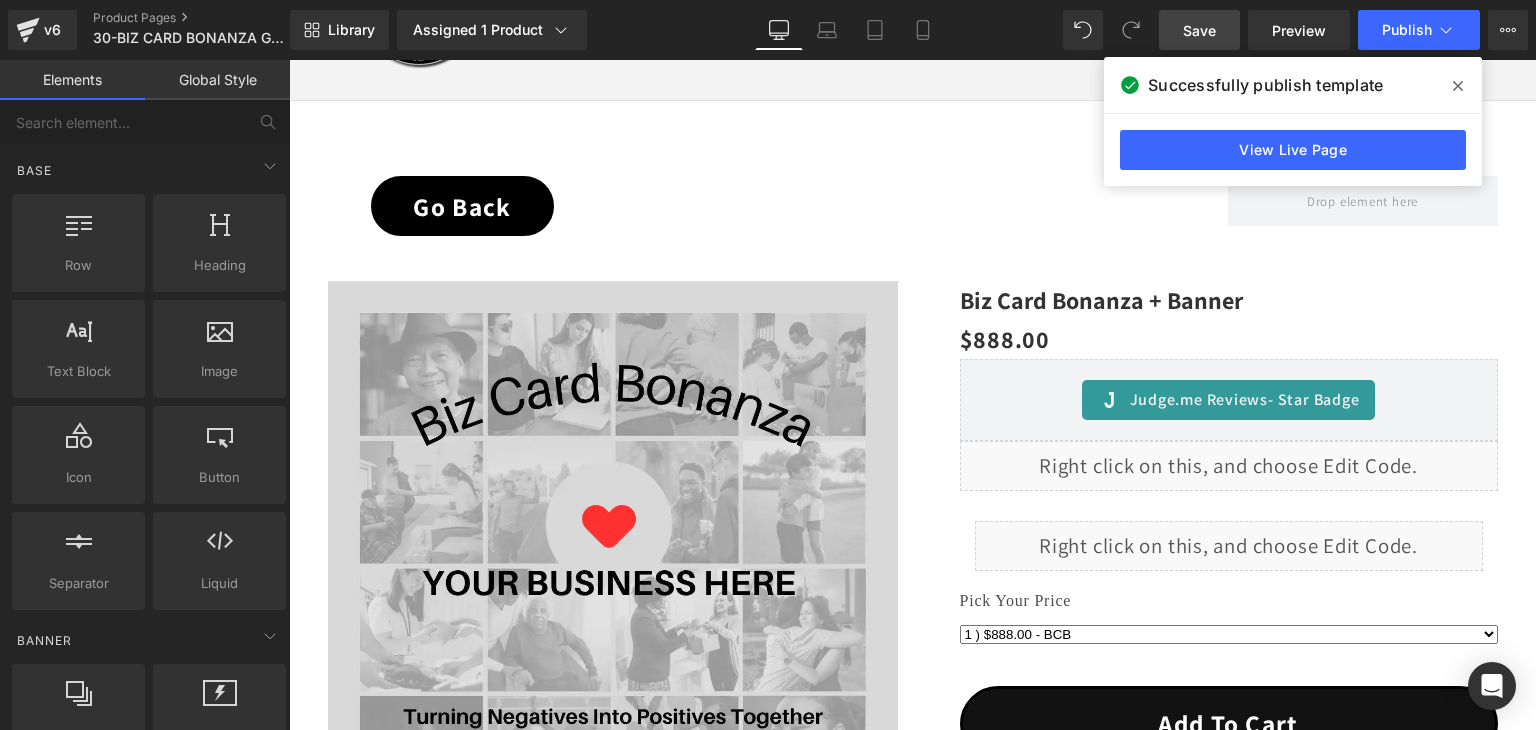 click on "Save" at bounding box center (1199, 30) 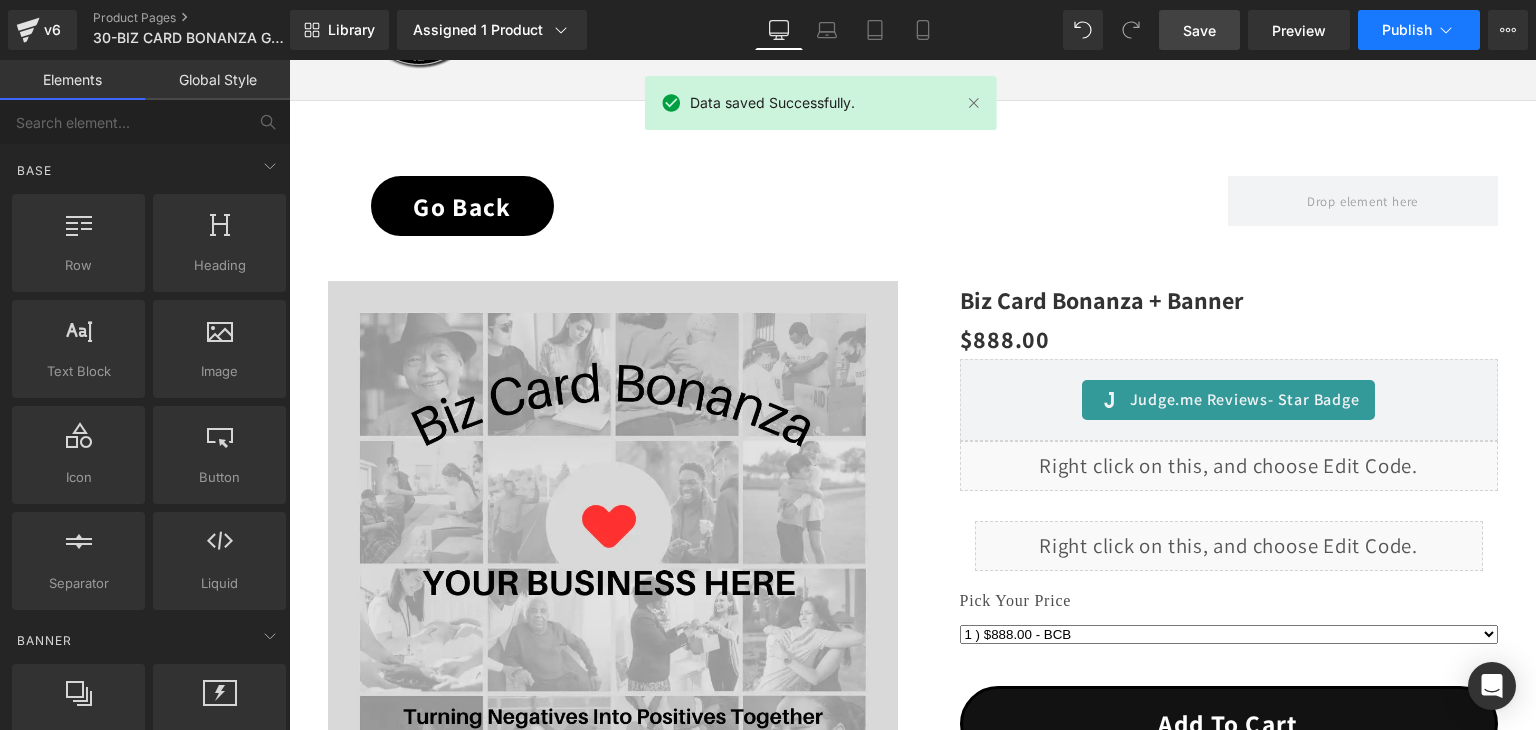 click 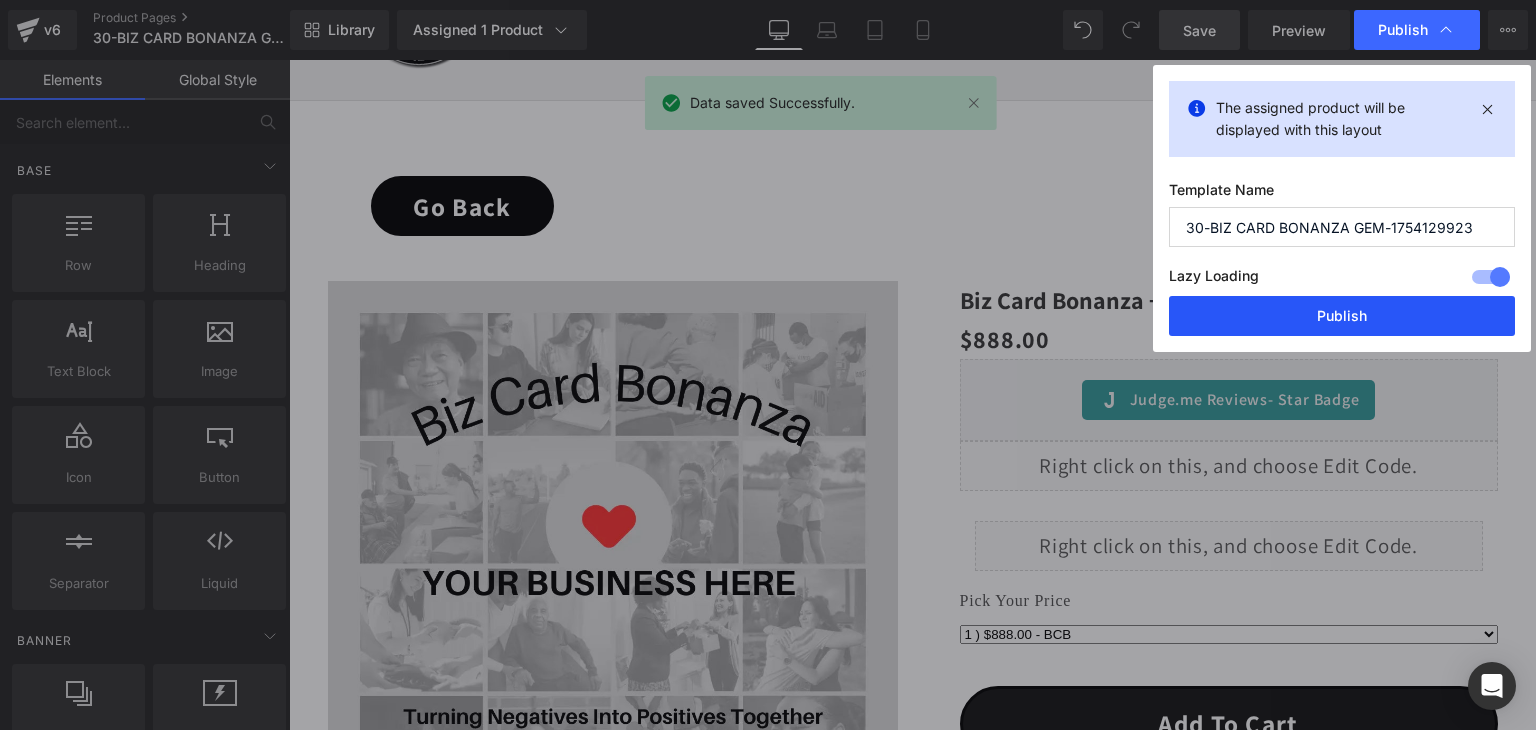 click on "Publish" at bounding box center (1342, 316) 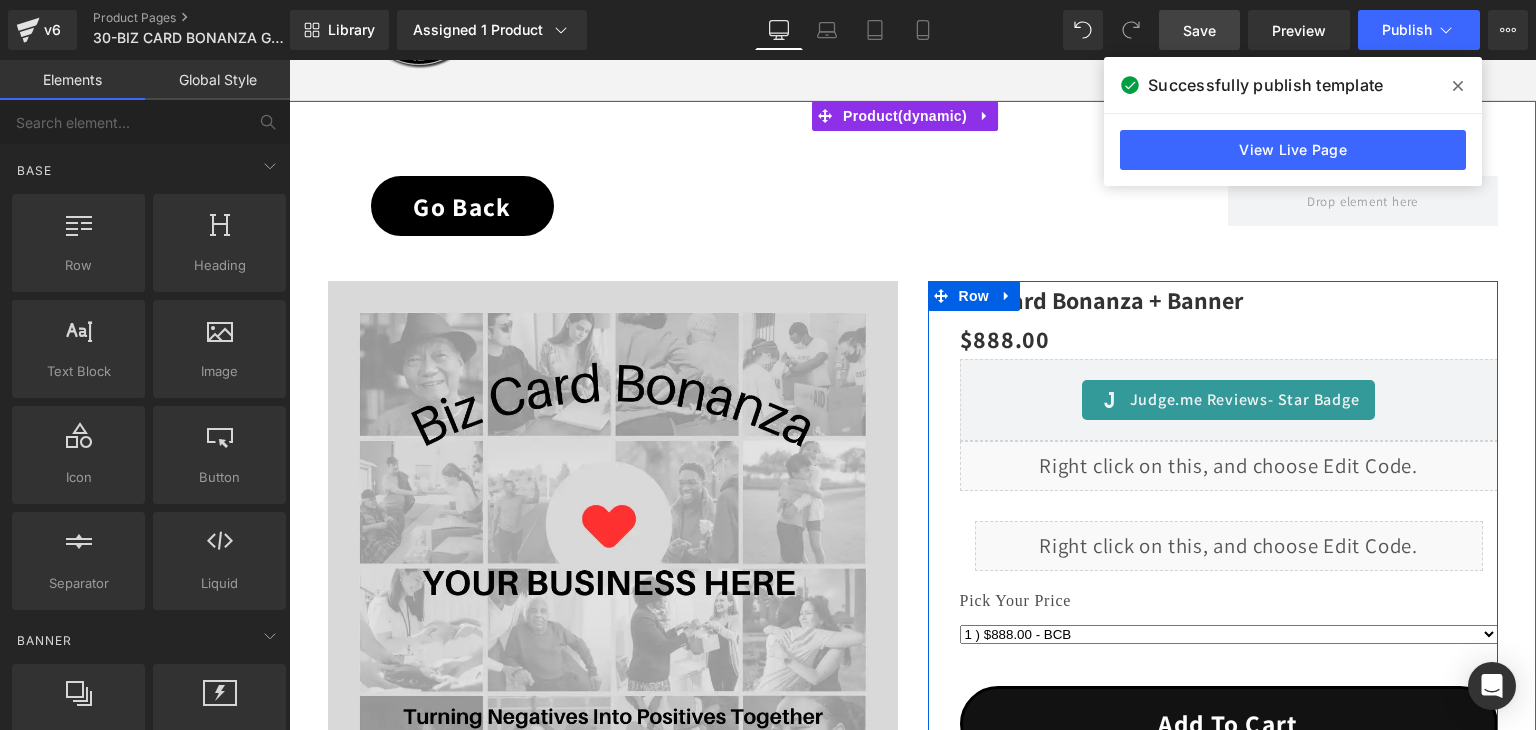 click on "Liquid" at bounding box center [1229, 466] 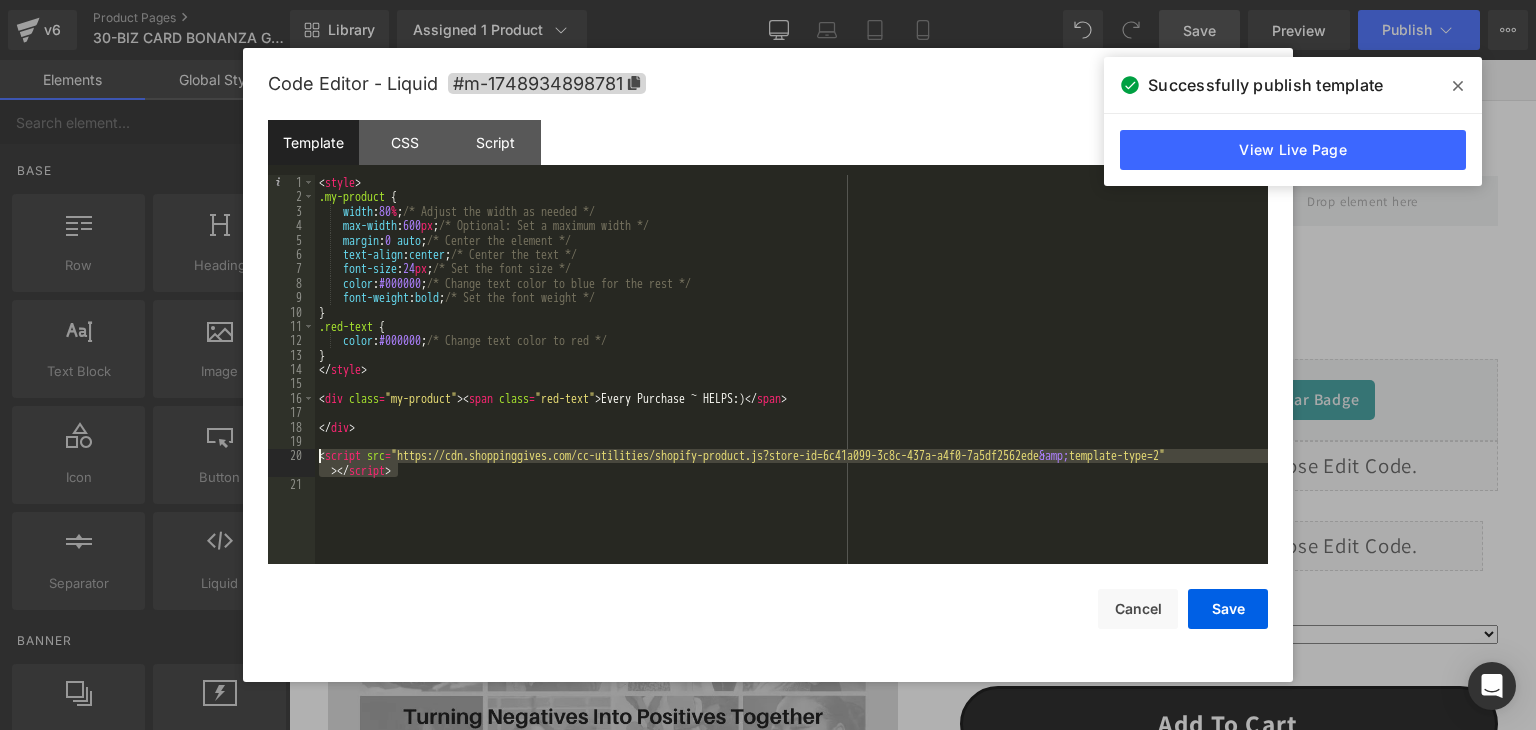 drag, startPoint x: 416, startPoint y: 472, endPoint x: 316, endPoint y: 463, distance: 100.40418 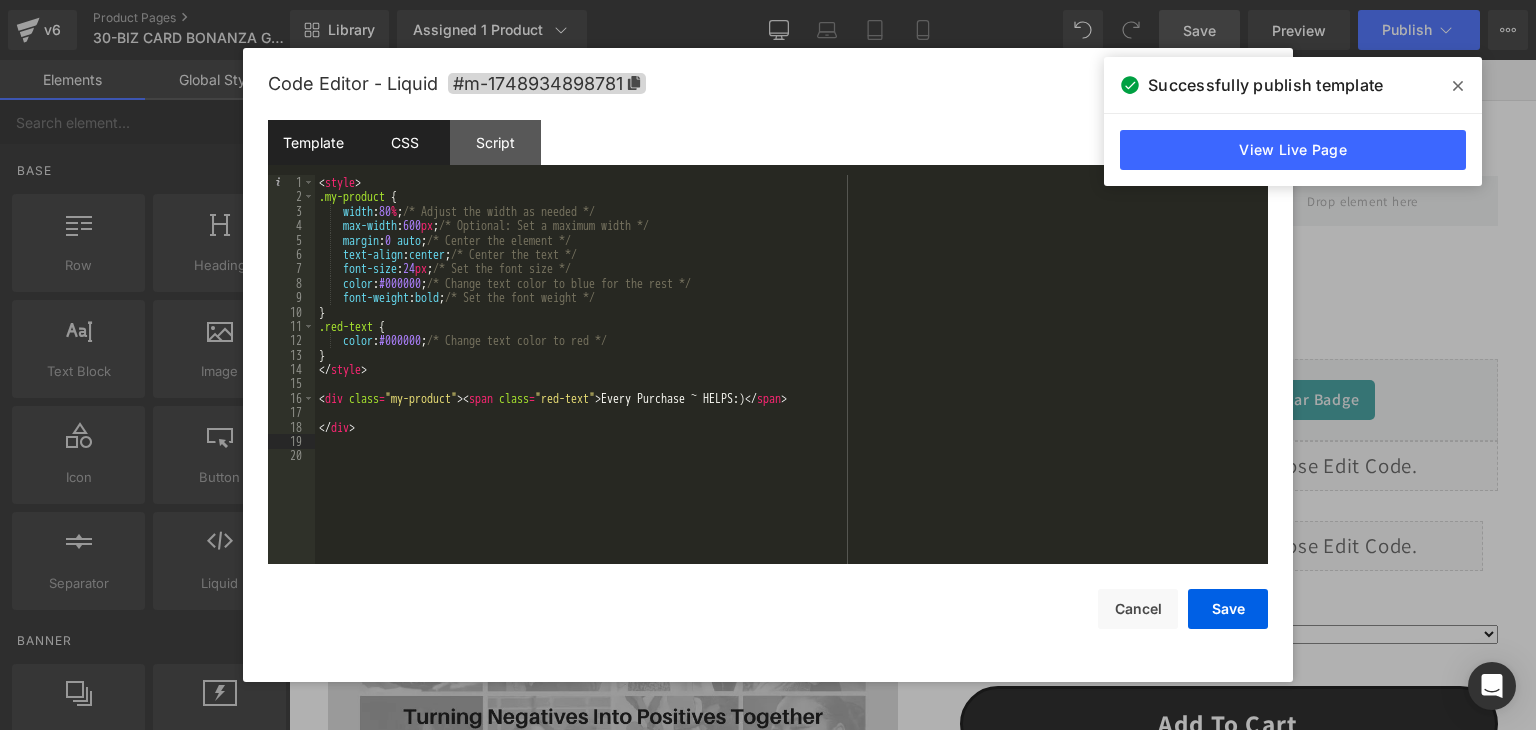 click on "CSS" at bounding box center (404, 142) 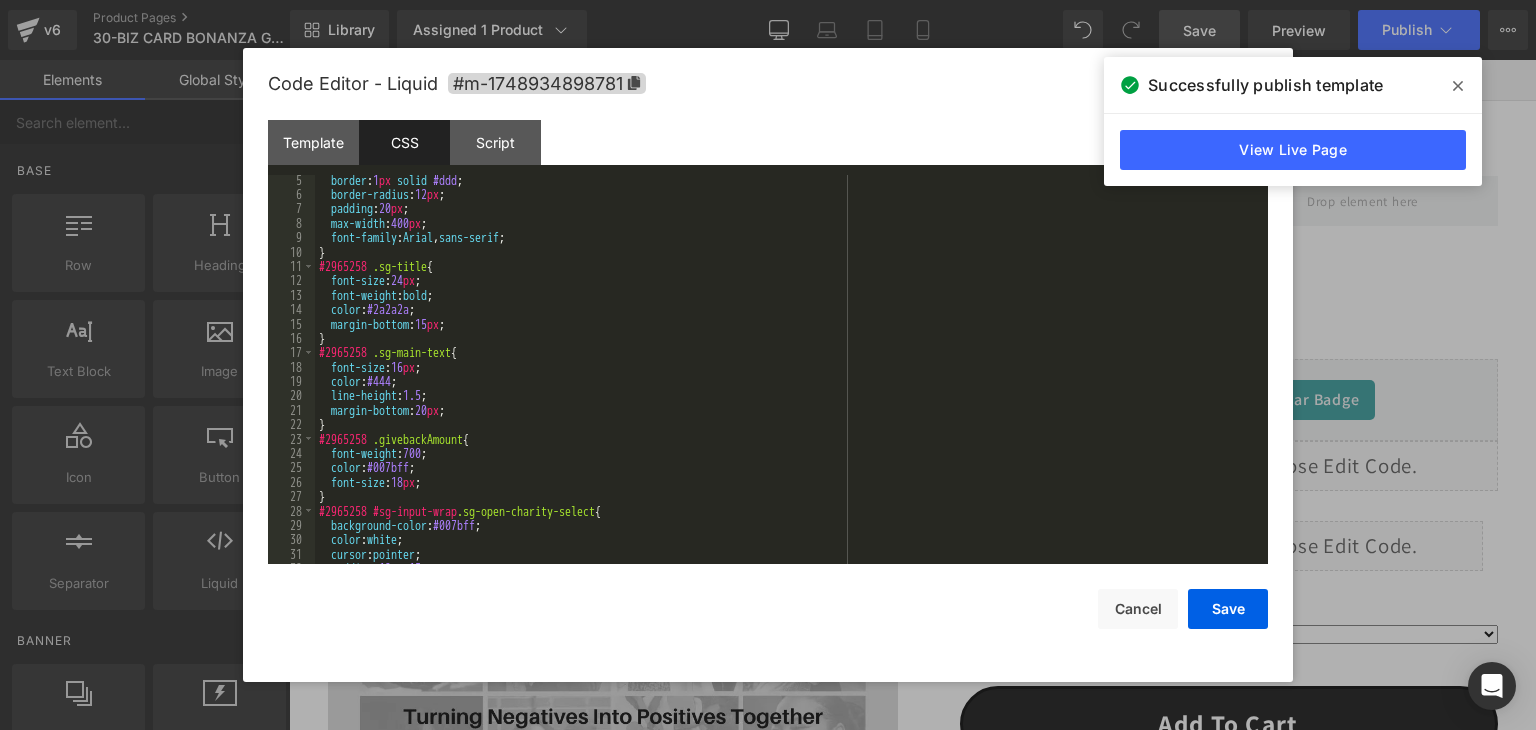 scroll, scrollTop: 0, scrollLeft: 0, axis: both 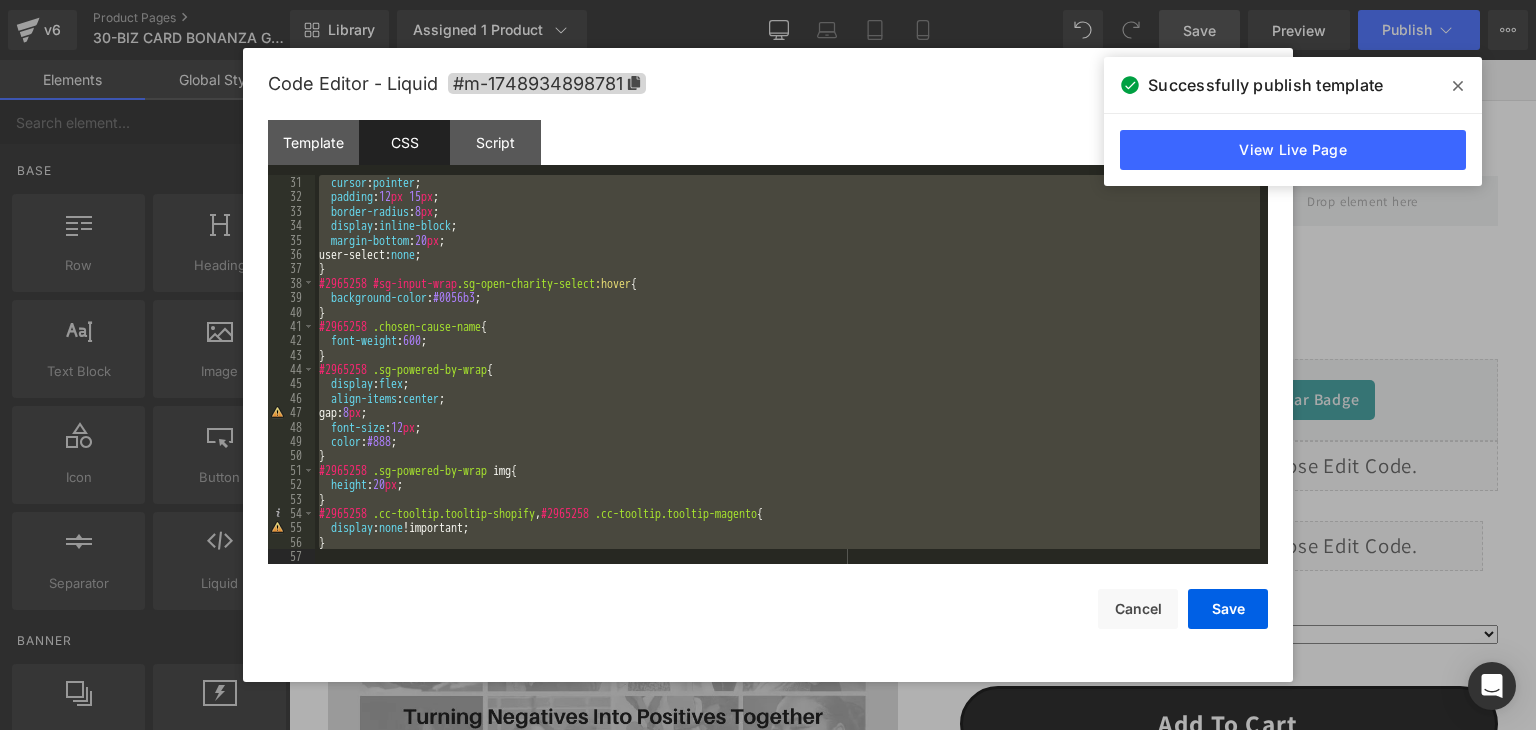 drag, startPoint x: 320, startPoint y: 214, endPoint x: 469, endPoint y: 622, distance: 434.35583 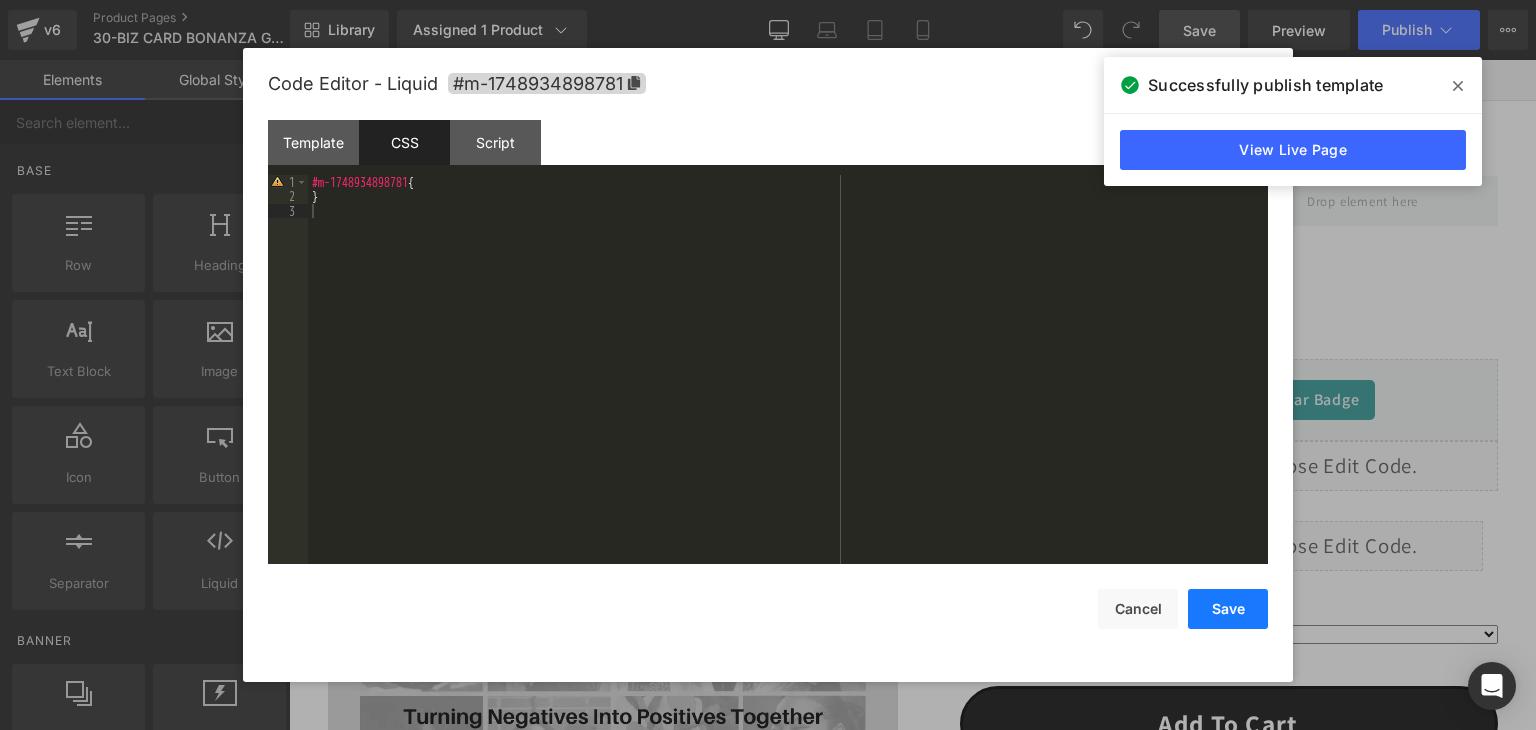 click on "Save" at bounding box center (1228, 609) 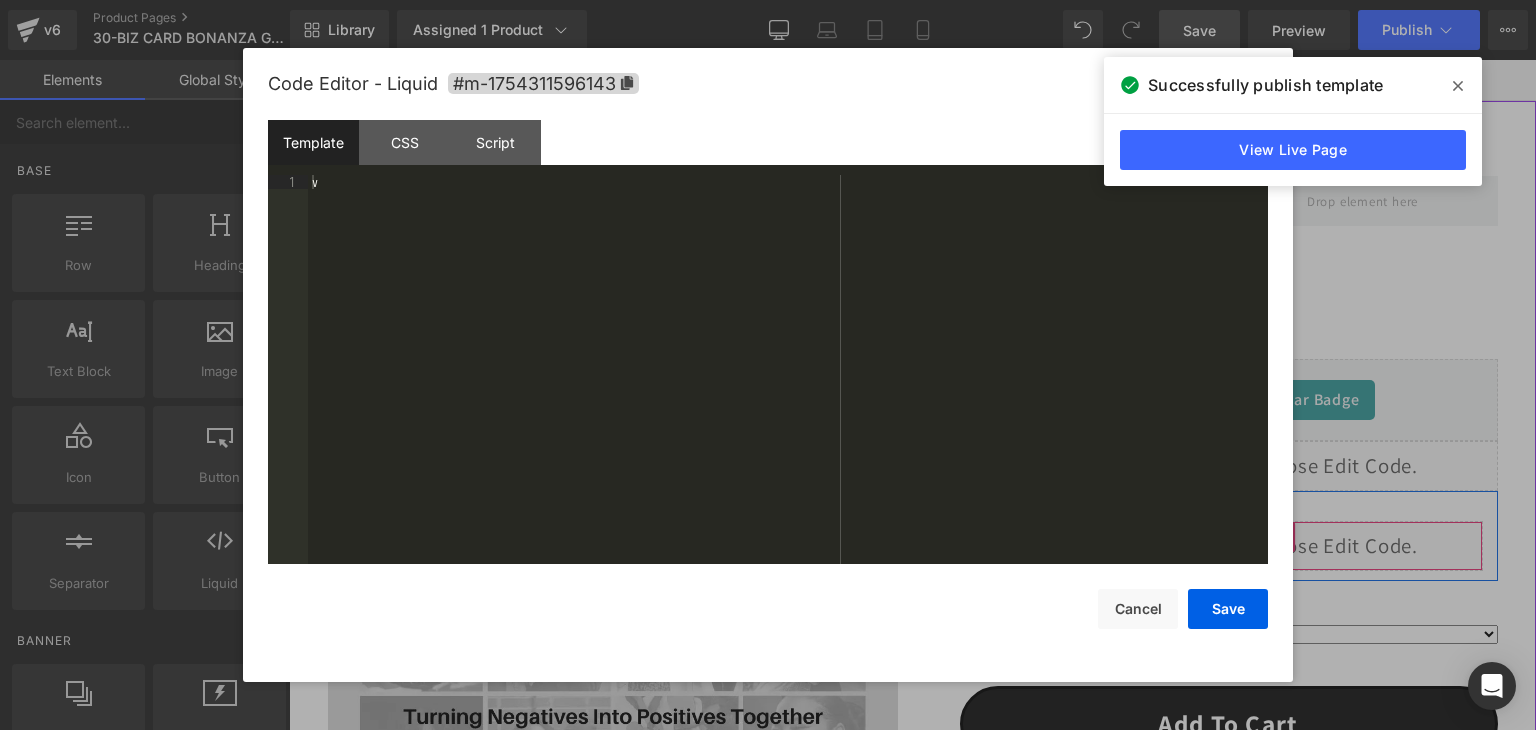 click on "Liquid" at bounding box center (1229, 546) 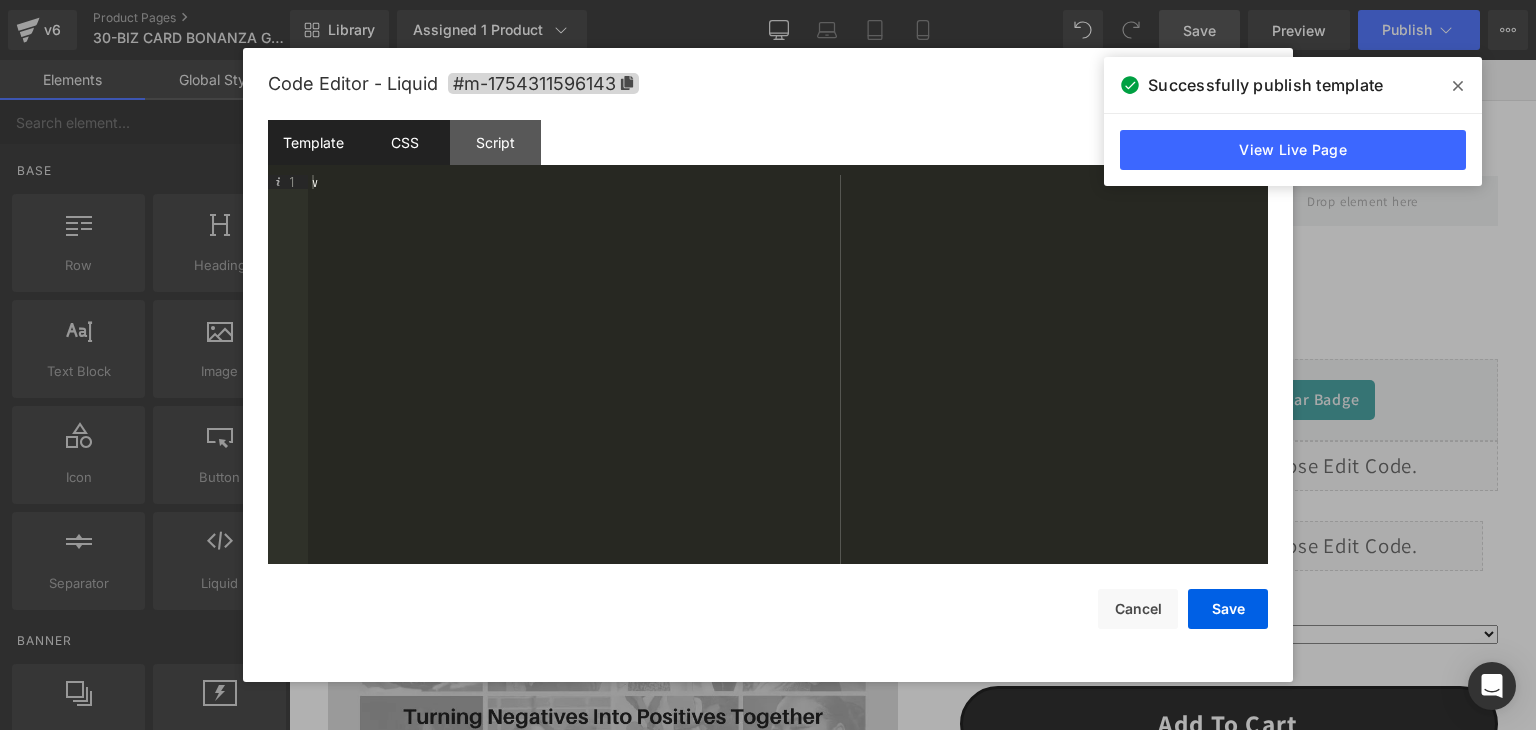 click on "CSS" at bounding box center [404, 142] 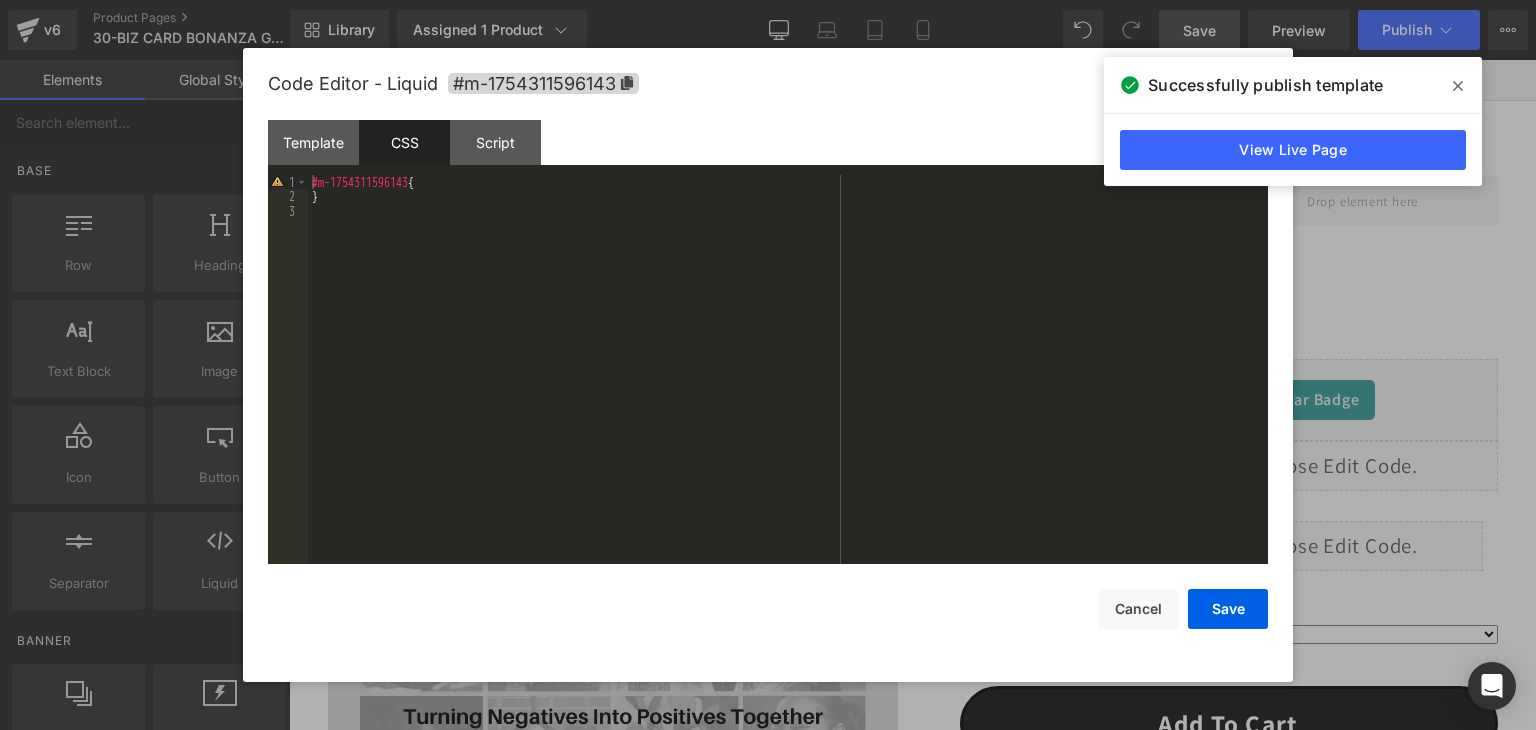 click on "#m-1754311596143 { }" at bounding box center [788, 384] 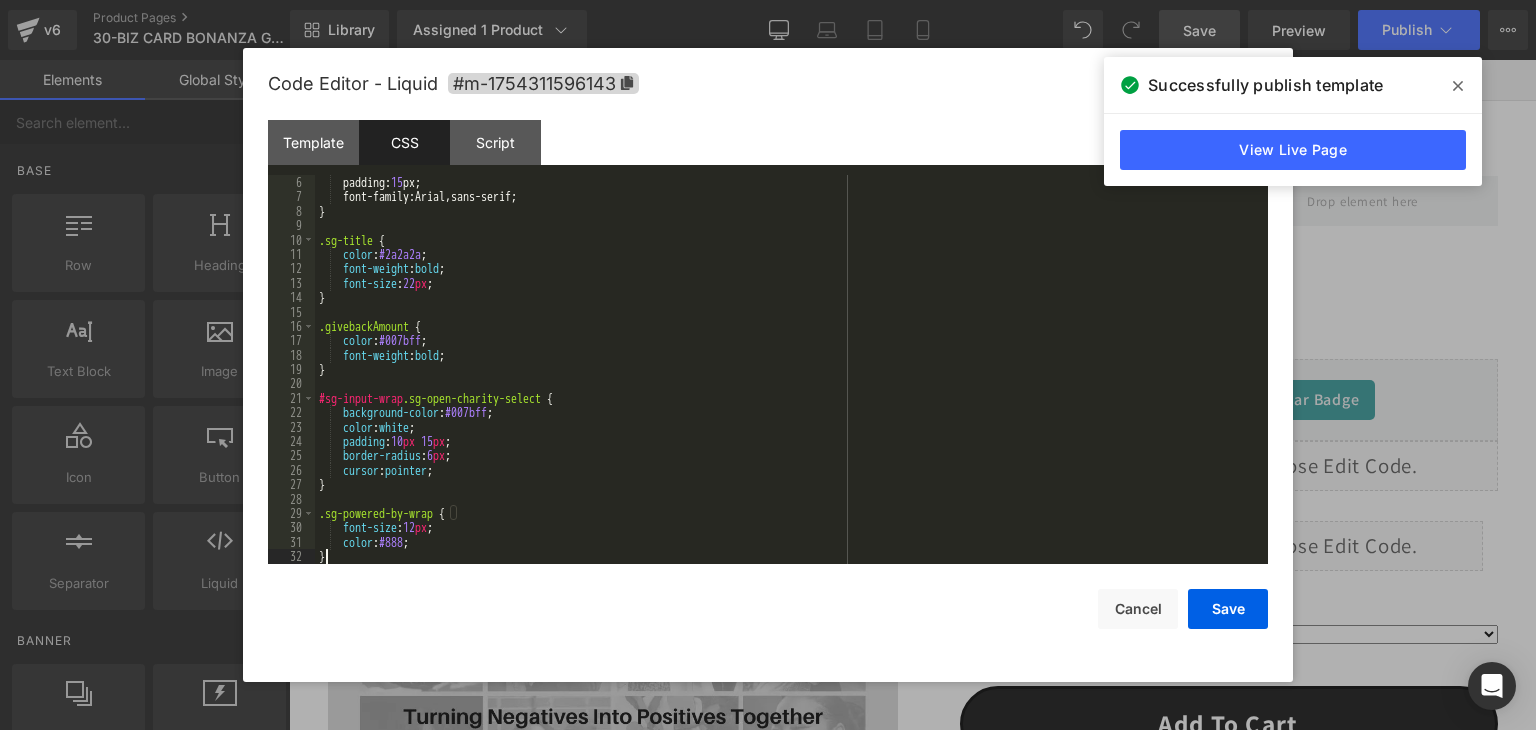 scroll, scrollTop: 72, scrollLeft: 0, axis: vertical 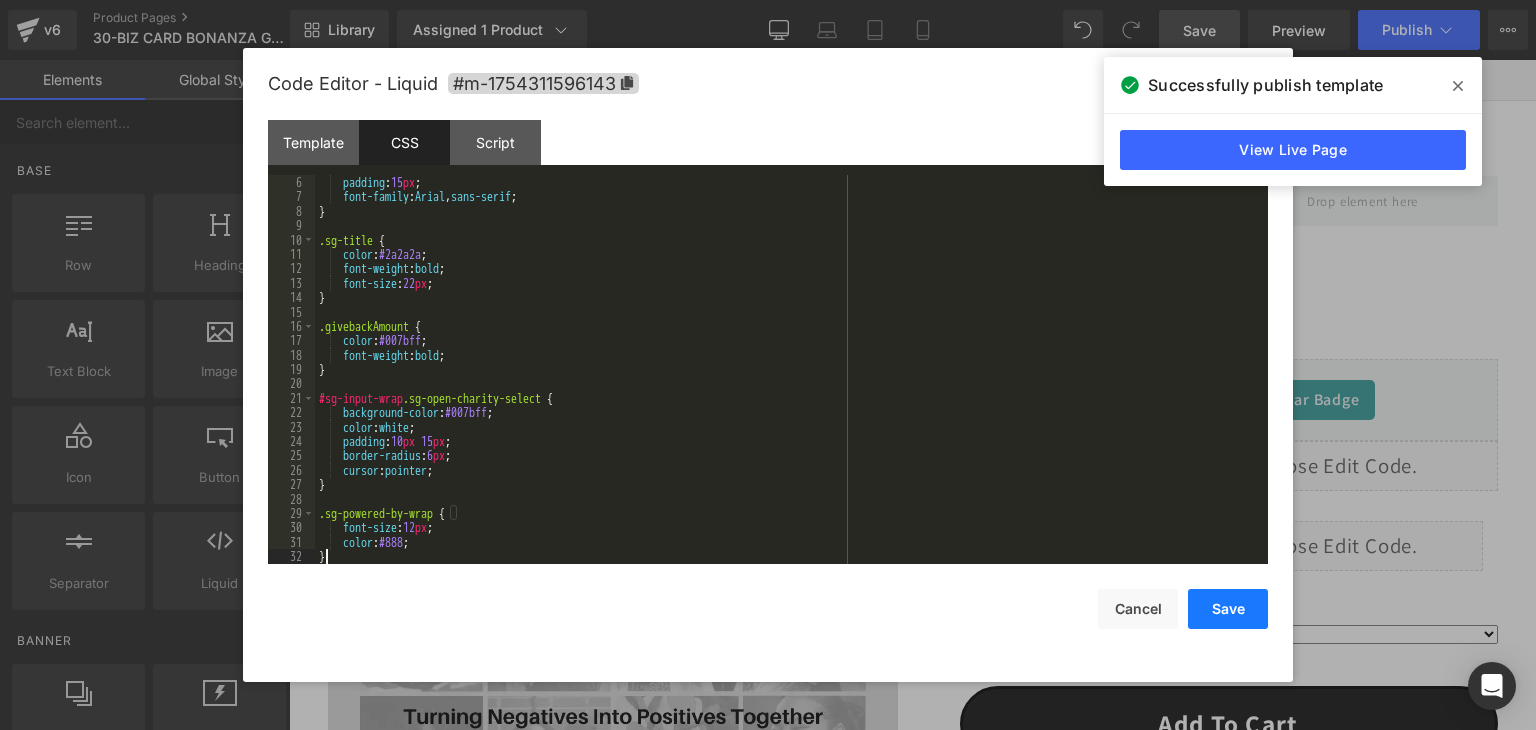 click on "Save" at bounding box center [1228, 609] 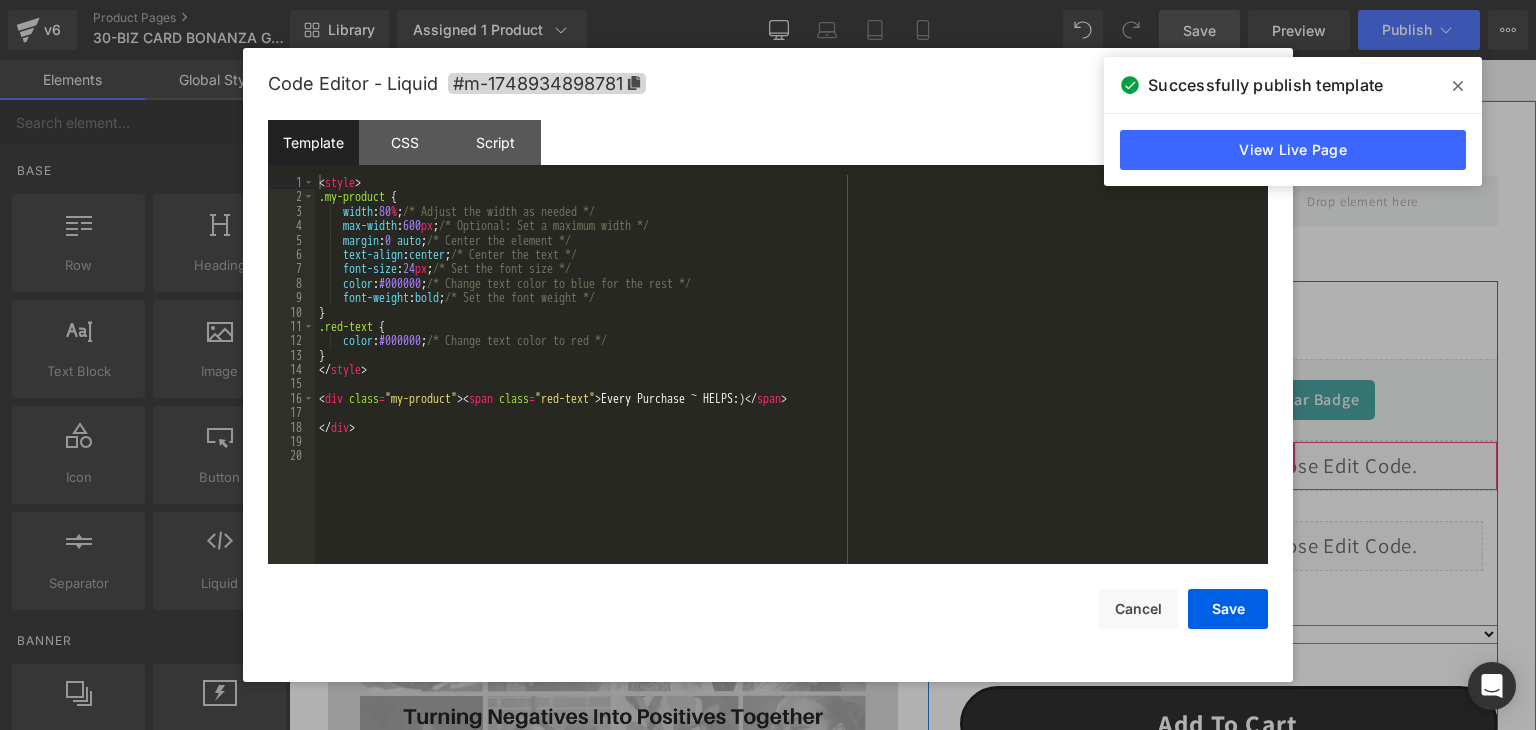 click on "Liquid" at bounding box center (1229, 466) 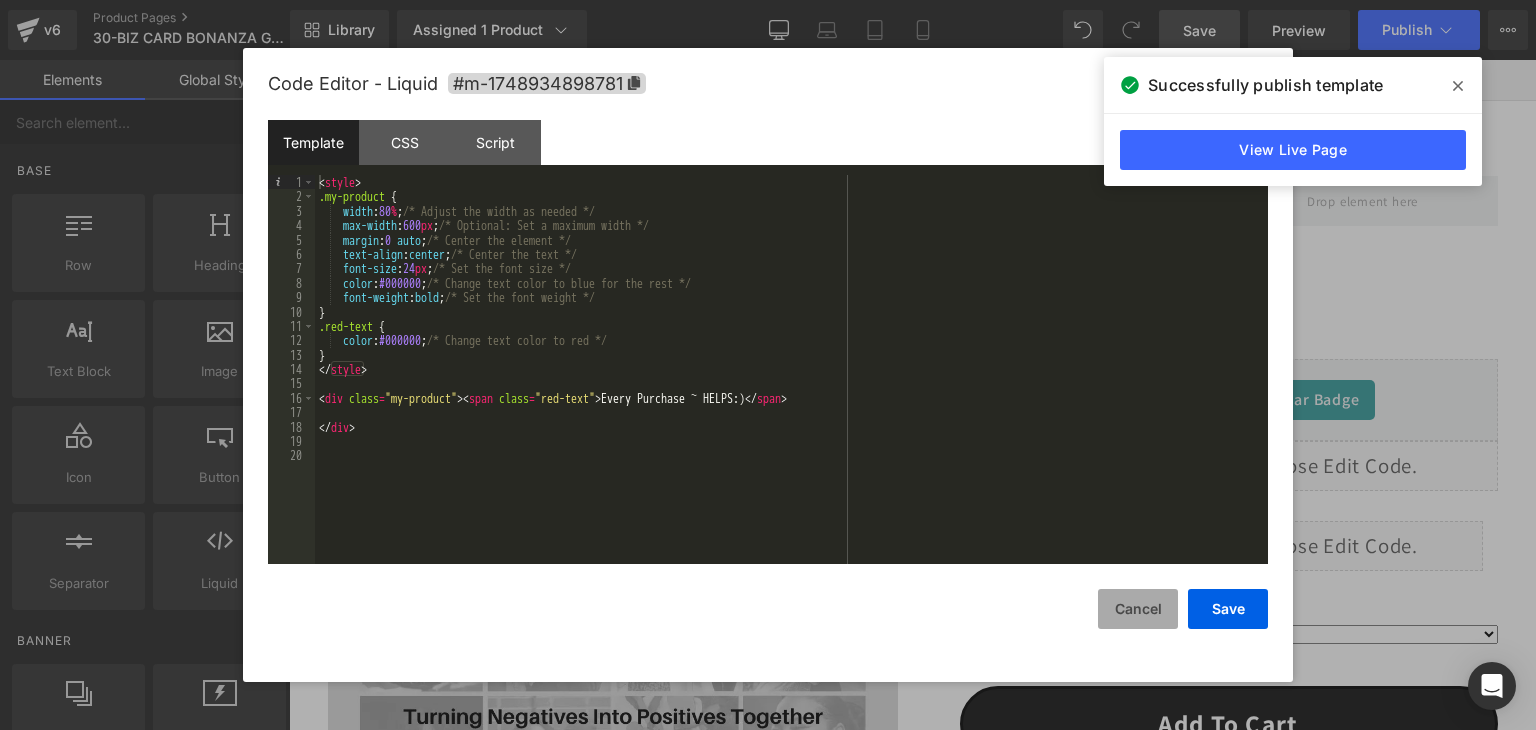 click on "Cancel" at bounding box center (1138, 609) 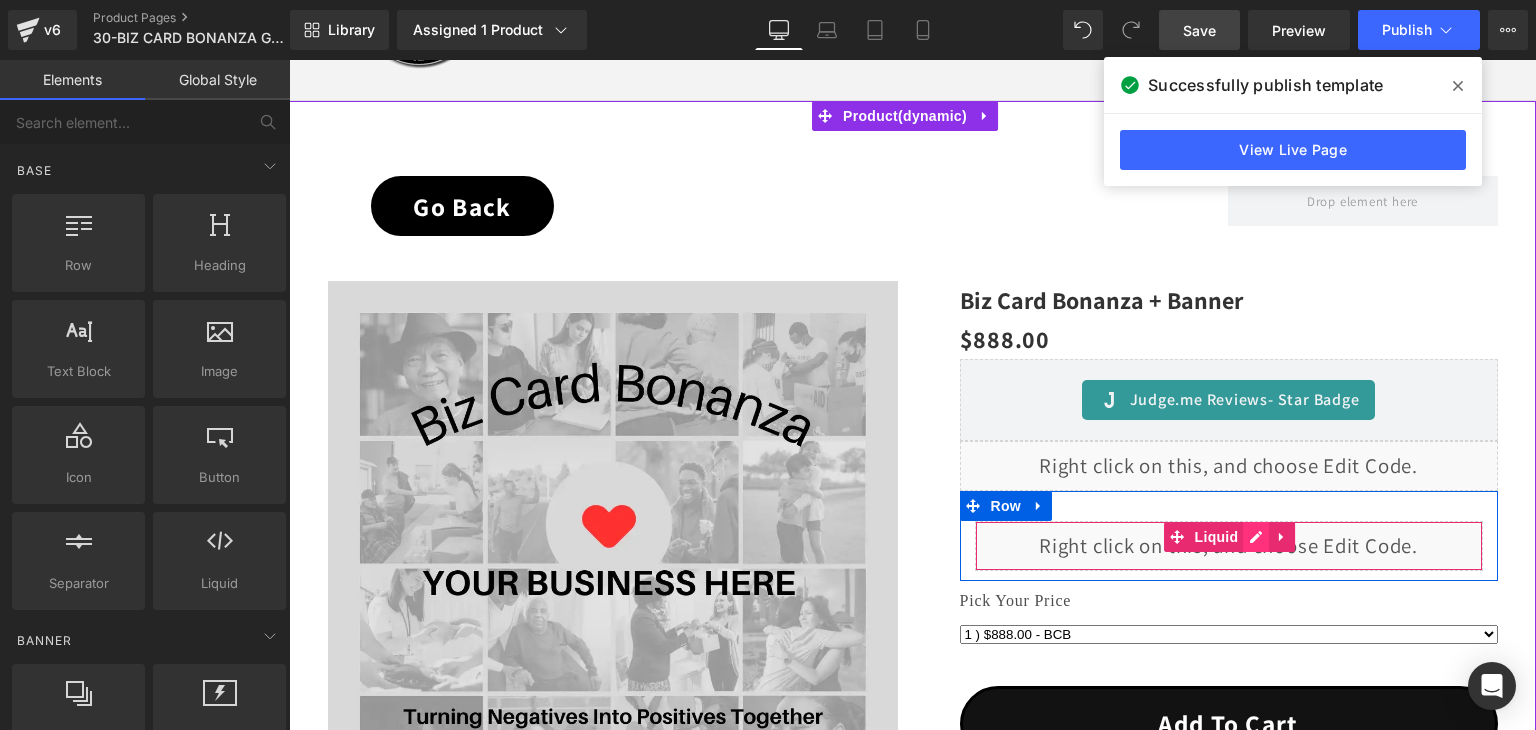 click on "Liquid" at bounding box center (1229, 546) 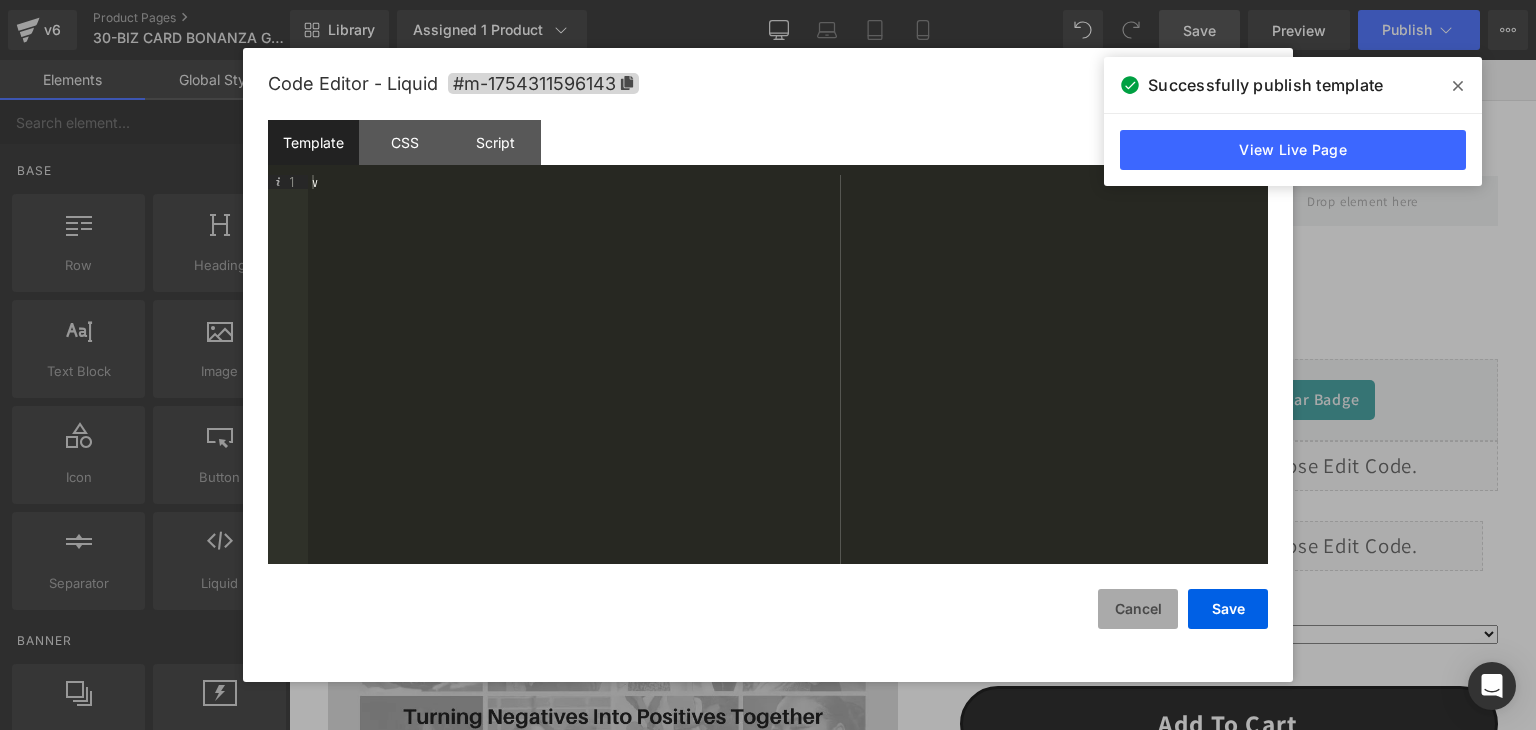 click on "Cancel" at bounding box center (1138, 609) 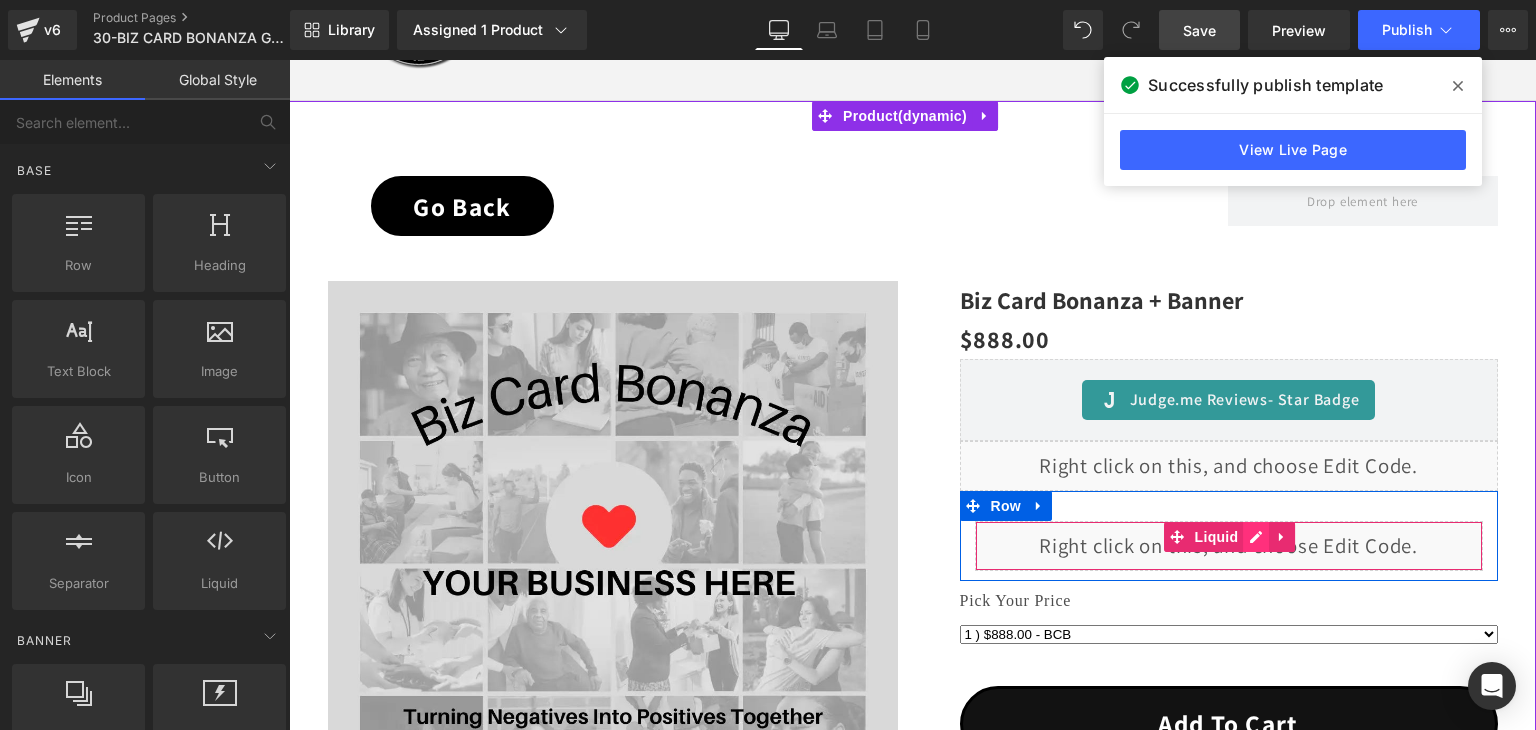 click on "Liquid" at bounding box center (1229, 546) 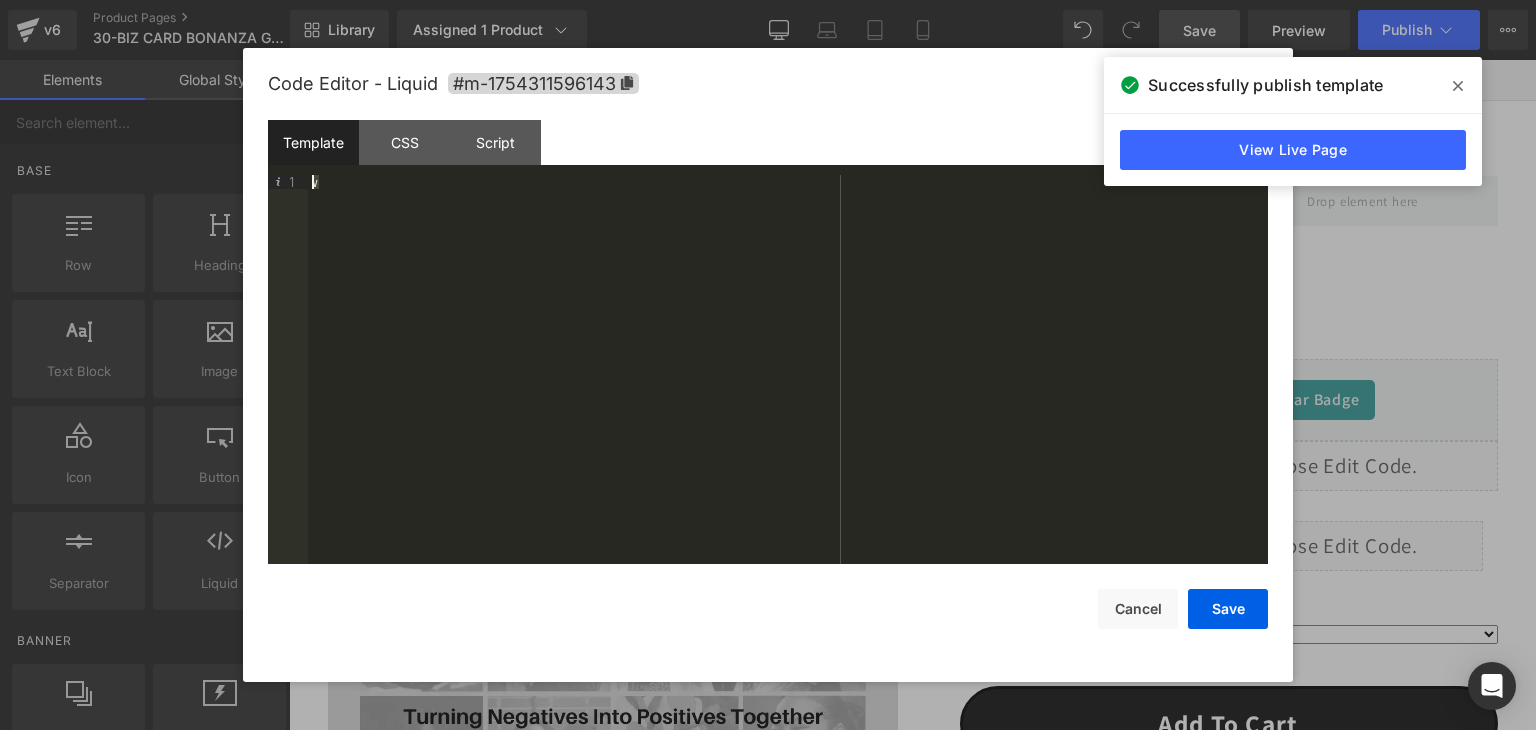 drag, startPoint x: 356, startPoint y: 179, endPoint x: 282, endPoint y: 181, distance: 74.02702 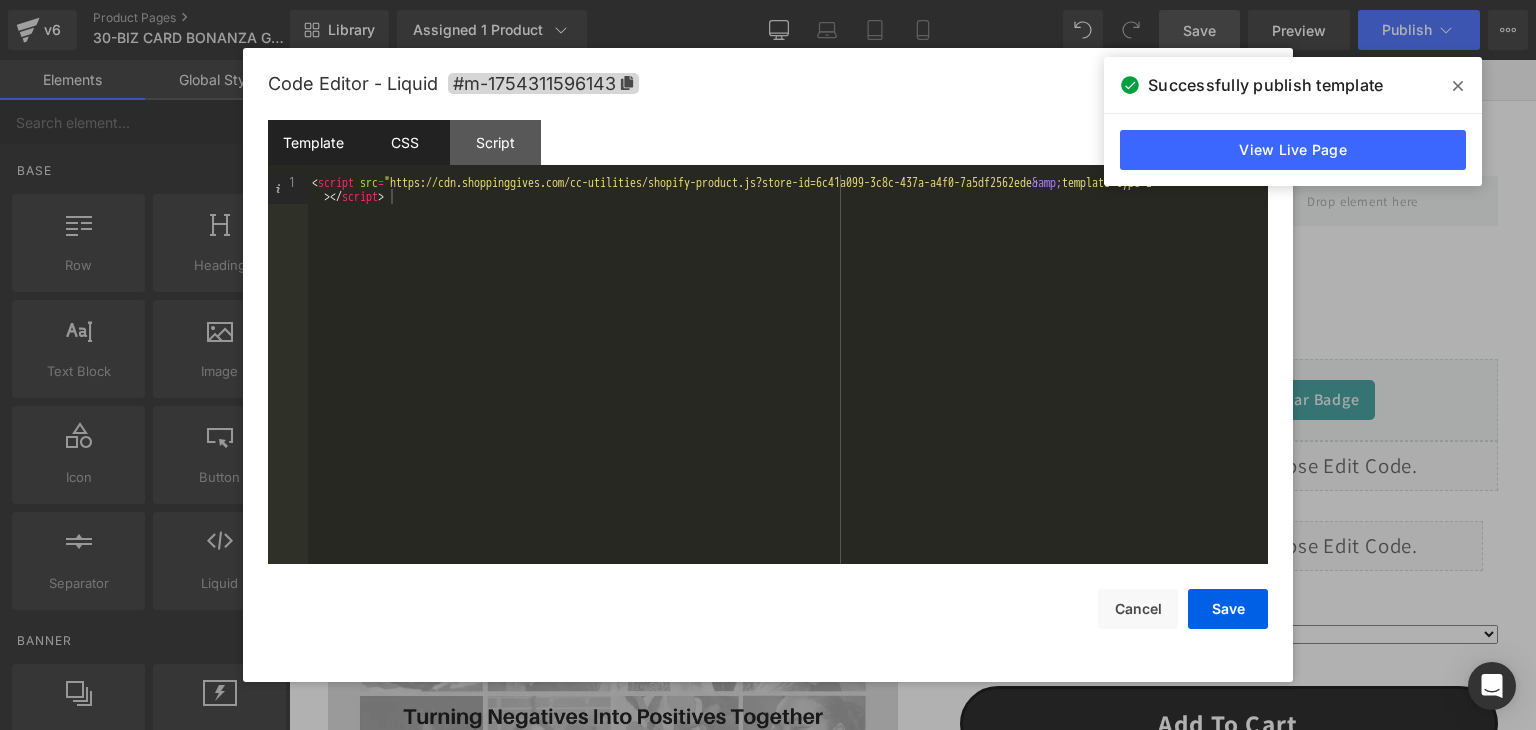 click on "CSS" at bounding box center [404, 142] 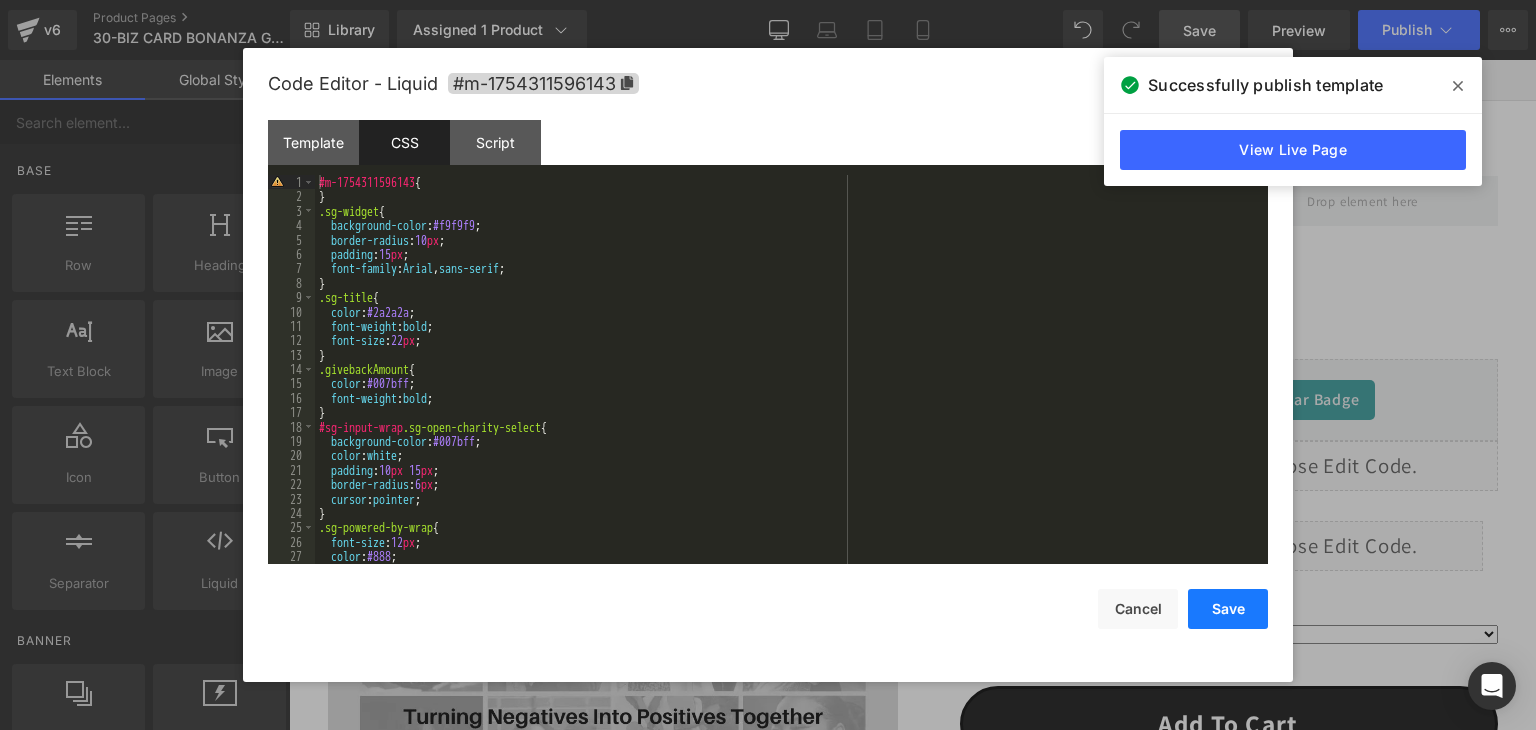 click on "Save" at bounding box center (1228, 609) 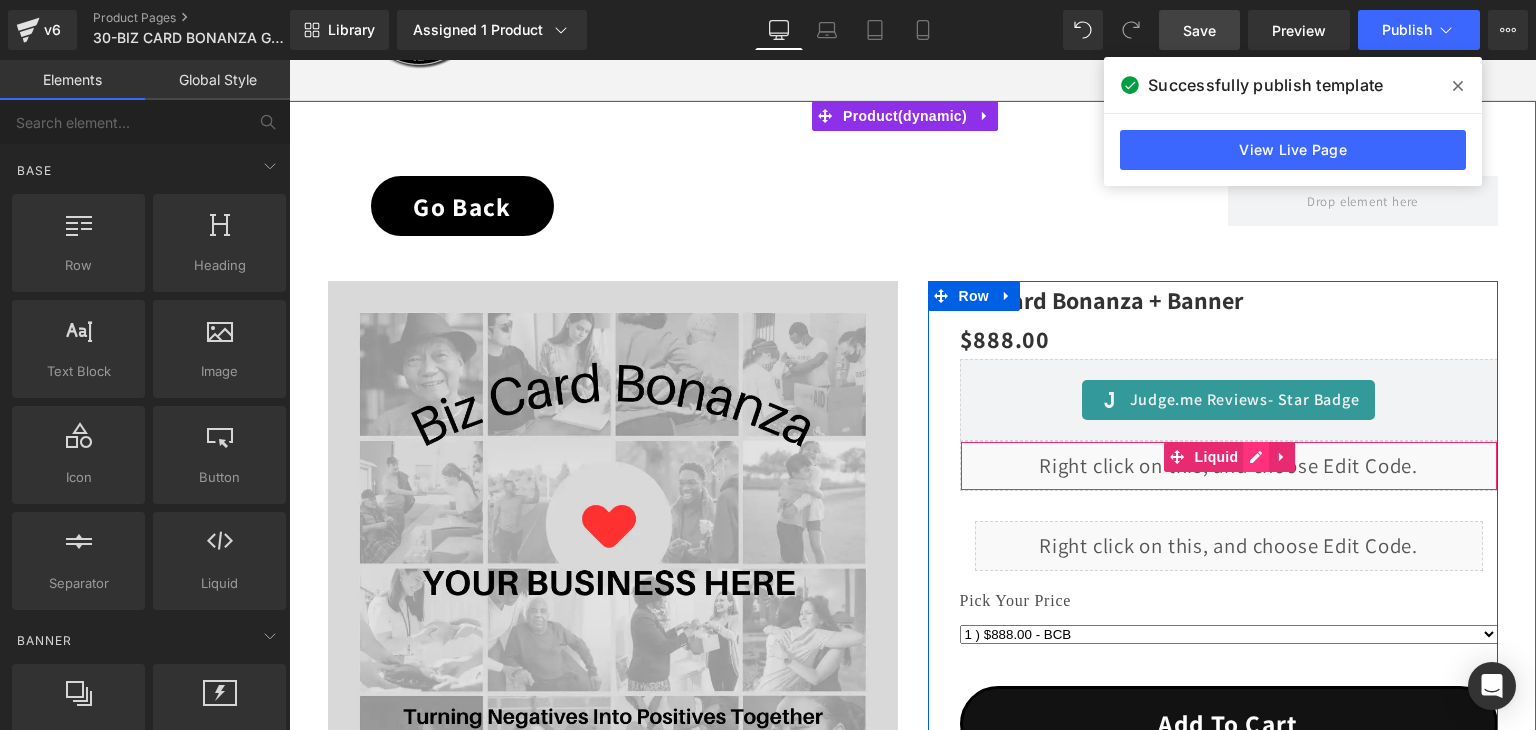 click on "Liquid" at bounding box center (1229, 466) 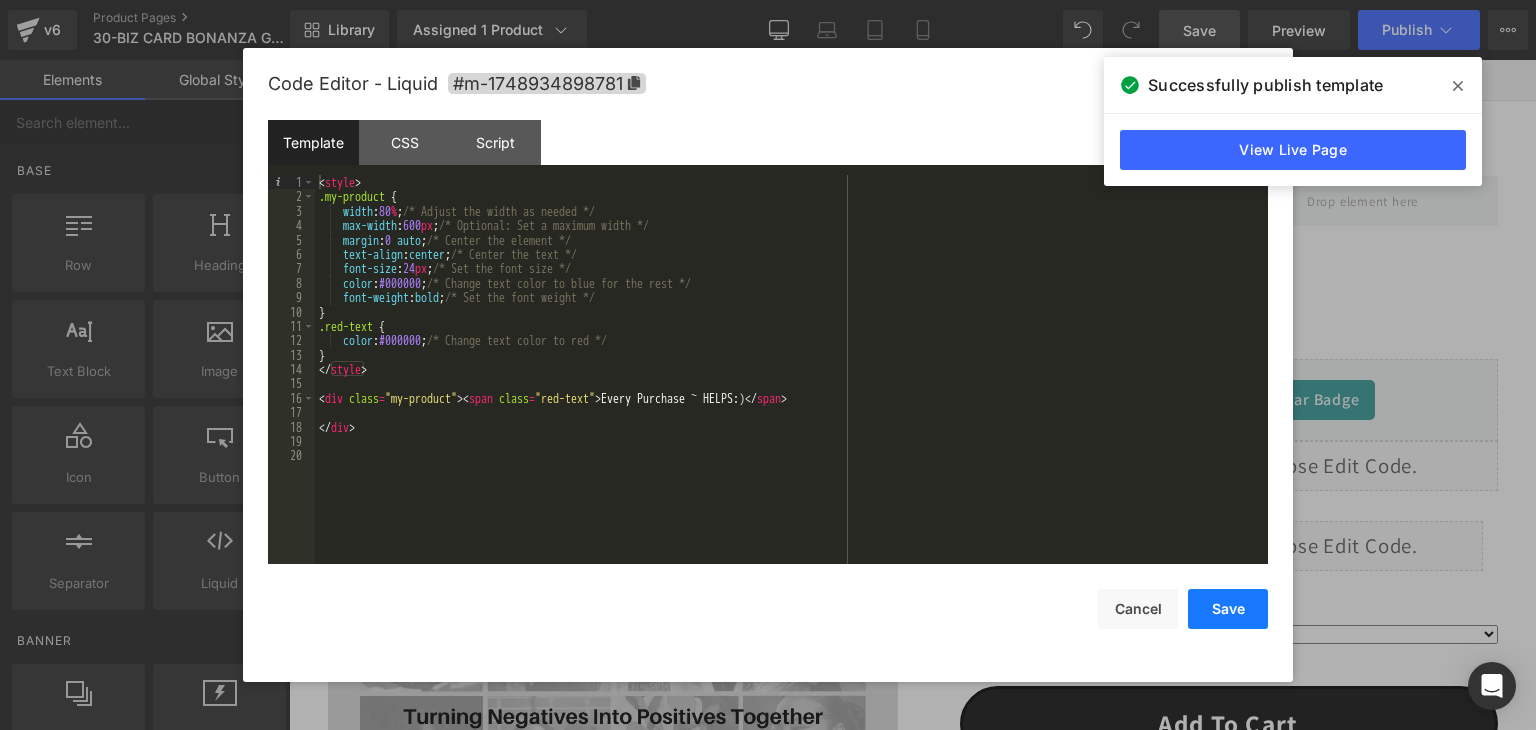 click on "Save" at bounding box center [1228, 609] 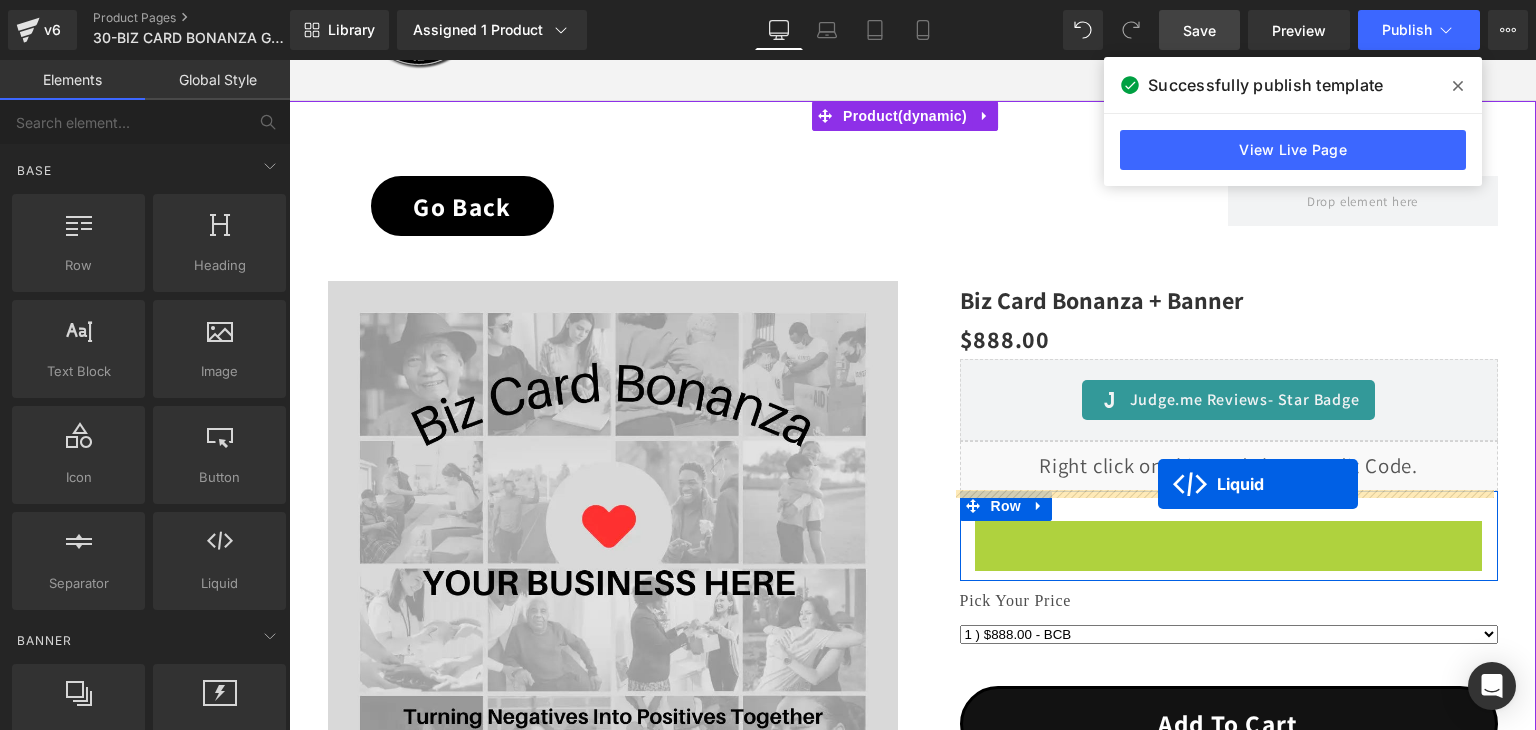 drag, startPoint x: 1167, startPoint y: 534, endPoint x: 1158, endPoint y: 484, distance: 50.803543 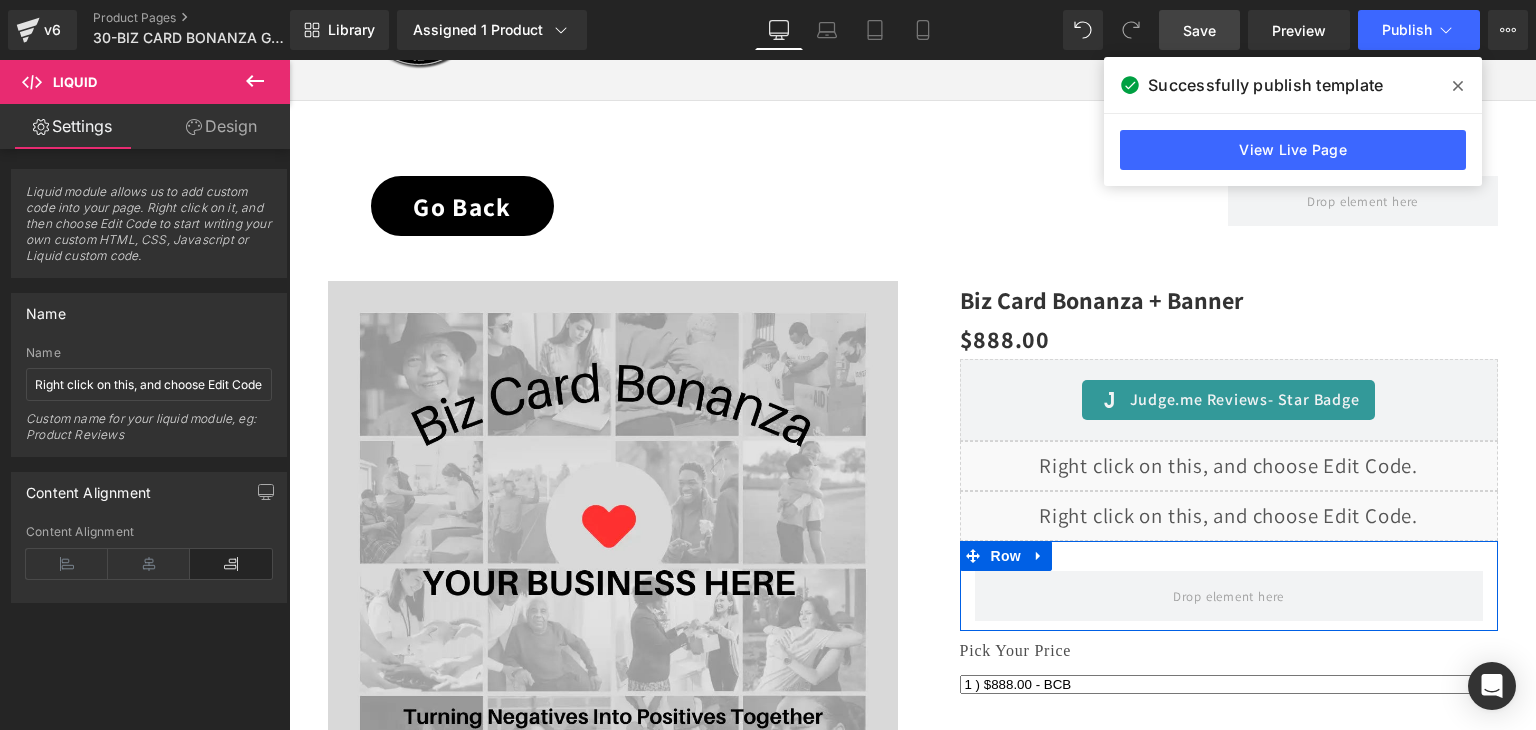 click on "Save" at bounding box center (1199, 30) 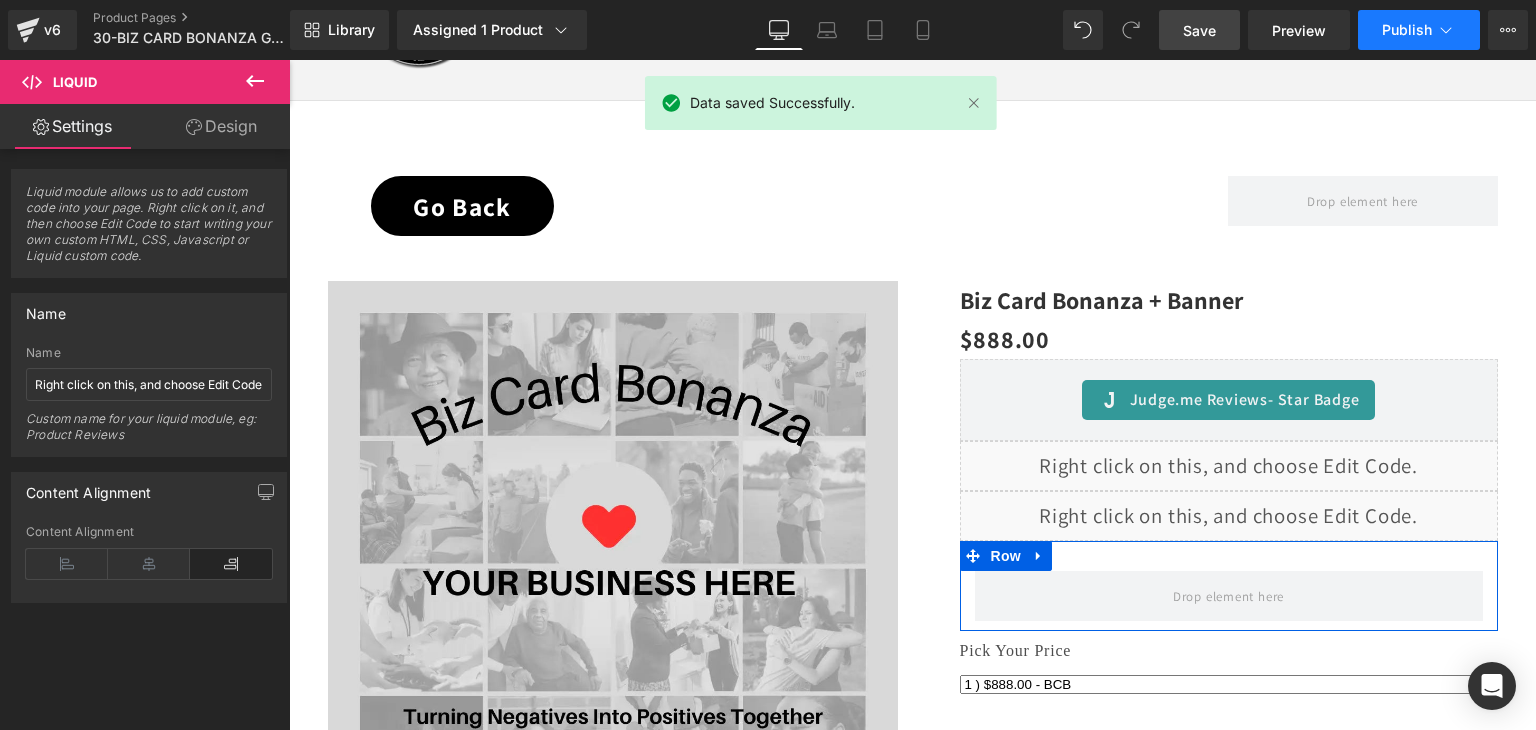 click on "Publish" at bounding box center (1419, 30) 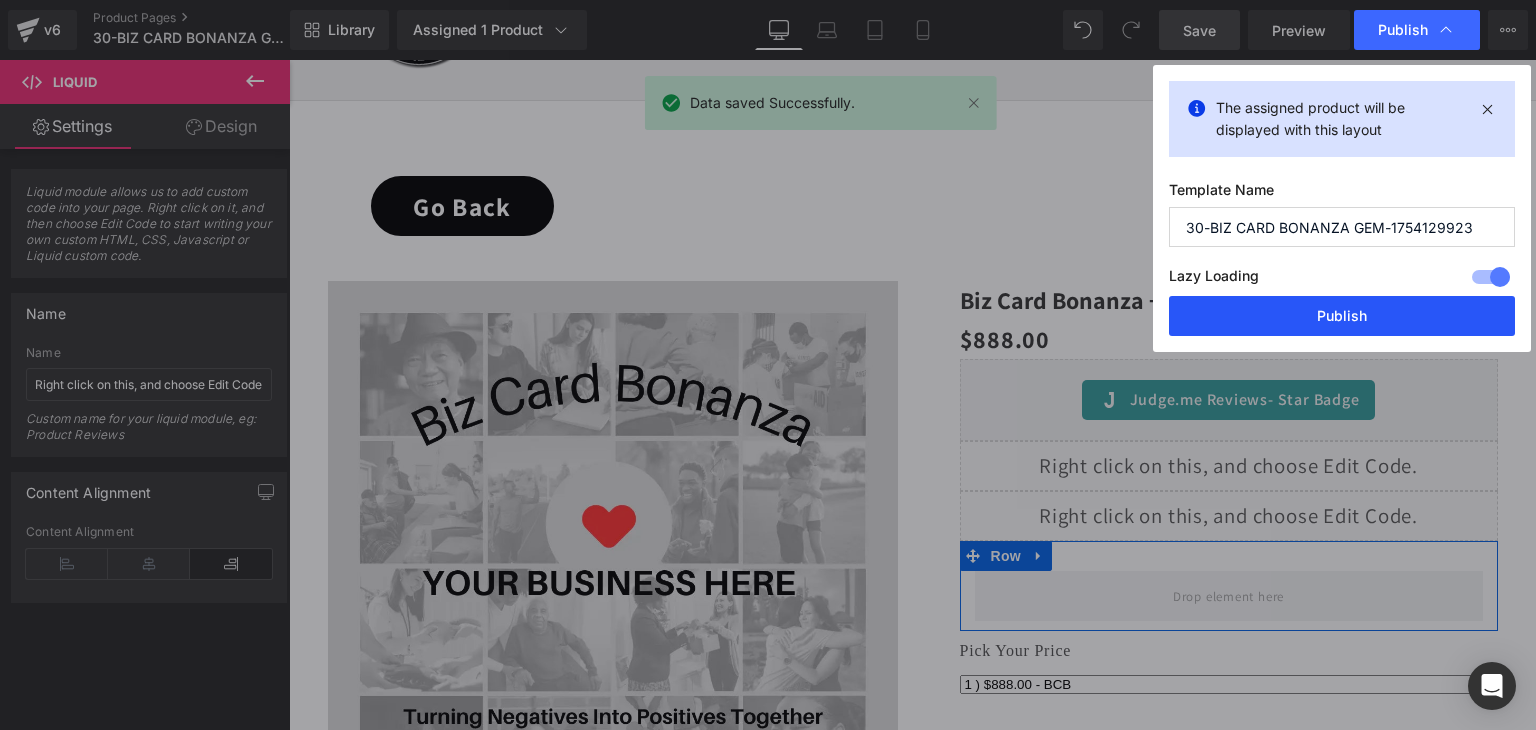 click on "Publish" at bounding box center [1342, 316] 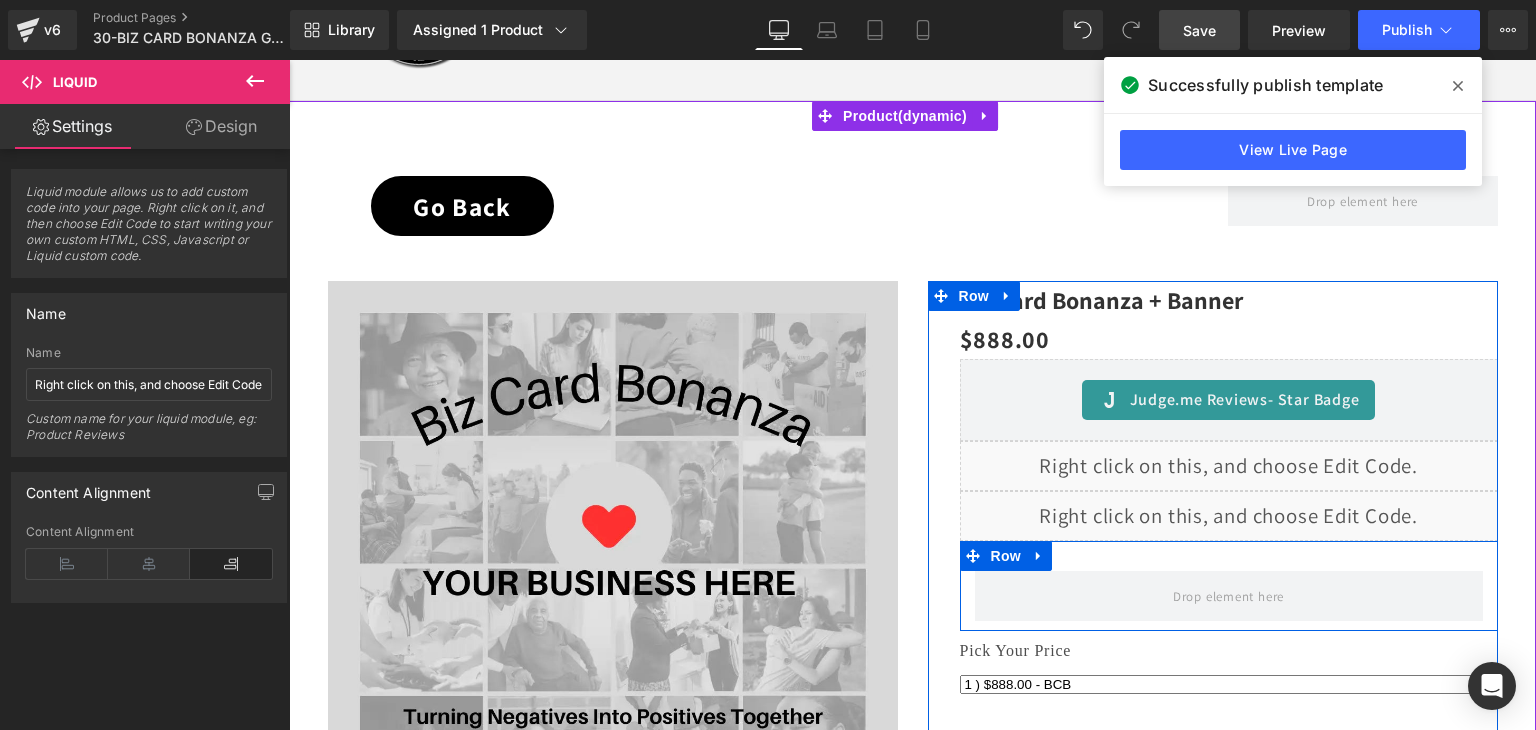 click on "Liquid" at bounding box center (1229, 516) 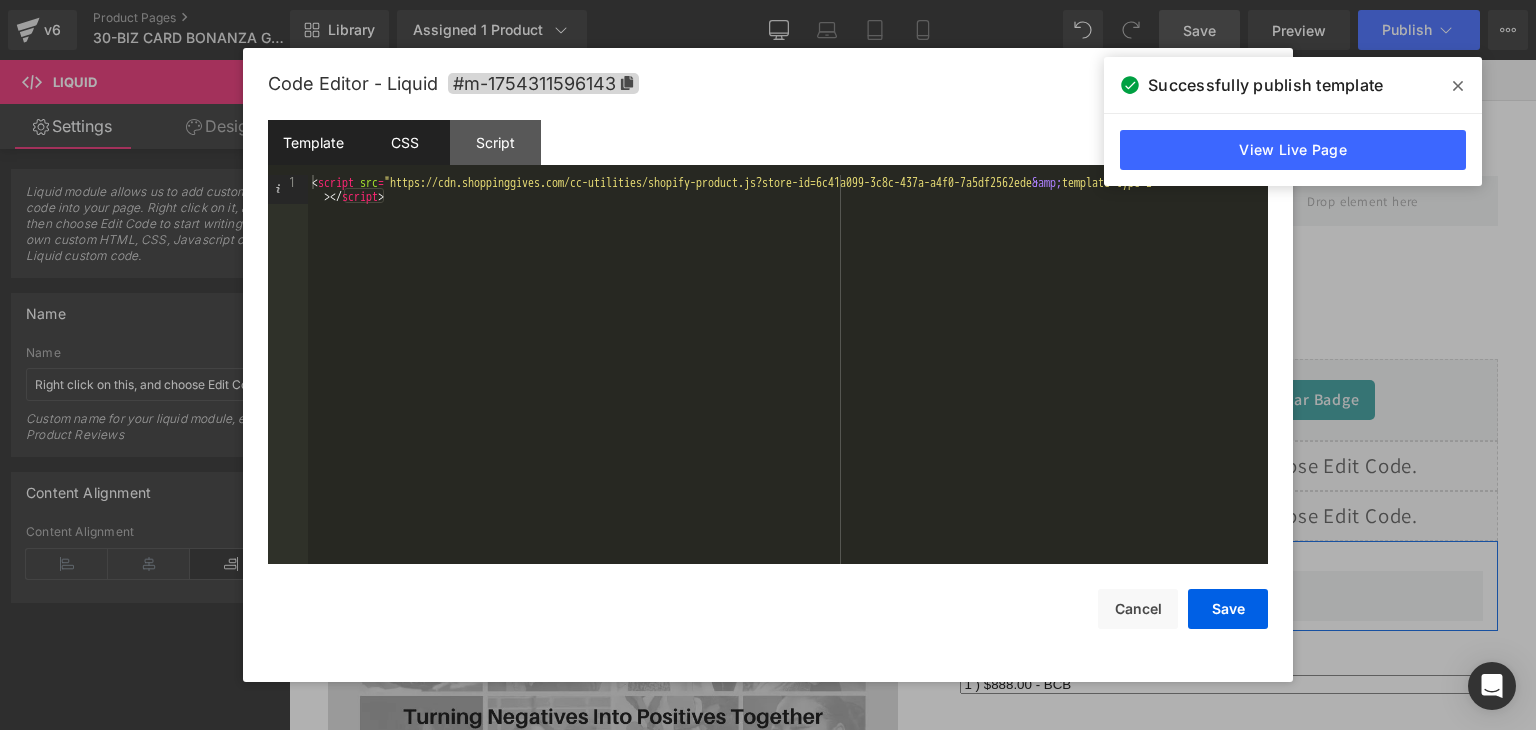 click on "CSS" at bounding box center (404, 142) 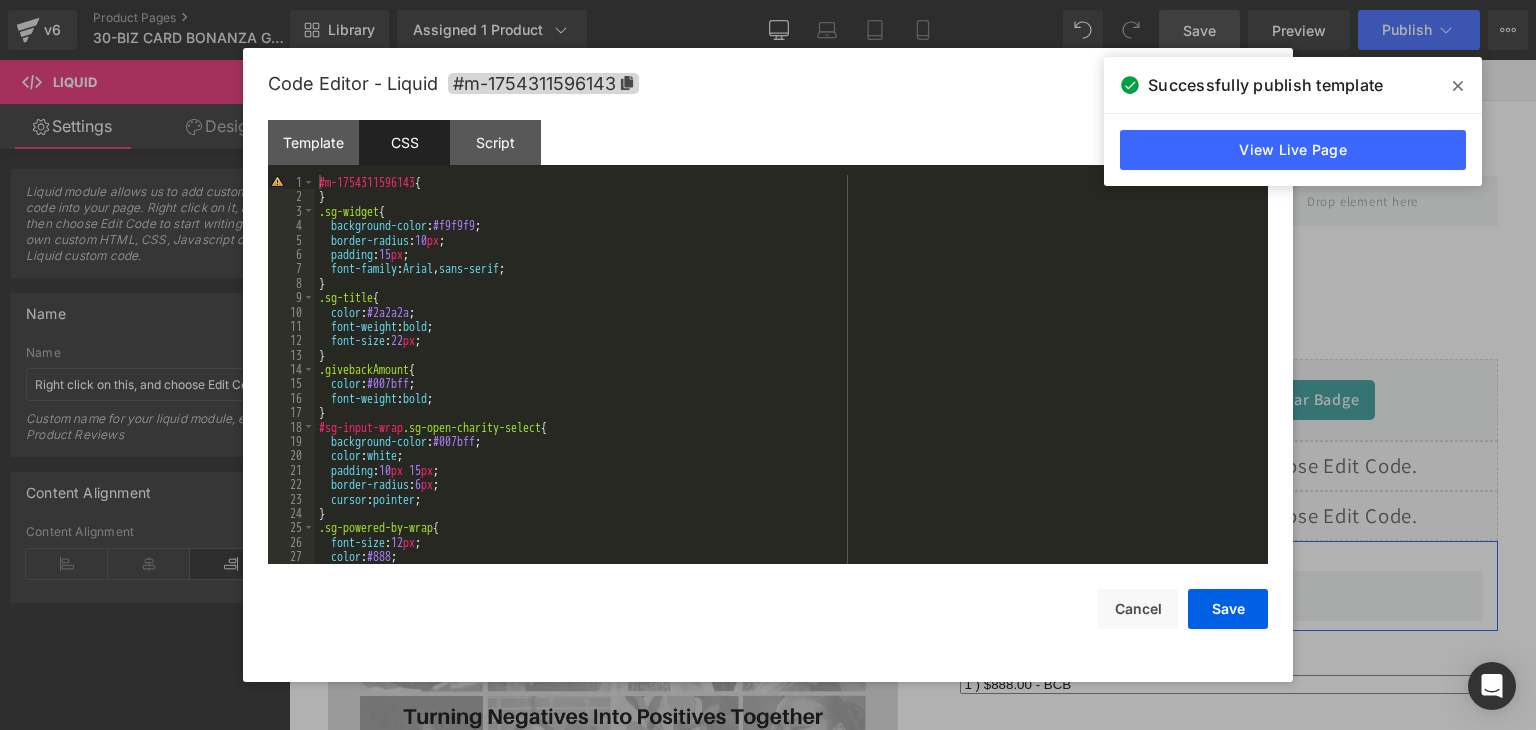 scroll, scrollTop: 28, scrollLeft: 0, axis: vertical 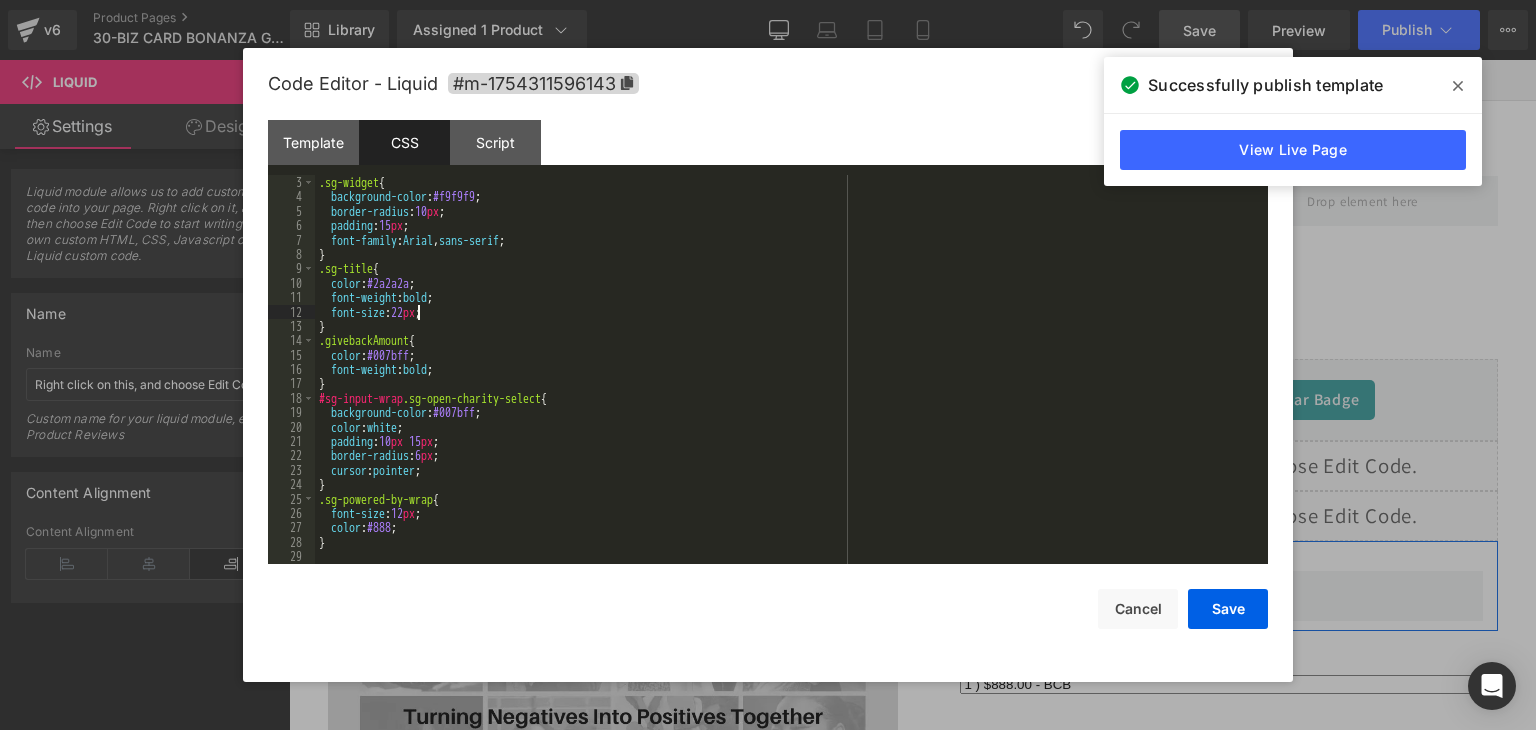 click on ".sg-widget {    background-color :  #f9f9f9 ;    border-radius :  10 px ;    padding :  15 px ;    font-family :  Arial ,  sans-serif ; } .sg-title {    color :  #2a2a2a ;    font-weight :  bold ;    font-size :  22 px ; } .givebackAmount {    color :  #007bff ;    font-weight :  bold ; } #sg-input-wrap .sg-open-charity-select {    background-color :  #007bff ;    color :  white ;    padding :  10 px   15 px ;    border-radius :  6 px ;    cursor :  pointer ; } .sg-powered-by-wrap {    font-size :  12 px ;    color :  #888 ; }" at bounding box center (787, 384) 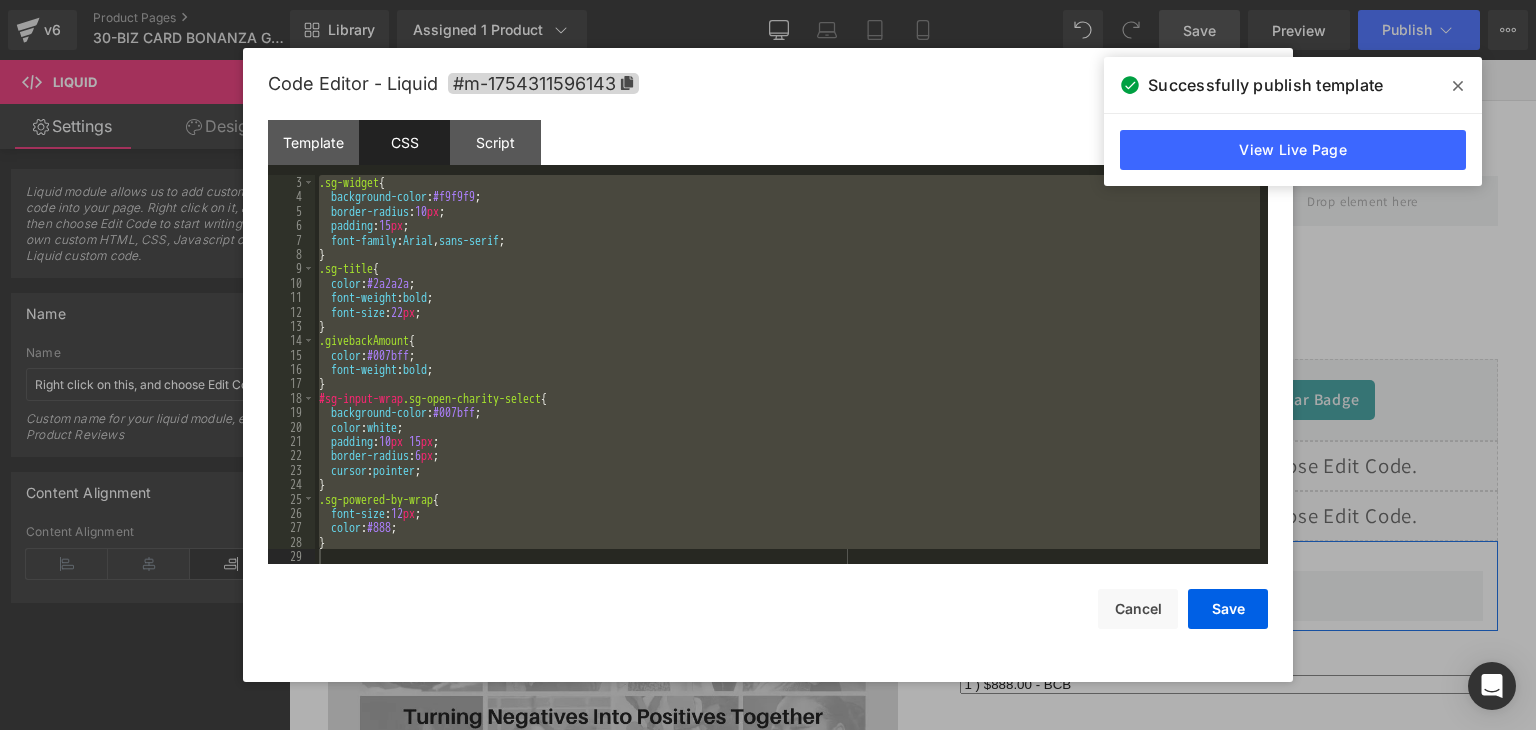 click on ".sg-widget {    background-color :  #f9f9f9 ;    border-radius :  10 px ;    padding :  15 px ;    font-family :  Arial ,  sans-serif ; } .sg-title {    color :  #2a2a2a ;    font-weight :  bold ;    font-size :  22 px ; } .givebackAmount {    color :  #007bff ;    font-weight :  bold ; } #sg-input-wrap .sg-open-charity-select {    background-color :  #007bff ;    color :  white ;    padding :  10 px   15 px ;    border-radius :  6 px ;    cursor :  pointer ; } .sg-powered-by-wrap {    font-size :  12 px ;    color :  #888 ; }" at bounding box center (787, 369) 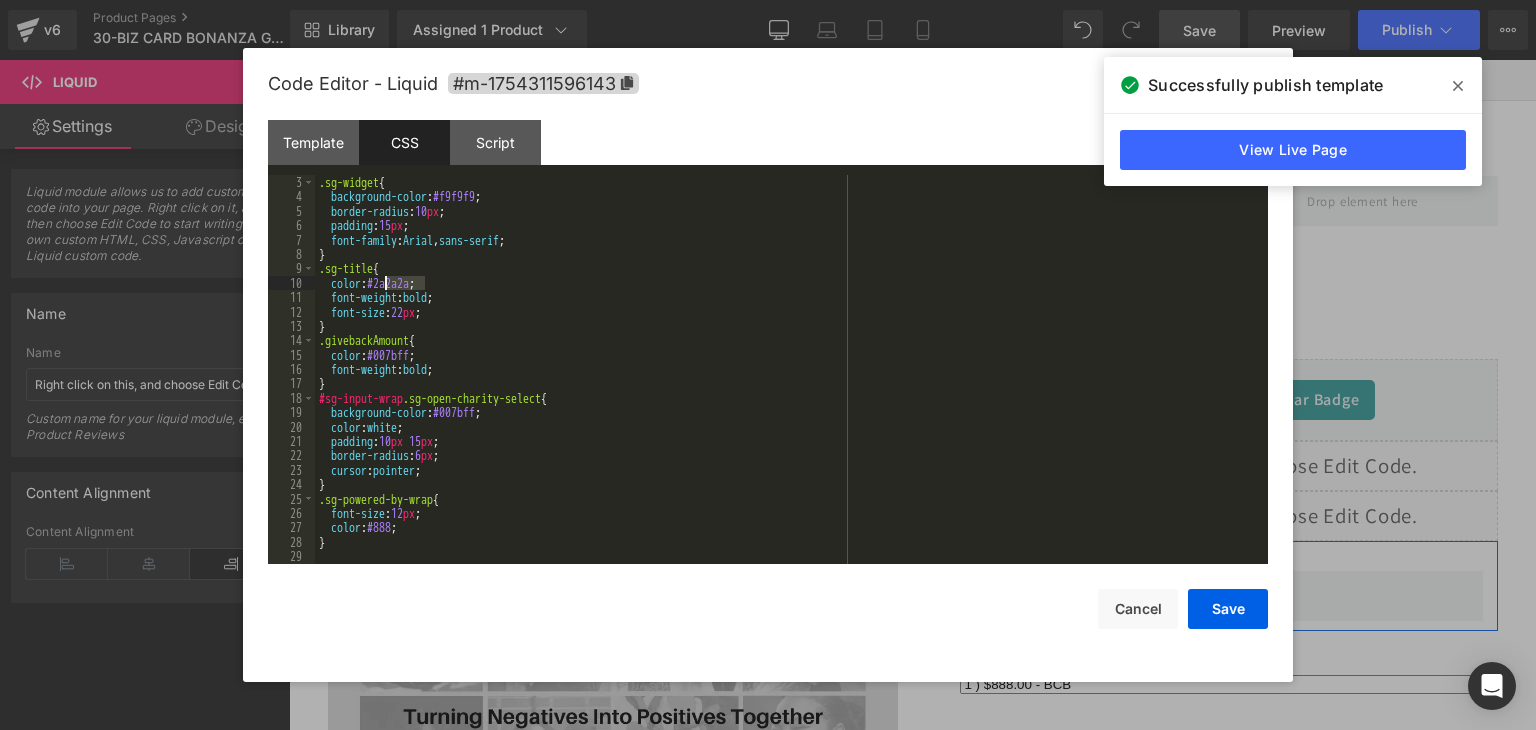 drag, startPoint x: 426, startPoint y: 286, endPoint x: 388, endPoint y: 283, distance: 38.118237 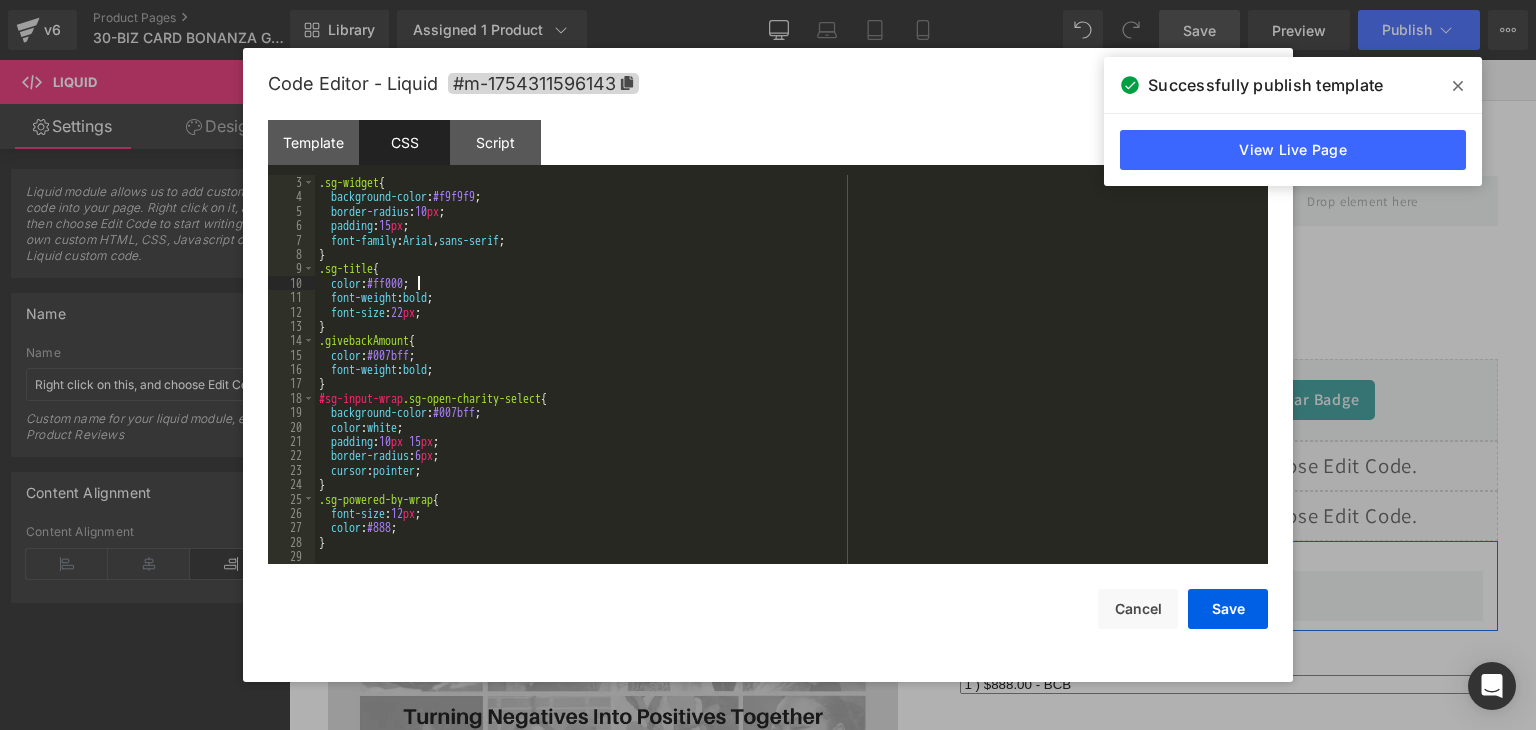 type 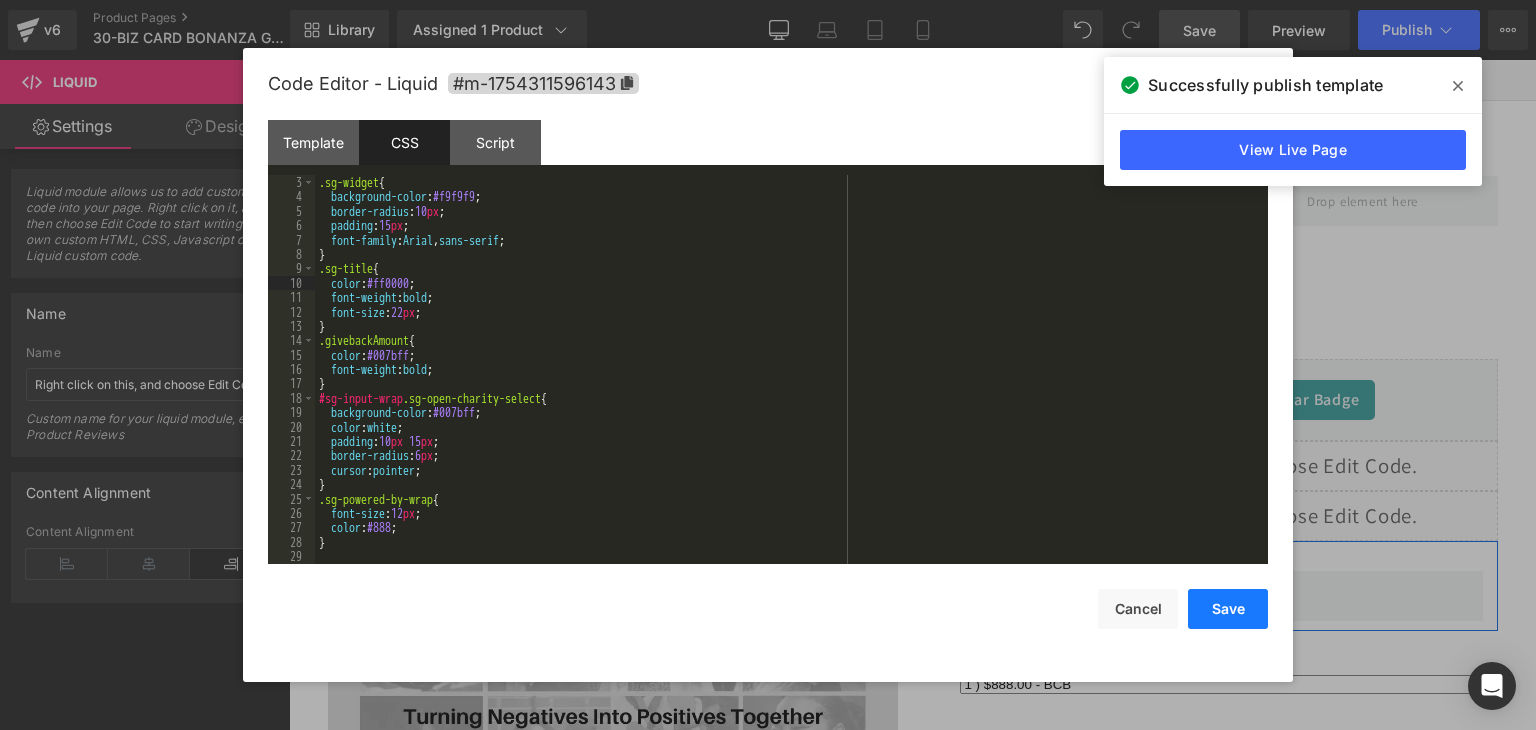 click on "Save" at bounding box center [1228, 609] 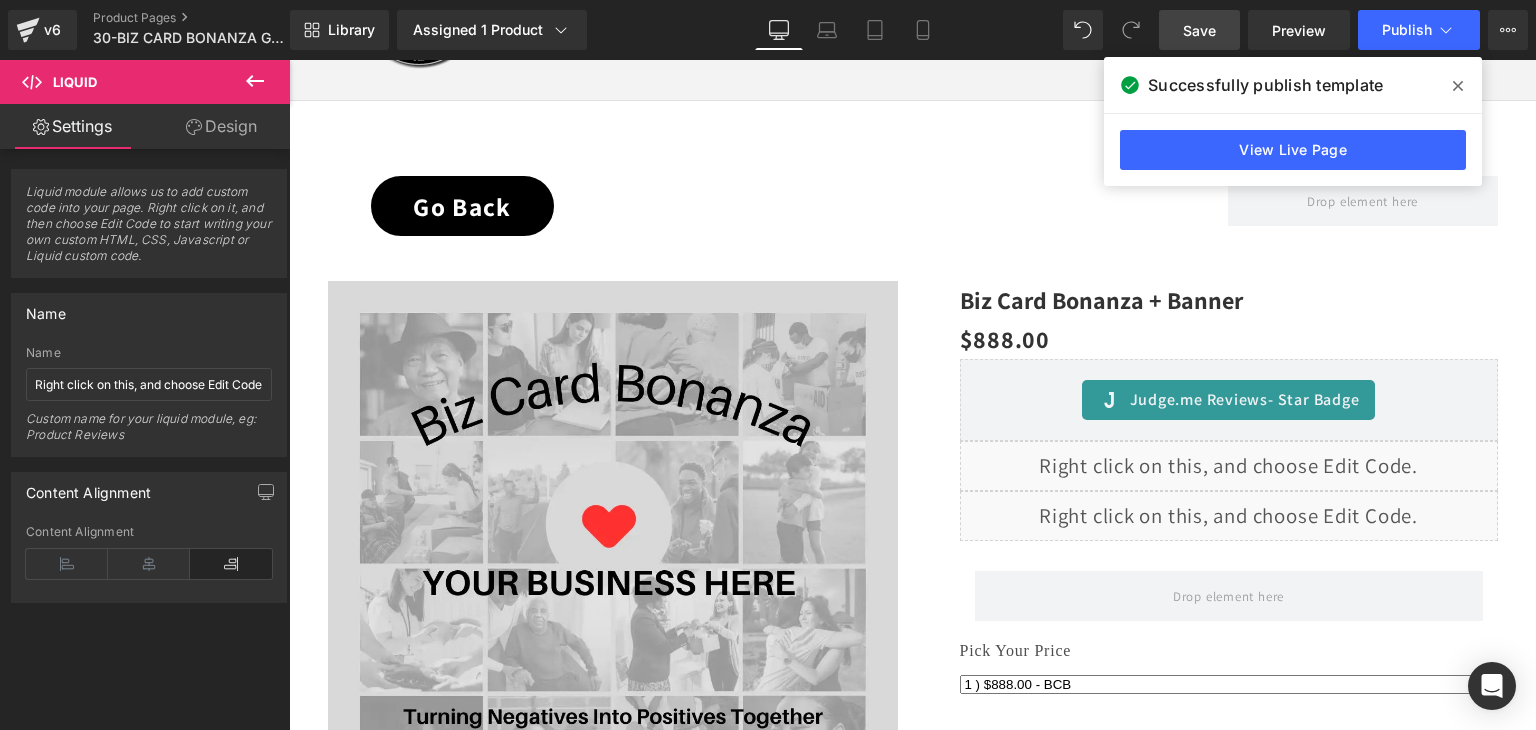 click on "Save" at bounding box center (1199, 30) 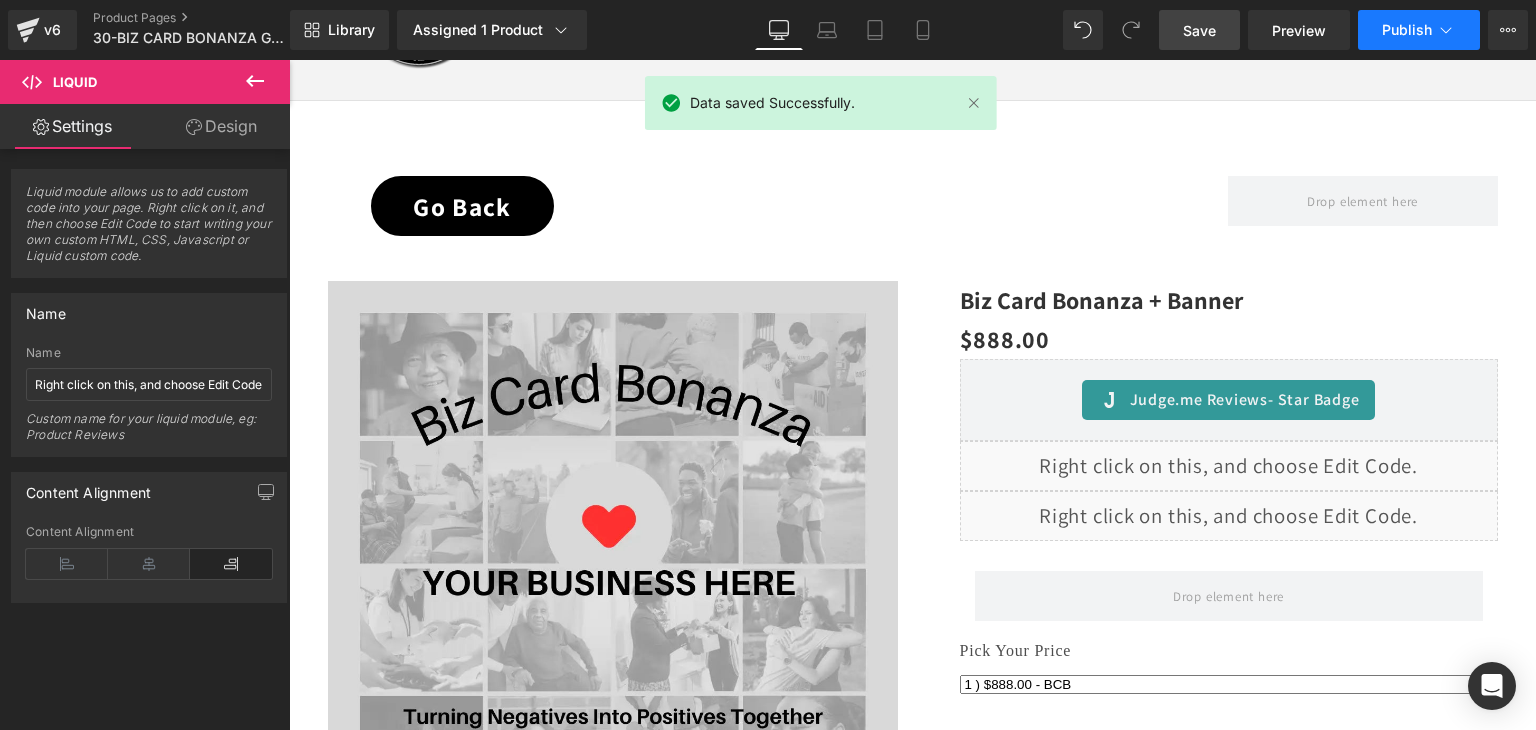 click 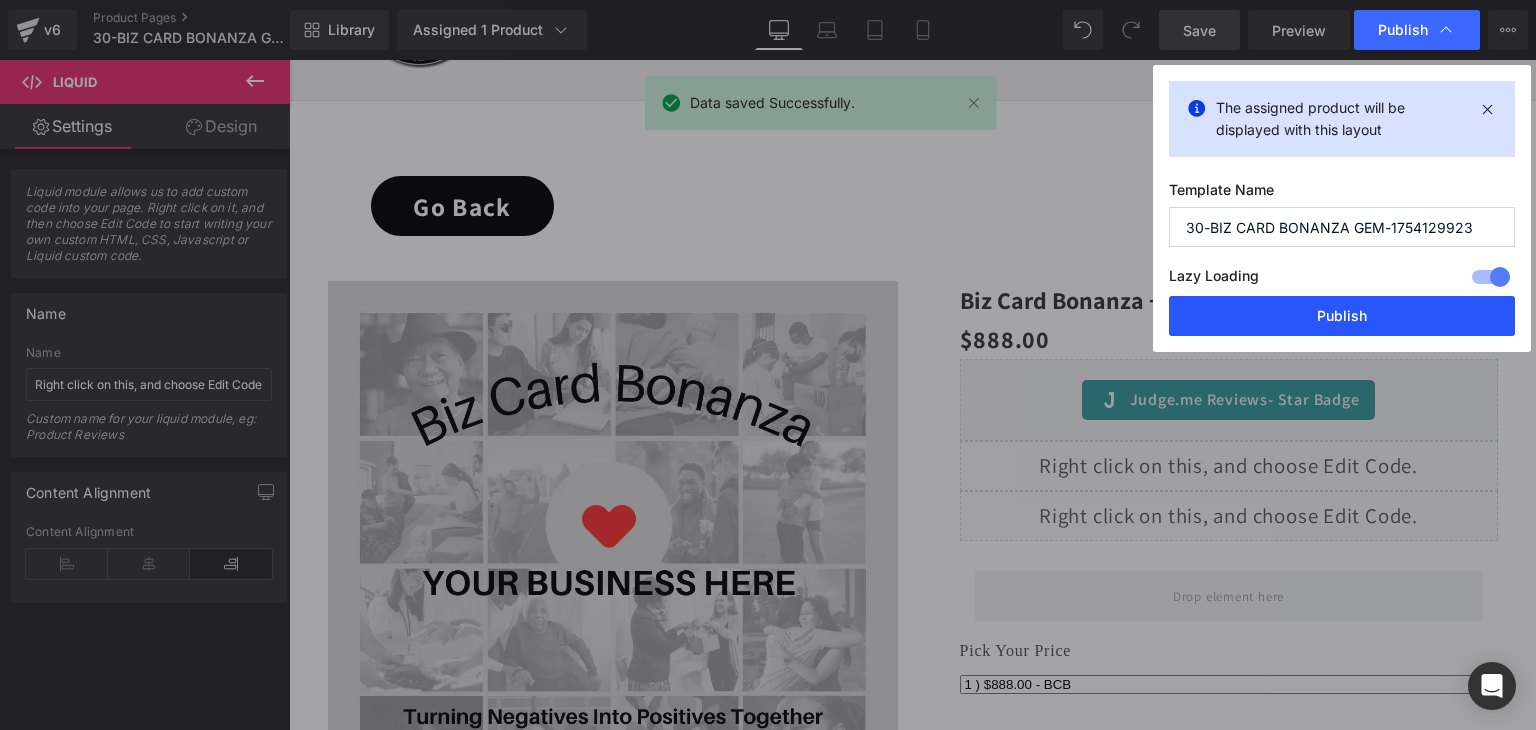 click on "Publish" at bounding box center (1342, 316) 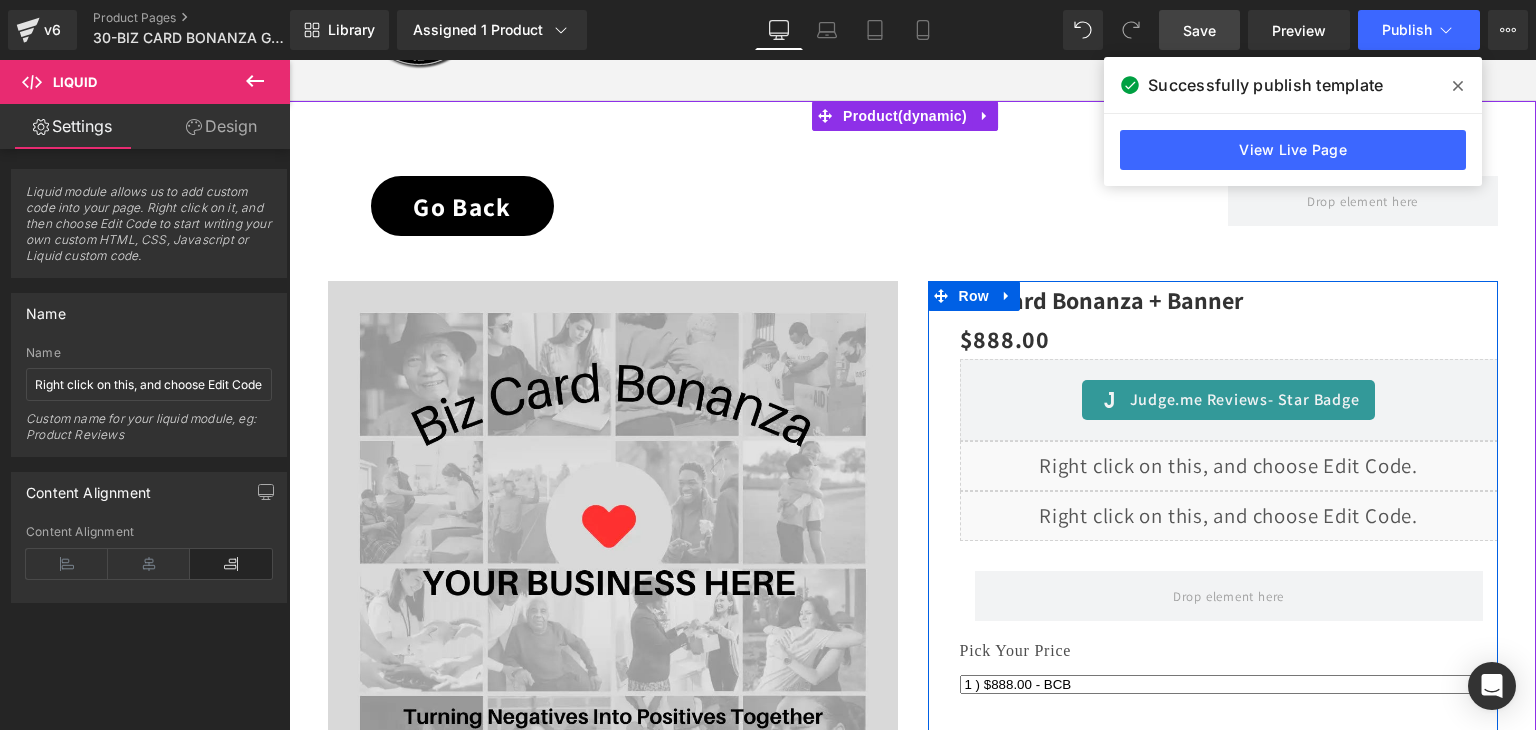 click on "Liquid" at bounding box center [1229, 466] 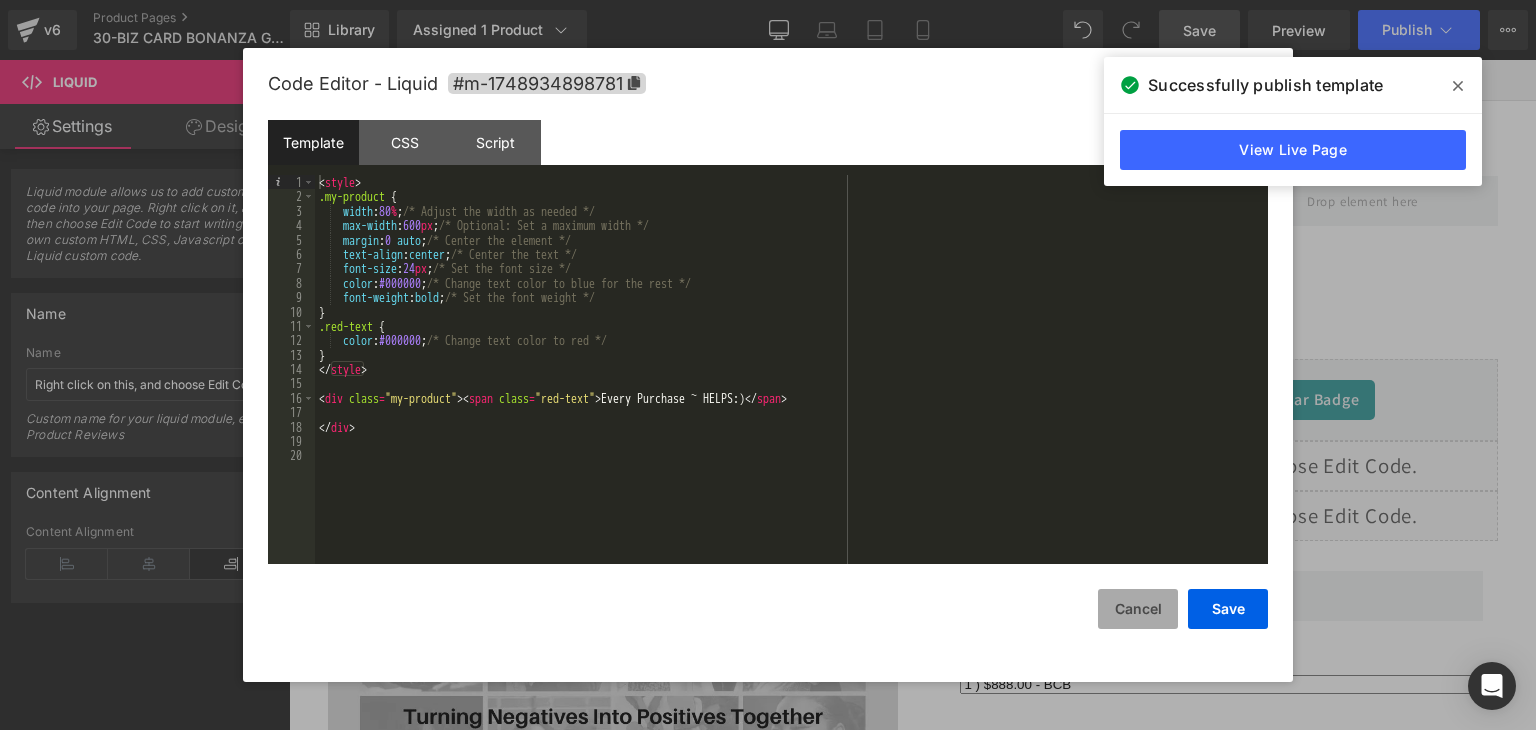 click on "Cancel" at bounding box center [1138, 609] 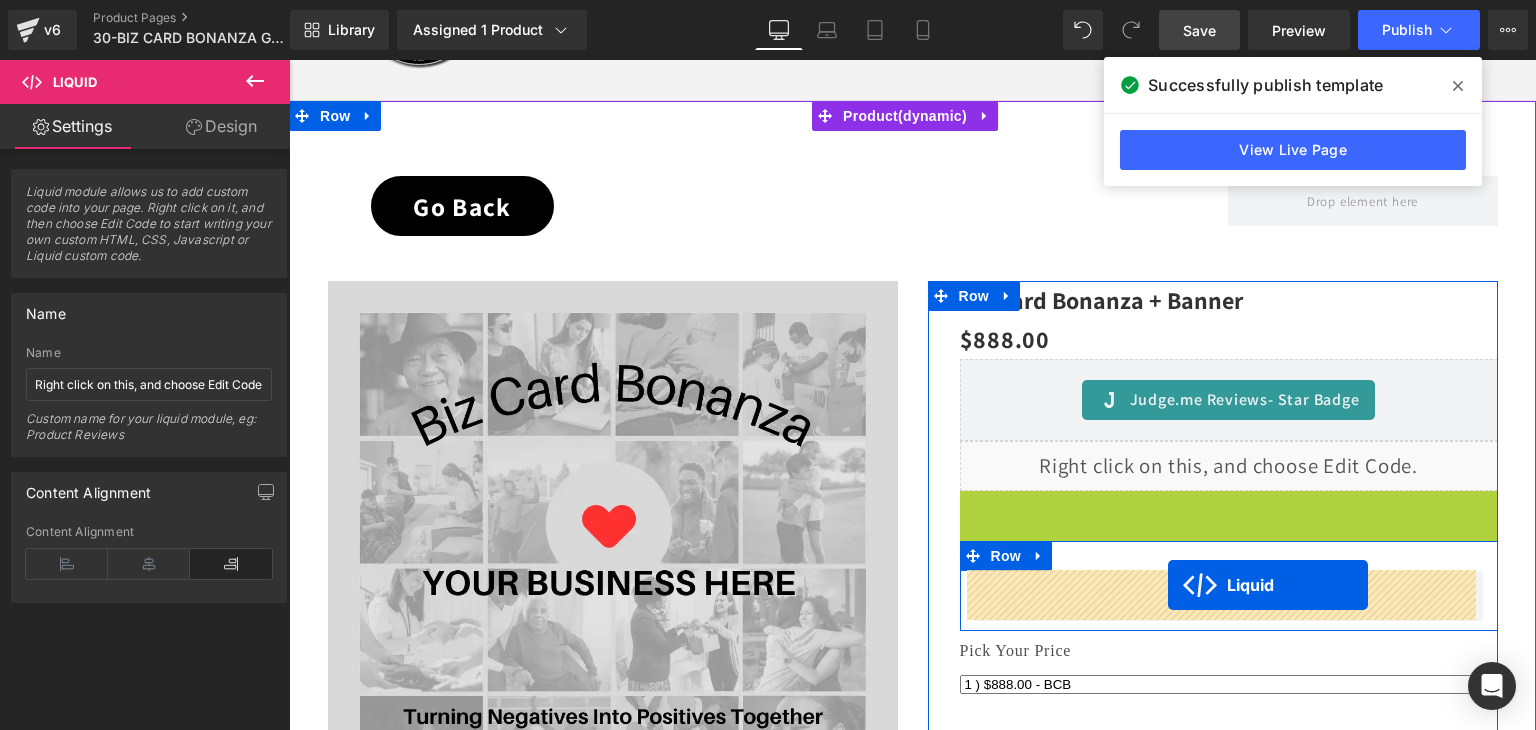 drag, startPoint x: 1171, startPoint y: 505, endPoint x: 1164, endPoint y: 588, distance: 83.294655 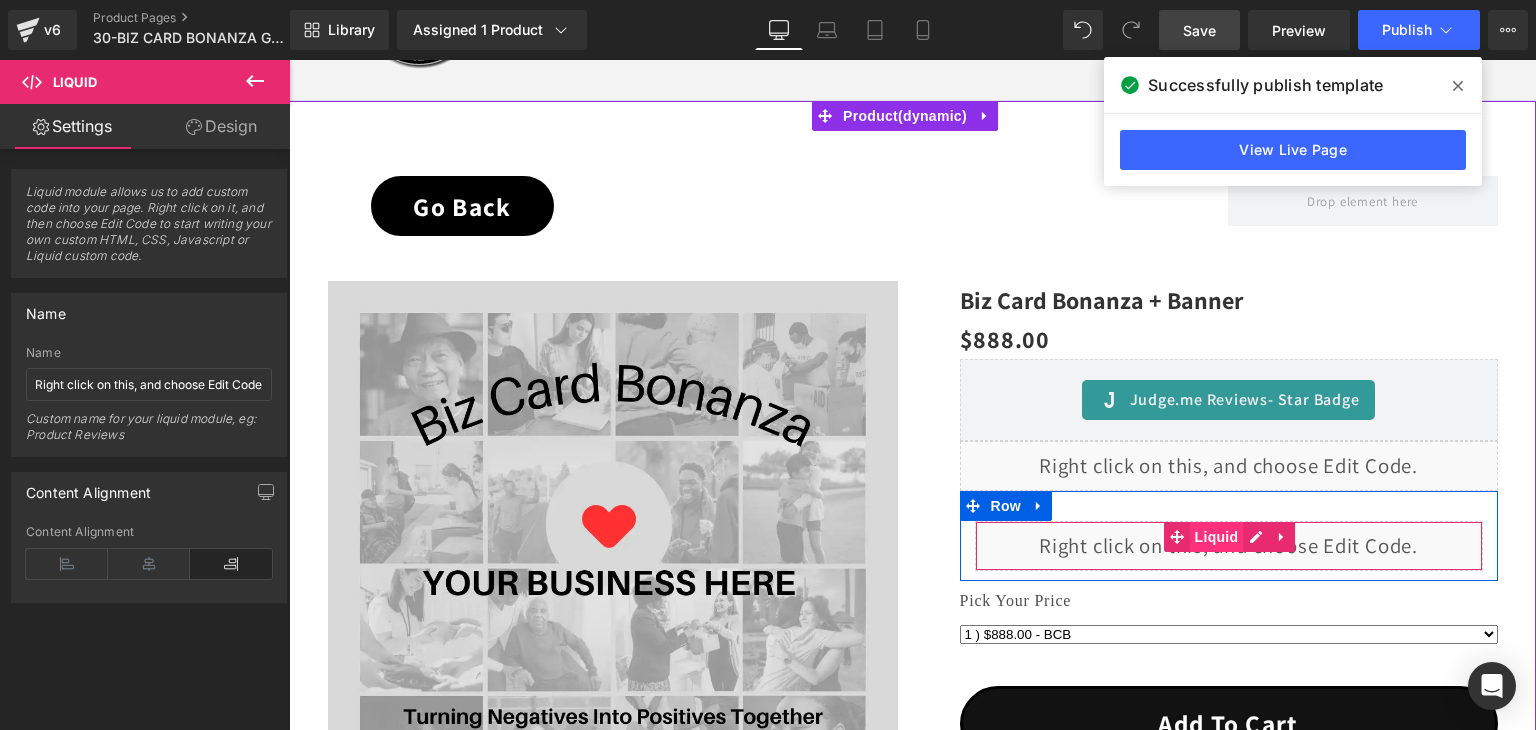 click on "Liquid" at bounding box center (1217, 537) 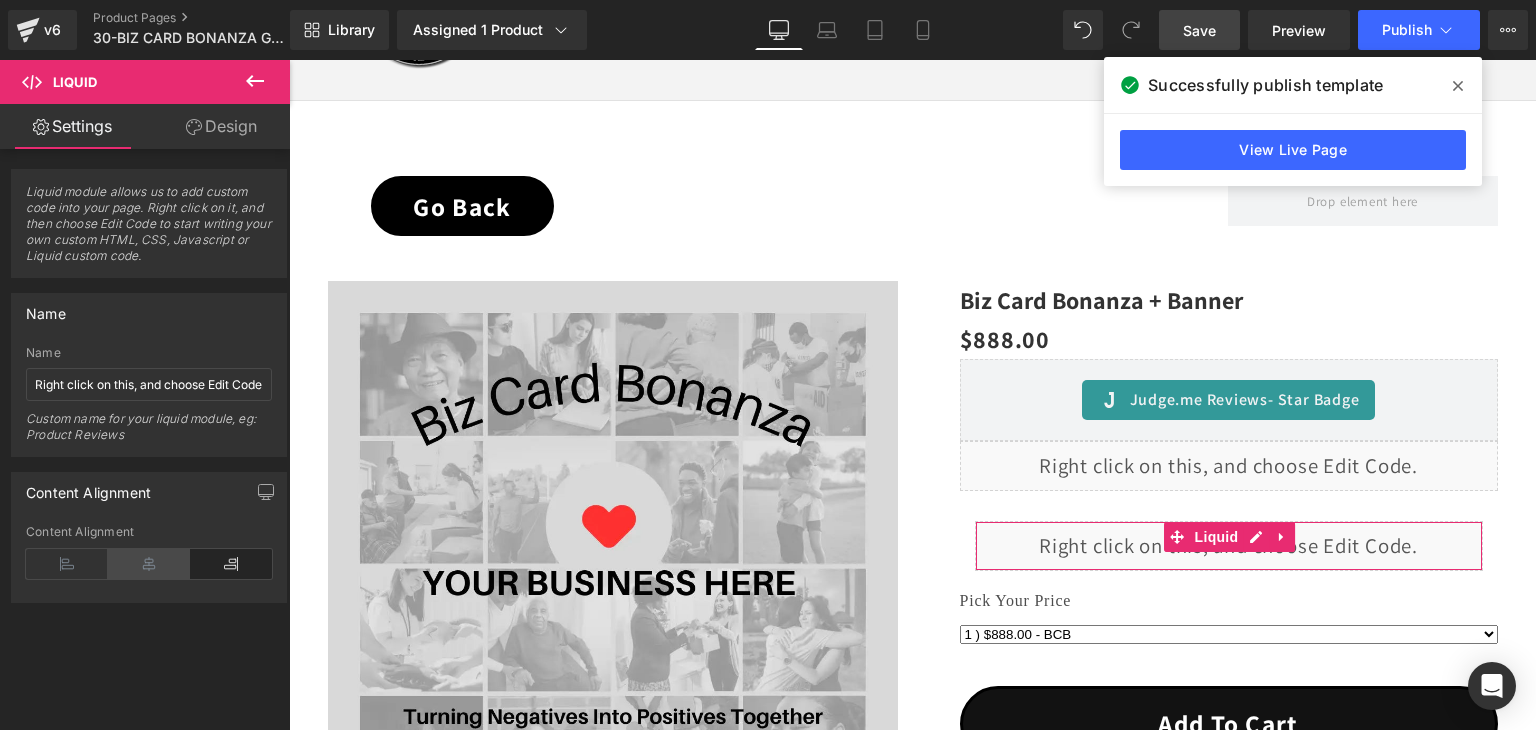 click at bounding box center [149, 564] 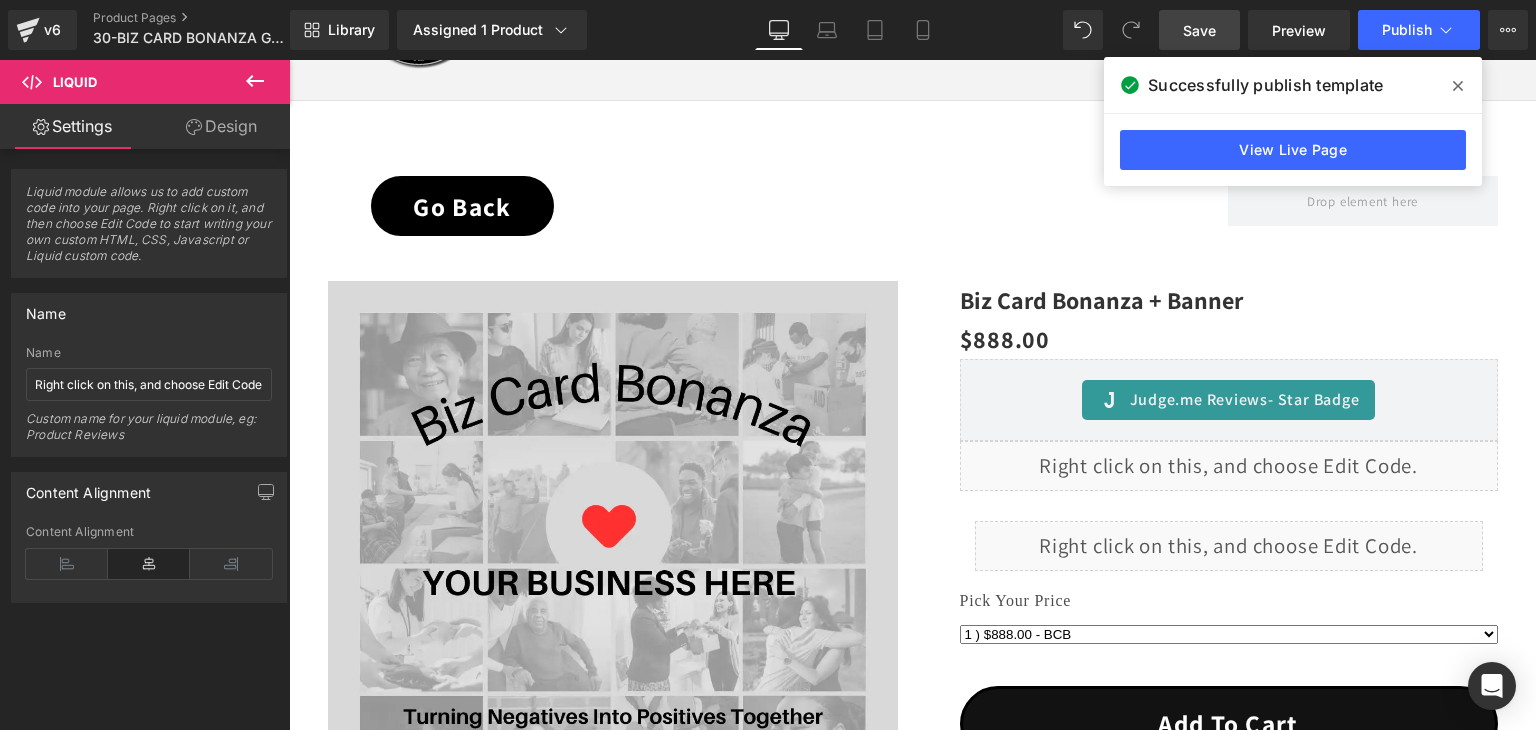 click on "Save" at bounding box center (1199, 30) 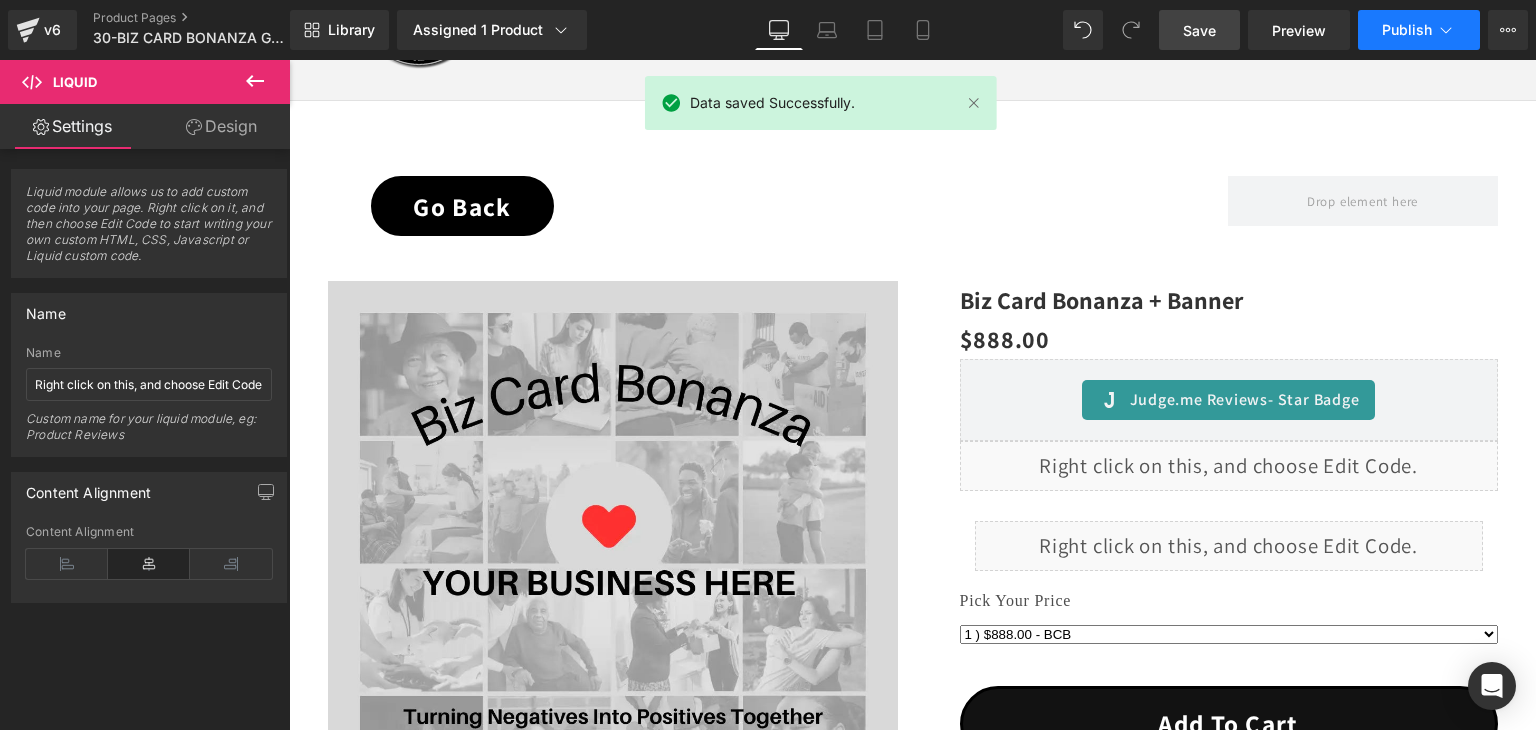 click 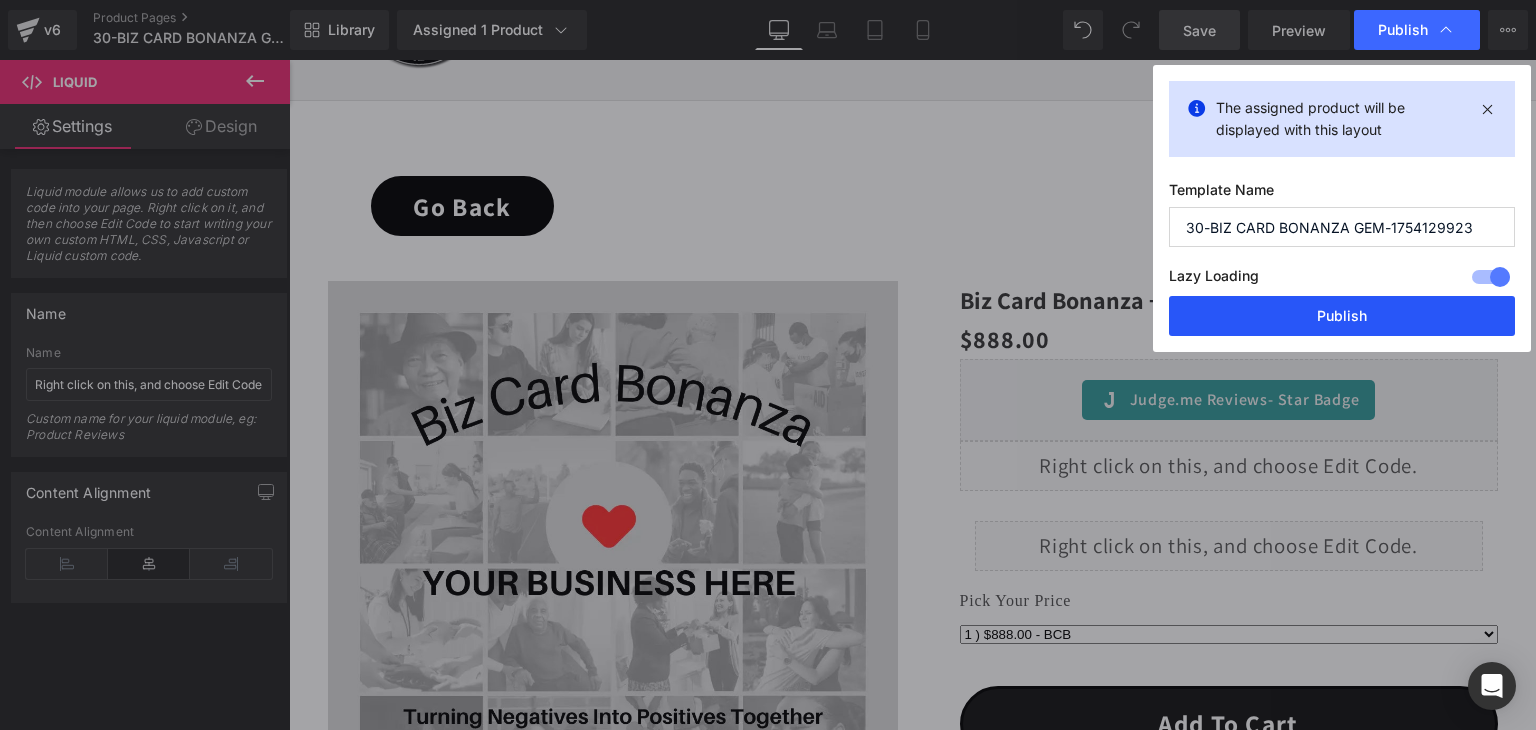 click on "Publish" at bounding box center (1342, 316) 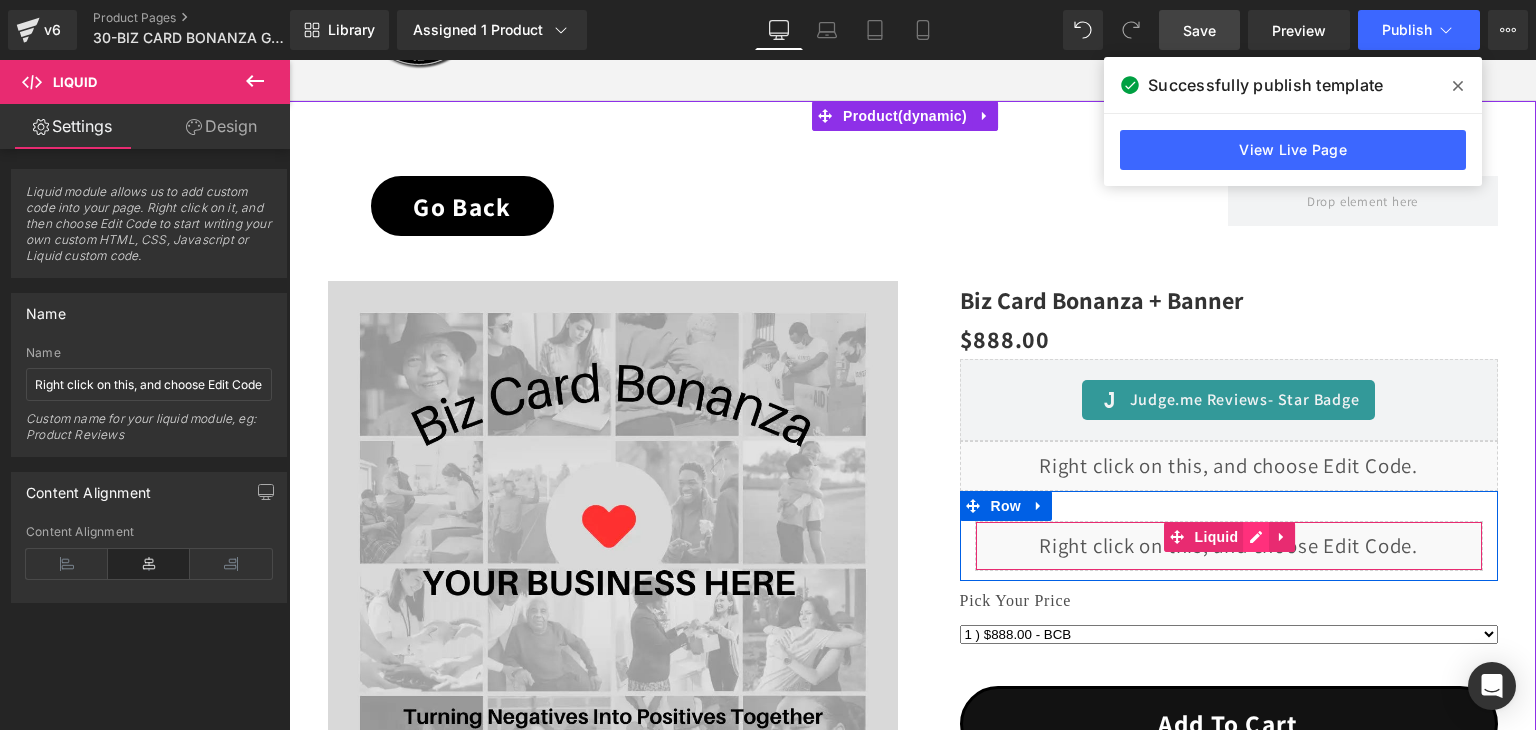 click on "Liquid" at bounding box center [1229, 546] 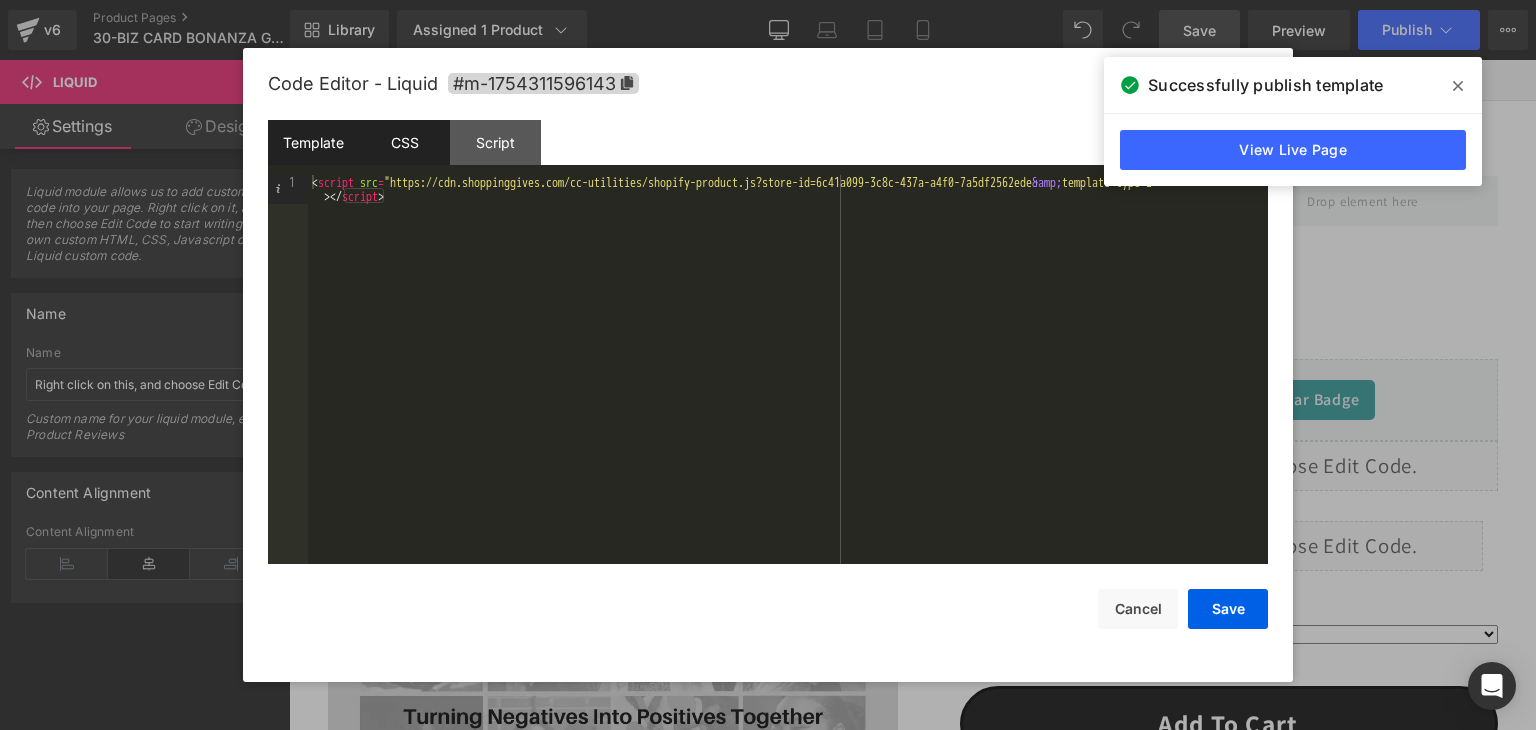 click on "CSS" at bounding box center (404, 142) 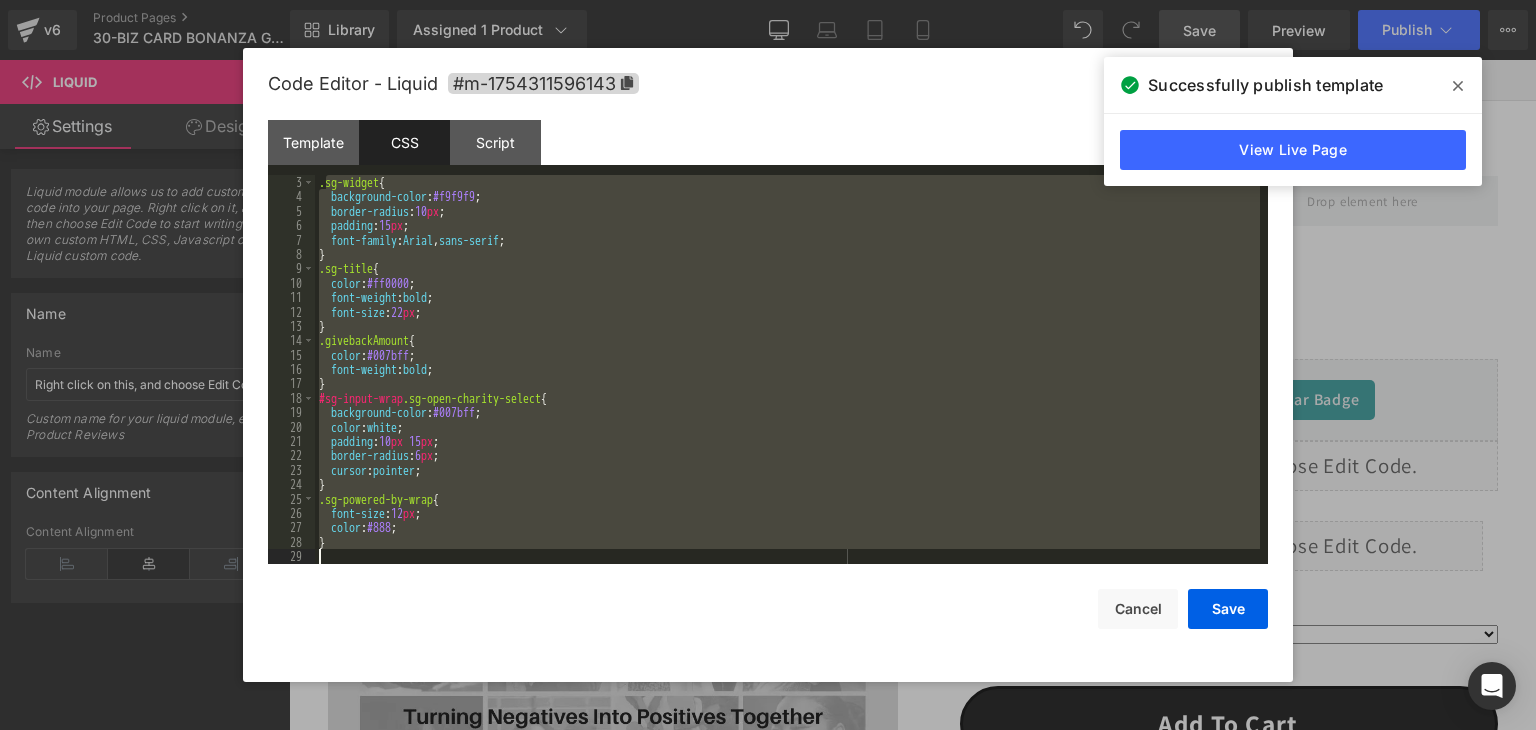 scroll, scrollTop: 28, scrollLeft: 0, axis: vertical 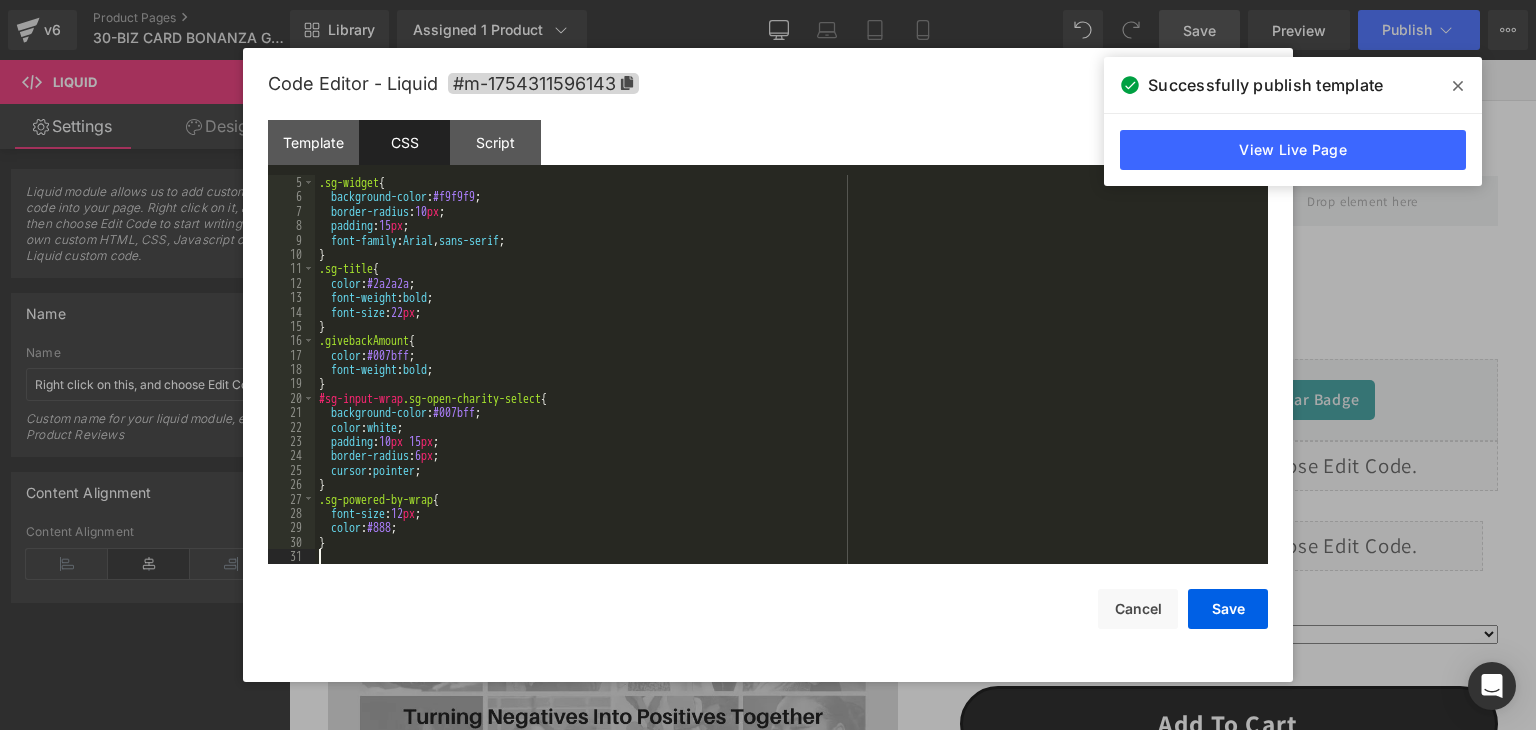 click on ".sg-widget {    background-color :  #f9f9f9 ;    border-radius :  10 px ;    padding :  15 px ;    font-family :  Arial ,  sans-serif ; } .sg-title {    color :  #2a2a2a ;    font-weight :  bold ;    font-size :  22 px ; } .givebackAmount {    color :  #007bff ;    font-weight :  bold ; } #sg-input-wrap .sg-open-charity-select {    background-color :  #007bff ;    color :  white ;    padding :  10 px   15 px ;    border-radius :  6 px ;    cursor :  pointer ; } .sg-powered-by-wrap {    font-size :  12 px ;    color :  #888 ; }" at bounding box center (787, 384) 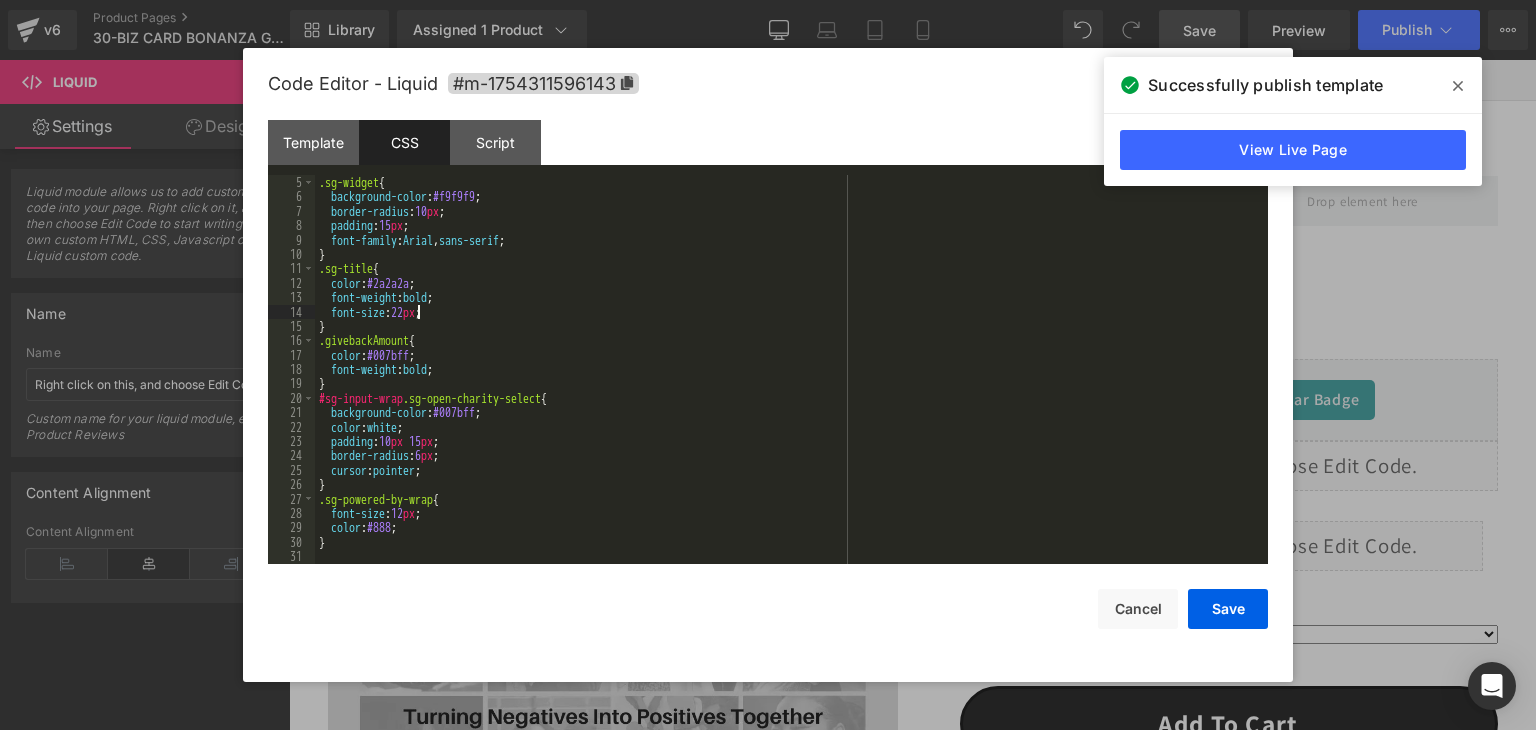 type 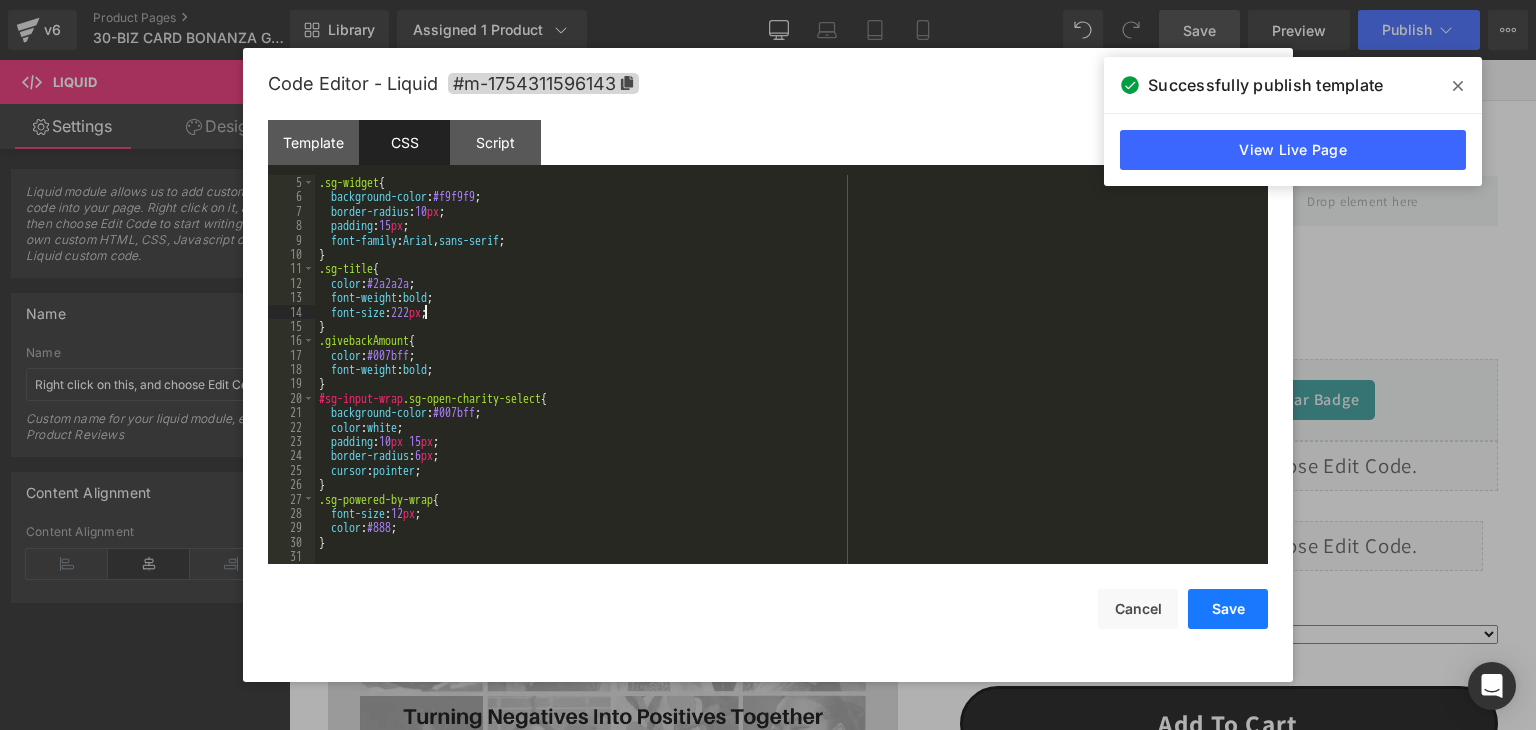 click on "Save" at bounding box center [1228, 609] 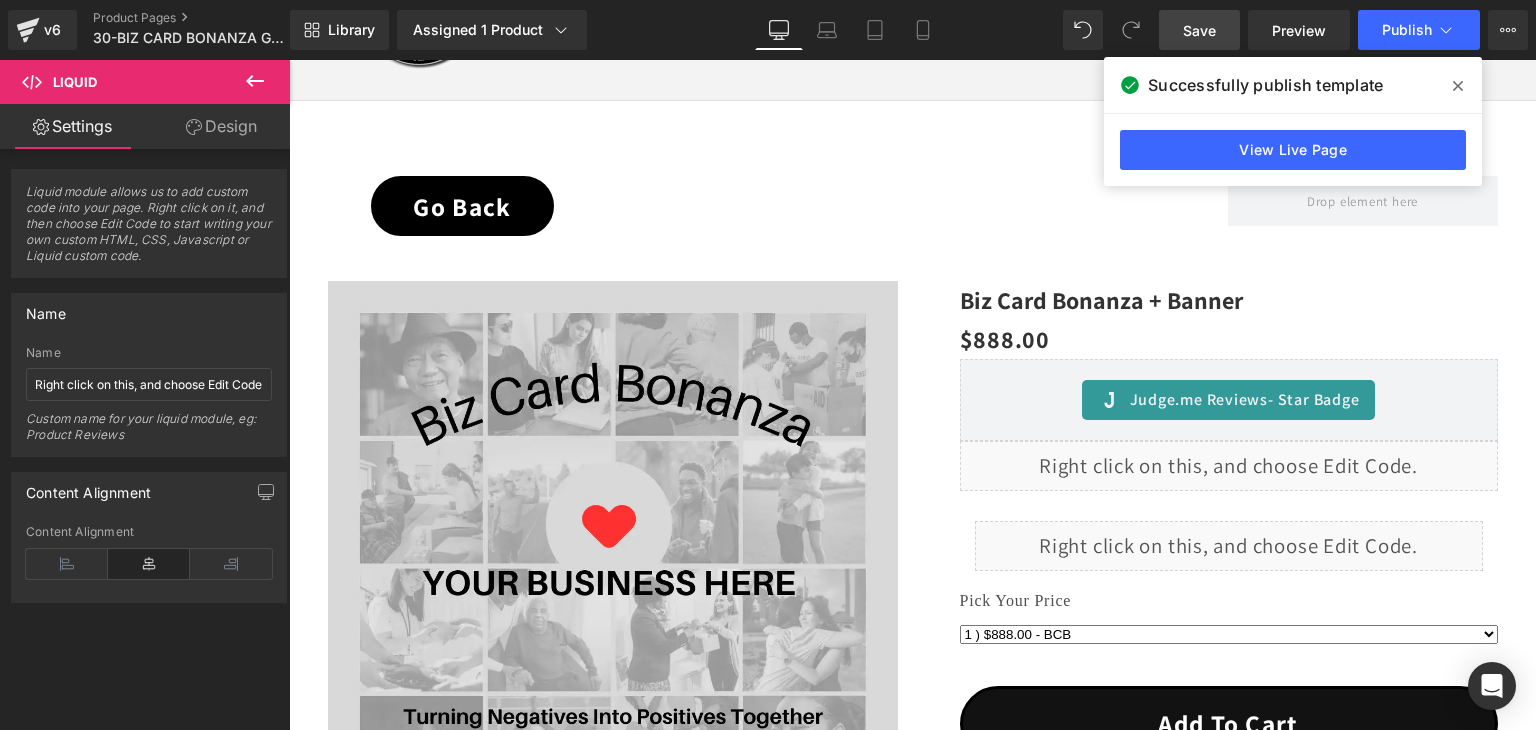 click on "Save" at bounding box center (1199, 30) 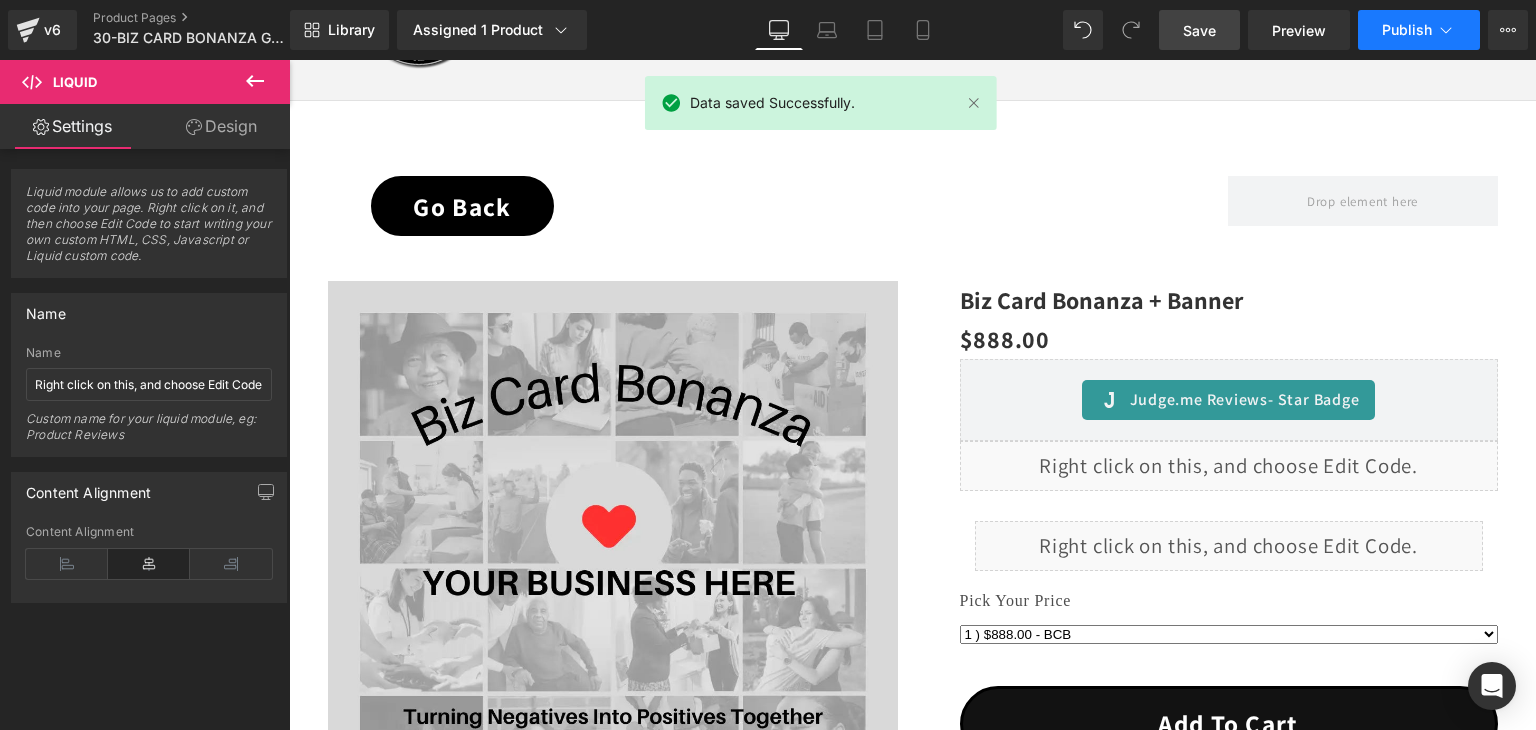 click 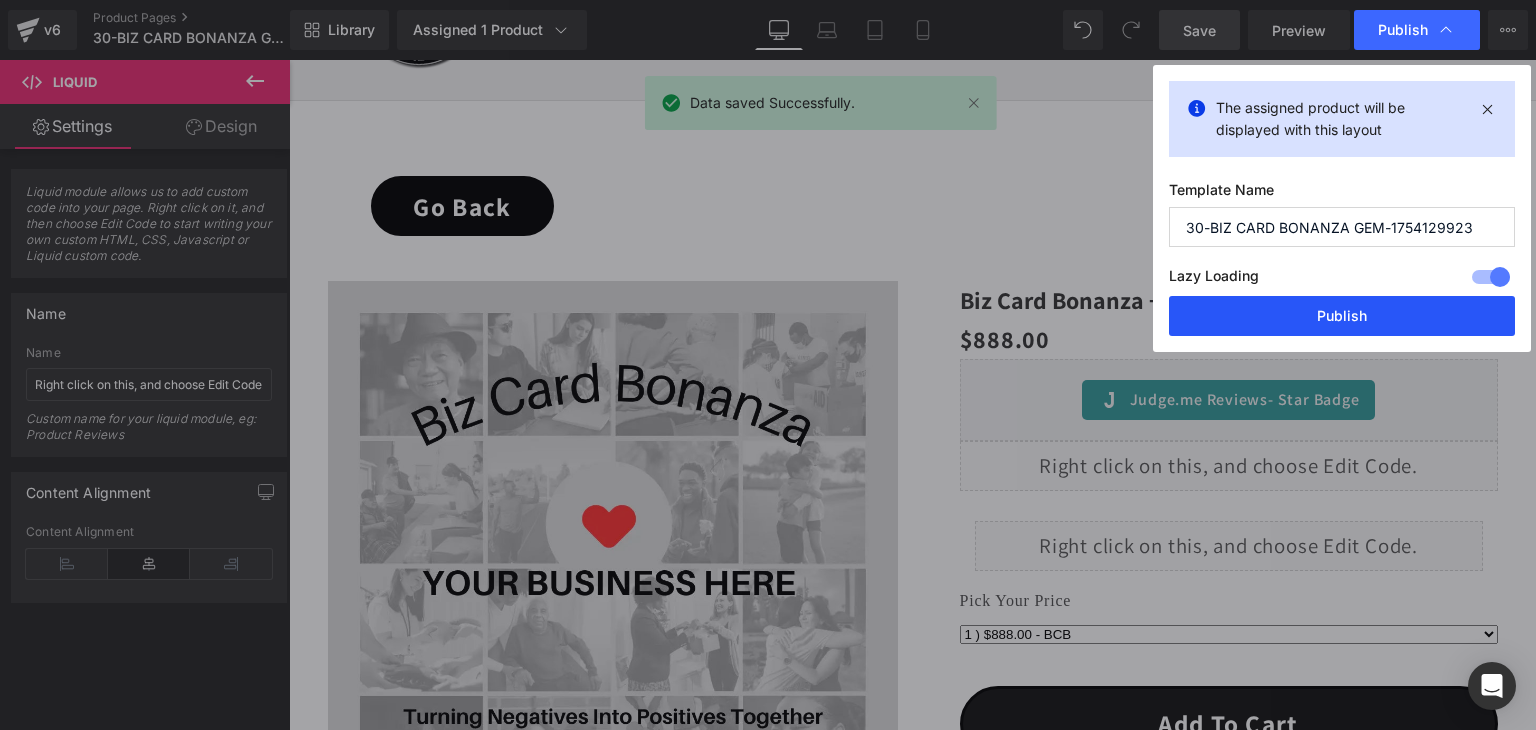 click on "Publish" at bounding box center [1342, 316] 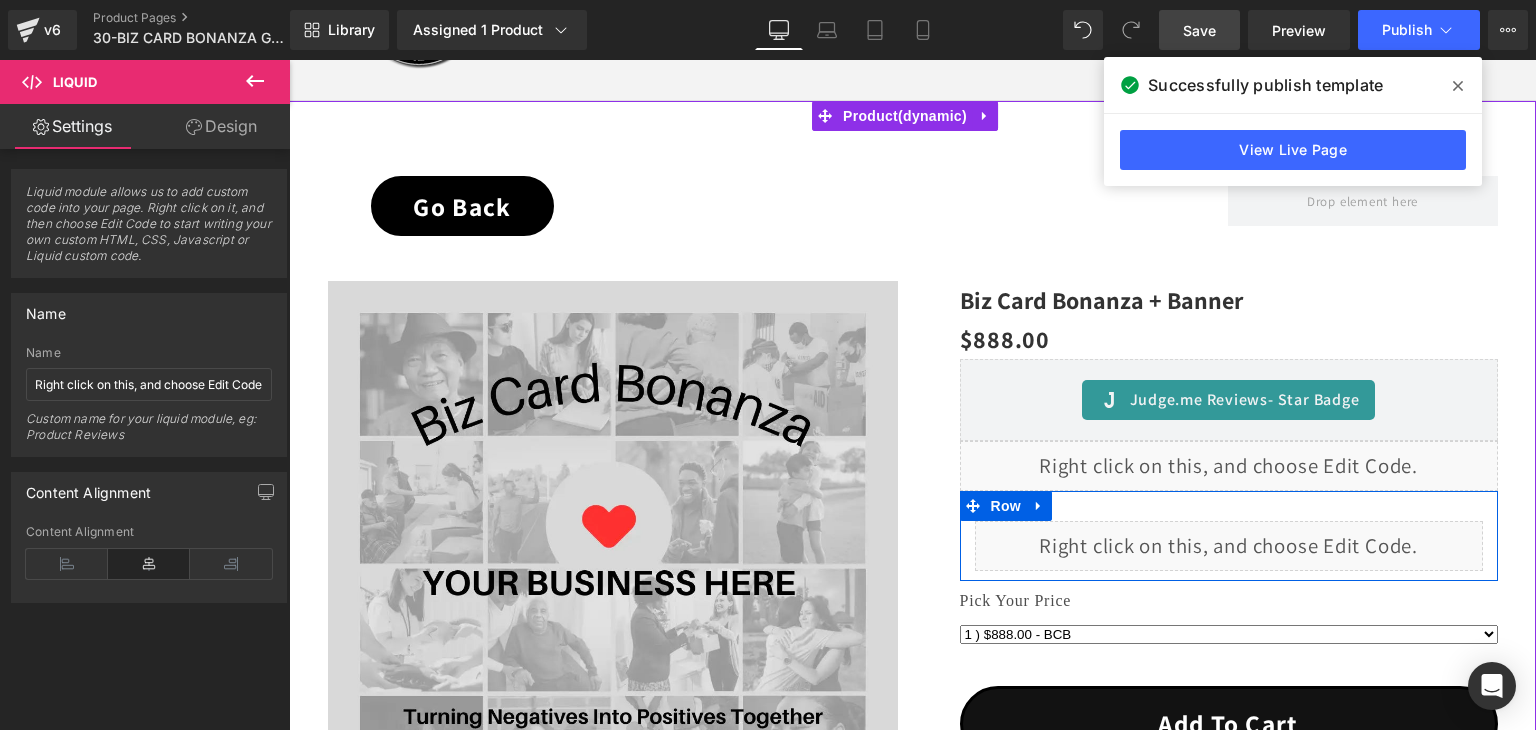 click on "Liquid" at bounding box center (1229, 546) 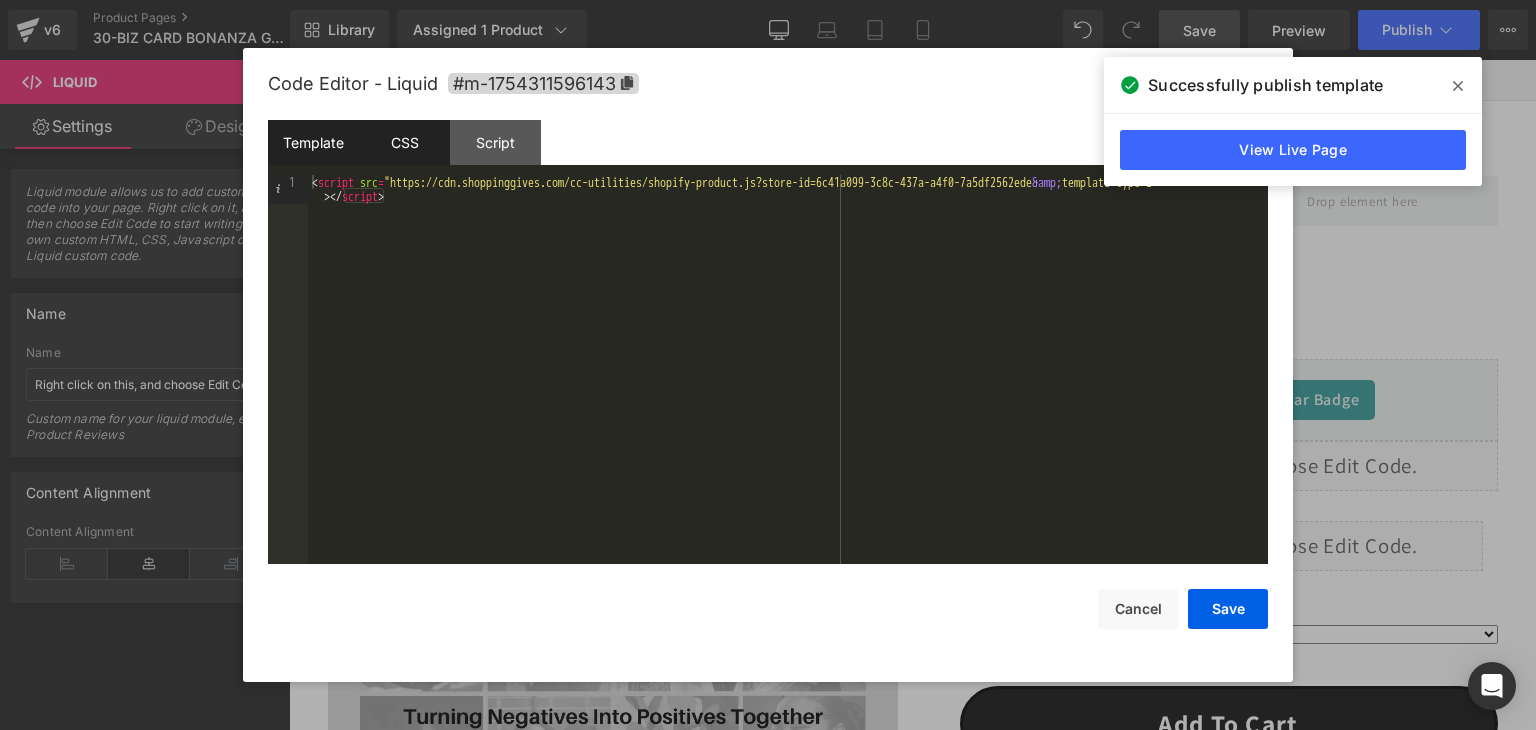 click on "CSS" at bounding box center [404, 142] 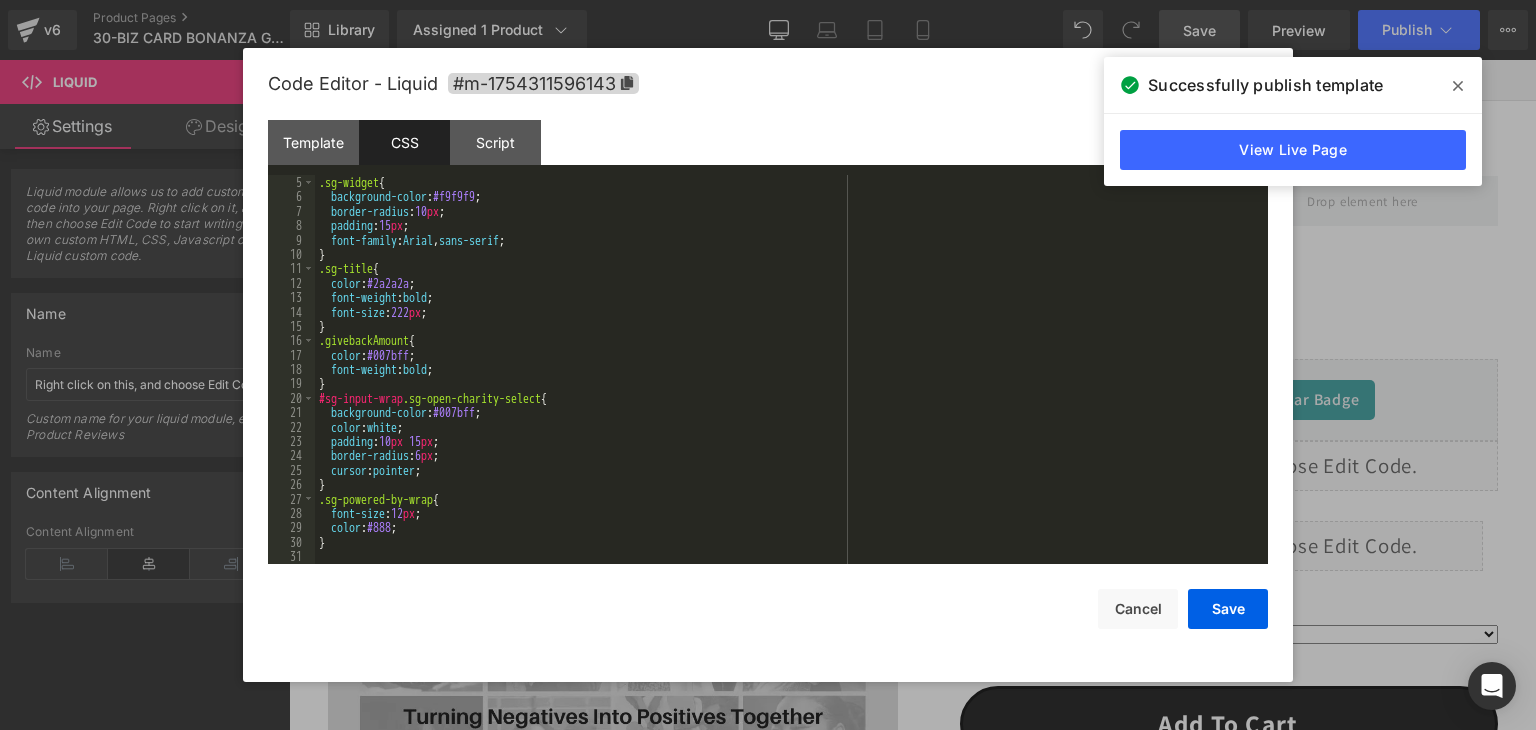 scroll, scrollTop: 57, scrollLeft: 0, axis: vertical 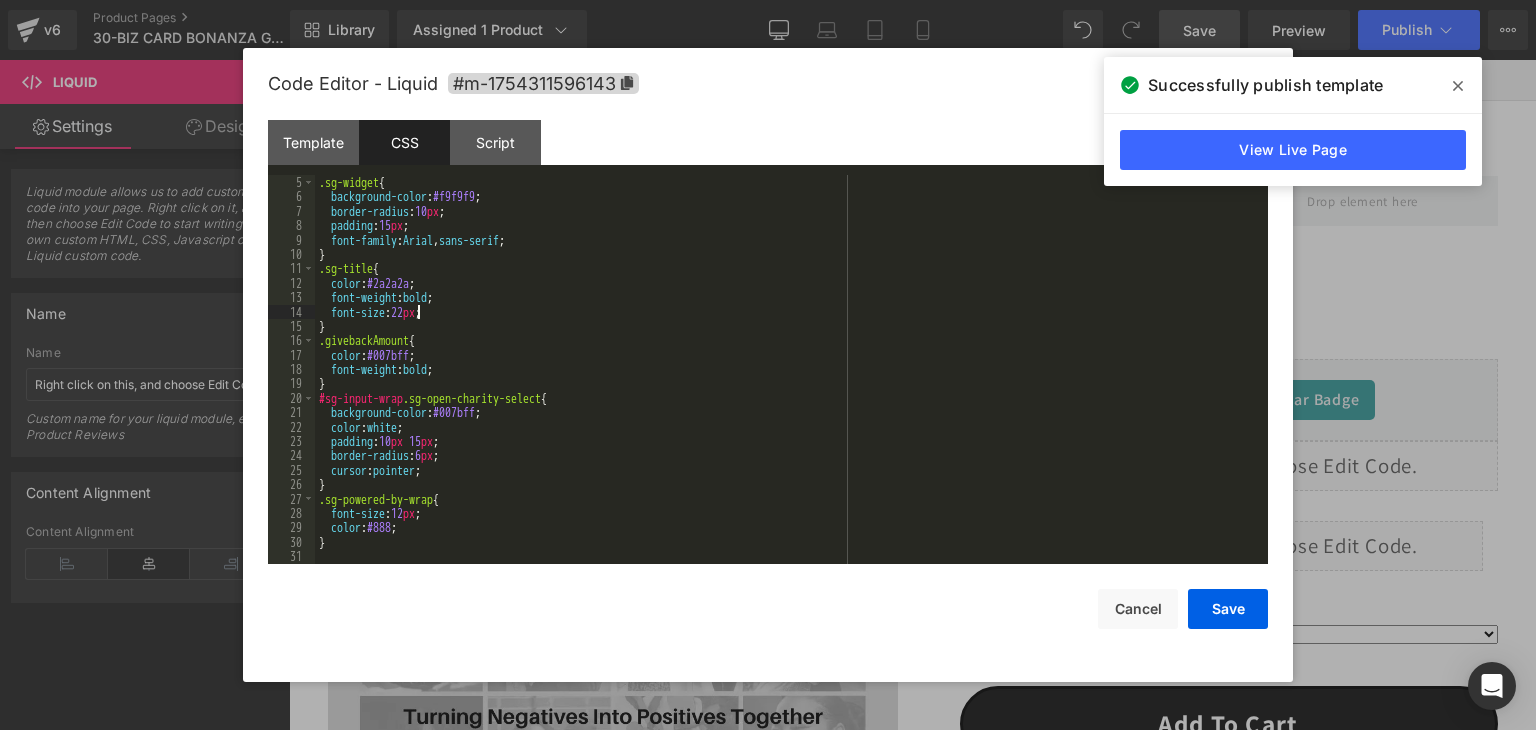 click on ".sg-widget {    background-color :  #f9f9f9 ;    border-radius :  10 px ;    padding :  15 px ;    font-family :  Arial ,  sans-serif ; } .sg-title {    color :  #2a2a2a ;    font-weight :  bold ;    font-size :  22 px ; } .givebackAmount {    color :  #007bff ;    font-weight :  bold ; } #sg-input-wrap .sg-open-charity-select {    background-color :  #007bff ;    color :  white ;    padding :  10 px   15 px ;    border-radius :  6 px ;    cursor :  pointer ; } .sg-powered-by-wrap {    font-size :  12 px ;    color :  #888 ; }" at bounding box center (787, 384) 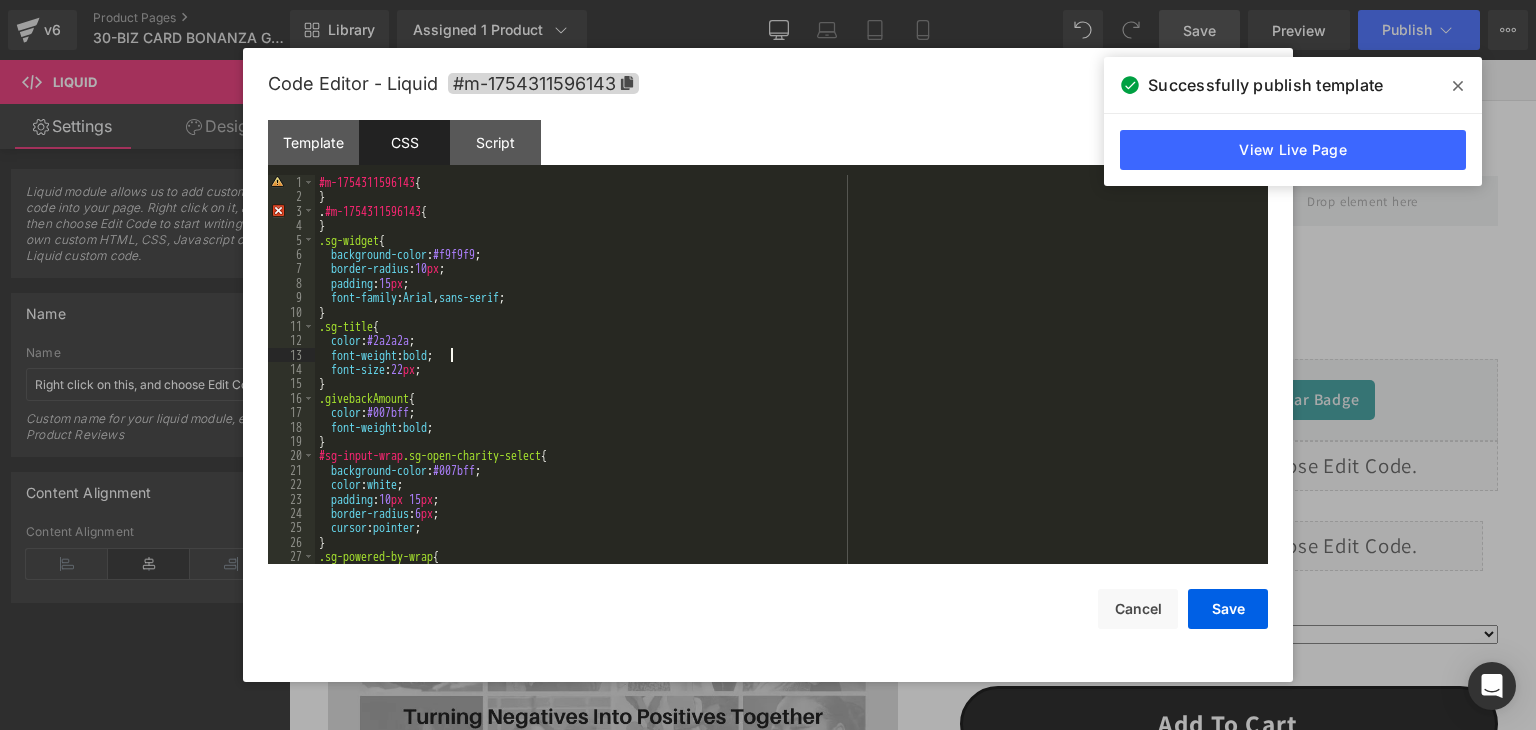 scroll, scrollTop: 0, scrollLeft: 0, axis: both 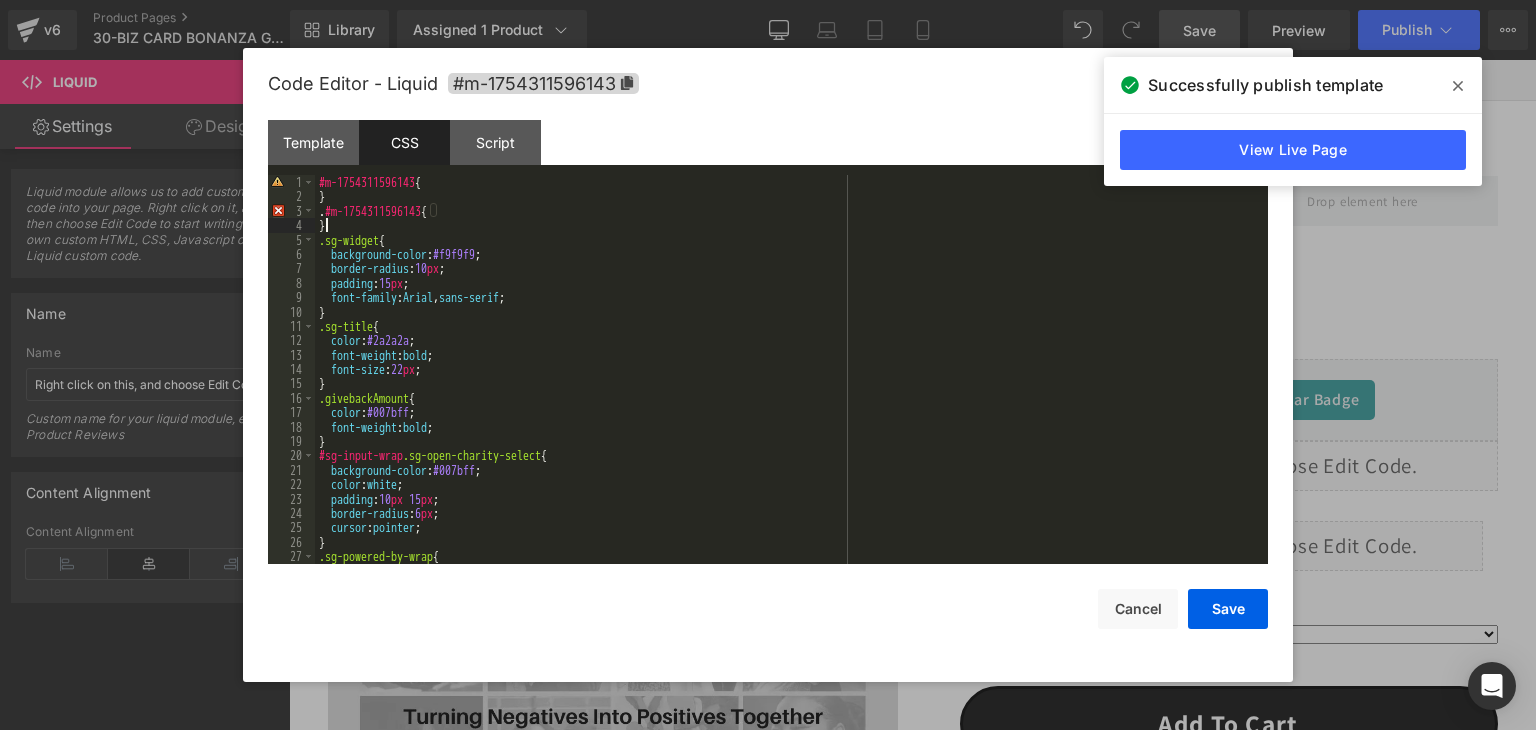 click on "#m-1754311596143 { } . #m-1754311596143 { } .sg-widget {    background-color :  #f9f9f9 ;    border-radius :  10 px ;    padding :  15 px ;    font-family :  Arial ,  sans-serif ; } .sg-title {    color :  #2a2a2a ;    font-weight :  bold ;    font-size :  22 px ; } .givebackAmount {    color :  #007bff ;    font-weight :  bold ; } #sg-input-wrap .sg-open-charity-select {    background-color :  #007bff ;    color :  white ;    padding :  10 px   15 px ;    border-radius :  6 px ;    cursor :  pointer ; } .sg-powered-by-wrap {    font-size :  12 px ;" at bounding box center (787, 384) 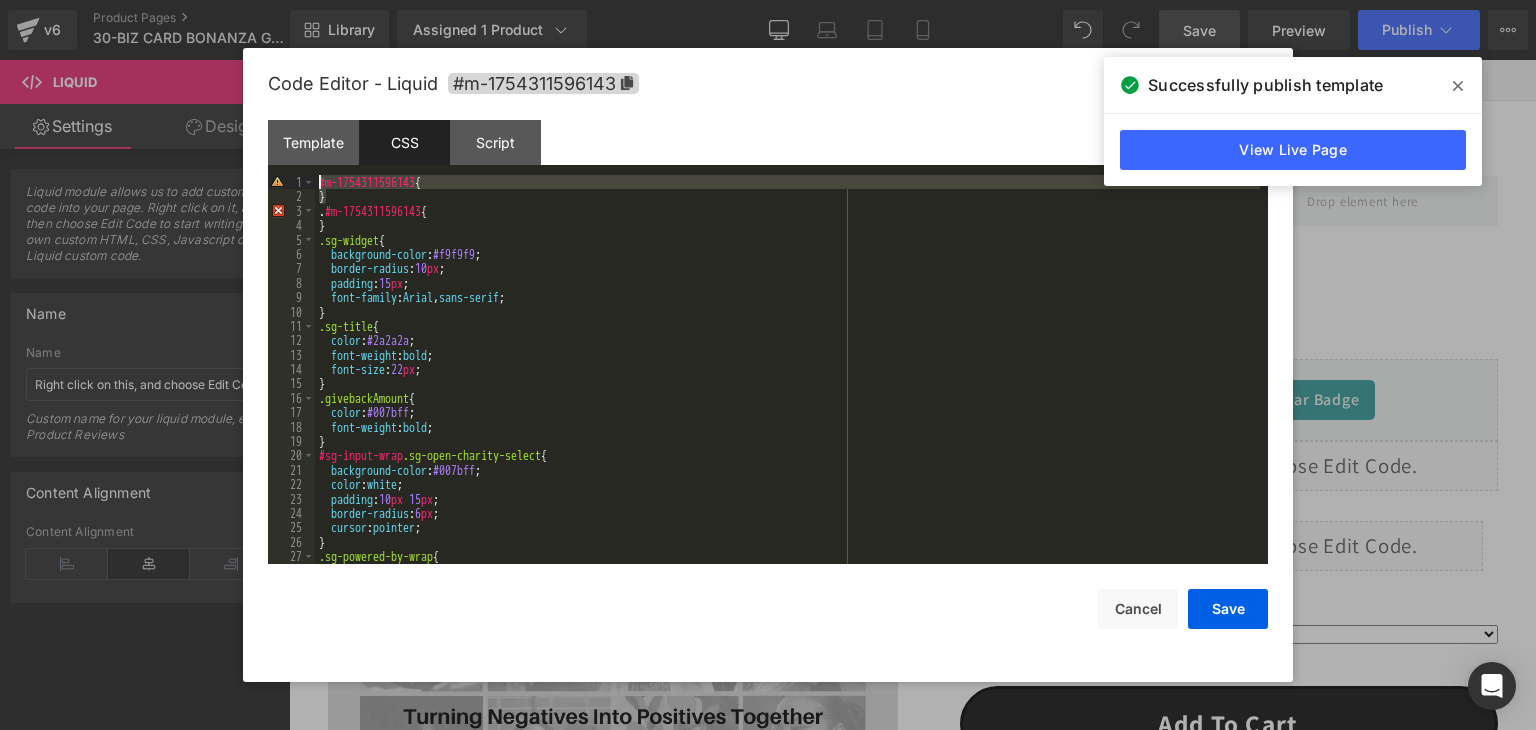 drag, startPoint x: 340, startPoint y: 196, endPoint x: 316, endPoint y: 178, distance: 30 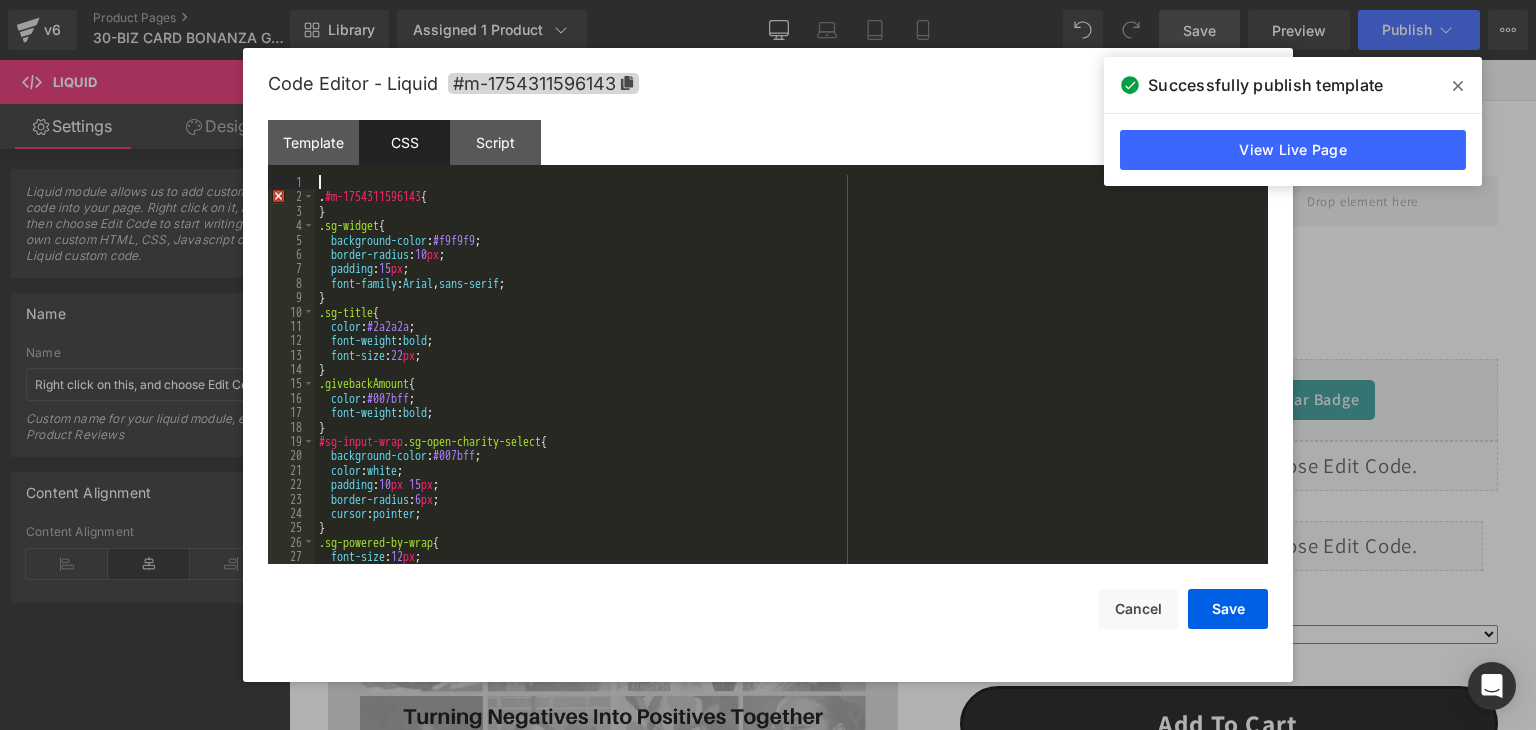click on ". #m-1754311596143 { } .sg-widget {    background-color :  #f9f9f9 ;    border-radius :  10 px ;    padding :  15 px ;    font-family :  Arial ,  sans-serif ; } .sg-title {    color :  #2a2a2a ;    font-weight :  bold ;    font-size :  22 px ; } .givebackAmount {    color :  #007bff ;    font-weight :  bold ; } #sg-input-wrap .sg-open-charity-select {    background-color :  #007bff ;    color :  white ;    padding :  10 px   15 px ;    border-radius :  6 px ;    cursor :  pointer ; } .sg-powered-by-wrap {    font-size :  12 px ;    color :  #888 ;" at bounding box center (787, 384) 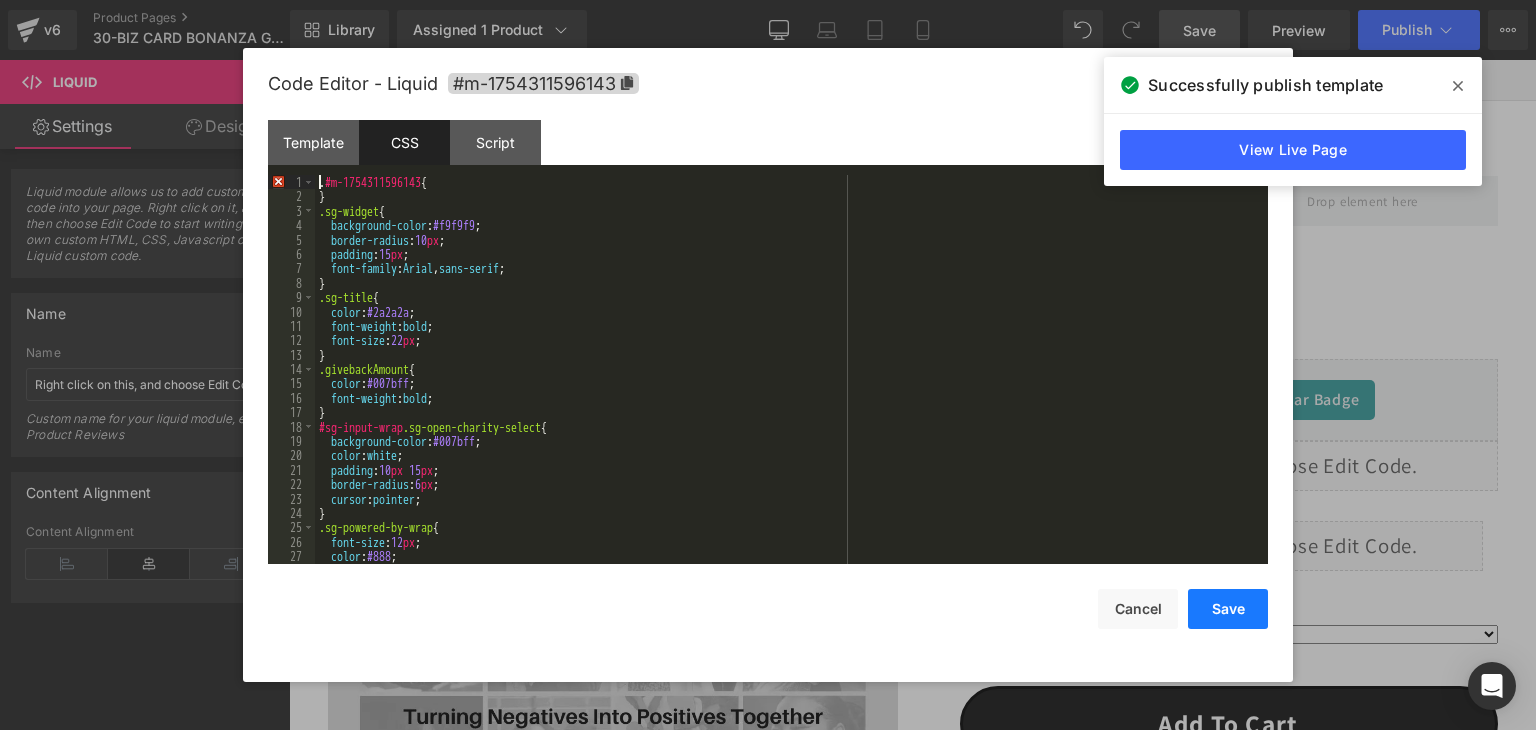 click on "Save" at bounding box center [1228, 609] 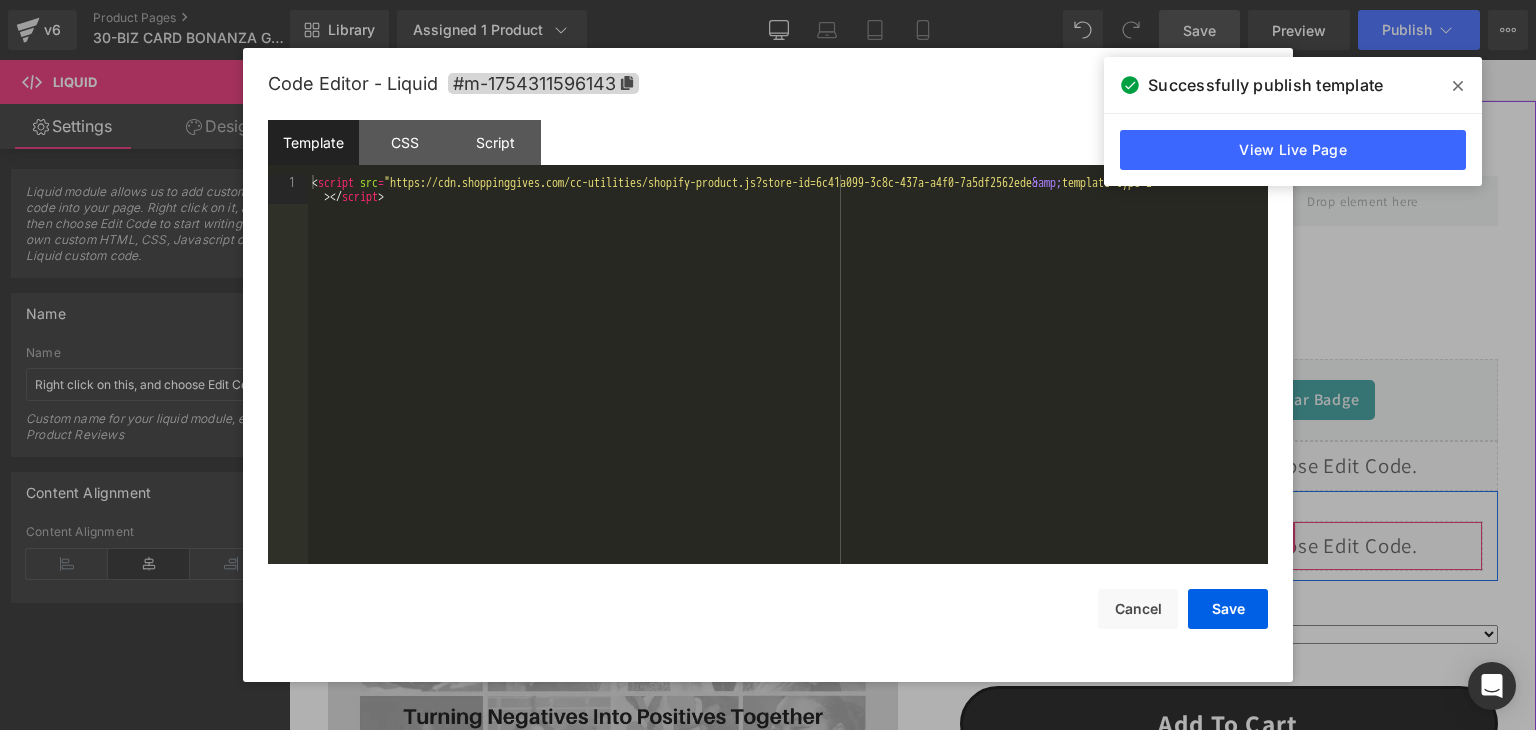 click on "Liquid" at bounding box center [1229, 546] 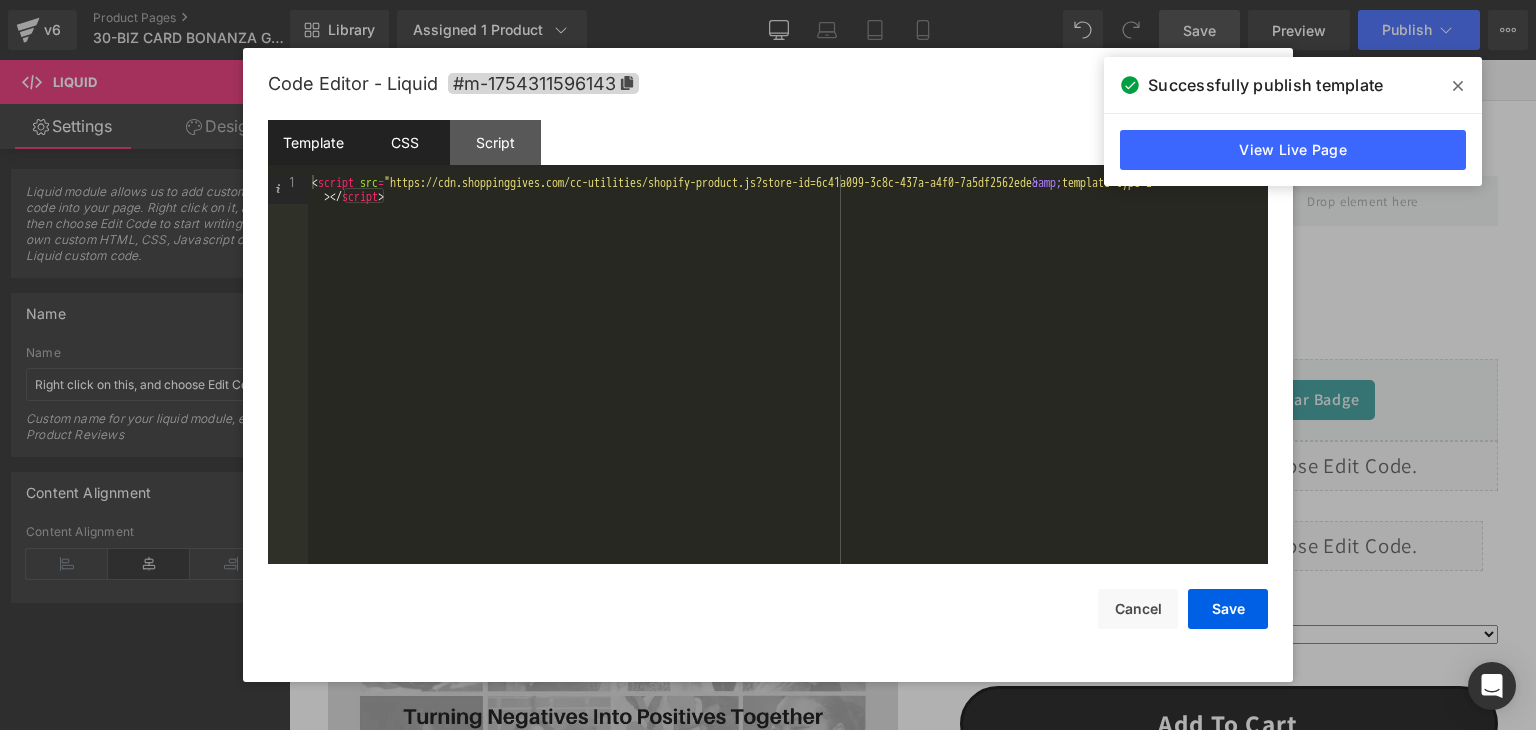 click on "CSS" at bounding box center (404, 142) 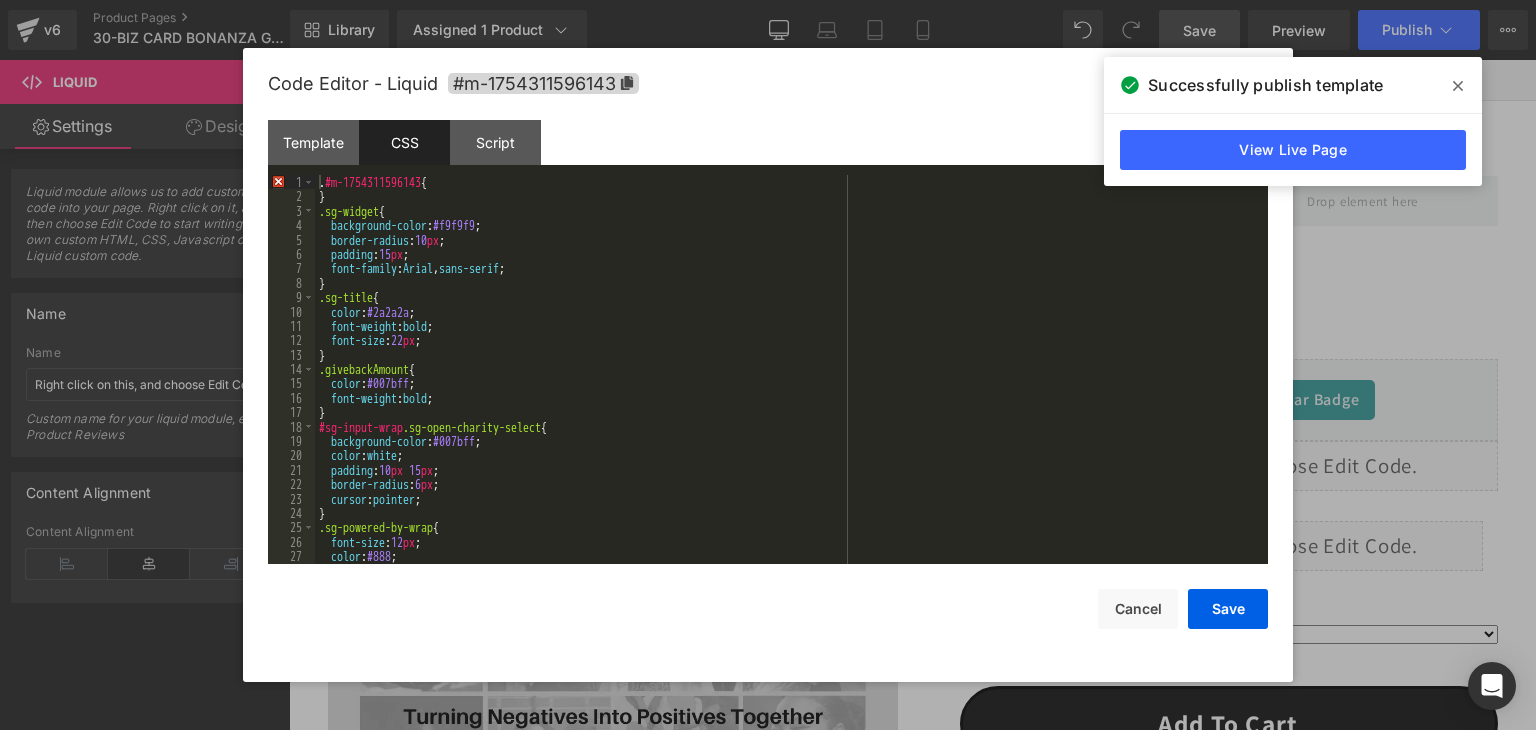 click on ". #m-1754311596143 { } .sg-widget {    background-color :  #f9f9f9 ;    border-radius :  10 px ;    padding :  15 px ;    font-family :  Arial ,  sans-serif ; } .sg-title {    color :  #2a2a2a ;    font-weight :  bold ;    font-size :  22 px ; } .givebackAmount {    color :  #007bff ;    font-weight :  bold ; } #sg-input-wrap .sg-open-charity-select {    background-color :  #007bff ;    color :  white ;    padding :  10 px   15 px ;    border-radius :  6 px ;    cursor :  pointer ; } .sg-powered-by-wrap {    font-size :  12 px ;    color :  #888 ; }" at bounding box center (787, 384) 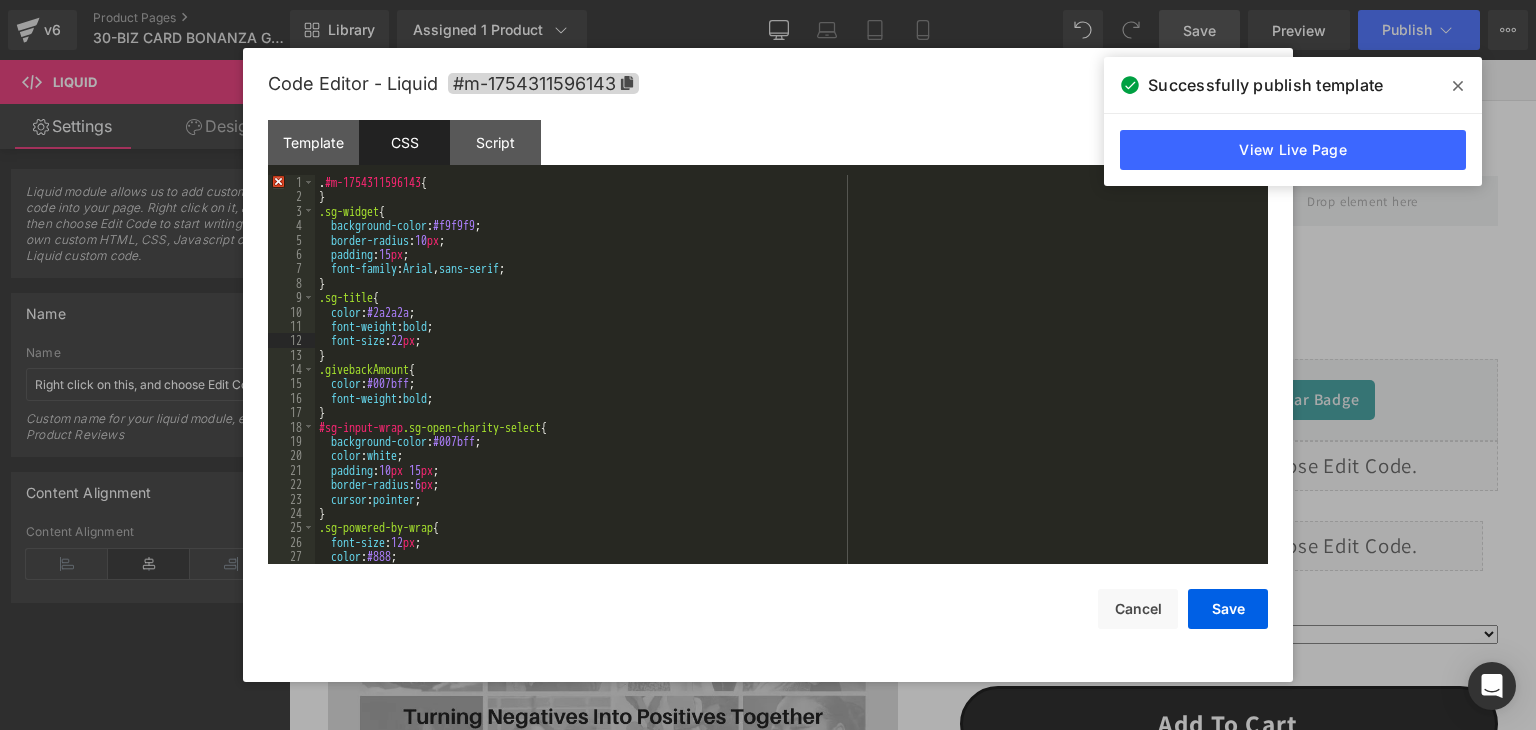 type 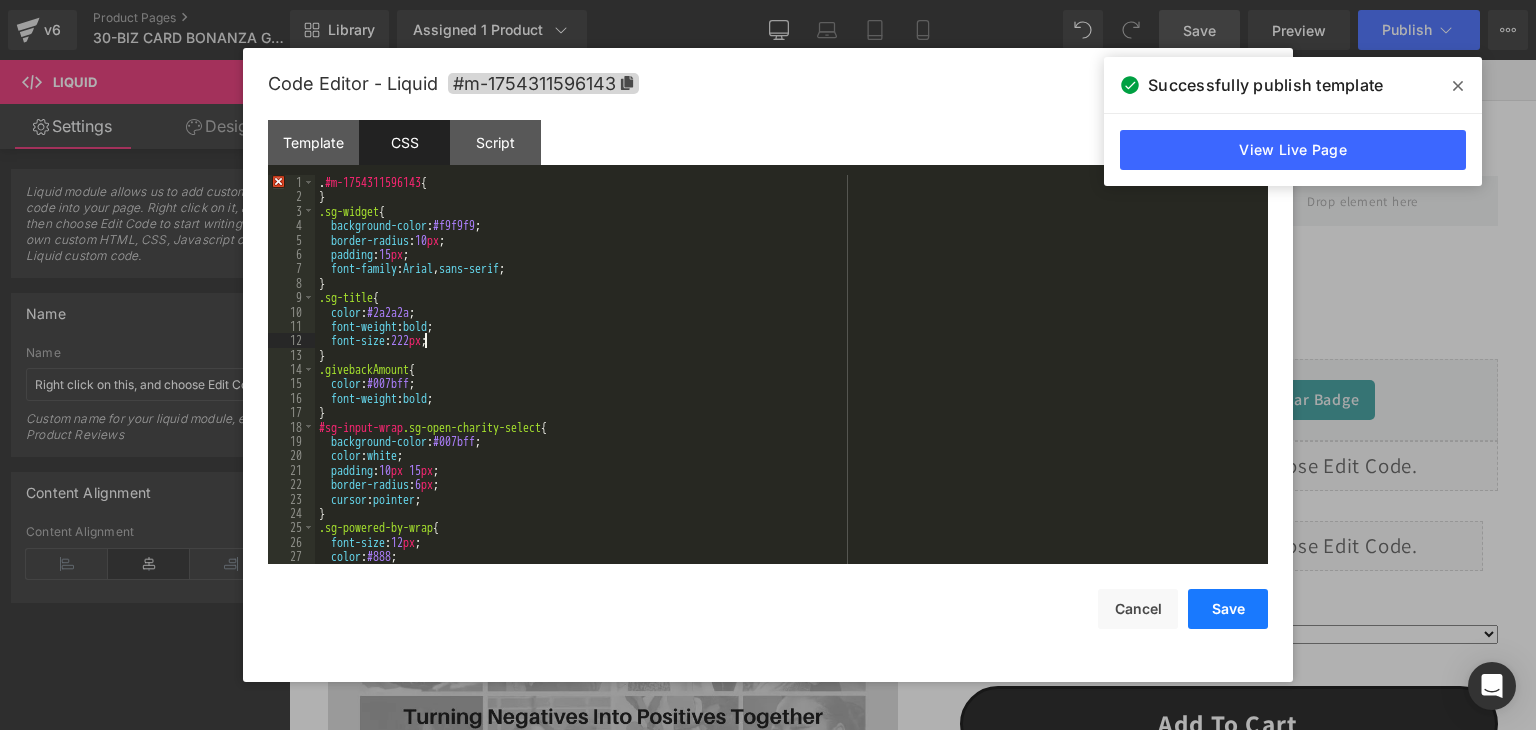 click on "Save" at bounding box center (1228, 609) 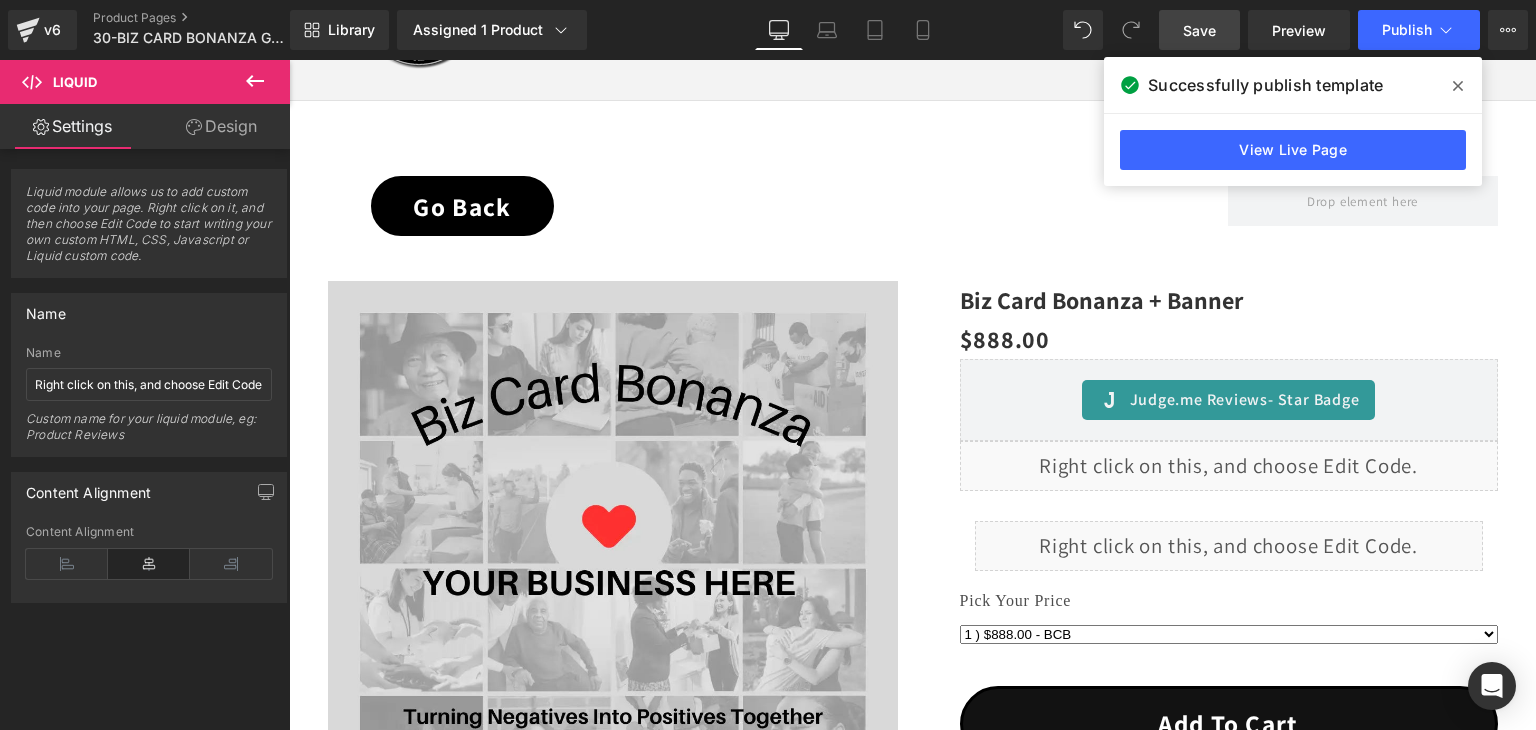 click on "Save" at bounding box center [1199, 30] 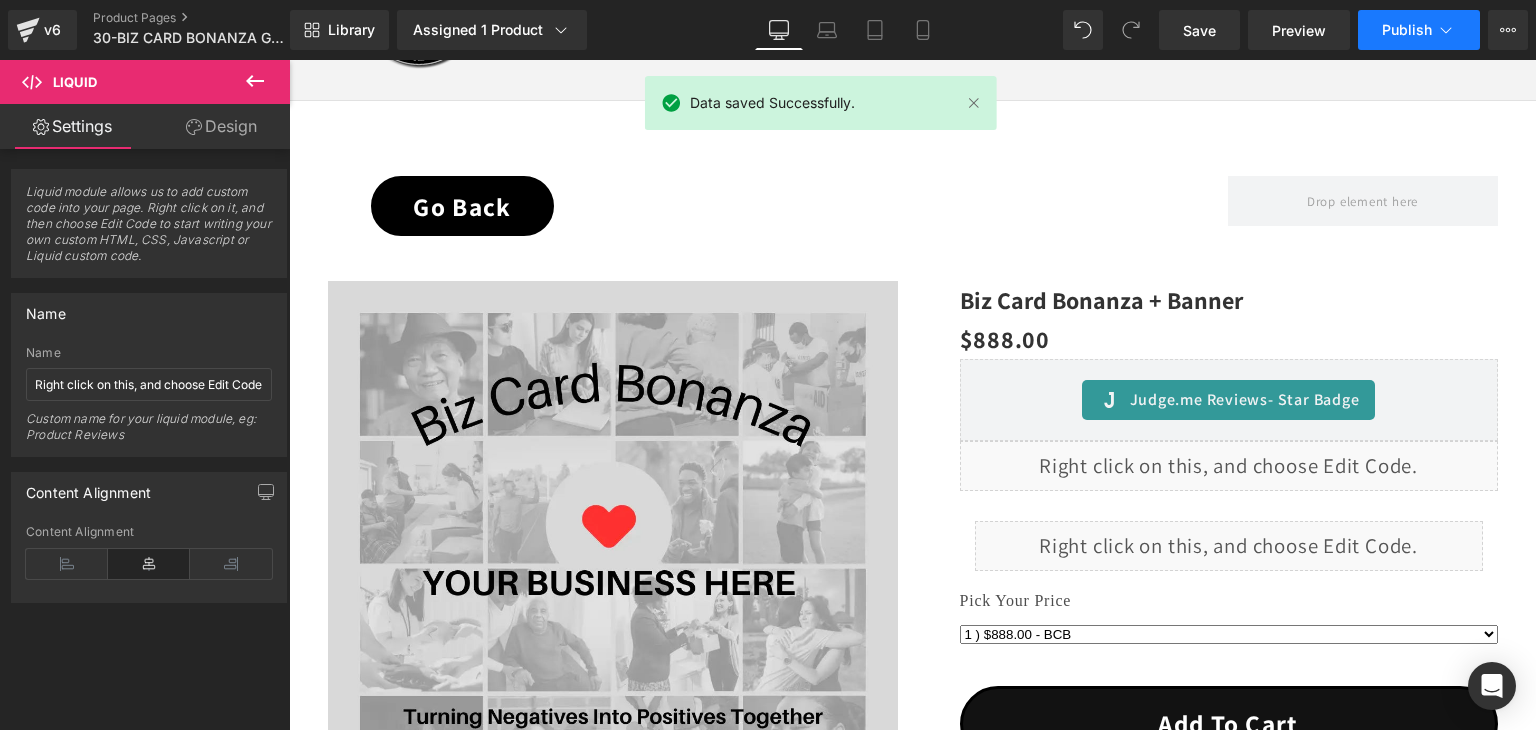 click 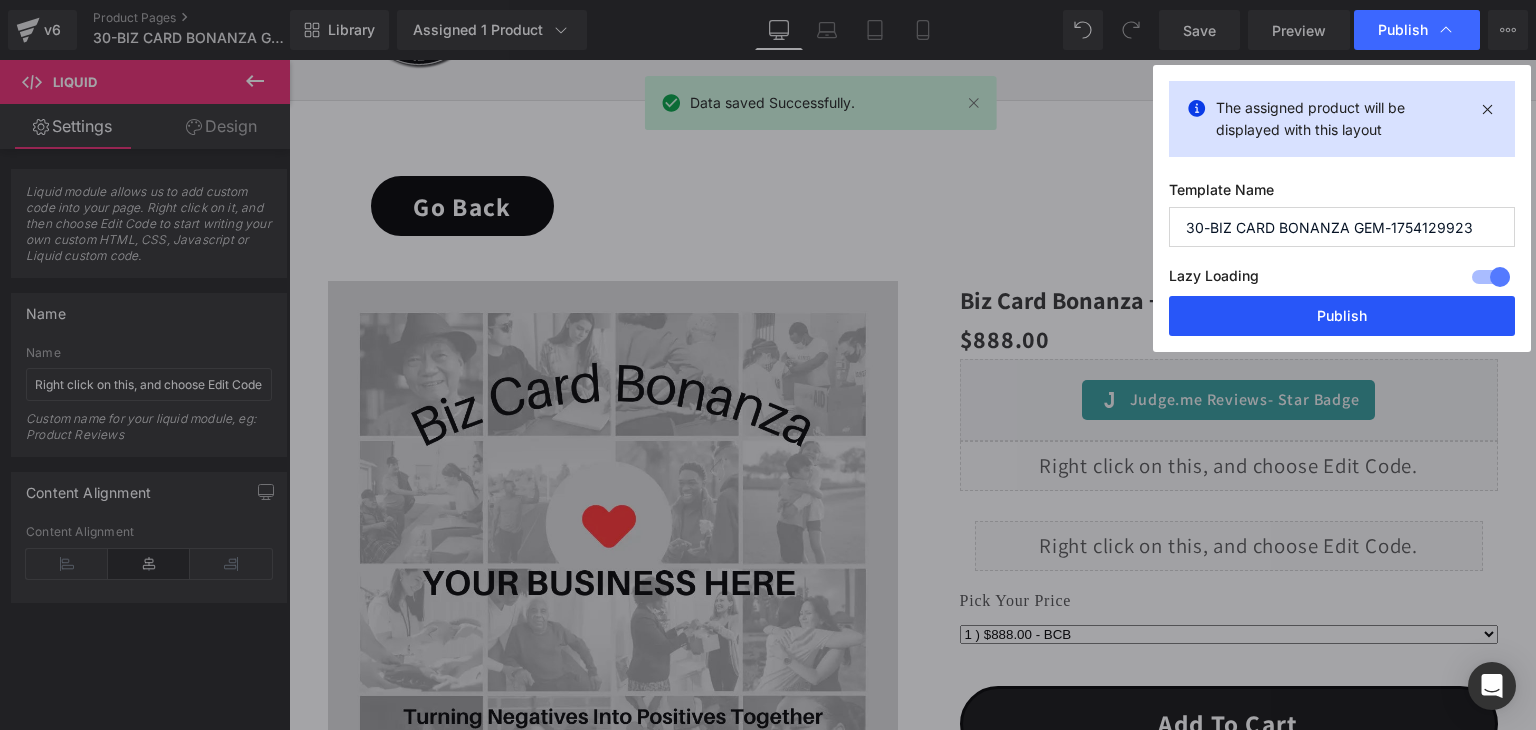 click on "Publish" at bounding box center [1342, 316] 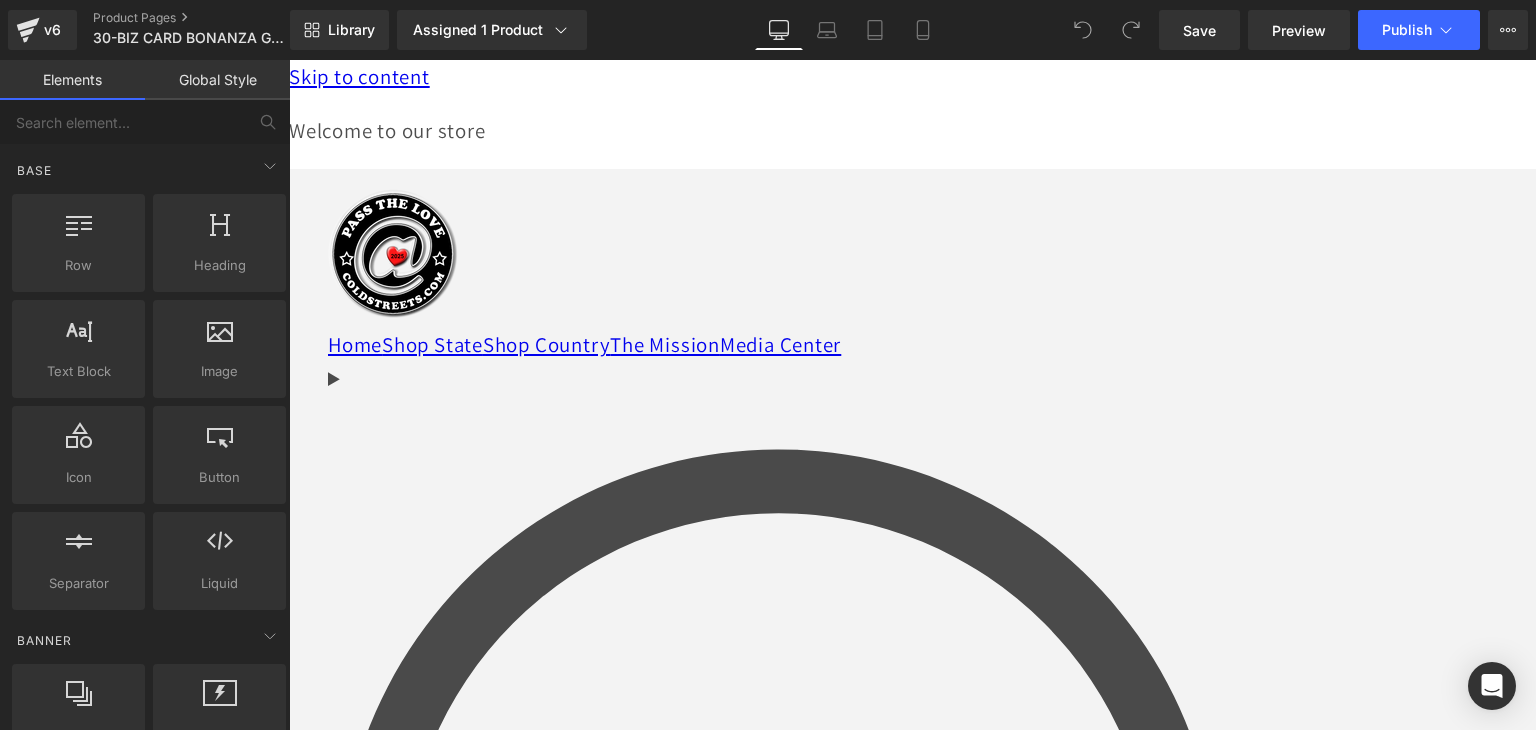 scroll, scrollTop: 0, scrollLeft: 0, axis: both 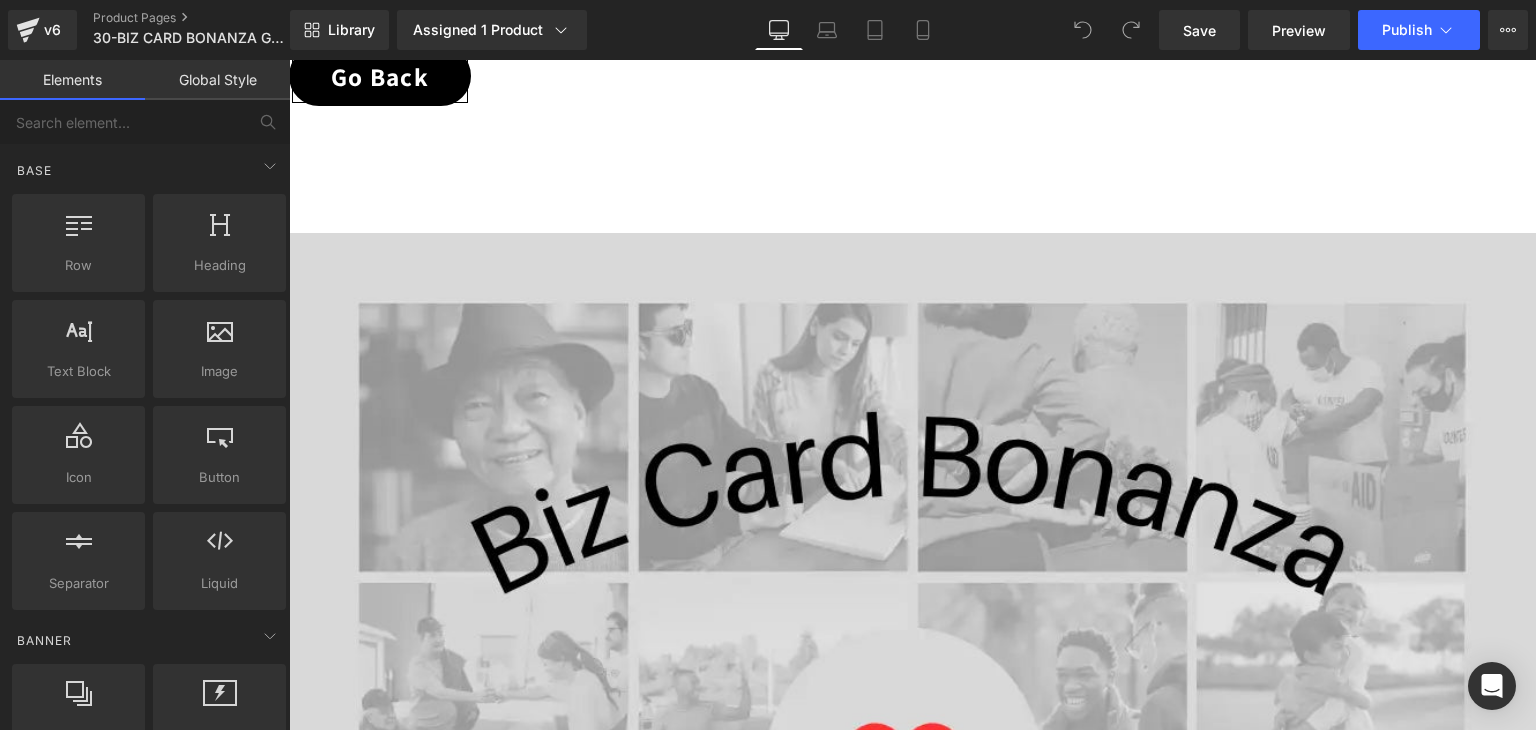 click on "Liquid" at bounding box center [905, 1601] 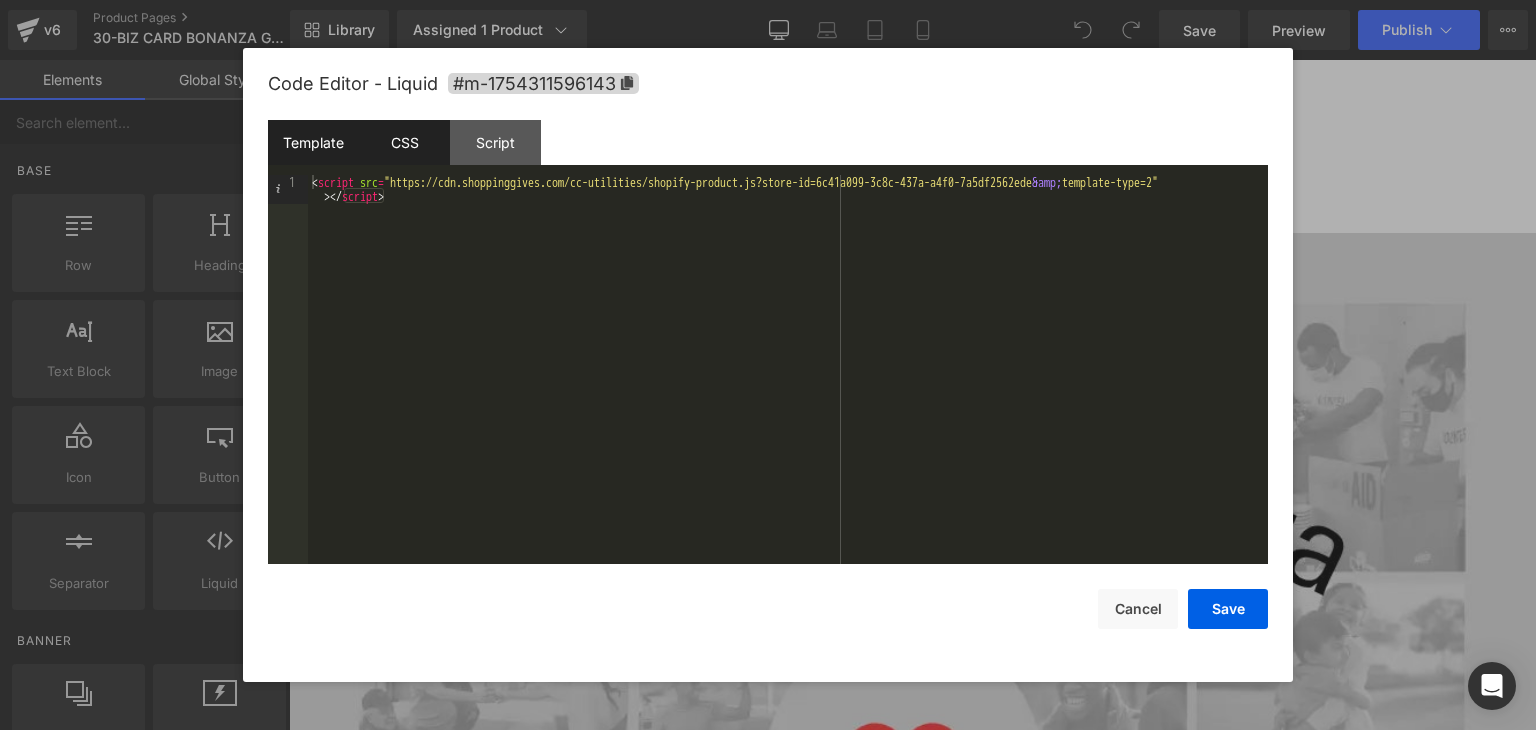 click on "CSS" at bounding box center (404, 142) 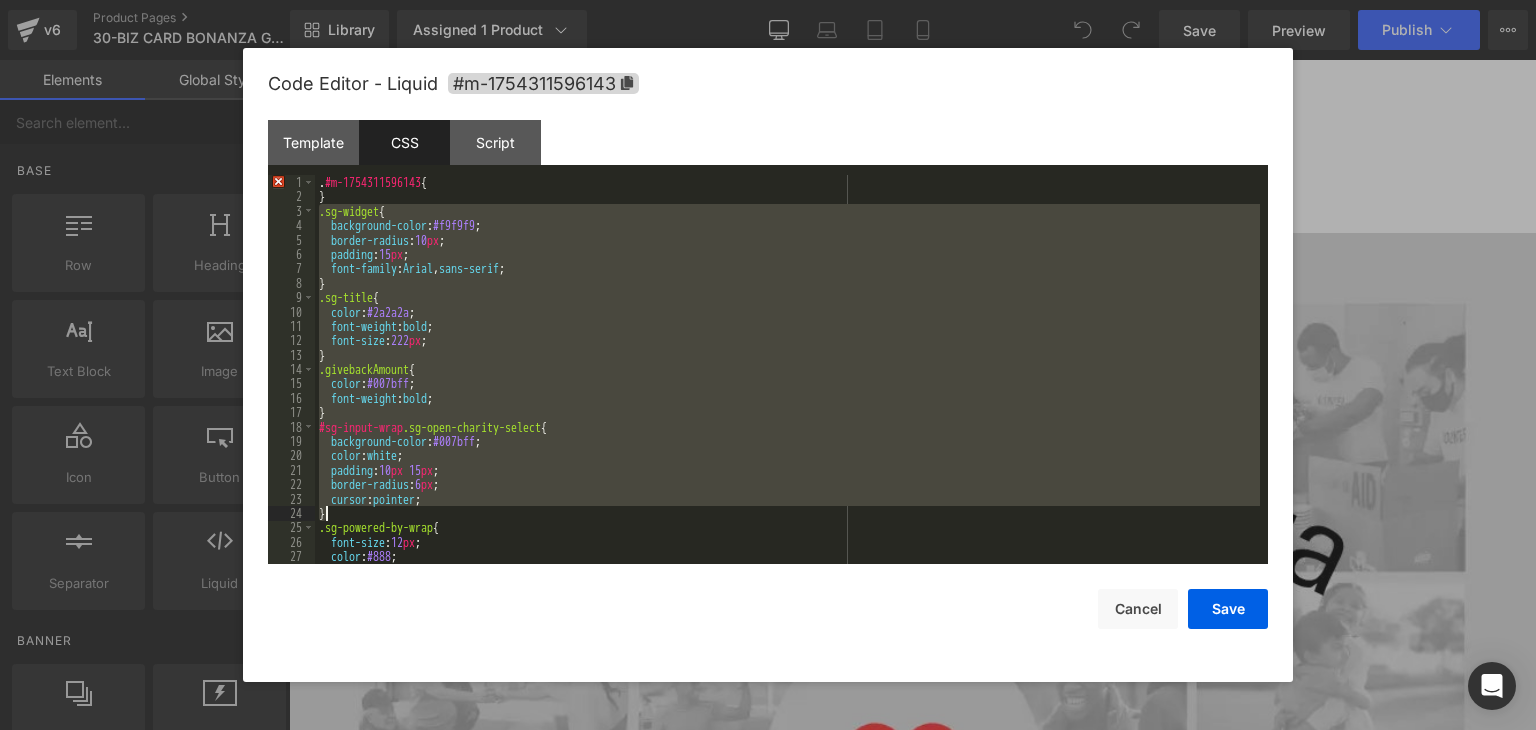 scroll, scrollTop: 28, scrollLeft: 0, axis: vertical 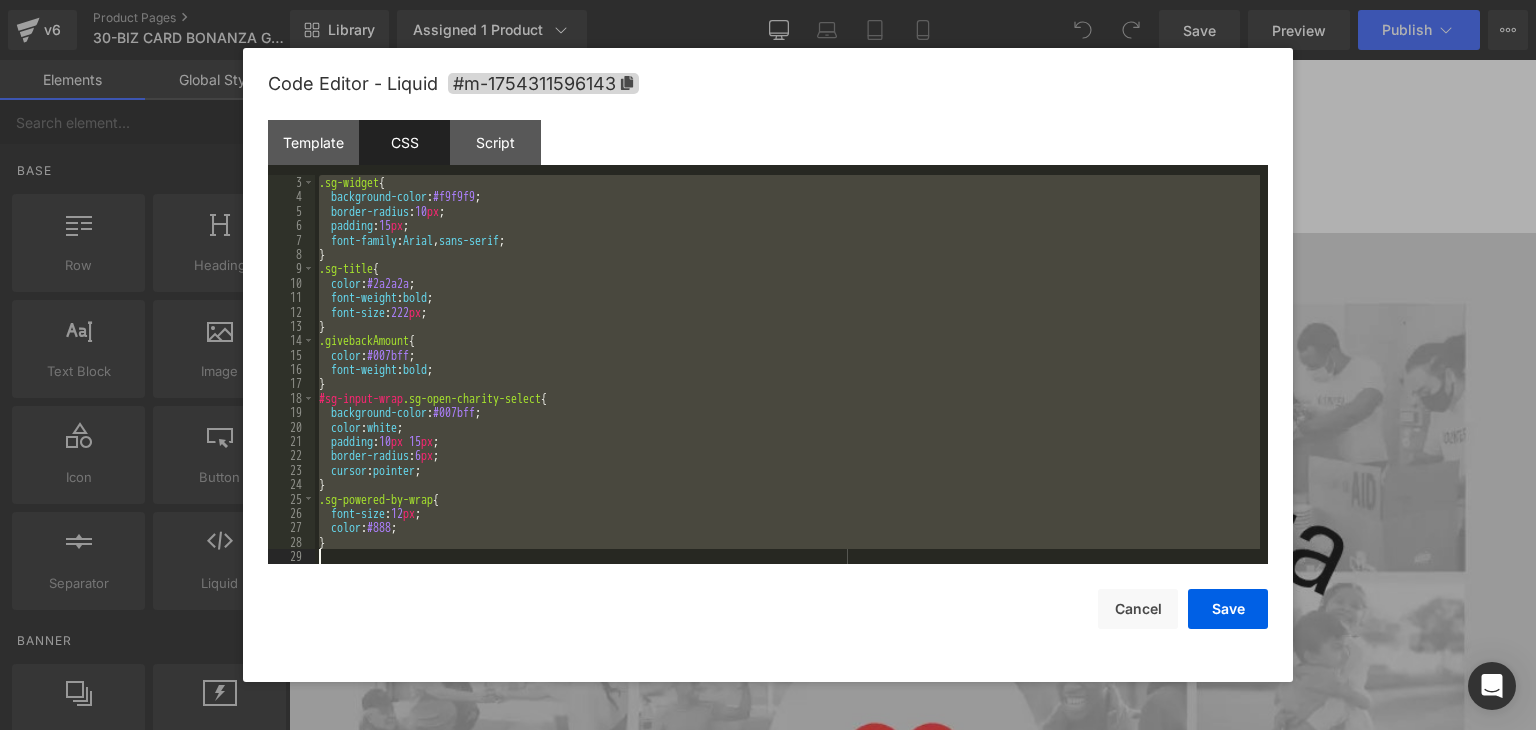 drag, startPoint x: 318, startPoint y: 217, endPoint x: 468, endPoint y: 600, distance: 411.3259 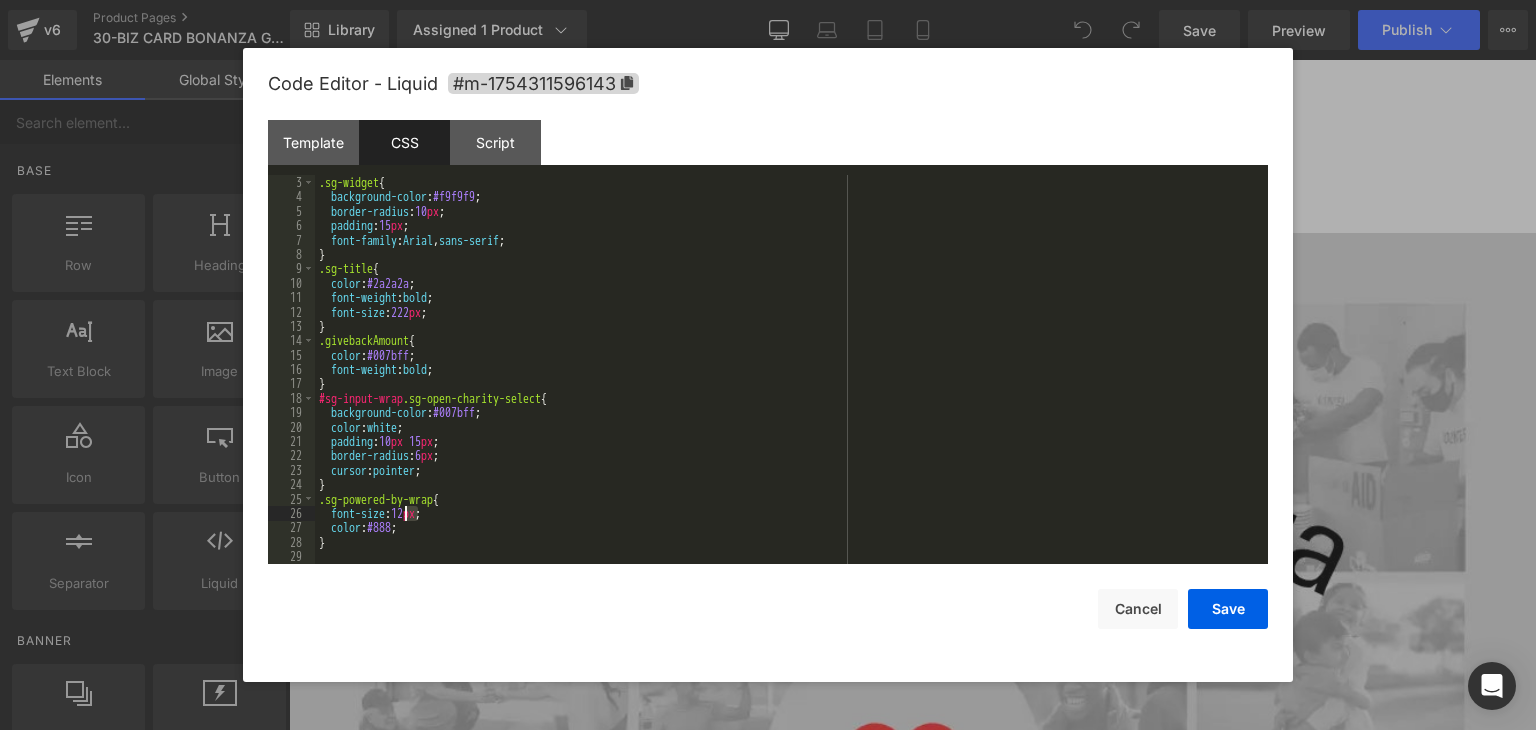 drag, startPoint x: 418, startPoint y: 515, endPoint x: 404, endPoint y: 515, distance: 14 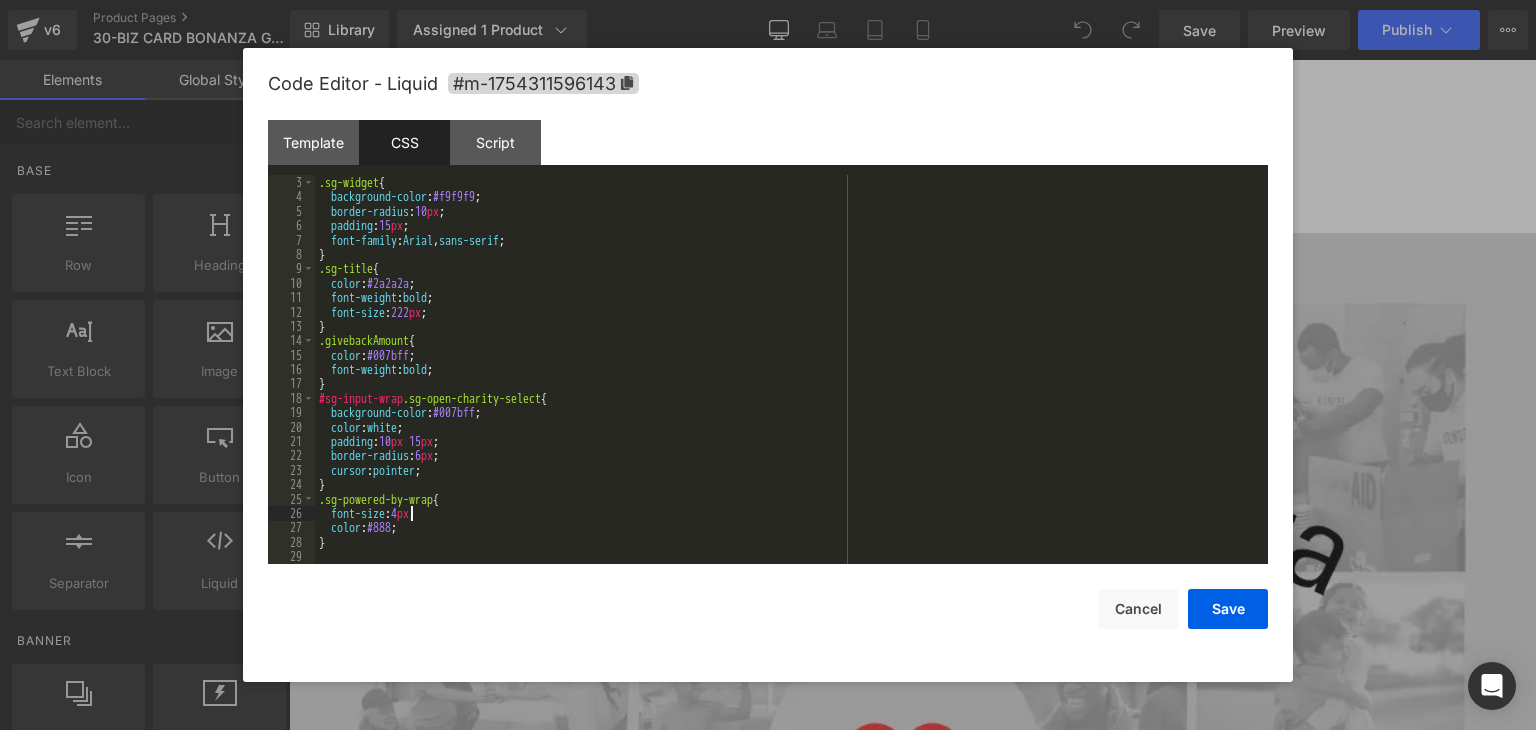 type 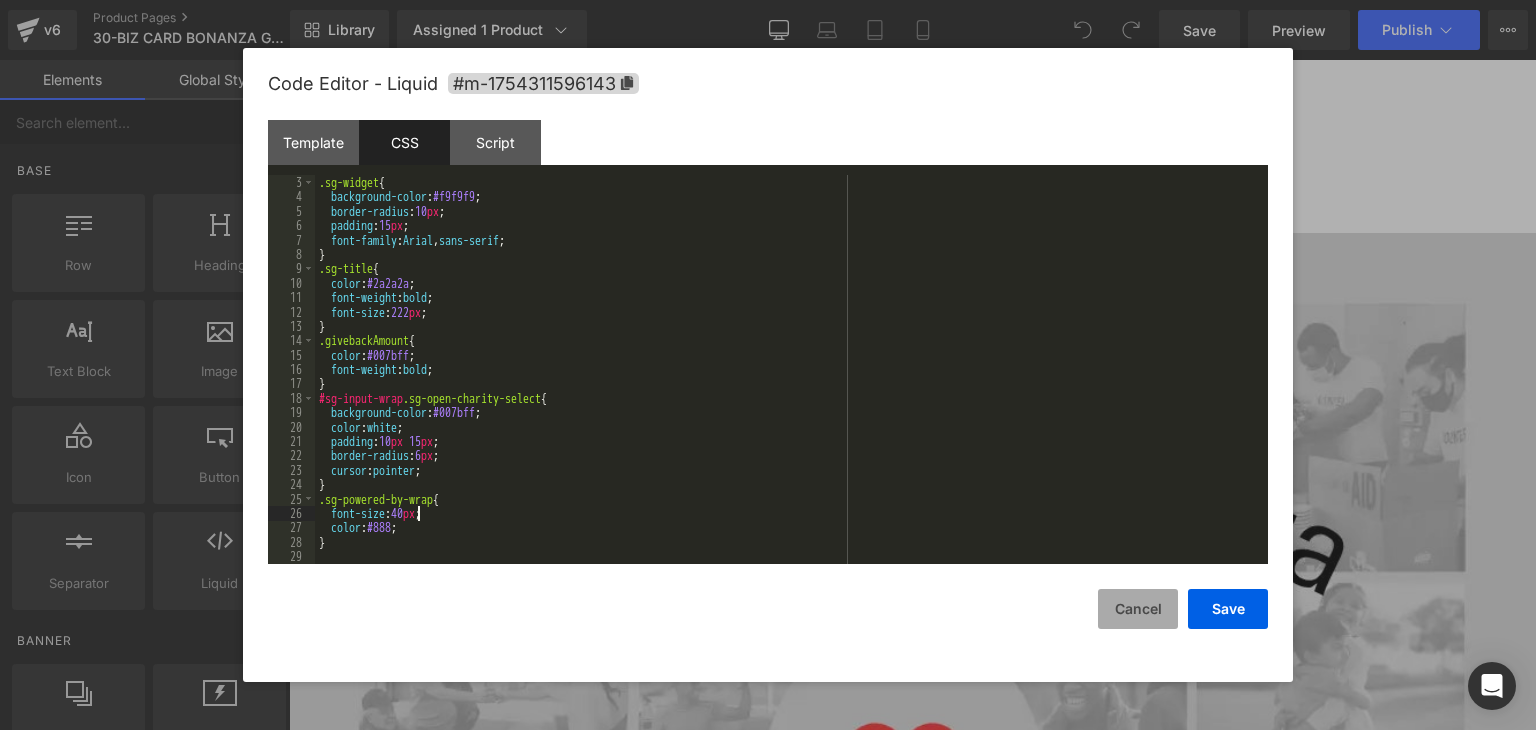 click on "Cancel" at bounding box center [1138, 609] 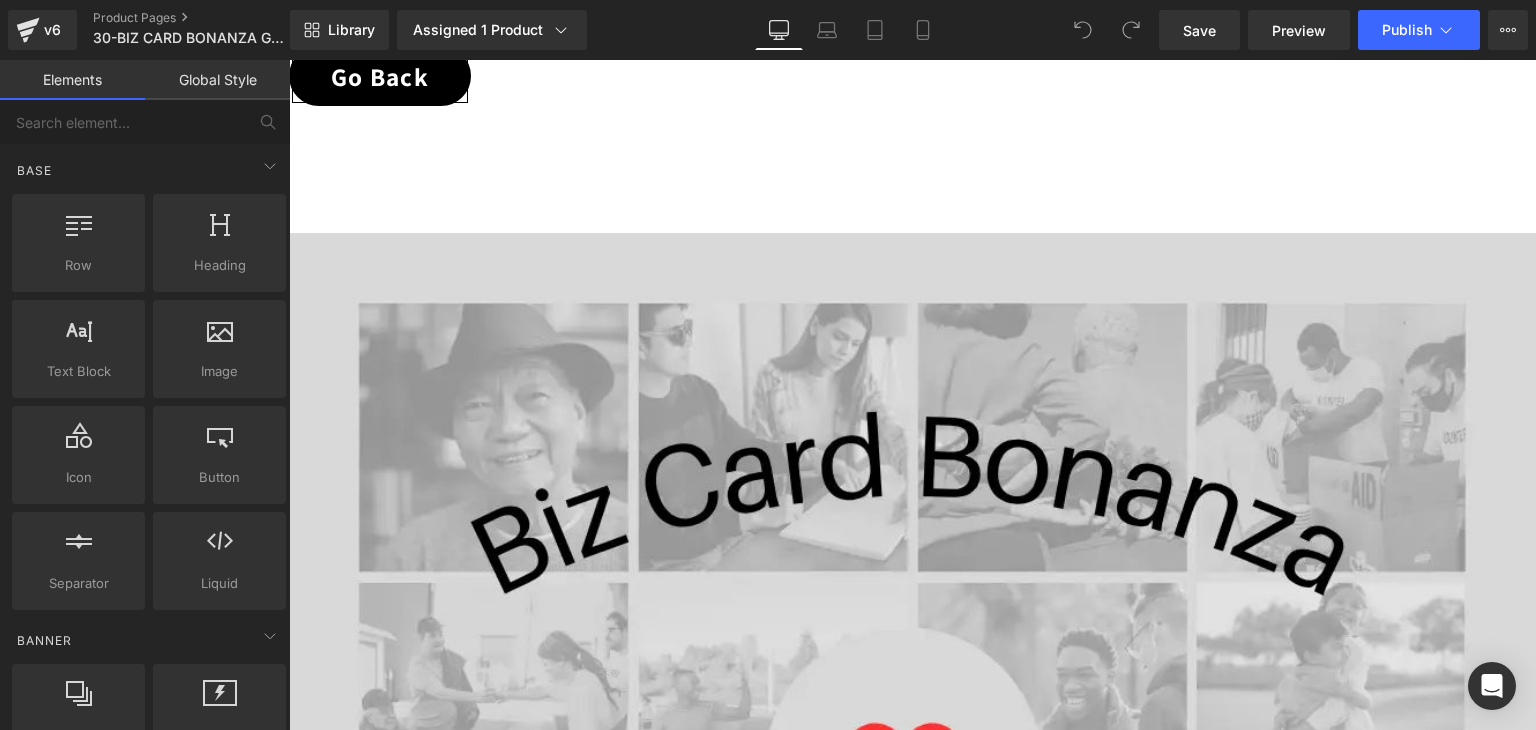 click on "Liquid" at bounding box center (905, 1601) 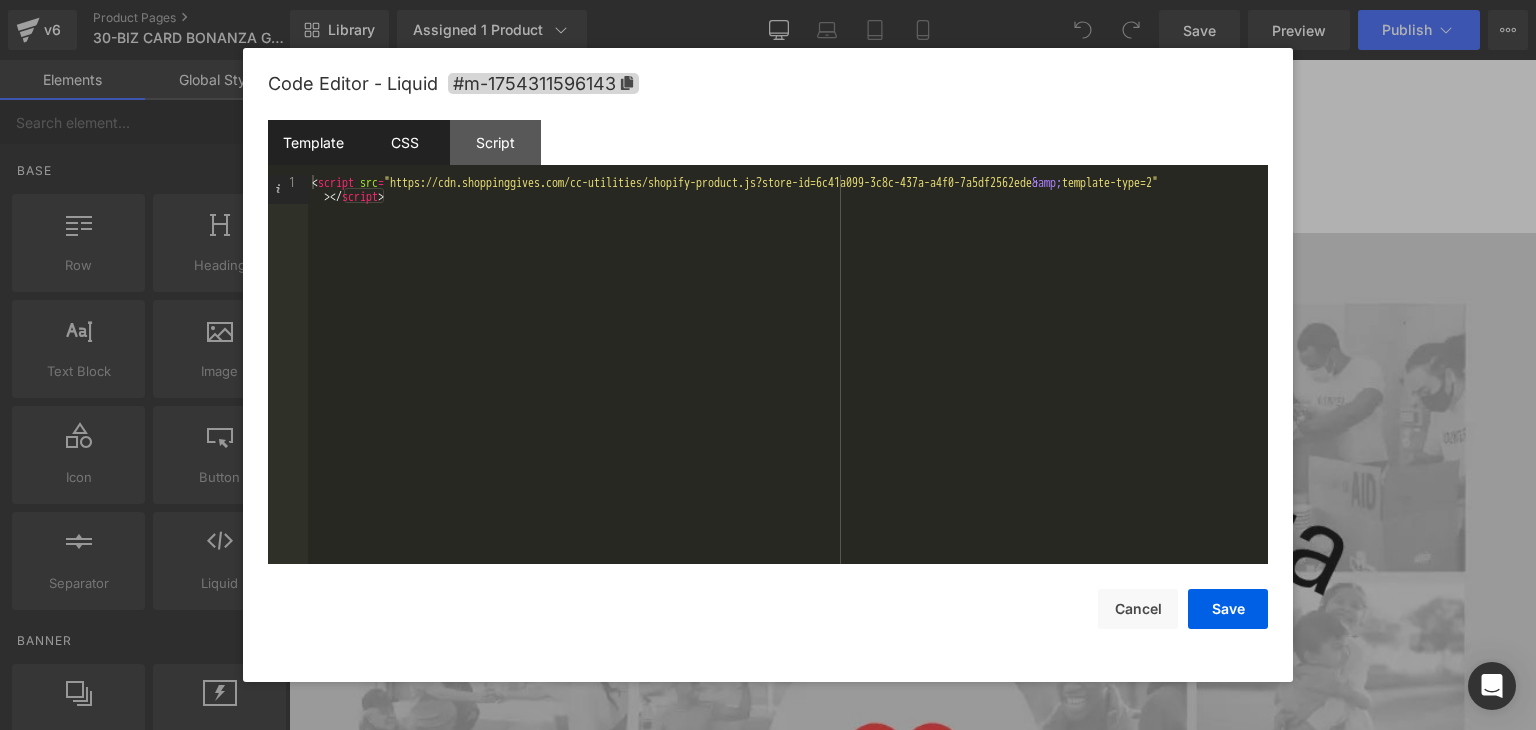 click on "CSS" at bounding box center (404, 142) 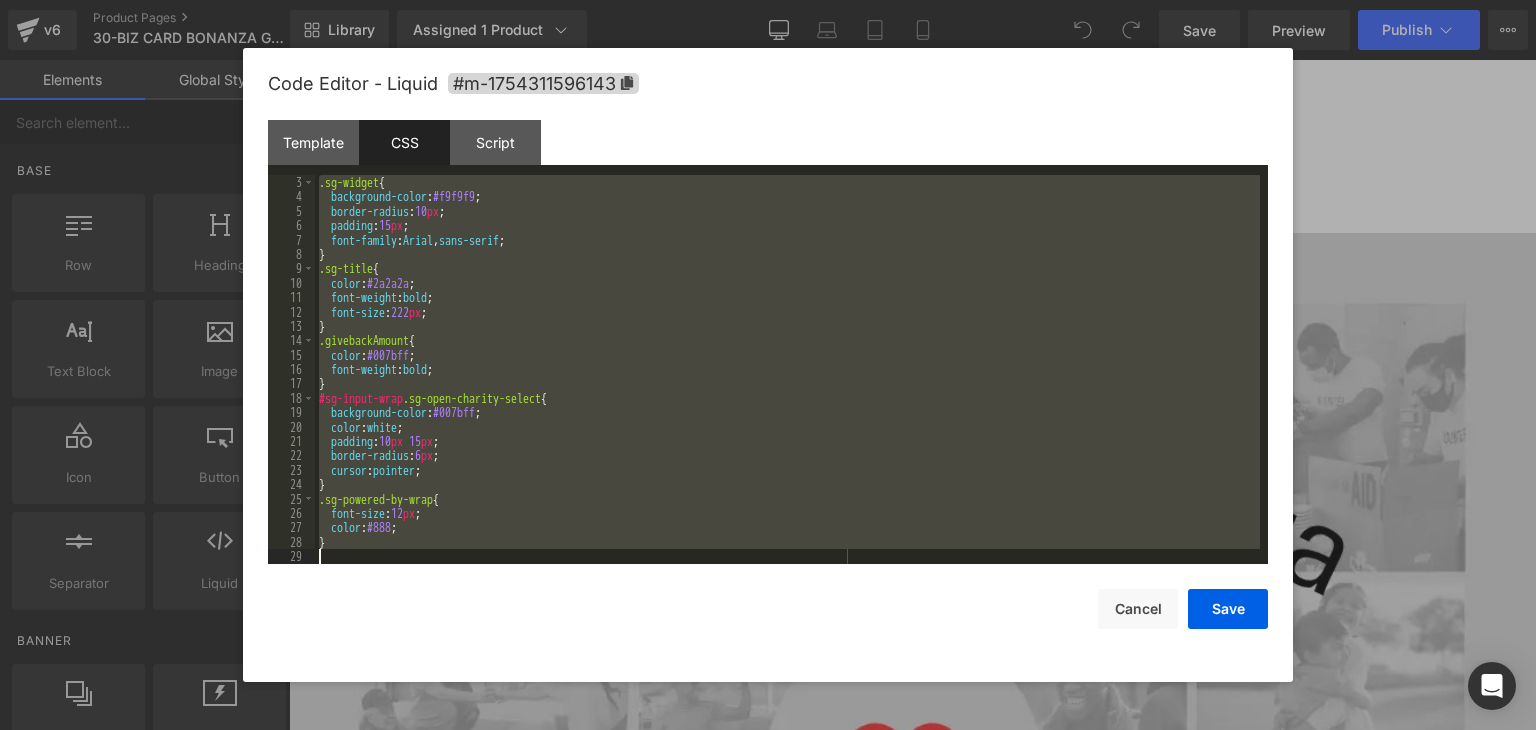 scroll, scrollTop: 28, scrollLeft: 0, axis: vertical 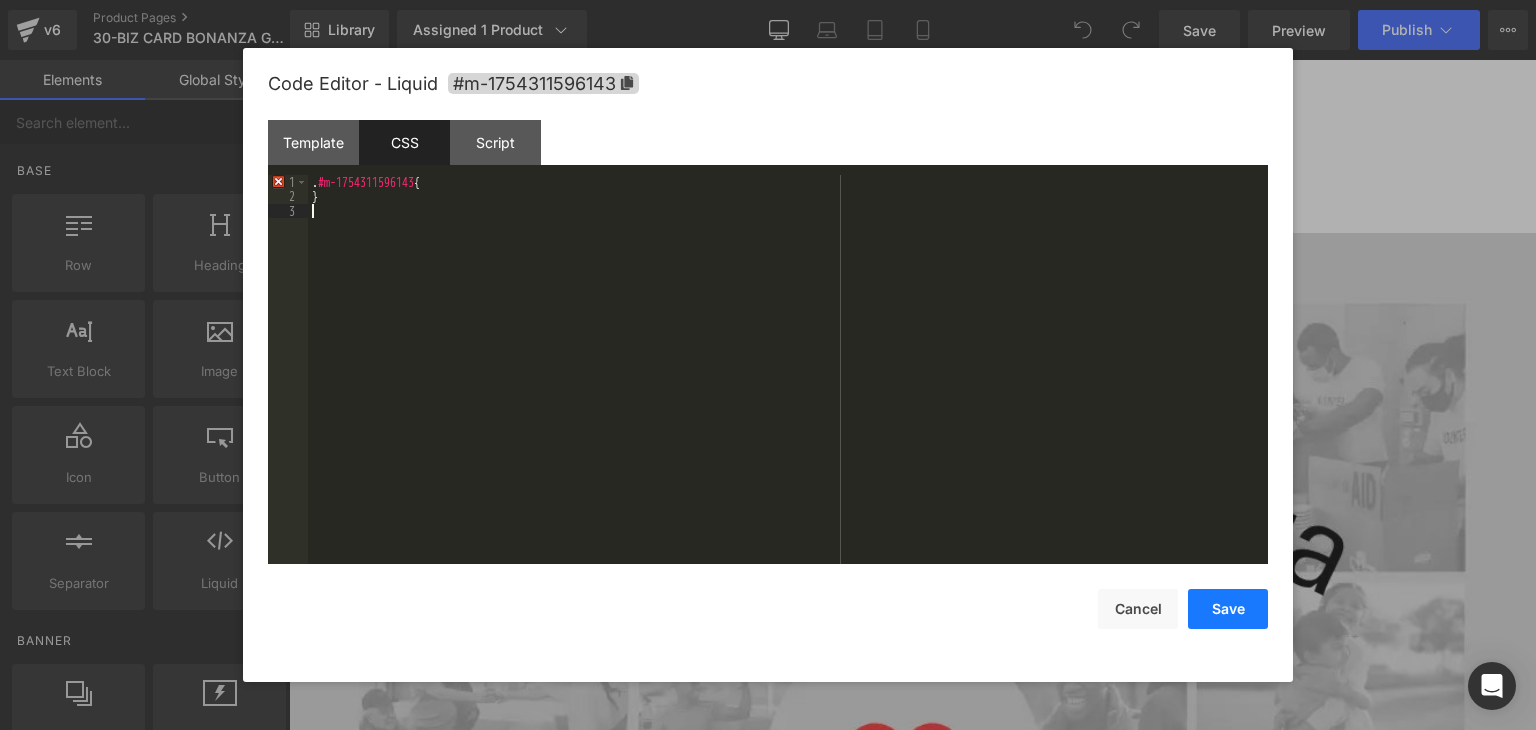 click on "Save" at bounding box center [1228, 609] 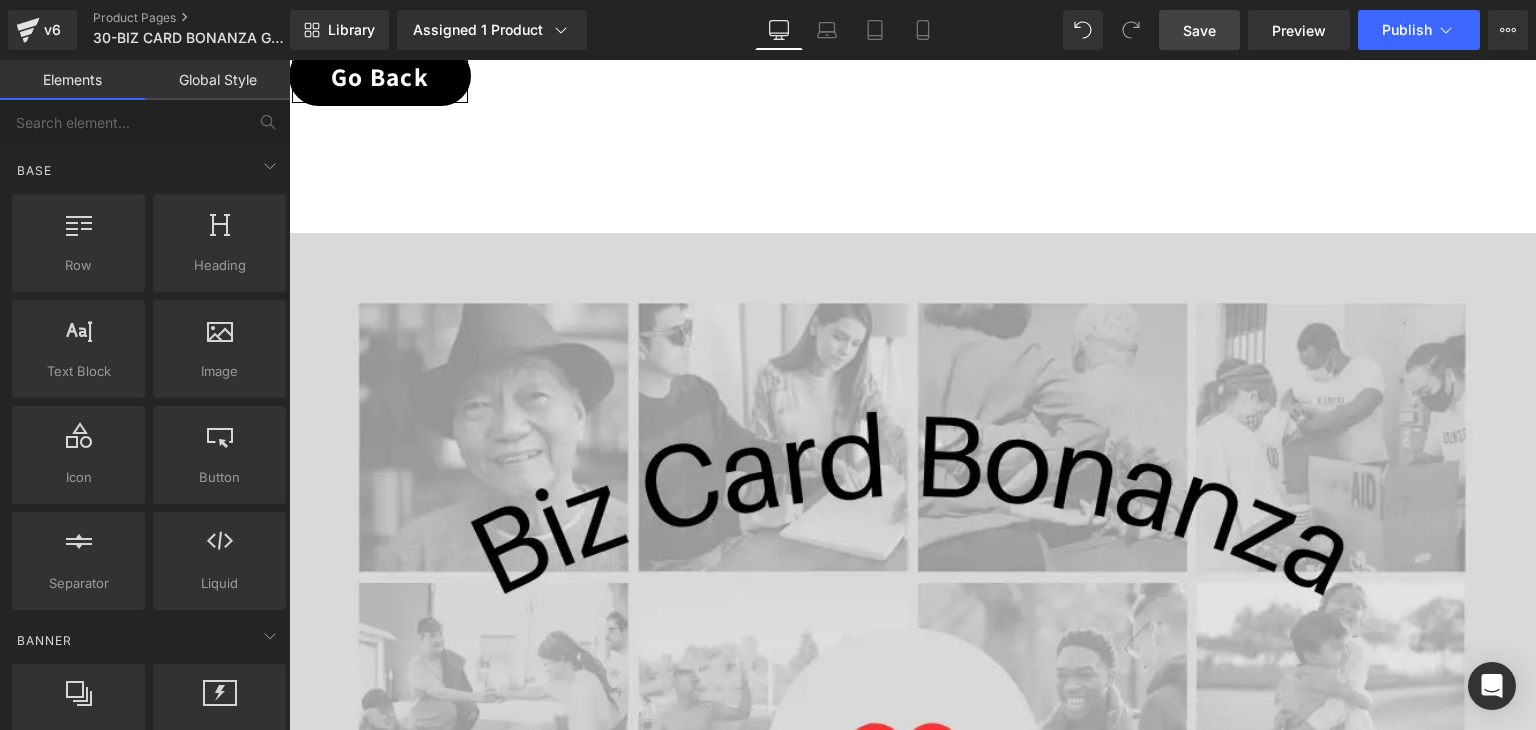 click on "Save" at bounding box center (1199, 30) 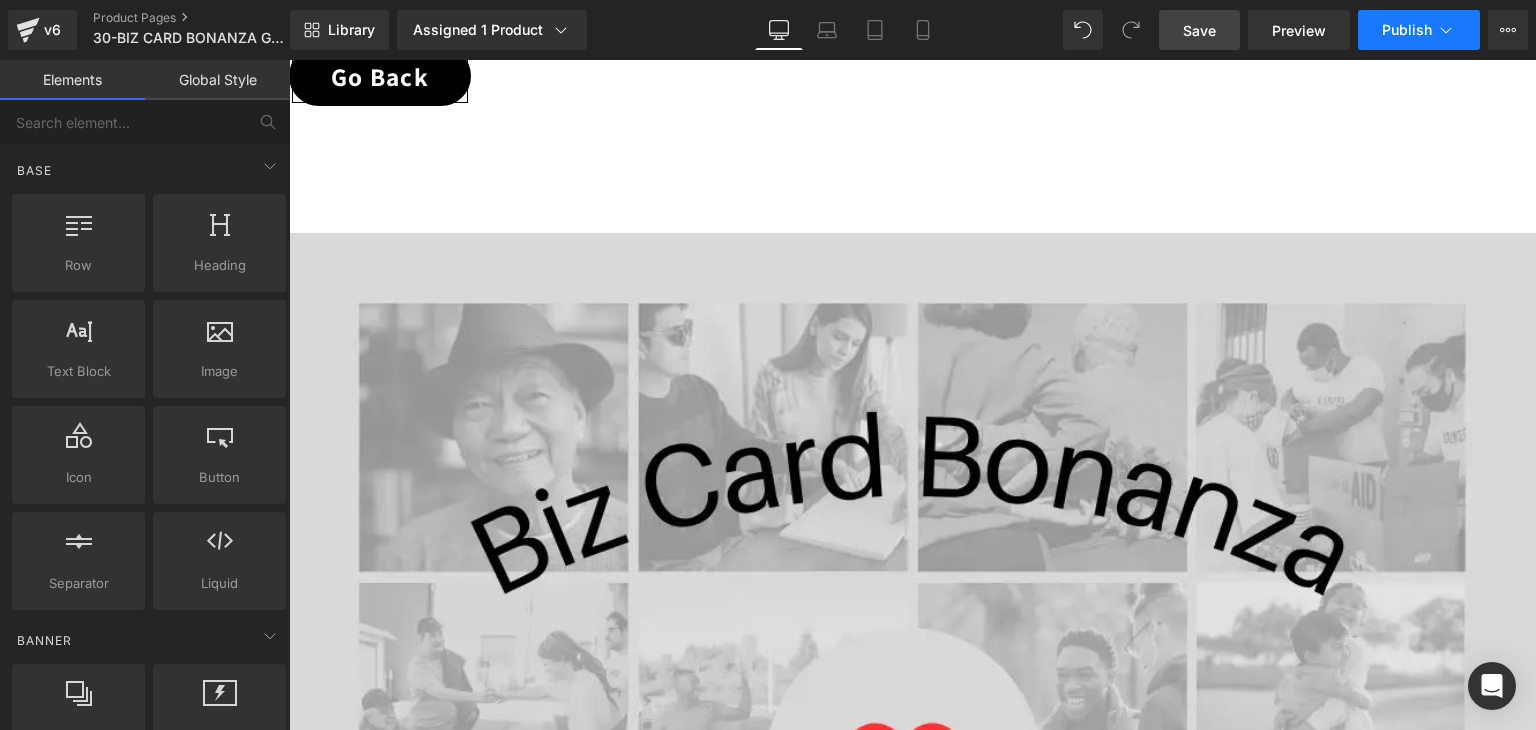 click on "Publish" at bounding box center (1419, 30) 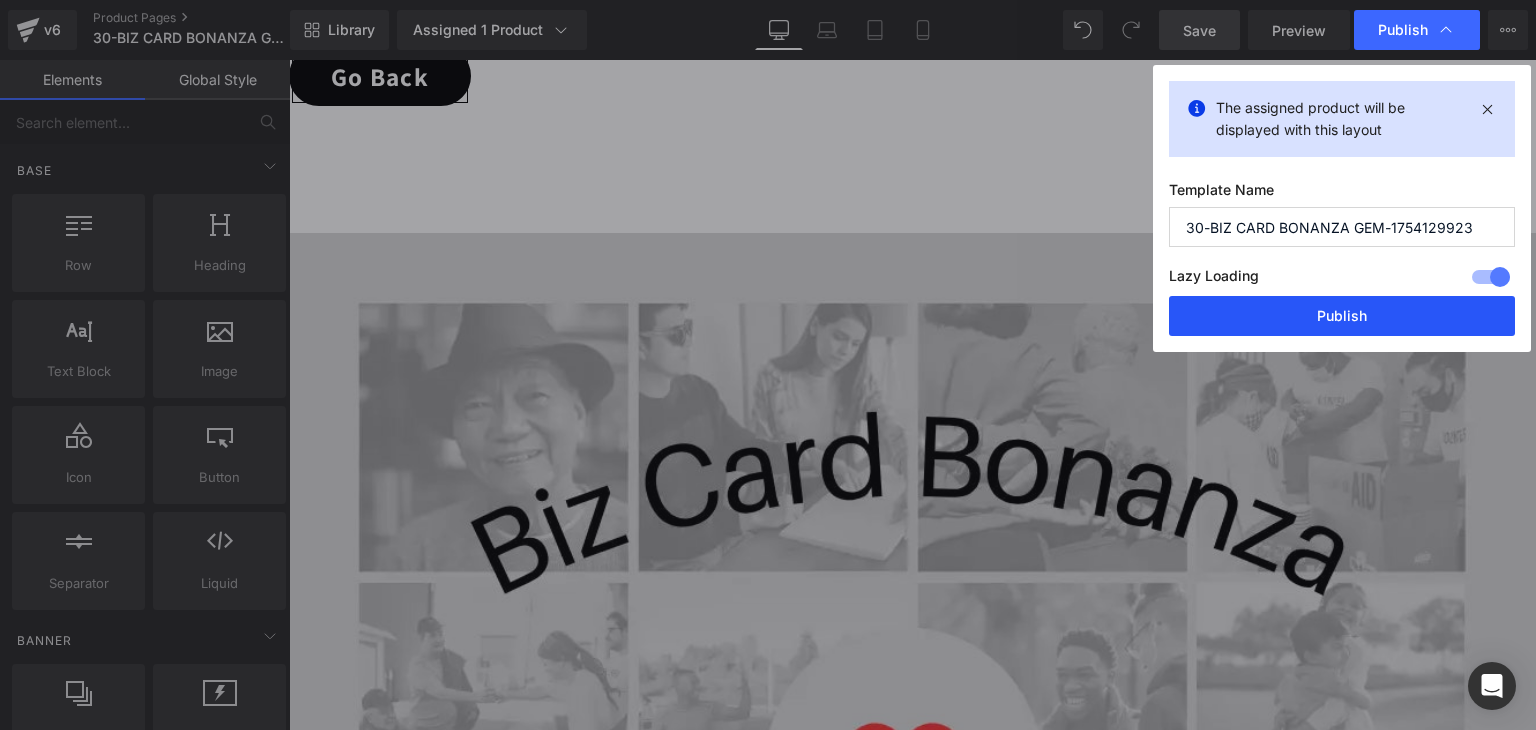 click on "Publish" at bounding box center (1342, 316) 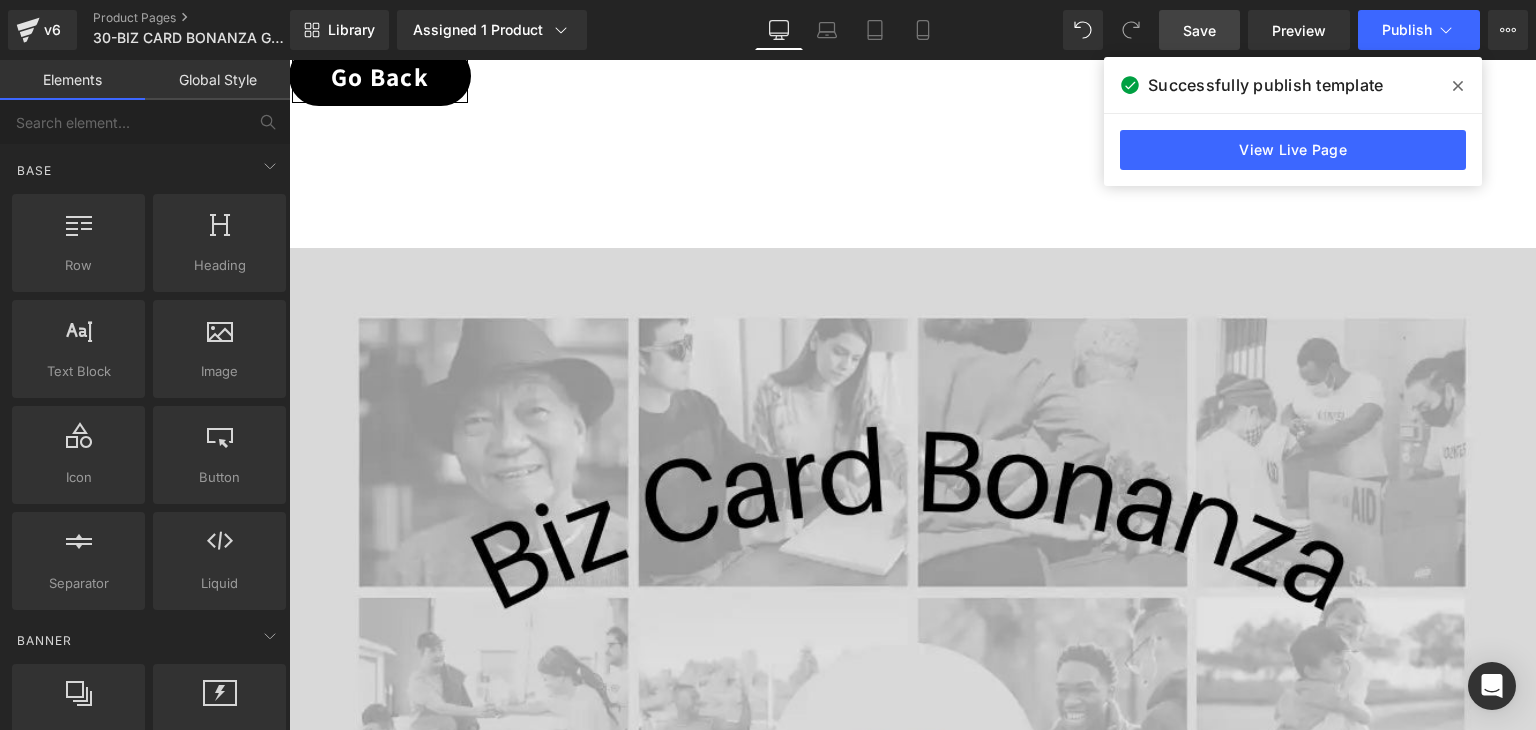 click on "Liquid" at bounding box center (905, 1641) 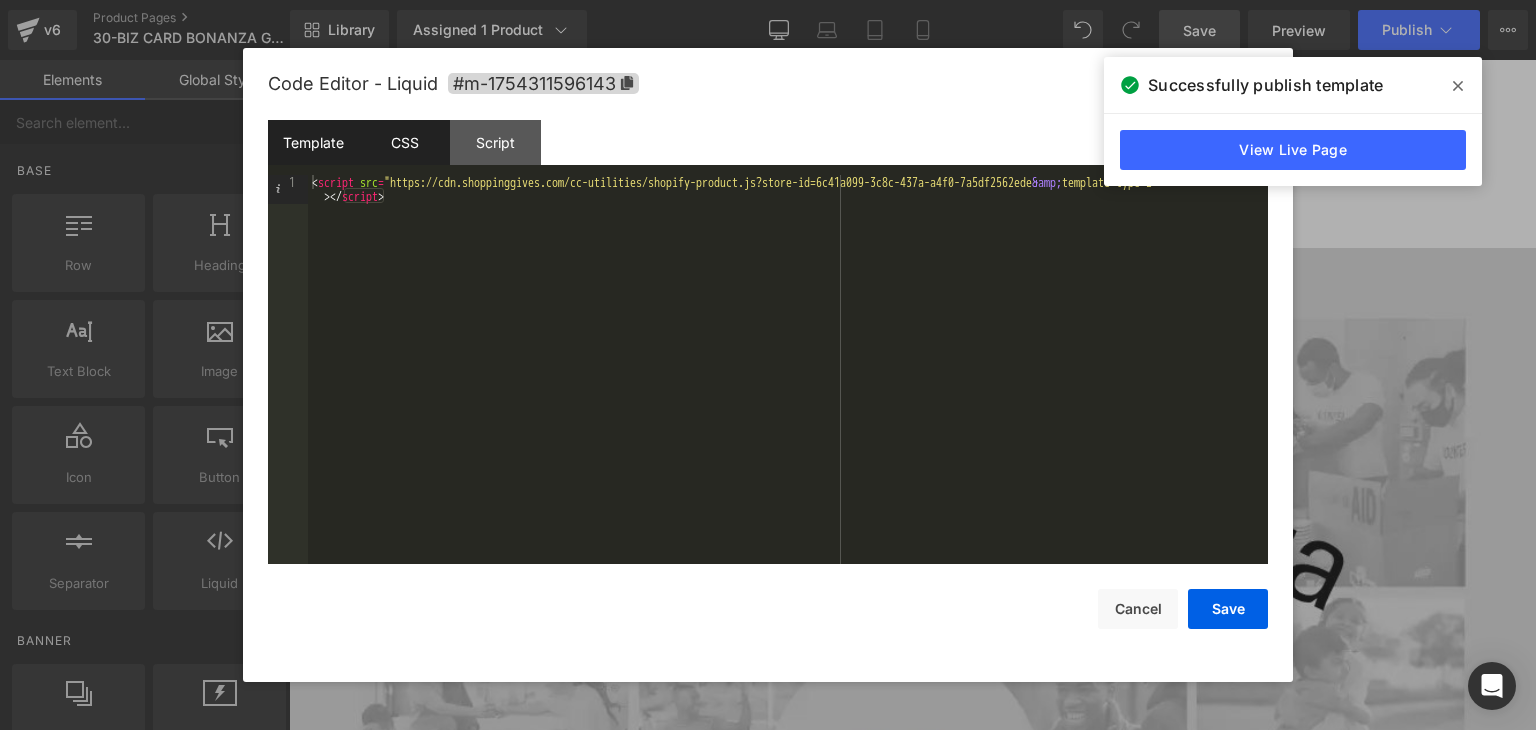 click on "CSS" at bounding box center [404, 142] 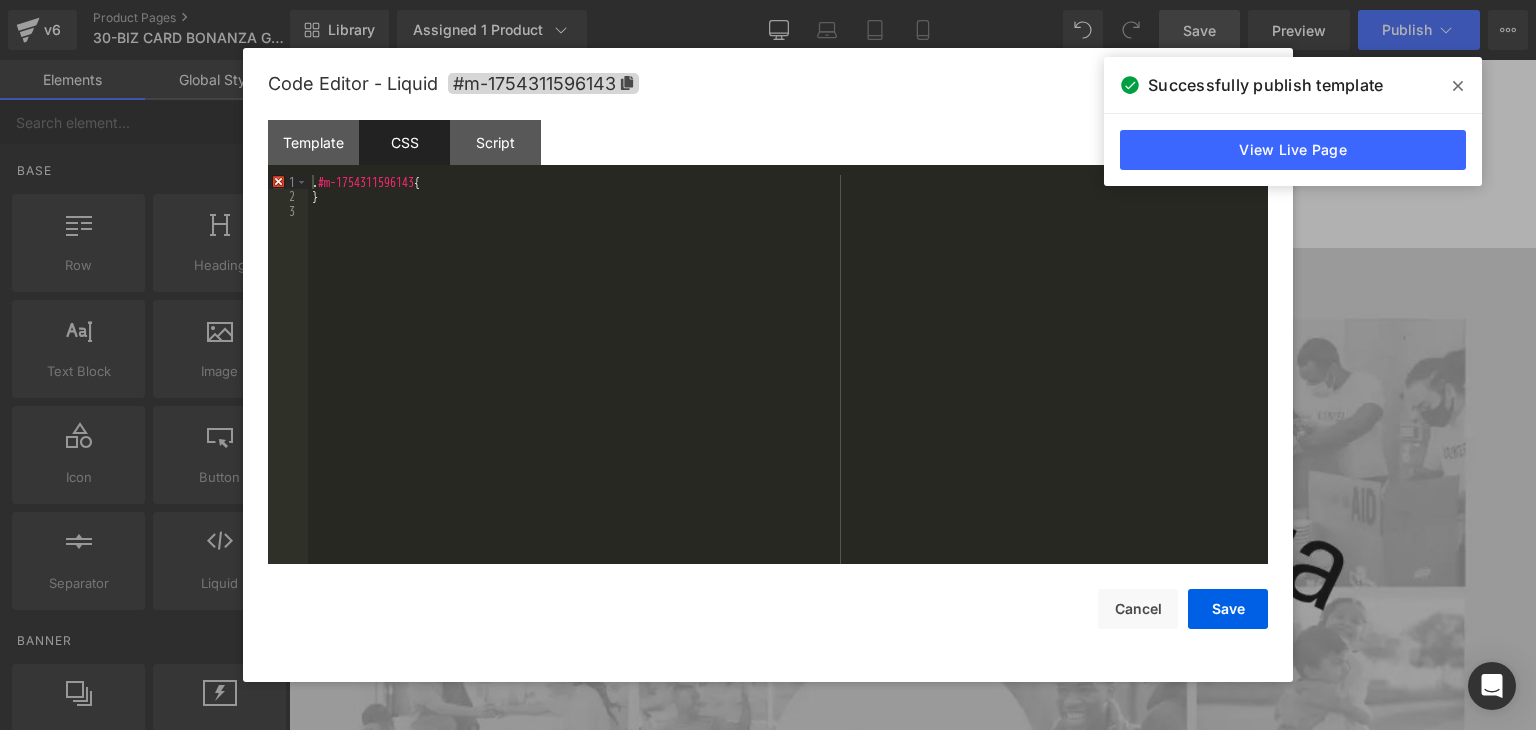 click on ". #m-1754311596143 { }" at bounding box center [788, 384] 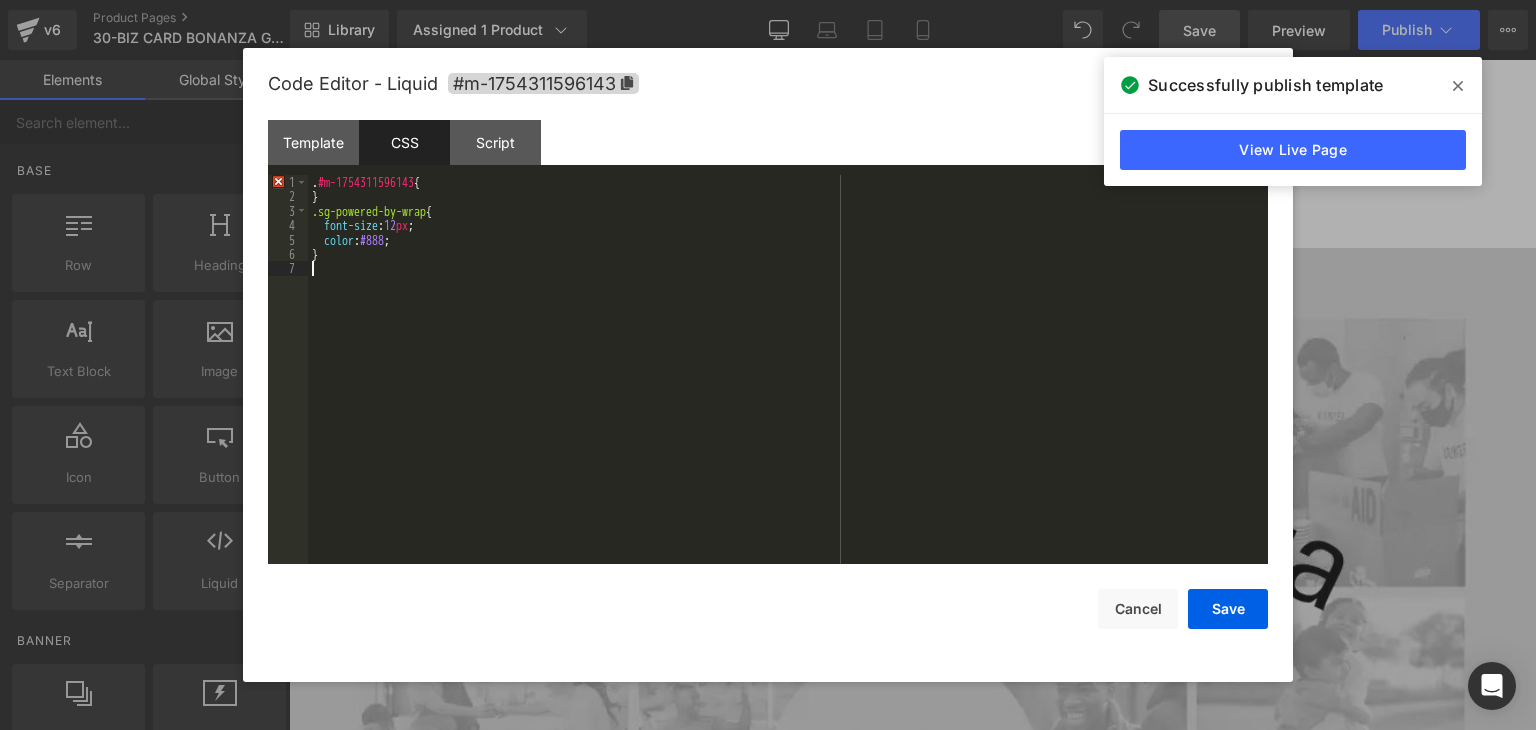 click on ". #m-1754311596143 { } .sg-powered-by-wrap {    font-size :  12 px ;    color :  #888 ; }" at bounding box center (788, 384) 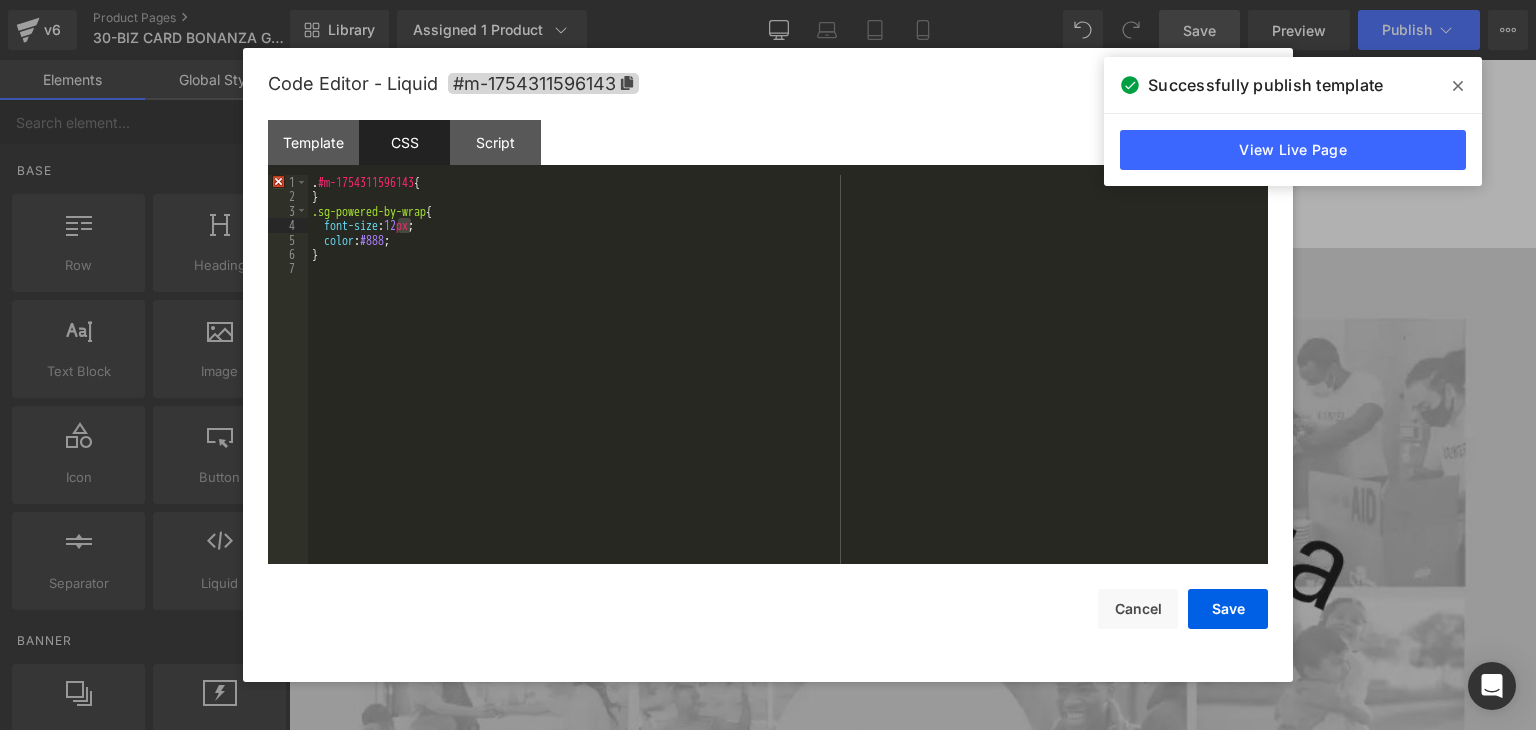 drag, startPoint x: 398, startPoint y: 223, endPoint x: 408, endPoint y: 225, distance: 10.198039 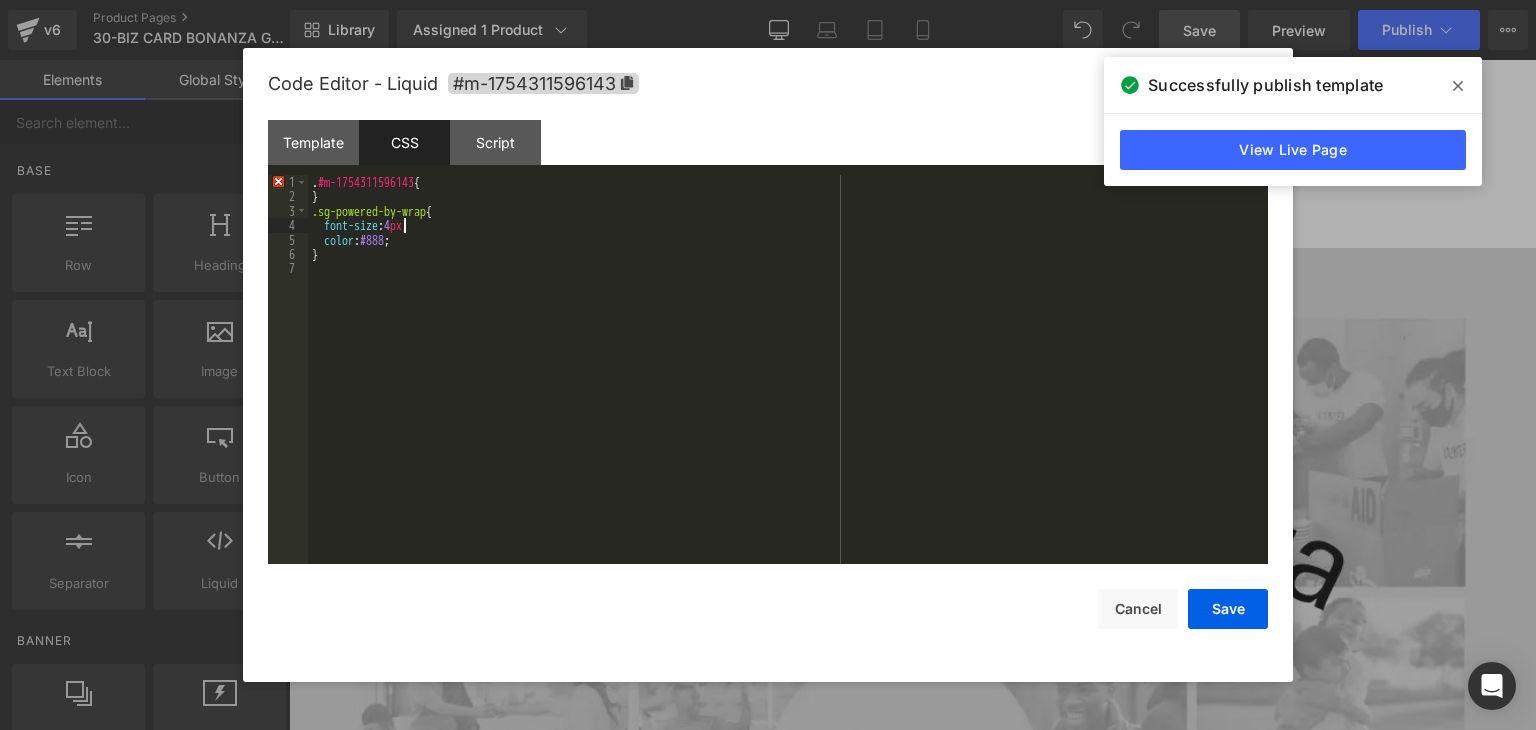 type 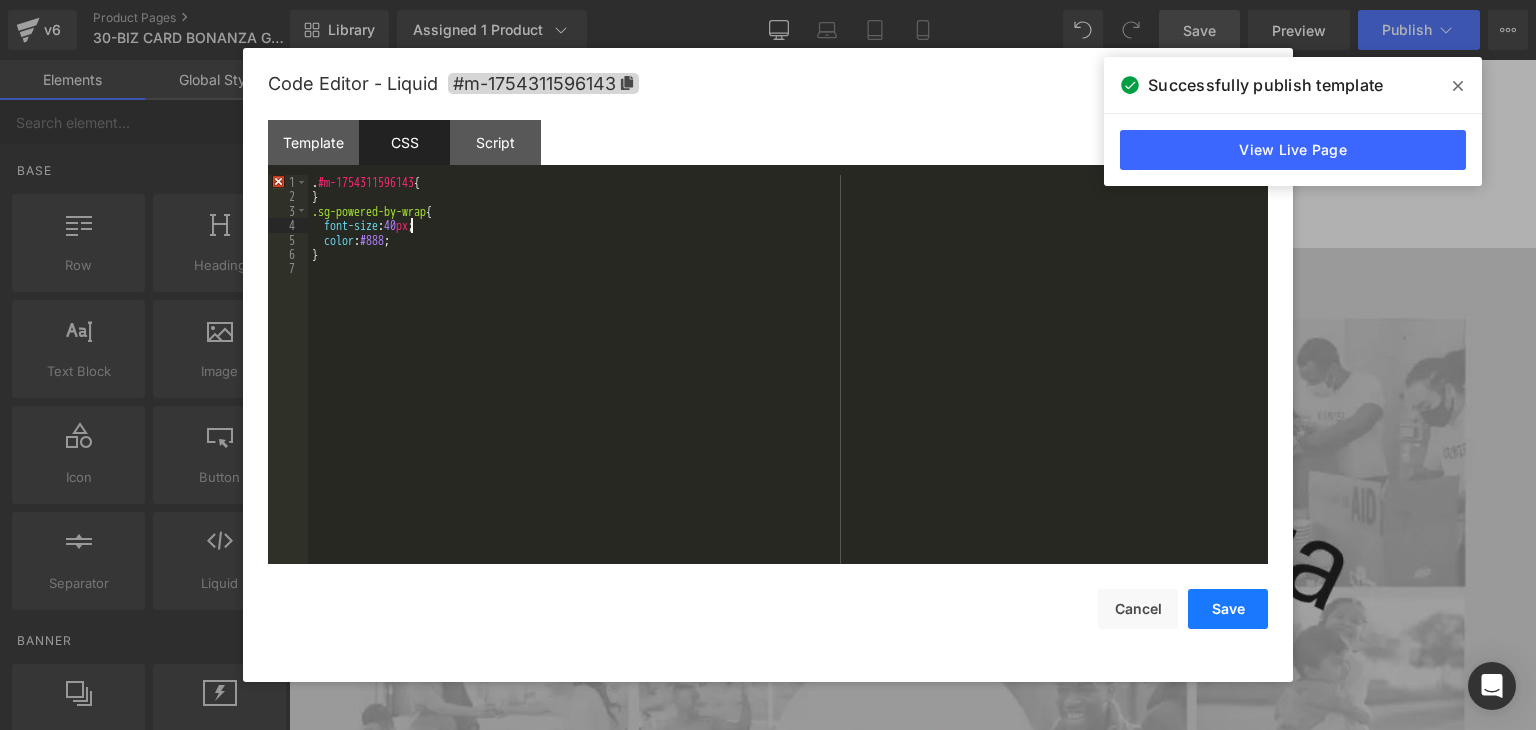 click on "Save" at bounding box center (1228, 609) 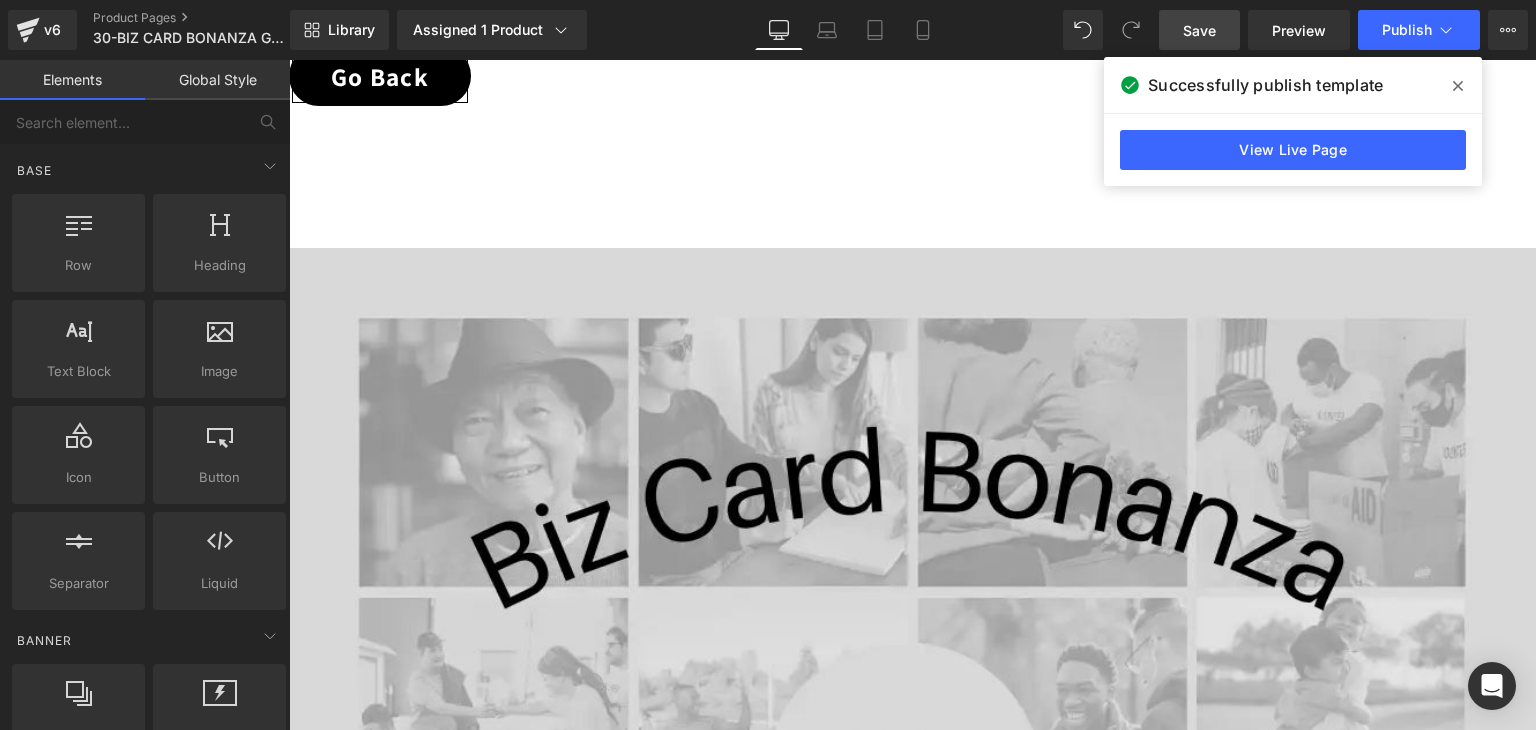 click on "Save" at bounding box center (1199, 30) 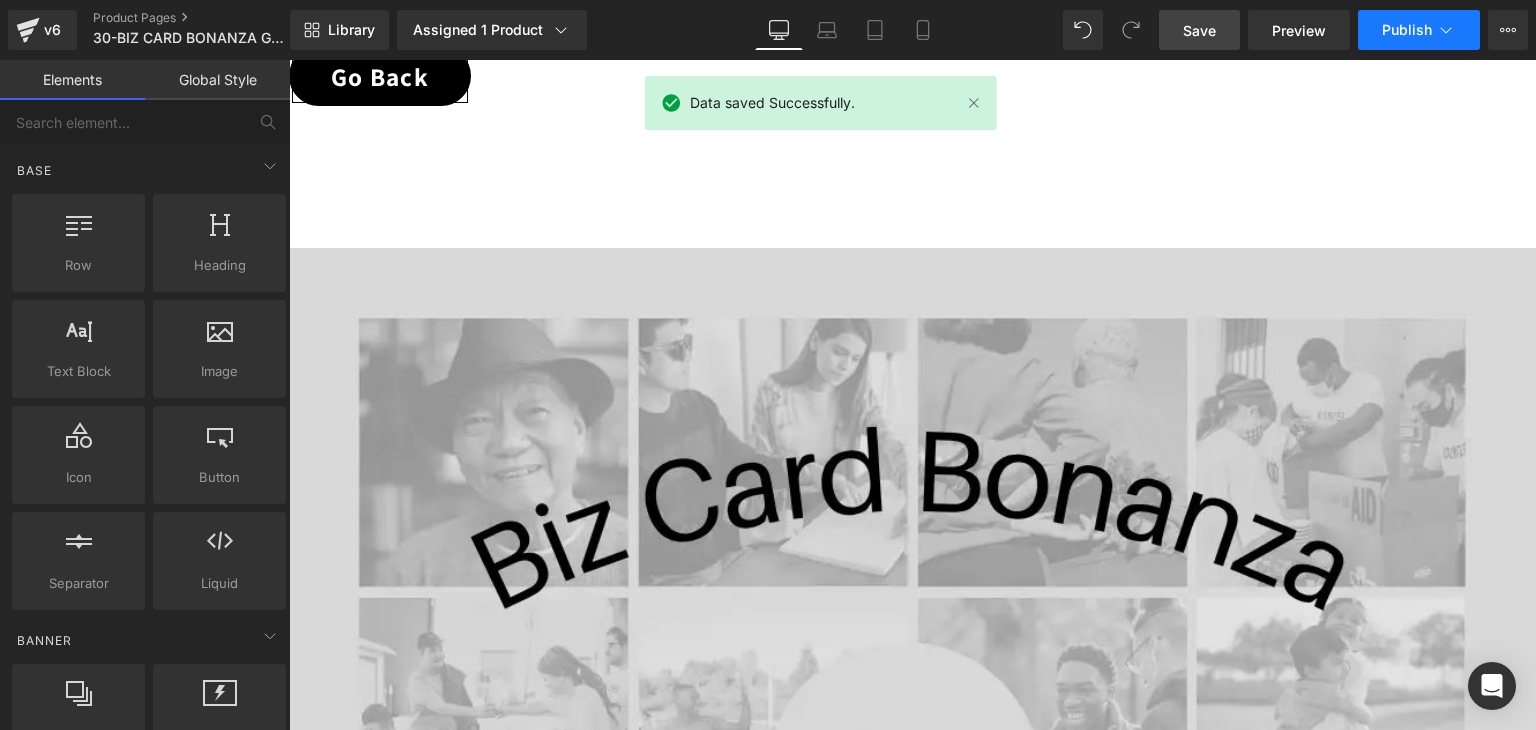 click 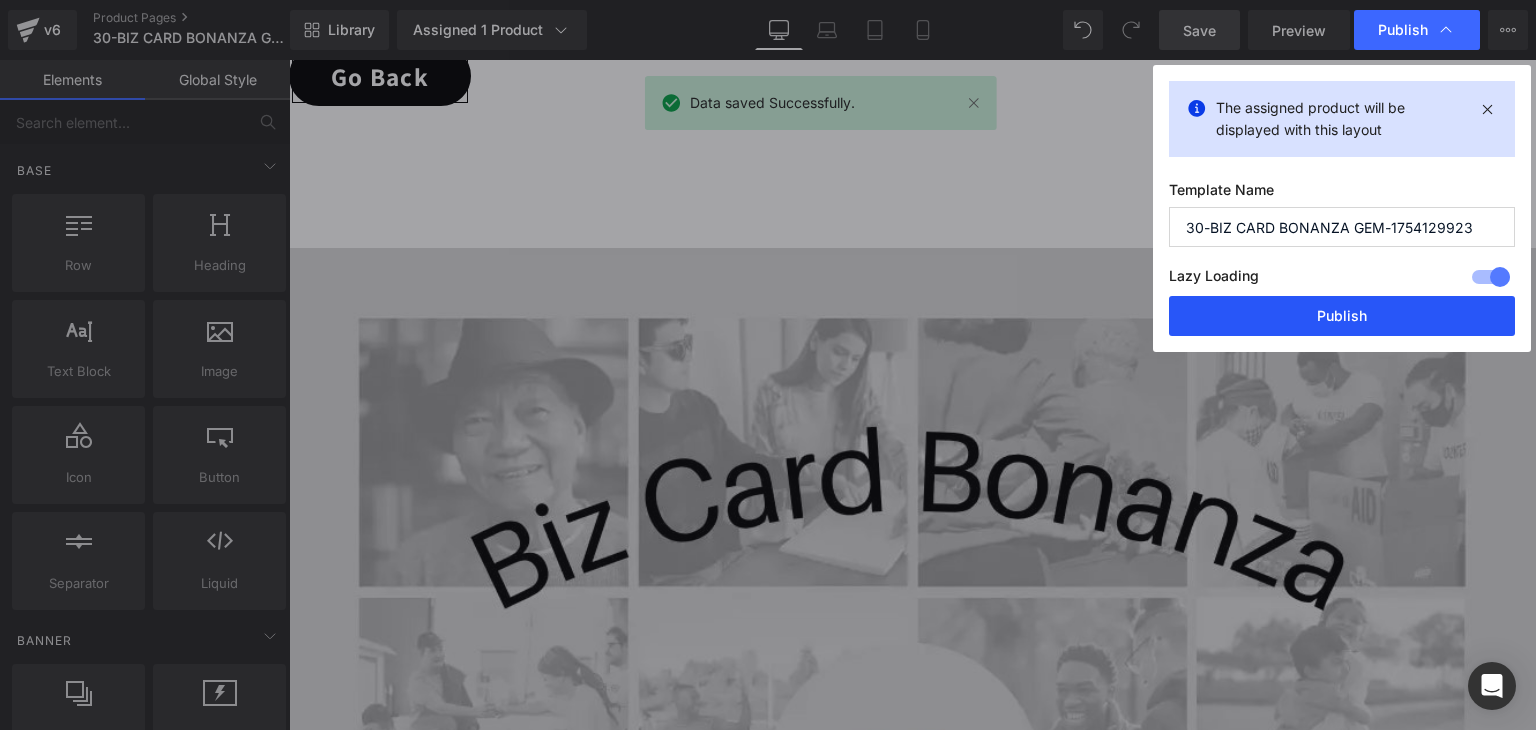 click on "Publish" at bounding box center (1342, 316) 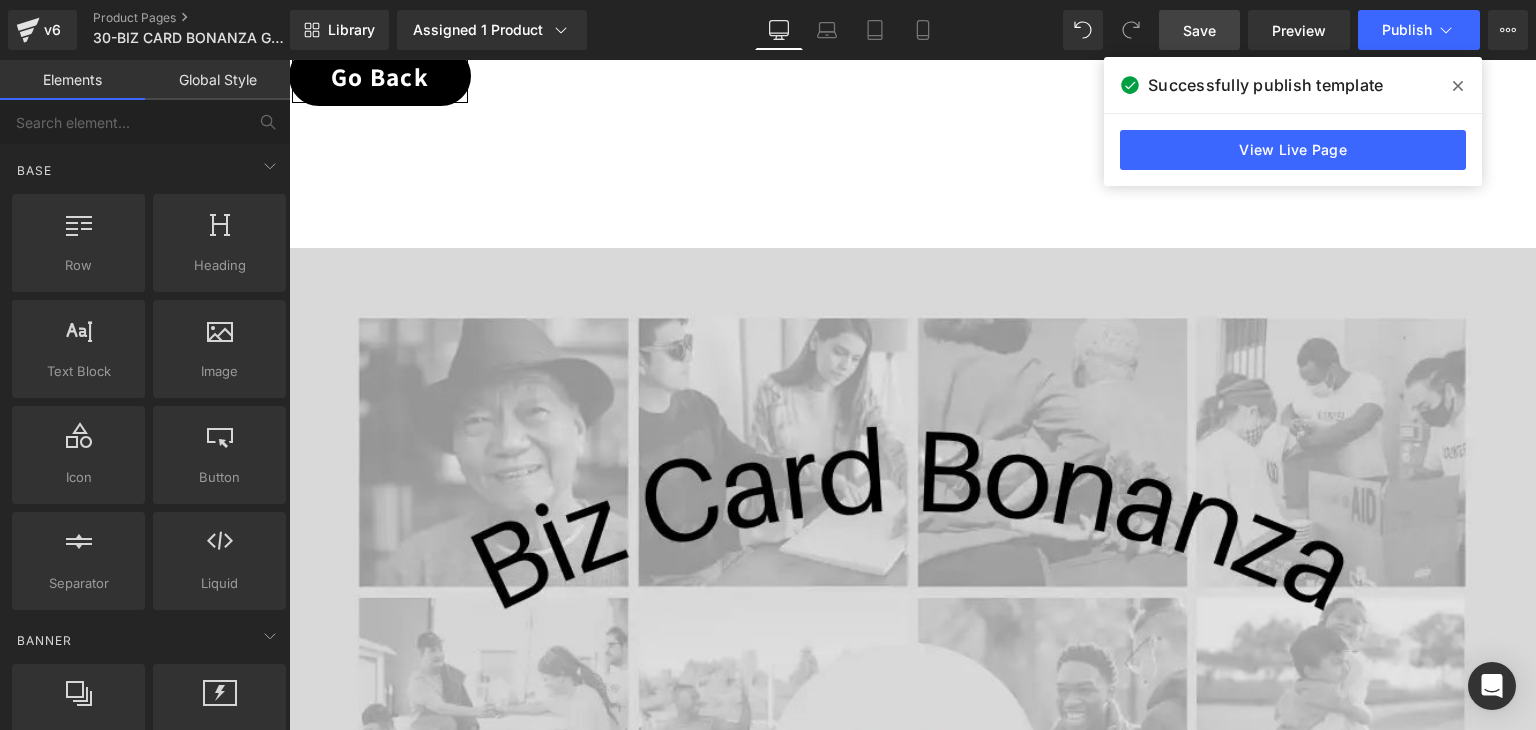 click on "Liquid" at bounding box center (905, 1643) 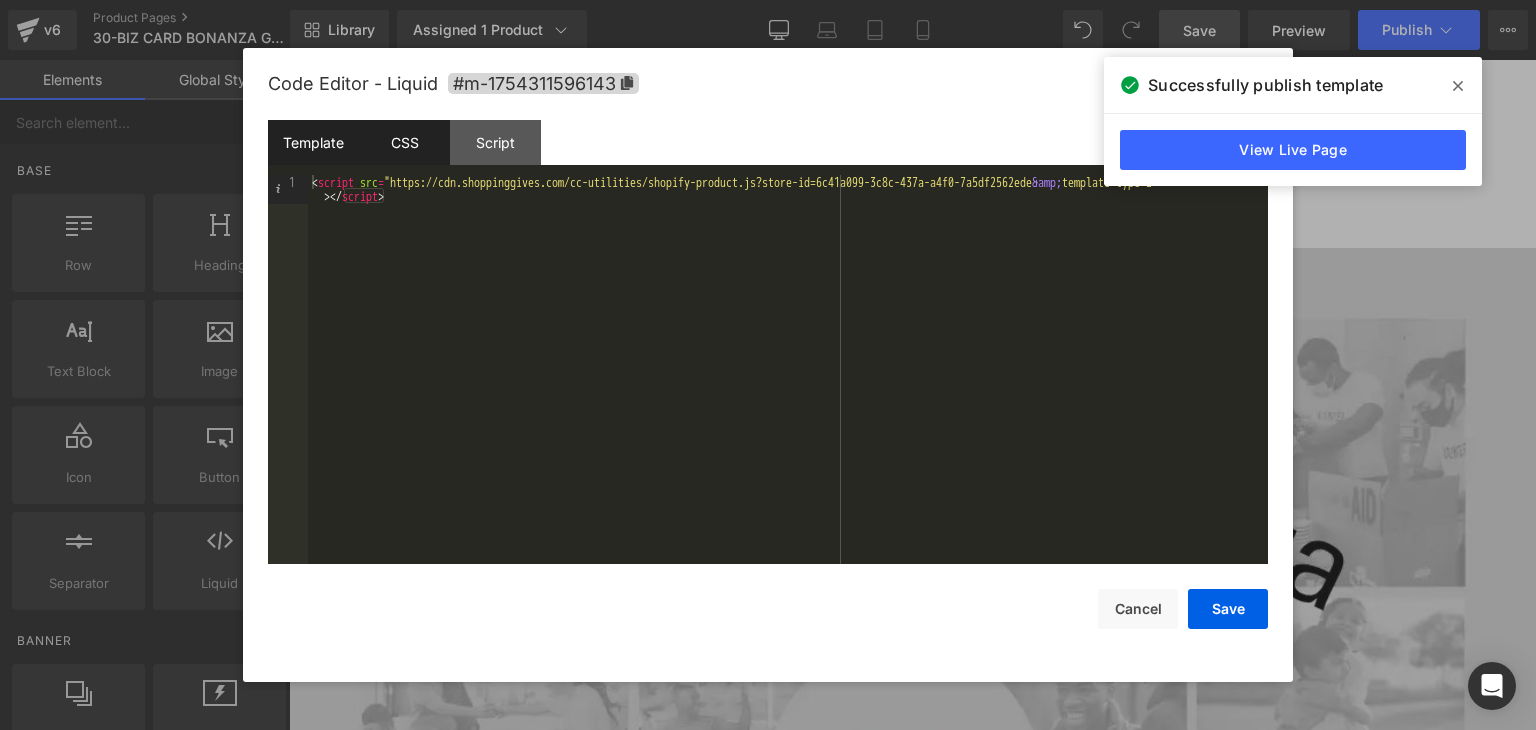 click on "CSS" at bounding box center [404, 142] 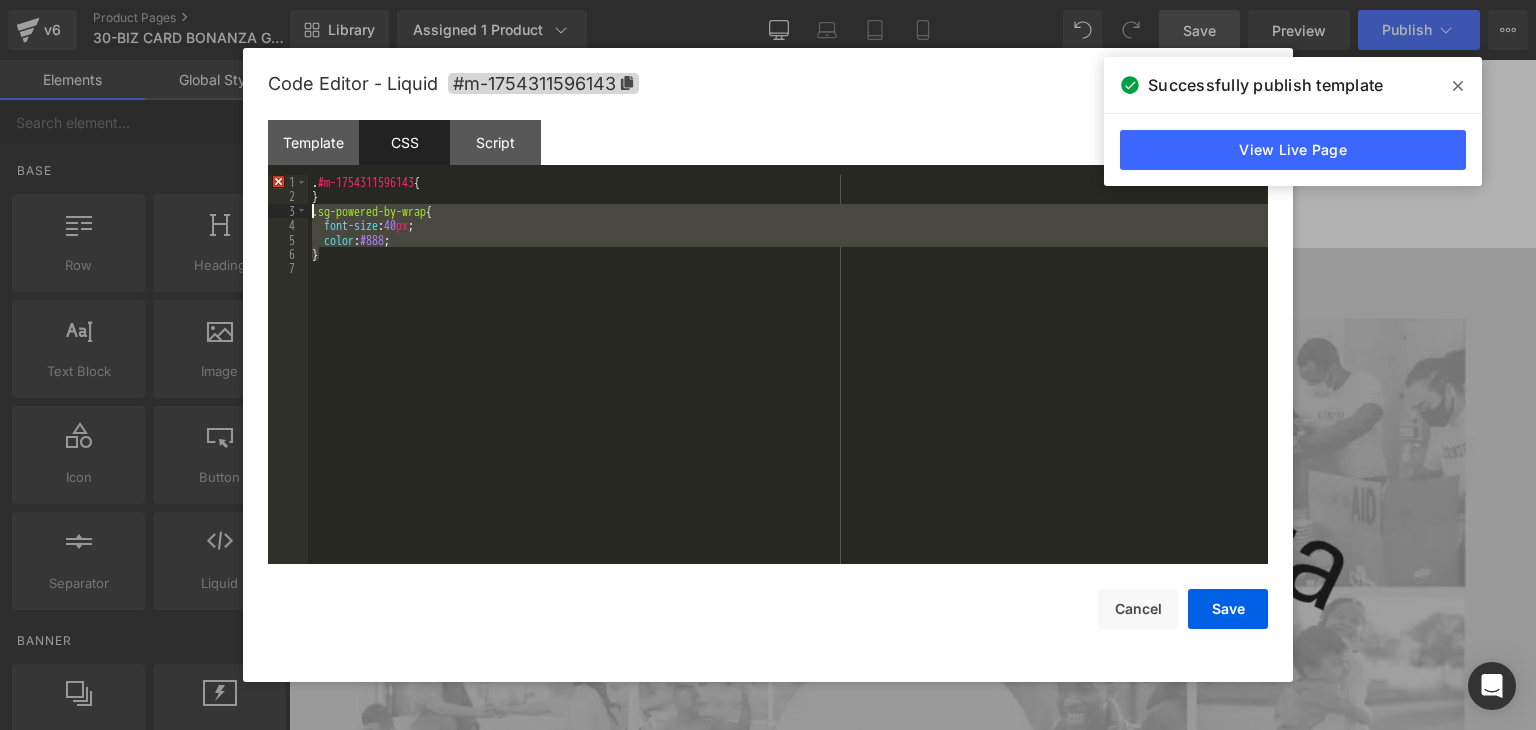 drag, startPoint x: 329, startPoint y: 255, endPoint x: 301, endPoint y: 219, distance: 45.607018 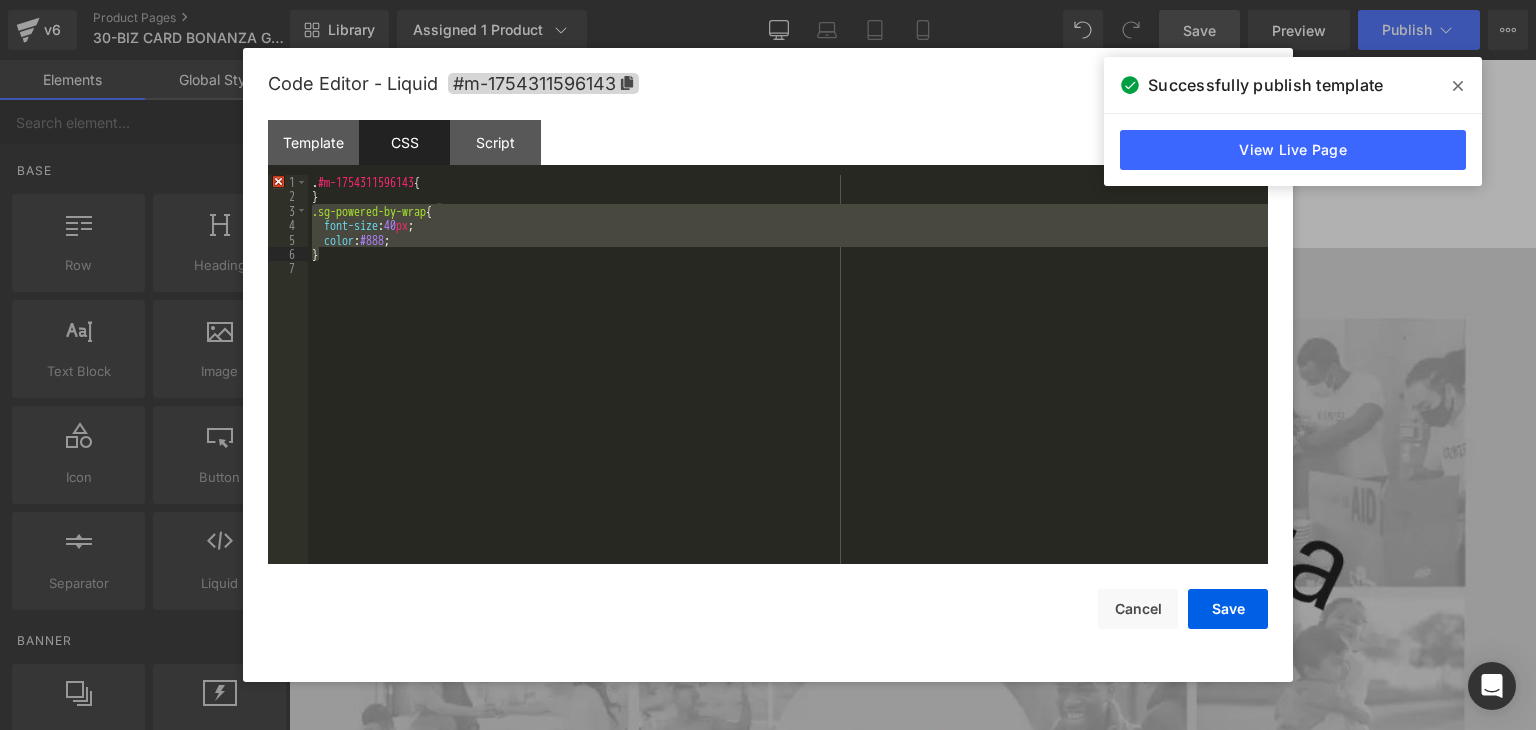 drag, startPoint x: 312, startPoint y: 213, endPoint x: 380, endPoint y: 255, distance: 79.924965 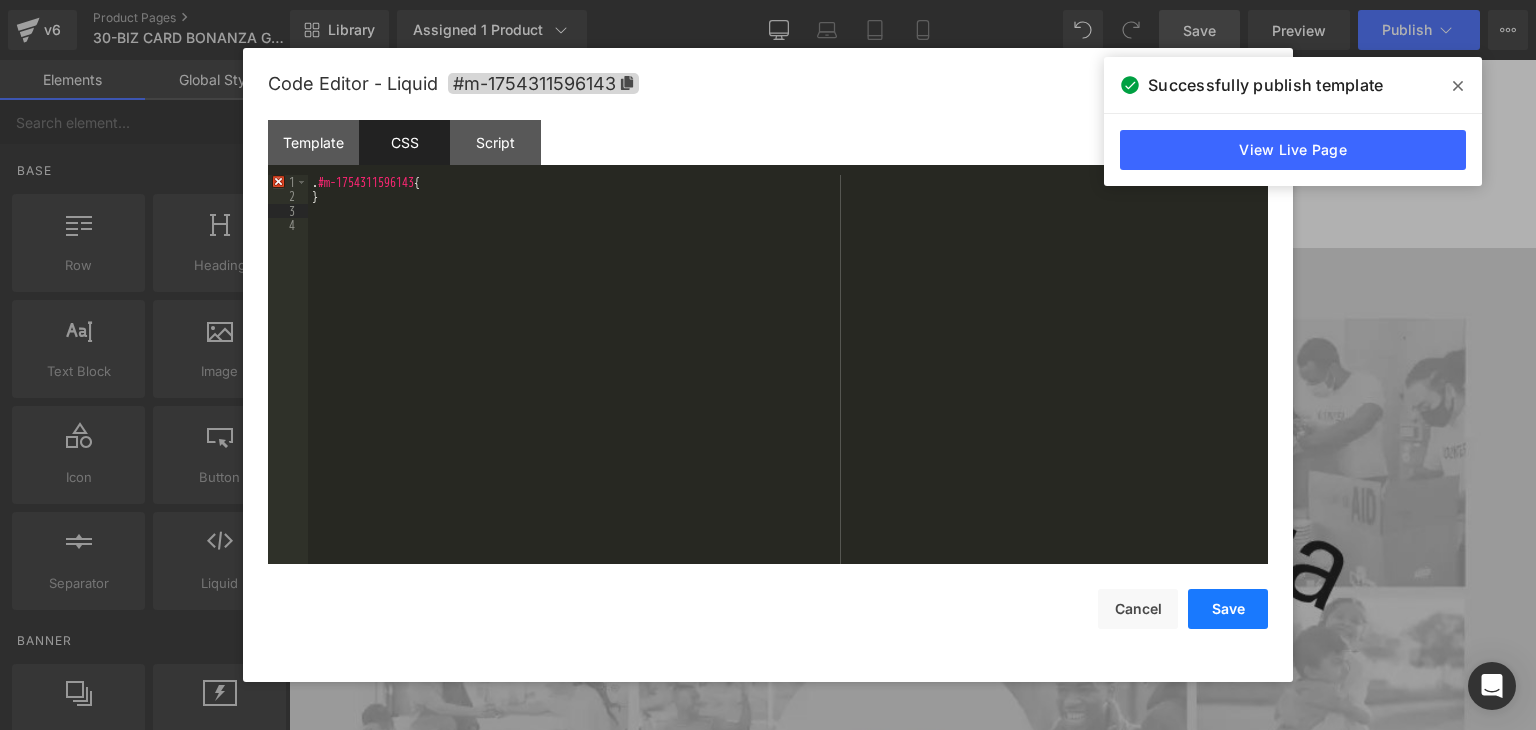 click on "Save" at bounding box center (1228, 609) 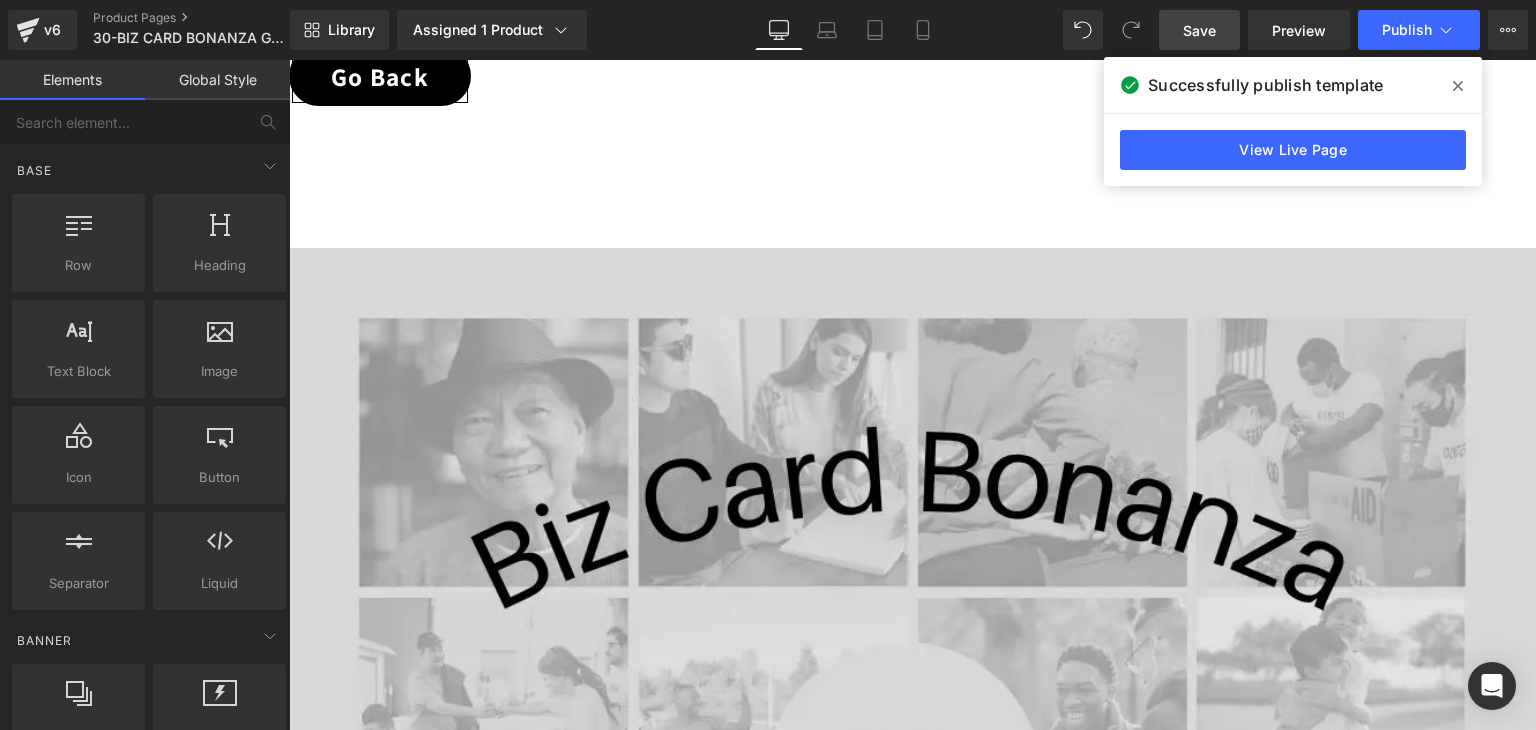 click on "Save" at bounding box center (1199, 30) 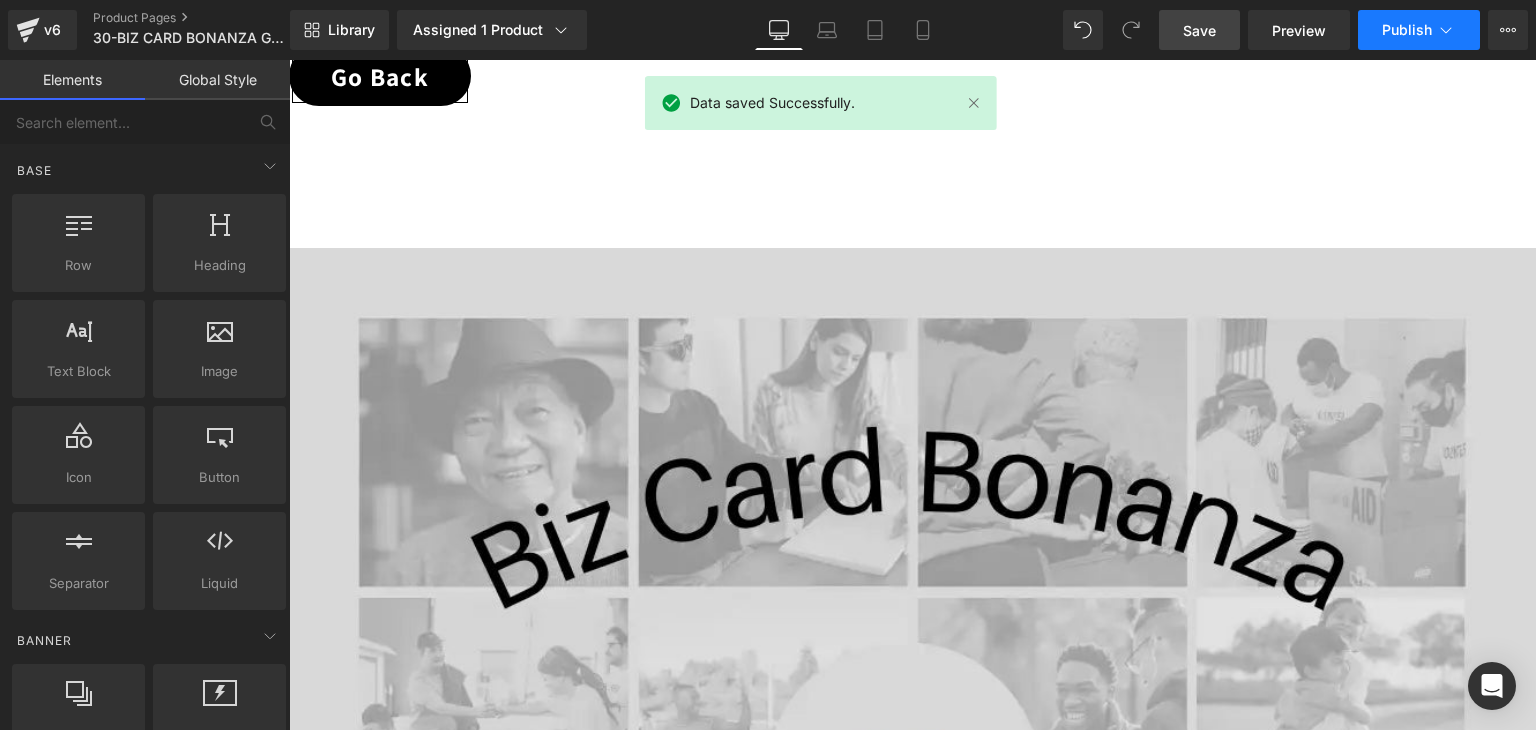 click 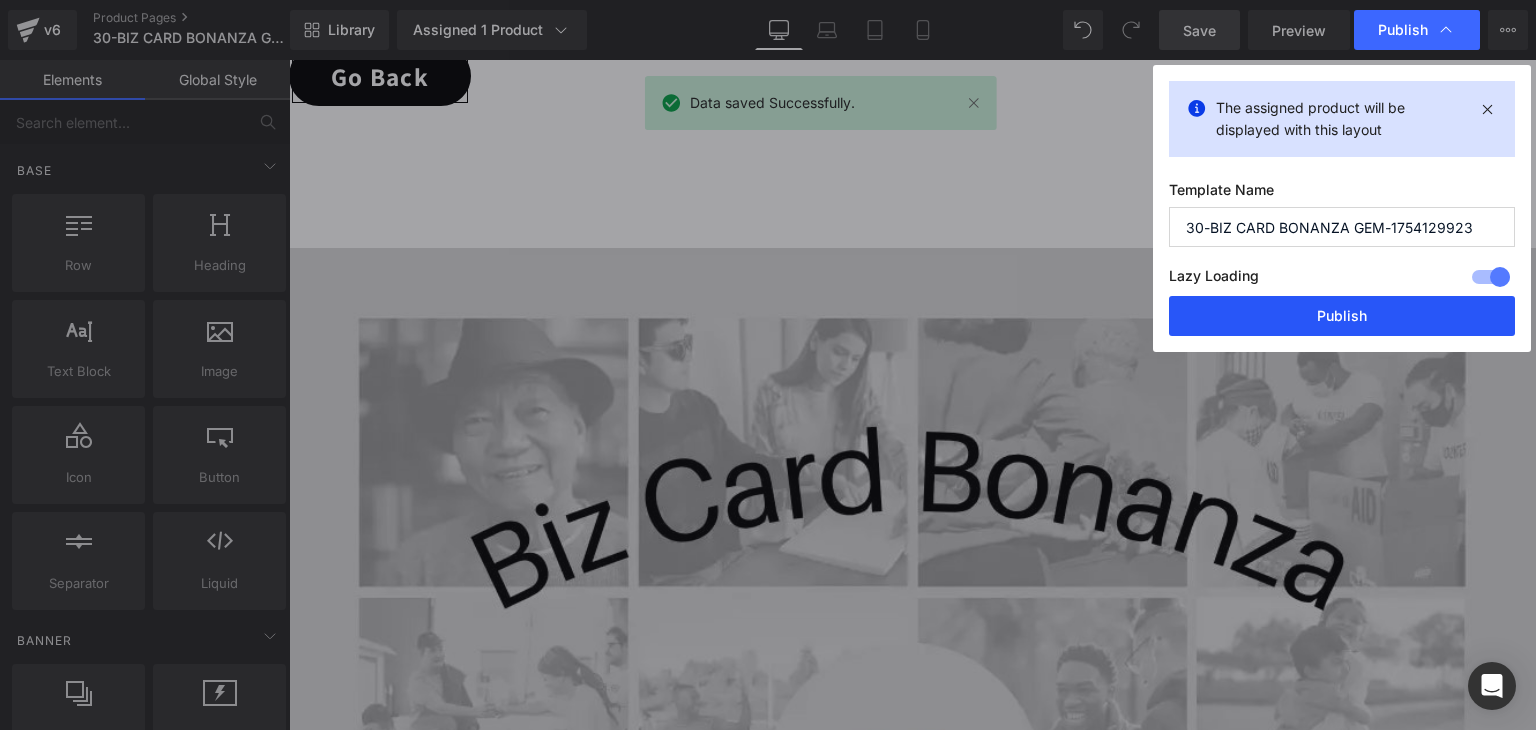click on "Publish" at bounding box center (1342, 316) 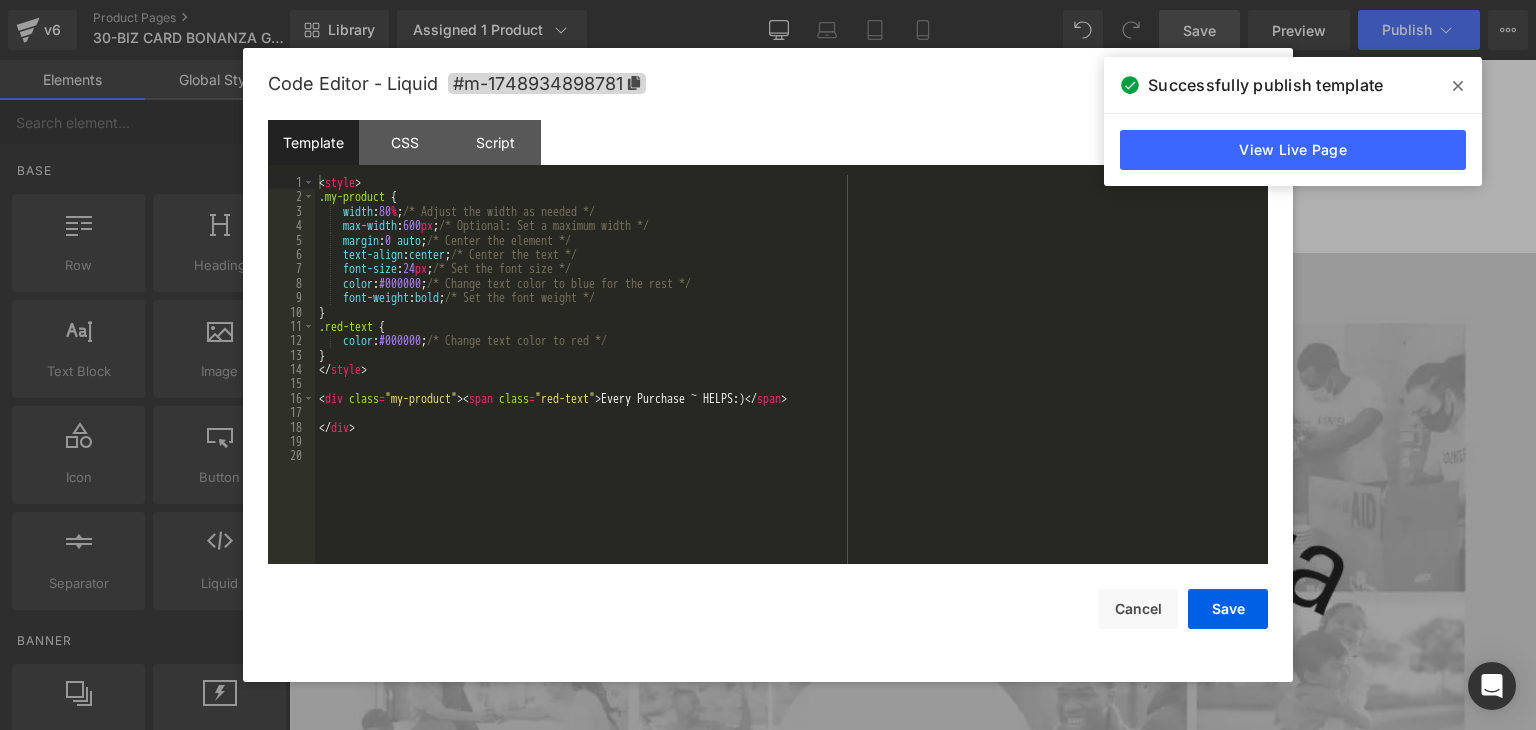 click on "Liquid" at bounding box center [905, 1643] 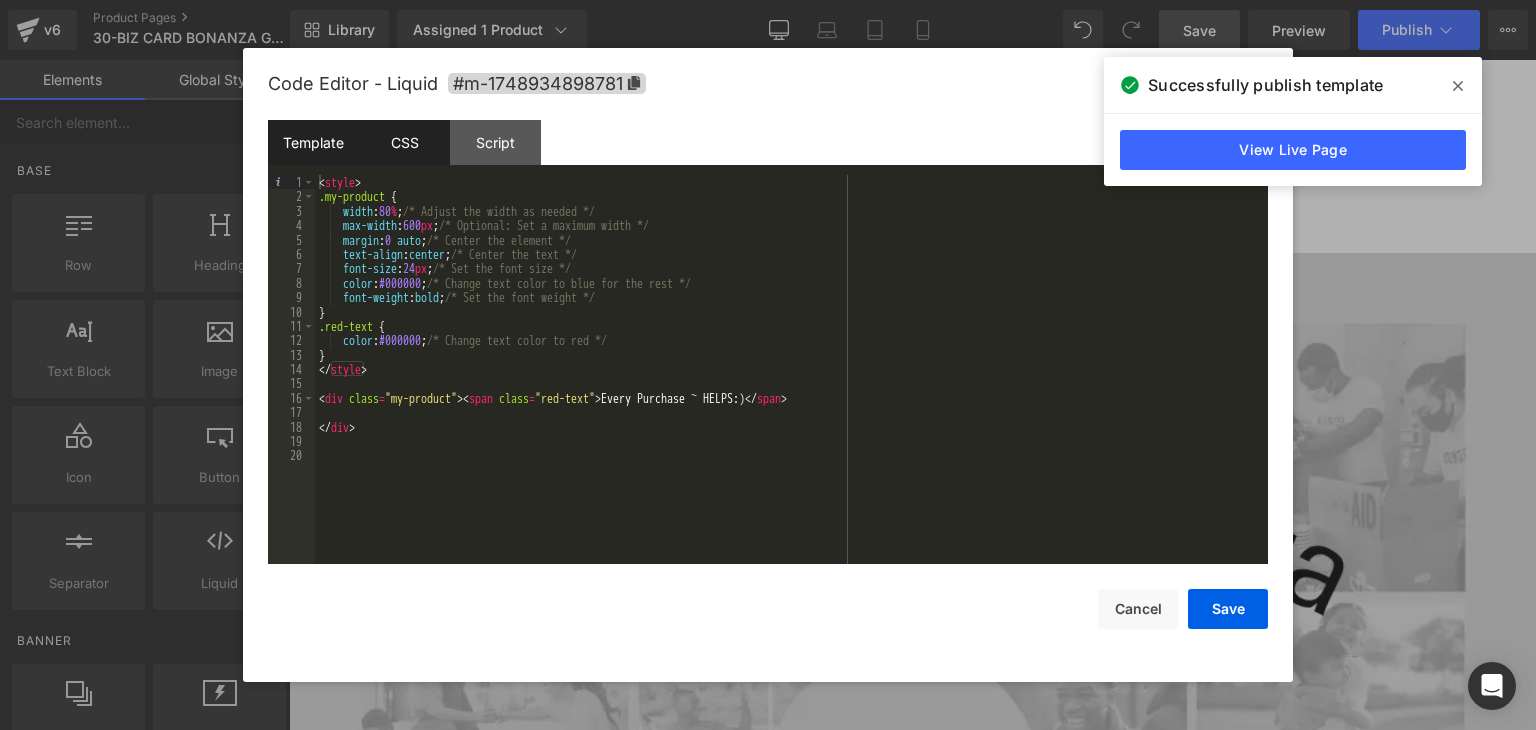 click on "CSS" at bounding box center [404, 142] 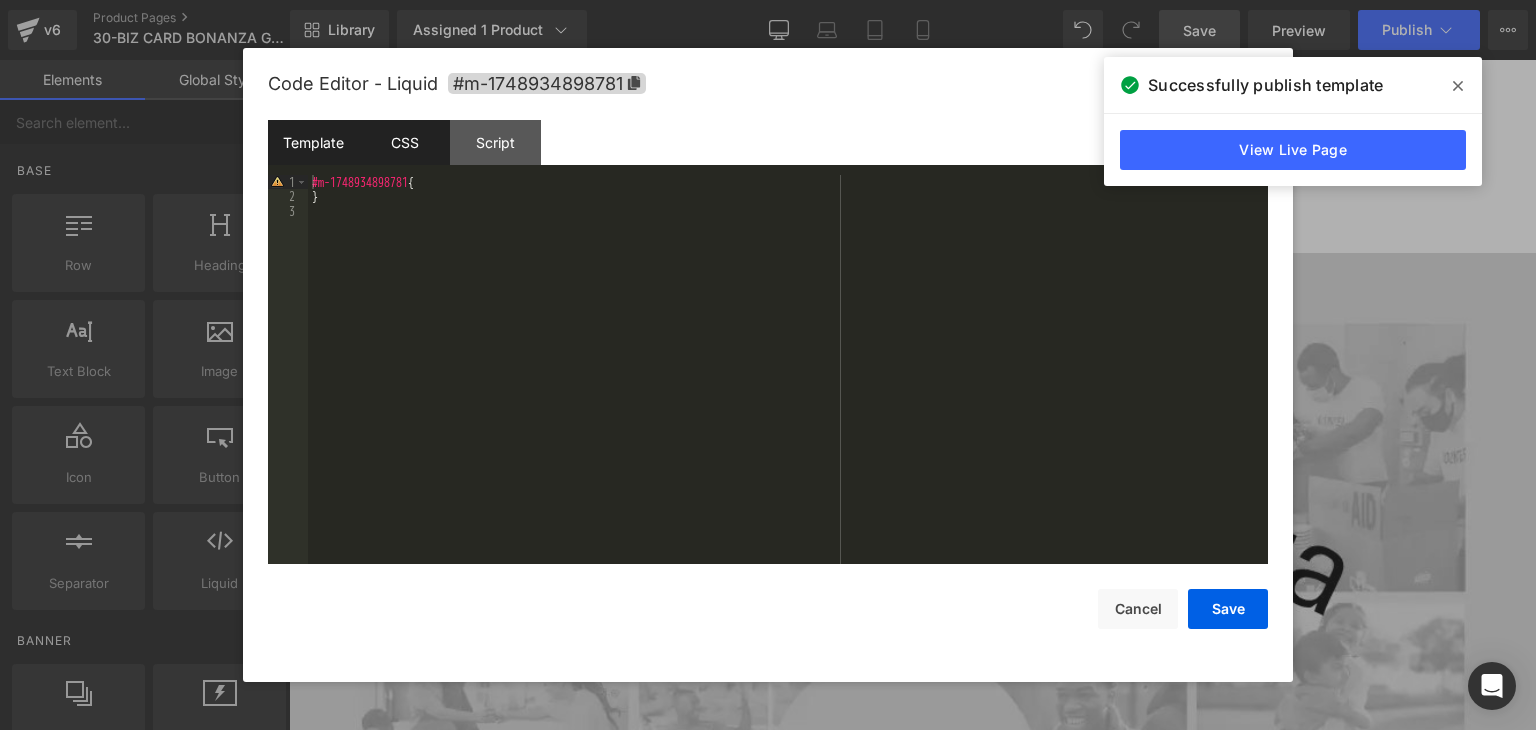 click on "Template" at bounding box center [313, 142] 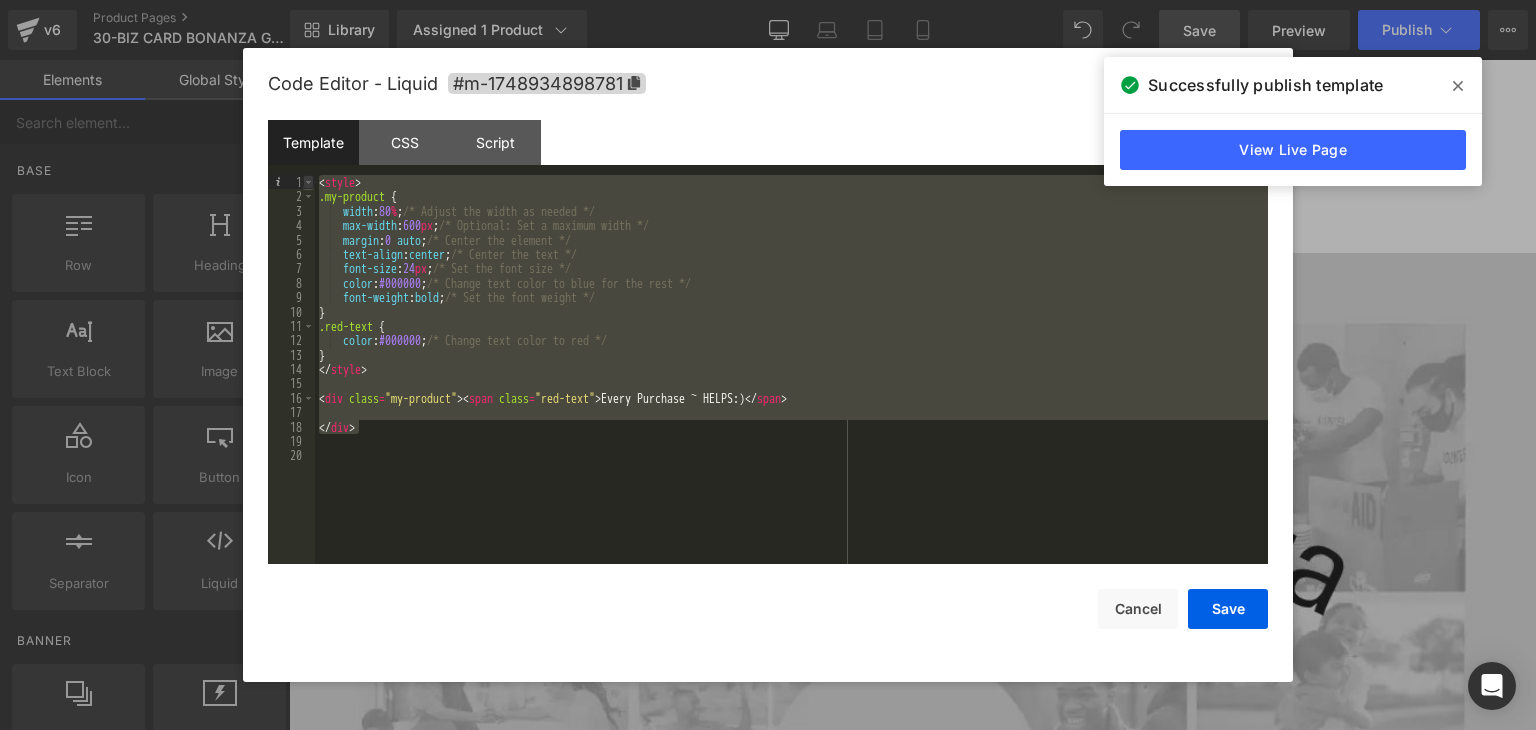 drag, startPoint x: 378, startPoint y: 427, endPoint x: 312, endPoint y: 177, distance: 258.56528 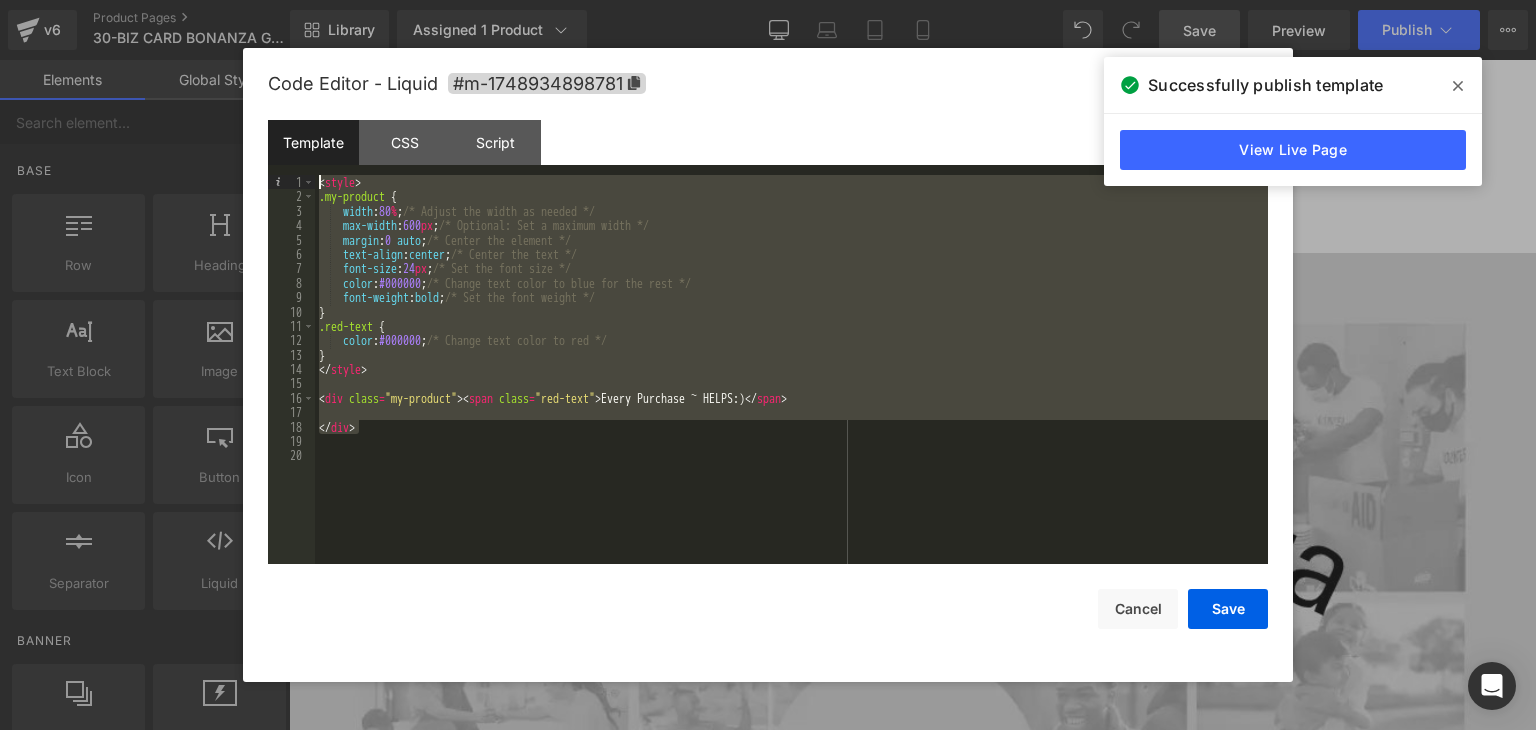 drag, startPoint x: 373, startPoint y: 197, endPoint x: 353, endPoint y: 209, distance: 23.323807 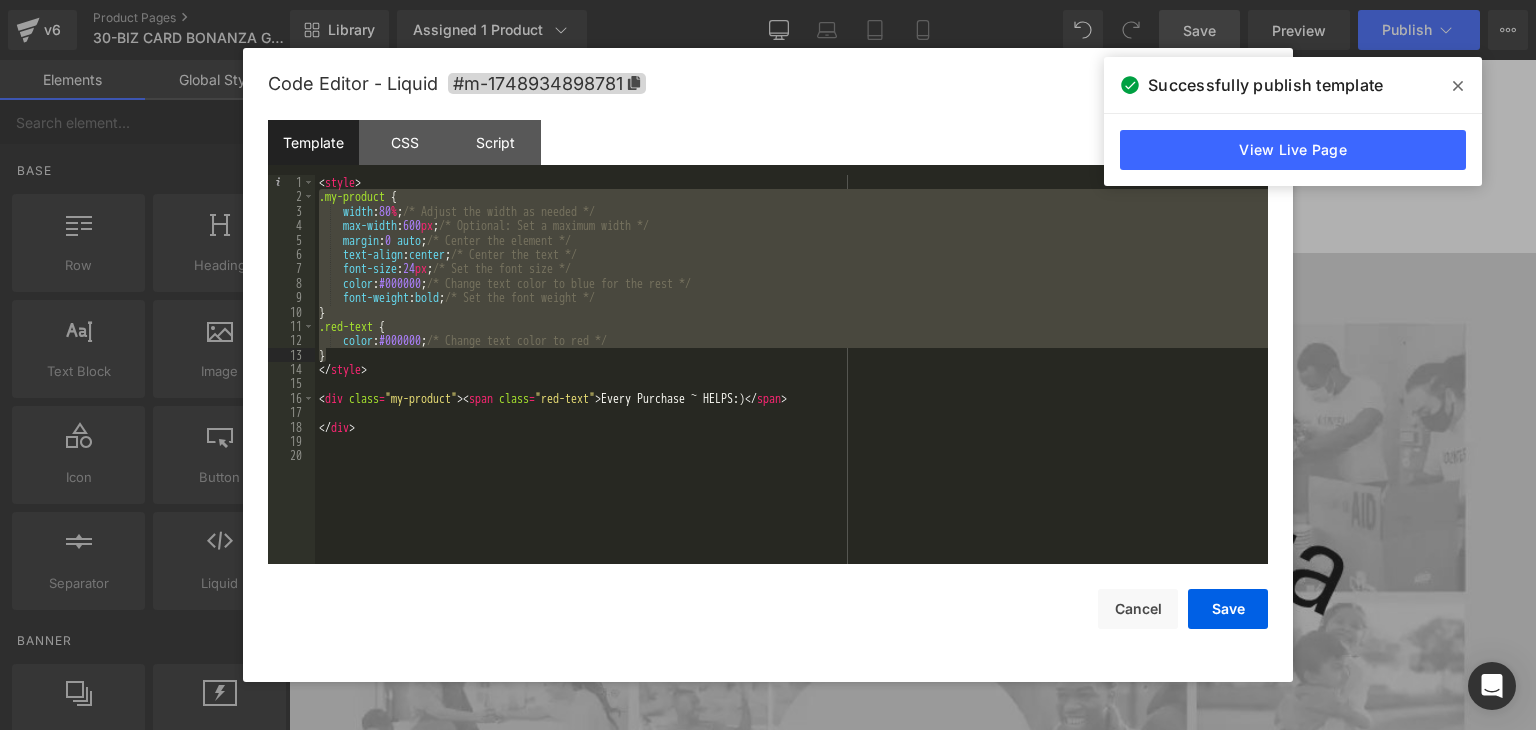drag, startPoint x: 322, startPoint y: 197, endPoint x: 334, endPoint y: 355, distance: 158.45505 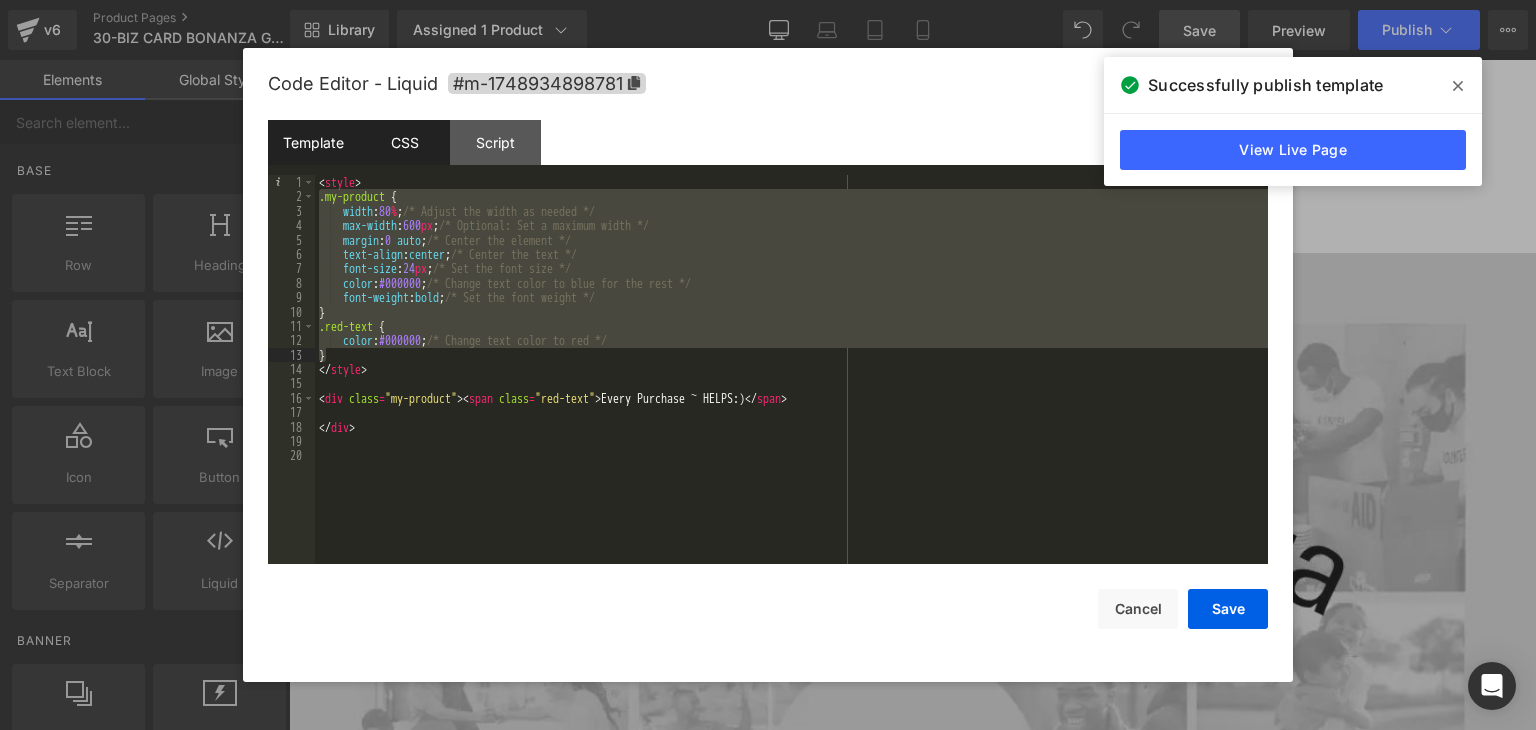 click on "CSS" at bounding box center [404, 142] 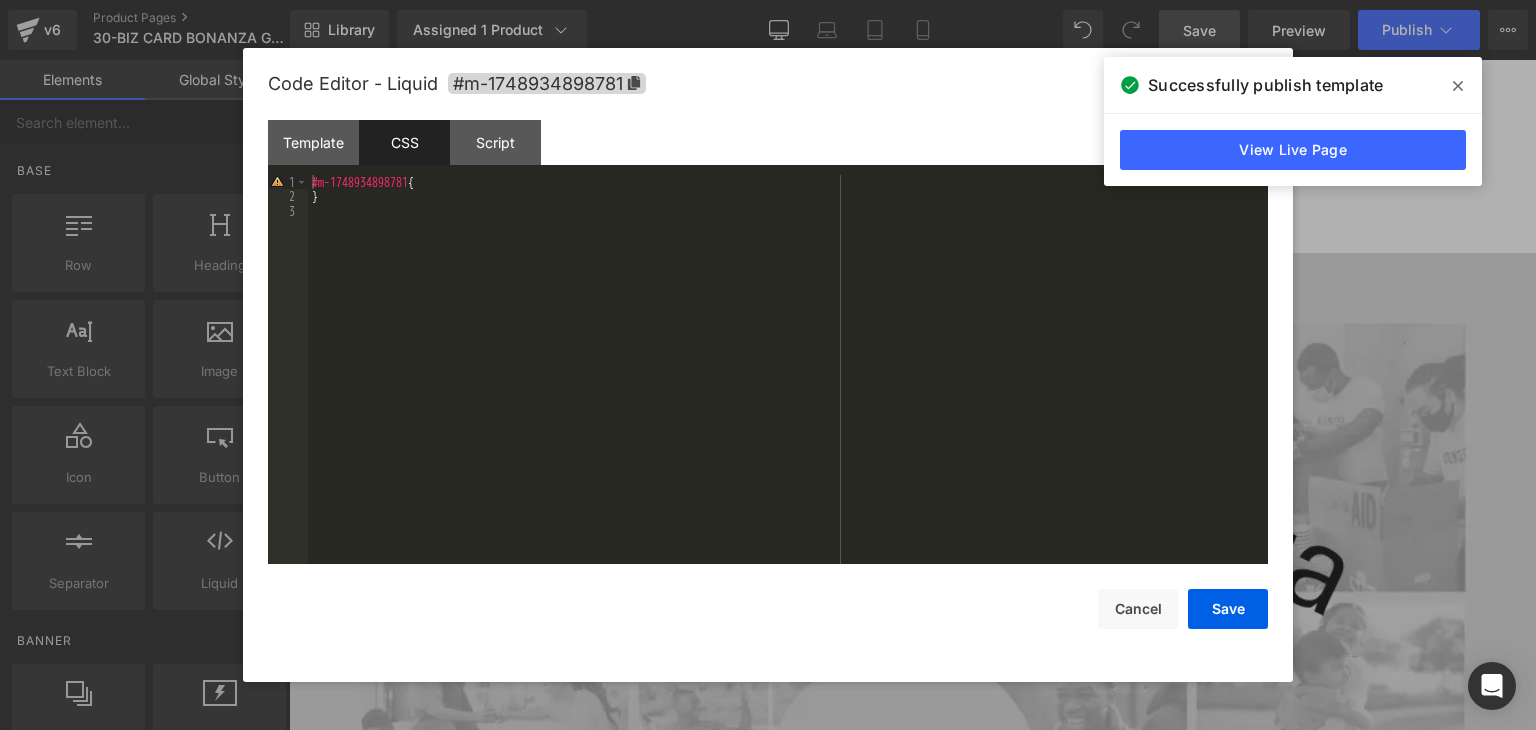 click on "#m-1748934898781 { }" at bounding box center [788, 384] 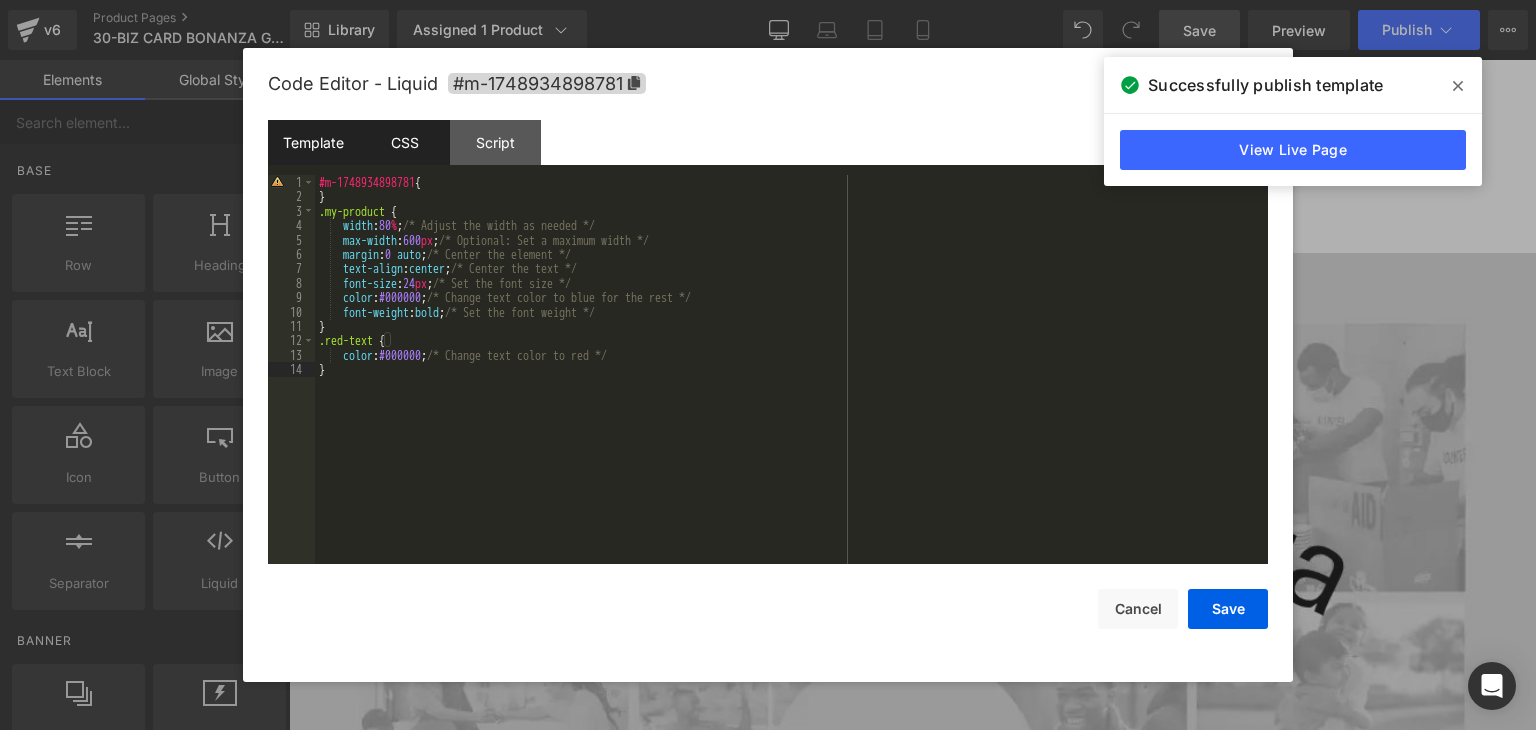 click on "Template" at bounding box center (313, 142) 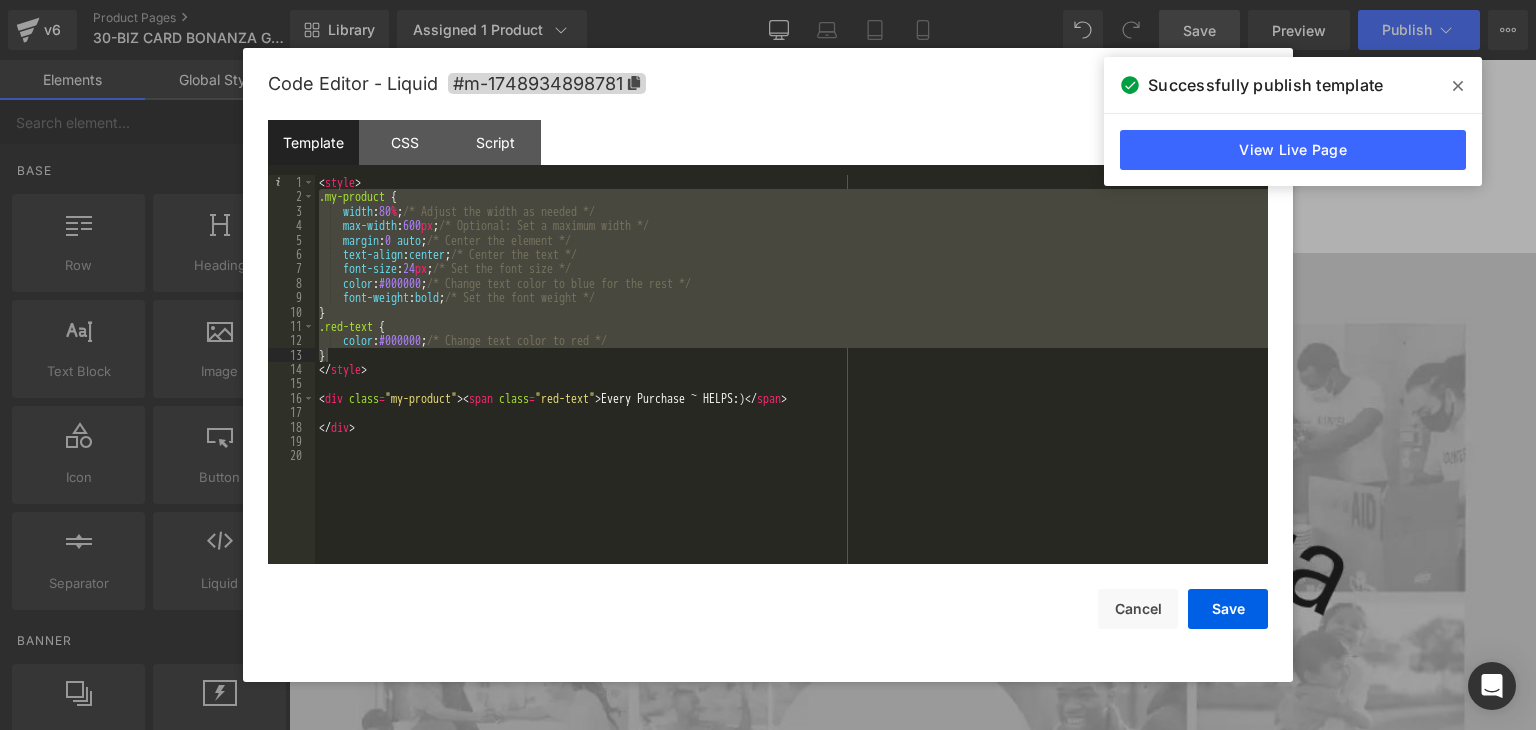 click on "< style > .my-product   {       width :  80 % ;  /* Adjust the width as needed */       max-width :  600 px ;  /* Optional: Set a maximum width */       margin :  0   auto ;  /* Center the element */       text-align :  center ;  /* Center the text */       font-size :  24 px ;  /* Set the font size */       color :  #000000 ;  /* Change text color to blue for the rest */       font-weight :  bold ;  /* Set the font weight */ } .red-text   {       color :  #000000 ;  /* Change text color to red */ } </ style > < div   class = "my-product" > < span   class = "red-text" > Every Purchase ~ HELPS:) </ span > </ div >" at bounding box center [791, 369] 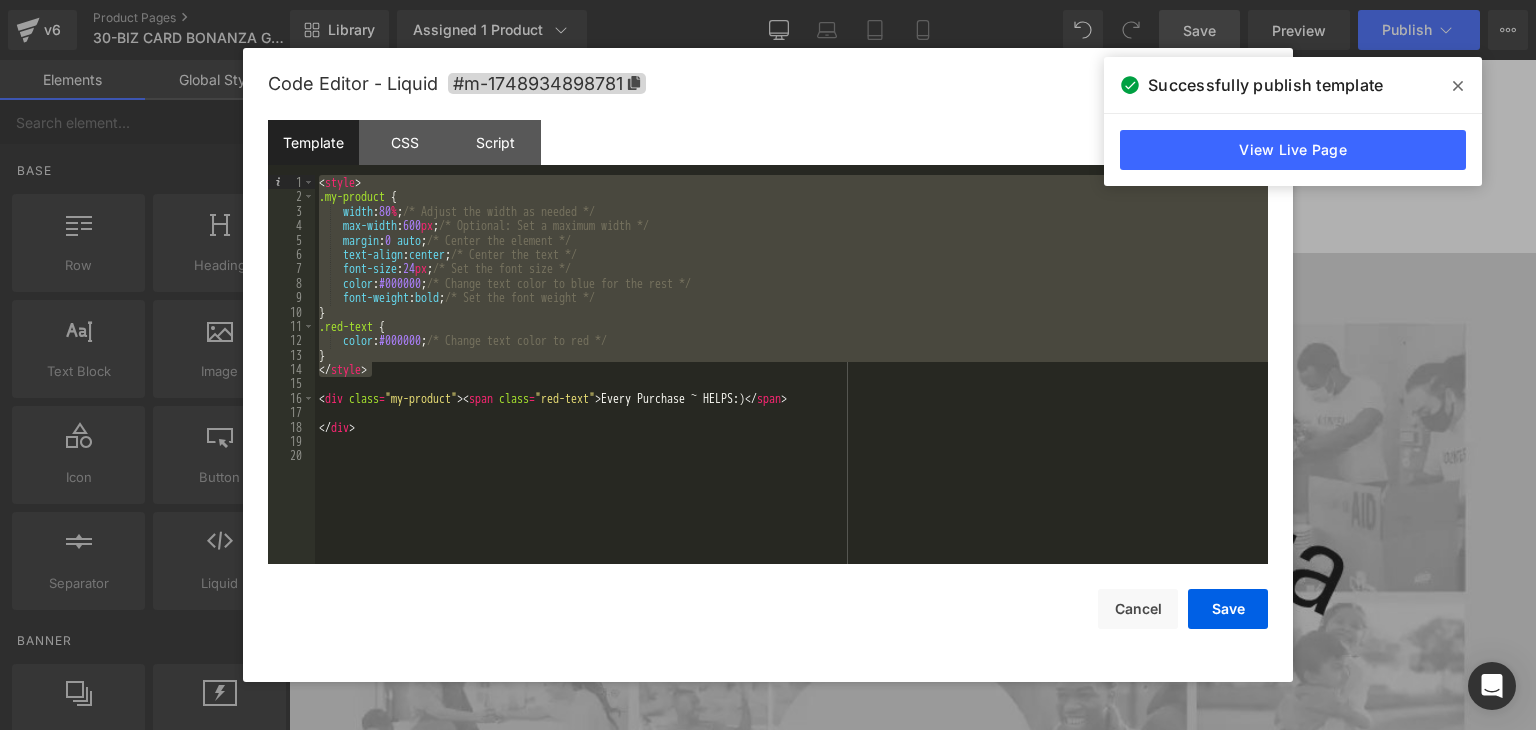 drag, startPoint x: 373, startPoint y: 370, endPoint x: 314, endPoint y: 184, distance: 195.13329 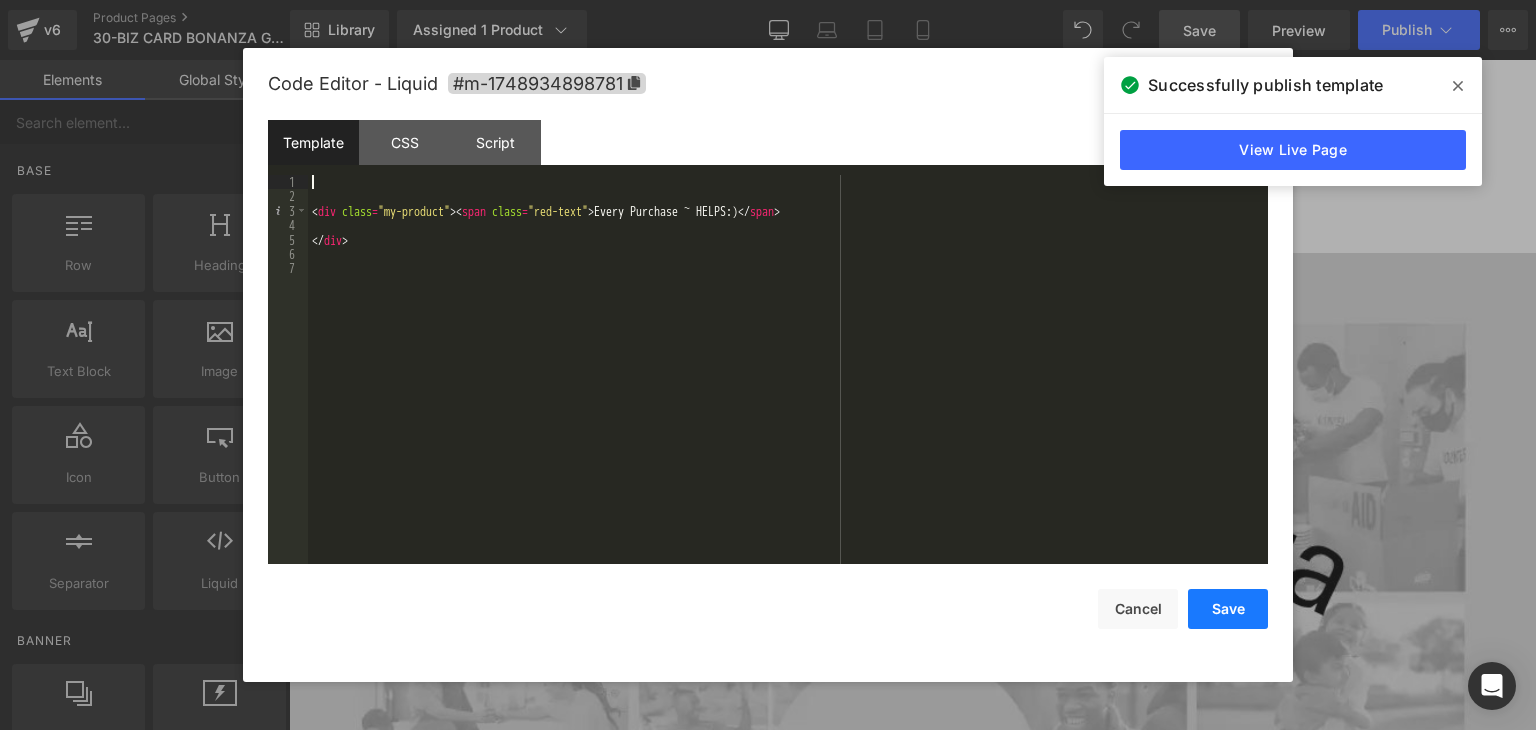 click on "Save" at bounding box center (1228, 609) 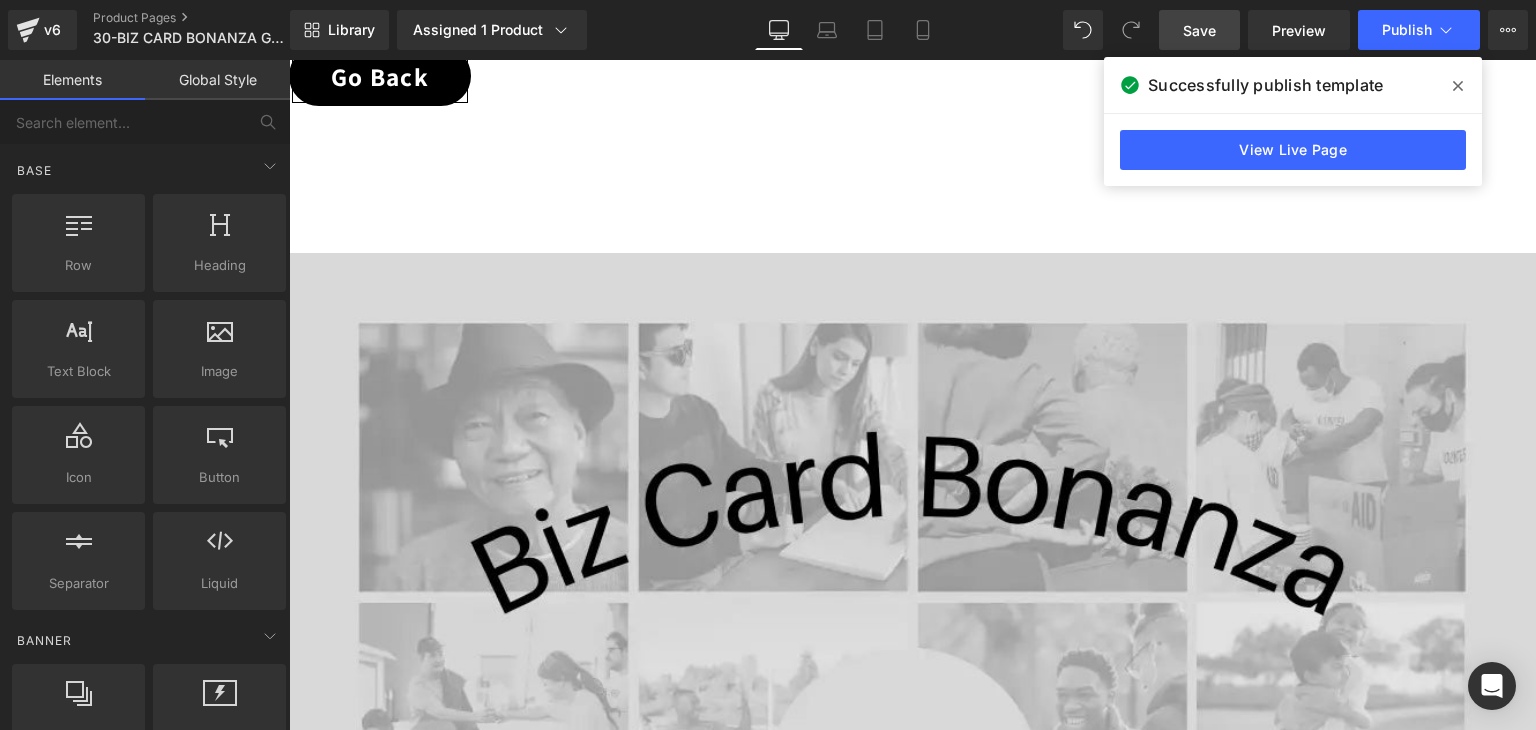 click on "Save" at bounding box center [1199, 30] 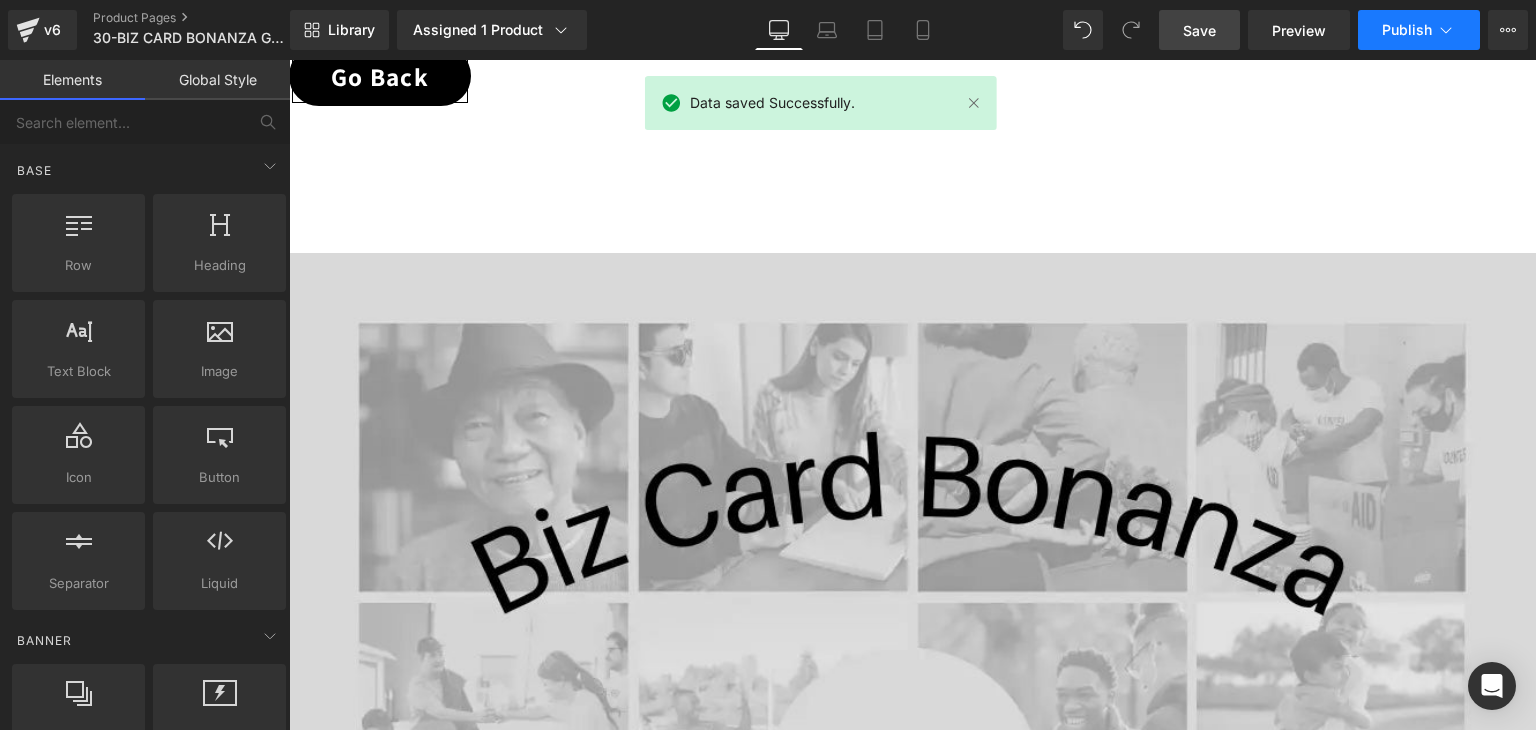 click 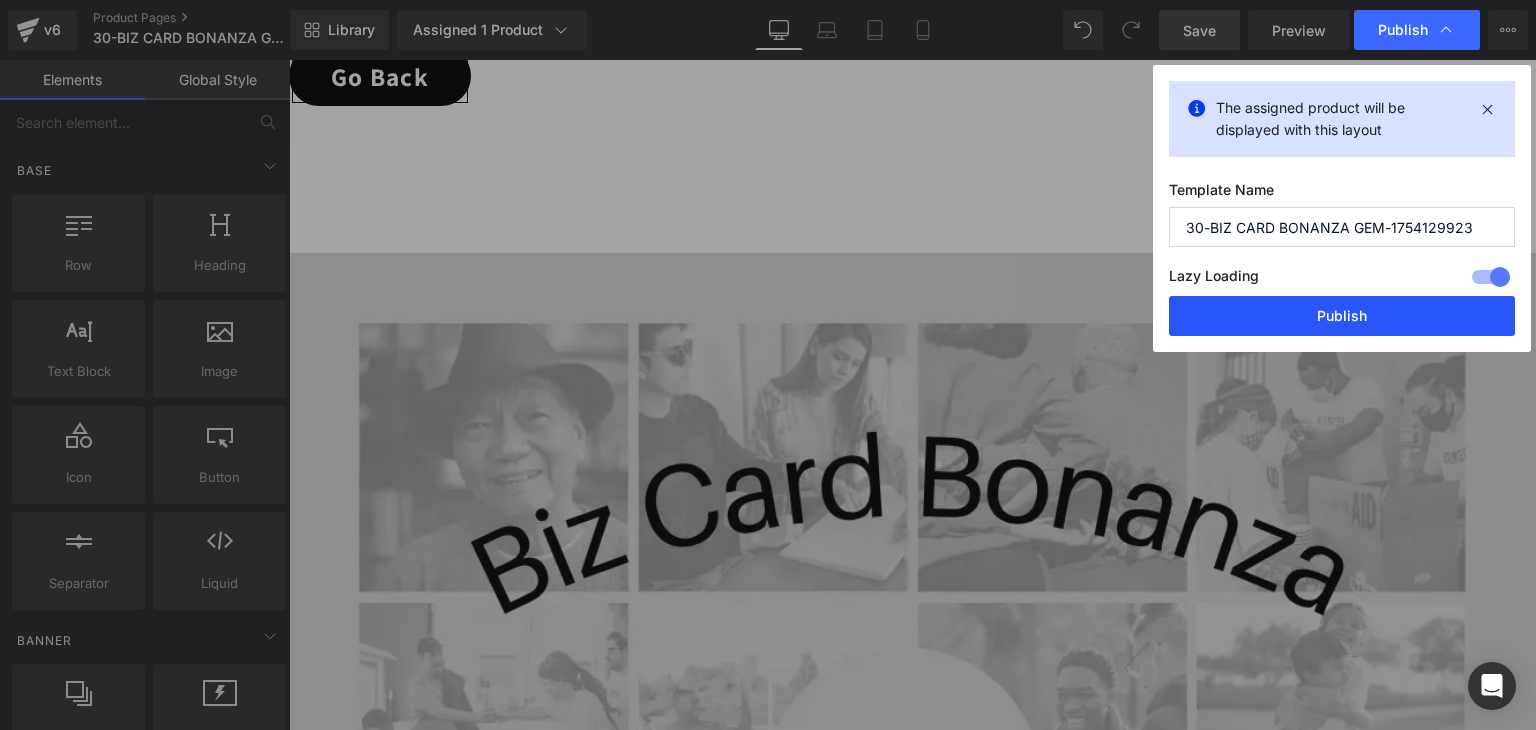 click on "Publish" at bounding box center [1342, 316] 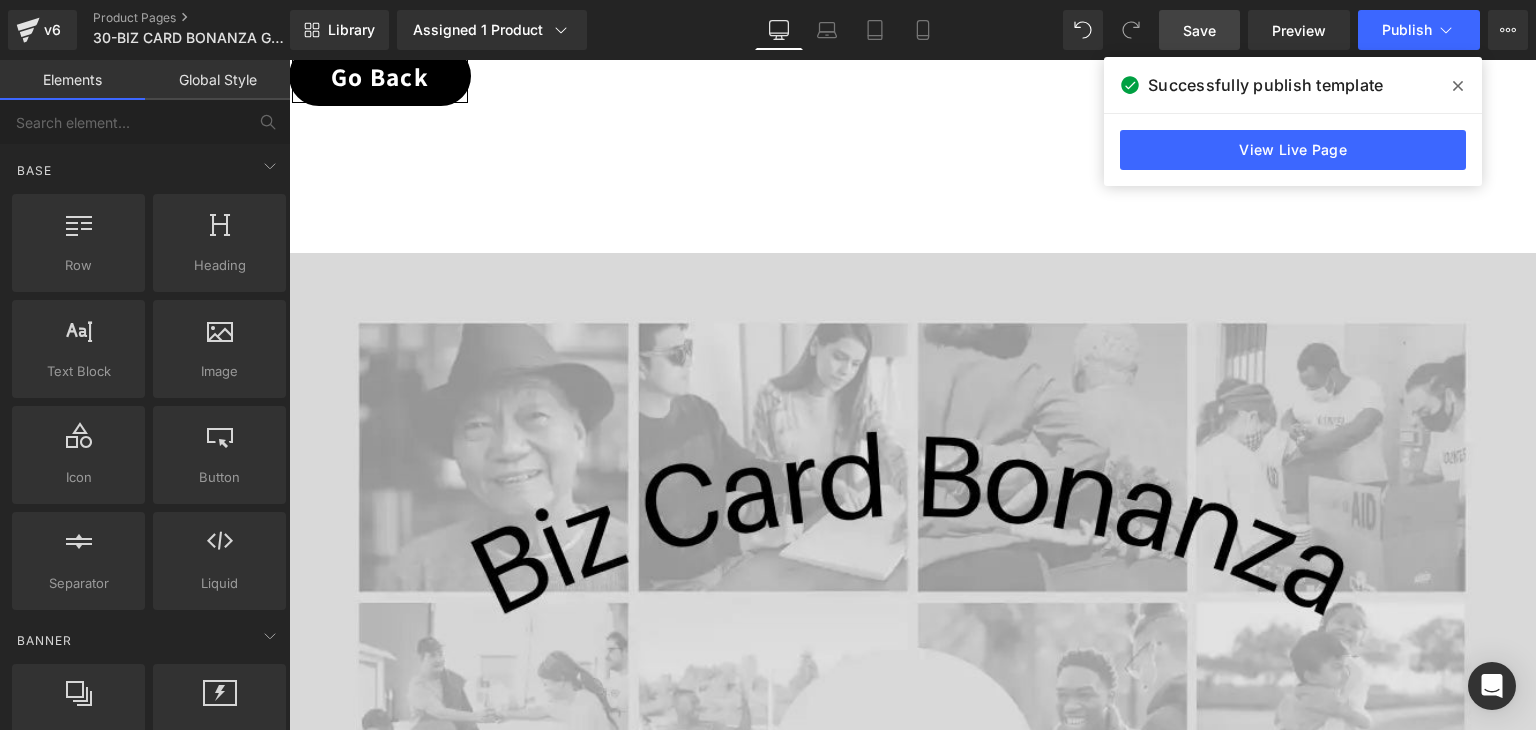 click on "Liquid" at bounding box center (905, 1643) 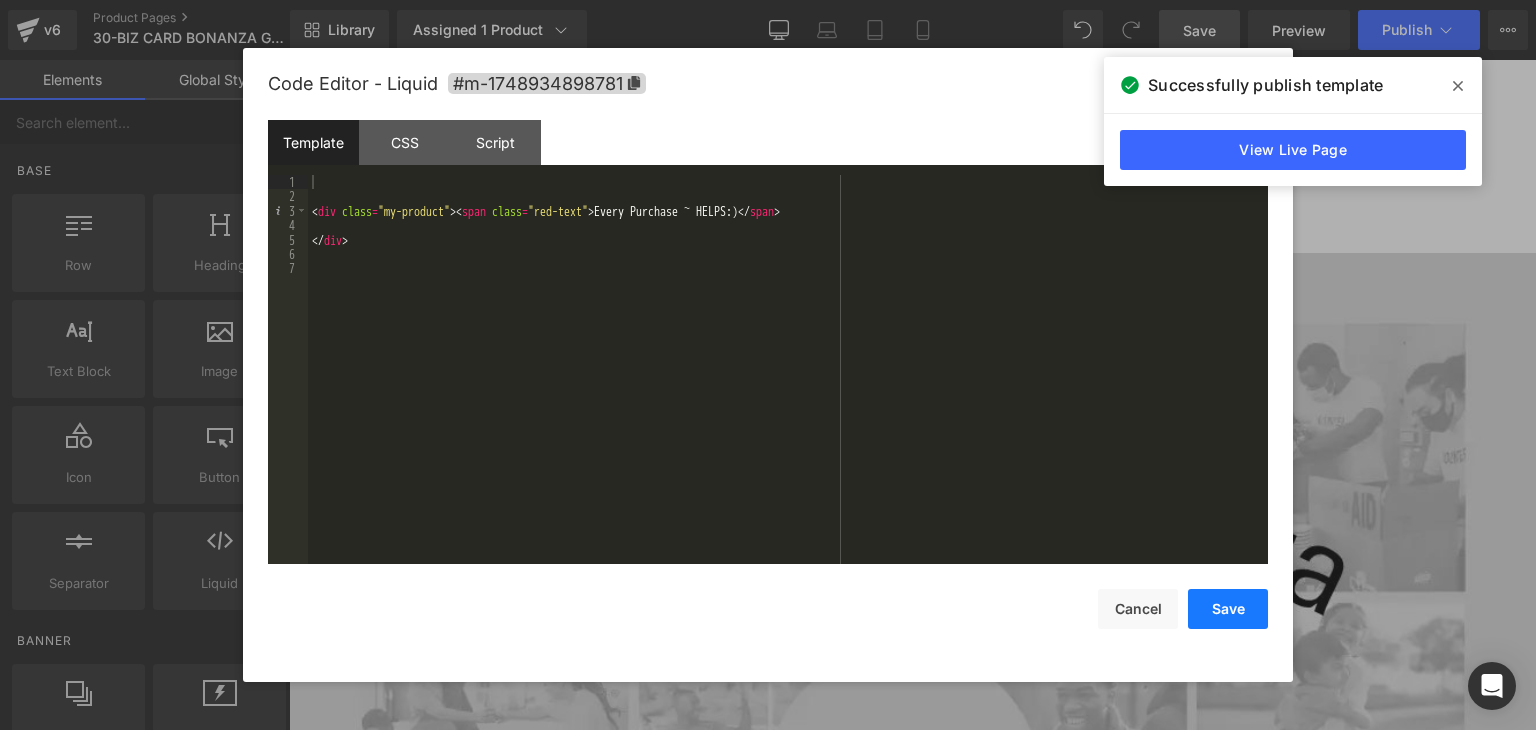 click on "Save" at bounding box center [1228, 609] 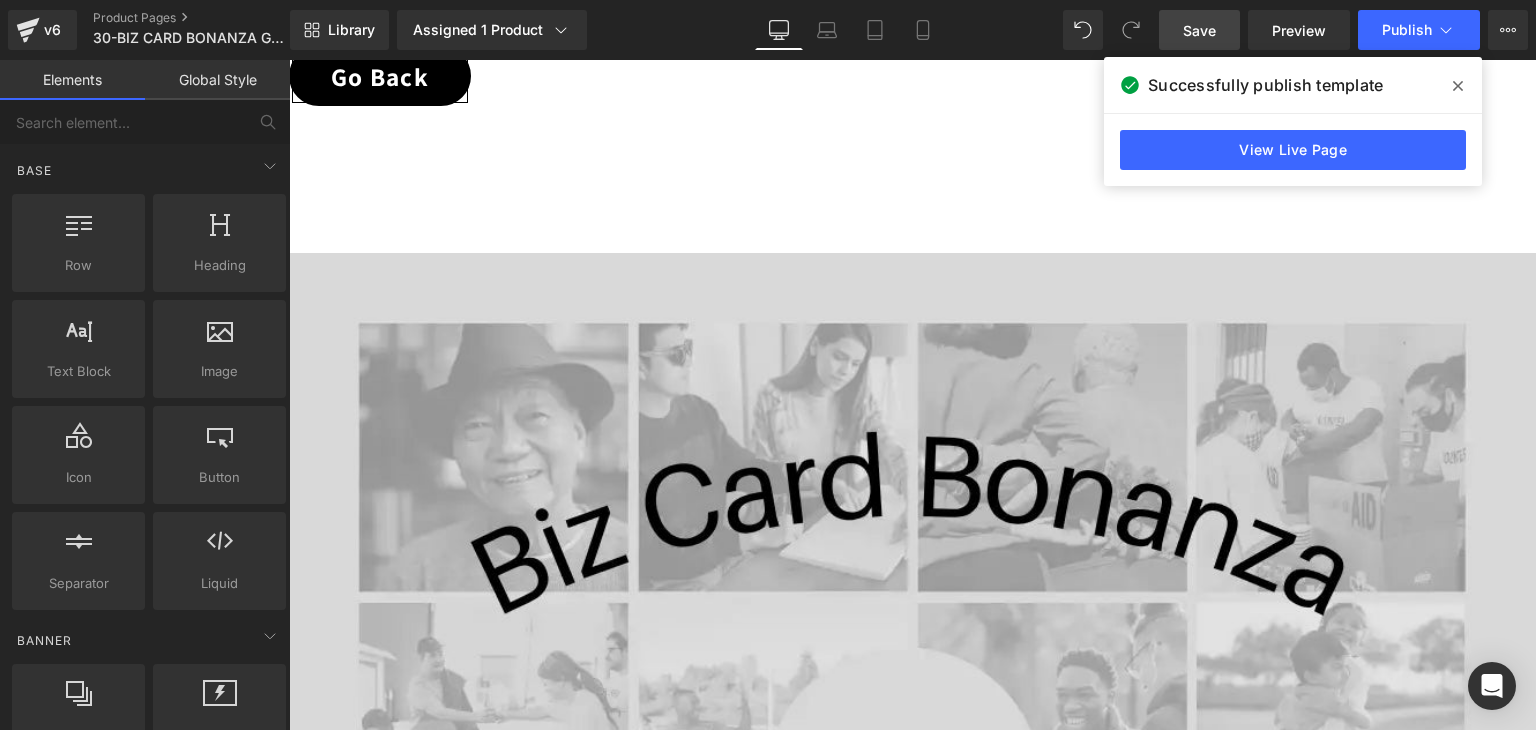 click on "Liquid" at bounding box center (905, 1643) 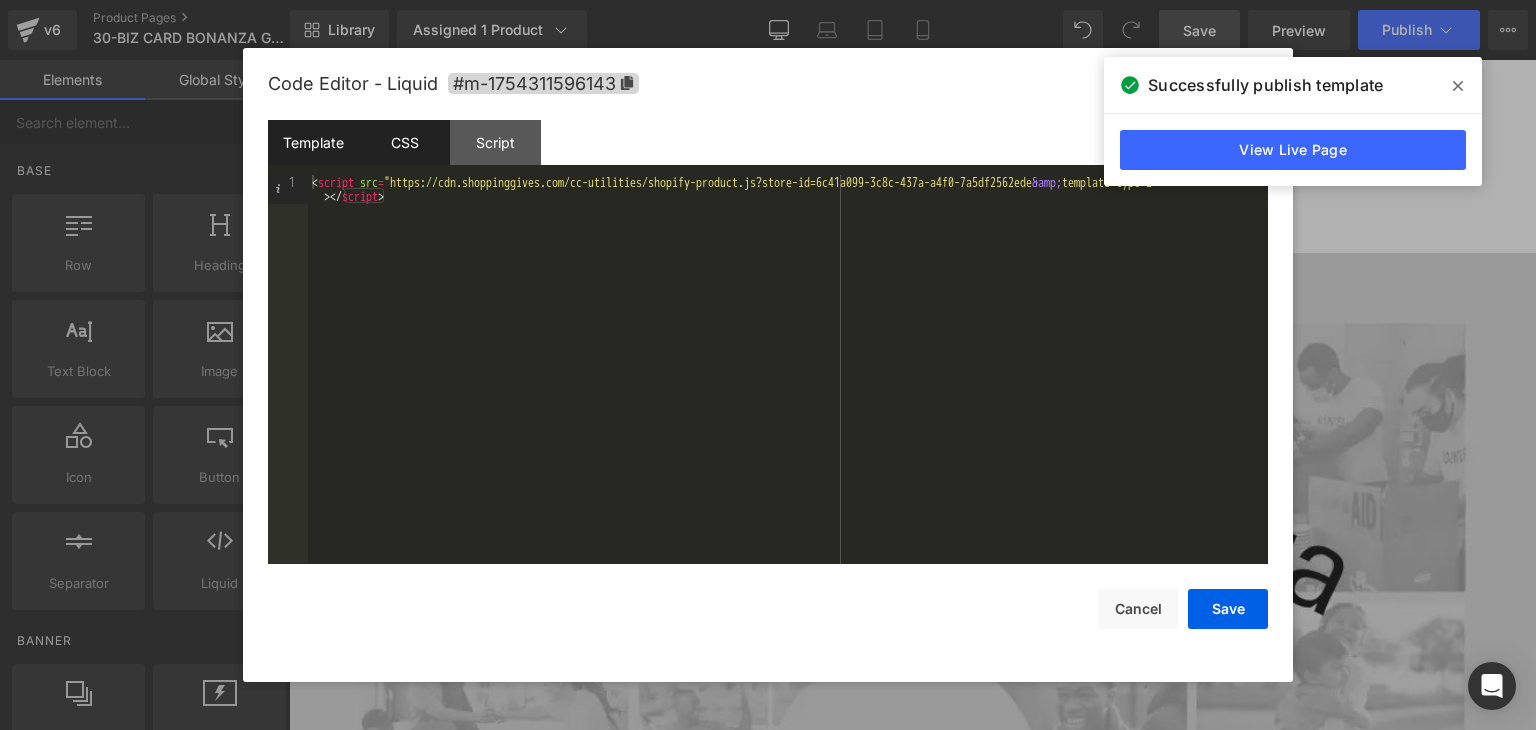 click on "CSS" at bounding box center [404, 142] 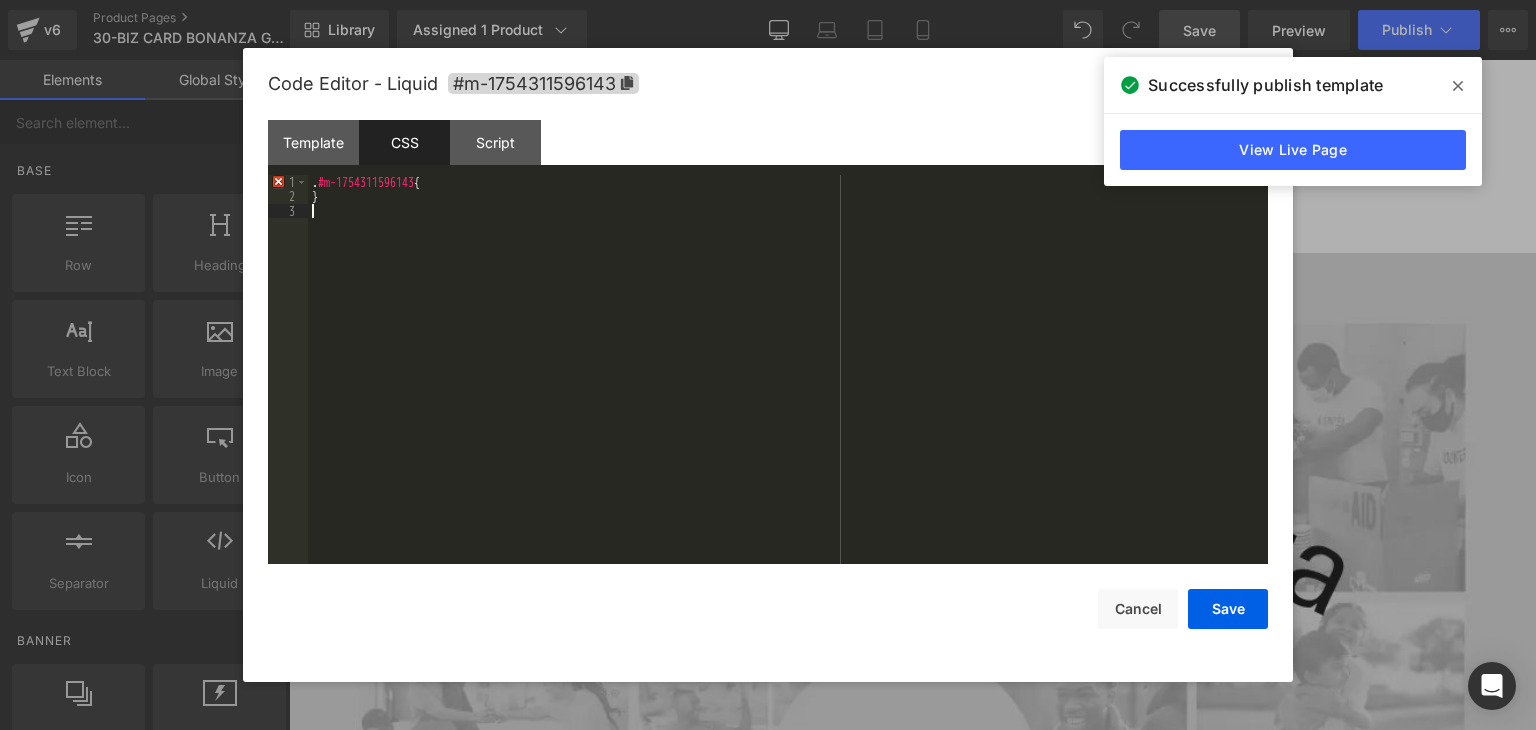 click on ". #m-1754311596143 { }" at bounding box center [788, 384] 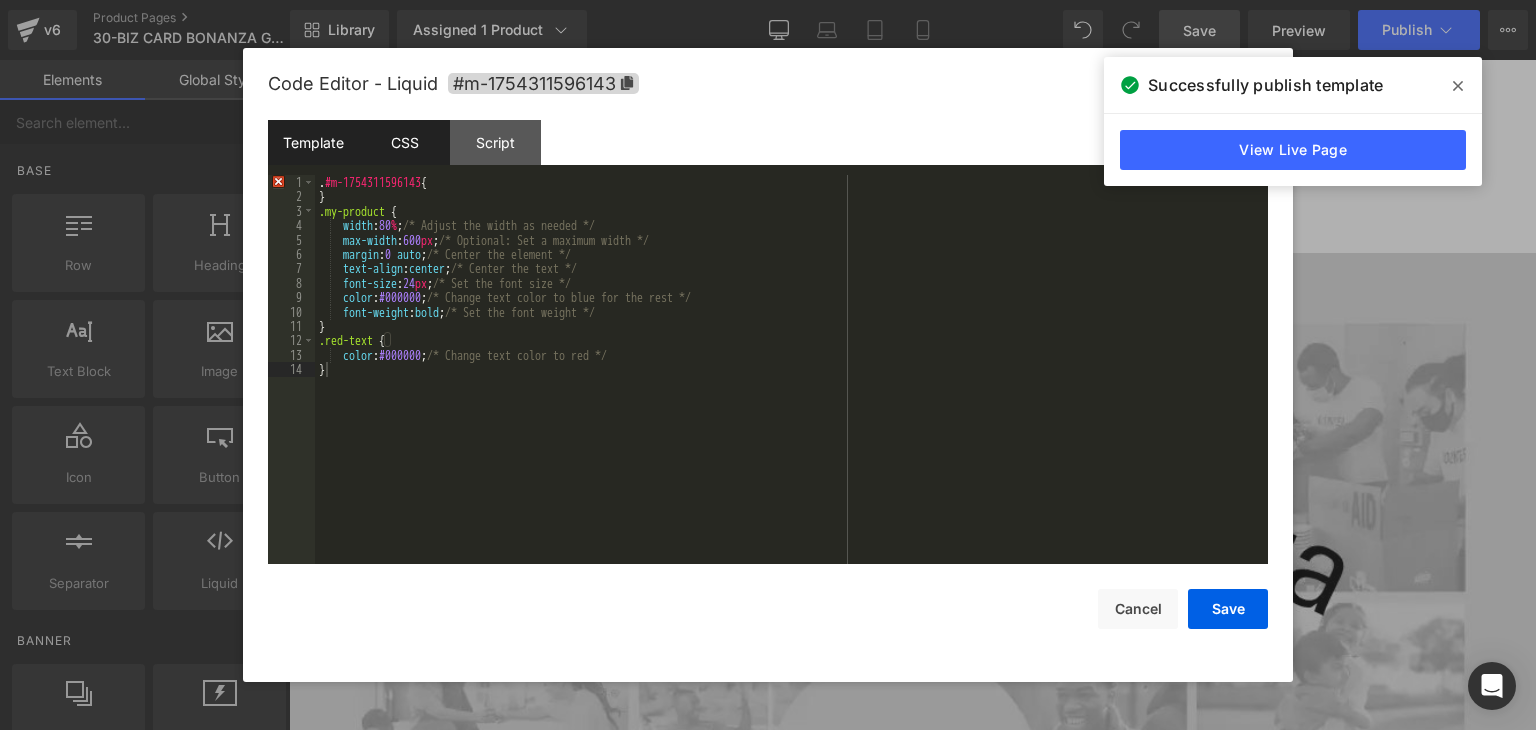 click on "Template" at bounding box center (313, 142) 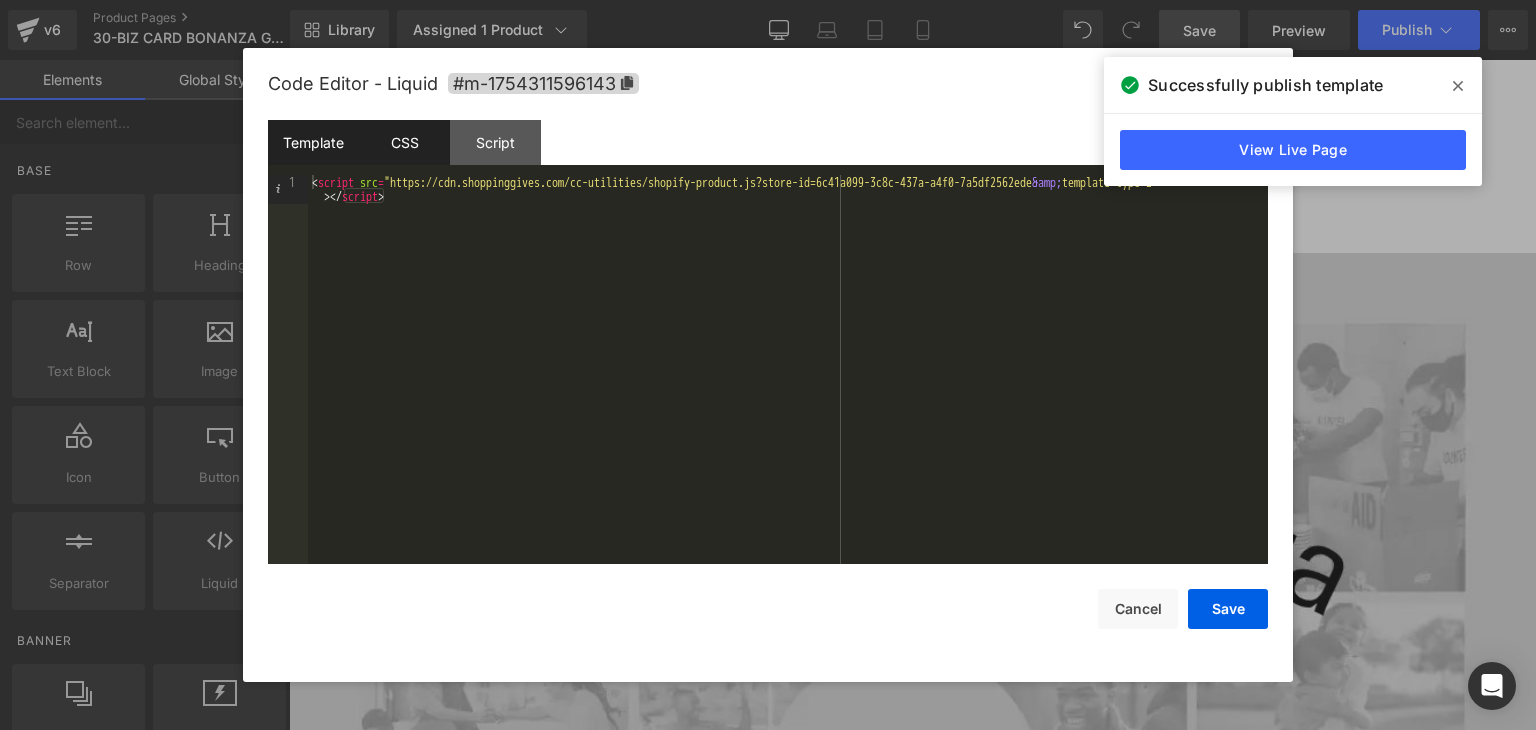click on "CSS" at bounding box center [404, 142] 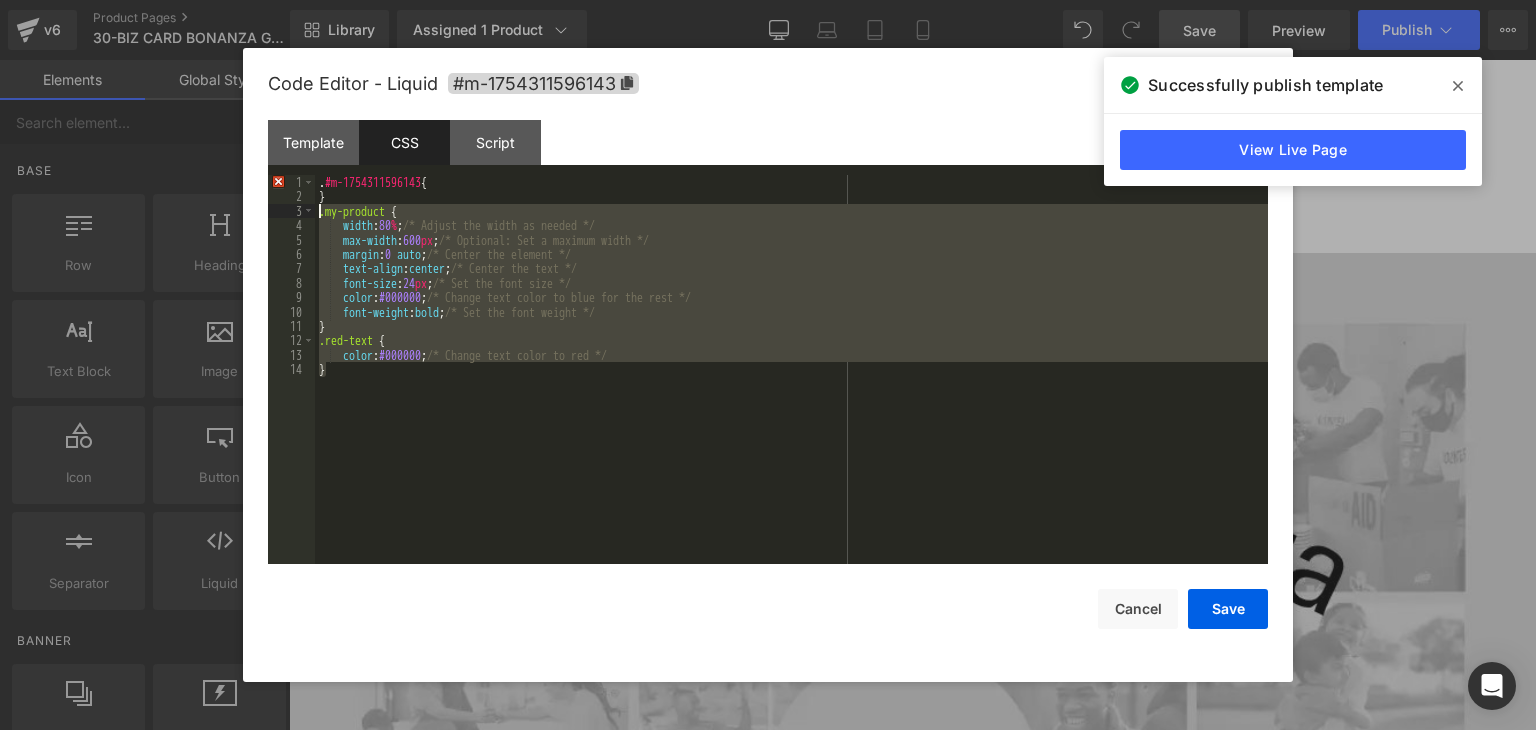 drag, startPoint x: 364, startPoint y: 373, endPoint x: 315, endPoint y: 213, distance: 167.33499 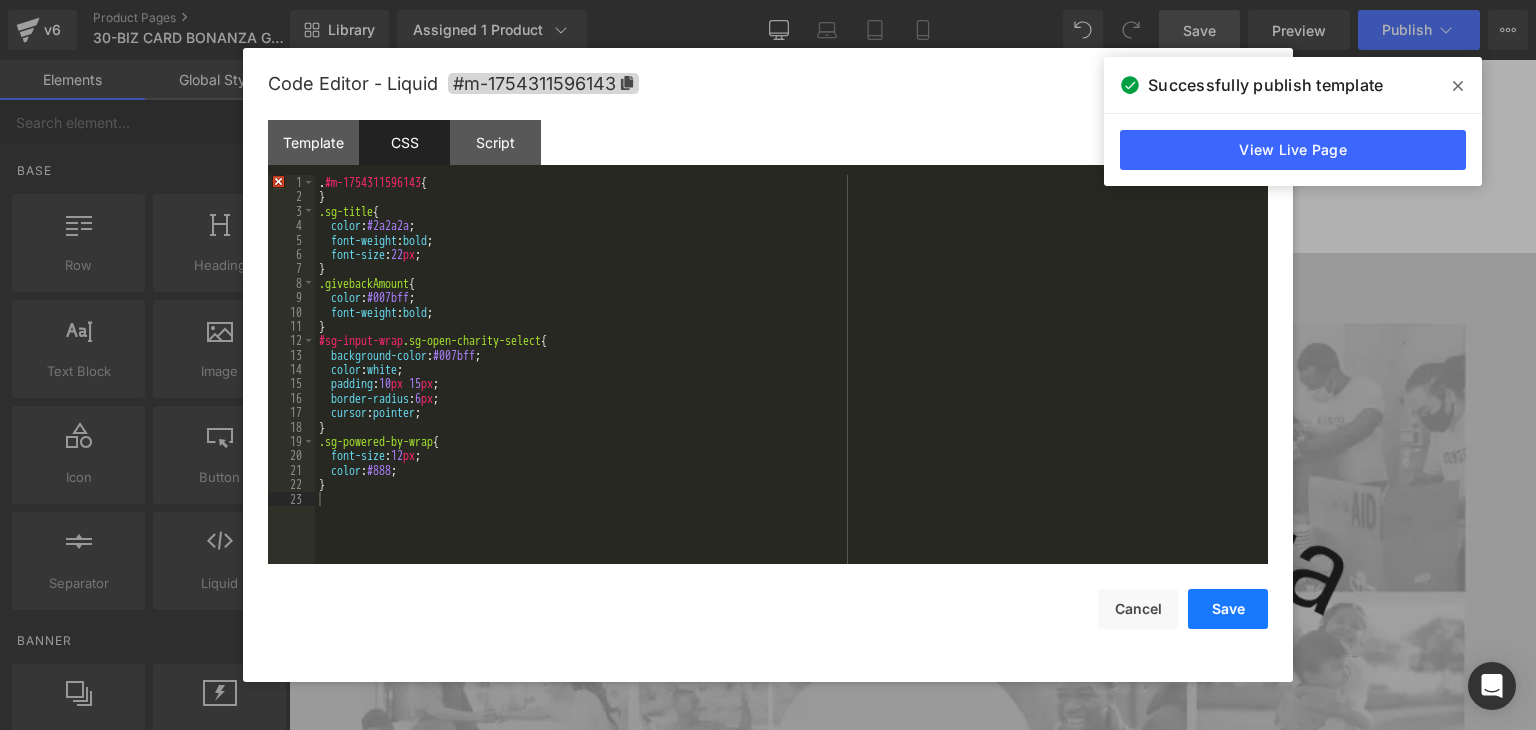 click on "Save" at bounding box center (1228, 609) 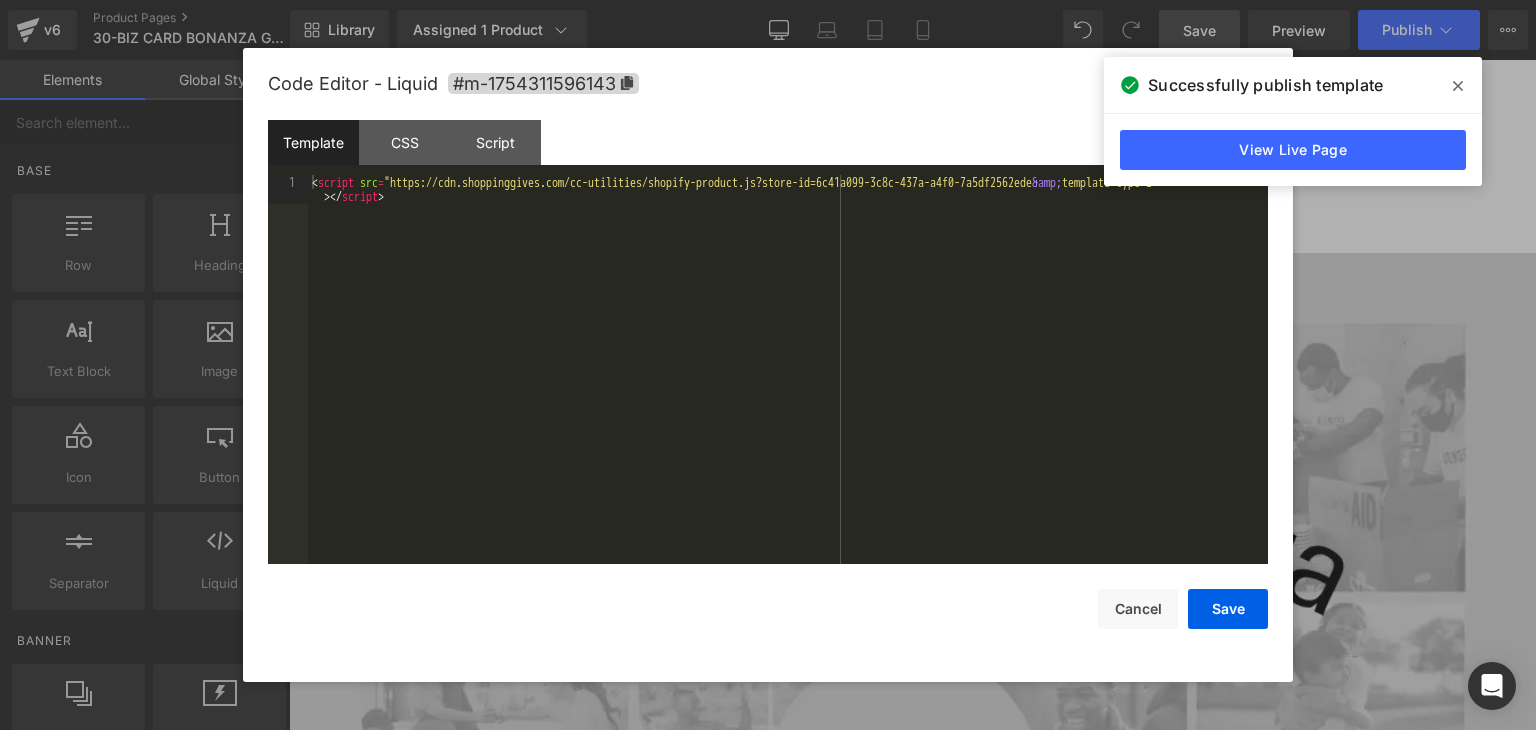 click on "Liquid" at bounding box center [905, 1641] 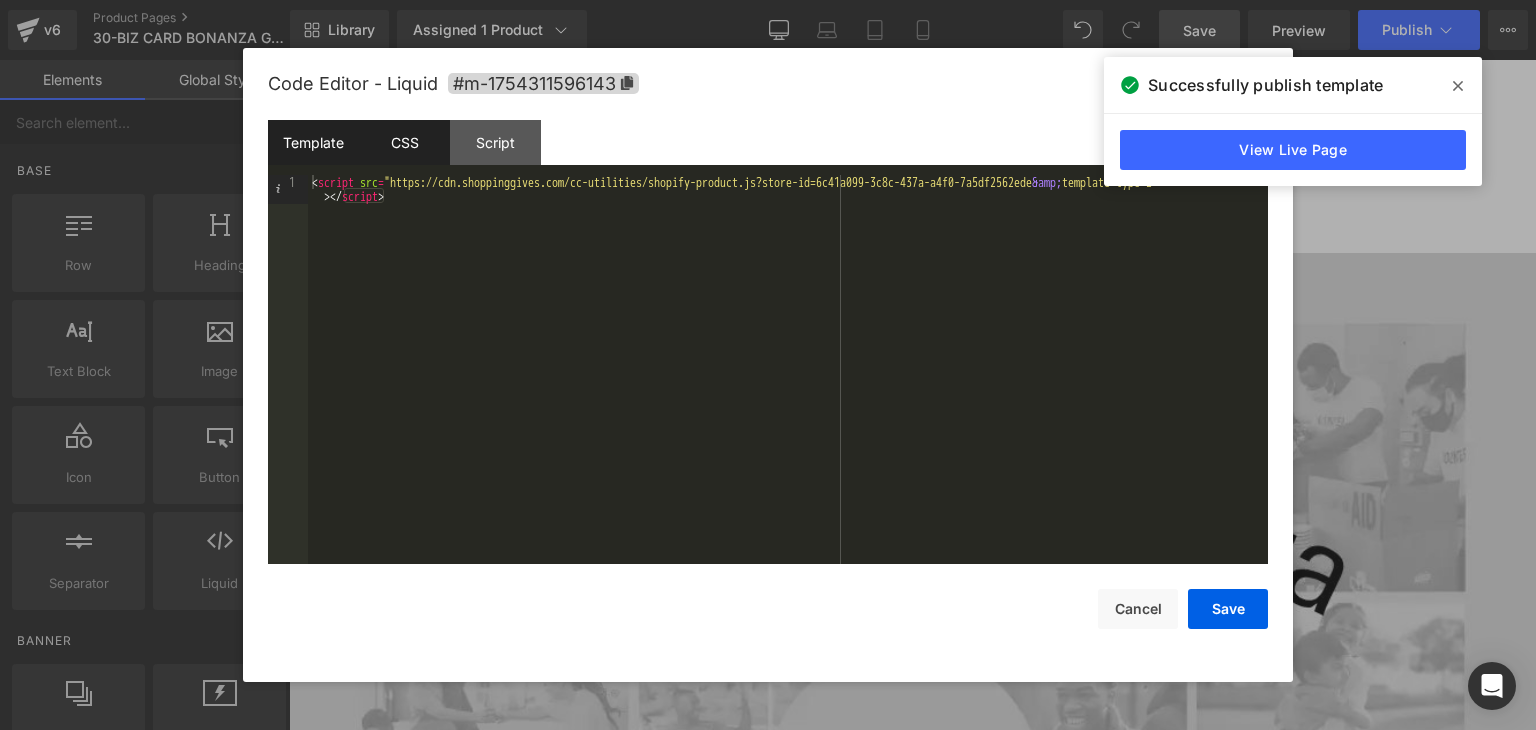click on "CSS" at bounding box center (404, 142) 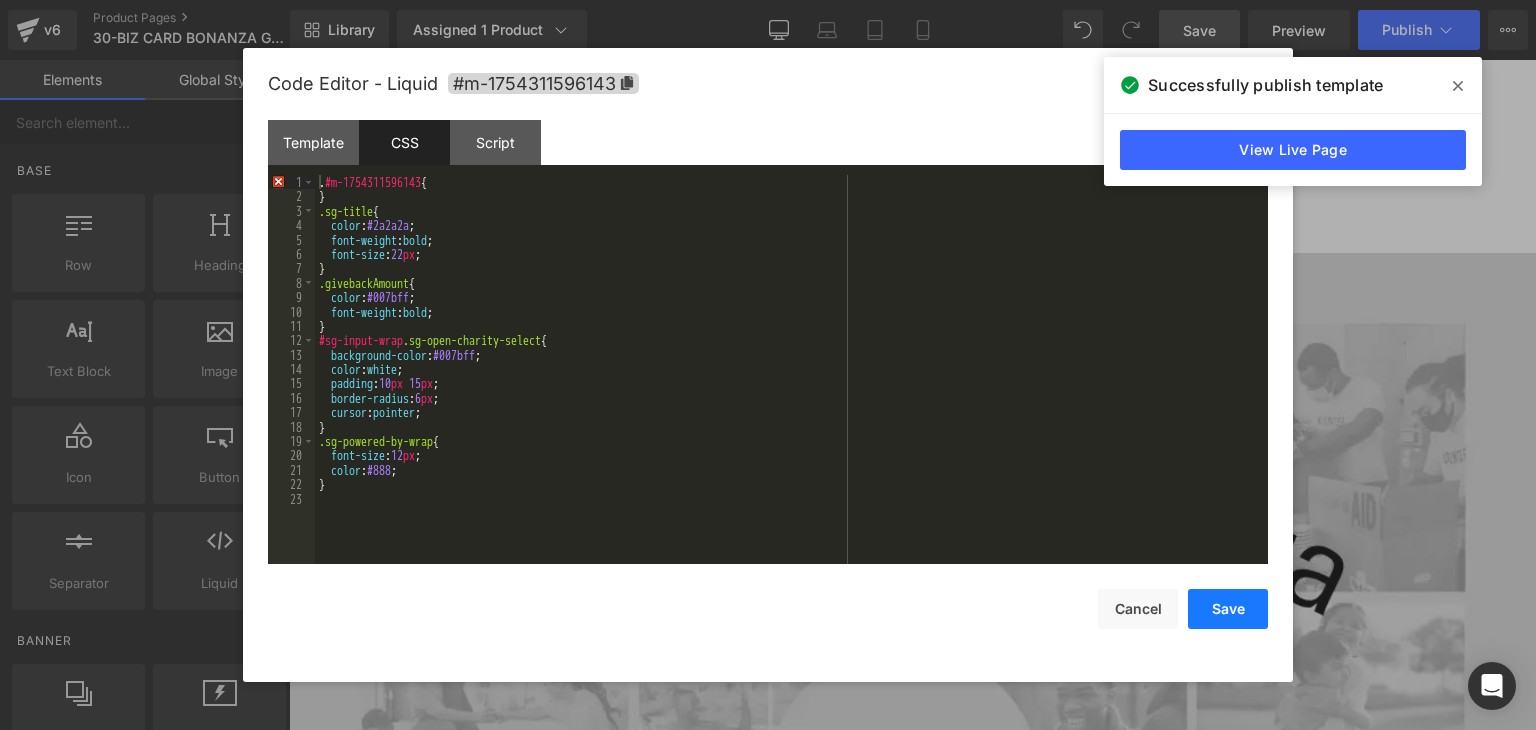 click on "Save" at bounding box center (1228, 609) 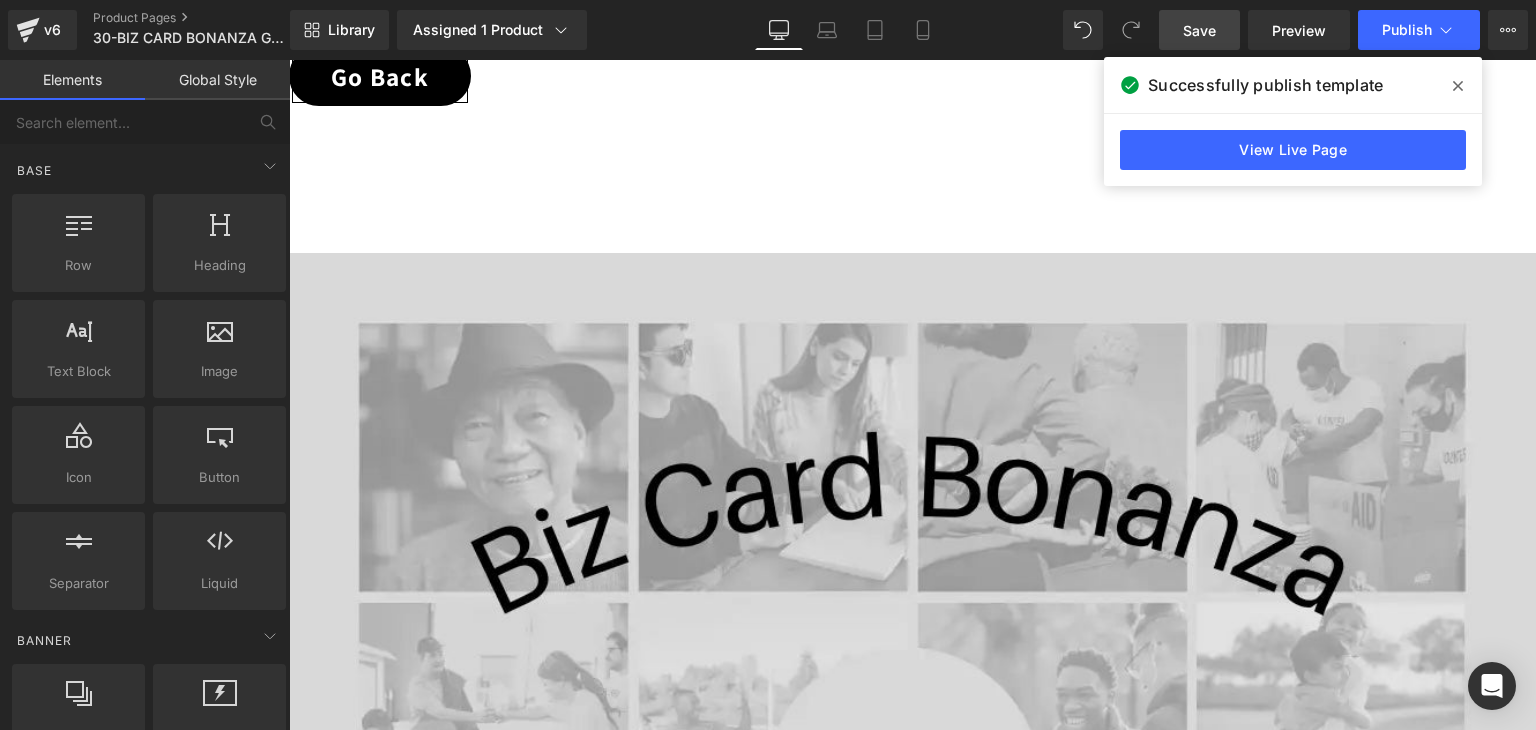 click on "Save" at bounding box center (1199, 30) 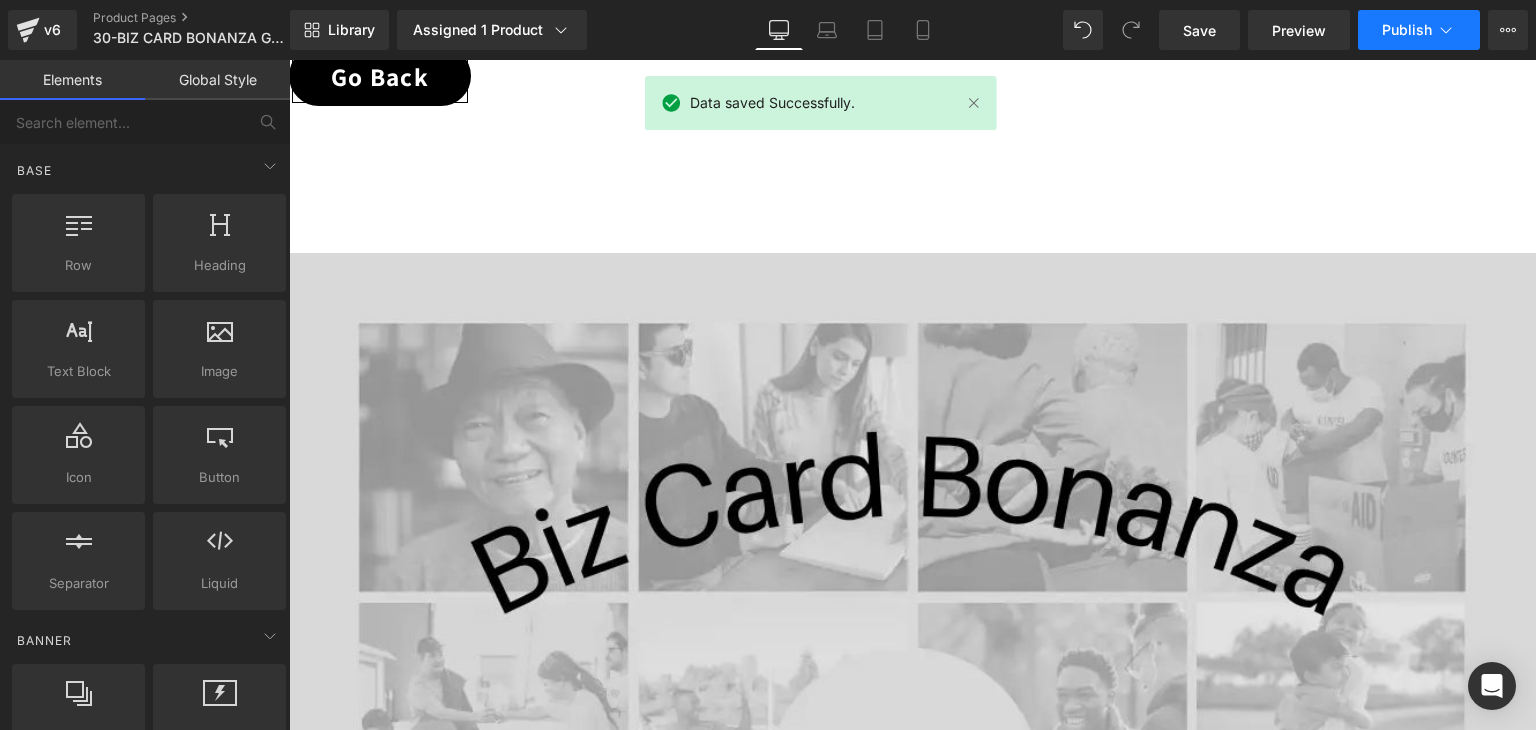 click 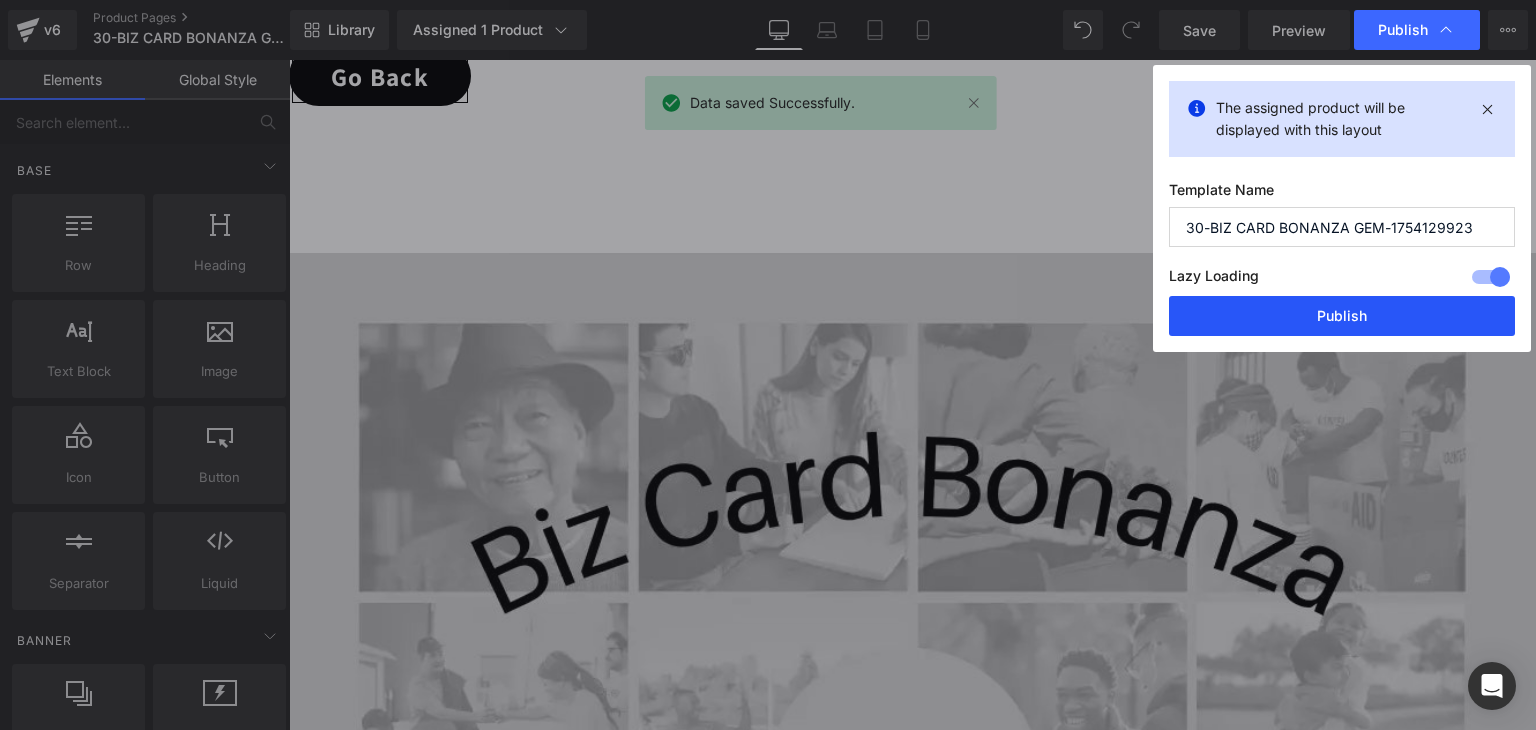 click on "Publish" at bounding box center (1342, 316) 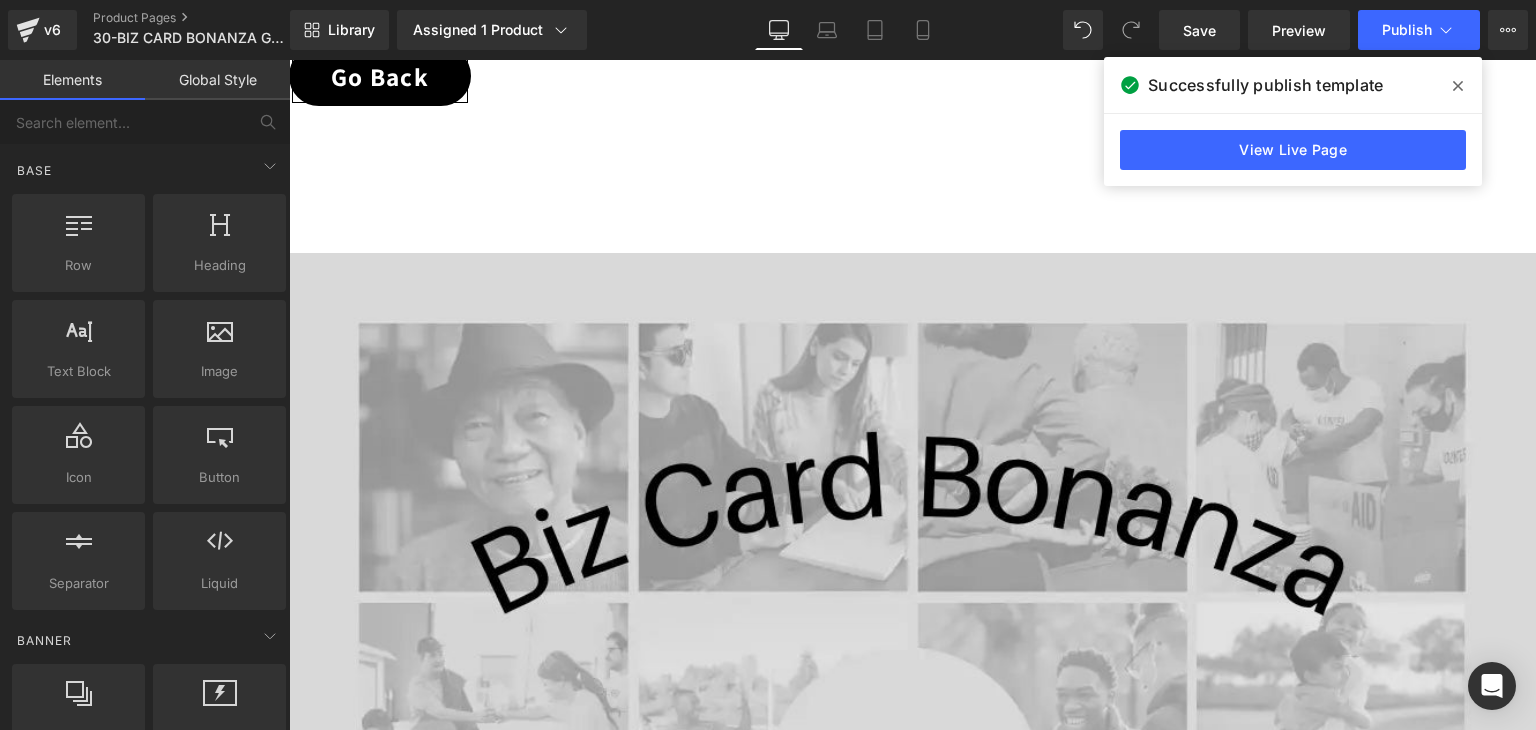 click on "Liquid" at bounding box center (905, 1641) 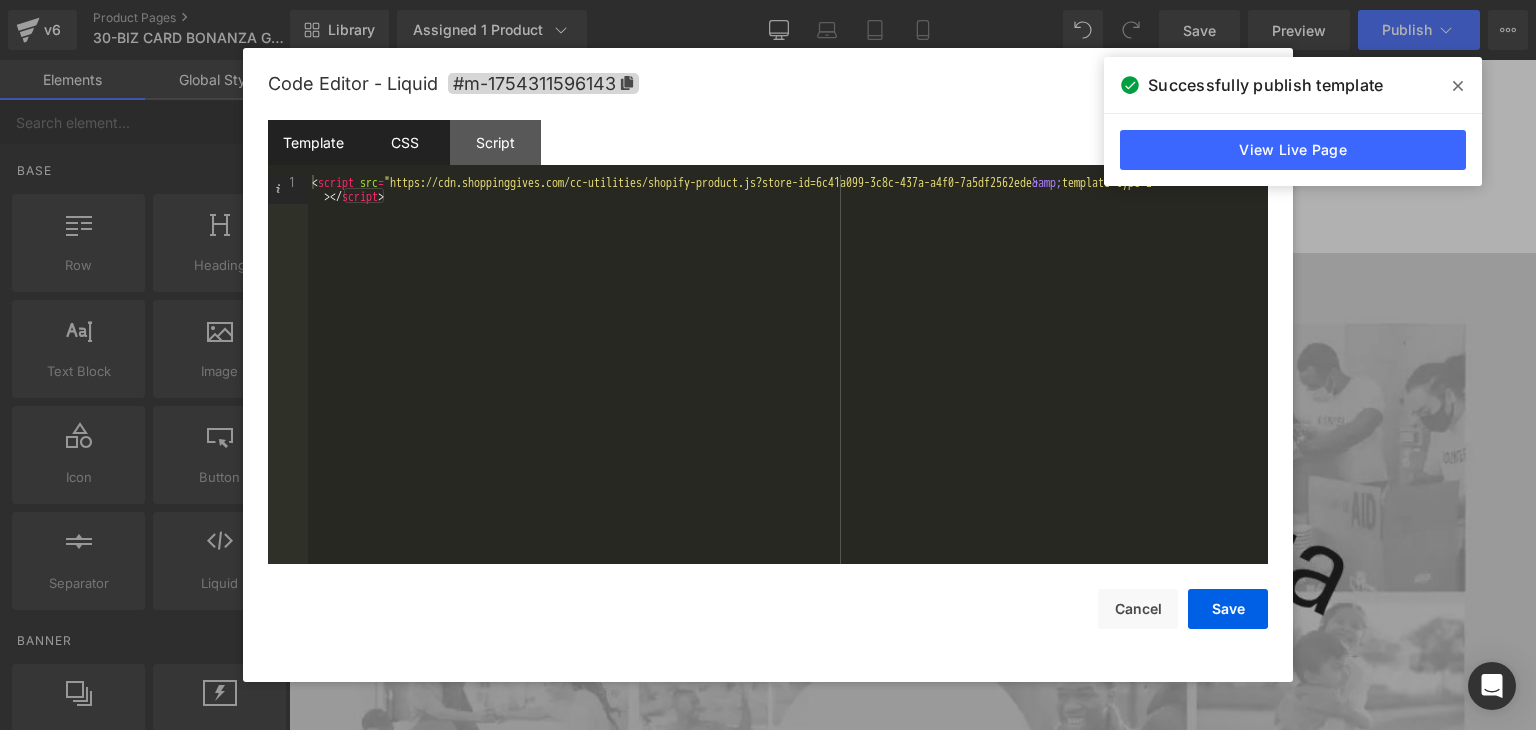 click on "CSS" at bounding box center (404, 142) 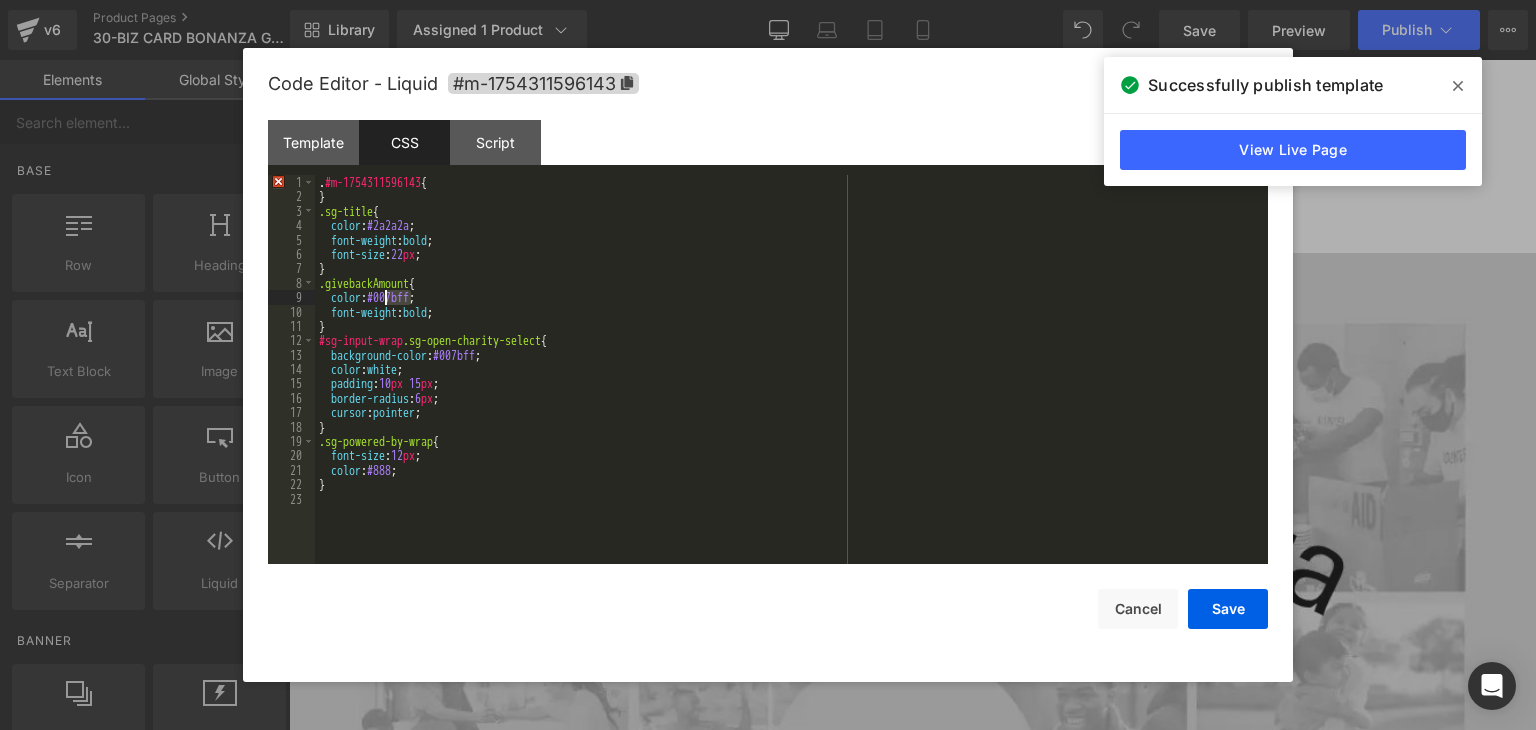 drag, startPoint x: 412, startPoint y: 297, endPoint x: 387, endPoint y: 297, distance: 25 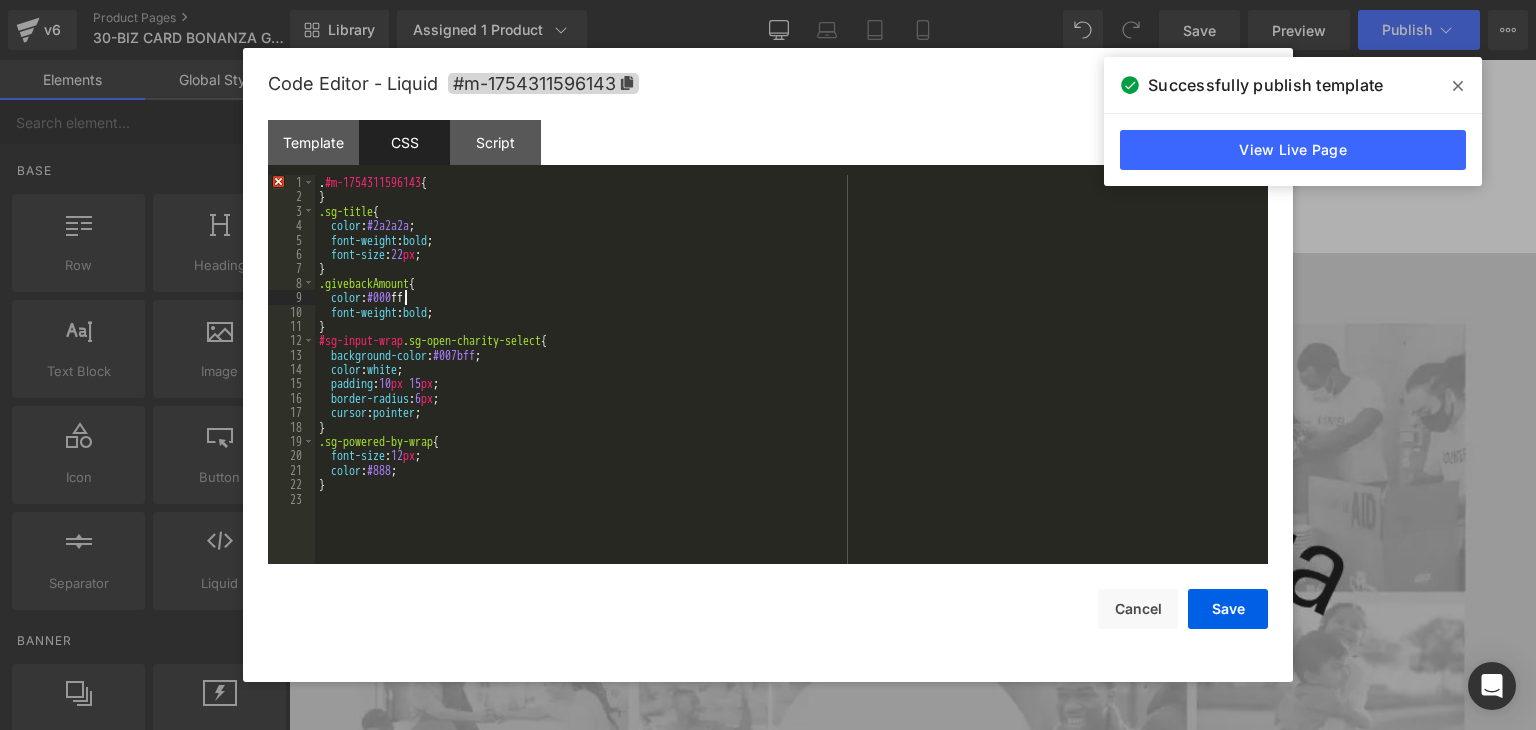 type 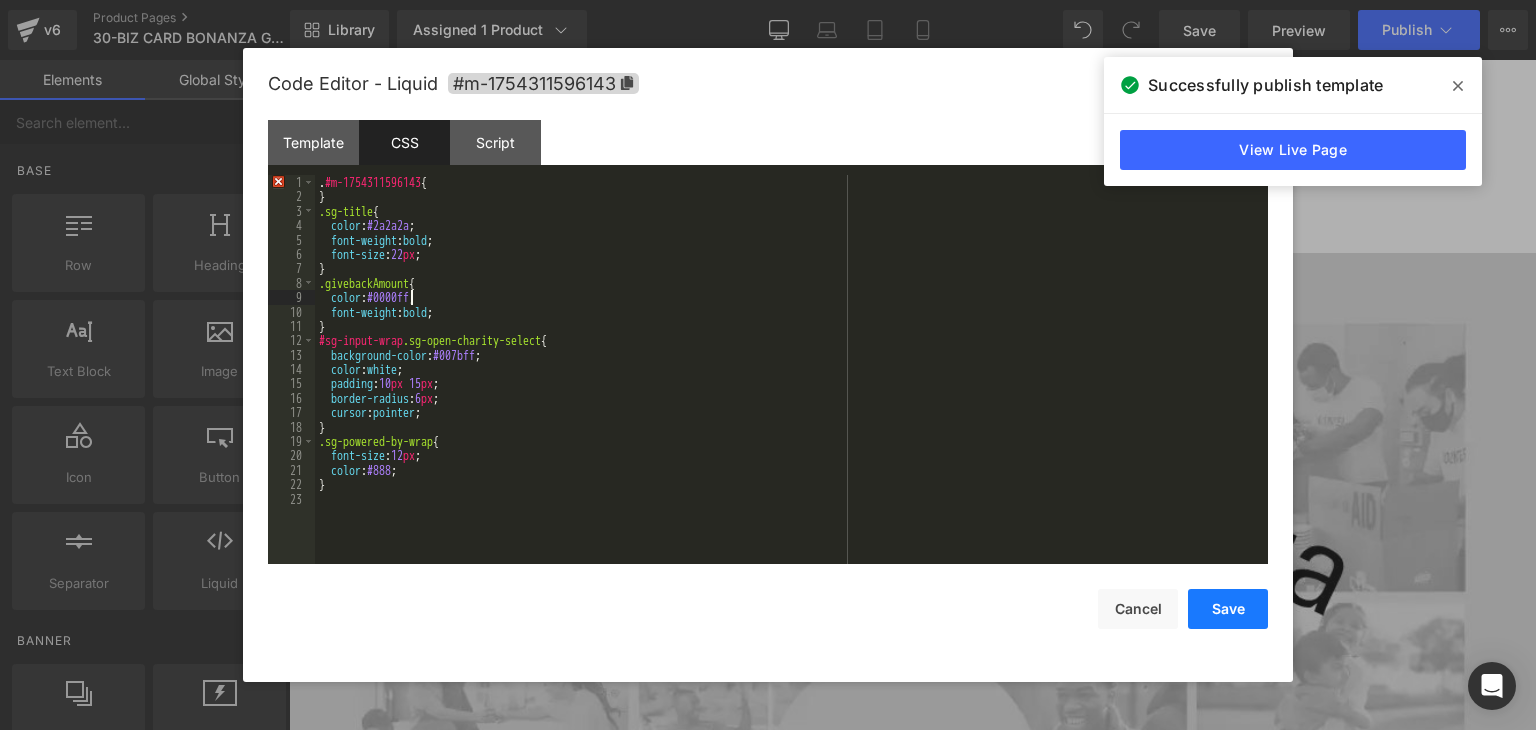click on "Save" at bounding box center (1228, 609) 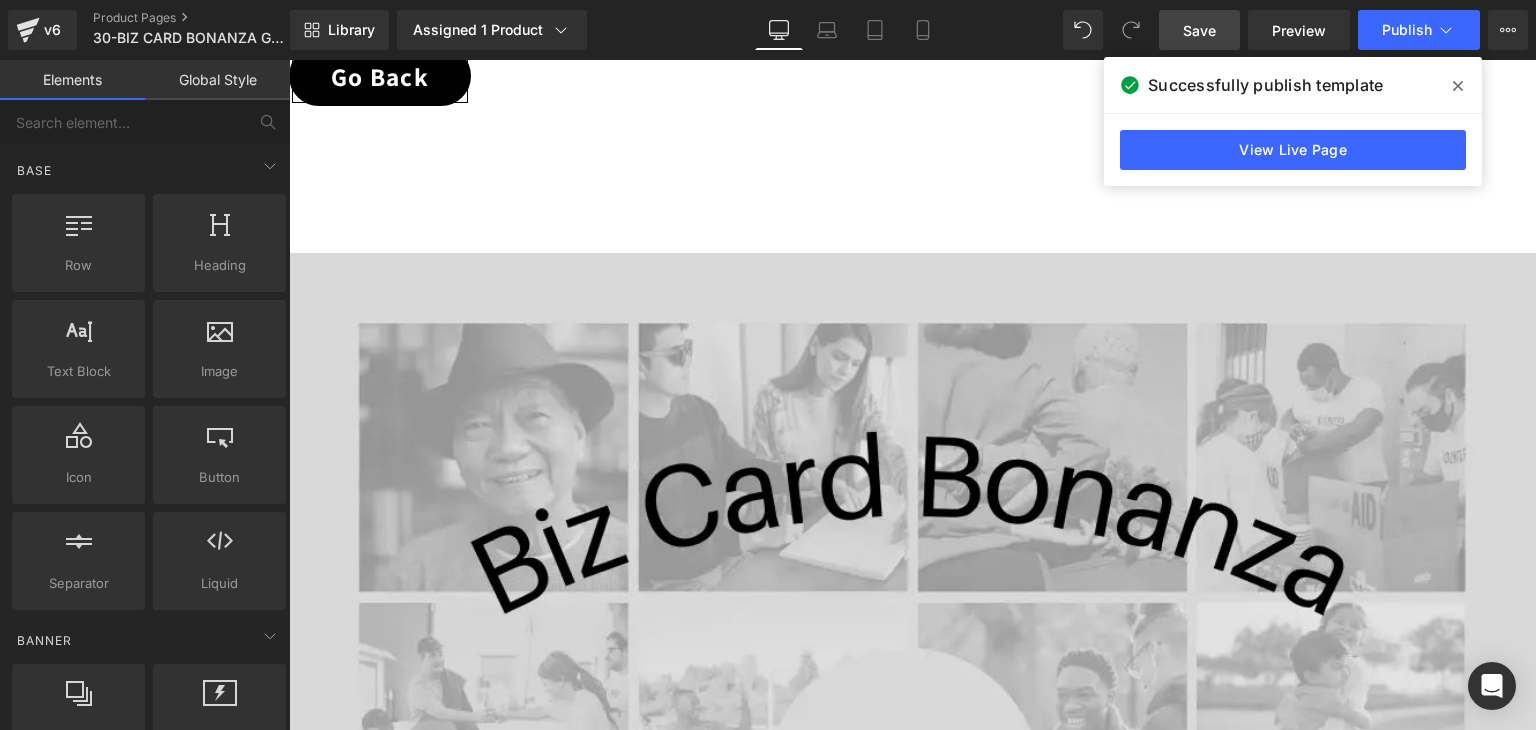drag, startPoint x: 1210, startPoint y: 22, endPoint x: 1246, endPoint y: 44, distance: 42.190044 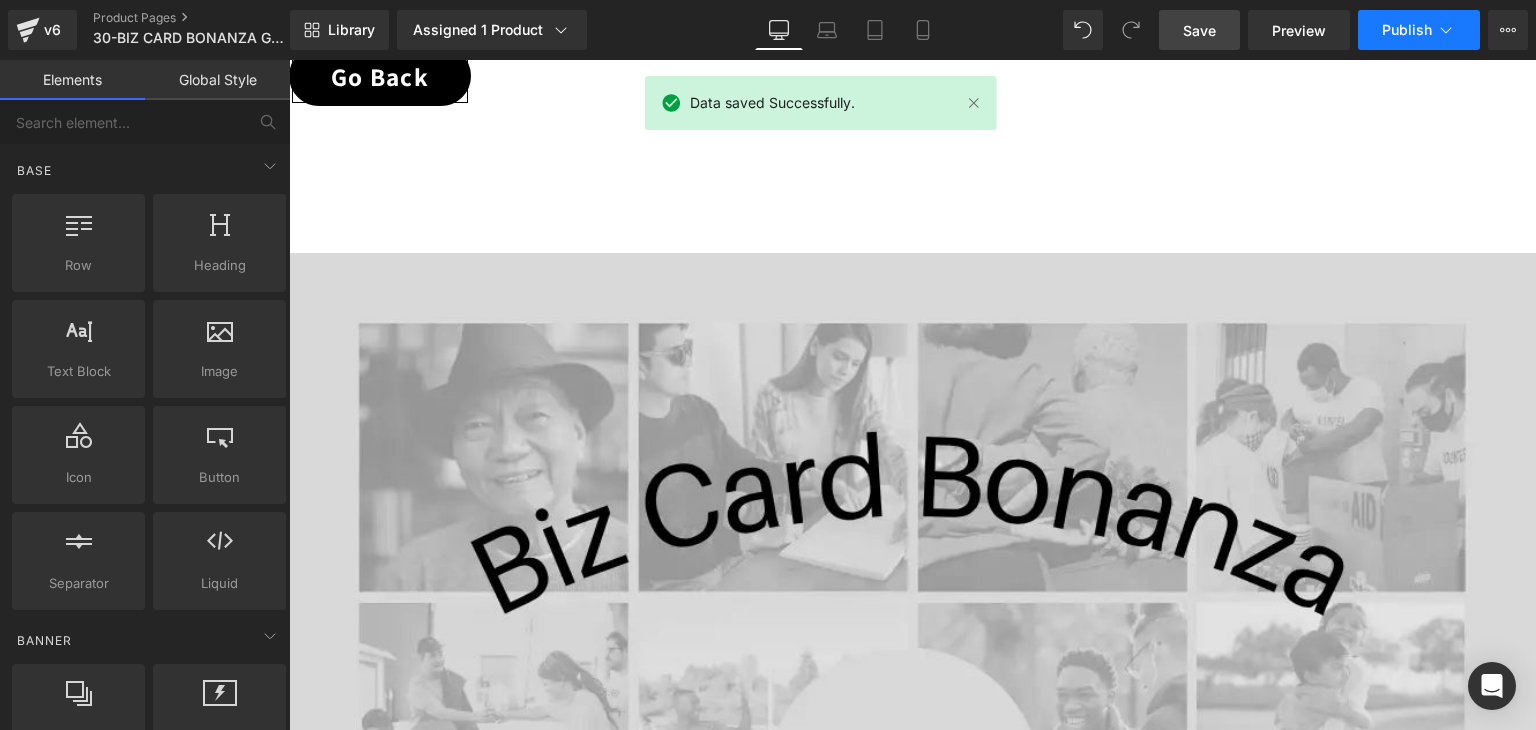 click 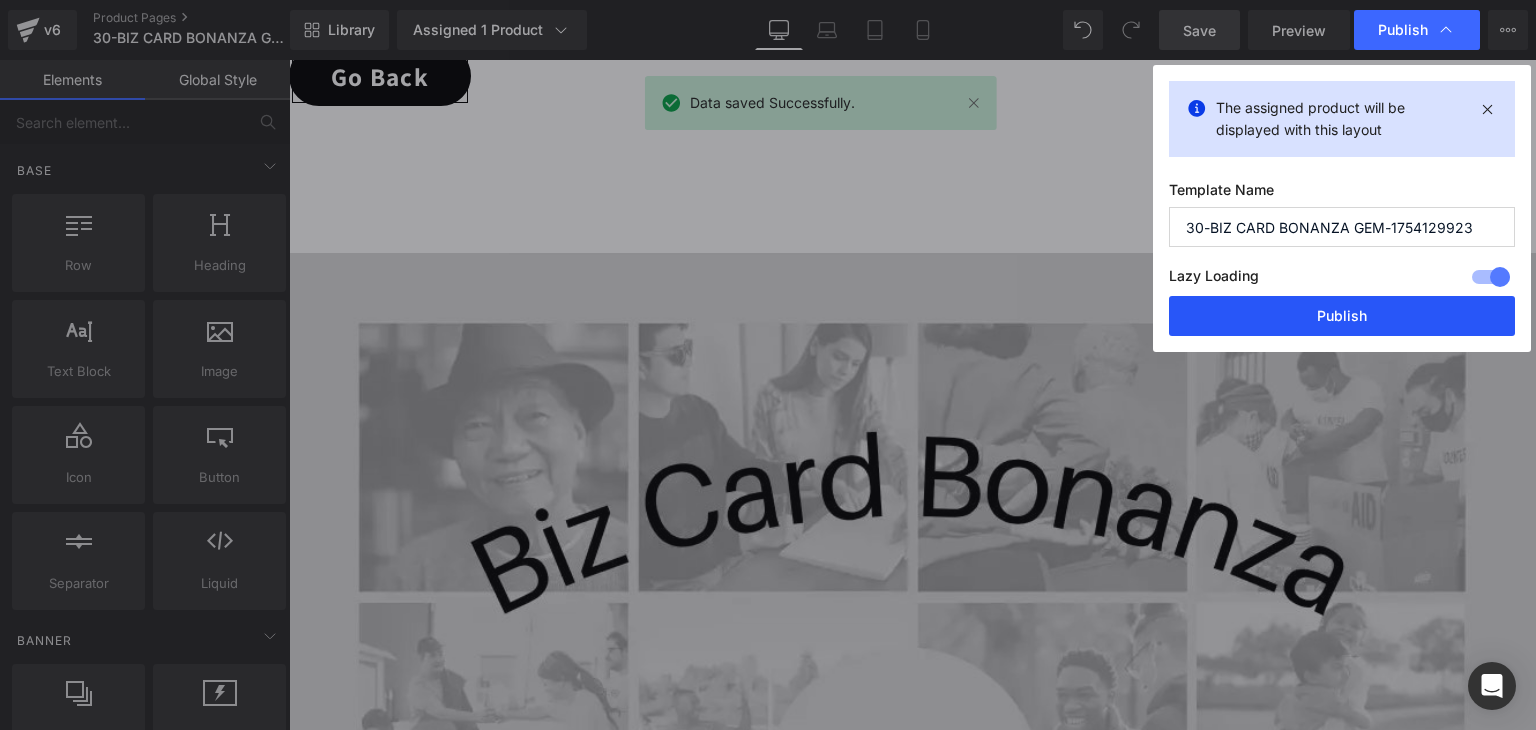 click on "Publish" at bounding box center [1342, 316] 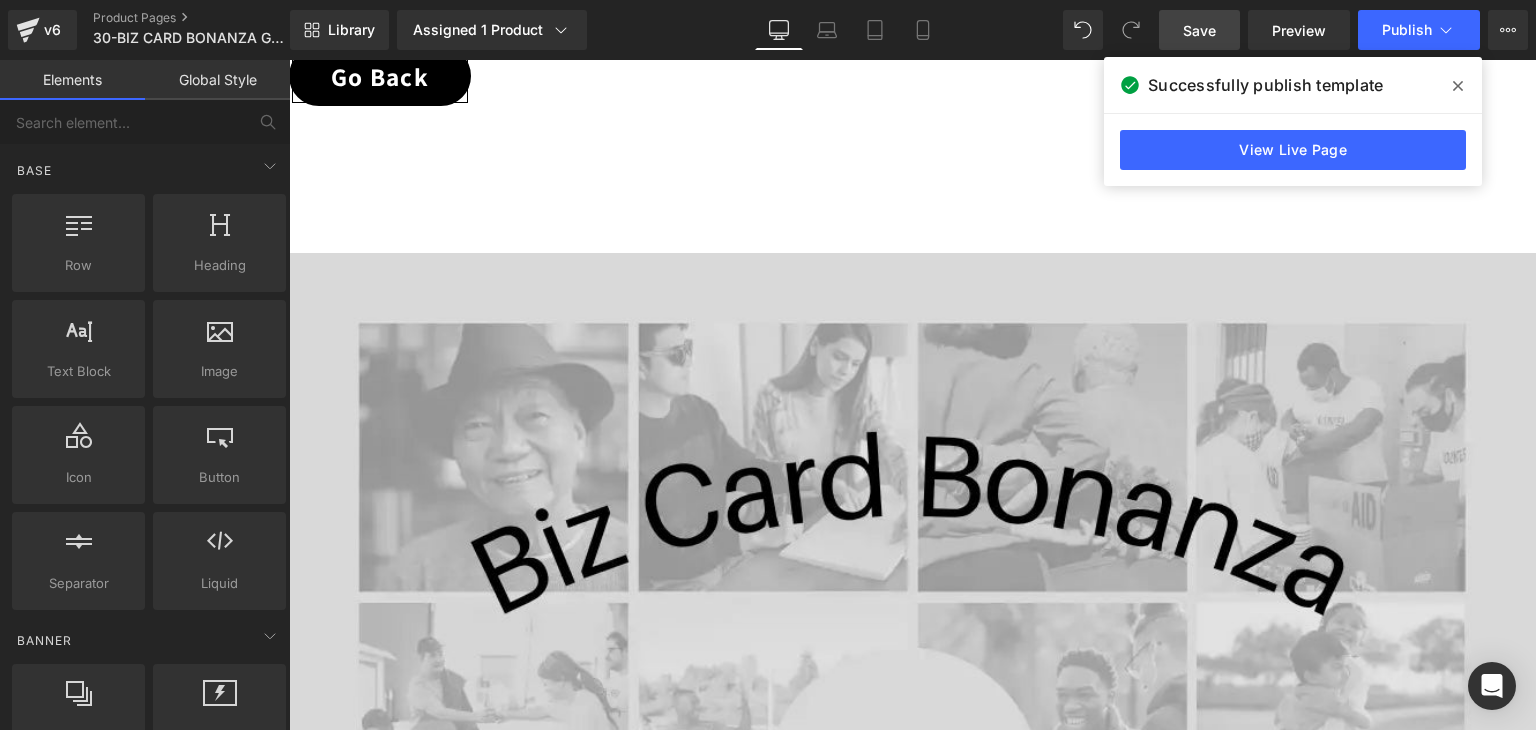 click on "Liquid" at bounding box center [905, 1643] 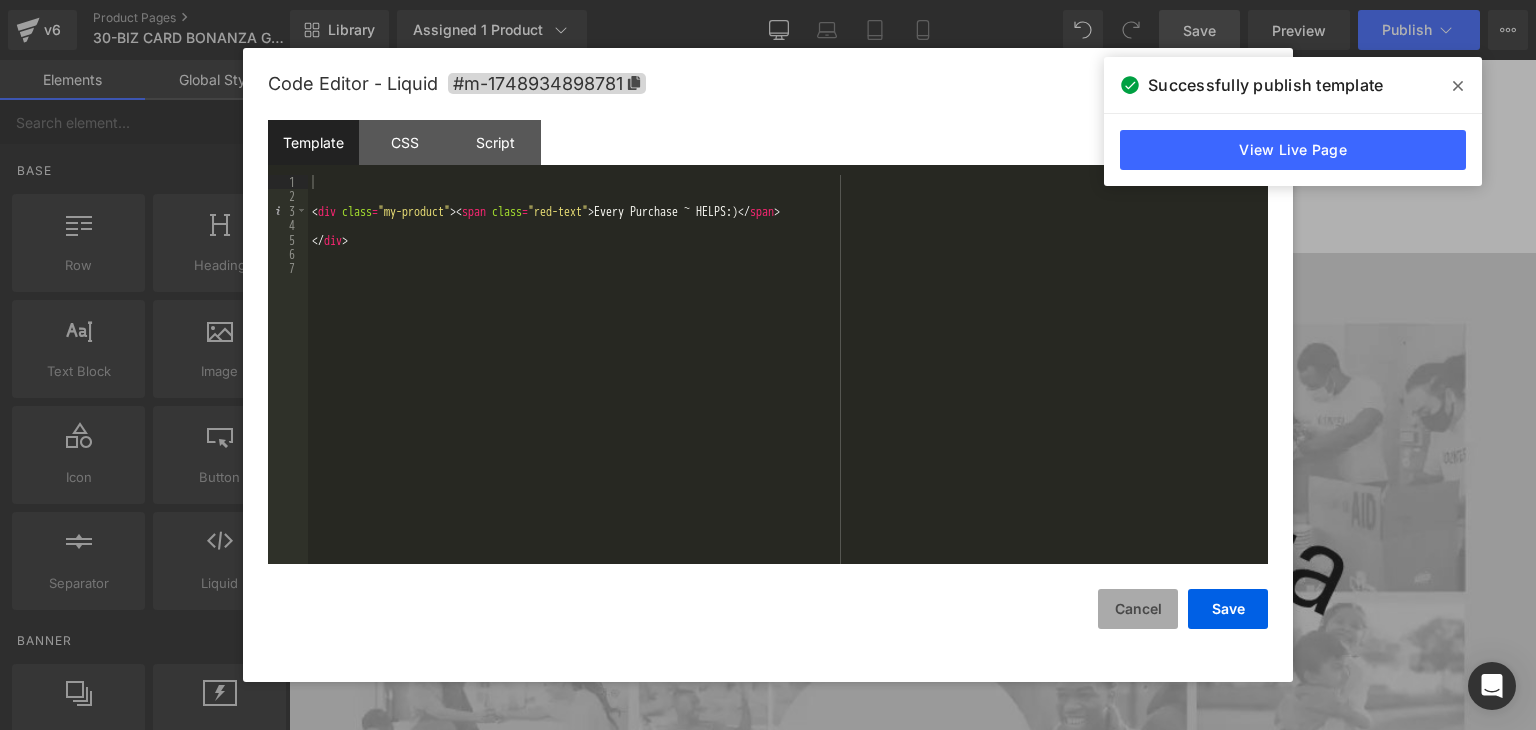 click on "Cancel" at bounding box center [1138, 609] 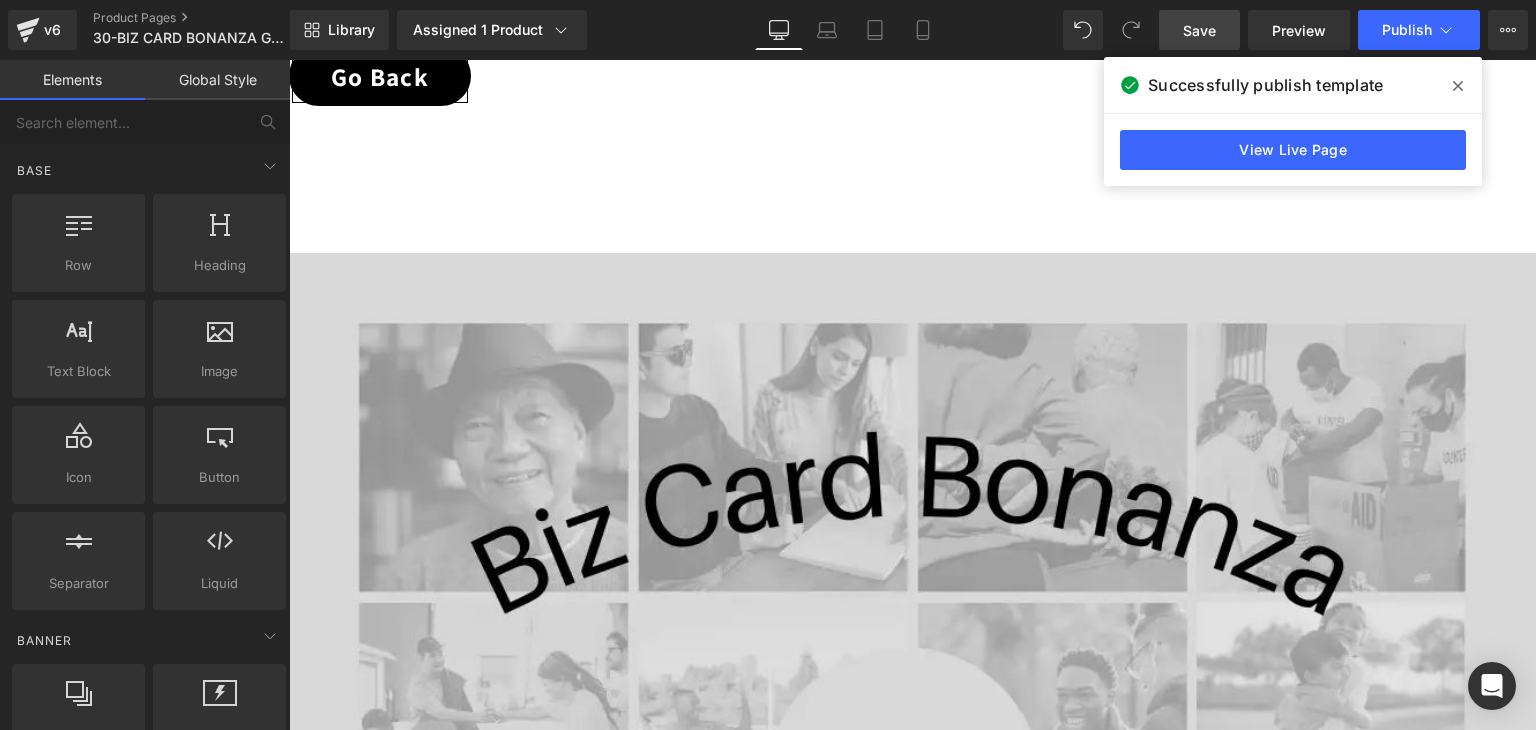click on "Liquid" at bounding box center (905, 1651) 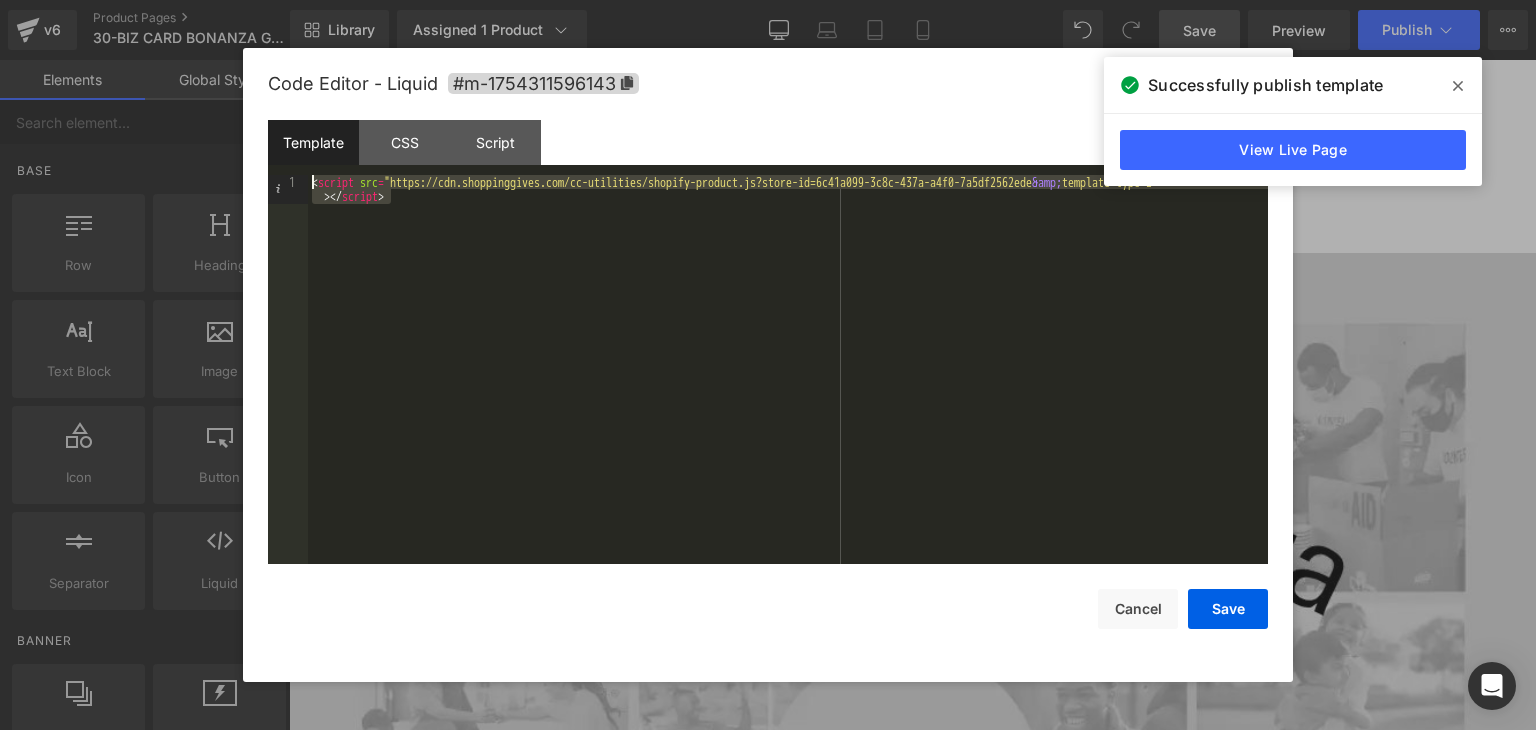 drag, startPoint x: 412, startPoint y: 205, endPoint x: 293, endPoint y: 186, distance: 120.50726 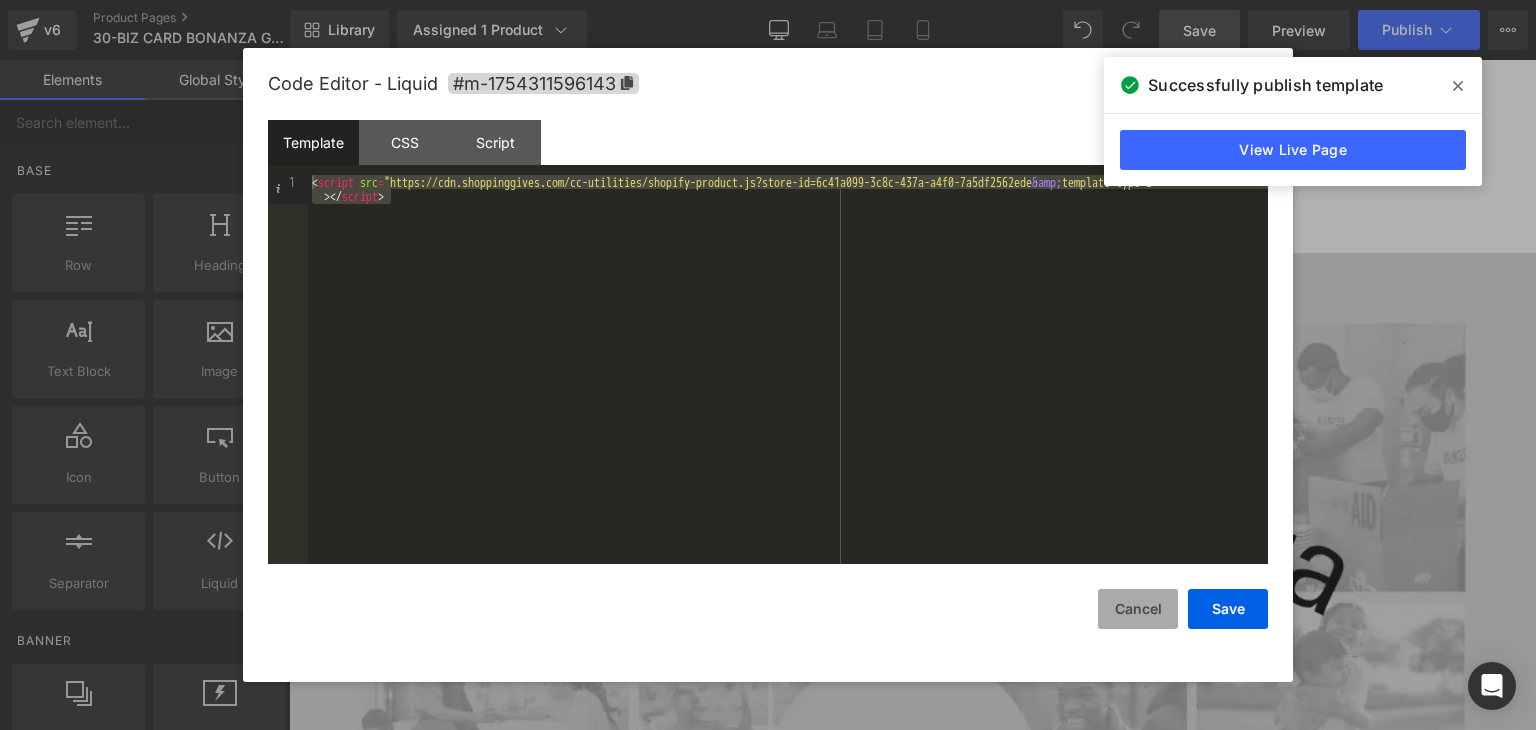click on "Cancel" at bounding box center [1138, 609] 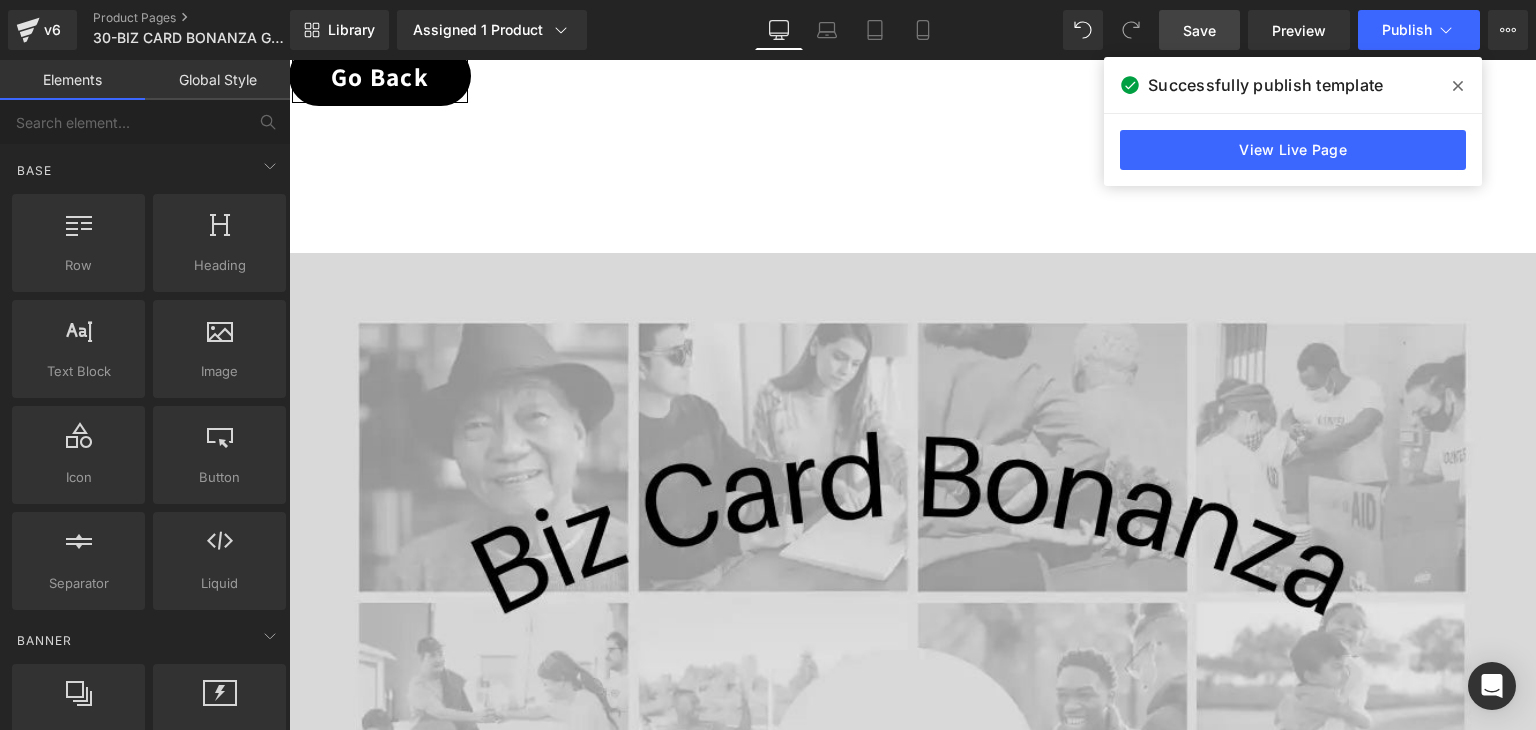 click 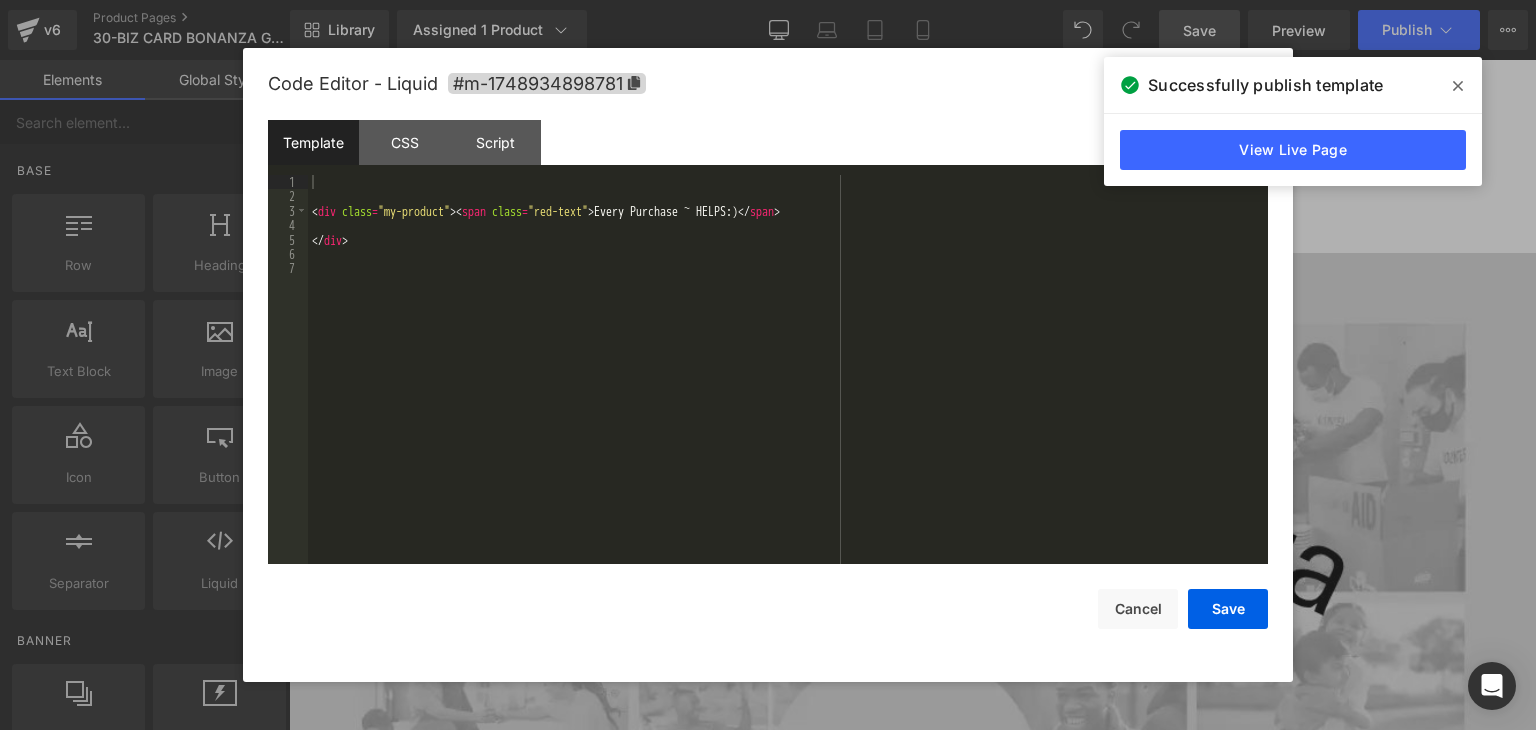 click on "Liquid" at bounding box center (905, 1646) 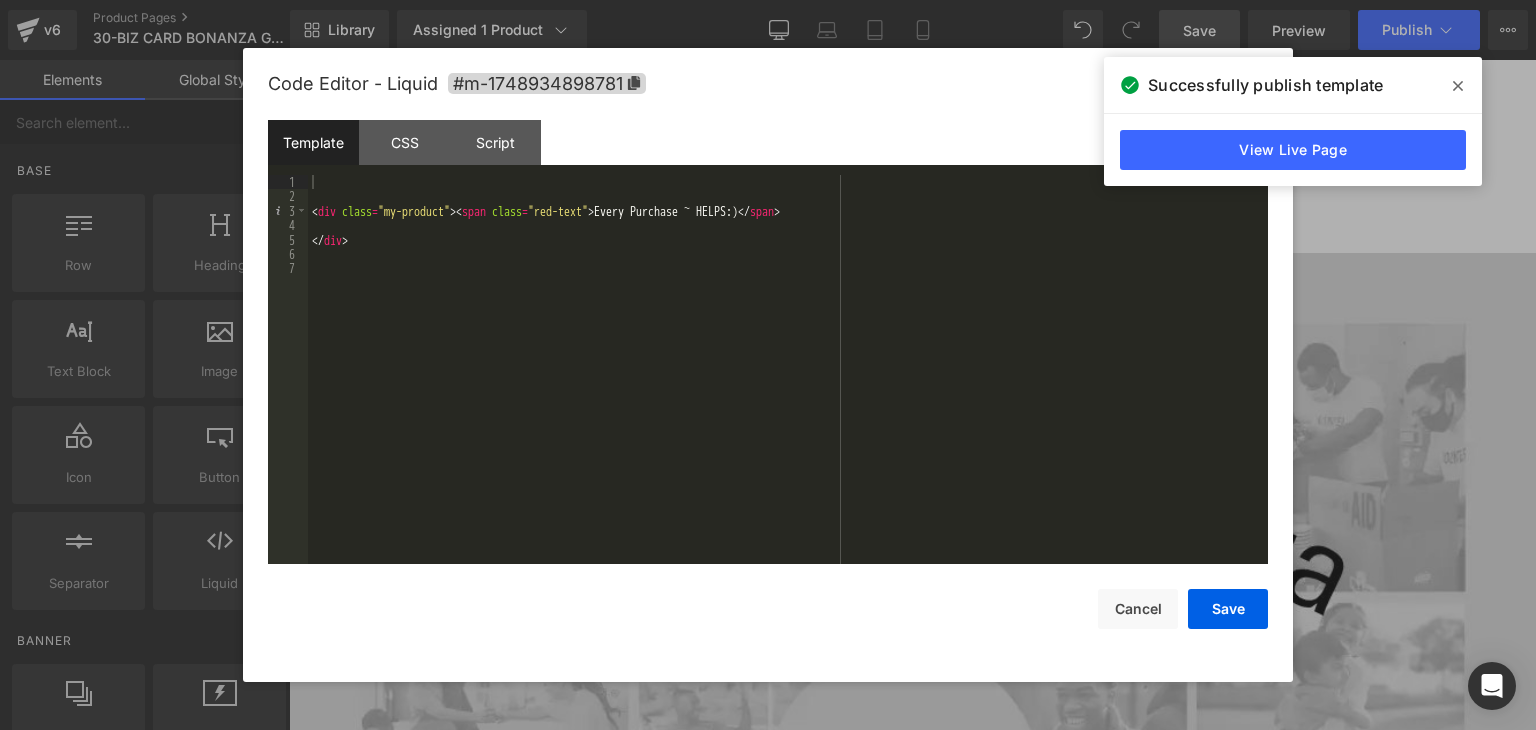 click on "< div   class = "my-product" > < span   class = "red-text" > Every Purchase ~ HELPS:) </ span > </ div >" at bounding box center (788, 384) 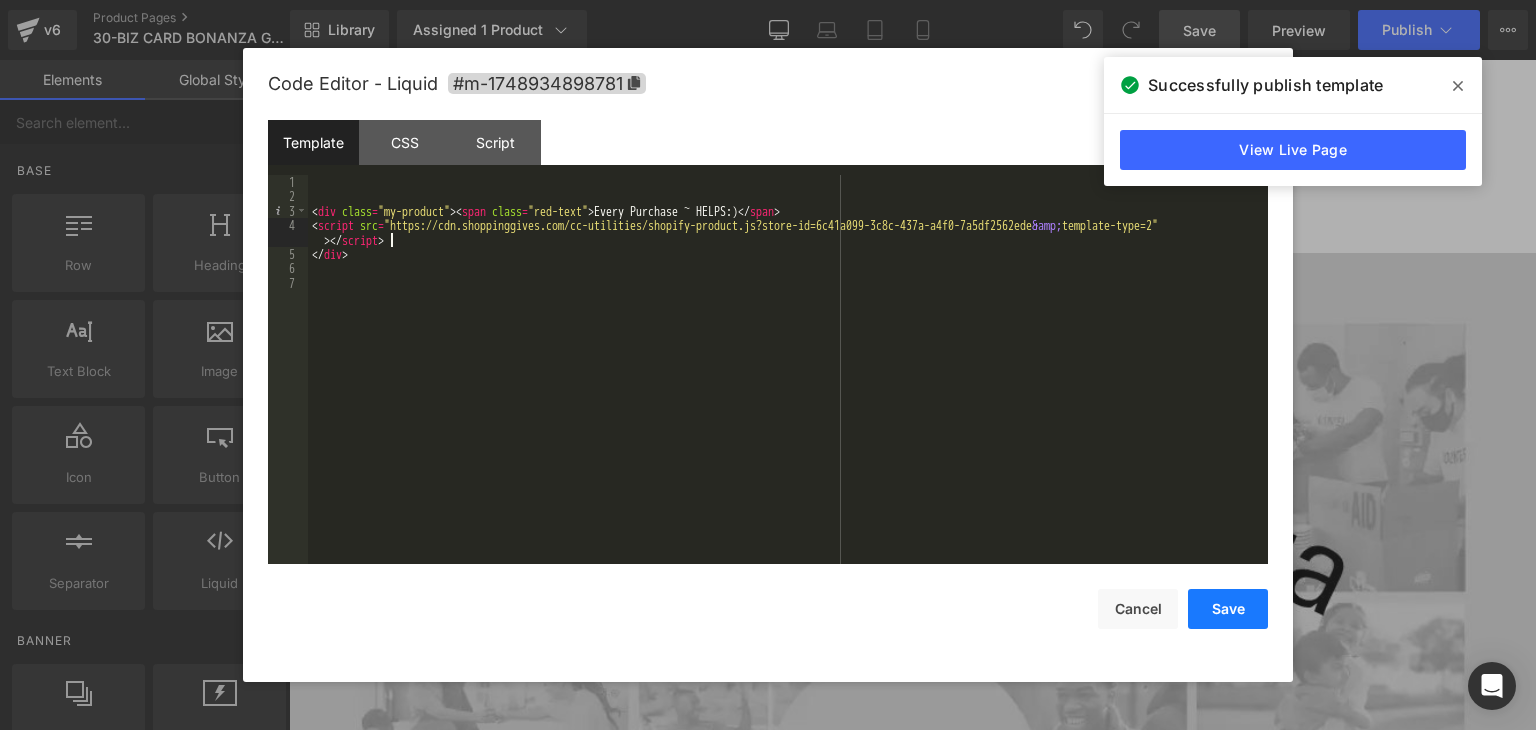 click on "Save" at bounding box center (1228, 609) 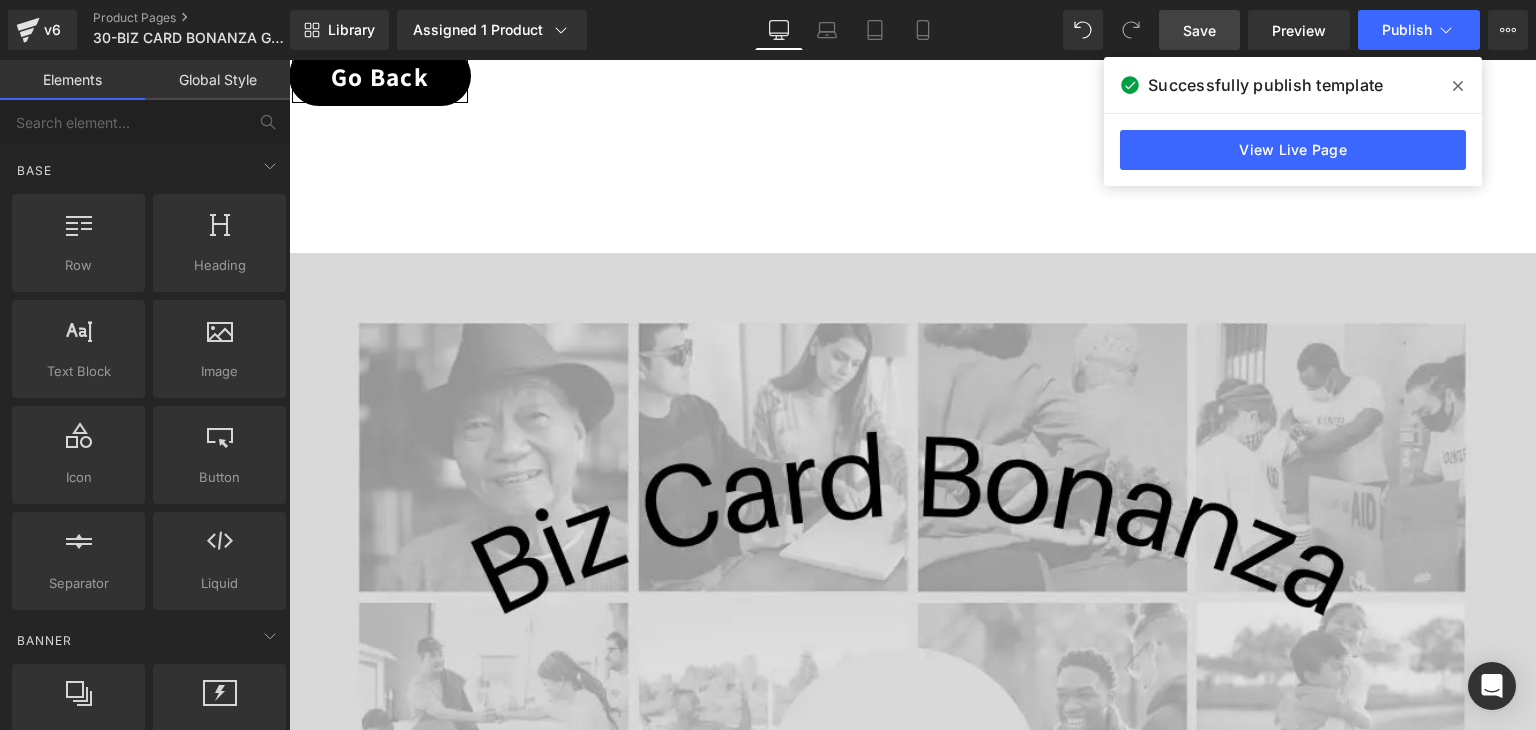 click on "Save" at bounding box center [1199, 30] 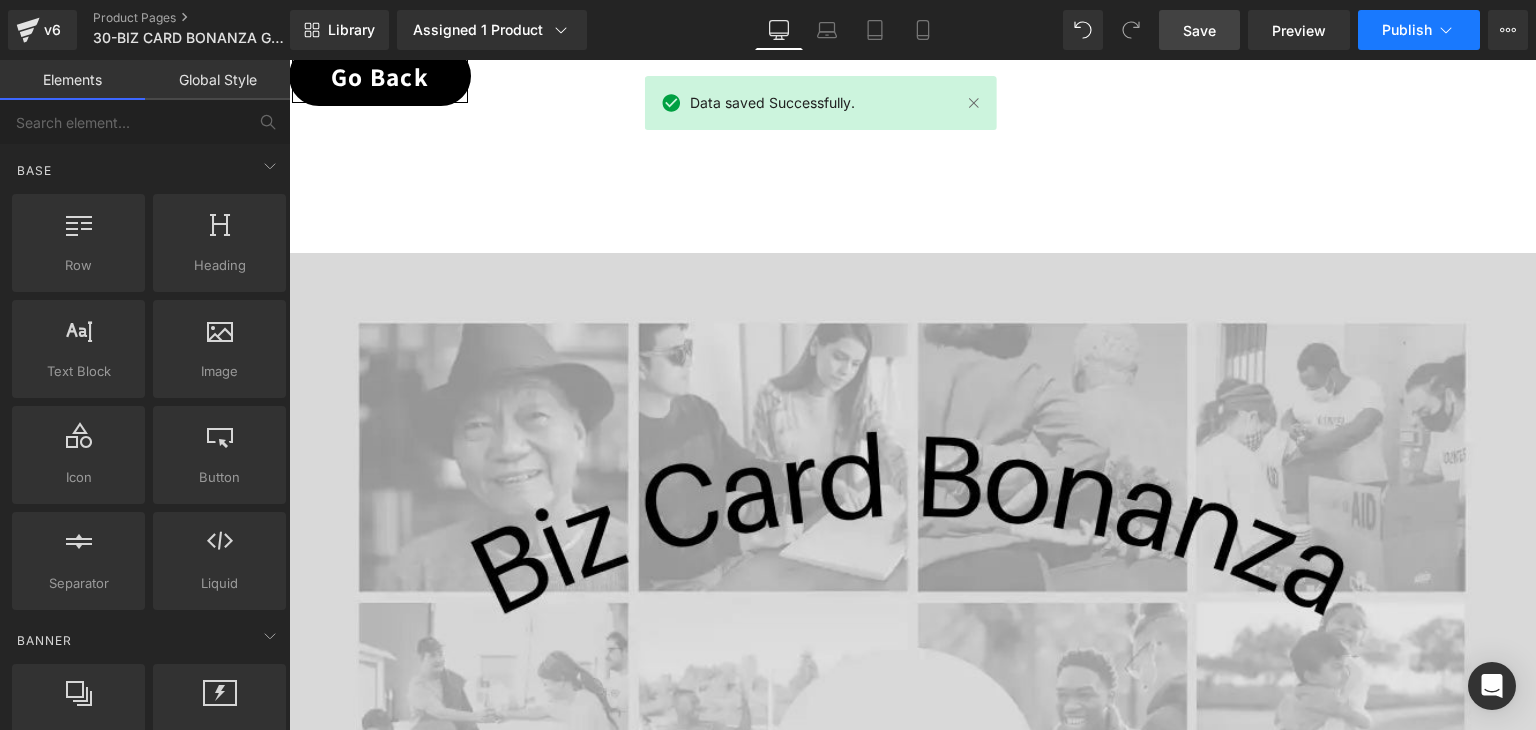 click 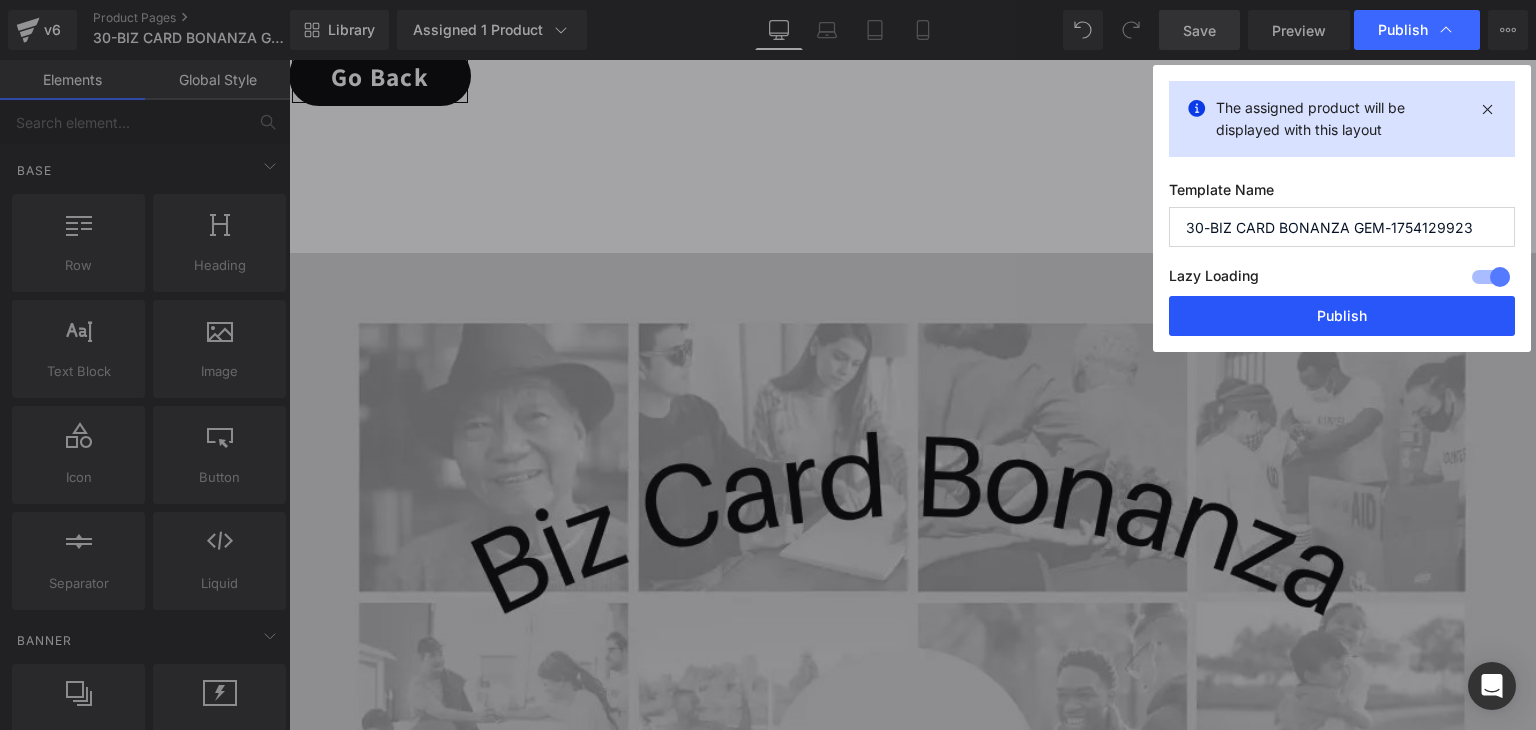 click on "Publish" at bounding box center (1342, 316) 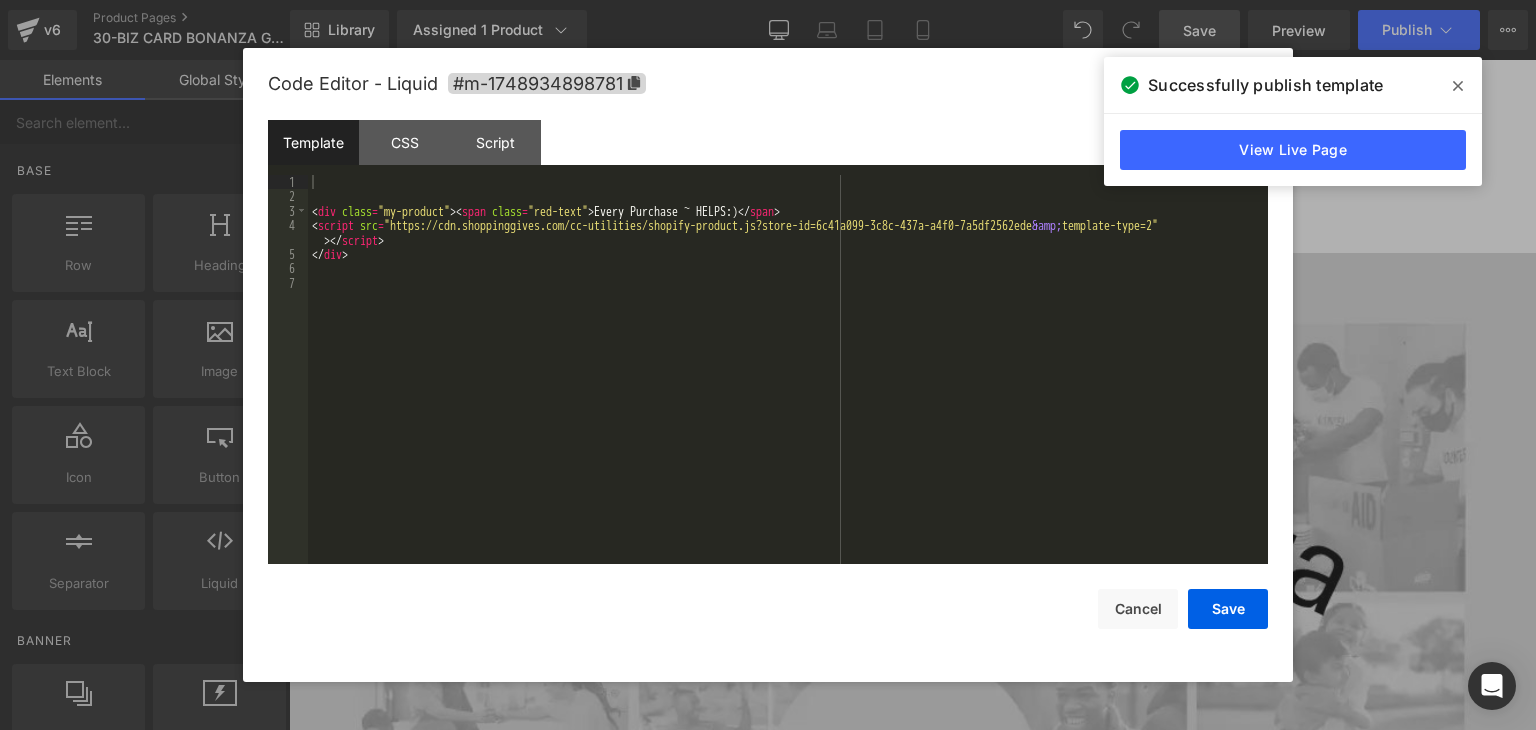 click on "Liquid" at bounding box center (905, 1643) 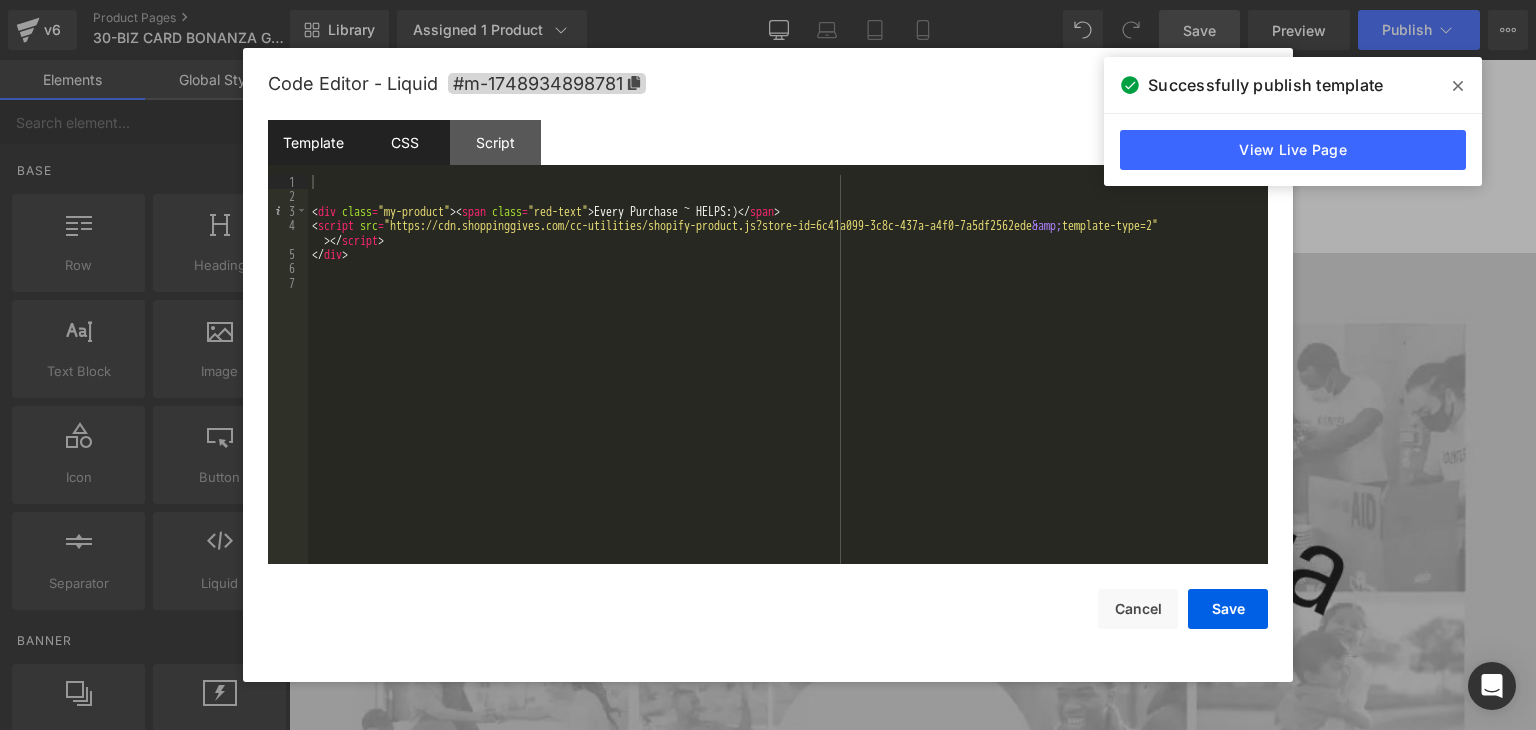 click on "CSS" at bounding box center (404, 142) 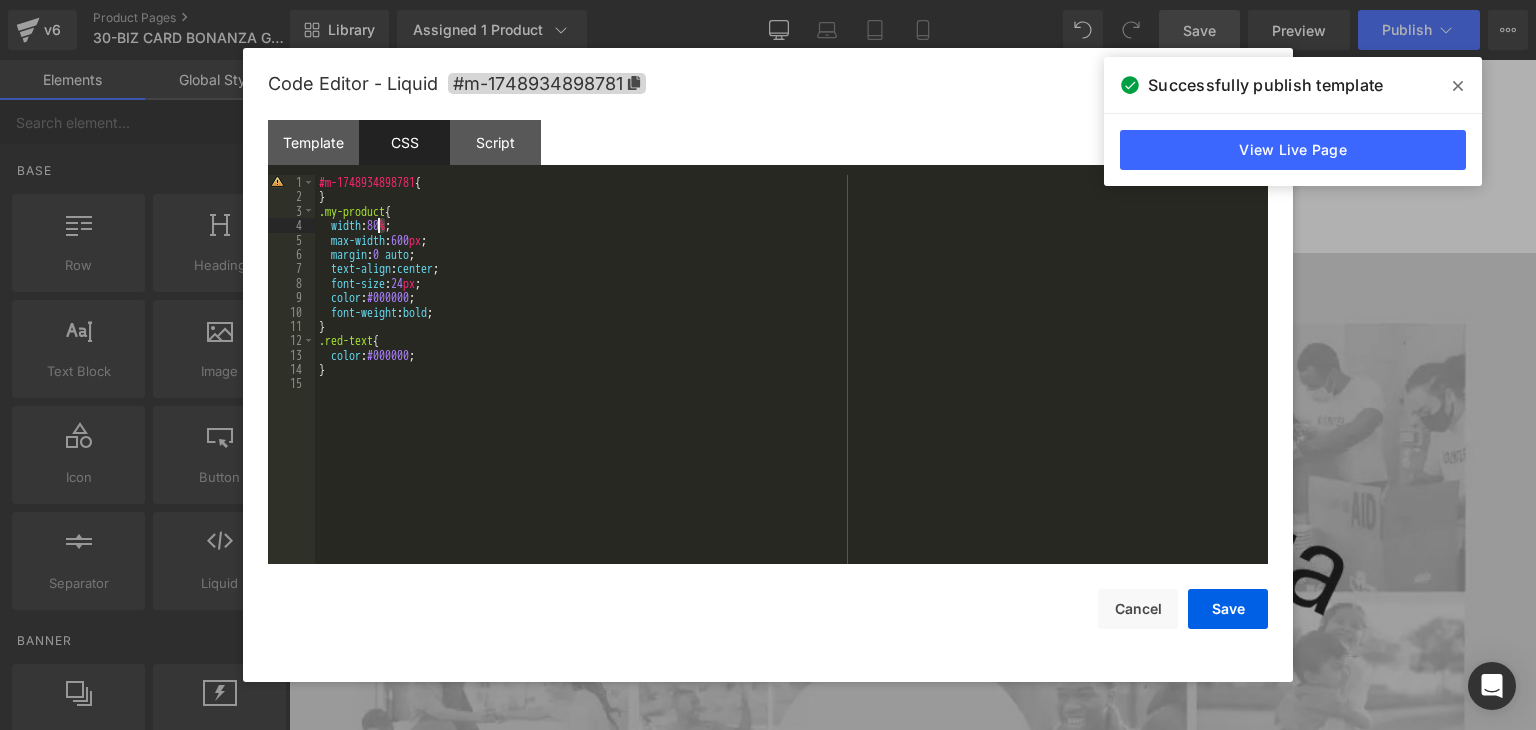 click on "#m-1748934898781 { } .my-product {    width :  80 % ;    max-width :  600 px ;    margin :  0   auto ;    text-align :  center ;    font-size :  24 px ;    color :  #000000 ;    font-weight :  bold ; } .red-text {    color :  #000000 ; }" at bounding box center (791, 384) 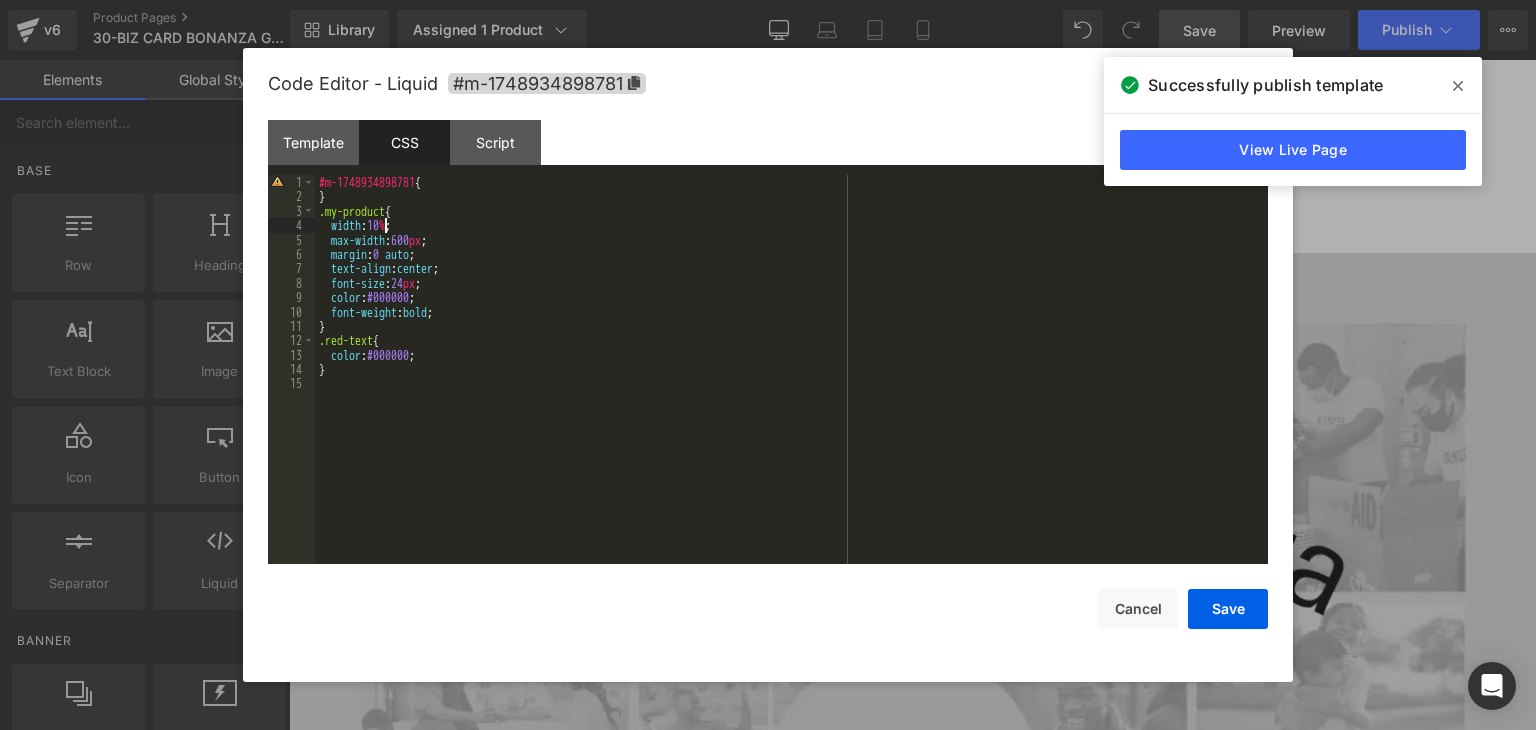 type 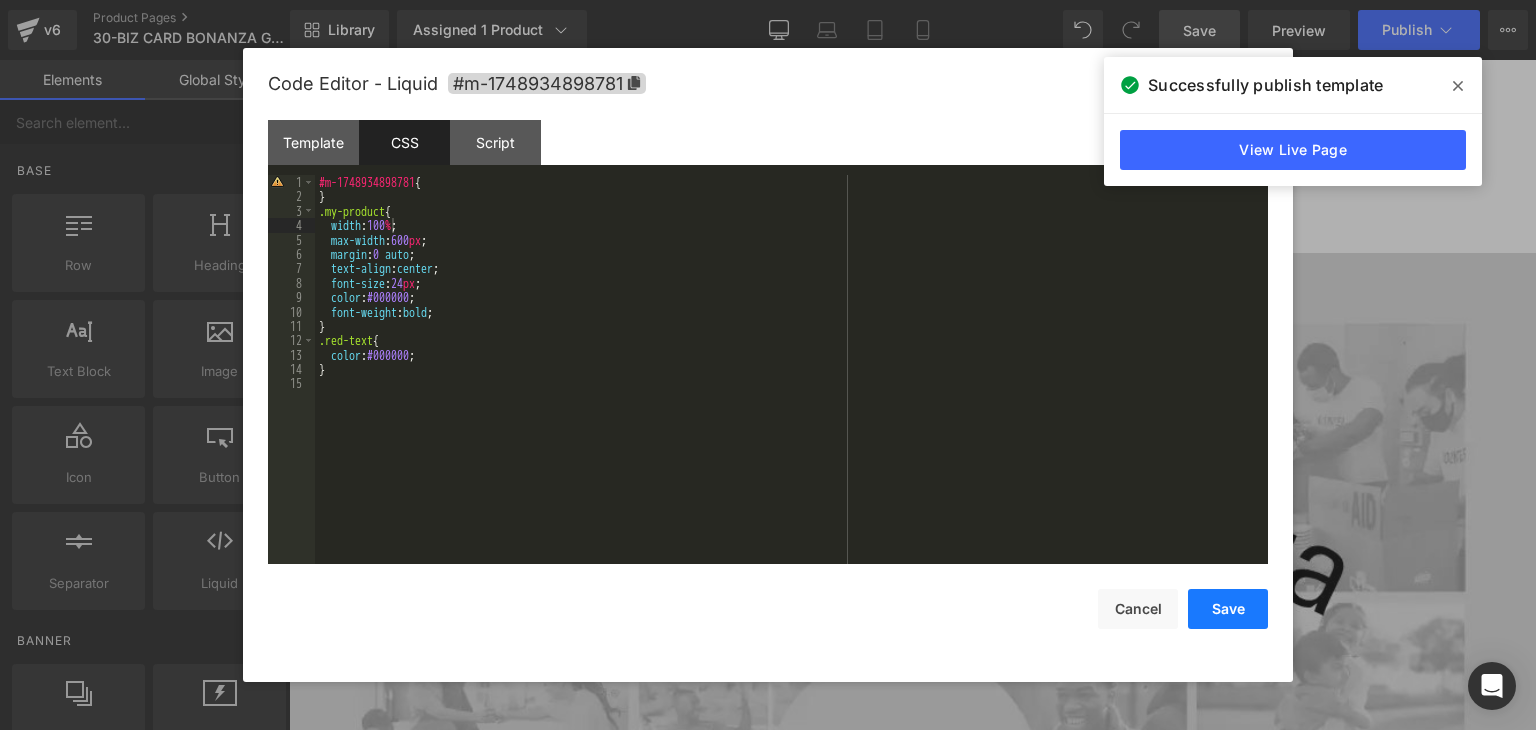click on "Save" at bounding box center (1228, 609) 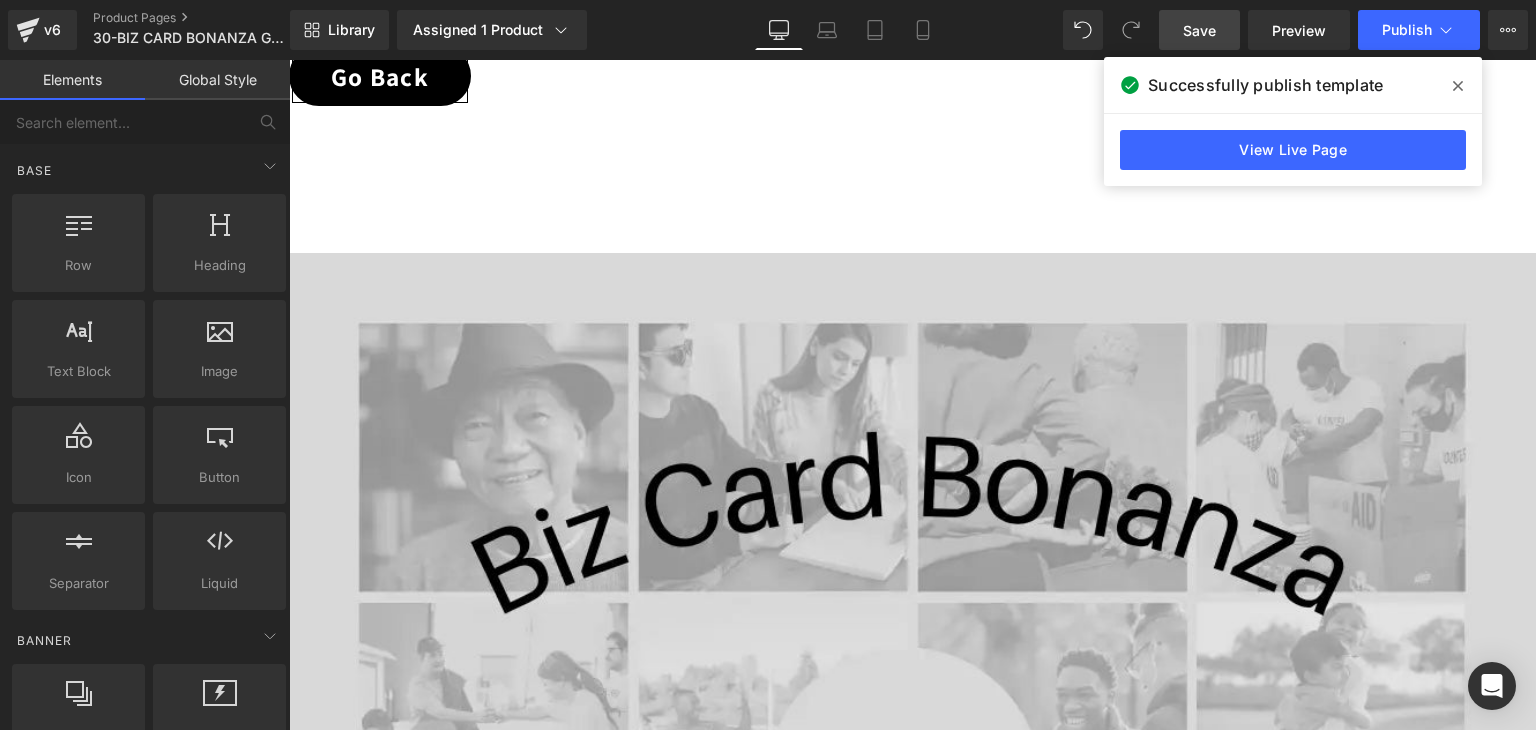 click on "Save" at bounding box center [1199, 30] 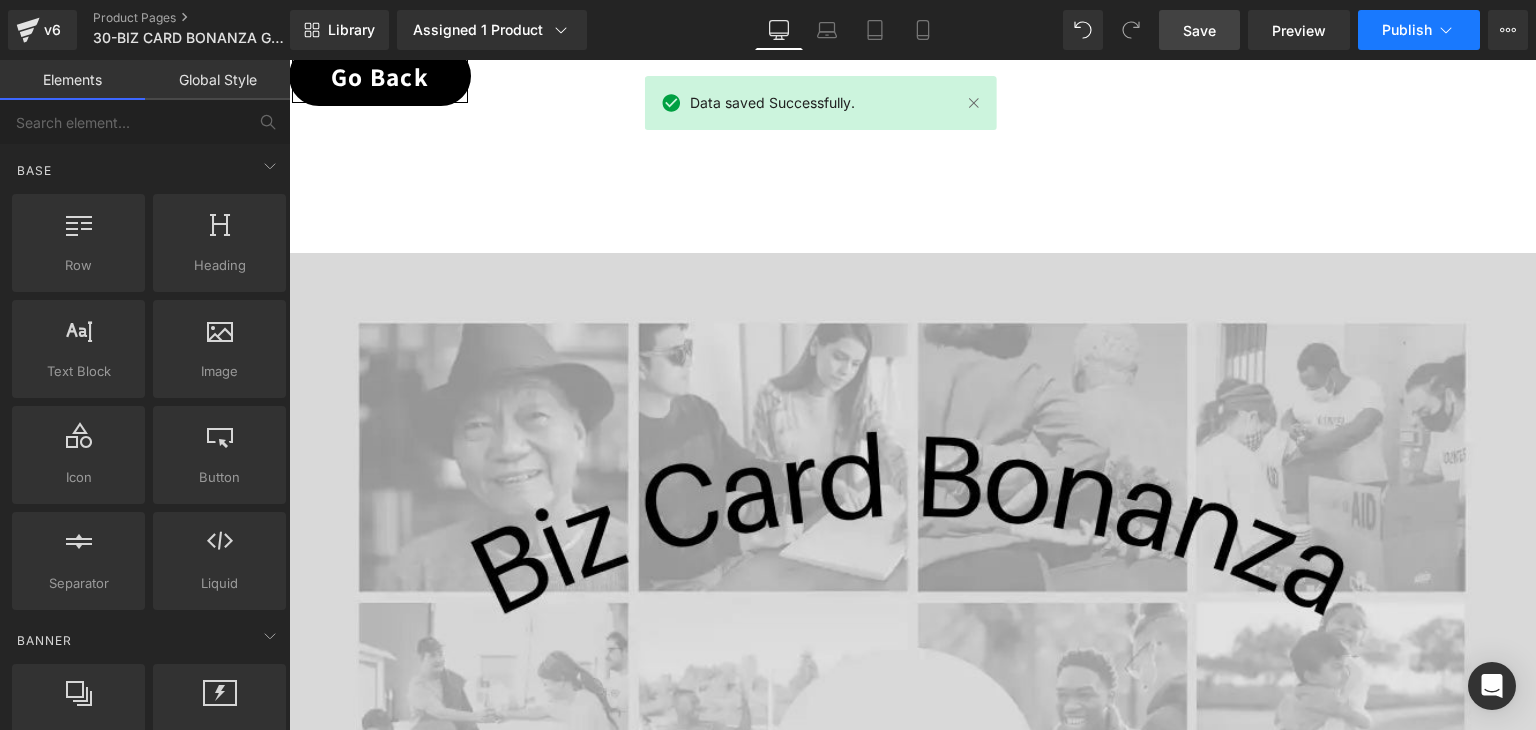 click 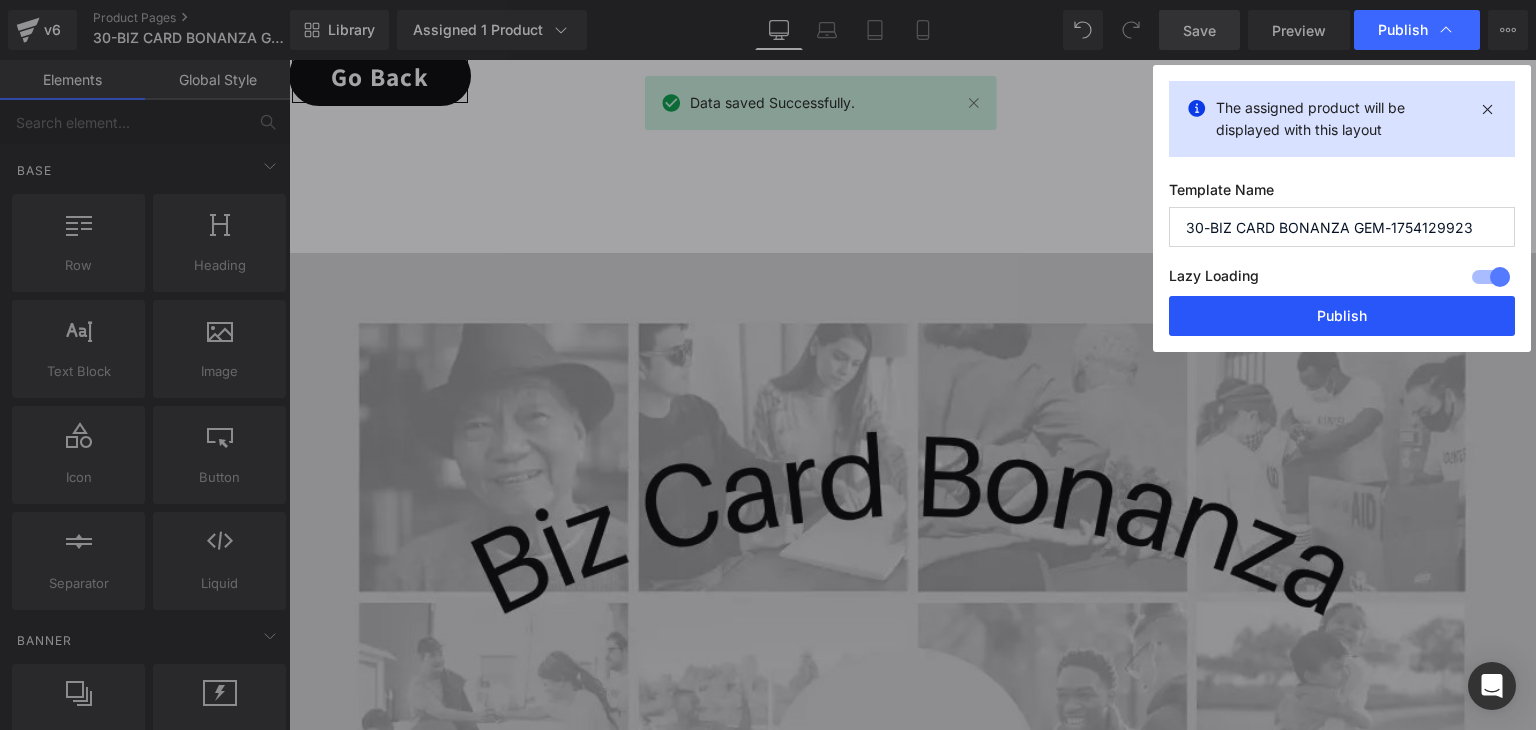 click on "Publish" at bounding box center [1342, 316] 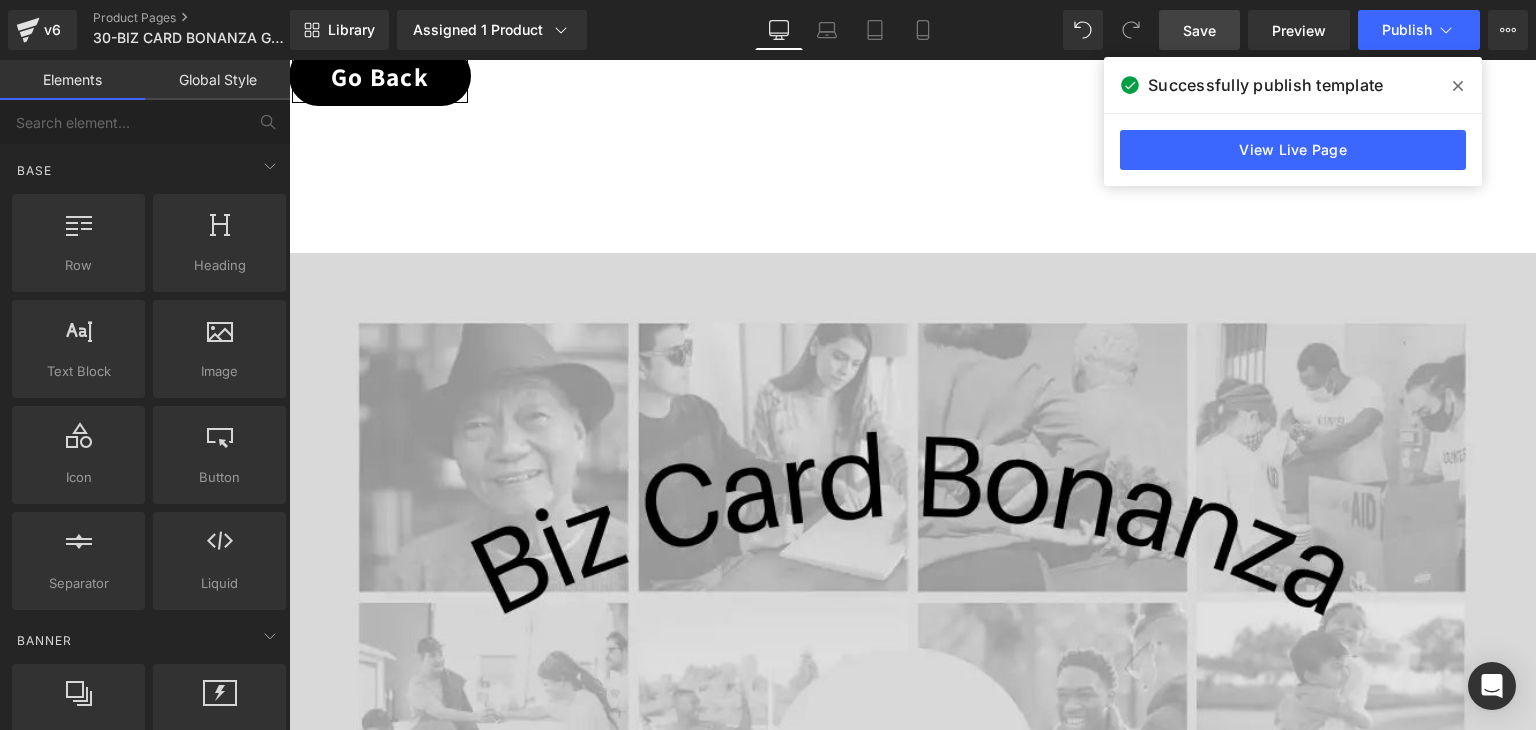 click on "Liquid" at bounding box center (289, 60) 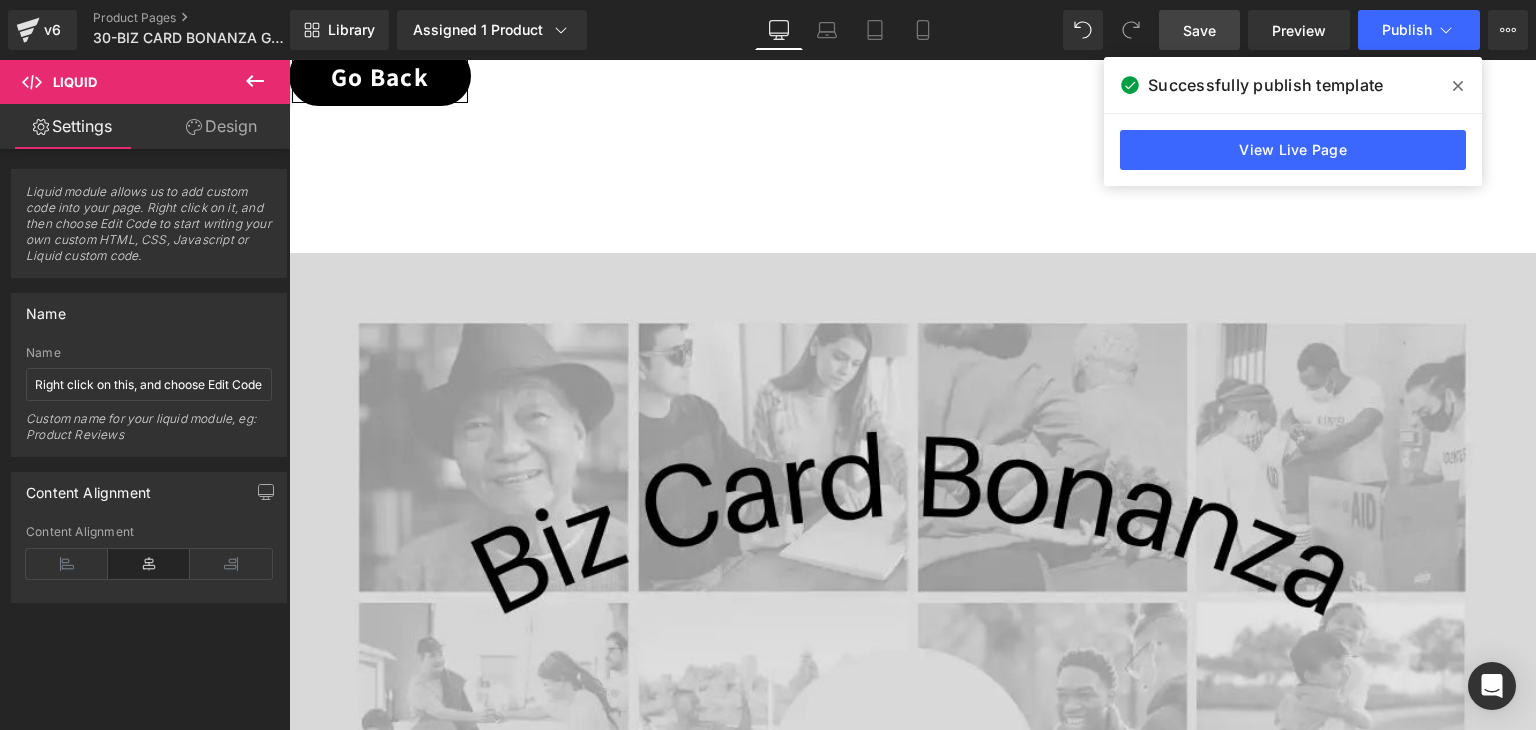 click on "Liquid" at bounding box center (905, 1643) 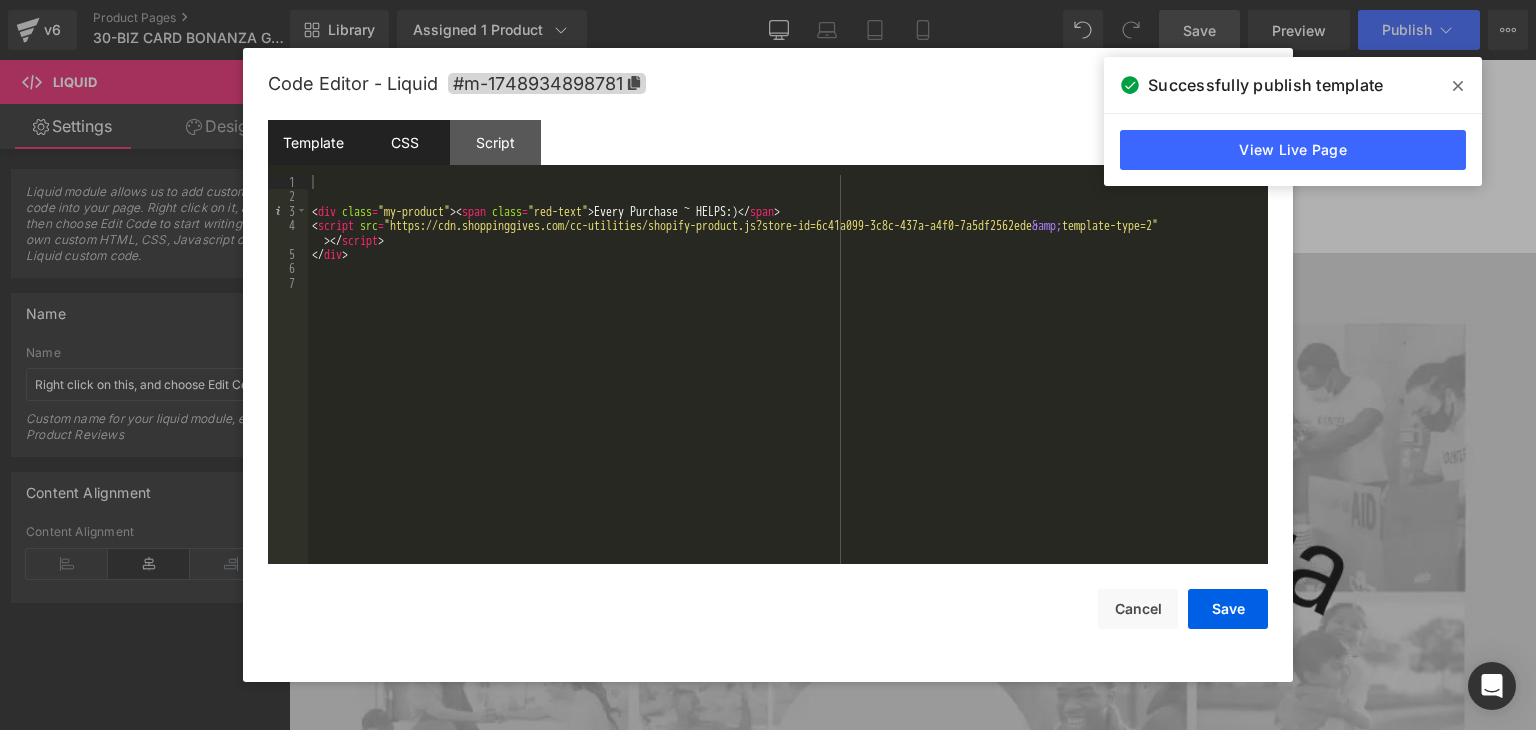 click on "CSS" at bounding box center (404, 142) 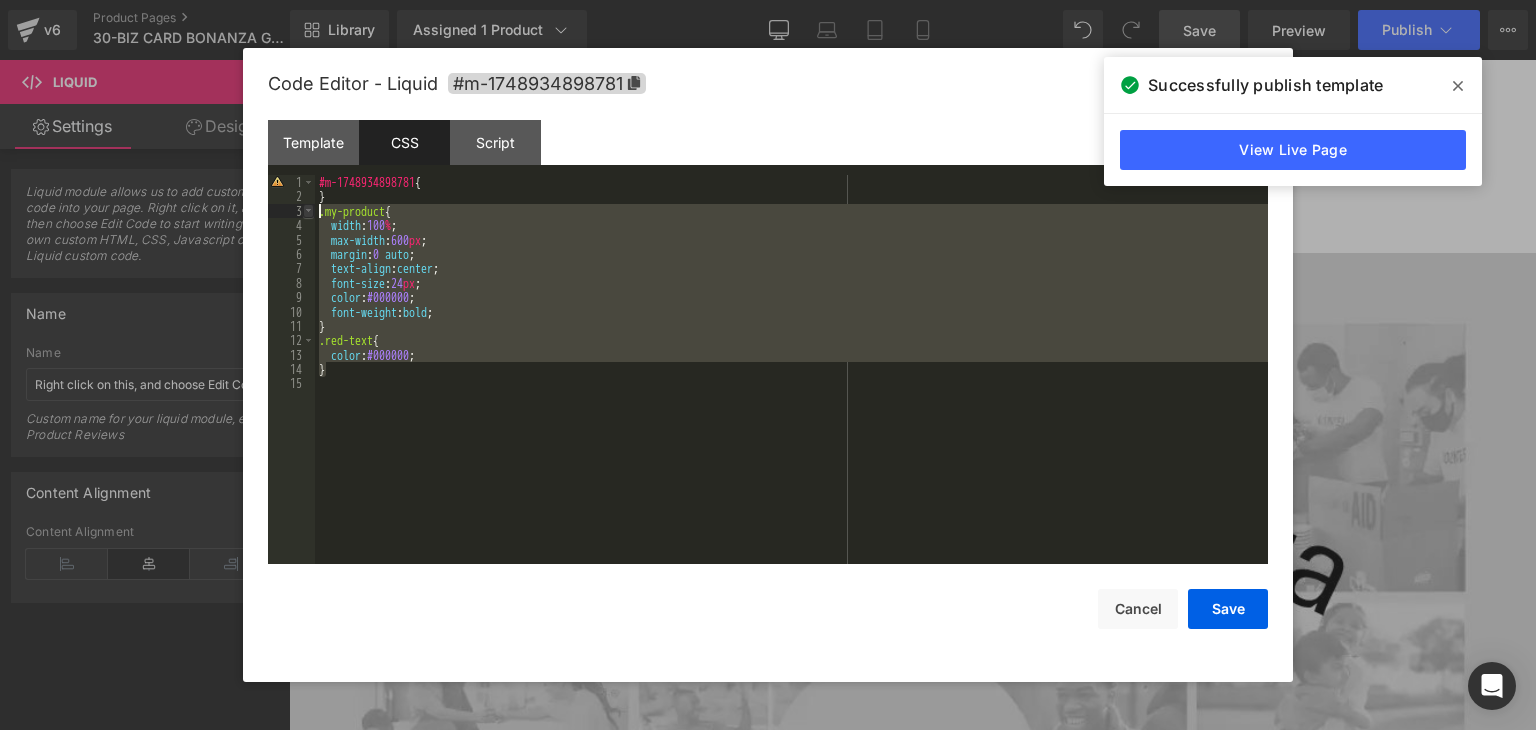 drag, startPoint x: 340, startPoint y: 372, endPoint x: 307, endPoint y: 217, distance: 158.47397 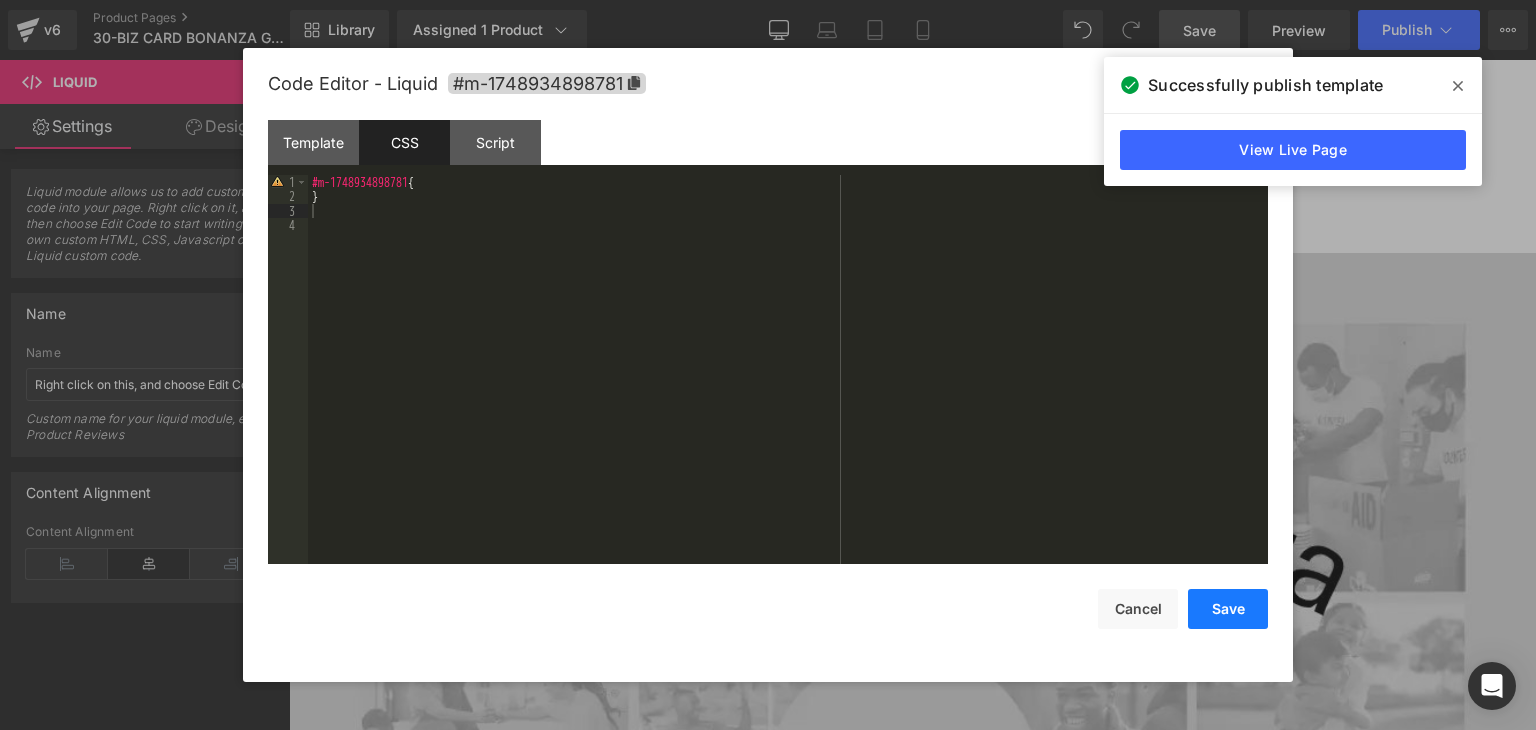 click on "Save" at bounding box center [1228, 609] 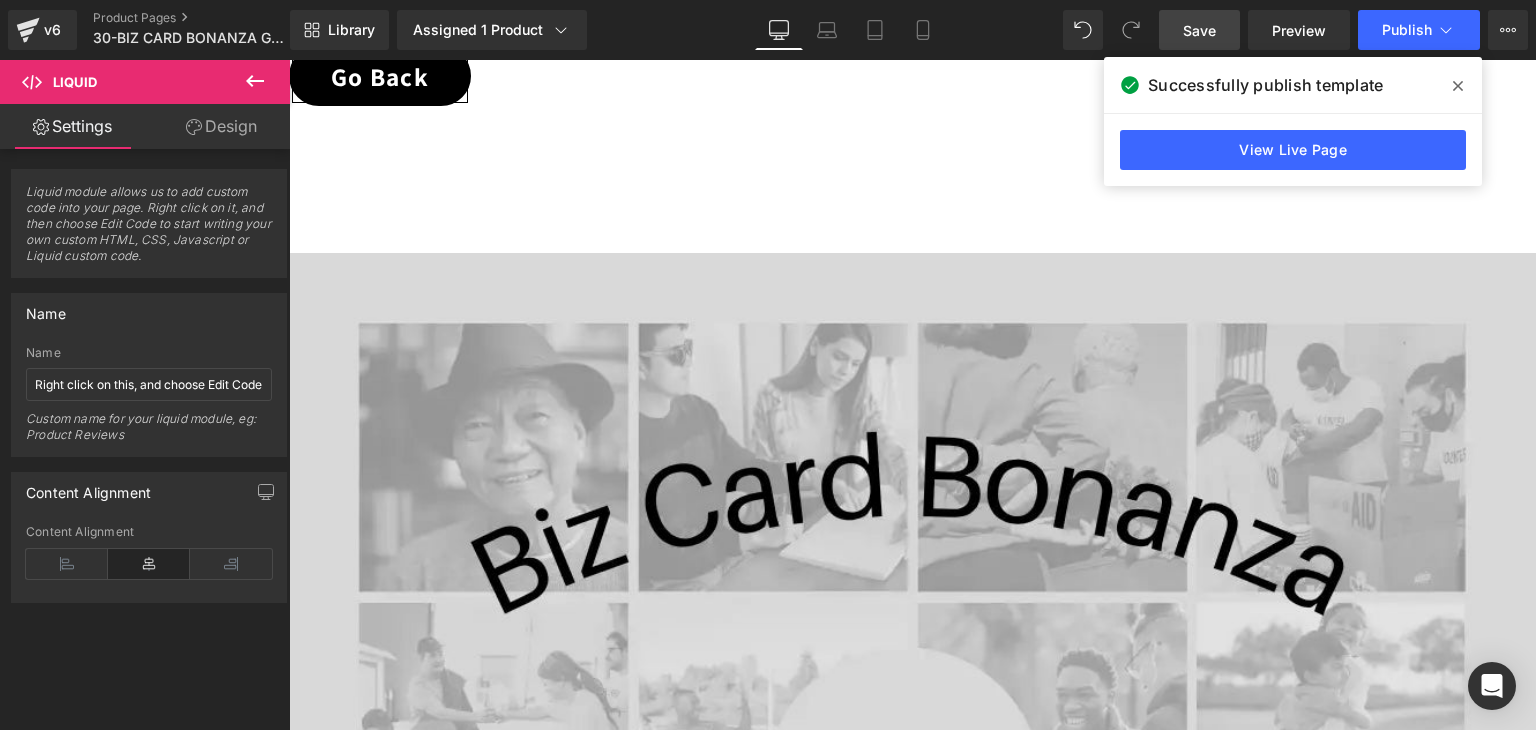 click on "Liquid" at bounding box center [905, 1643] 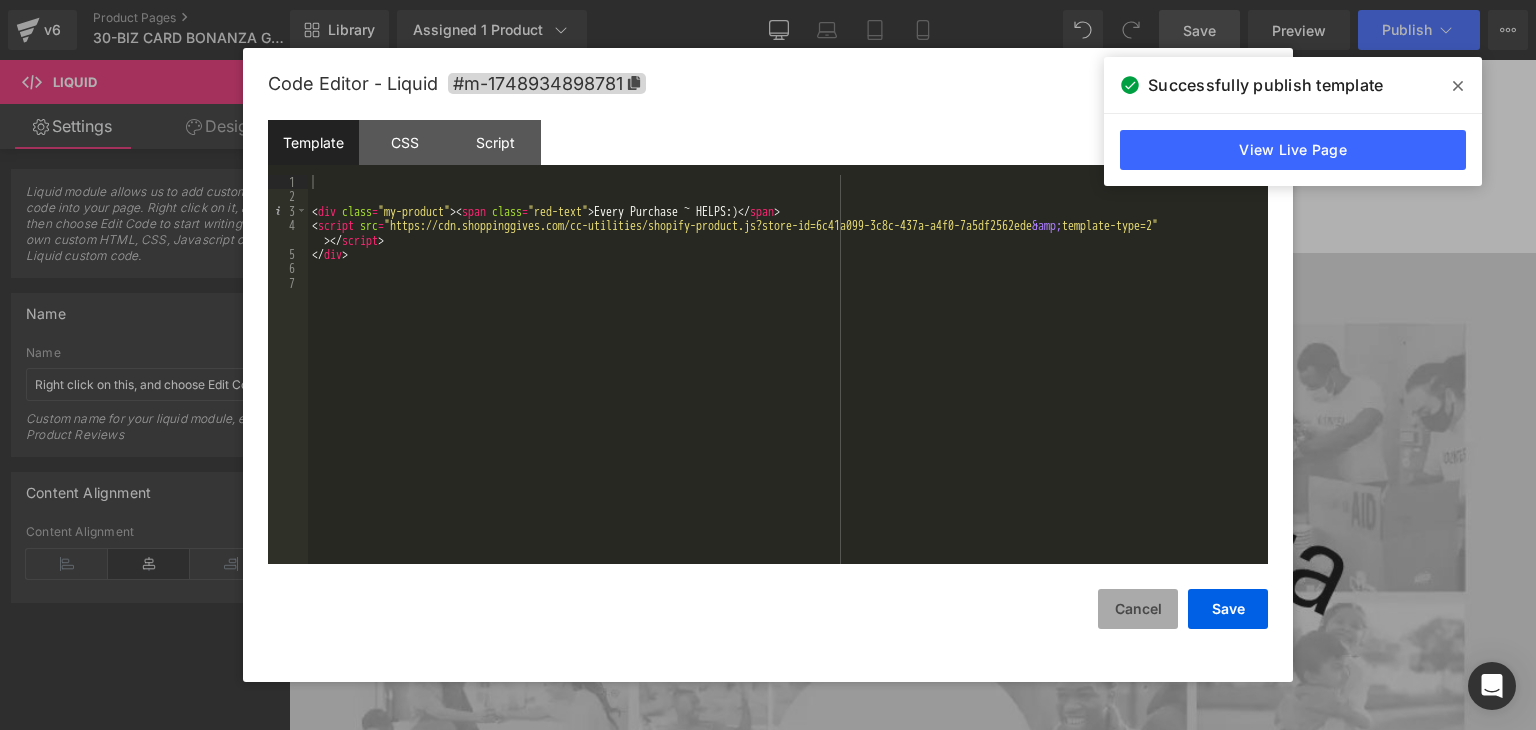 click on "Cancel" at bounding box center [1138, 609] 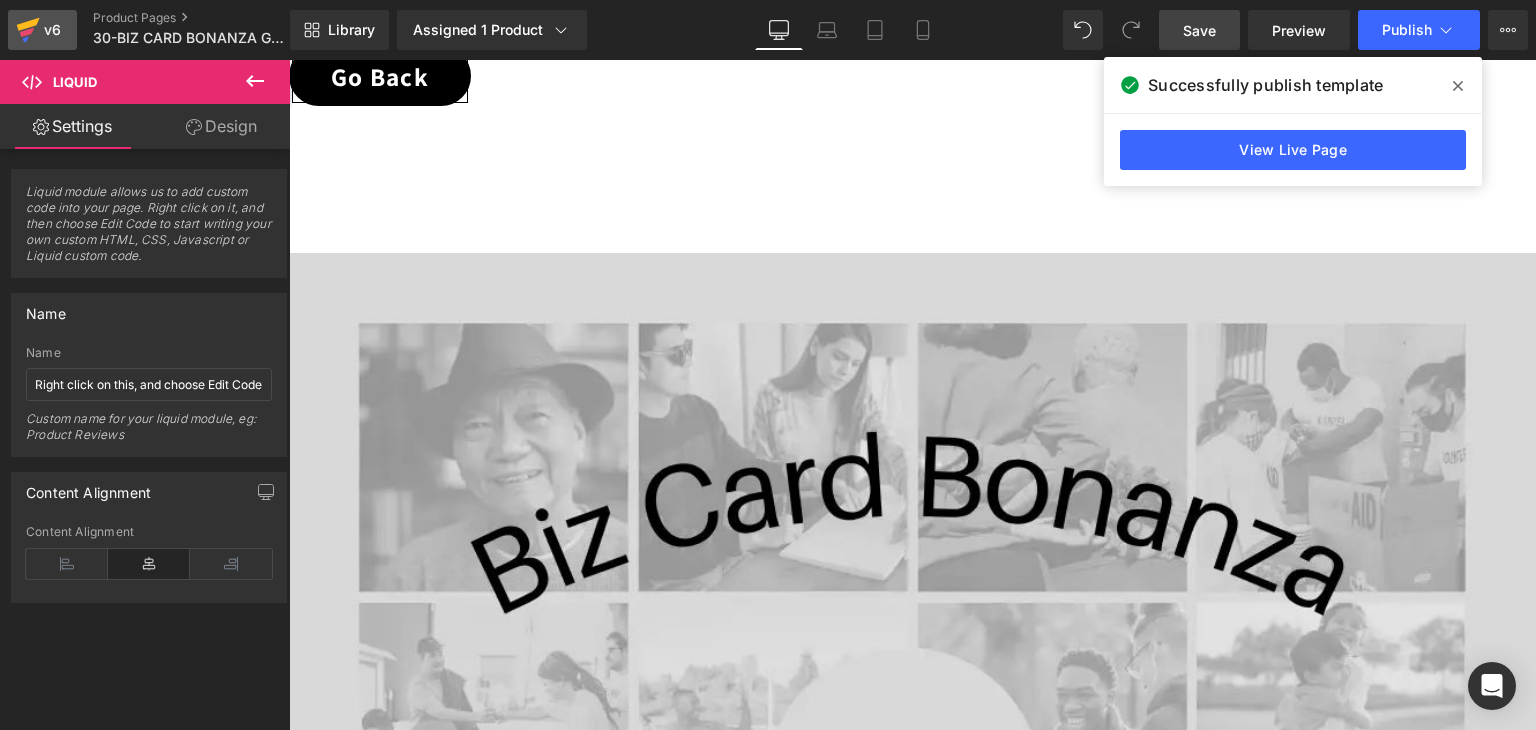 click on "v6" at bounding box center [42, 30] 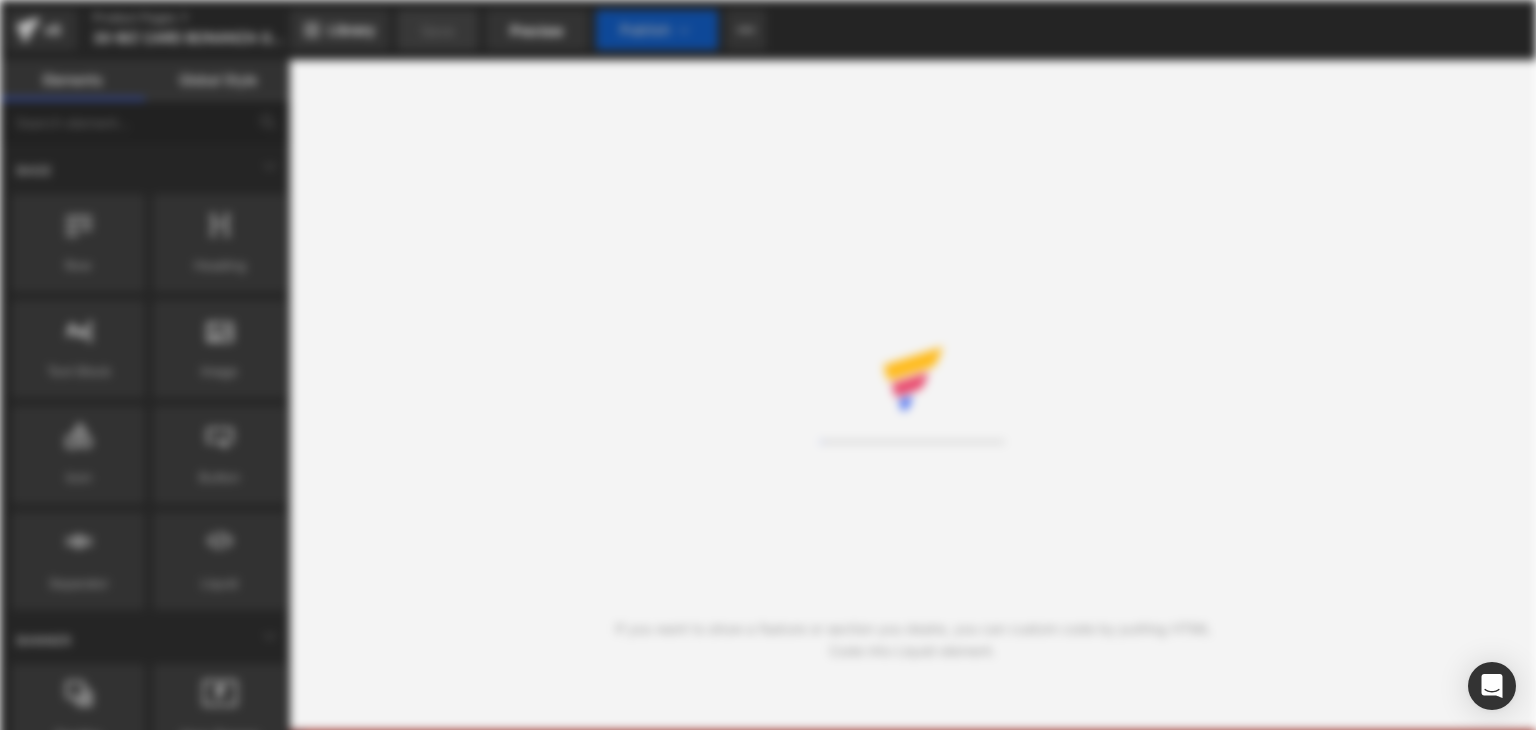 scroll, scrollTop: 0, scrollLeft: 0, axis: both 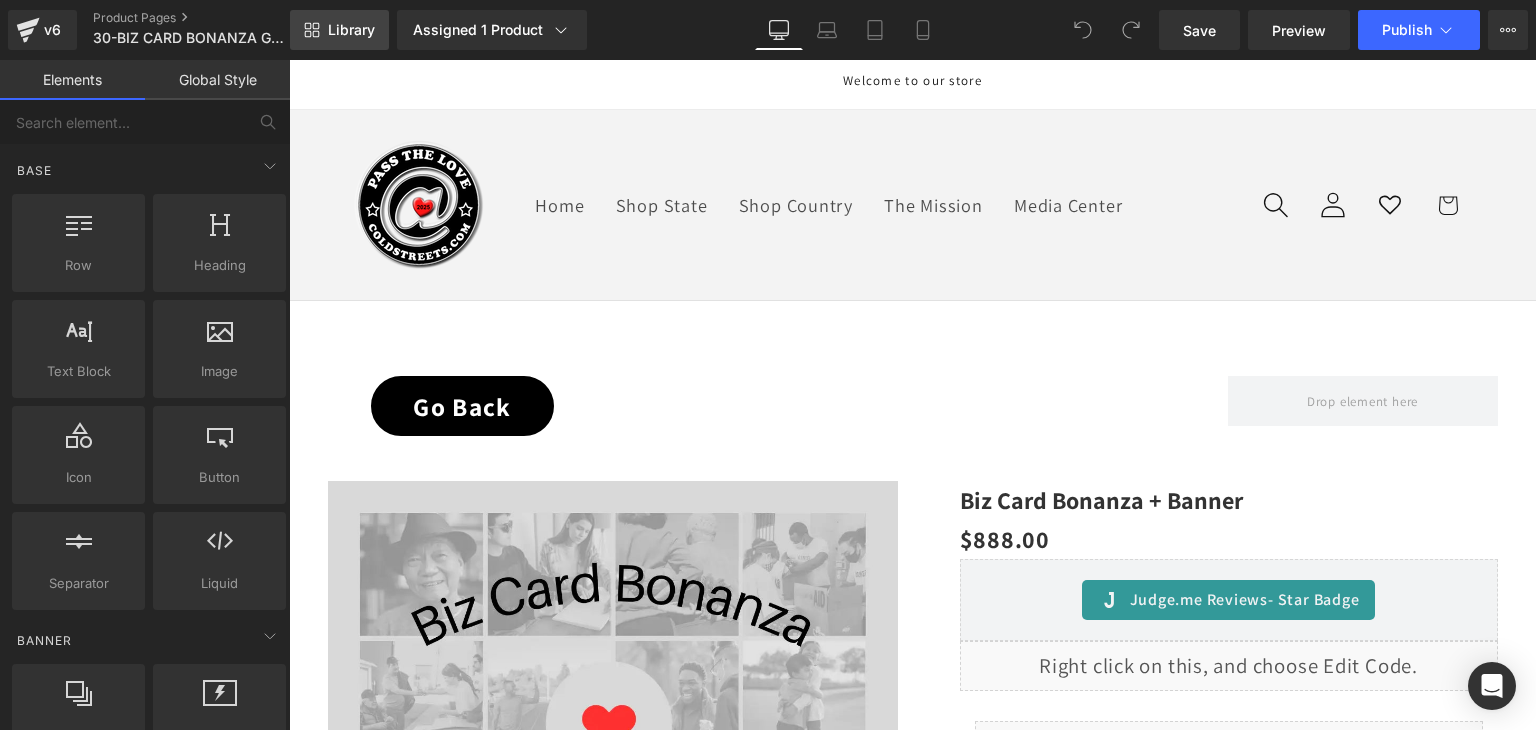 click on "Library" at bounding box center (351, 30) 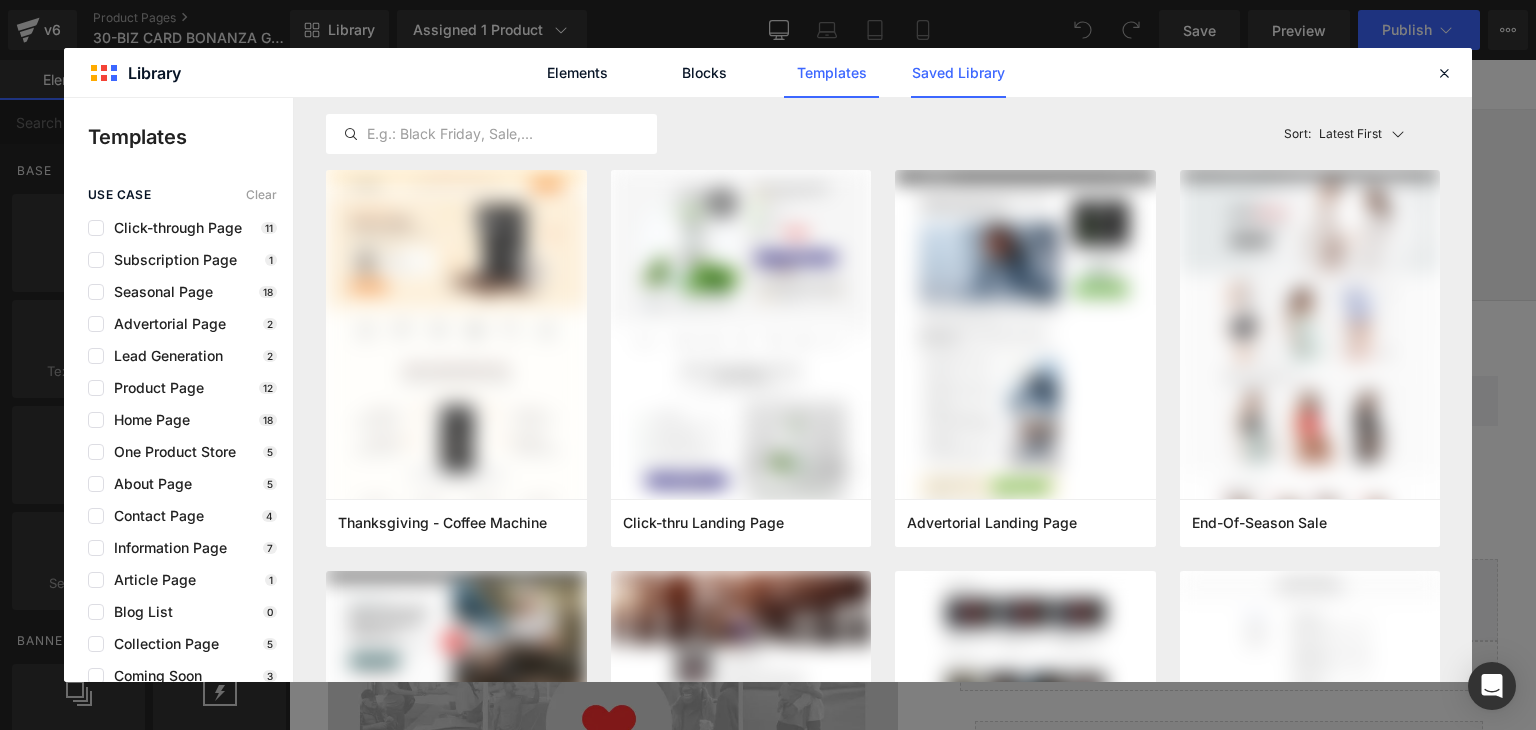 click on "Saved Library" 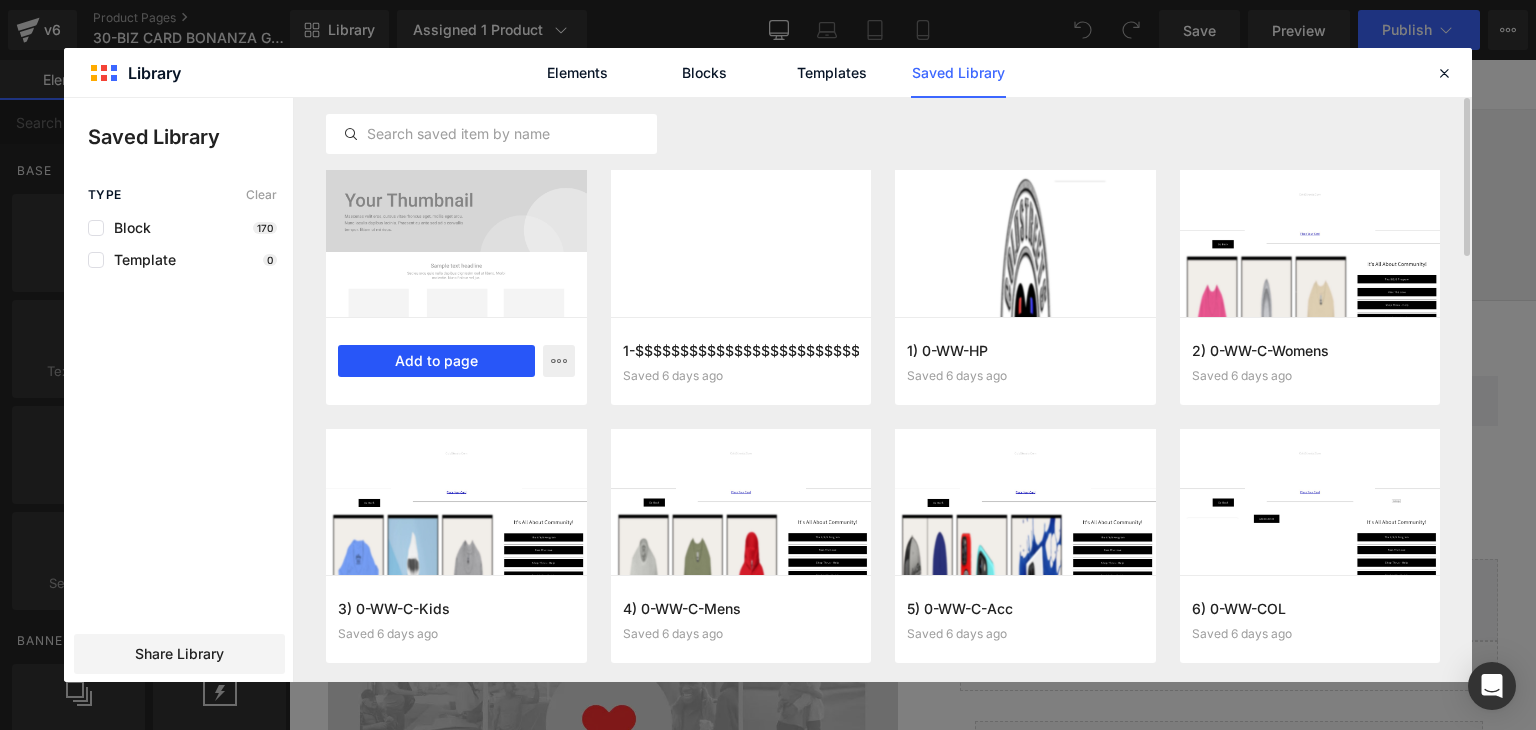 click on "Add to page" at bounding box center (436, 361) 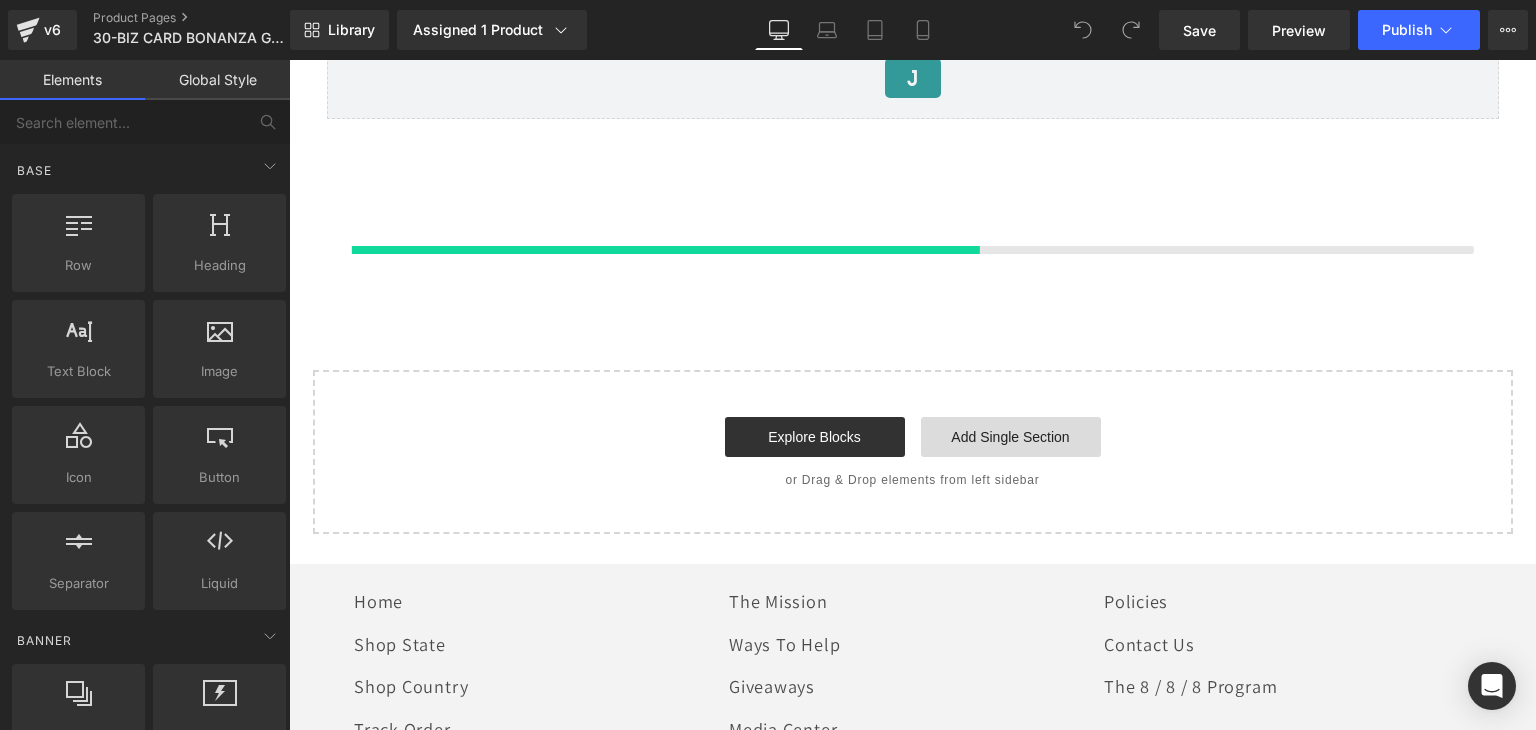 scroll, scrollTop: 2040, scrollLeft: 0, axis: vertical 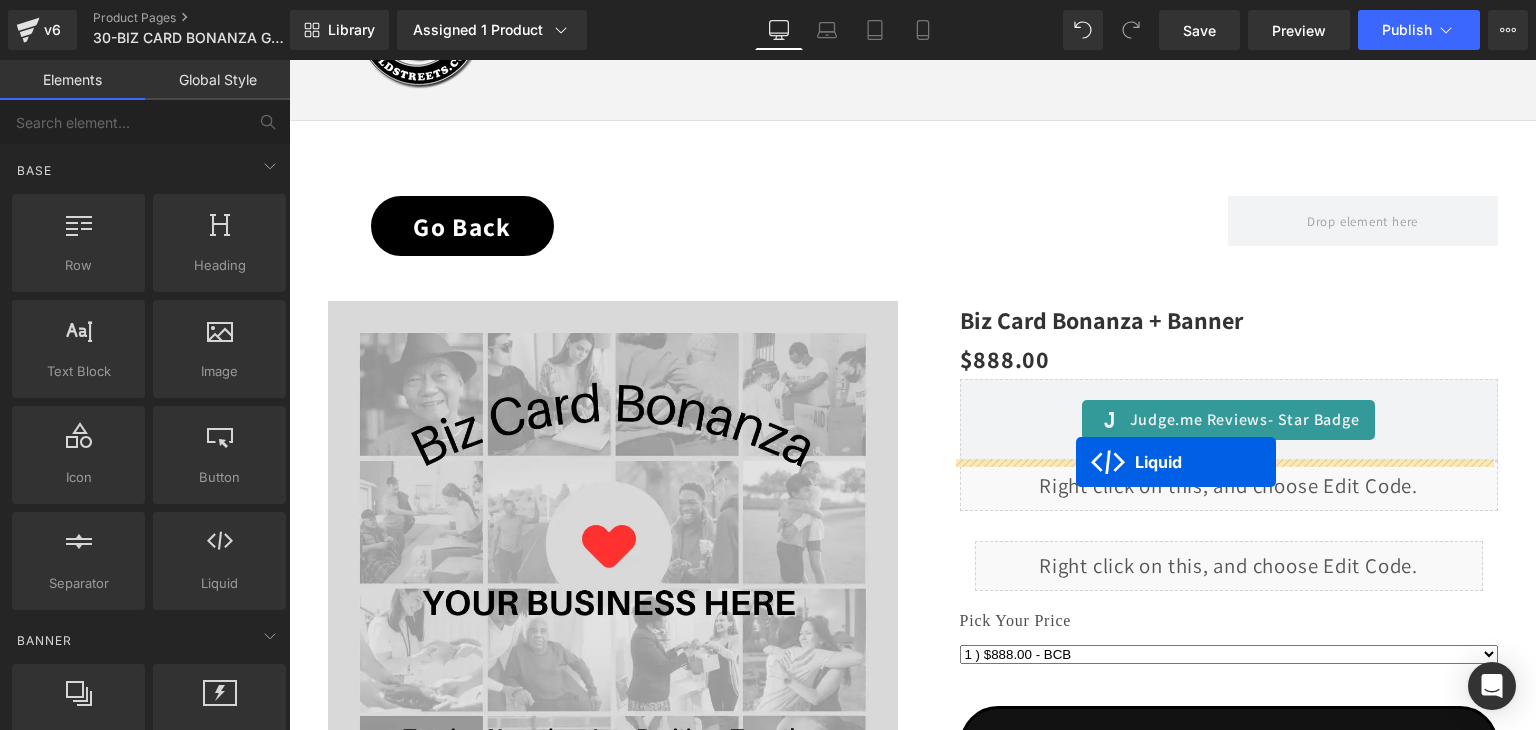 drag, startPoint x: 848, startPoint y: 168, endPoint x: 1076, endPoint y: 462, distance: 372.04837 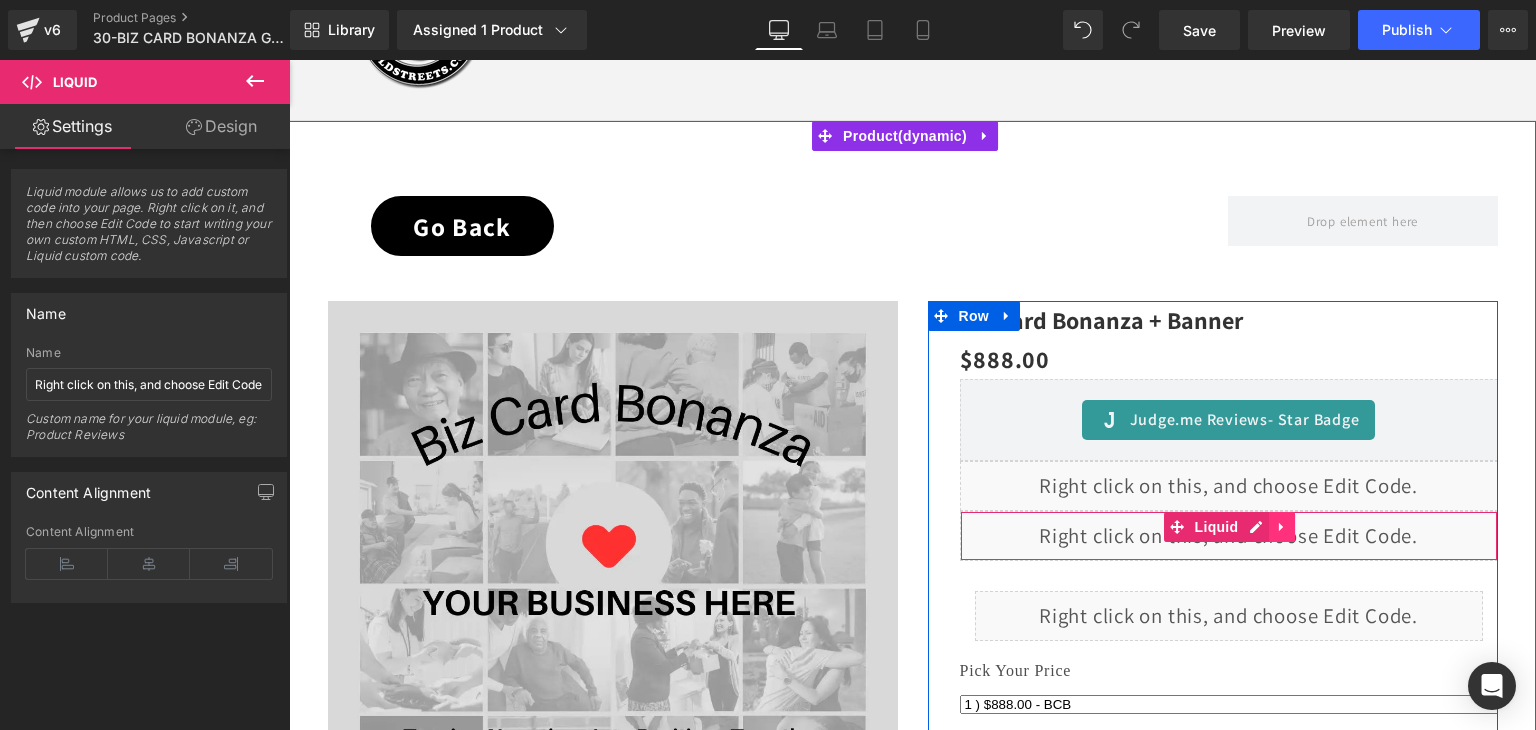 click 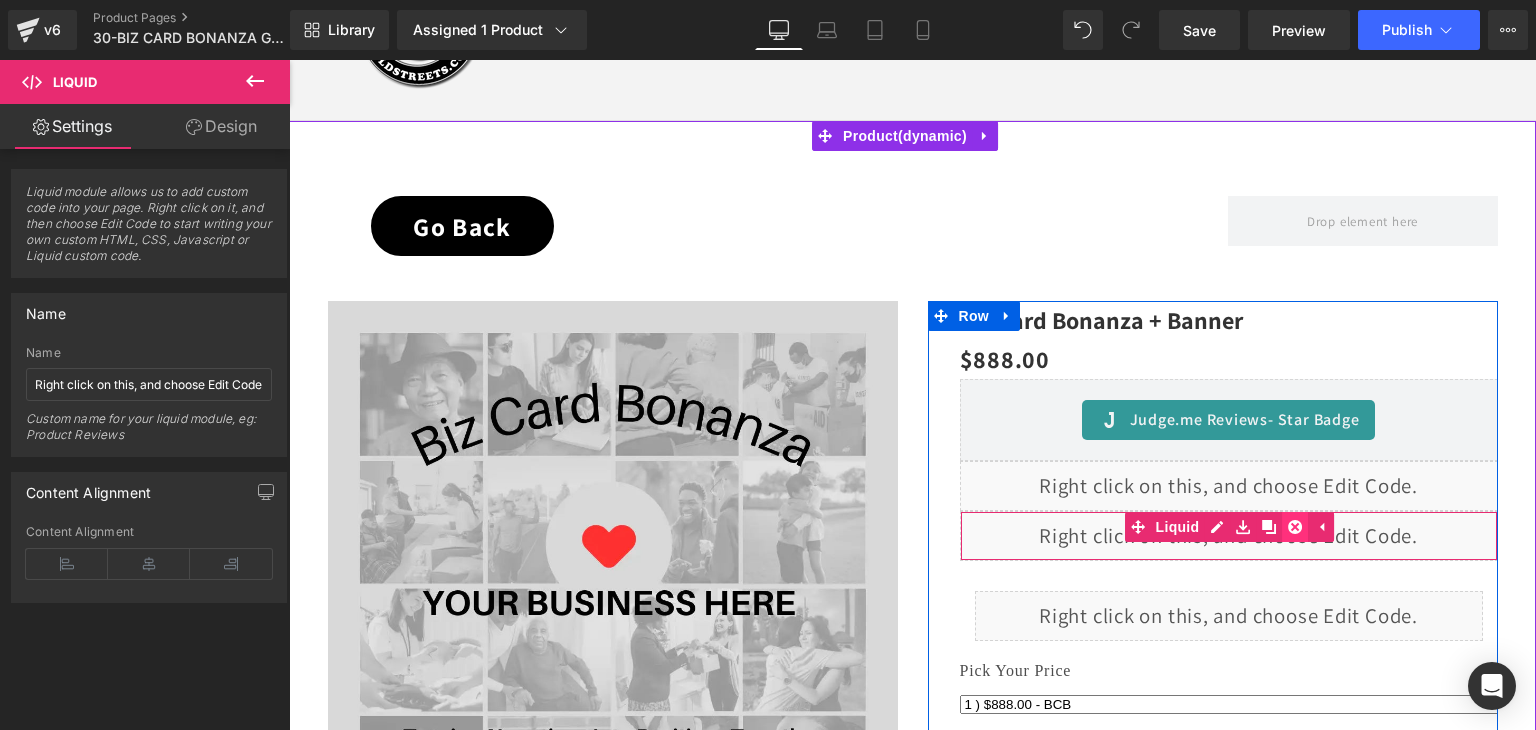 click 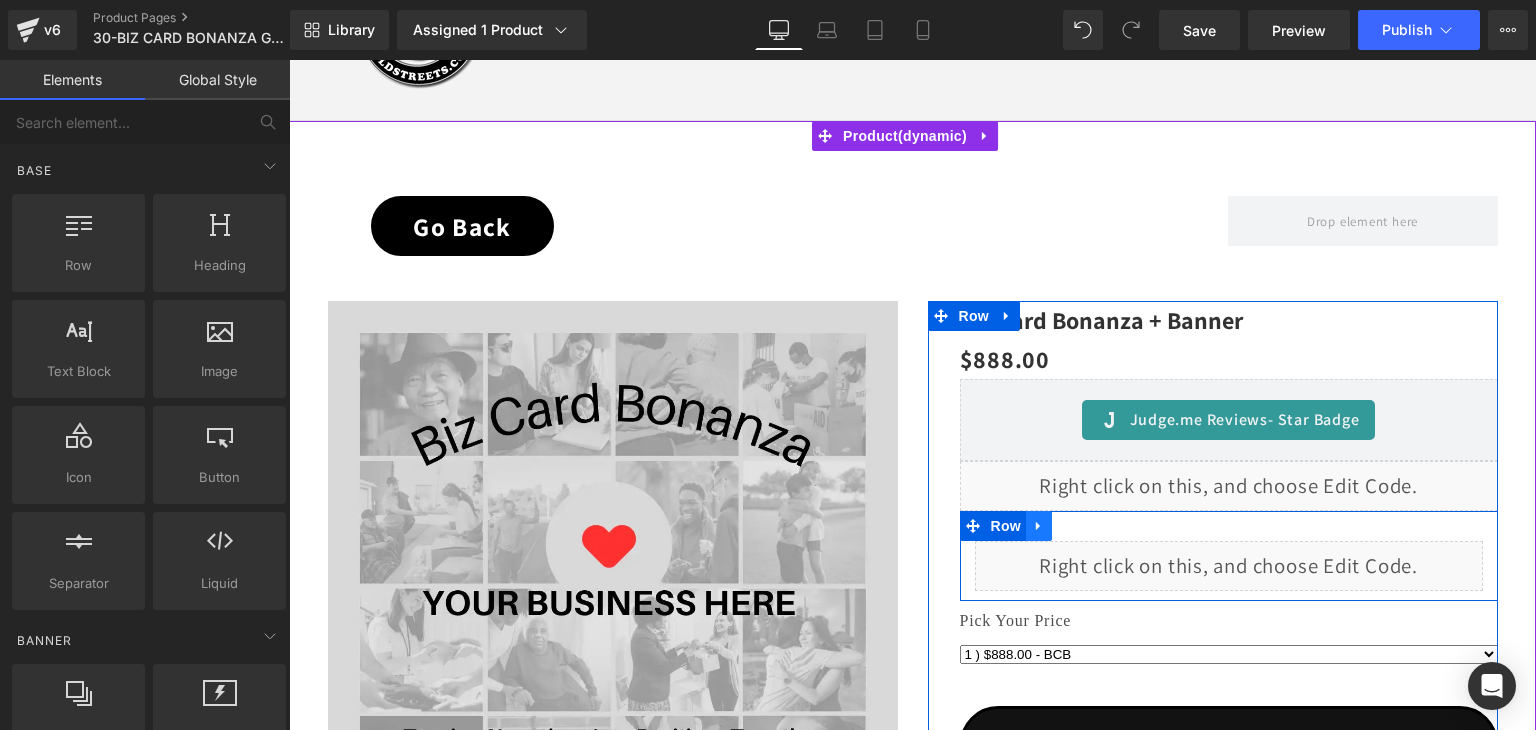 click 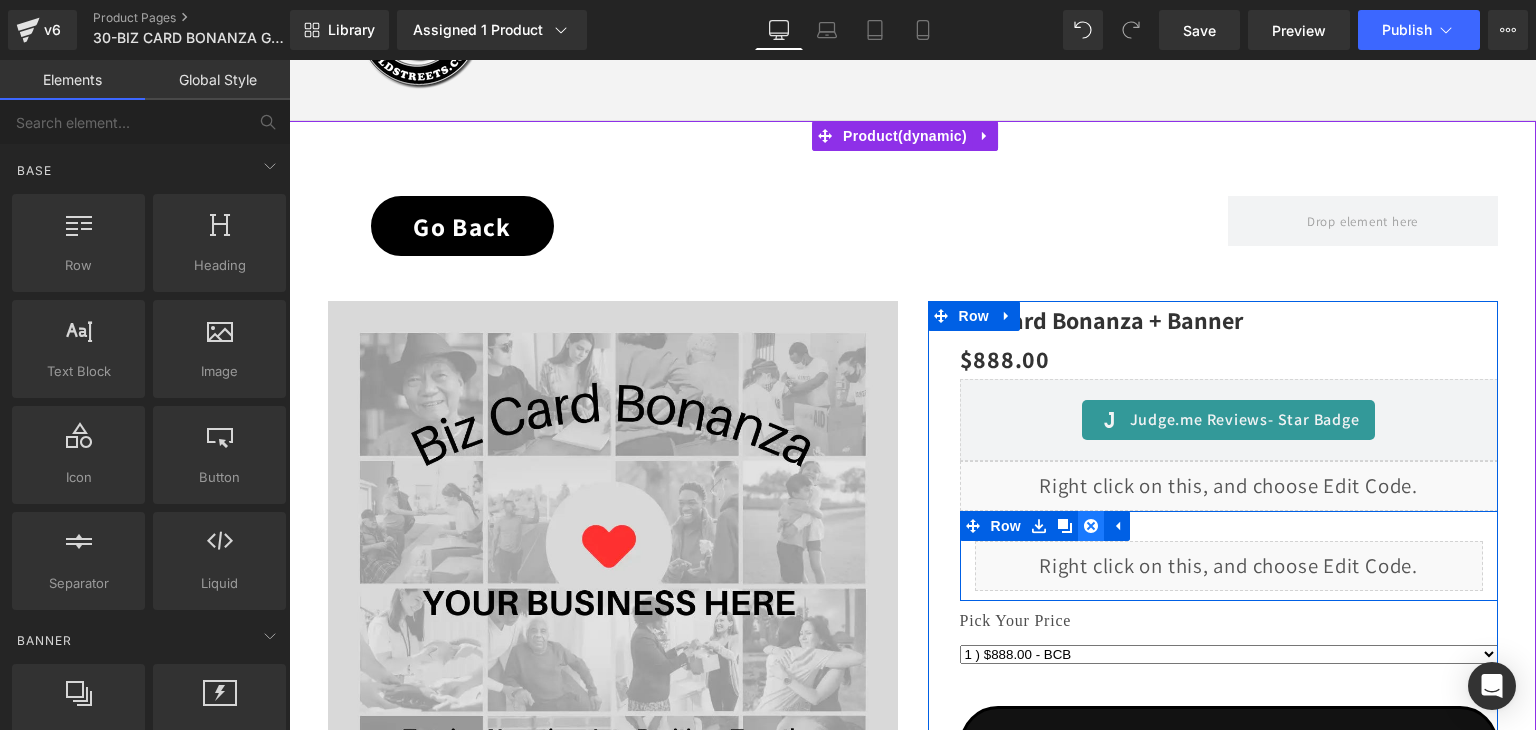 click 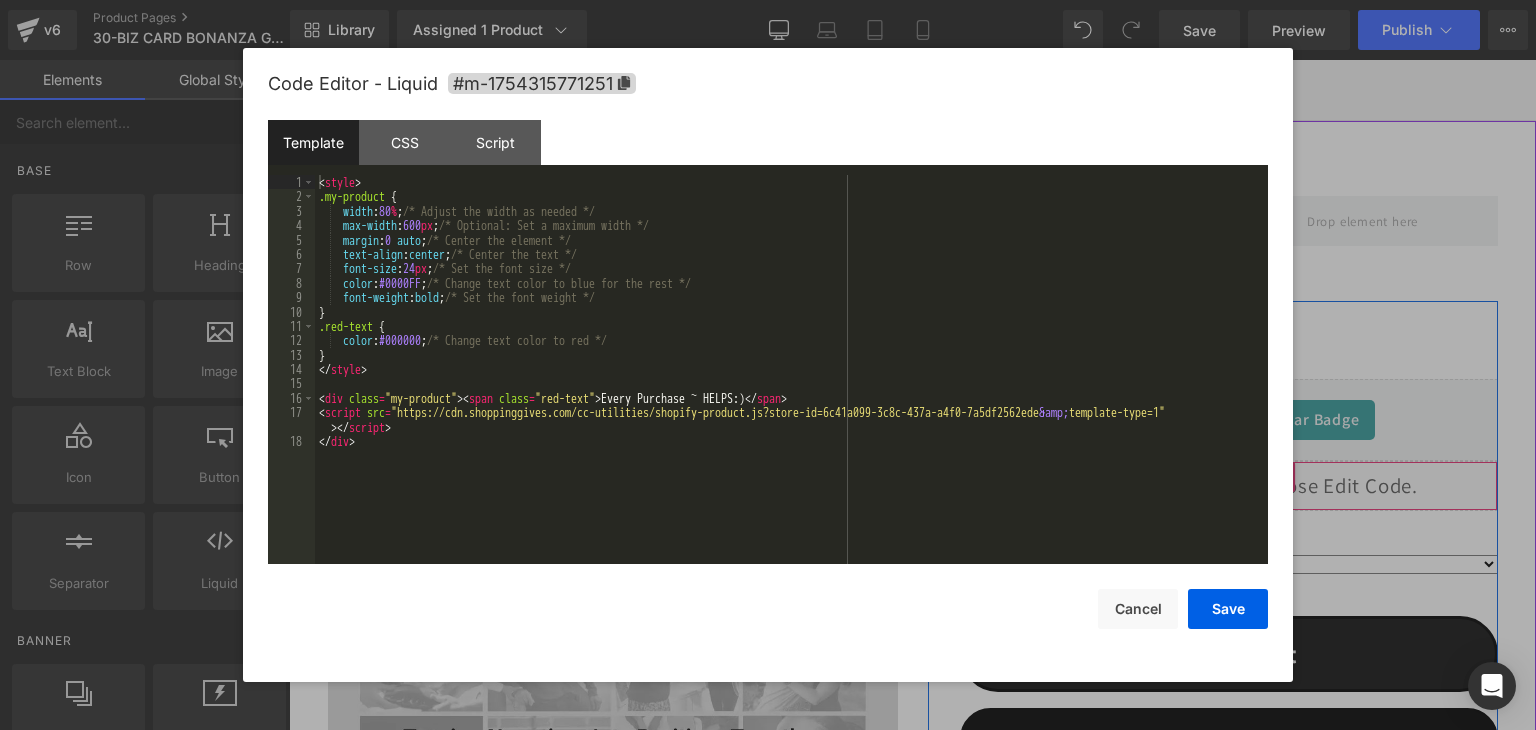 click on "Liquid" at bounding box center [1229, 486] 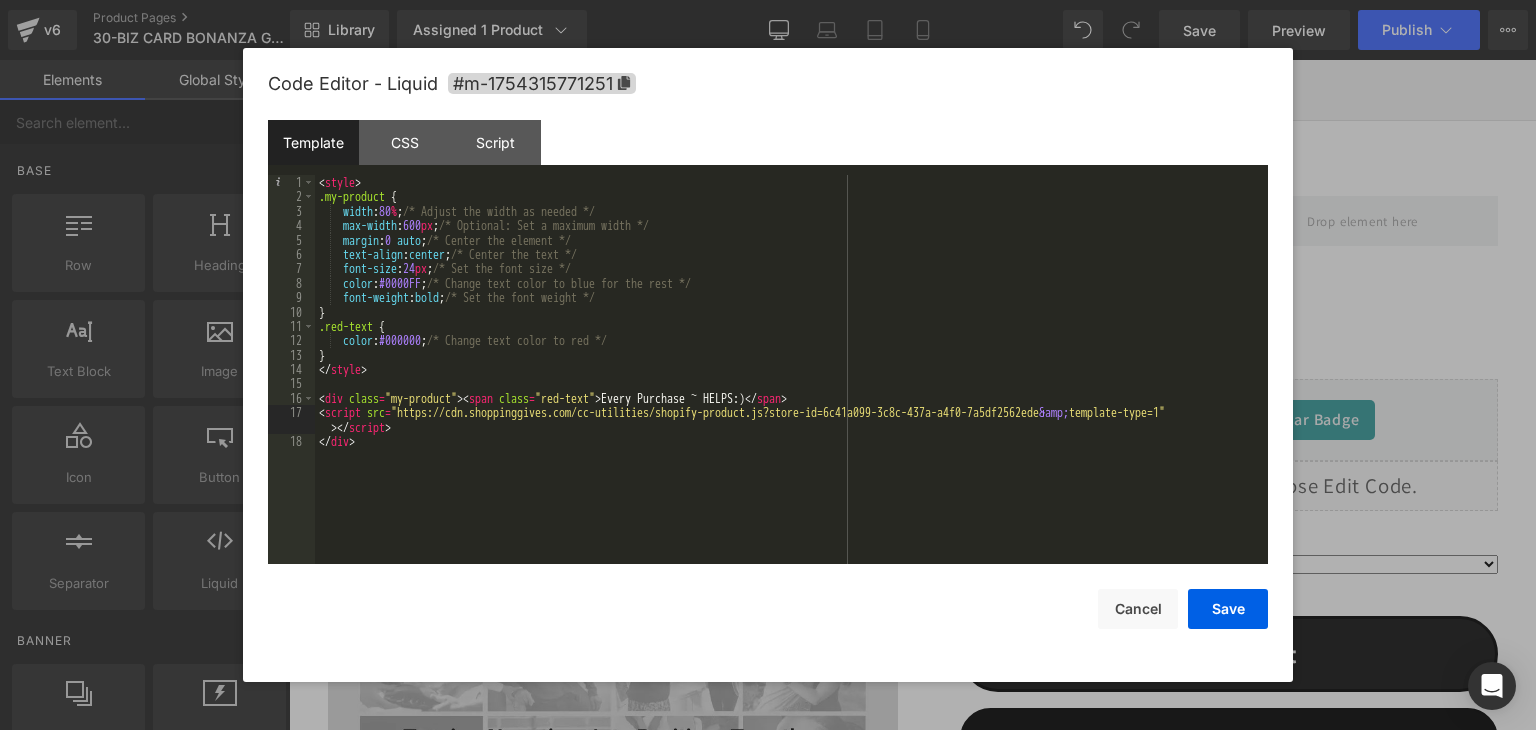 click on "< style > .my-product   {       width :  80 % ;  /* Adjust the width as needed */       max-width :  600 px ;  /* Optional: Set a maximum width */       margin :  0   auto ;  /* Center the element */       text-align :  center ;  /* Center the text */       font-size :  24 px ;  /* Set the font size */       color :  #0000FF ;  /* Change text color to blue for the rest */       font-weight :  bold ;  /* Set the font weight */ } .red-text   {       color :  #000000 ;  /* Change text color to red */ } </ style > < div   class = "my-product" > < span   class = "red-text" > Every Purchase ~ HELPS:) </ span > < script   src = "https://cdn.shoppinggives.com/cc-utilities/shopify-product.js?store-id=6c41a099-3c8c-437a-a4f0-7a5df2562ede &amp; template-type=1"    > </ script > </ div >" at bounding box center (791, 384) 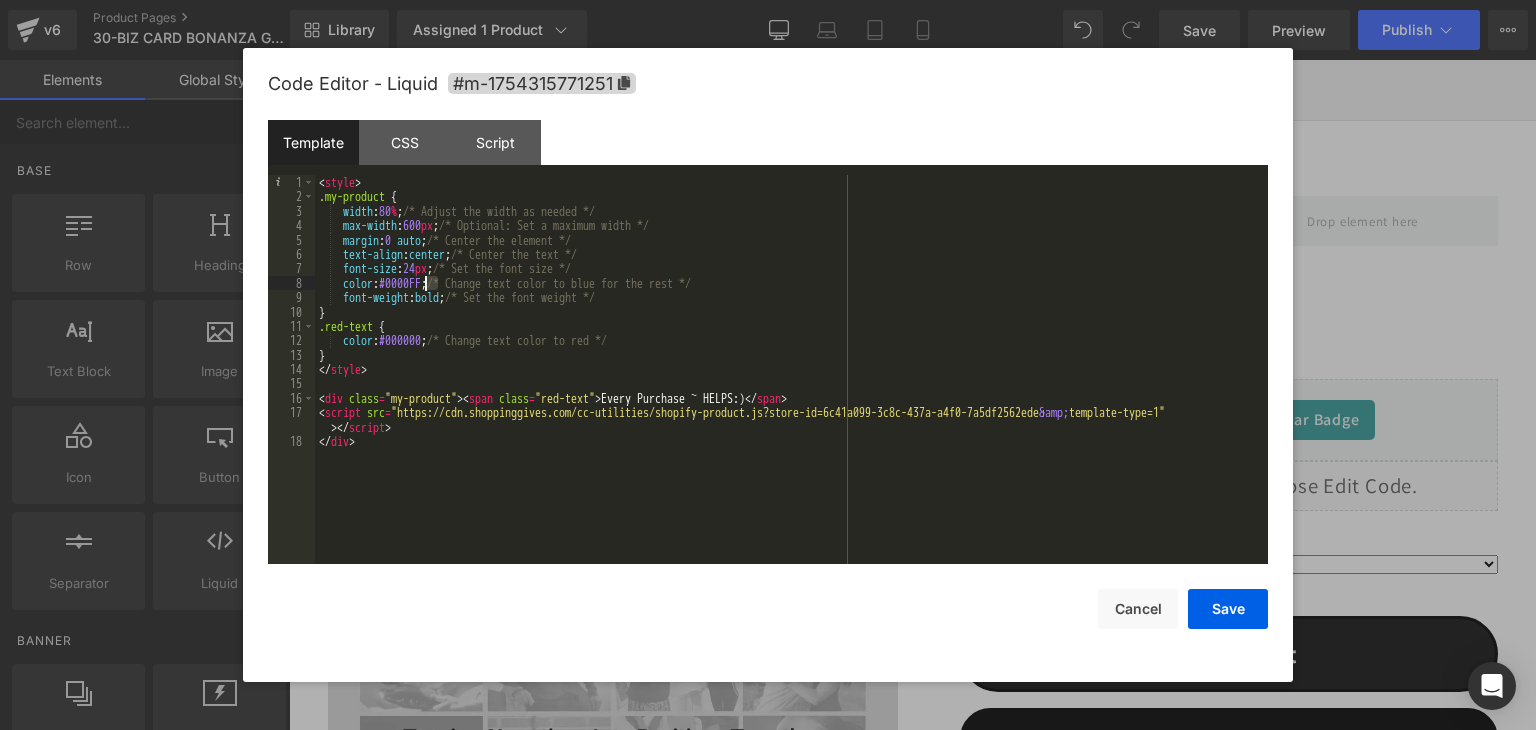 click on "< style > .my-product   {       width :  80 % ;  /* Adjust the width as needed */       max-width :  600 px ;  /* Optional: Set a maximum width */       margin :  0   auto ;  /* Center the element */       text-align :  center ;  /* Center the text */       font-size :  24 px ;  /* Set the font size */       color :  #0000FF ;  /* Change text color to blue for the rest */       font-weight :  bold ;  /* Set the font weight */ } .red-text   {       color :  #000000 ;  /* Change text color to red */ } </ style > < div   class = "my-product" > < span   class = "red-text" > Every Purchase ~ HELPS:) </ span > < script   src = "https://cdn.shoppinggives.com/cc-utilities/shopify-product.js?store-id=6c41a099-3c8c-437a-a4f0-7a5df2562ede &amp; template-type=1"    > </ script > </ div >" at bounding box center [791, 384] 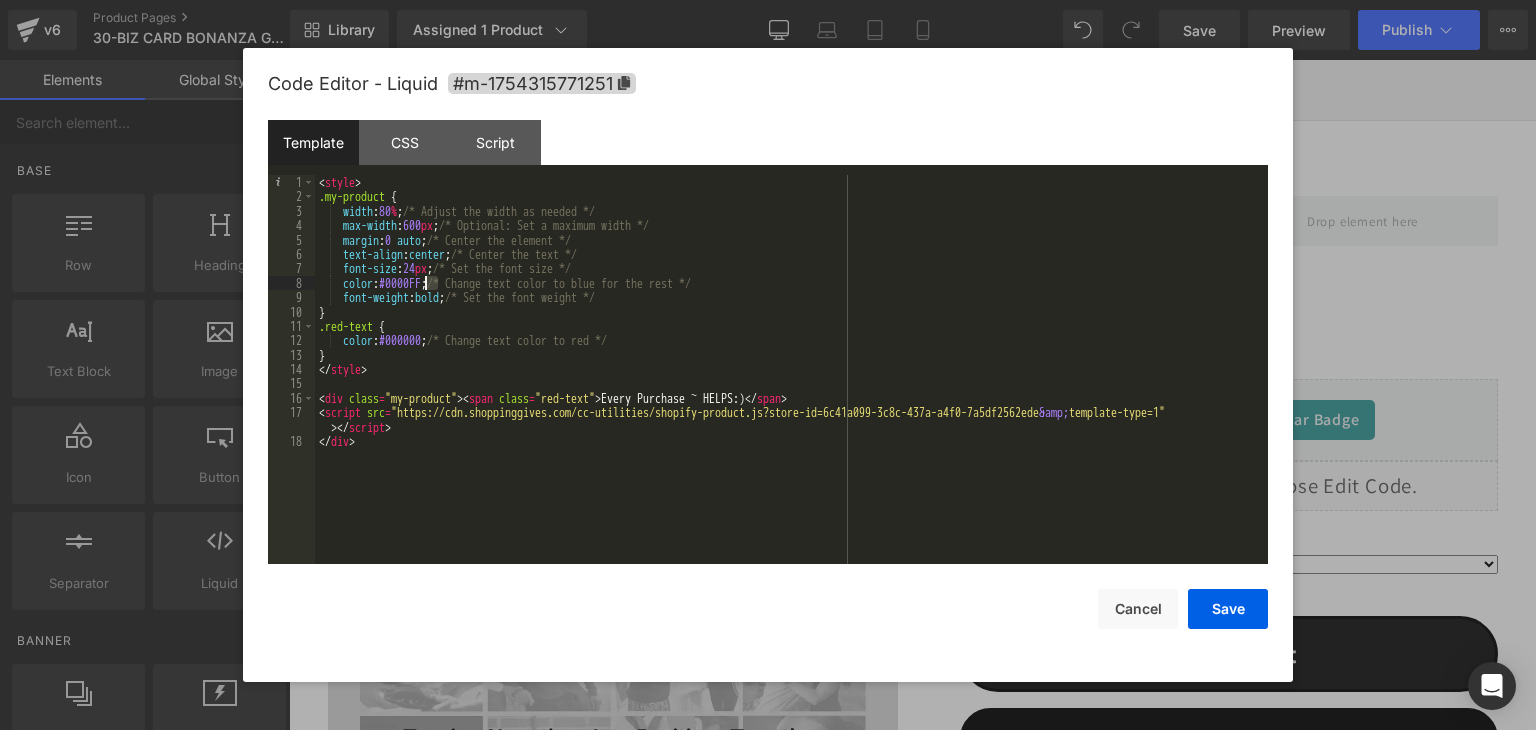type 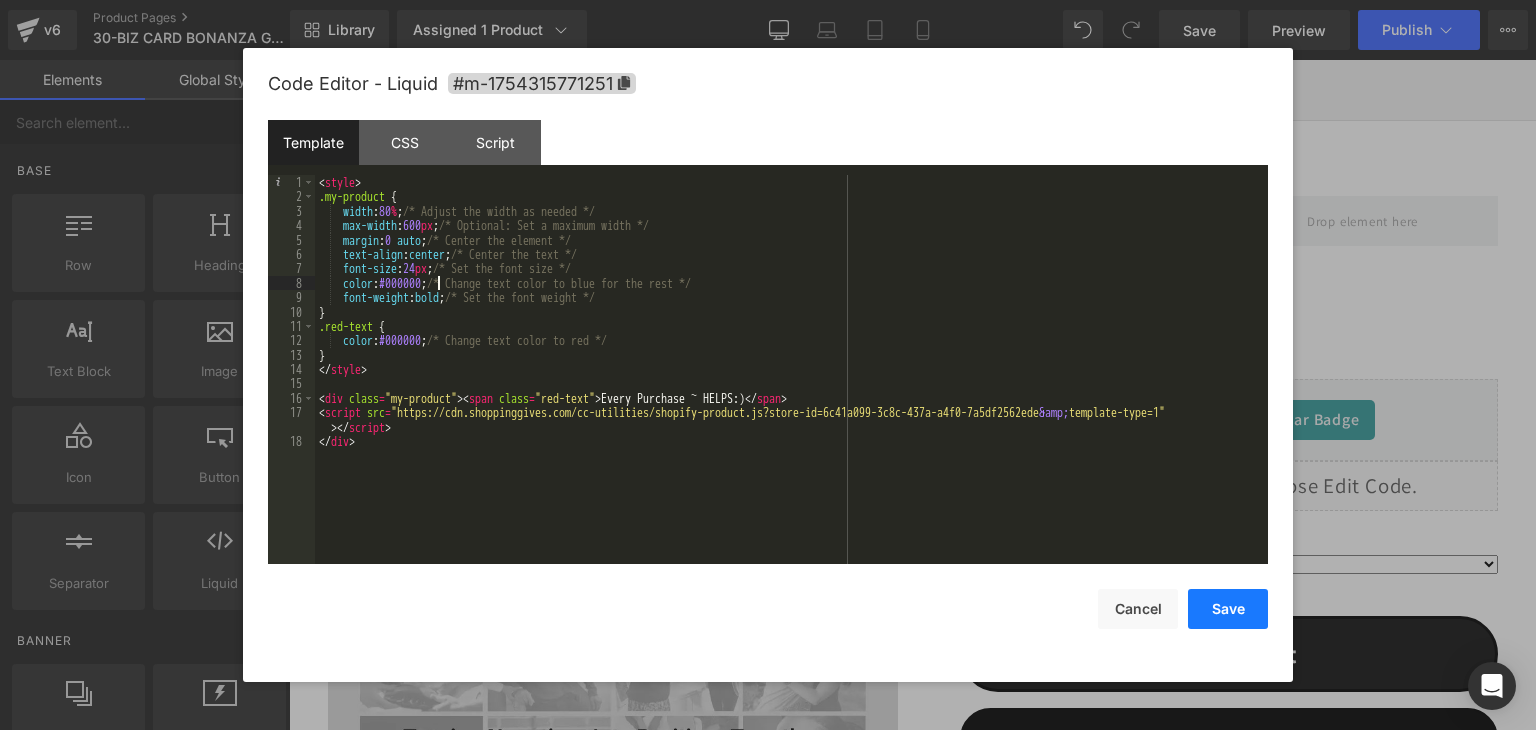 click on "Save" at bounding box center [1228, 609] 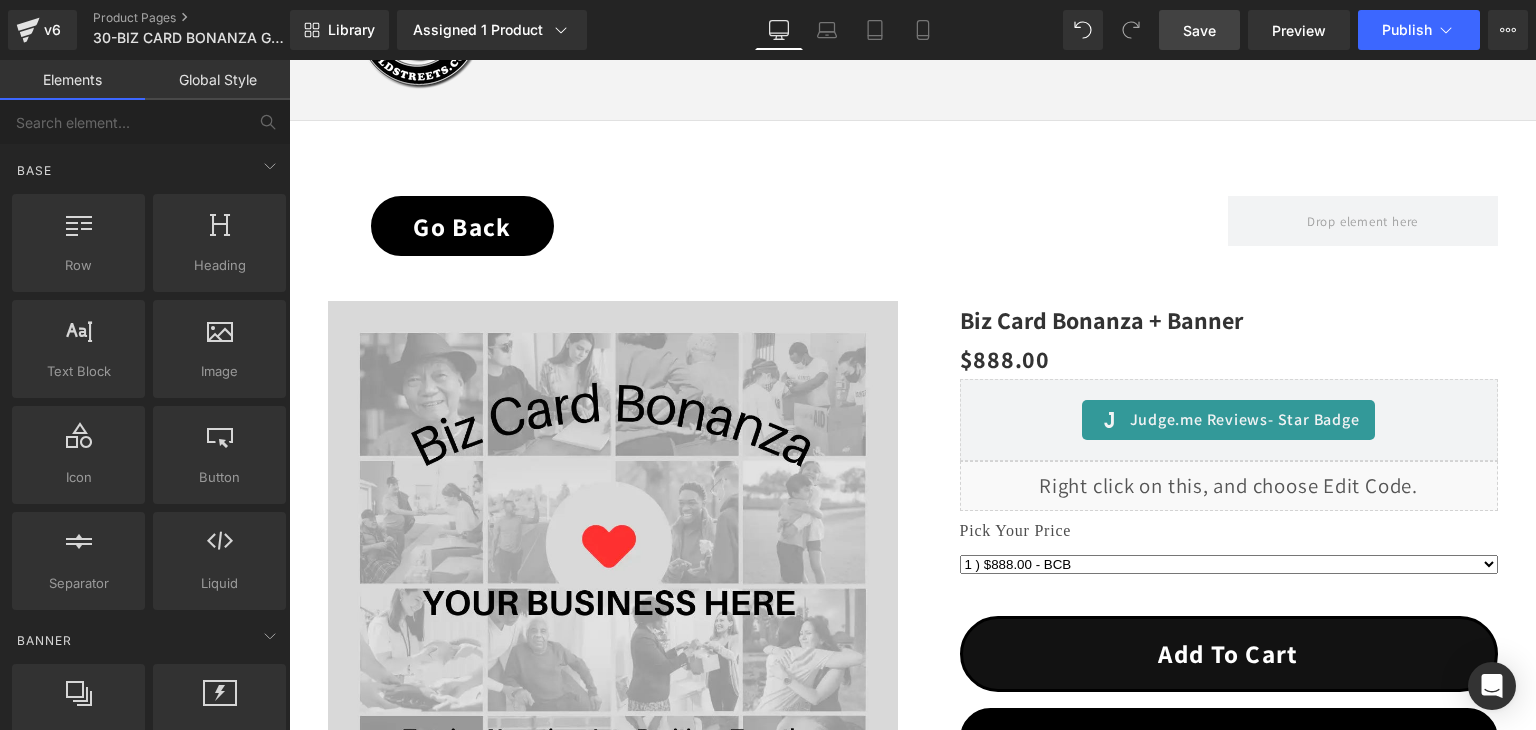 click on "Save" at bounding box center (1199, 30) 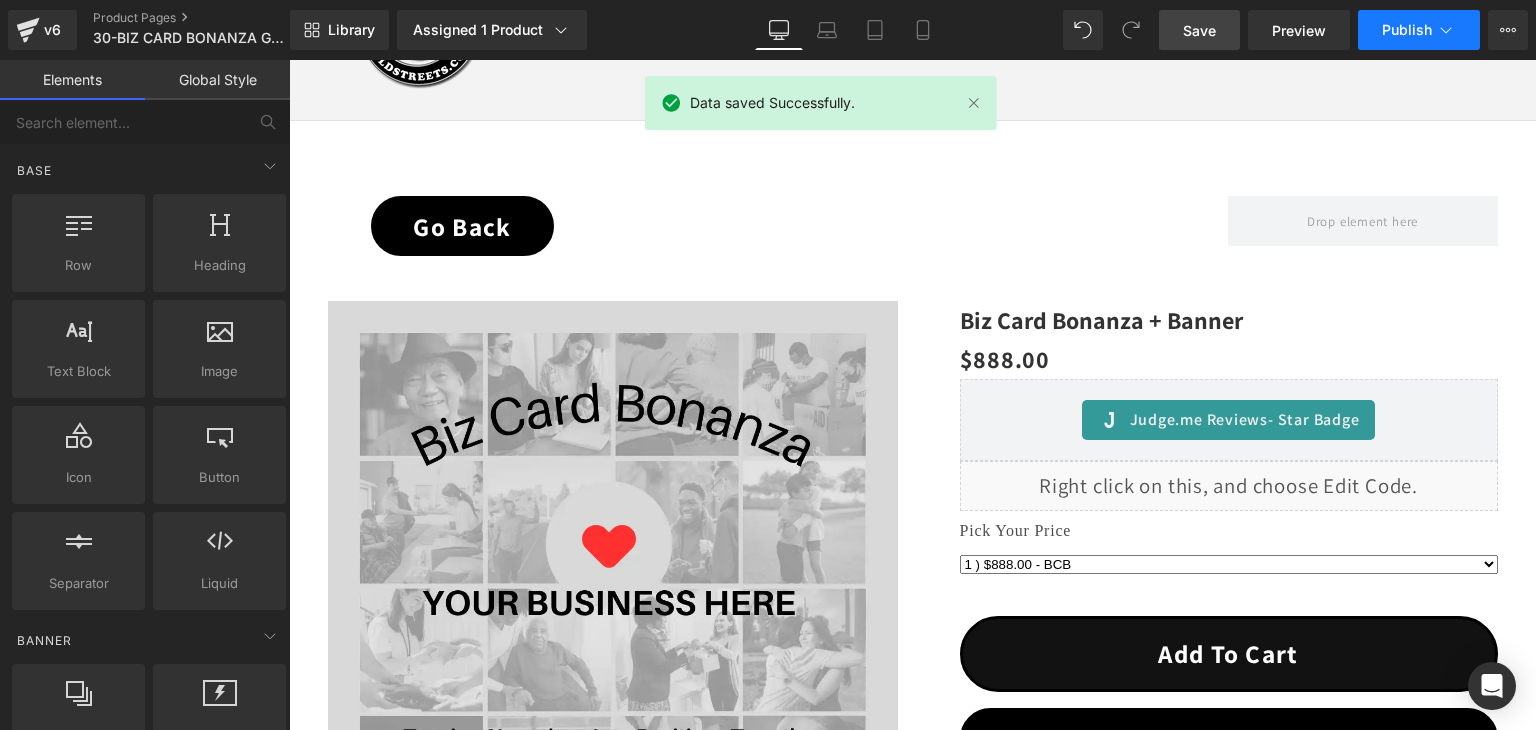 click on "Publish" at bounding box center [1419, 30] 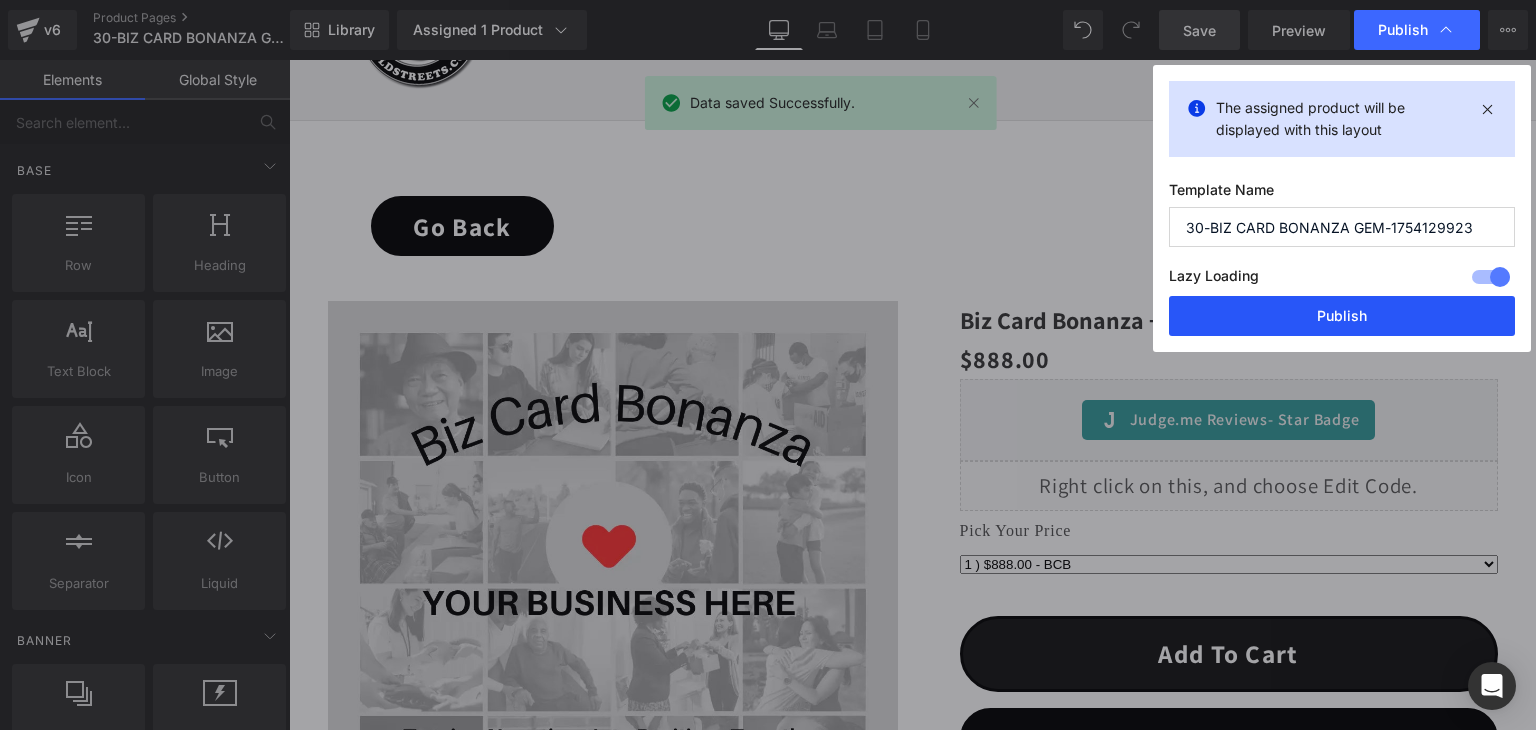 click on "Publish" at bounding box center [1342, 316] 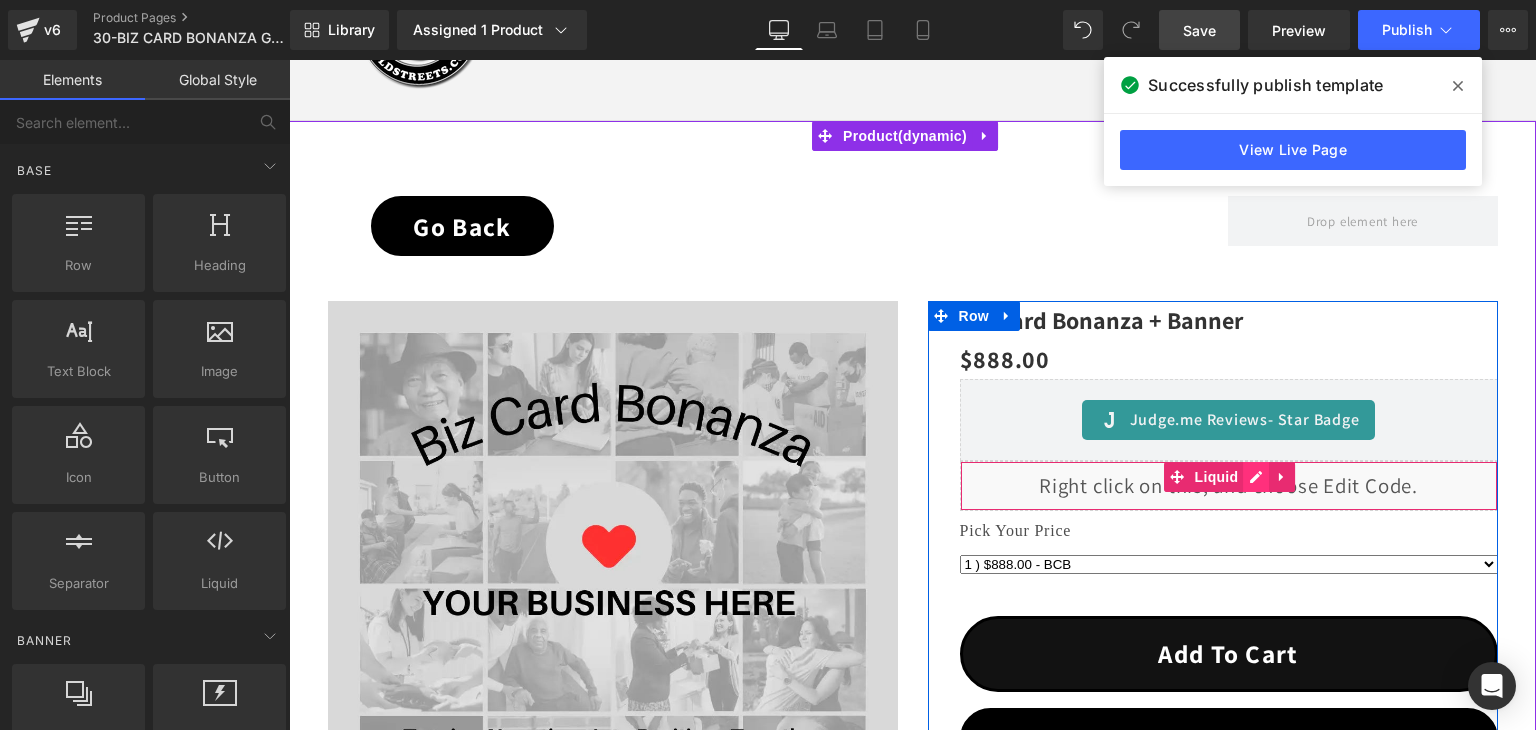 click on "Liquid" at bounding box center (1229, 486) 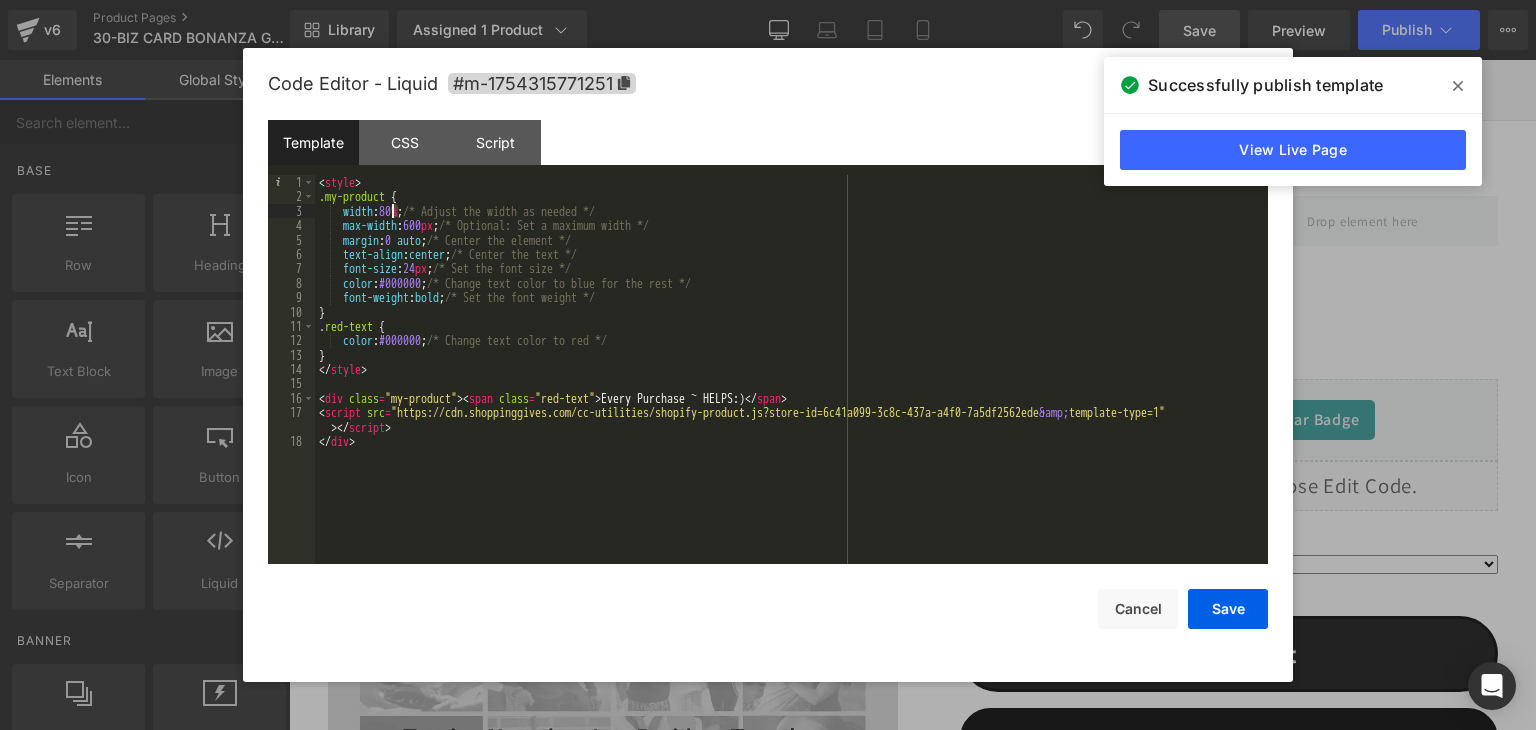 click on "< style > .my-product   {       width :  80 % ;  /* Adjust the width as needed */       max-width :  600 px ;  /* Optional: Set a maximum width */       margin :  0   auto ;  /* Center the element */       text-align :  center ;  /* Center the text */       font-size :  24 px ;  /* Set the font size */       color :  #000000 ;  /* Change text color to blue for the rest */       font-weight :  bold ;  /* Set the font weight */ } .red-text   {       color :  #000000 ;  /* Change text color to red */ } </ style > < div   class = "my-product" > < span   class = "red-text" > Every Purchase ~ HELPS:) </ span > < script   src = "https://cdn.shoppinggives.com/cc-utilities/shopify-product.js?store-id=6c41a099-3c8c-437a-a4f0-7a5df2562ede &amp; template-type=1"    > </ script > </ div >" at bounding box center (791, 384) 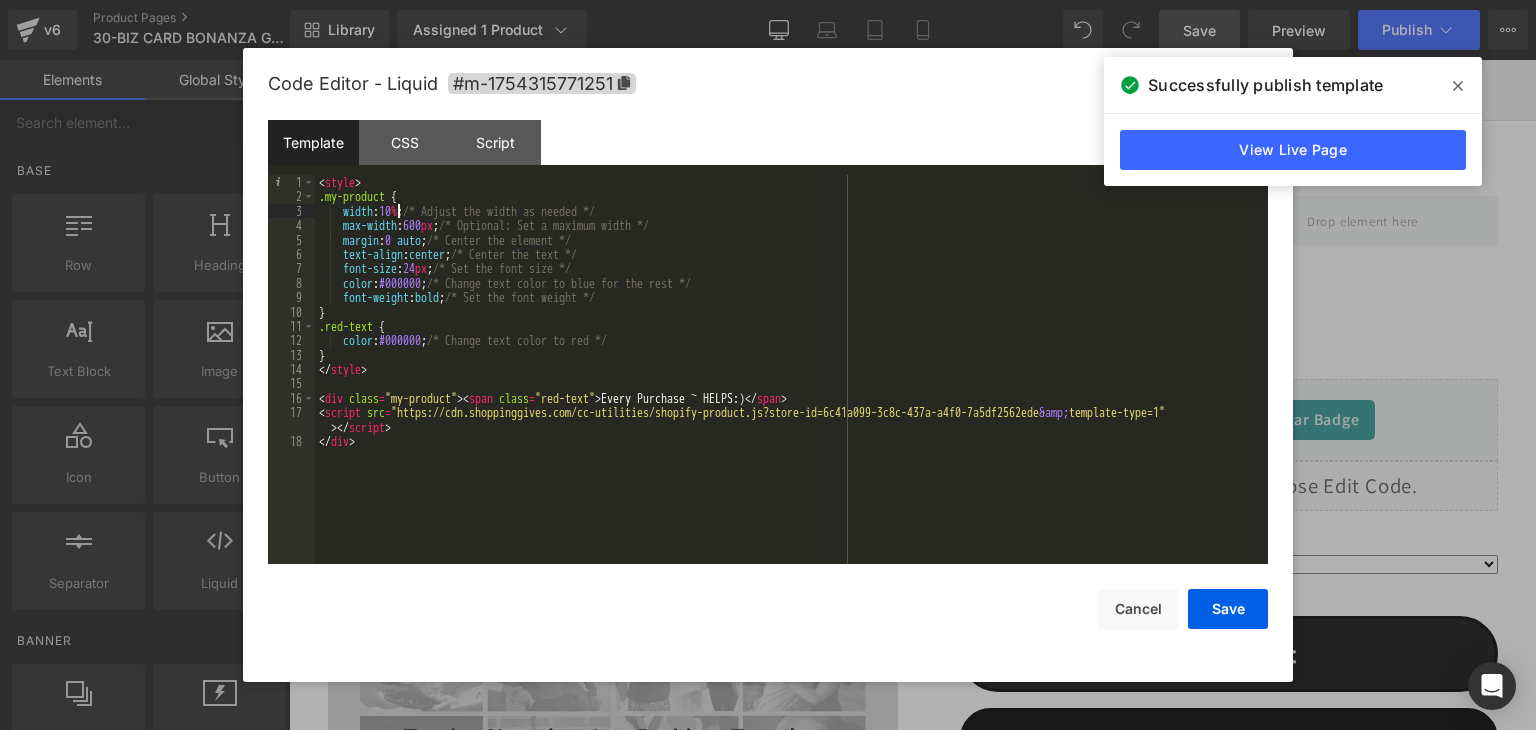 type 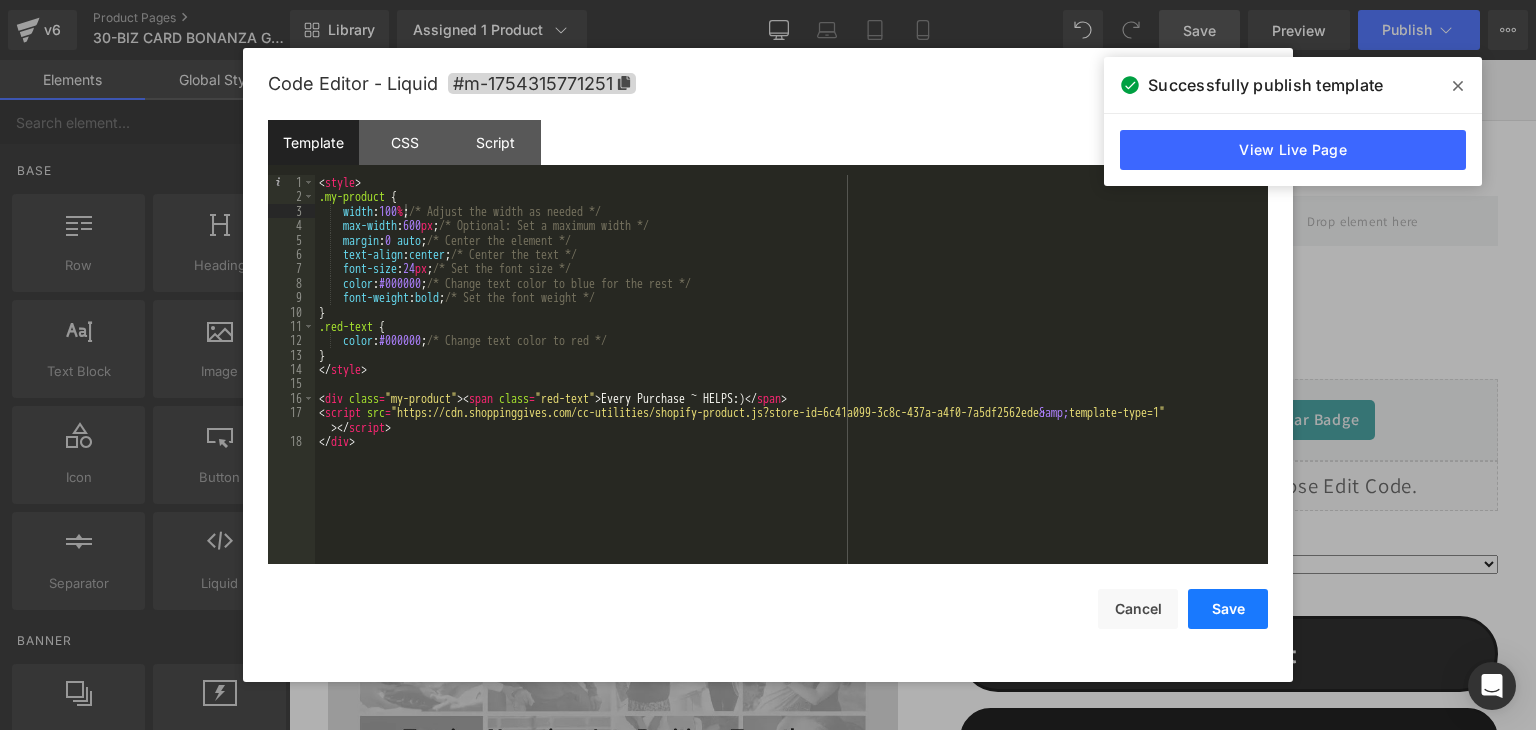 click on "Save" at bounding box center (1228, 609) 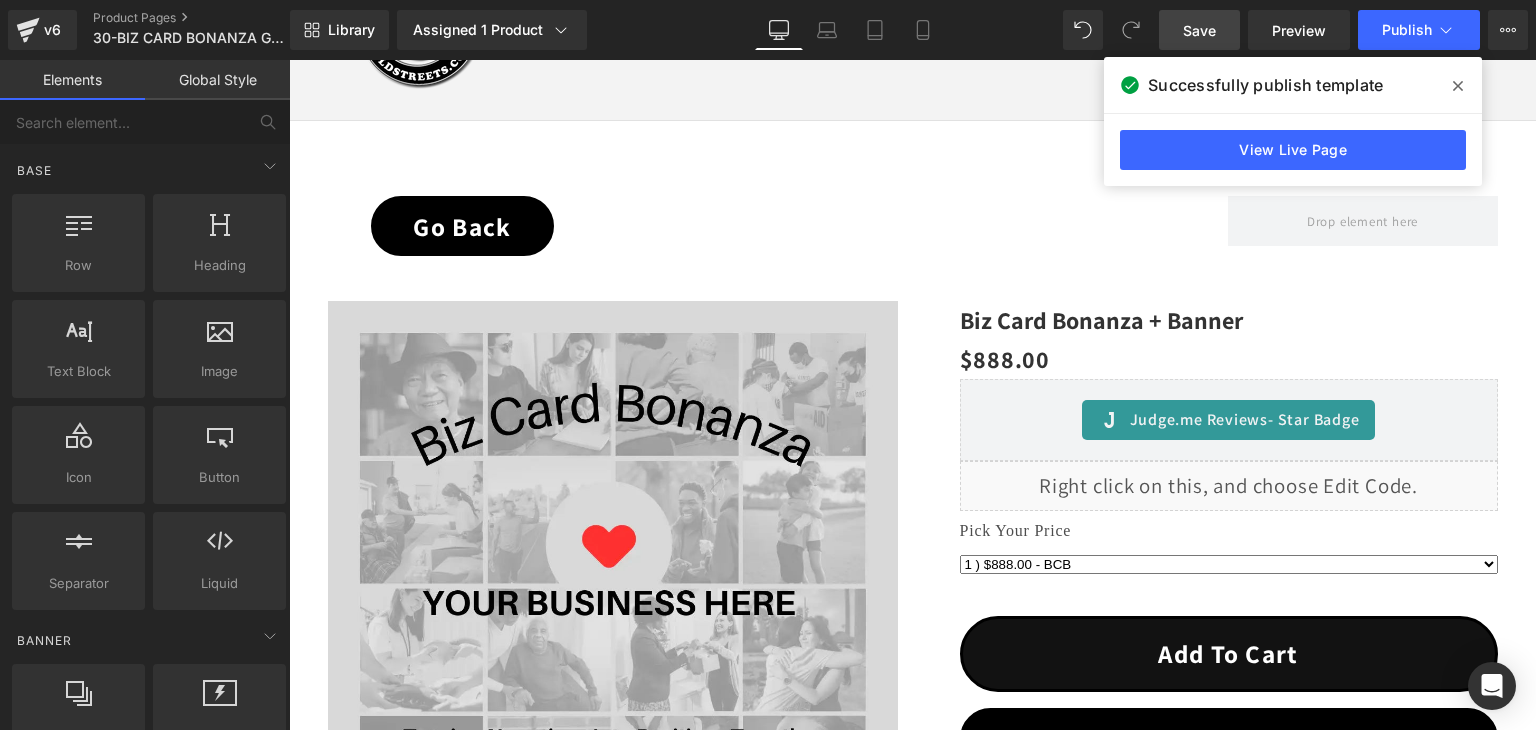 click on "Save" at bounding box center [1199, 30] 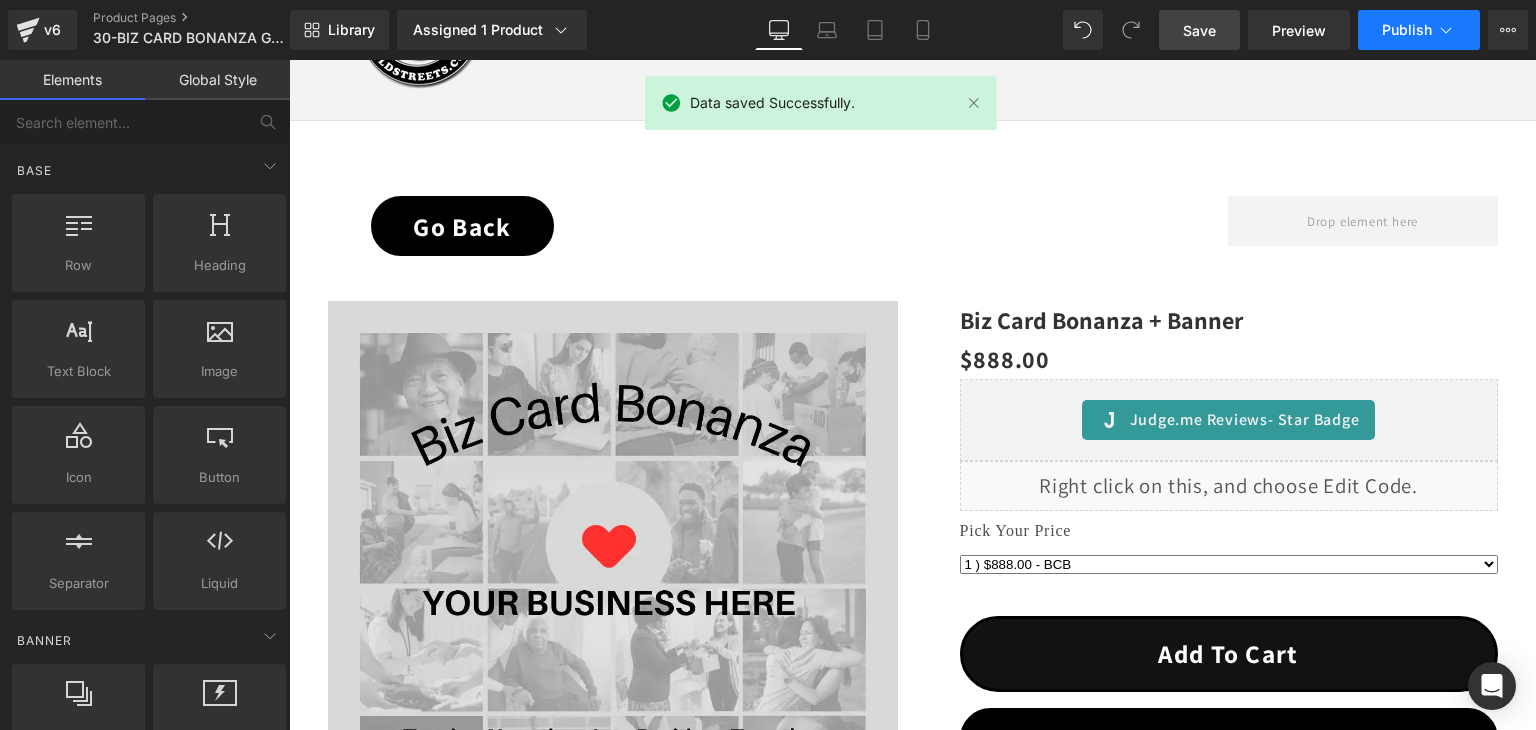 click 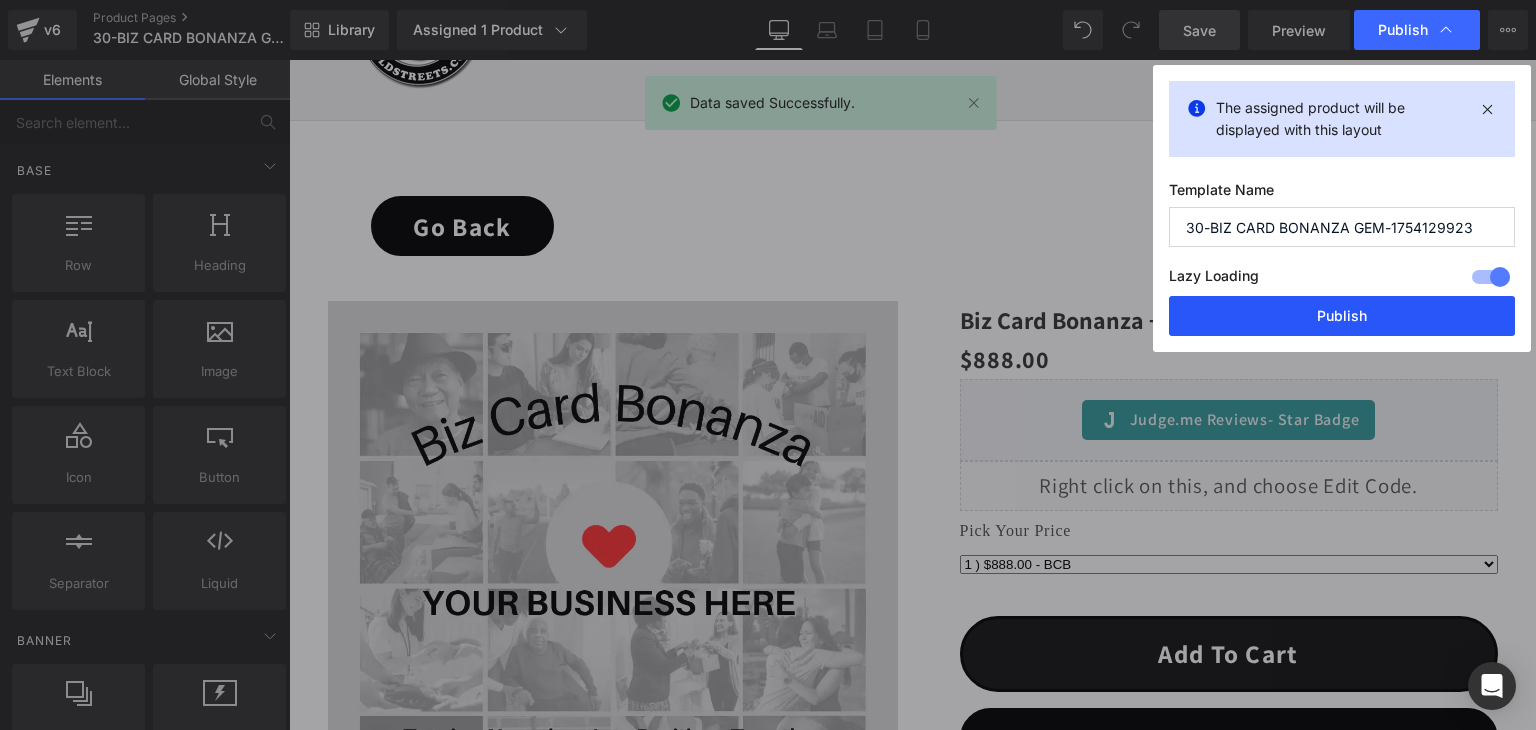 click on "Publish" at bounding box center [1342, 316] 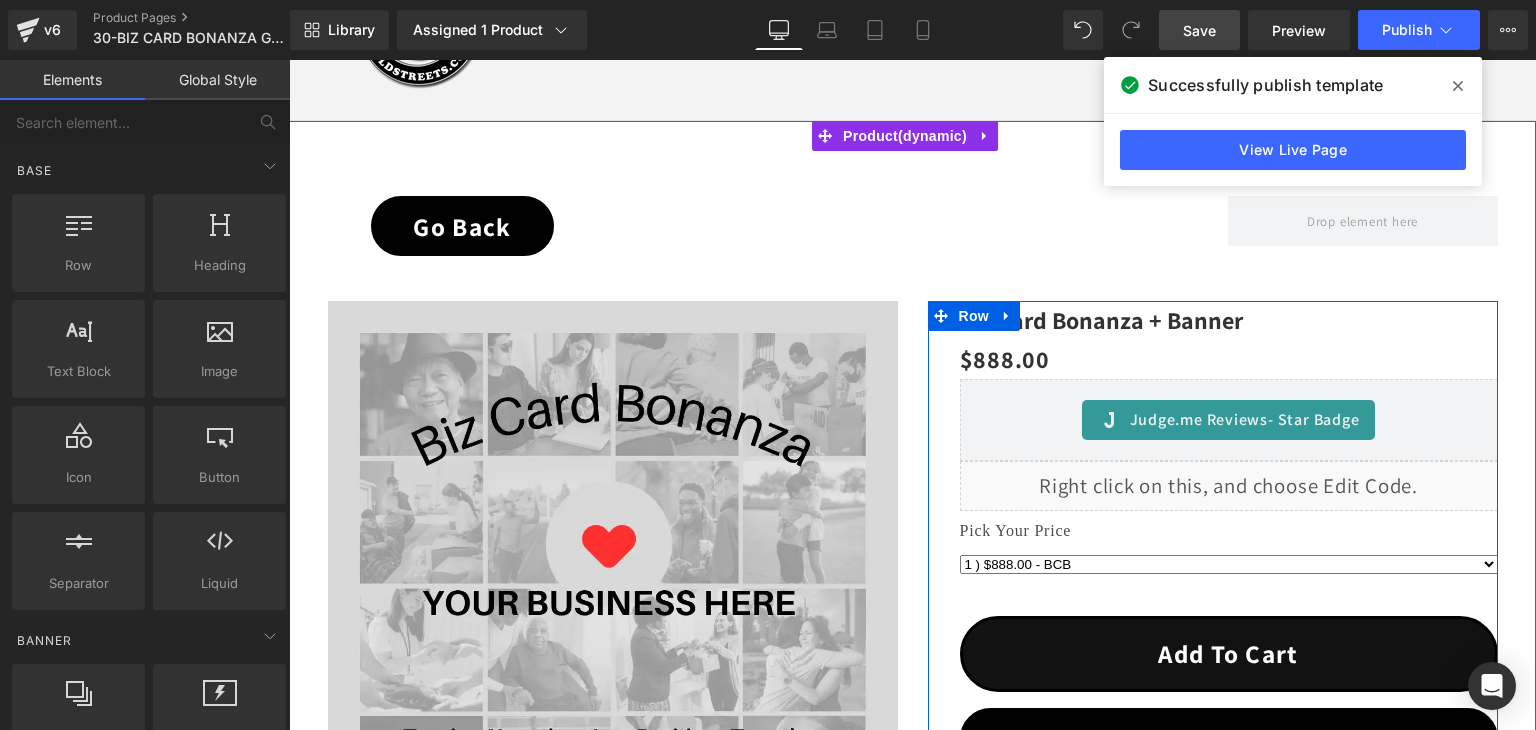 click on "Liquid" at bounding box center [1229, 486] 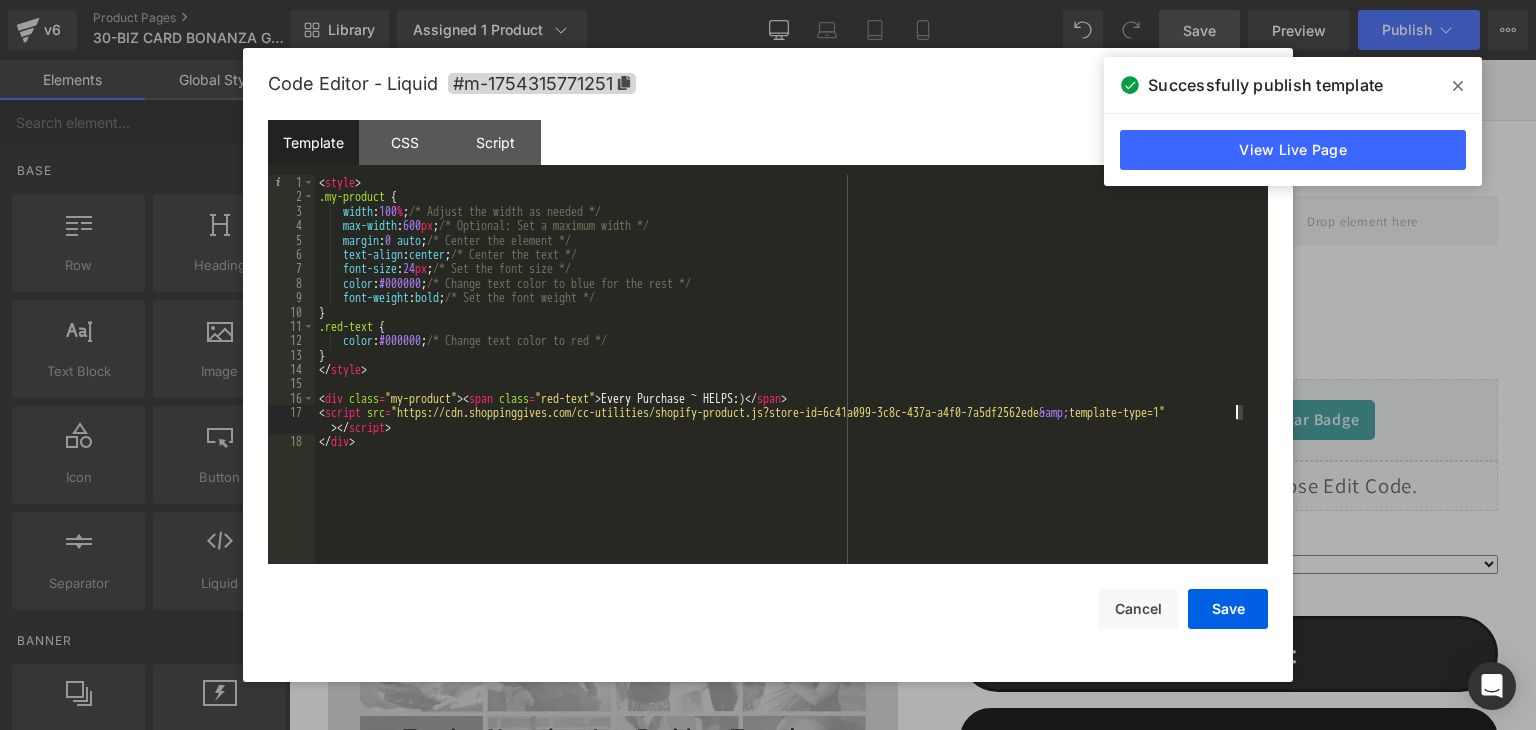click on "< style > .my-product   {       width :  100 % ;  /* Adjust the width as needed */       max-width :  600 px ;  /* Optional: Set a maximum width */       margin :  0   auto ;  /* Center the element */       text-align :  center ;  /* Center the text */       font-size :  24 px ;  /* Set the font size */       color :  #000000 ;  /* Change text color to blue for the rest */       font-weight :  bold ;  /* Set the font weight */ } .red-text   {       color :  #000000 ;  /* Change text color to red */ } </ style > < div   class = "my-product" > < span   class = "red-text" > Every Purchase ~ HELPS:) </ span > < script   src = "https://cdn.shoppinggives.com/cc-utilities/shopify-product.js?store-id=6c41a099-3c8c-437a-a4f0-7a5df2562ede &amp; template-type=1"    > </ script > </ div >" at bounding box center (791, 384) 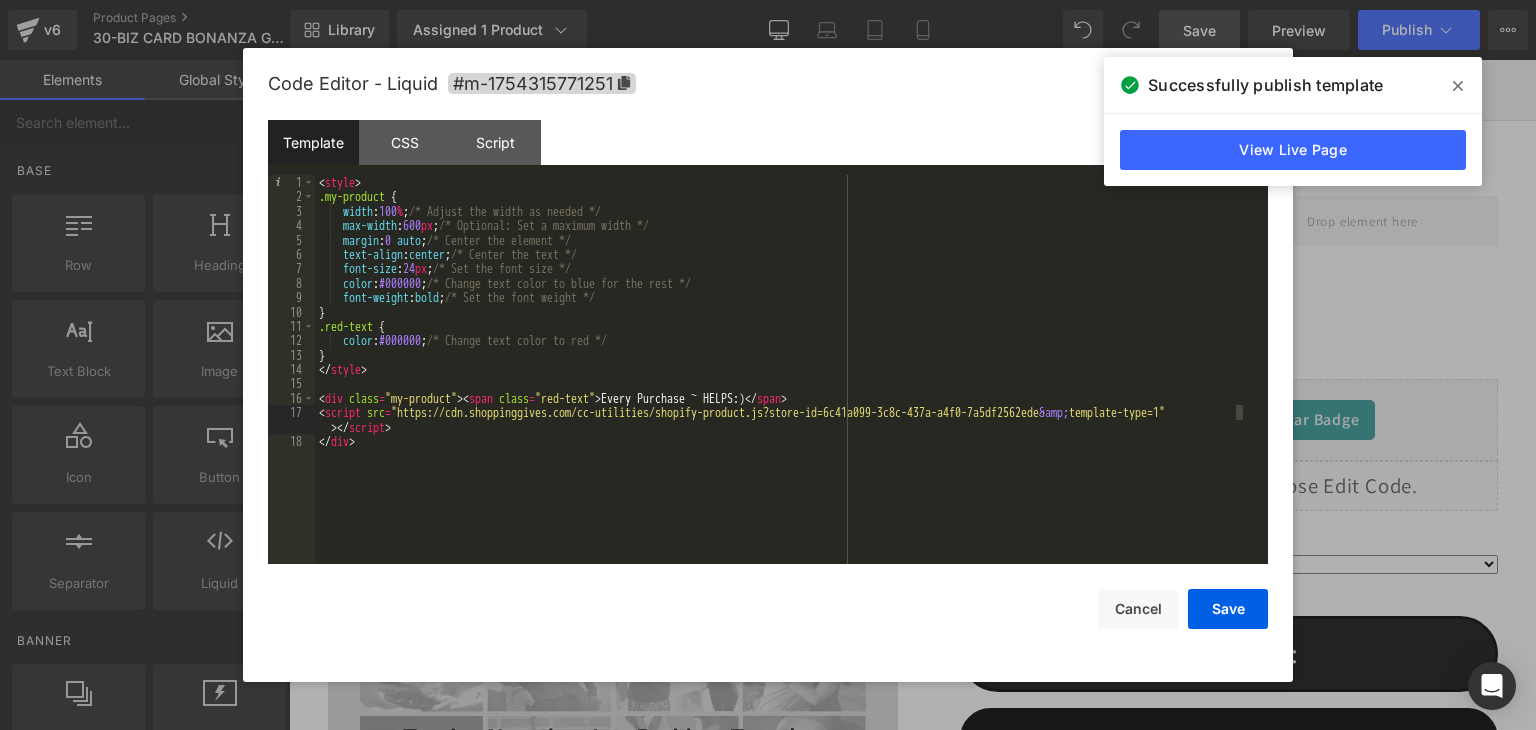 type 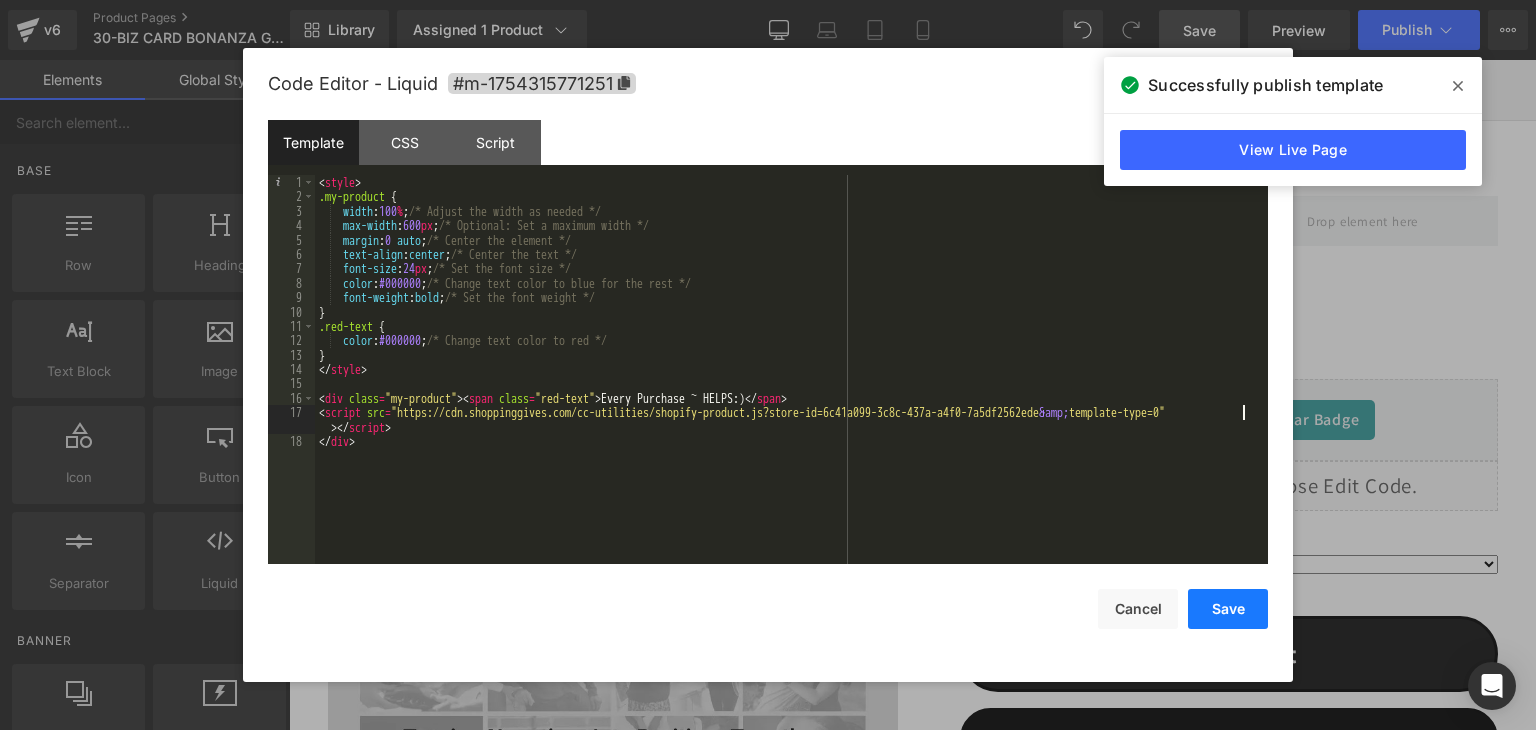 click on "Save" at bounding box center [1228, 609] 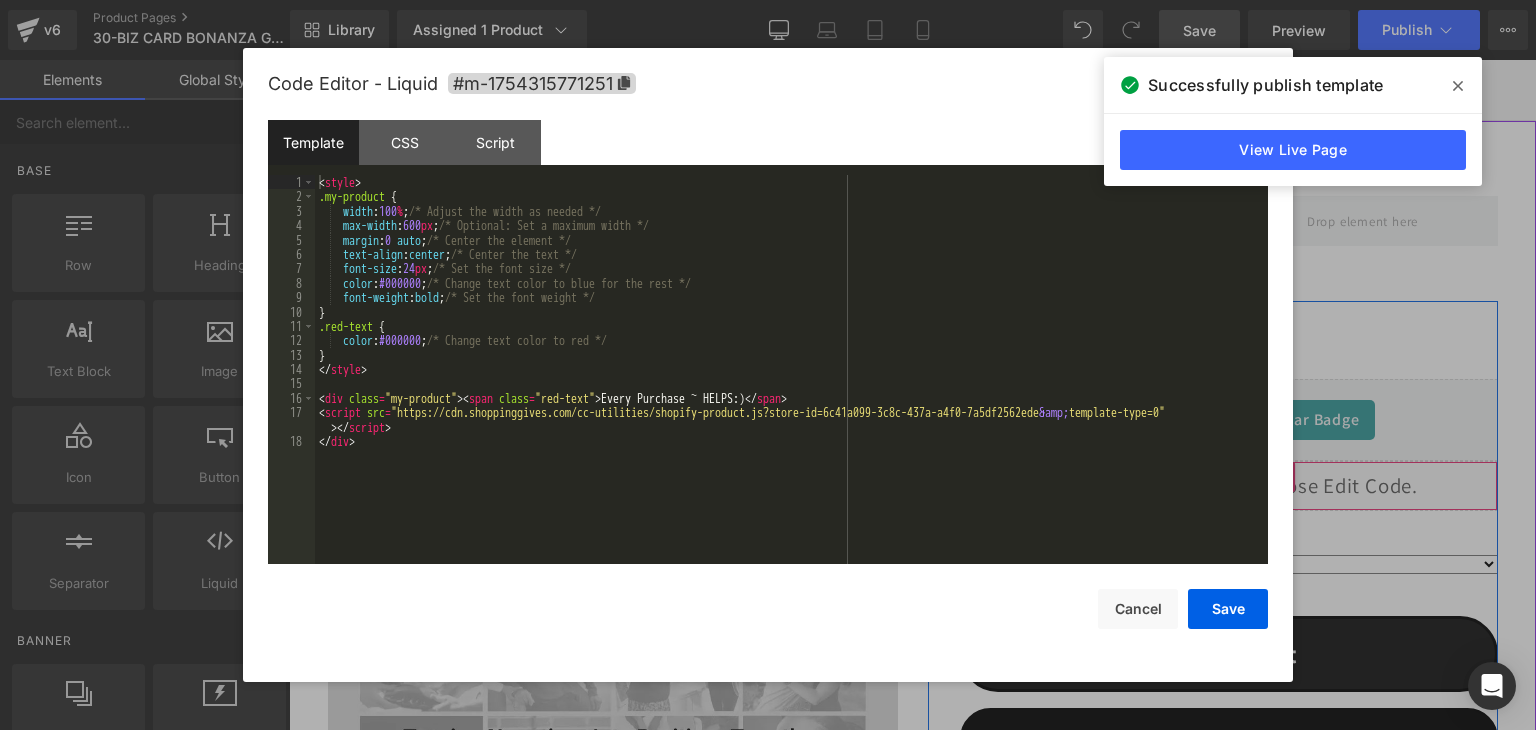 click on "Liquid" at bounding box center (1229, 486) 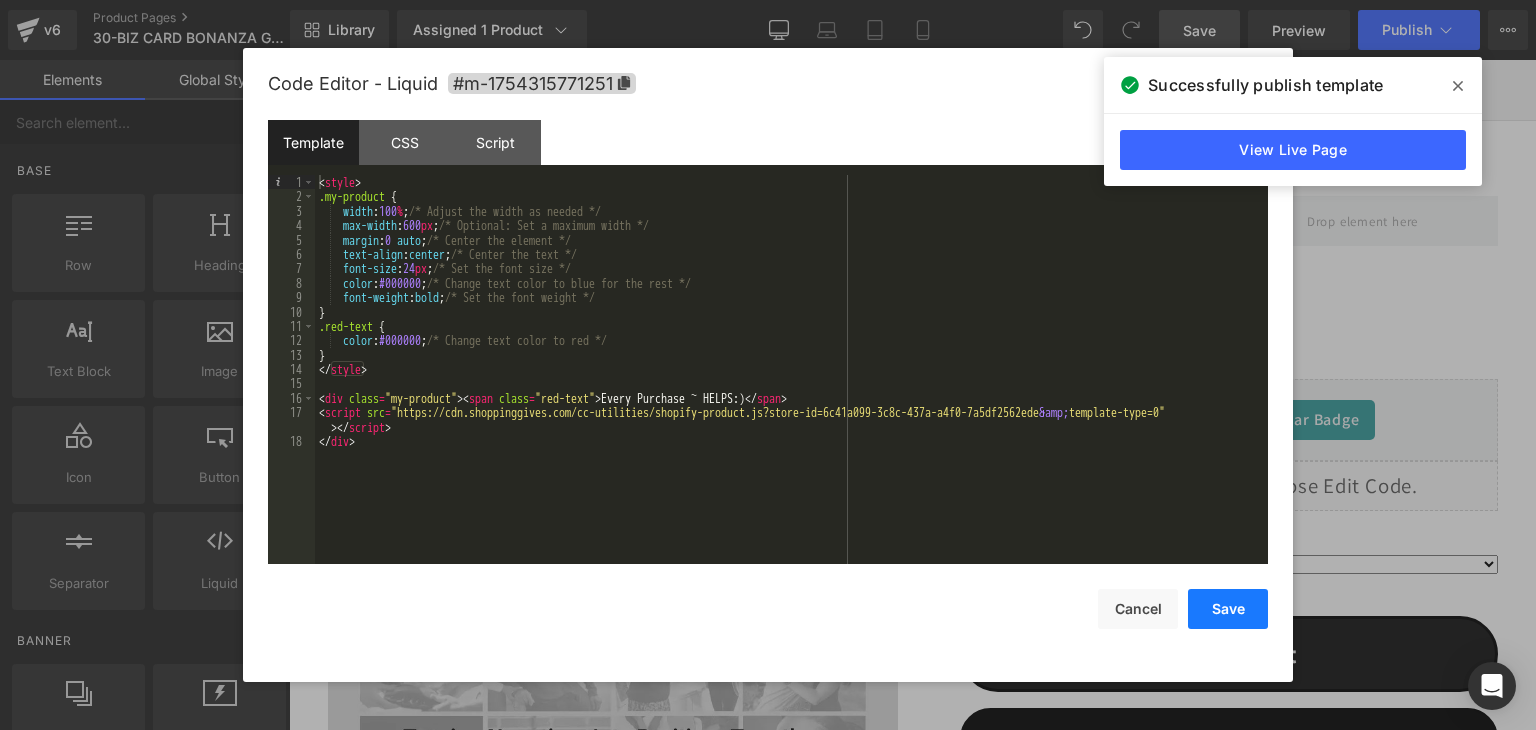 click on "Save" at bounding box center [1228, 609] 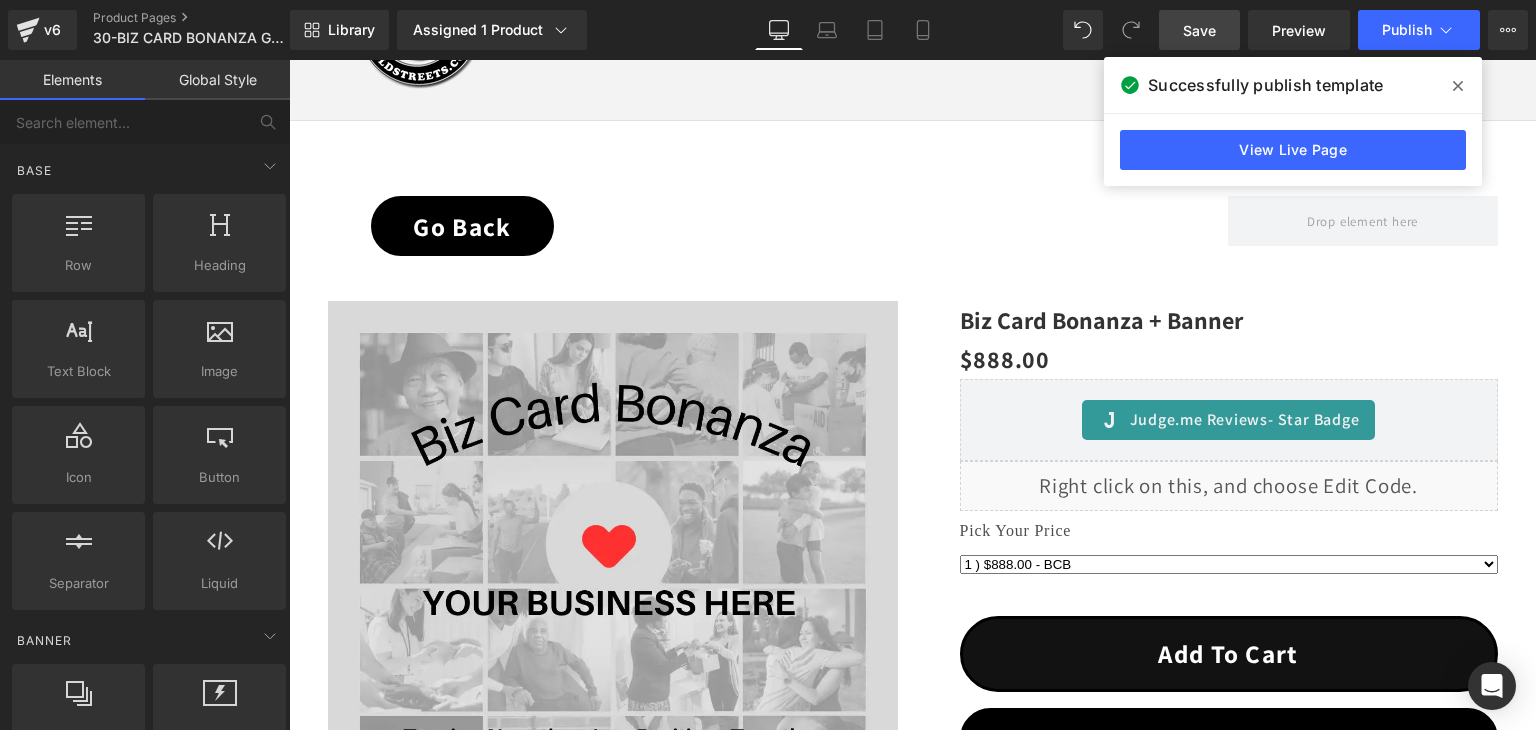 click on "Save" at bounding box center [1199, 30] 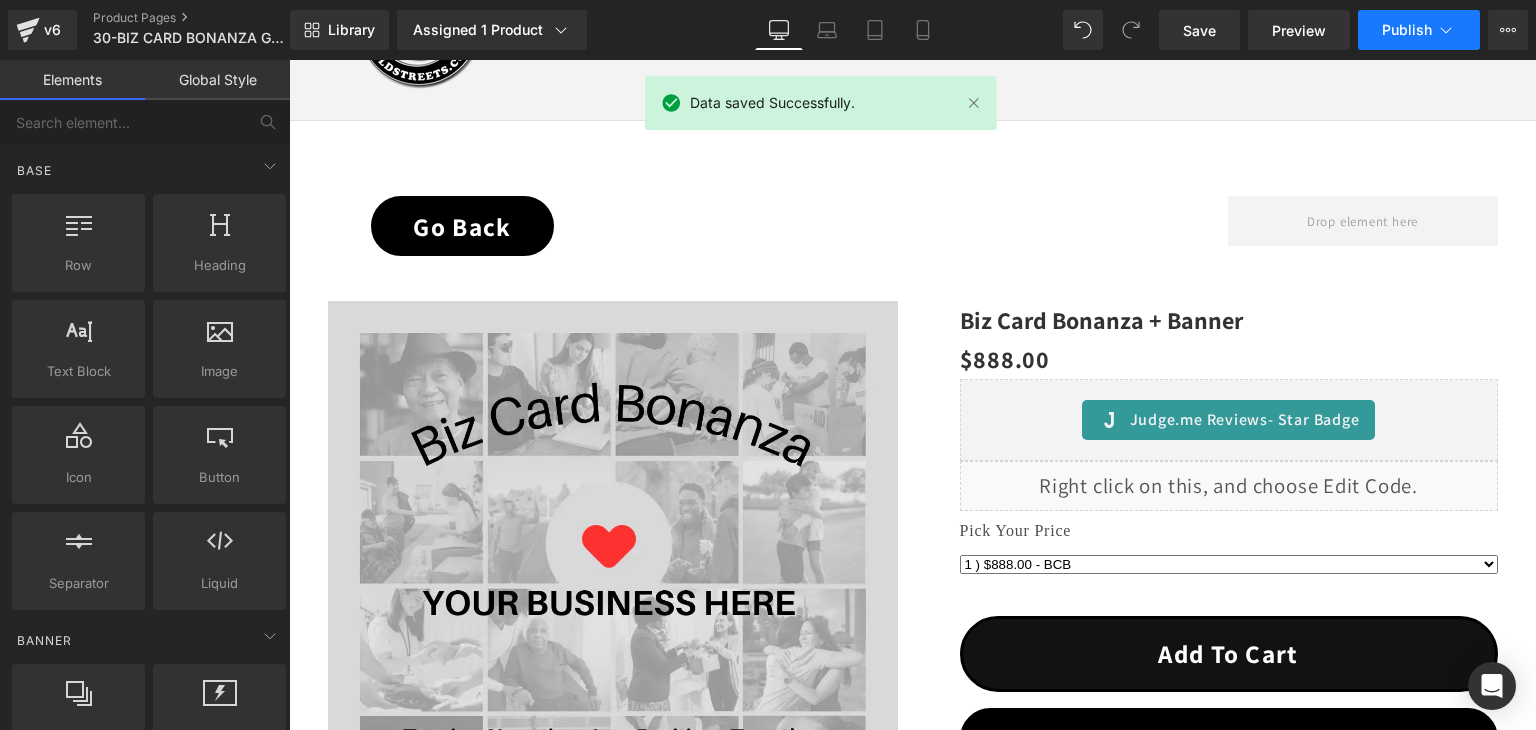 click on "Publish" at bounding box center (1419, 30) 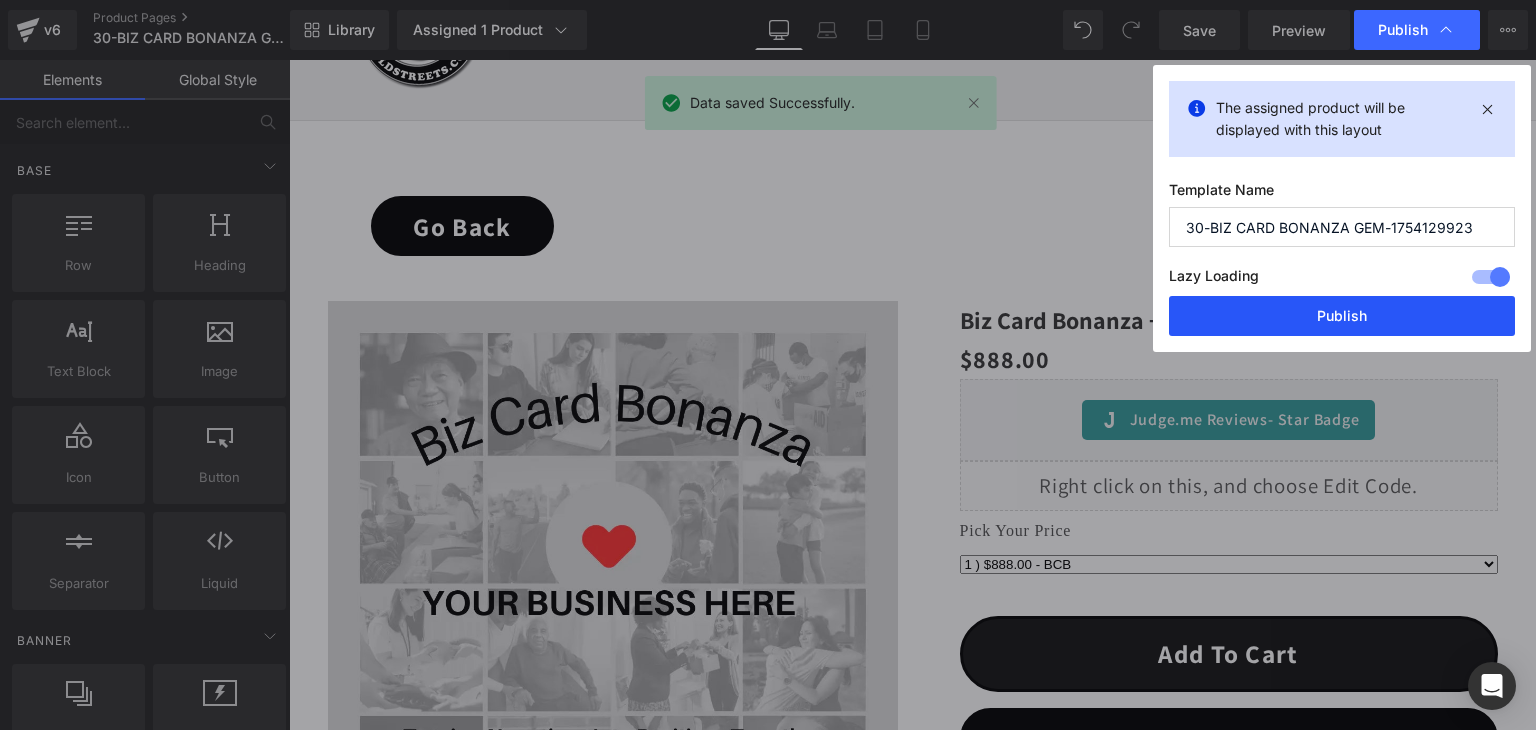 click on "Publish" at bounding box center [1342, 316] 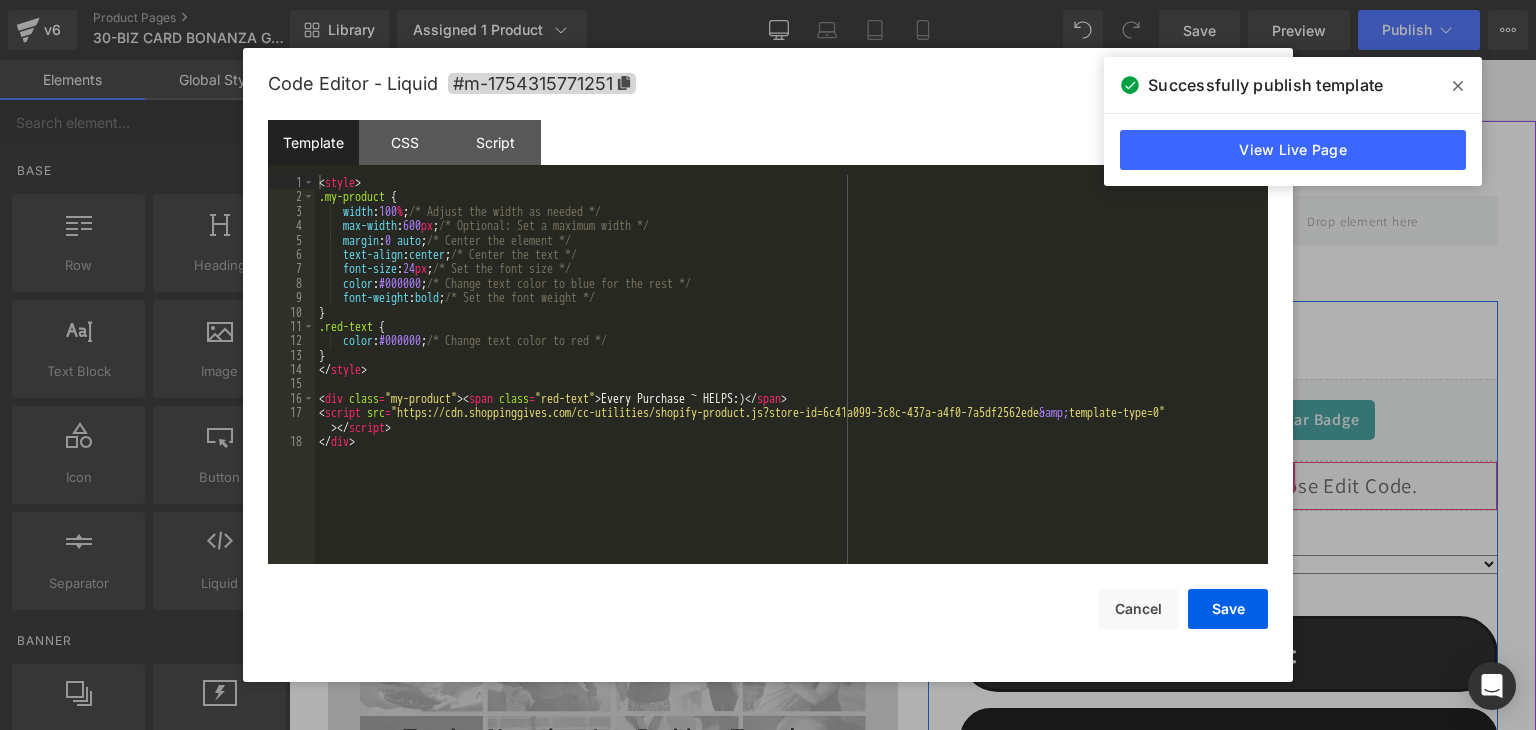 click on "Liquid" at bounding box center [1229, 486] 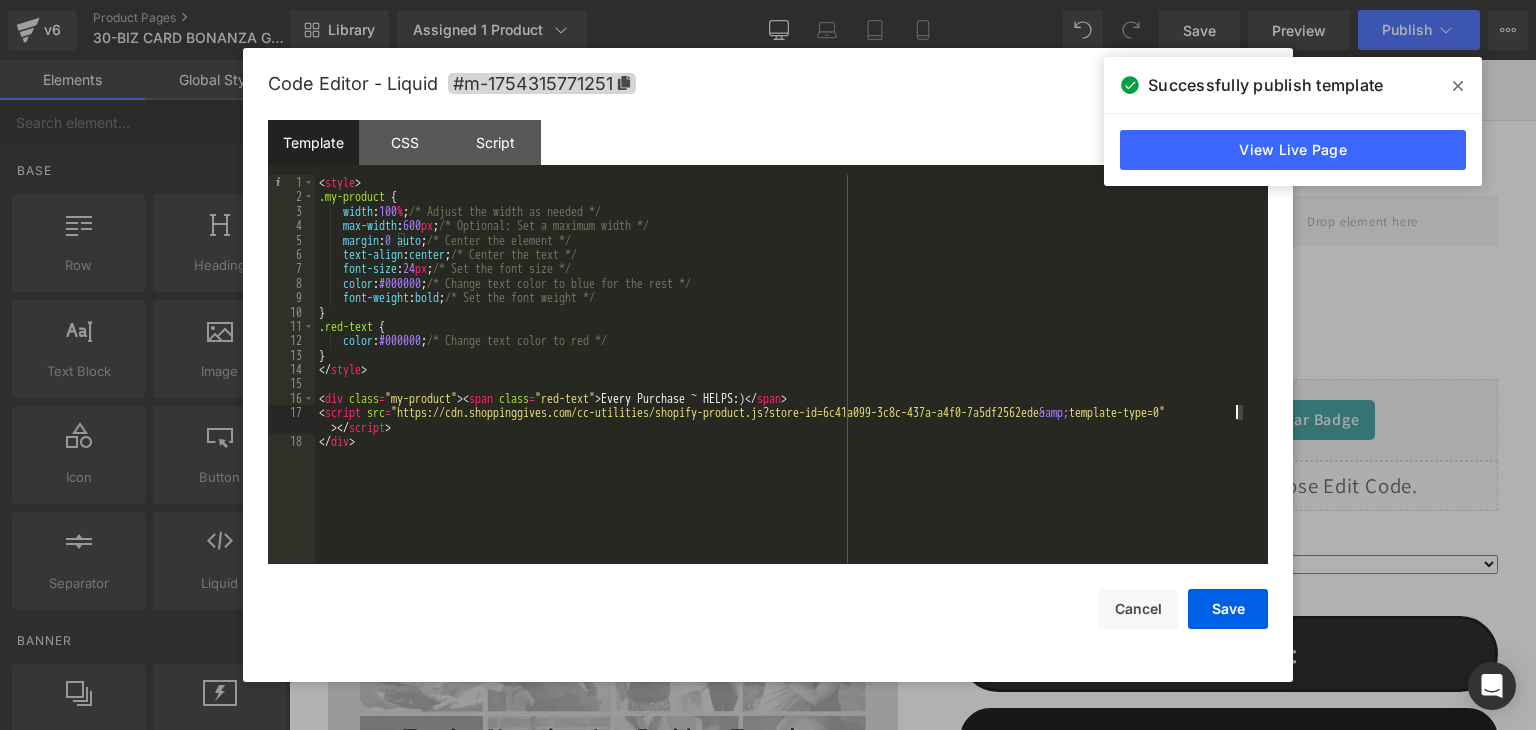 click on "< style > .my-product   {       width :  100 % ;  /* Adjust the width as needed */       max-width :  600 px ;  /* Optional: Set a maximum width */       margin :  0   auto ;  /* Center the element */       text-align :  center ;  /* Center the text */       font-size :  24 px ;  /* Set the font size */       color :  #000000 ;  /* Change text color to blue for the rest */       font-weight :  bold ;  /* Set the font weight */ } .red-text   {       color :  #000000 ;  /* Change text color to red */ } </ style > < div   class = "my-product" > < span   class = "red-text" > Every Purchase ~ HELPS:) </ span > < script   src = "https://cdn.shoppinggives.com/cc-utilities/shopify-product.js?store-id=6c41a099-3c8c-437a-a4f0-7a5df2562ede &amp; template-type=0"    > </ script > </ div >" at bounding box center (791, 384) 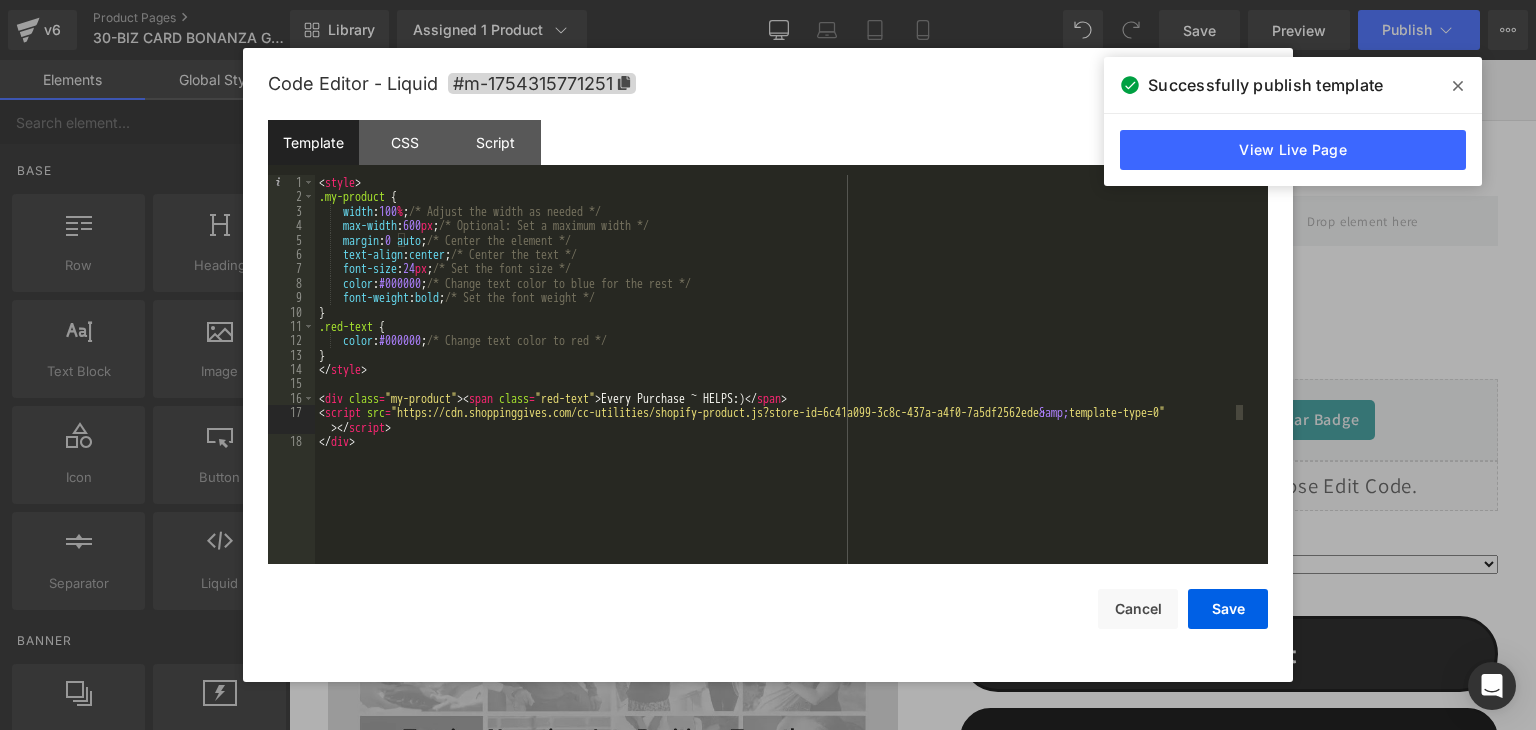 type 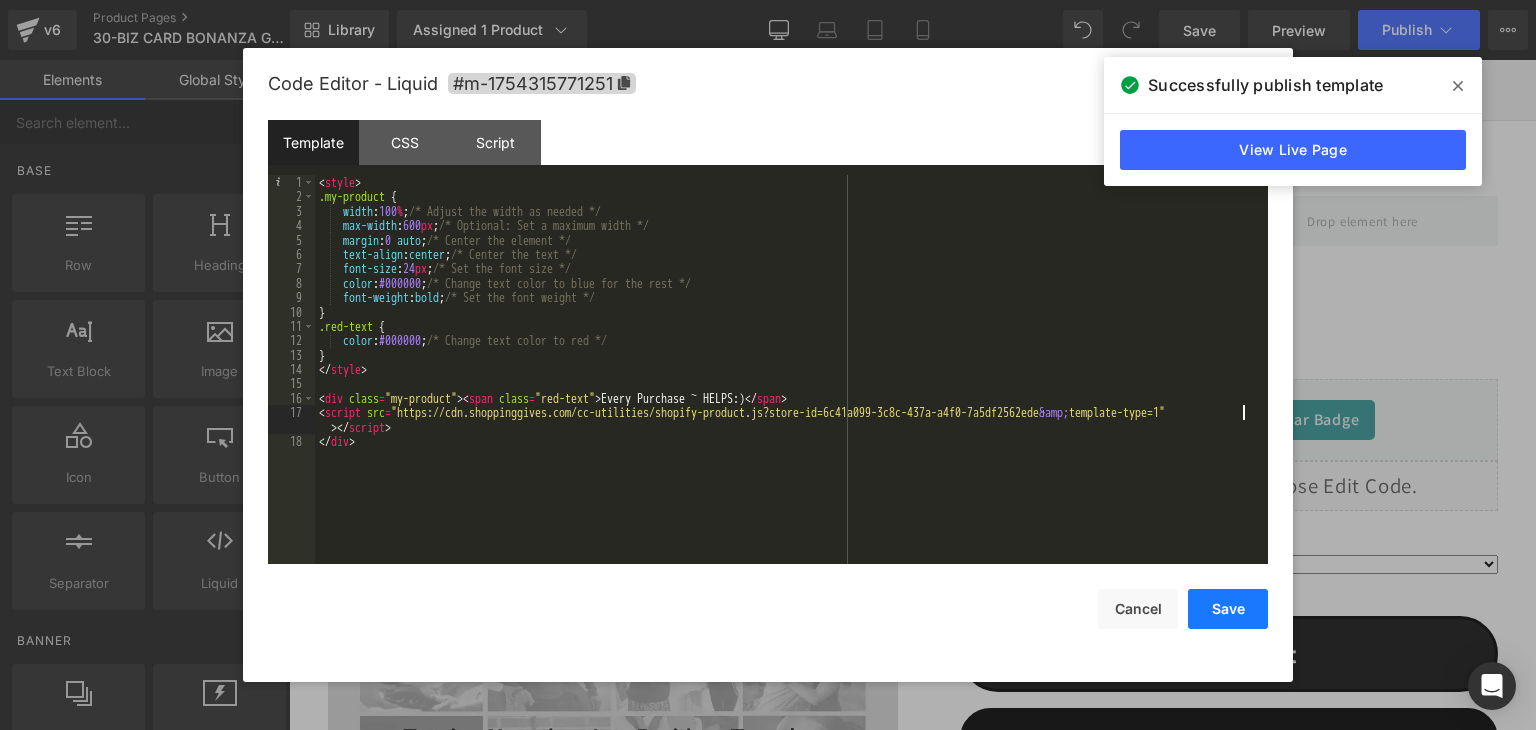 click on "Save" at bounding box center [1228, 609] 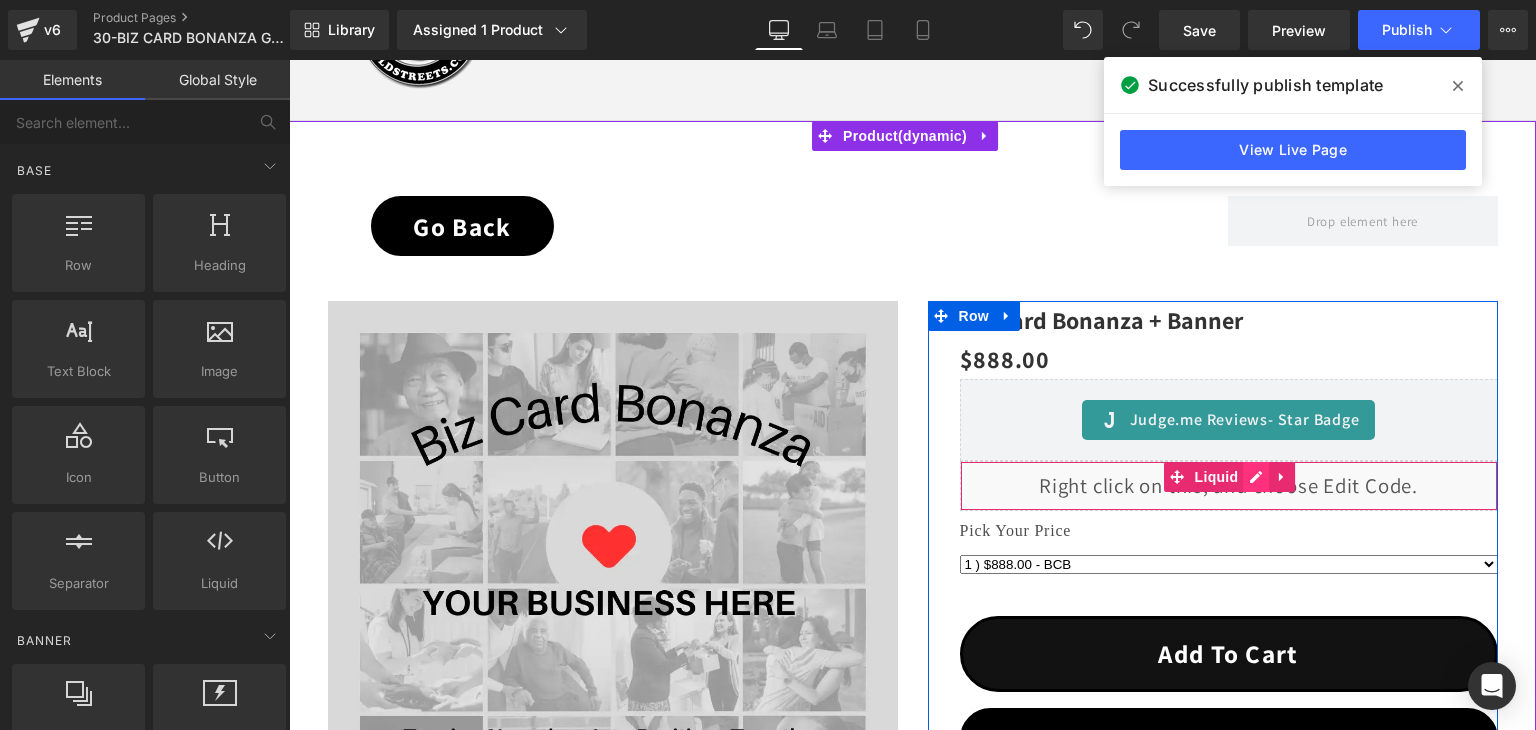 click on "Liquid" at bounding box center (1229, 486) 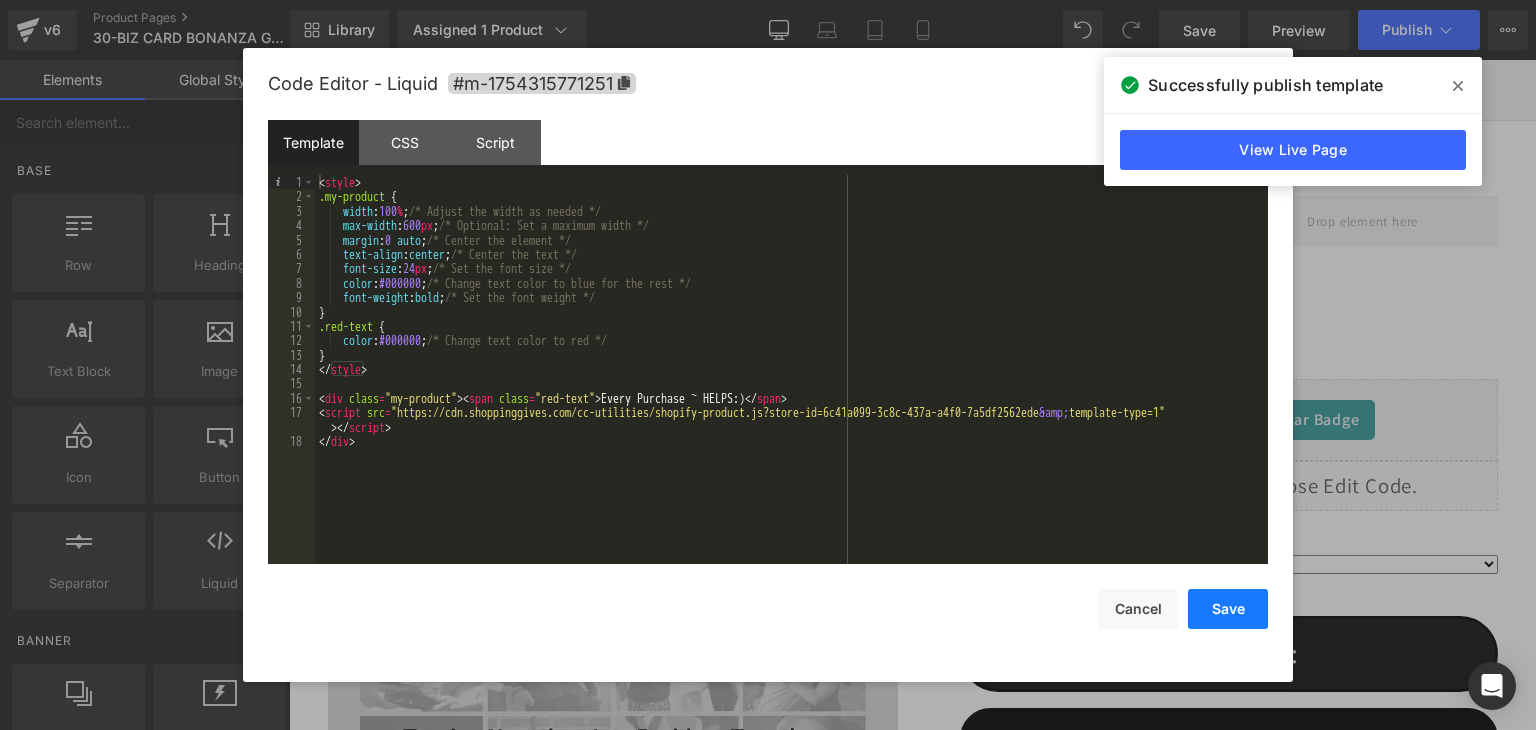 click on "Save" at bounding box center [1228, 609] 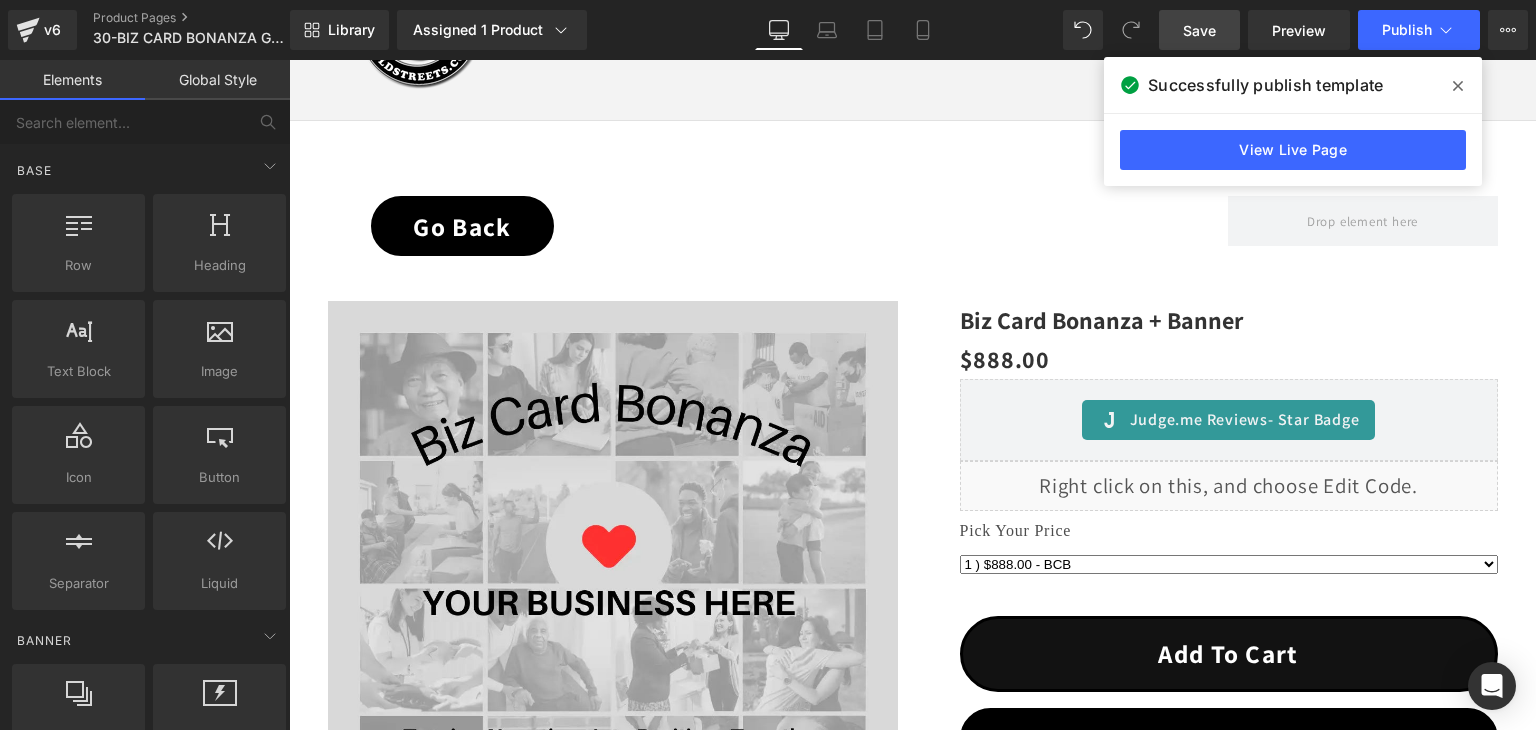 drag, startPoint x: 1215, startPoint y: 38, endPoint x: 1238, endPoint y: 40, distance: 23.086792 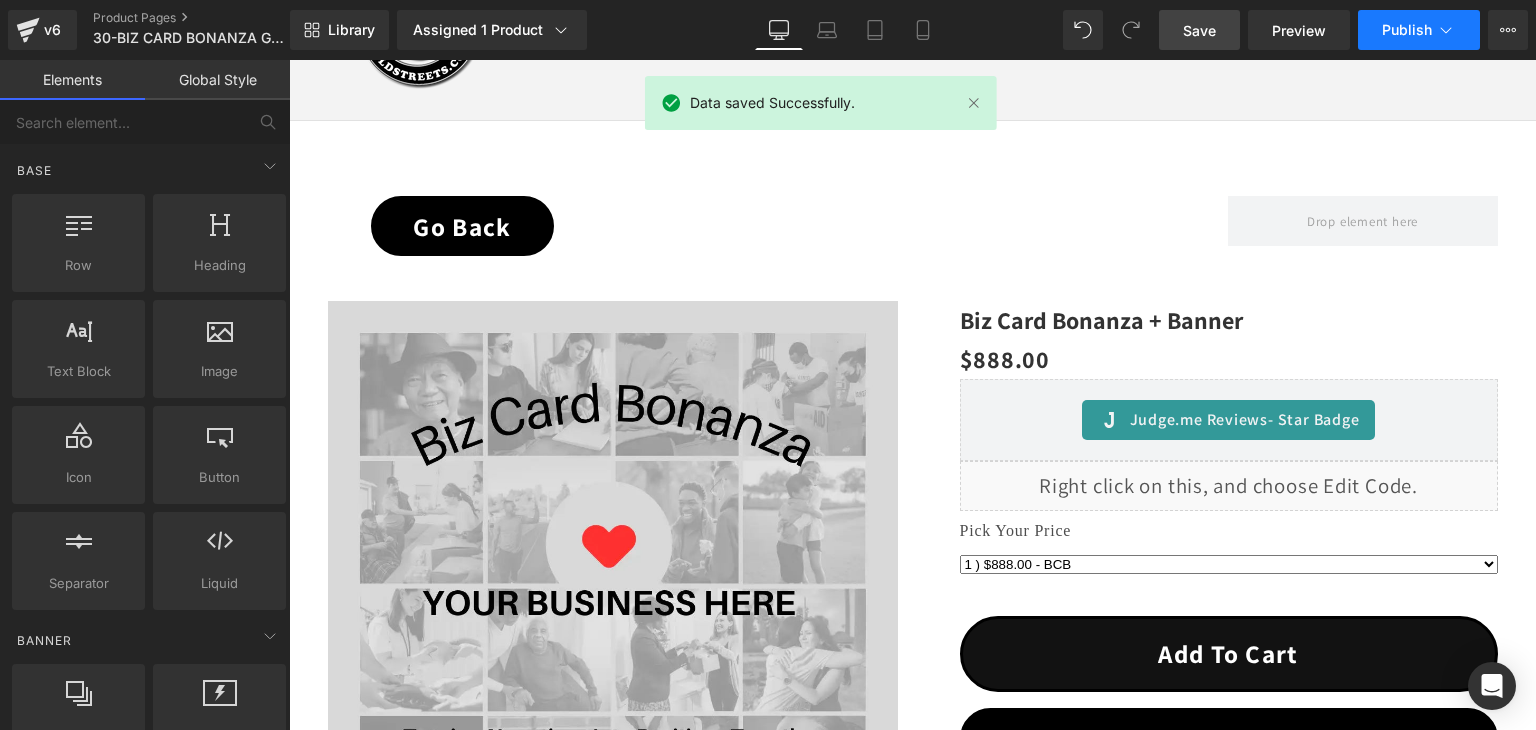 click 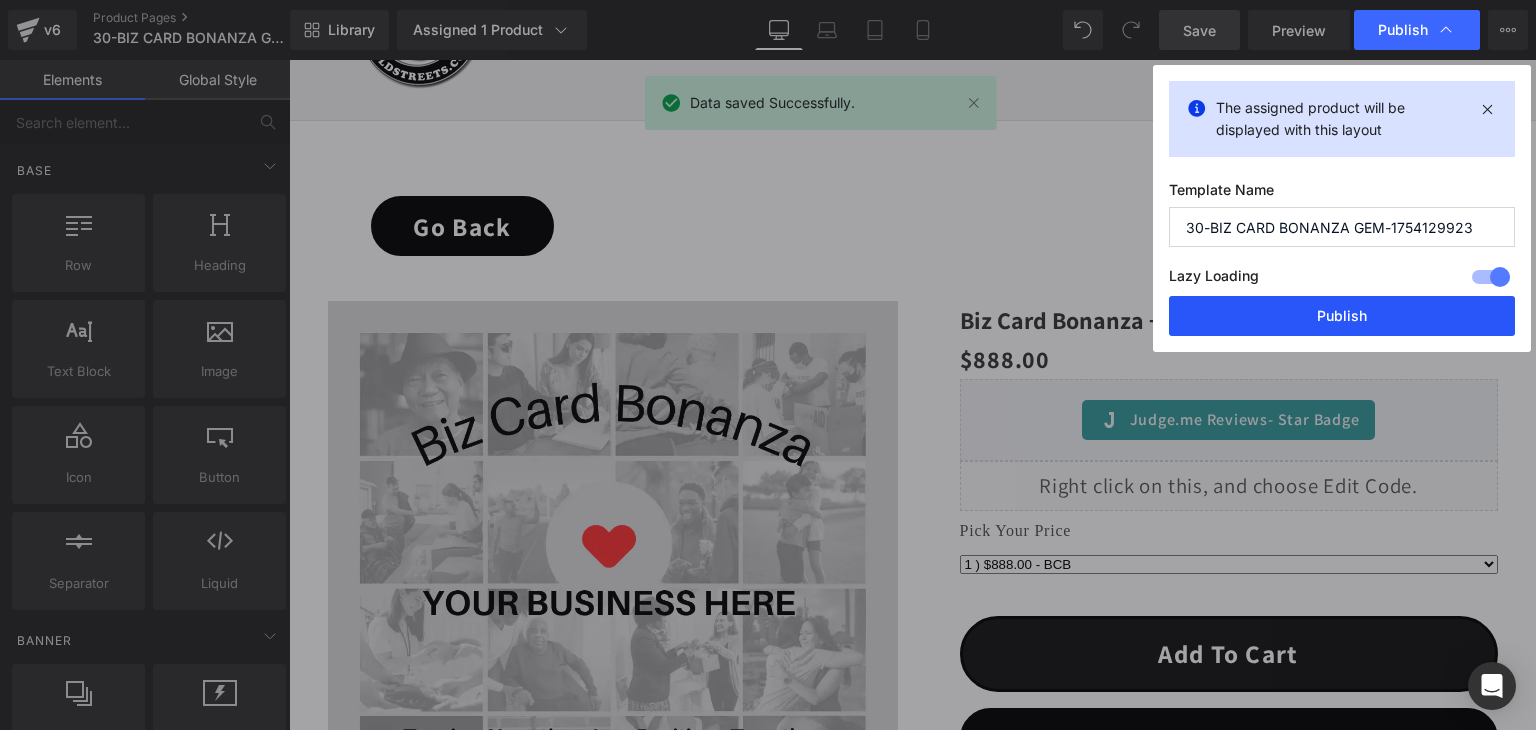drag, startPoint x: 1380, startPoint y: 306, endPoint x: 1091, endPoint y: 242, distance: 296.00168 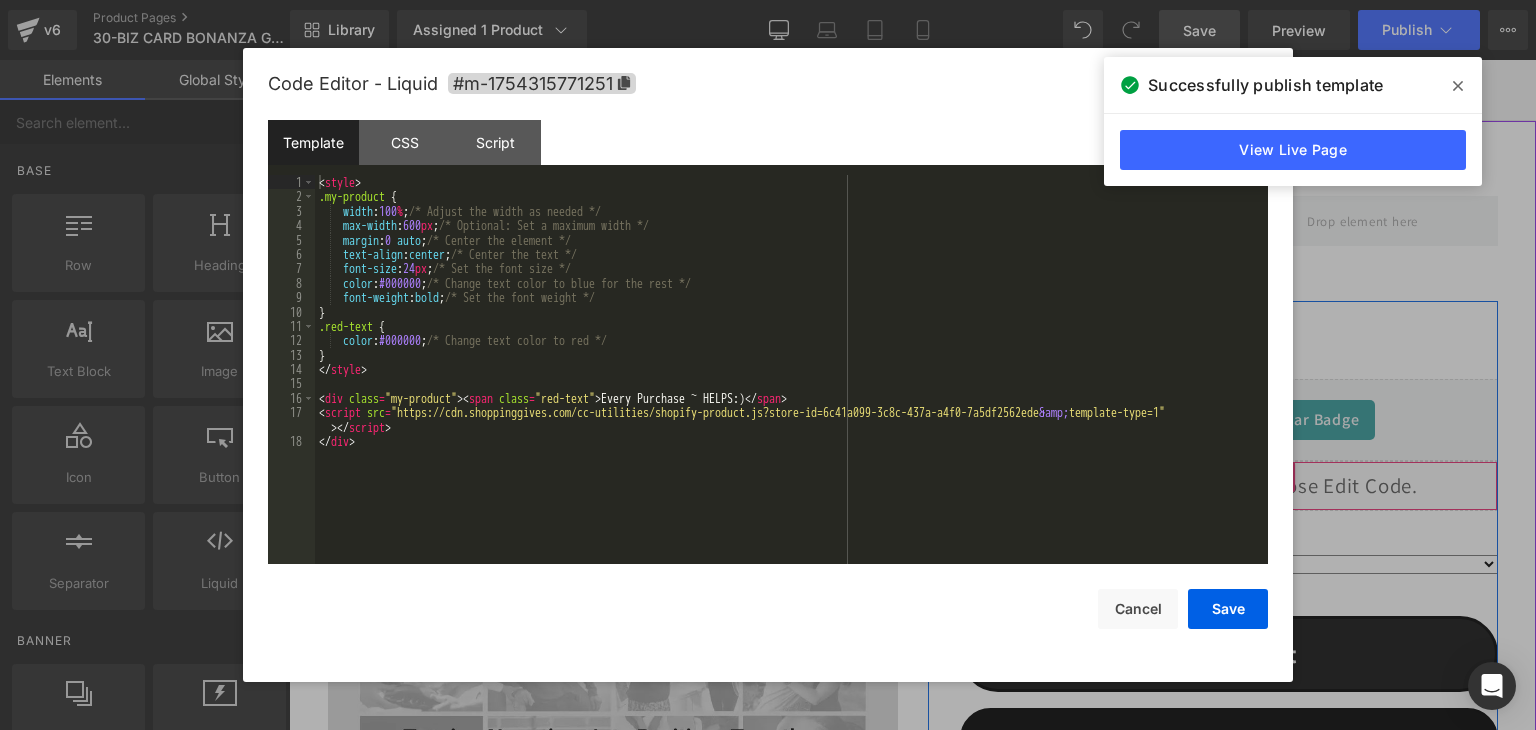 click on "Liquid" at bounding box center (1229, 486) 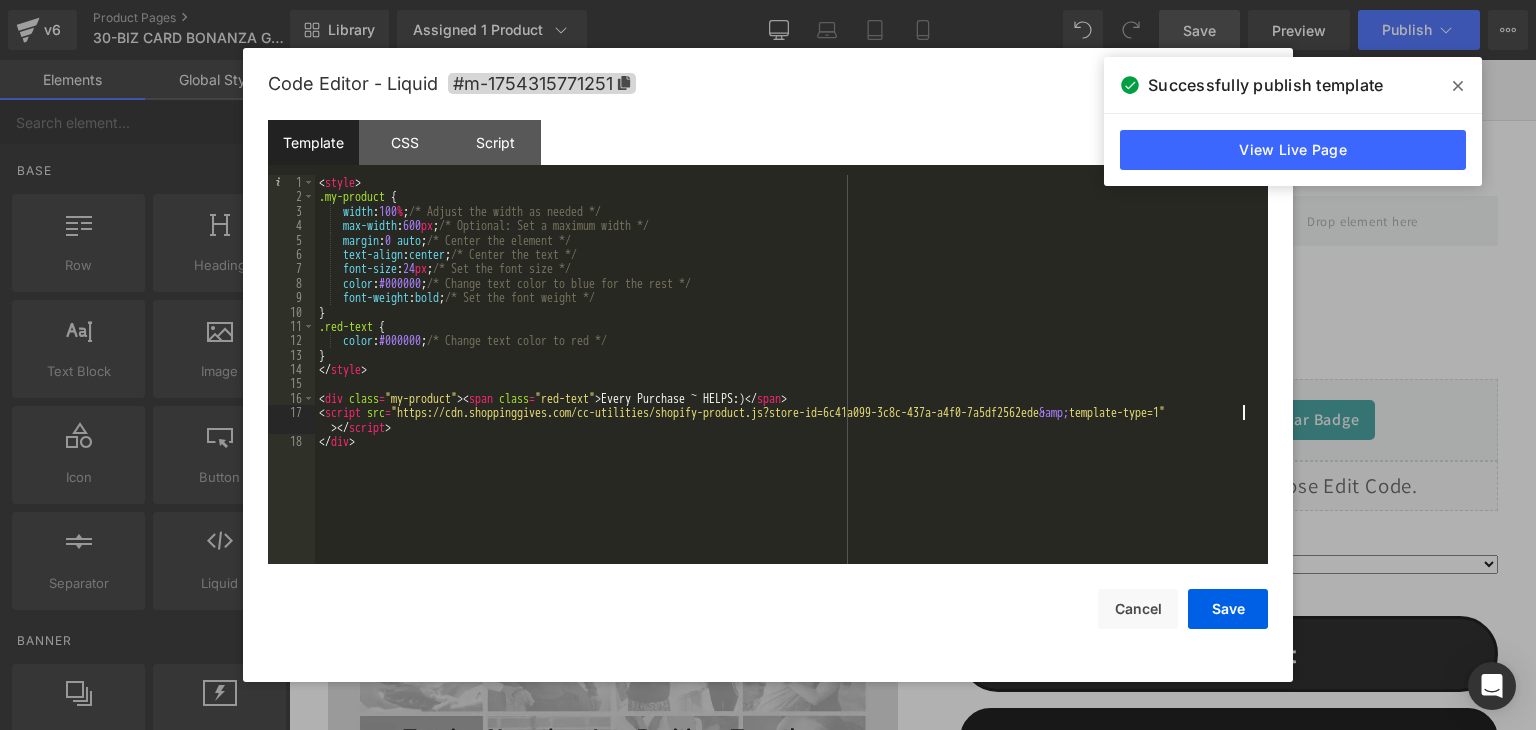click on "< style > .my-product   {       width :  100 % ;  /* Adjust the width as needed */       max-width :  600 px ;  /* Optional: Set a maximum width */       margin :  0   auto ;  /* Center the element */       text-align :  center ;  /* Center the text */       font-size :  24 px ;  /* Set the font size */       color :  #000000 ;  /* Change text color to blue for the rest */       font-weight :  bold ;  /* Set the font weight */ } .red-text   {       color :  #000000 ;  /* Change text color to red */ } </ style > < div   class = "my-product" > < span   class = "red-text" > Every Purchase ~ HELPS:) </ span > < script   src = "https://cdn.shoppinggives.com/cc-utilities/shopify-product.js?store-id=6c41a099-3c8c-437a-a4f0-7a5df2562ede &amp; template-type=1"    > </ script > </ div >" at bounding box center (791, 384) 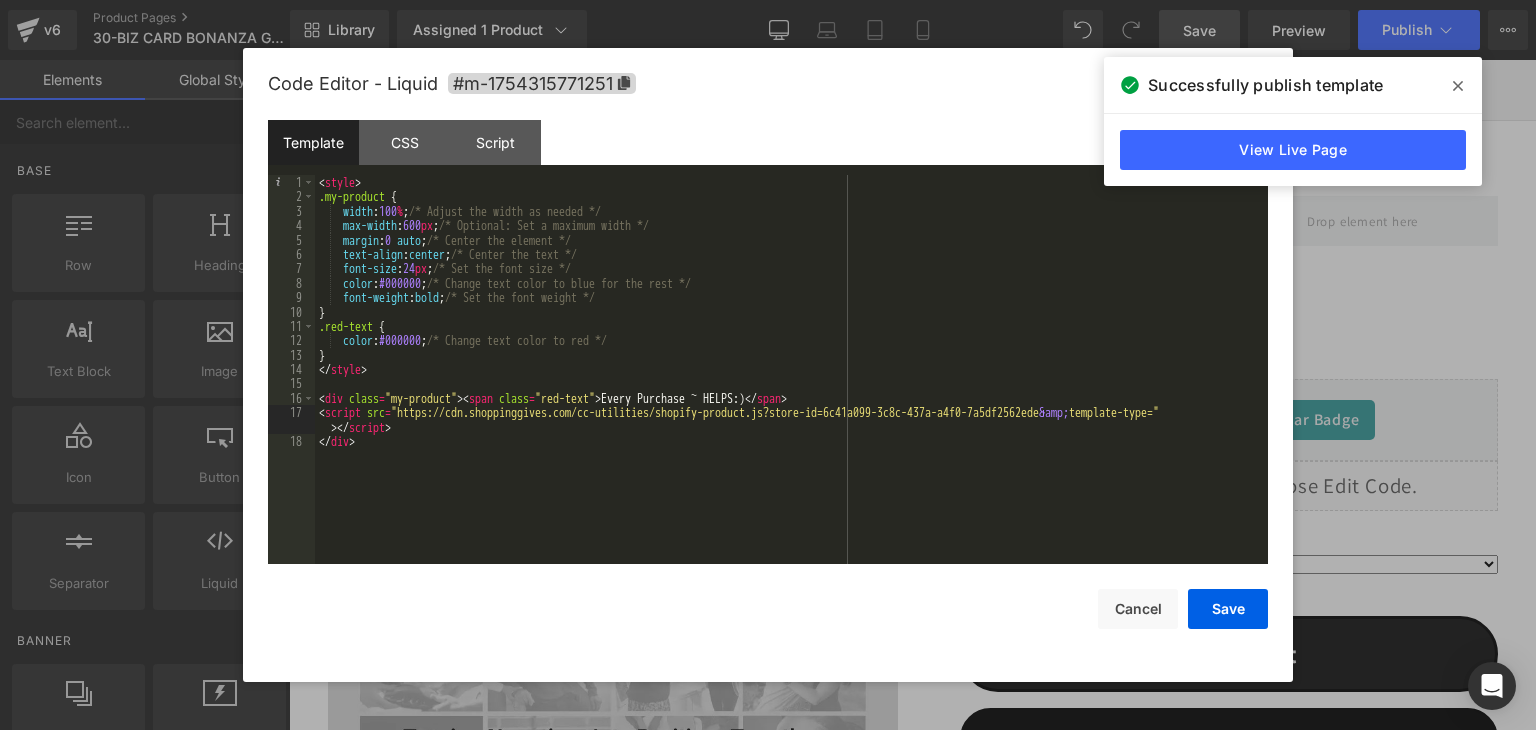 type 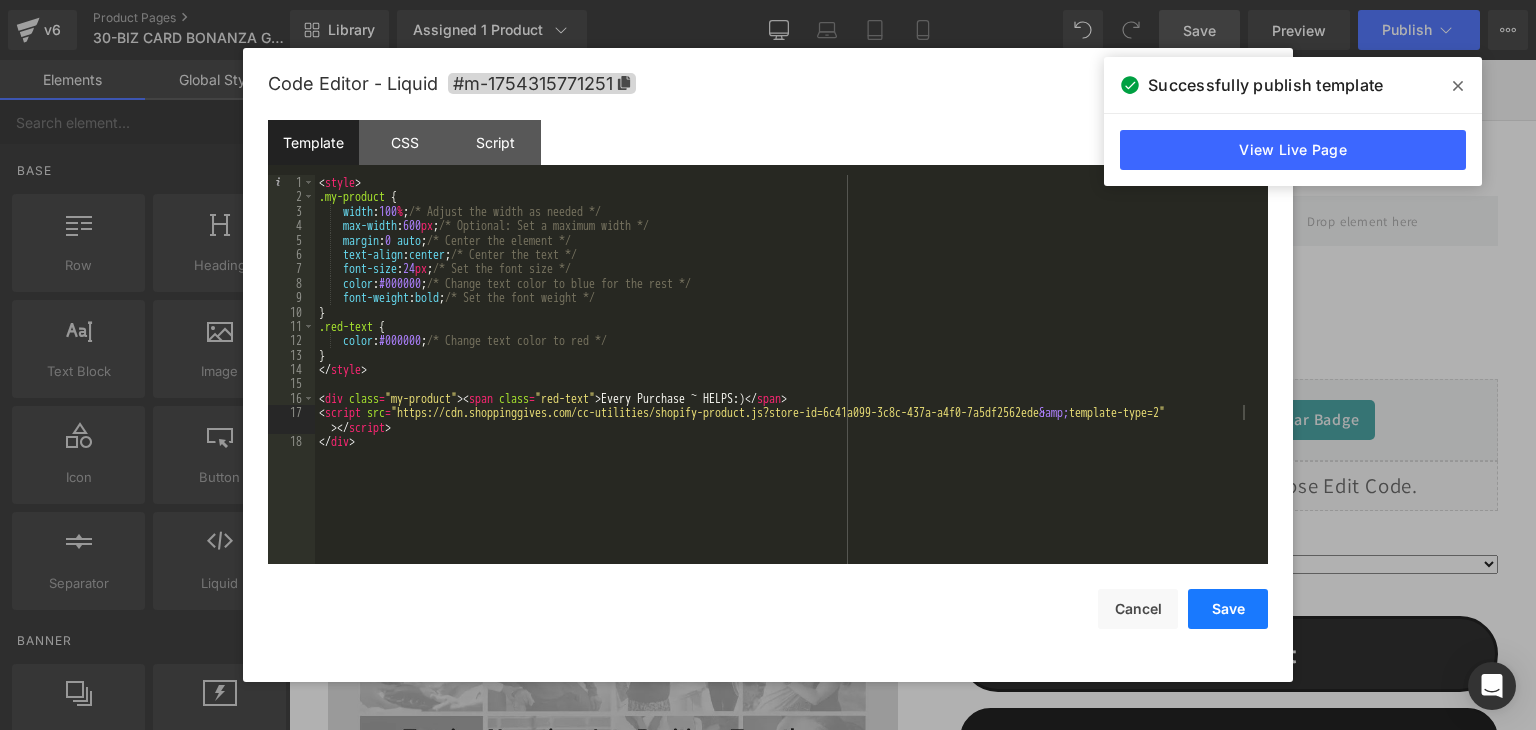 click on "Save" at bounding box center (1228, 609) 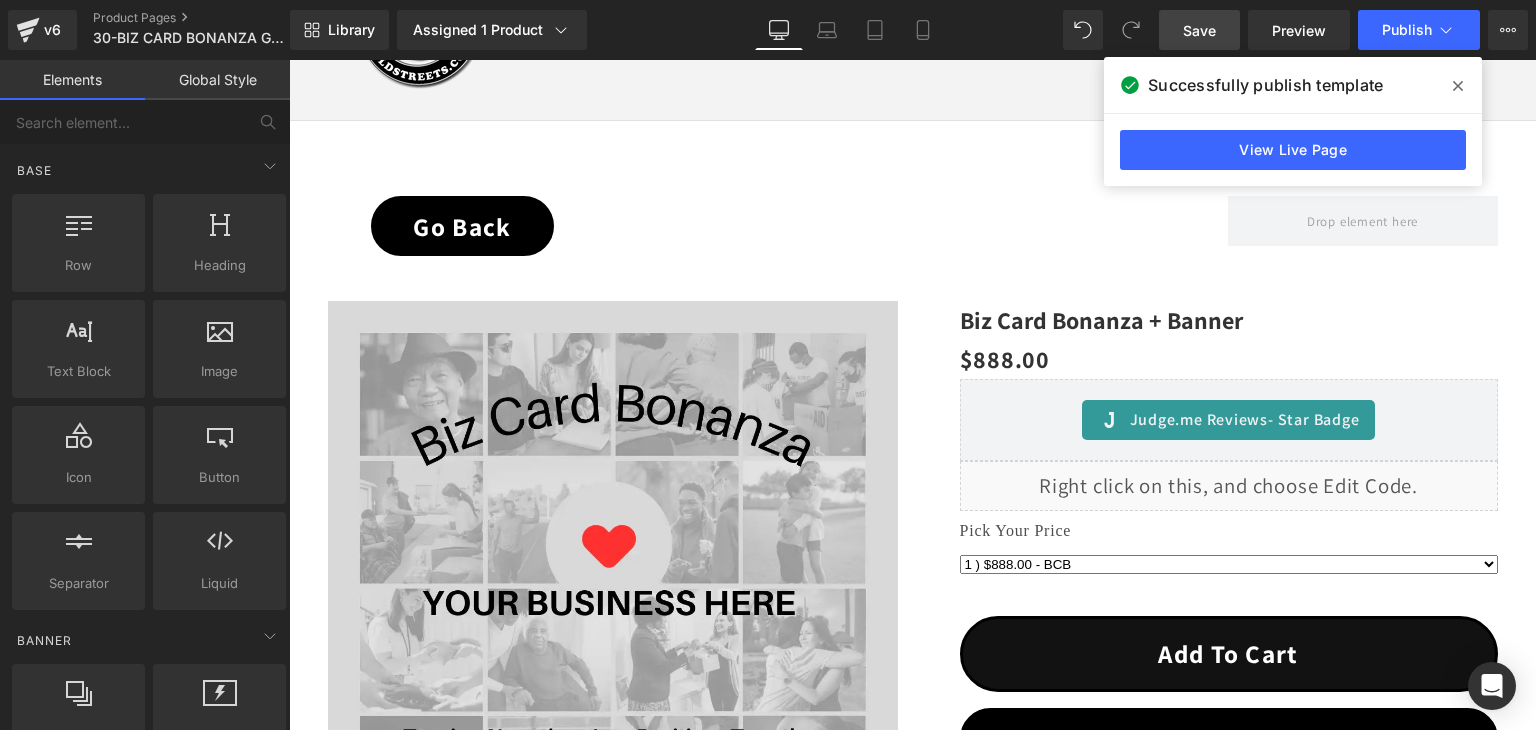 click on "Save" at bounding box center (1199, 30) 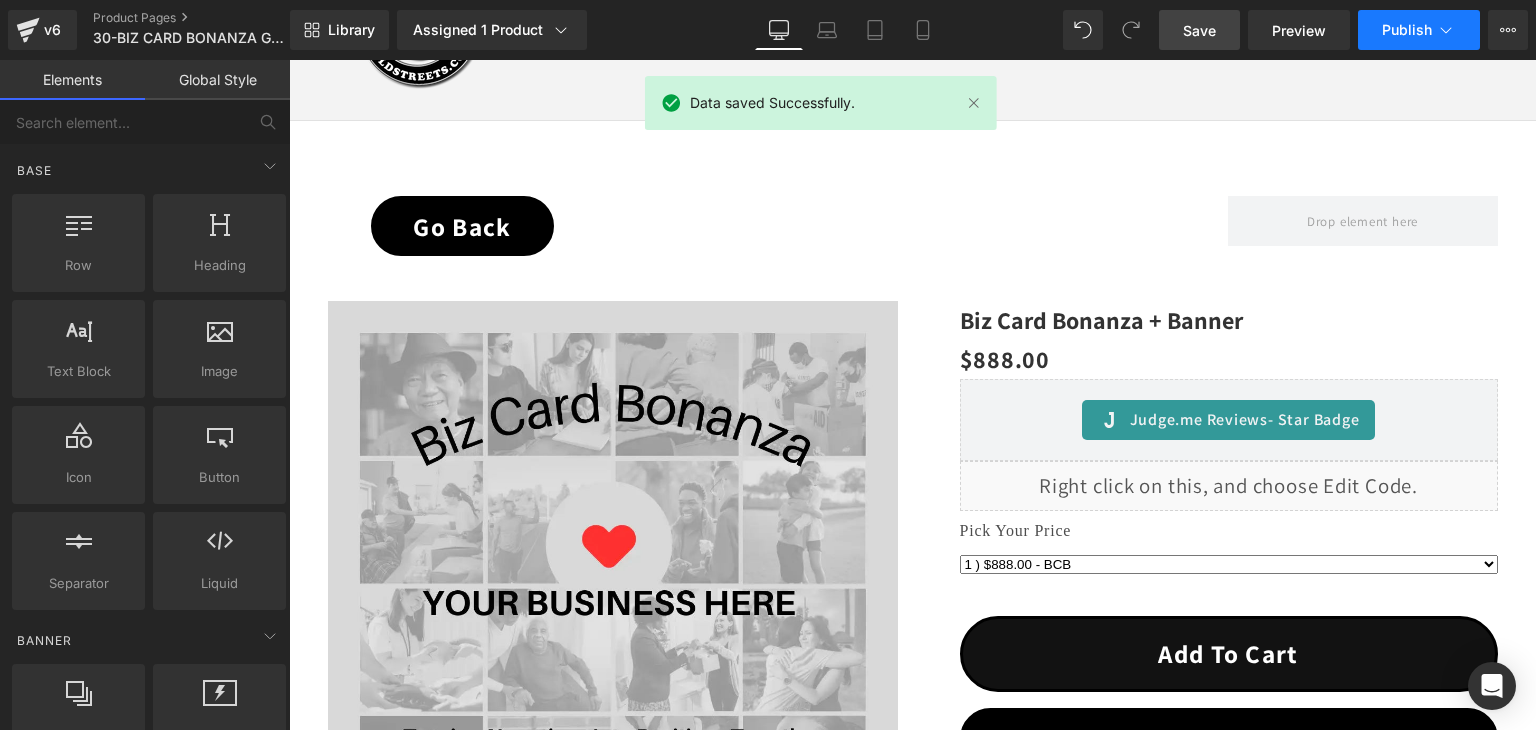 click 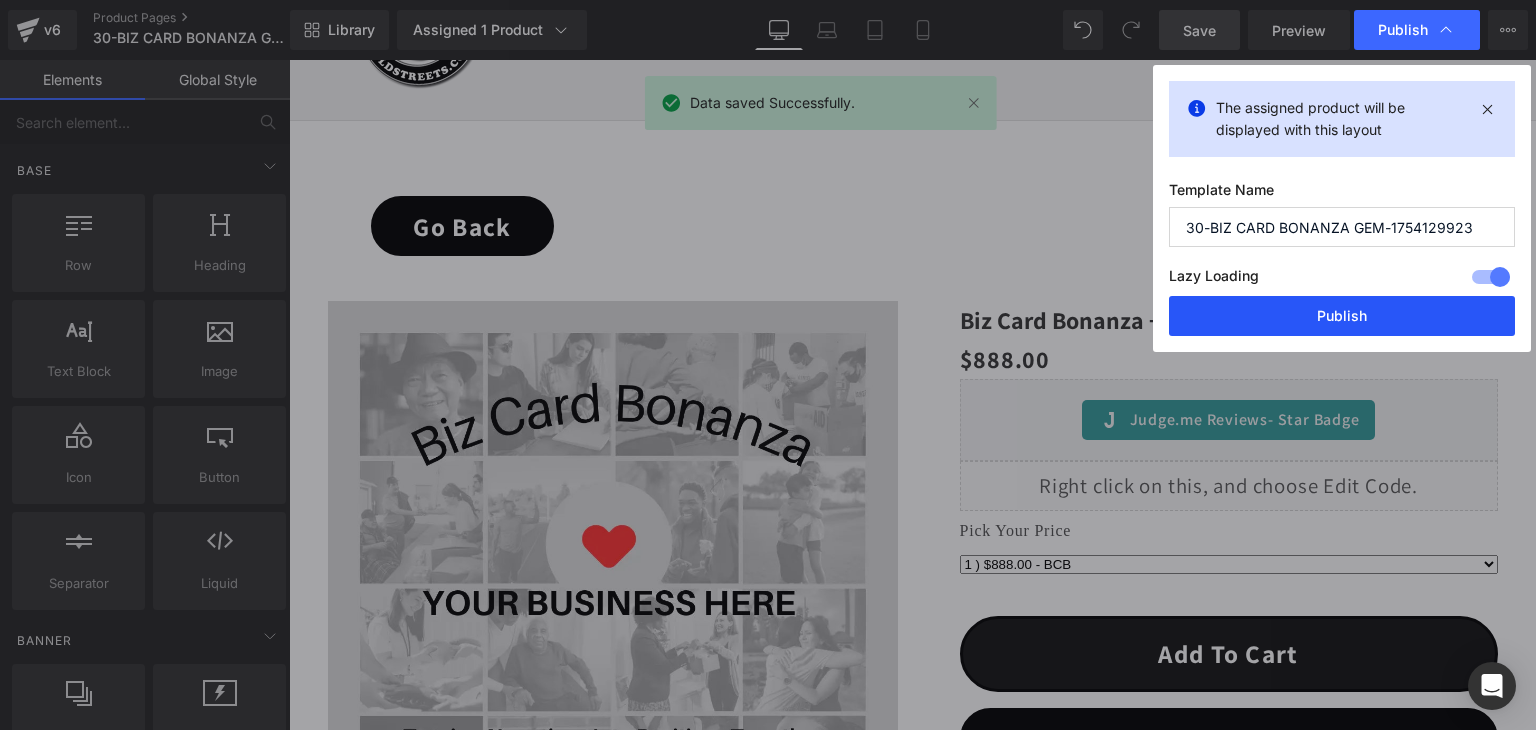 click on "Publish" at bounding box center (1342, 316) 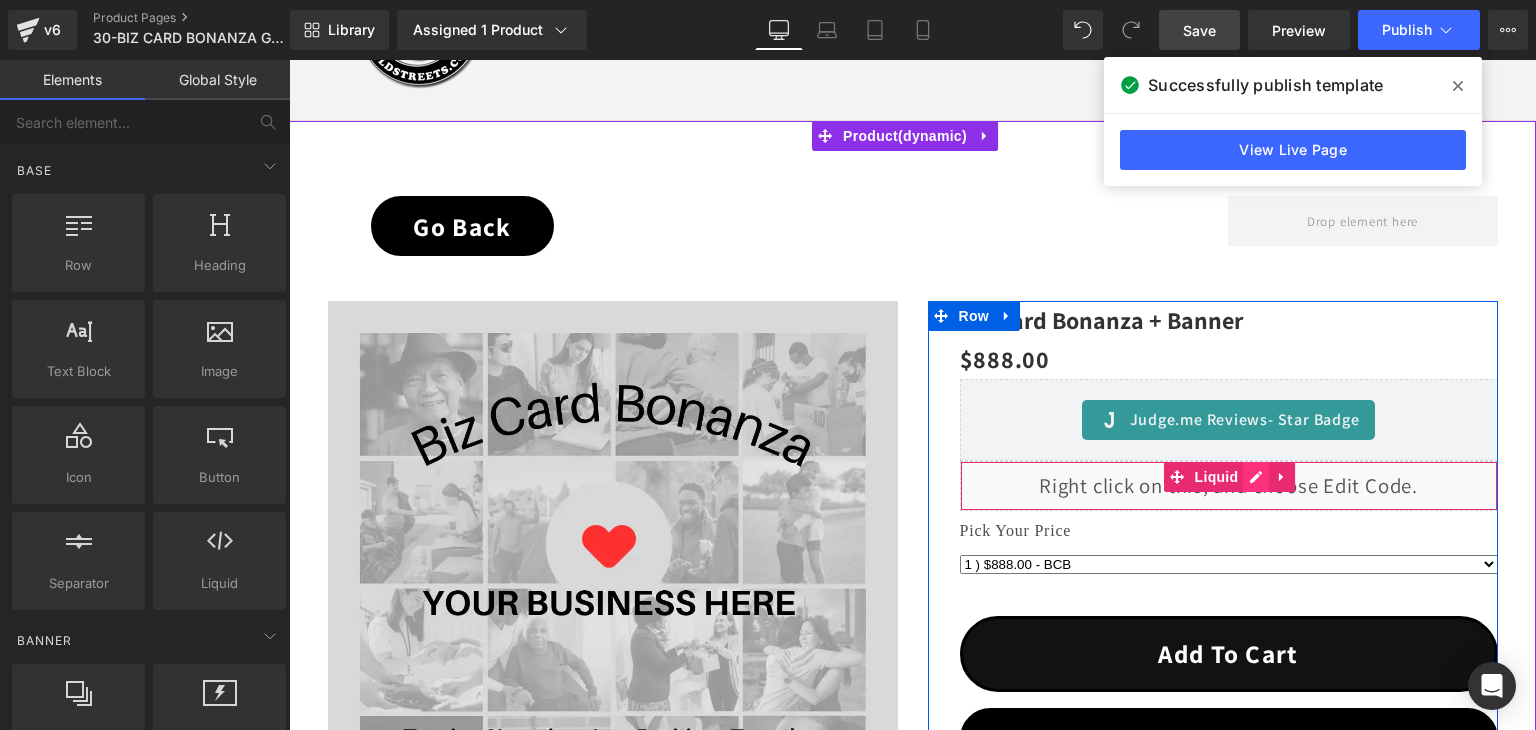 click on "Liquid" at bounding box center [1229, 486] 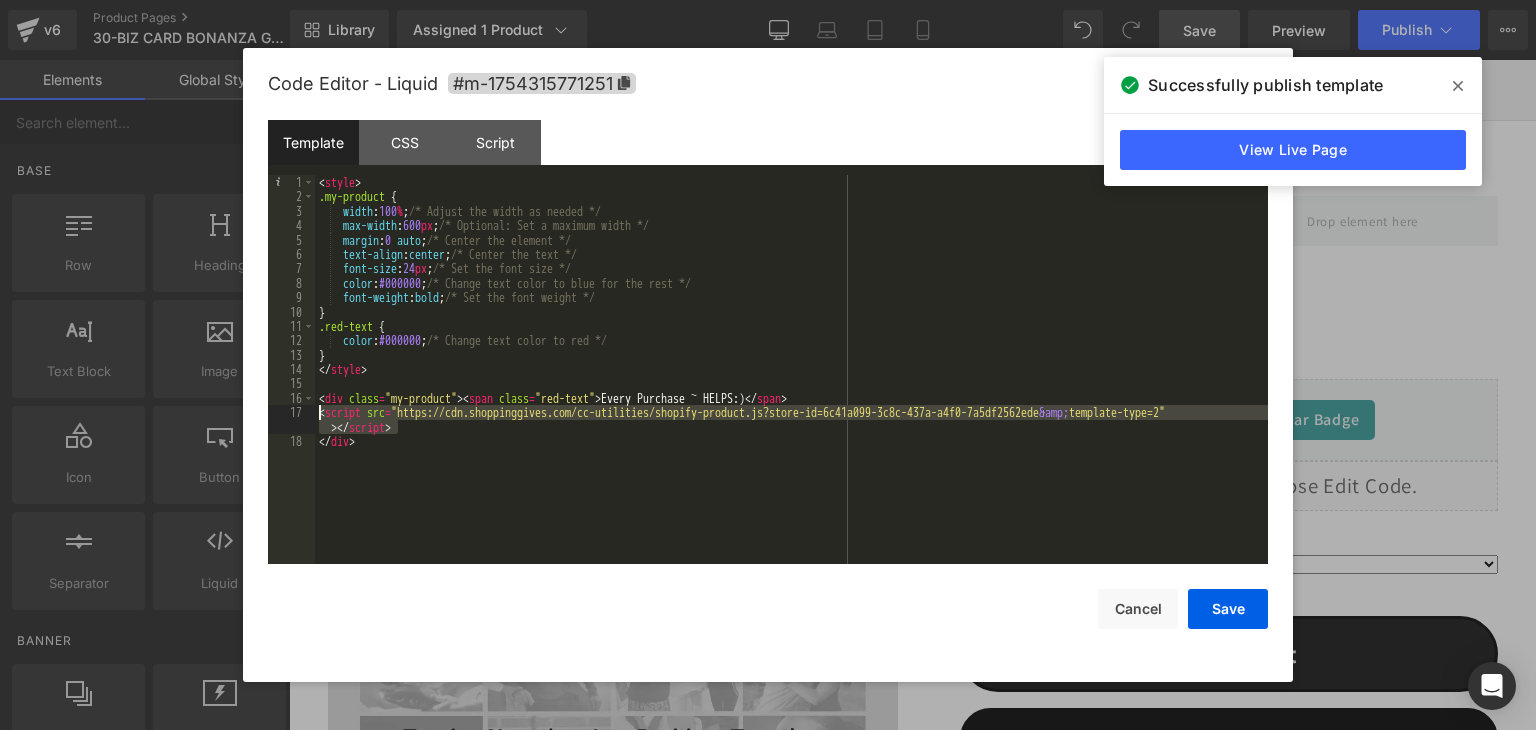 drag, startPoint x: 404, startPoint y: 426, endPoint x: 309, endPoint y: 412, distance: 96.02604 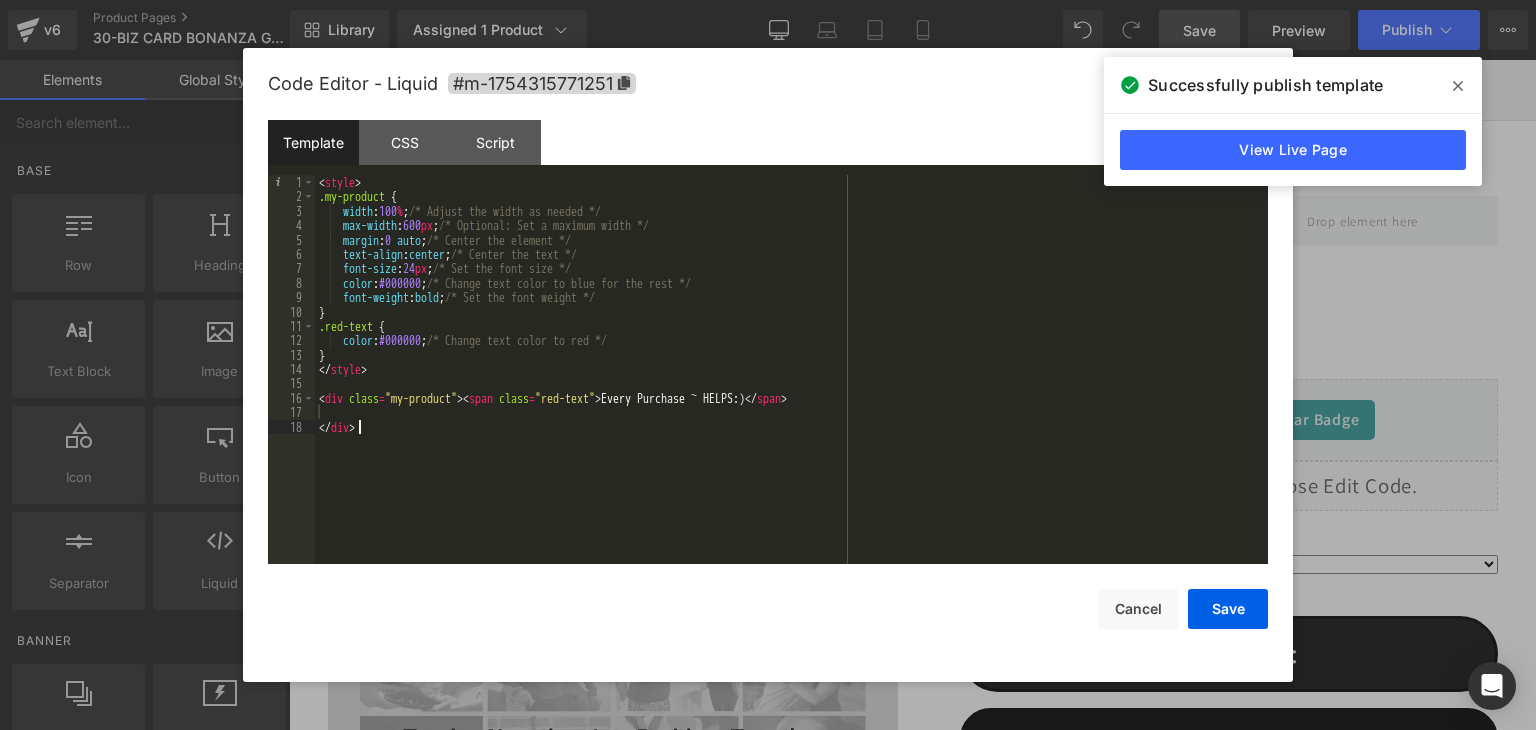 click on "< style > .my-product   {       width :  100 % ;  /* Adjust the width as needed */       max-width :  600 px ;  /* Optional: Set a maximum width */       margin :  0   auto ;  /* Center the element */       text-align :  center ;  /* Center the text */       font-size :  24 px ;  /* Set the font size */       color :  #000000 ;  /* Change text color to blue for the rest */       font-weight :  bold ;  /* Set the font weight */ } .red-text   {       color :  #000000 ;  /* Change text color to red */ } </ style > < div   class = "my-product" > < span   class = "red-text" > Every Purchase ~ HELPS:) </ span > </ div >" at bounding box center (791, 384) 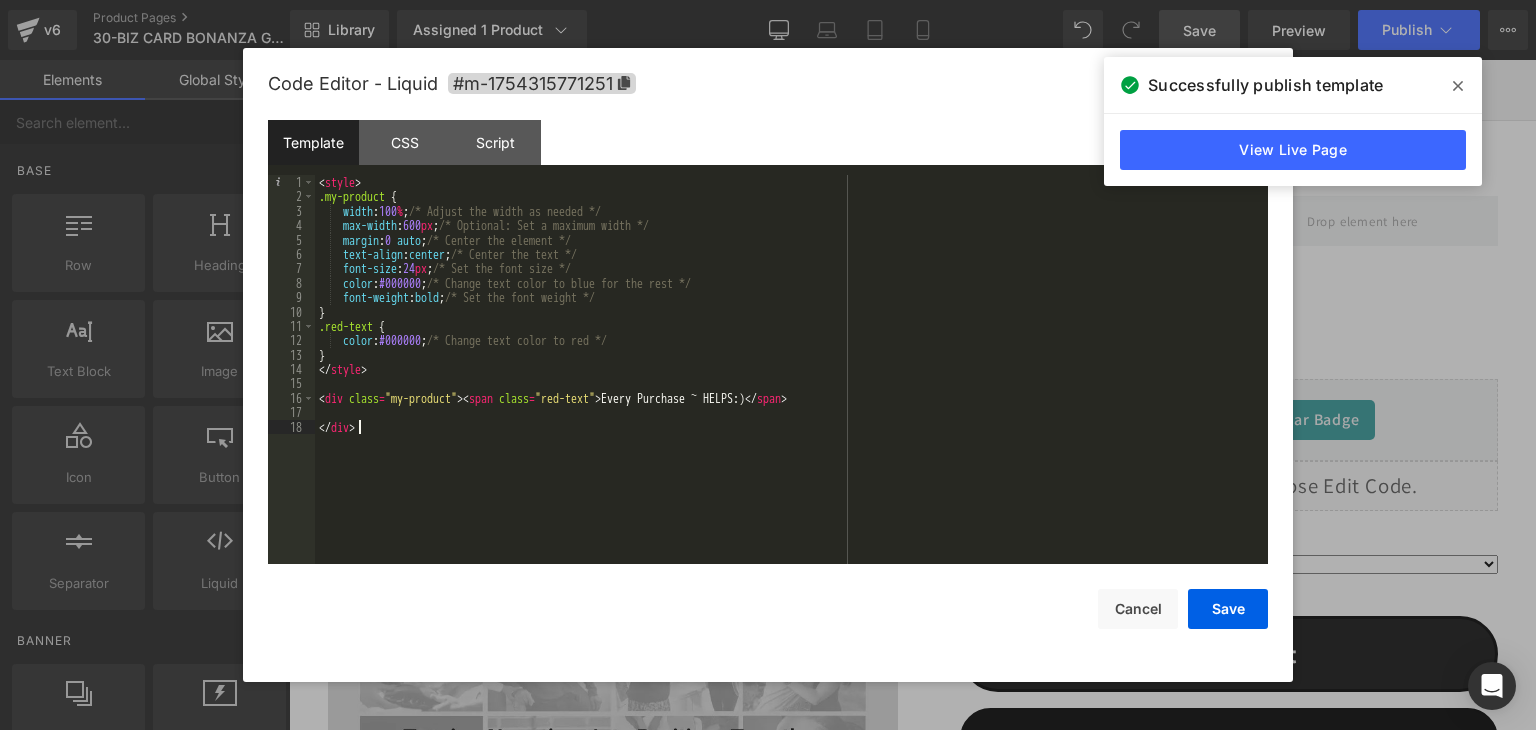 type 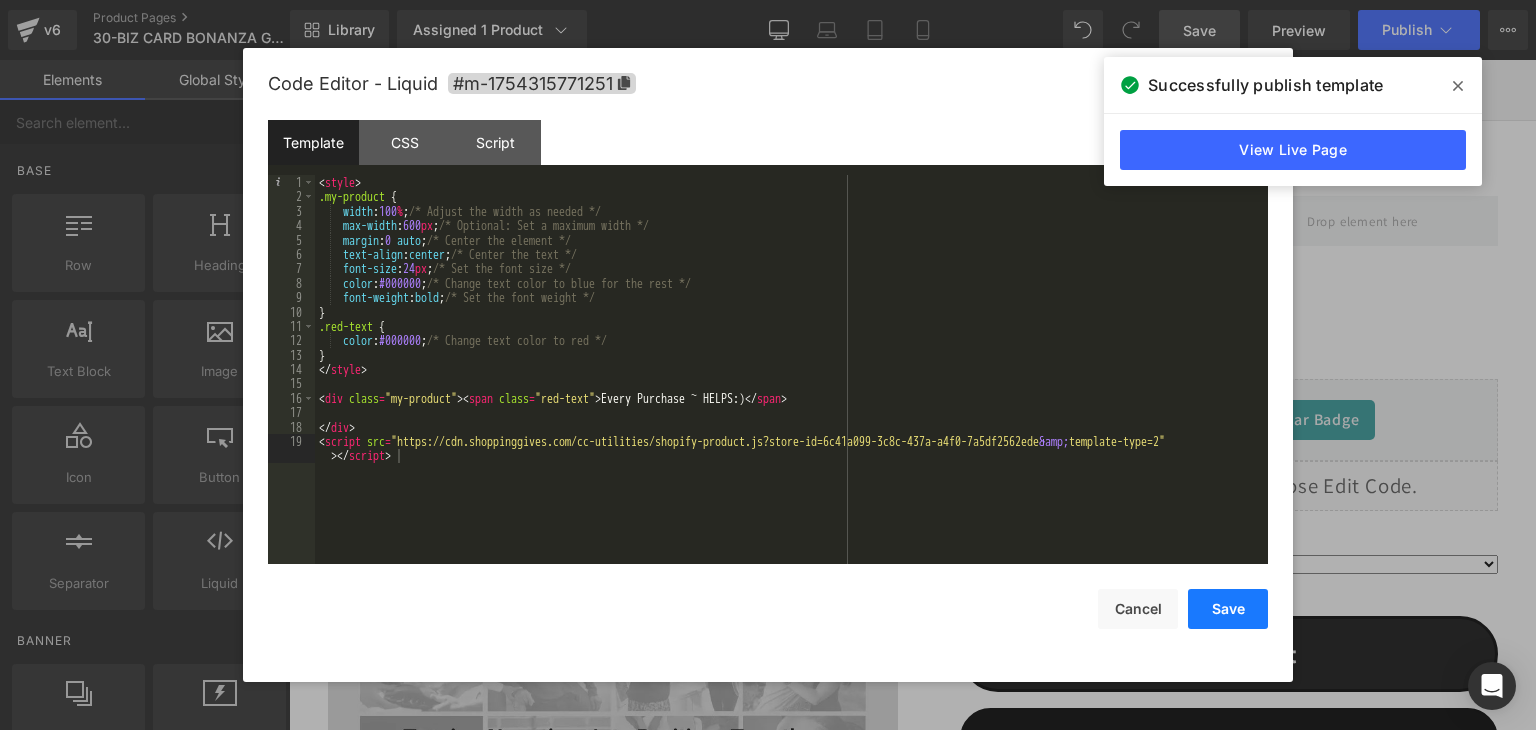 click on "Save" at bounding box center [1228, 609] 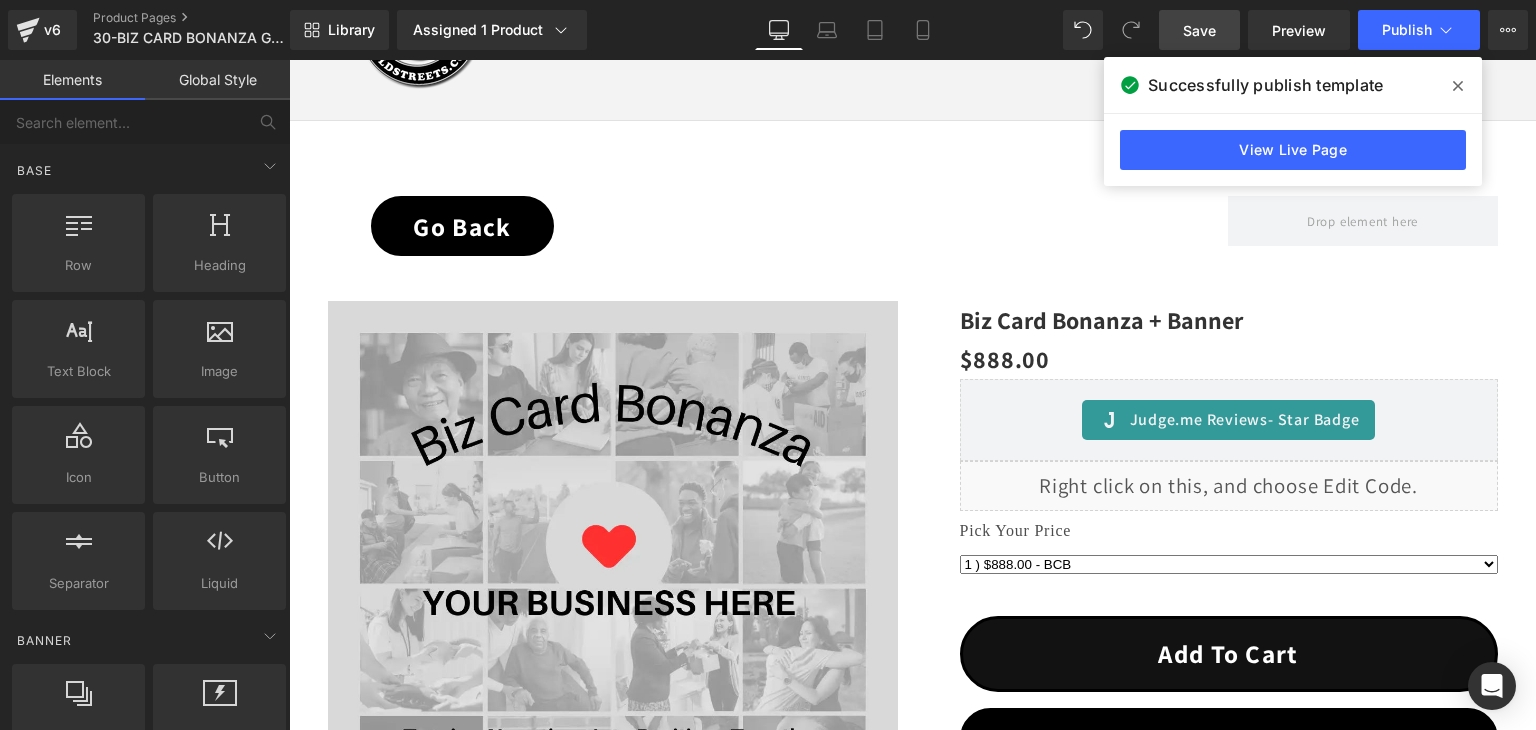 click on "Save" at bounding box center [1199, 30] 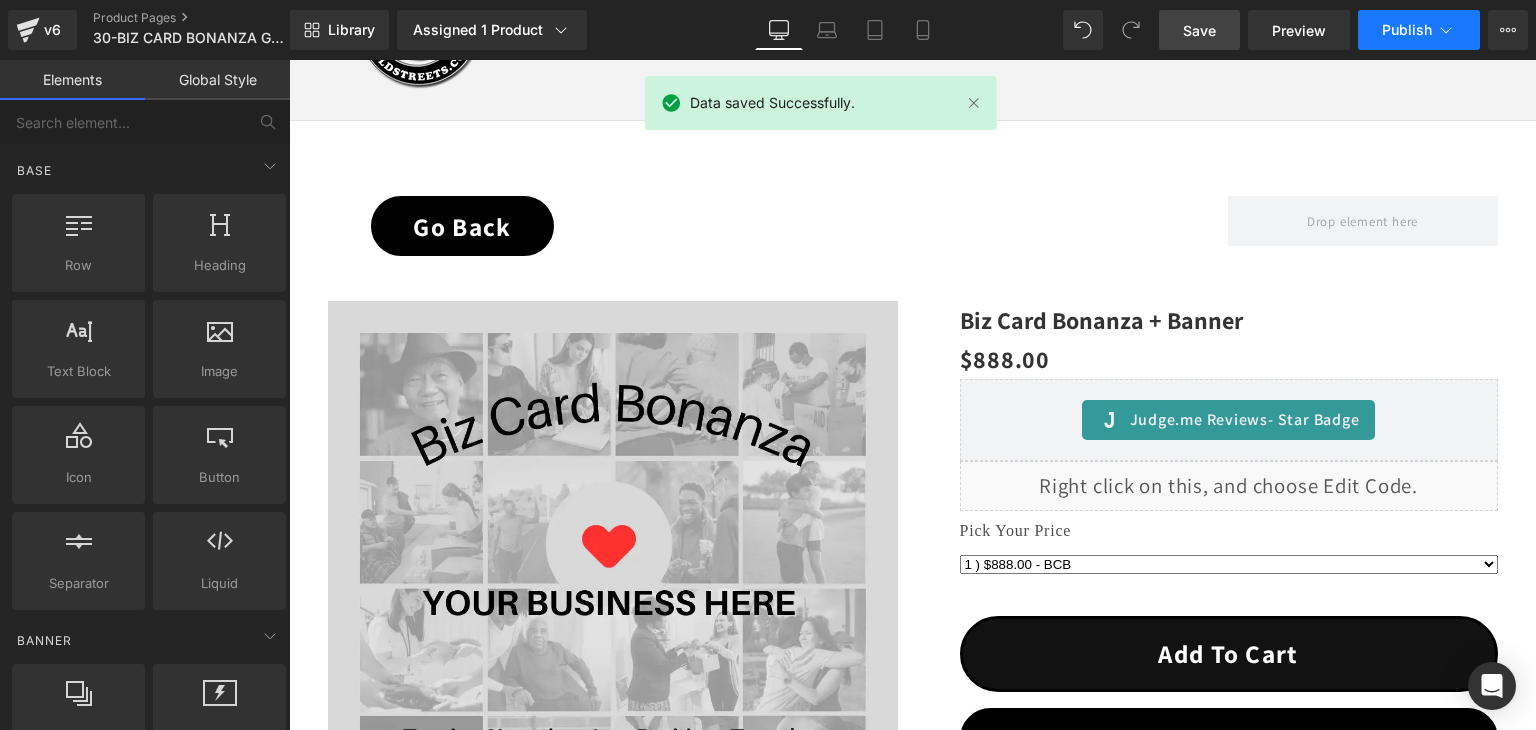 click 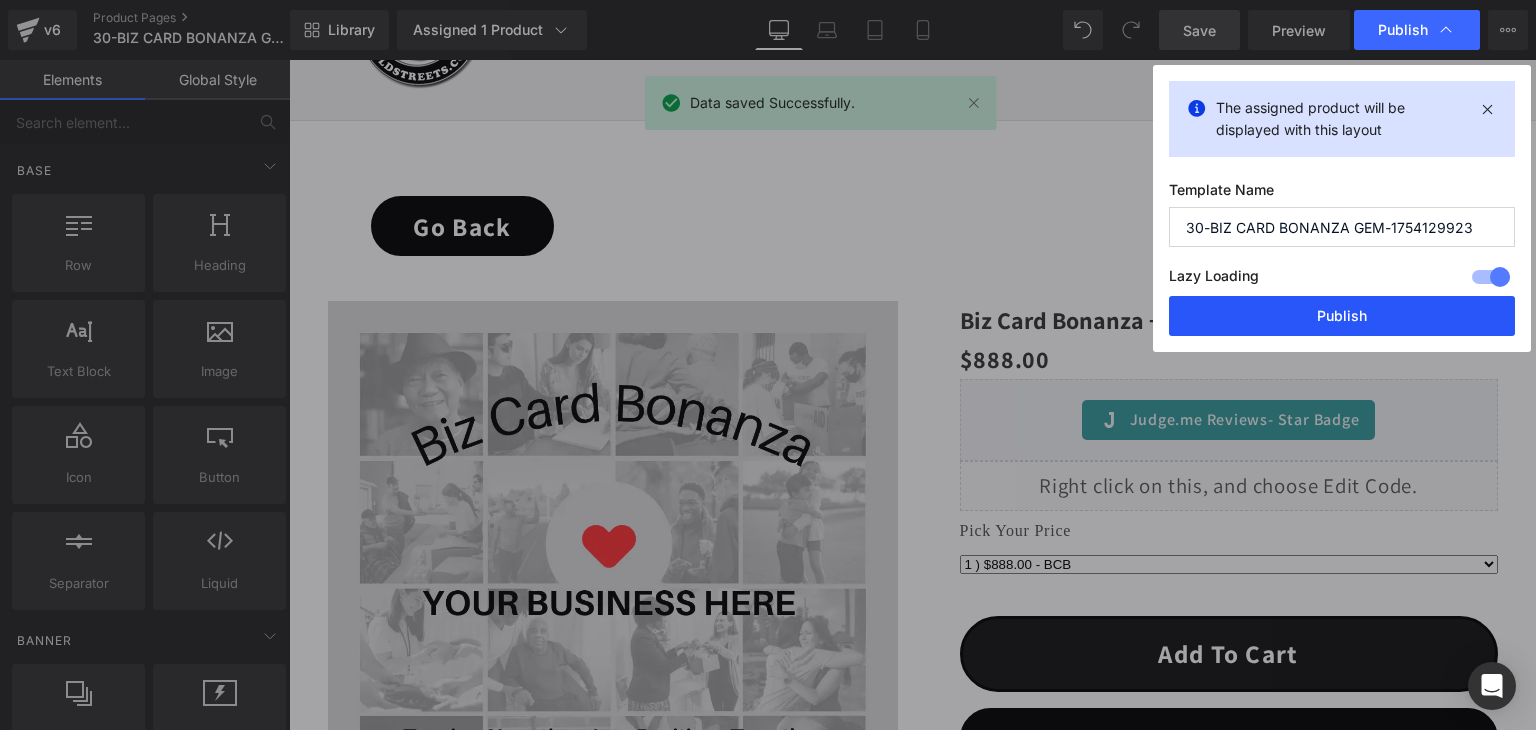 click on "Publish" at bounding box center (1342, 316) 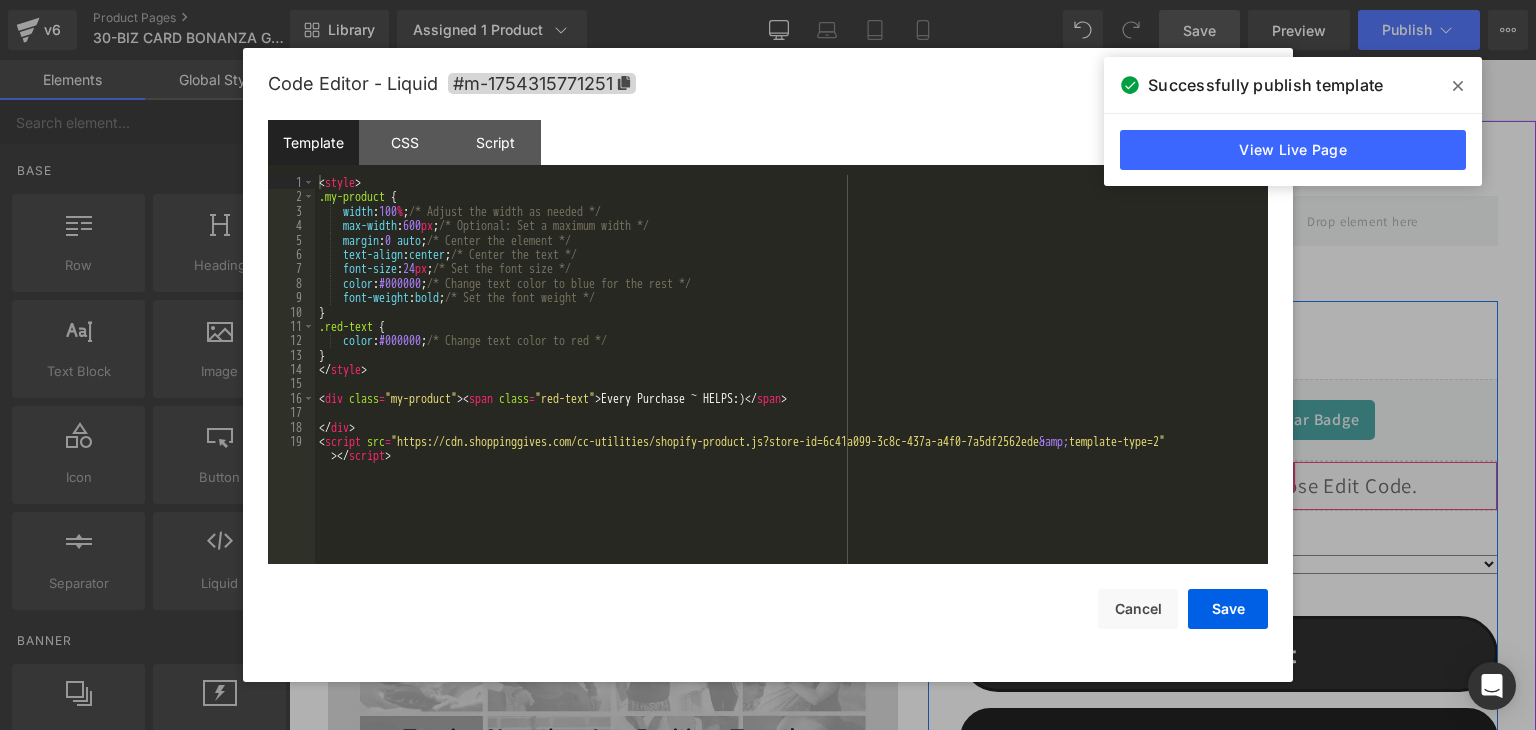 click on "Liquid" at bounding box center (1229, 486) 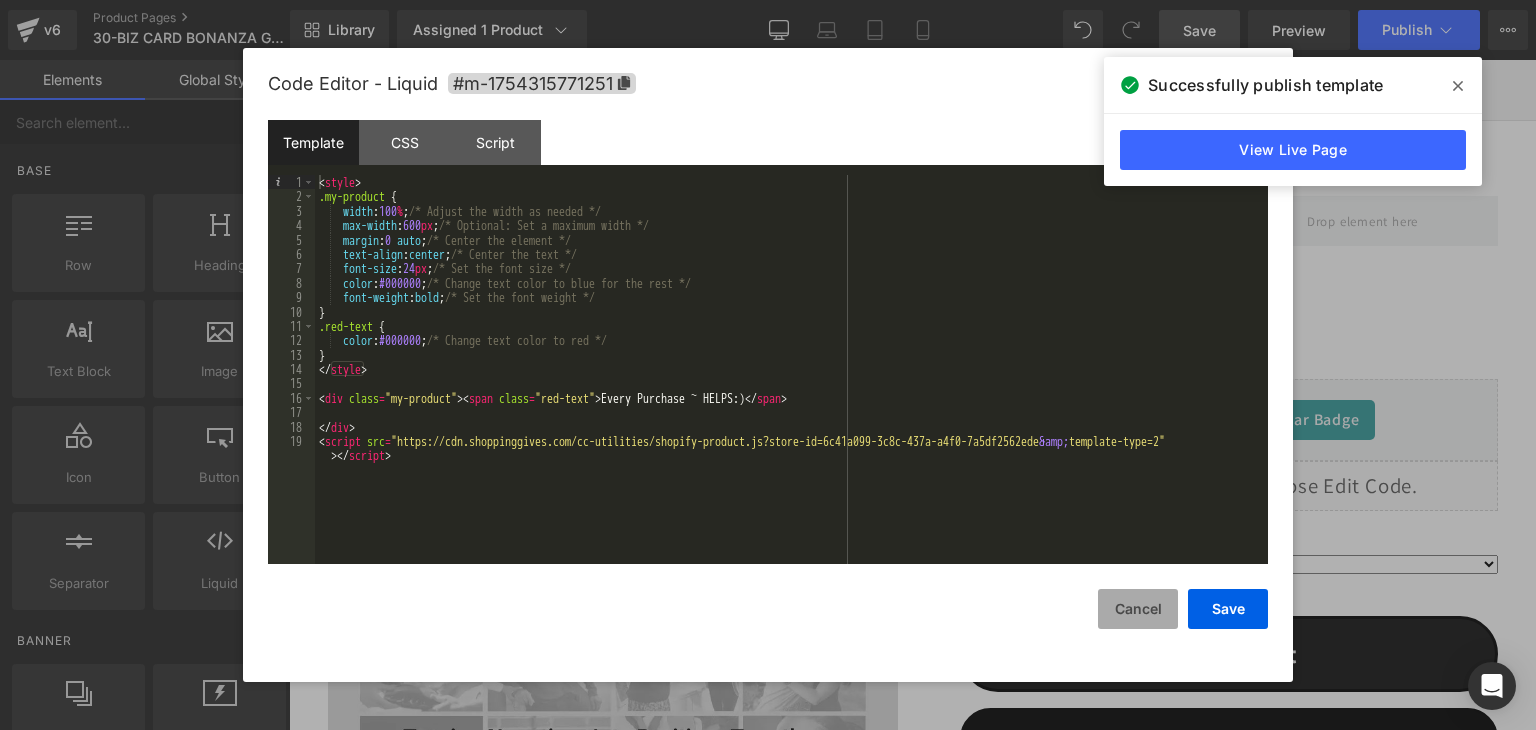 click on "Cancel" at bounding box center [1138, 609] 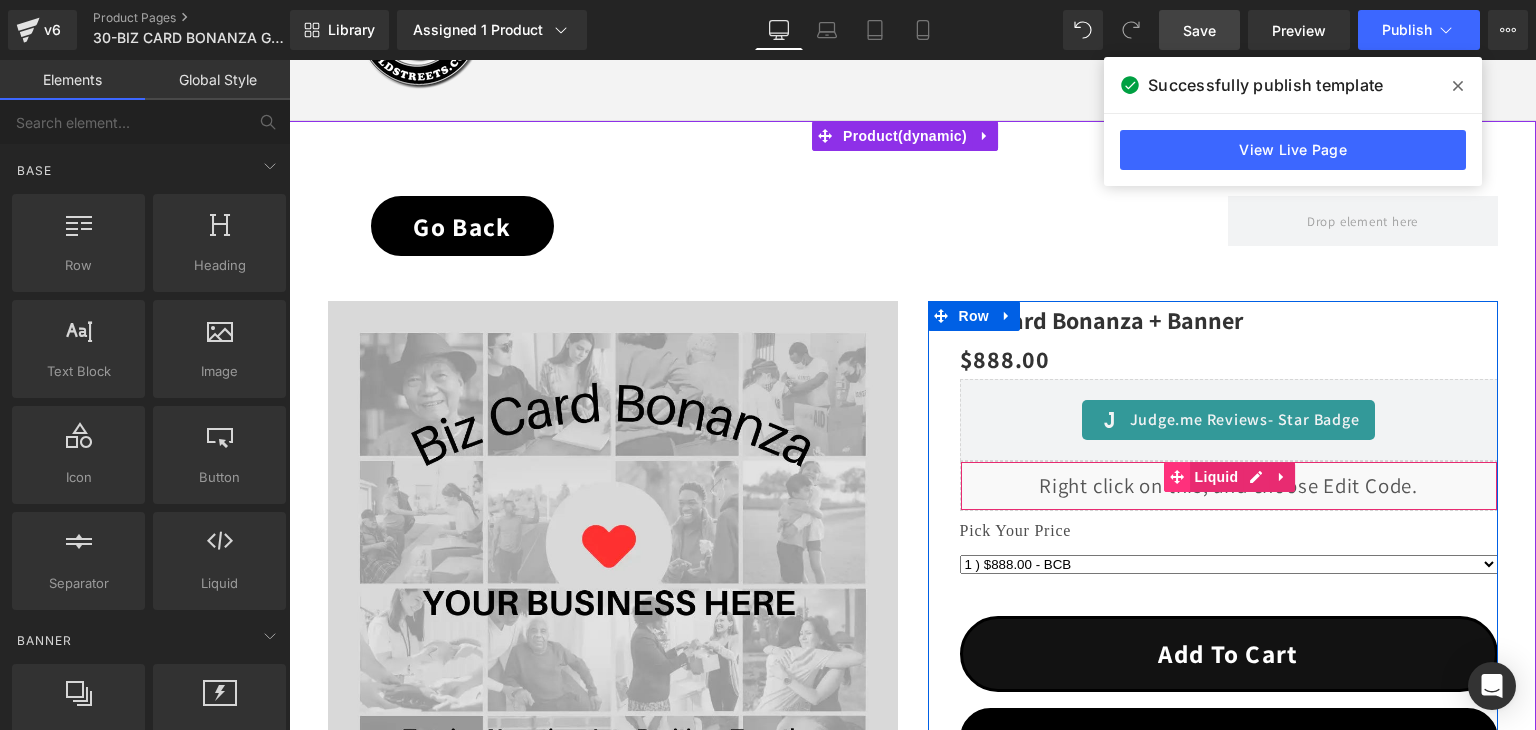 click at bounding box center (1177, 477) 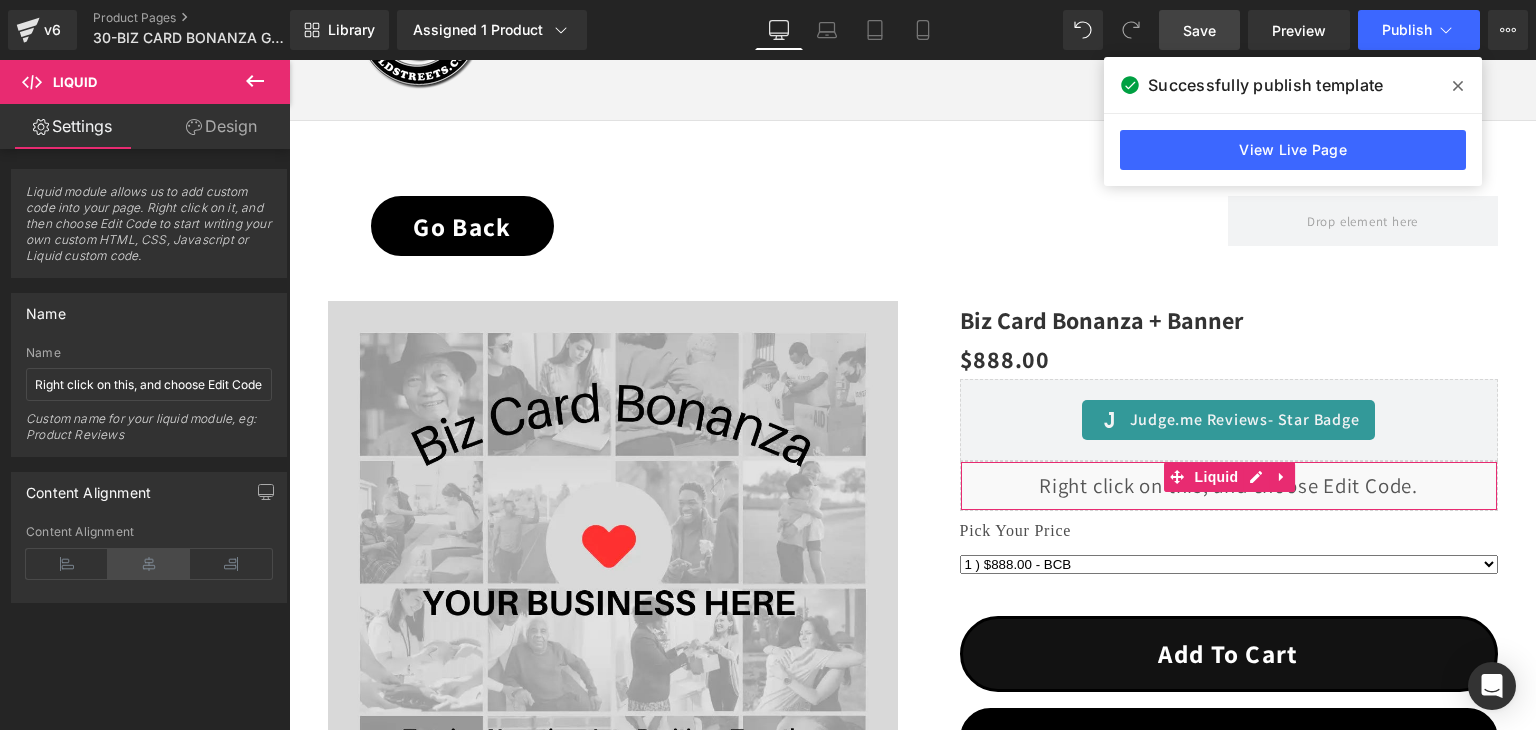 click at bounding box center [149, 564] 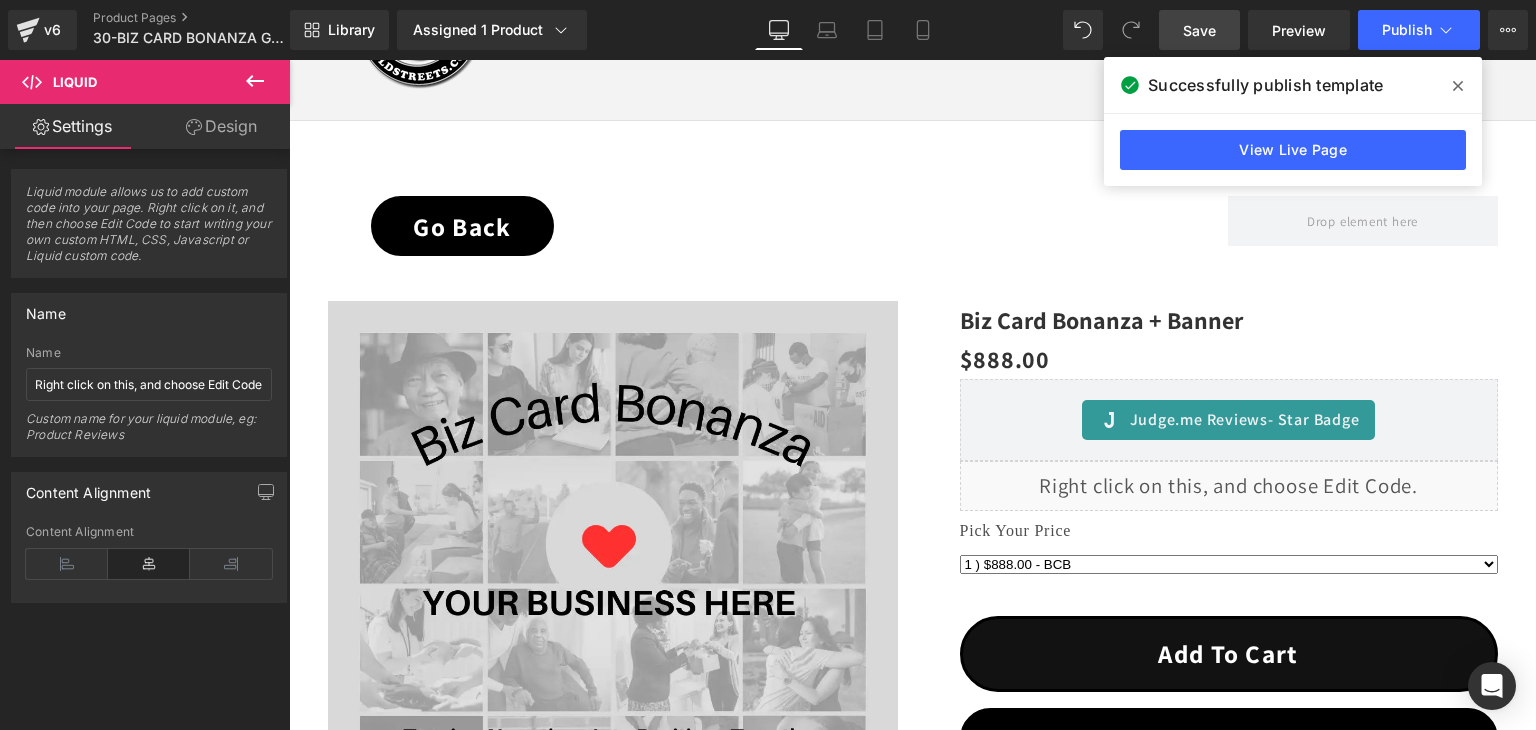 click on "Save" at bounding box center [1199, 30] 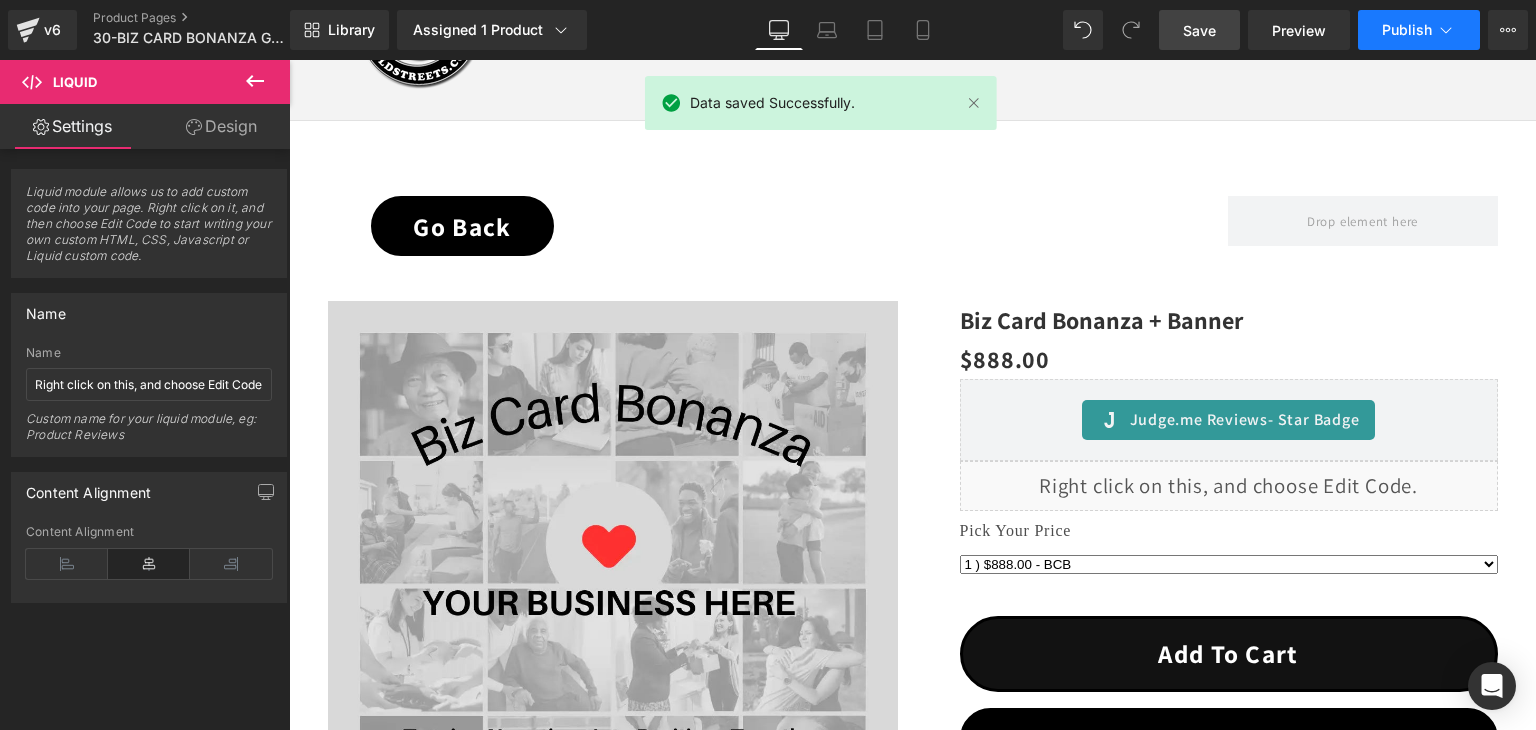 click on "Publish" at bounding box center [1407, 30] 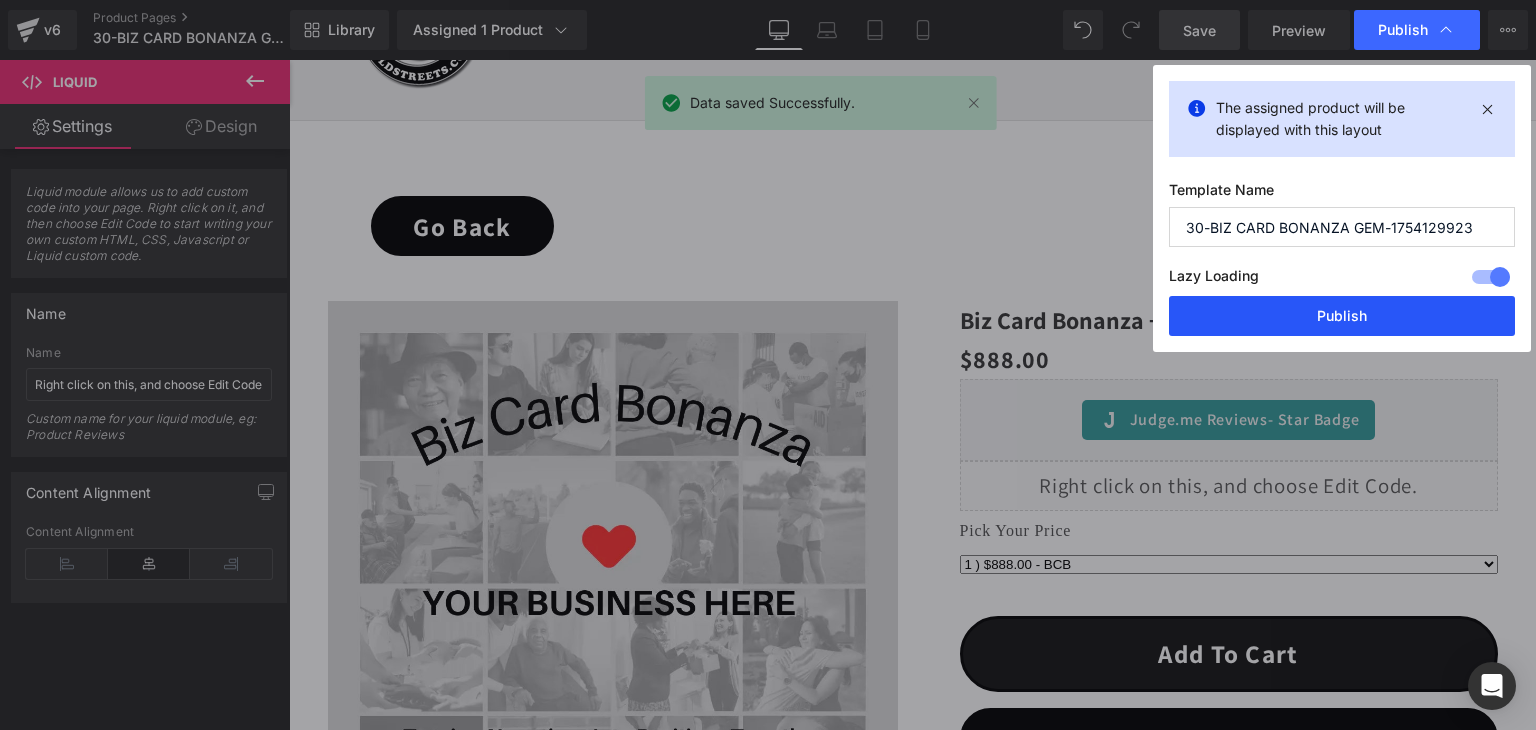 click on "Publish" at bounding box center [1342, 316] 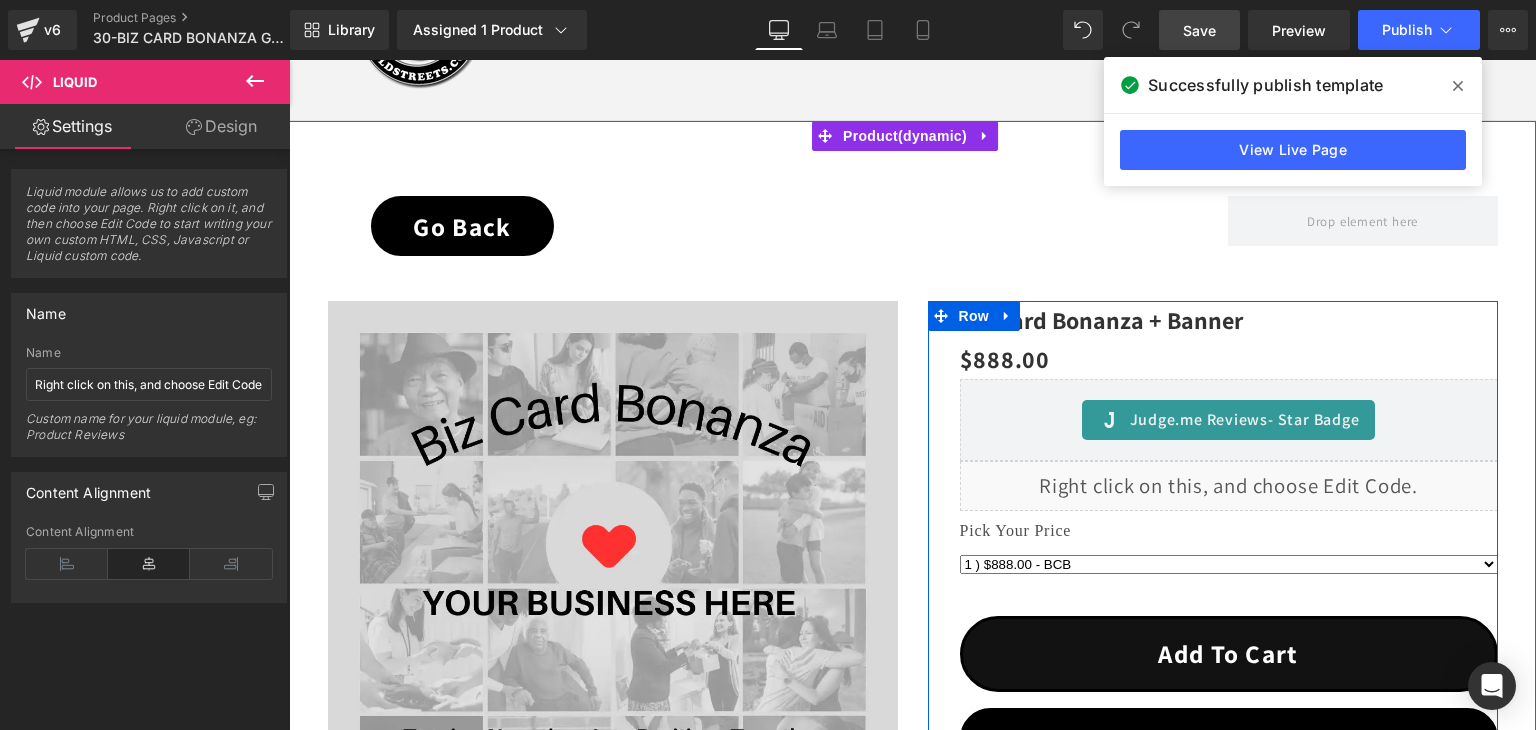 click on "Liquid" at bounding box center [1229, 486] 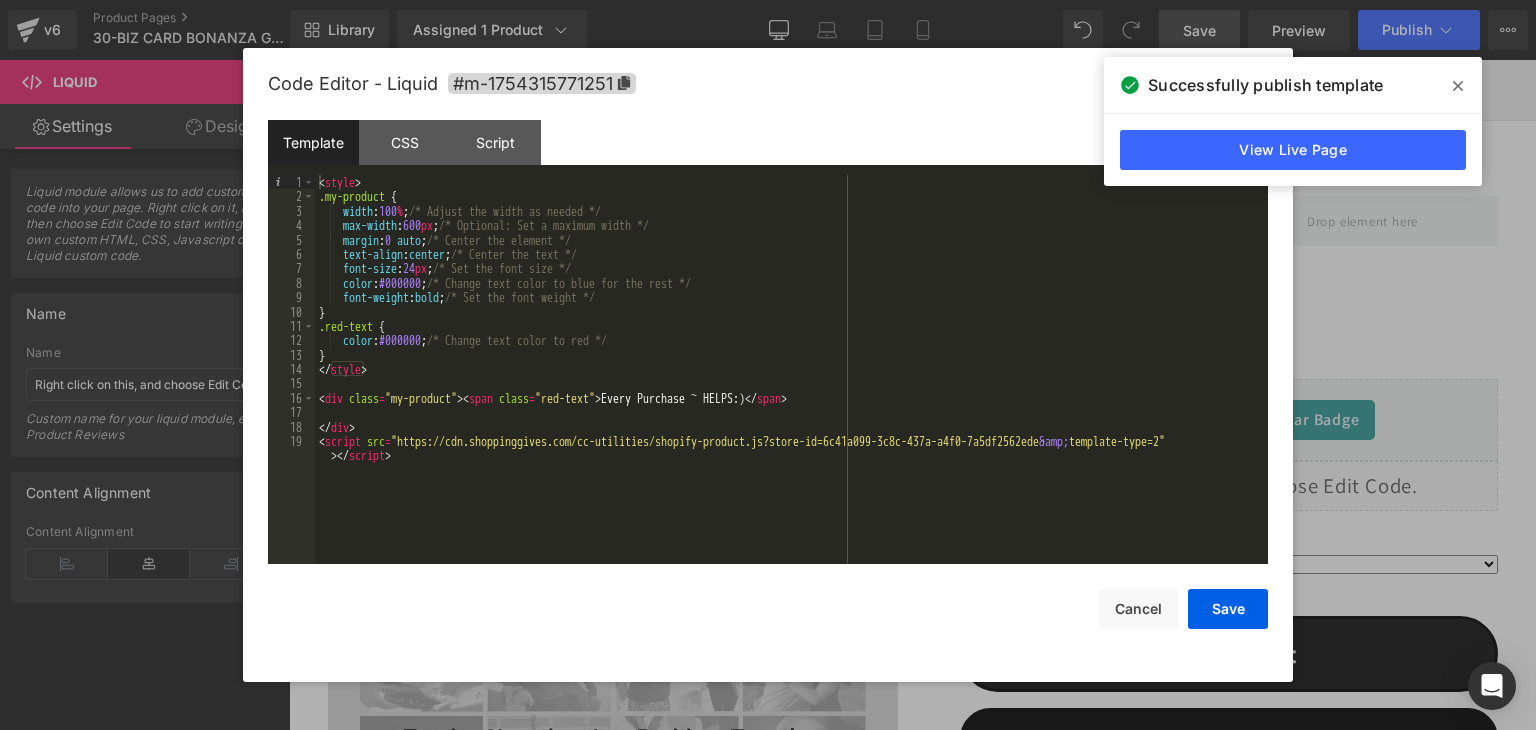 click on "< style > .my-product   {       width :  100 % ;  /* Adjust the width as needed */       max-width :  600 px ;  /* Optional: Set a maximum width */       margin :  0   auto ;  /* Center the element */       text-align :  center ;  /* Center the text */       font-size :  24 px ;  /* Set the font size */       color :  #000000 ;  /* Change text color to blue for the rest */       font-weight :  bold ;  /* Set the font weight */ } .red-text   {       color :  #000000 ;  /* Change text color to red */ } </ style > < div   class = "my-product" > < span   class = "red-text" > Every Purchase ~ HELPS:) </ span > </ div > < script   src = "https://cdn.shoppinggives.com/cc-utilities/shopify-product.js?store-id=6c41a099-3c8c-437a-a4f0-7a5df2562ede &amp; template-type=2"    > </ script >" at bounding box center (791, 391) 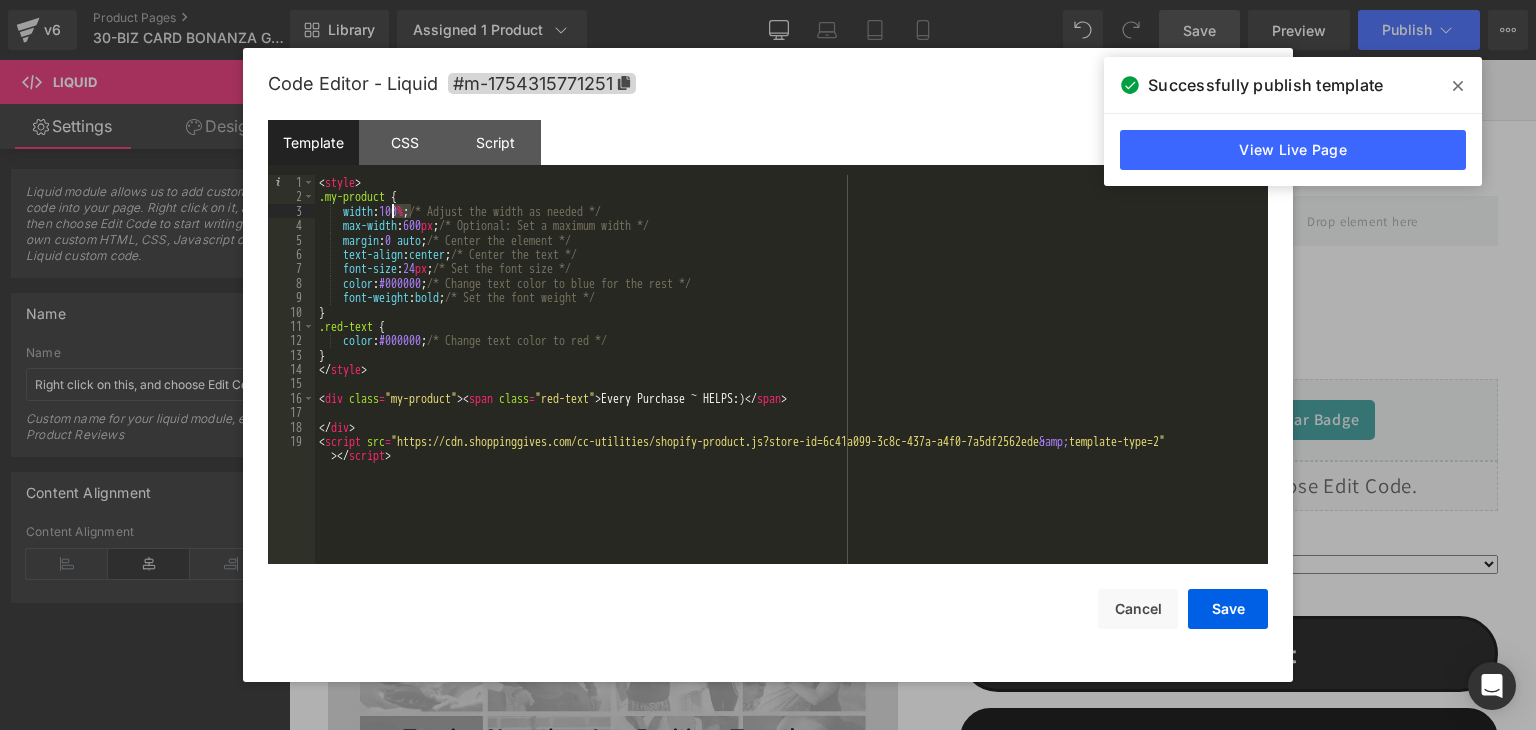 click on "< style > .my-product   {       width :  100 % ;  /* Adjust the width as needed */       max-width :  600 px ;  /* Optional: Set a maximum width */       margin :  0   auto ;  /* Center the element */       text-align :  center ;  /* Center the text */       font-size :  24 px ;  /* Set the font size */       color :  #000000 ;  /* Change text color to blue for the rest */       font-weight :  bold ;  /* Set the font weight */ } .red-text   {       color :  #000000 ;  /* Change text color to red */ } </ style > < div   class = "my-product" > < span   class = "red-text" > Every Purchase ~ HELPS:) </ span > </ div > < script   src = "https://cdn.shoppinggives.com/cc-utilities/shopify-product.js?store-id=6c41a099-3c8c-437a-a4f0-7a5df2562ede &amp; template-type=2"    > </ script >" at bounding box center (791, 391) 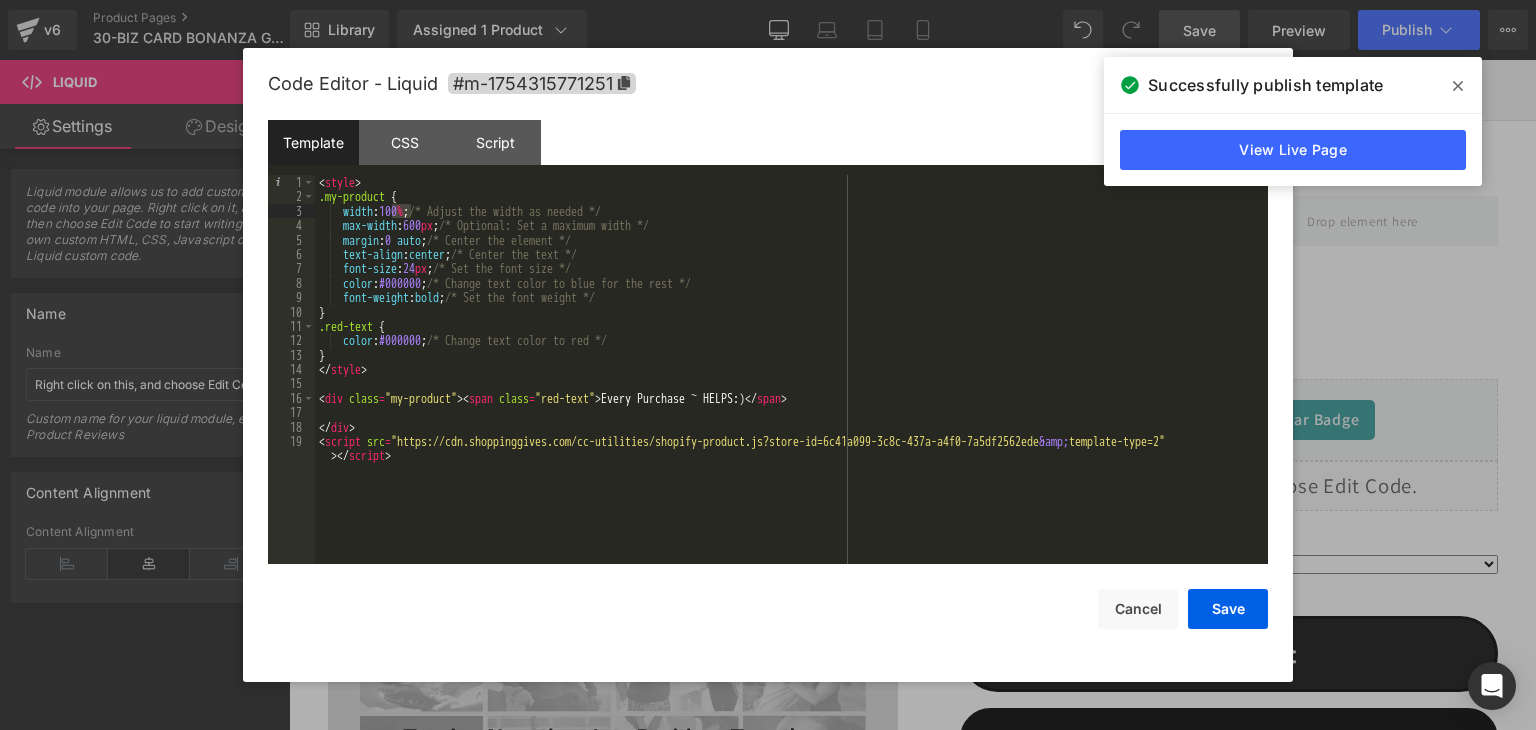 click on "< style > .my-product   {       width :  100 % ;  /* Adjust the width as needed */       max-width :  600 px ;  /* Optional: Set a maximum width */       margin :  0   auto ;  /* Center the element */       text-align :  center ;  /* Center the text */       font-size :  24 px ;  /* Set the font size */       color :  #000000 ;  /* Change text color to blue for the rest */       font-weight :  bold ;  /* Set the font weight */ } .red-text   {       color :  #000000 ;  /* Change text color to red */ } </ style > < div   class = "my-product" > < span   class = "red-text" > Every Purchase ~ HELPS:) </ span > </ div > < script   src = "https://cdn.shoppinggives.com/cc-utilities/shopify-product.js?store-id=6c41a099-3c8c-437a-a4f0-7a5df2562ede &amp; template-type=2"    > </ script >" at bounding box center (791, 391) 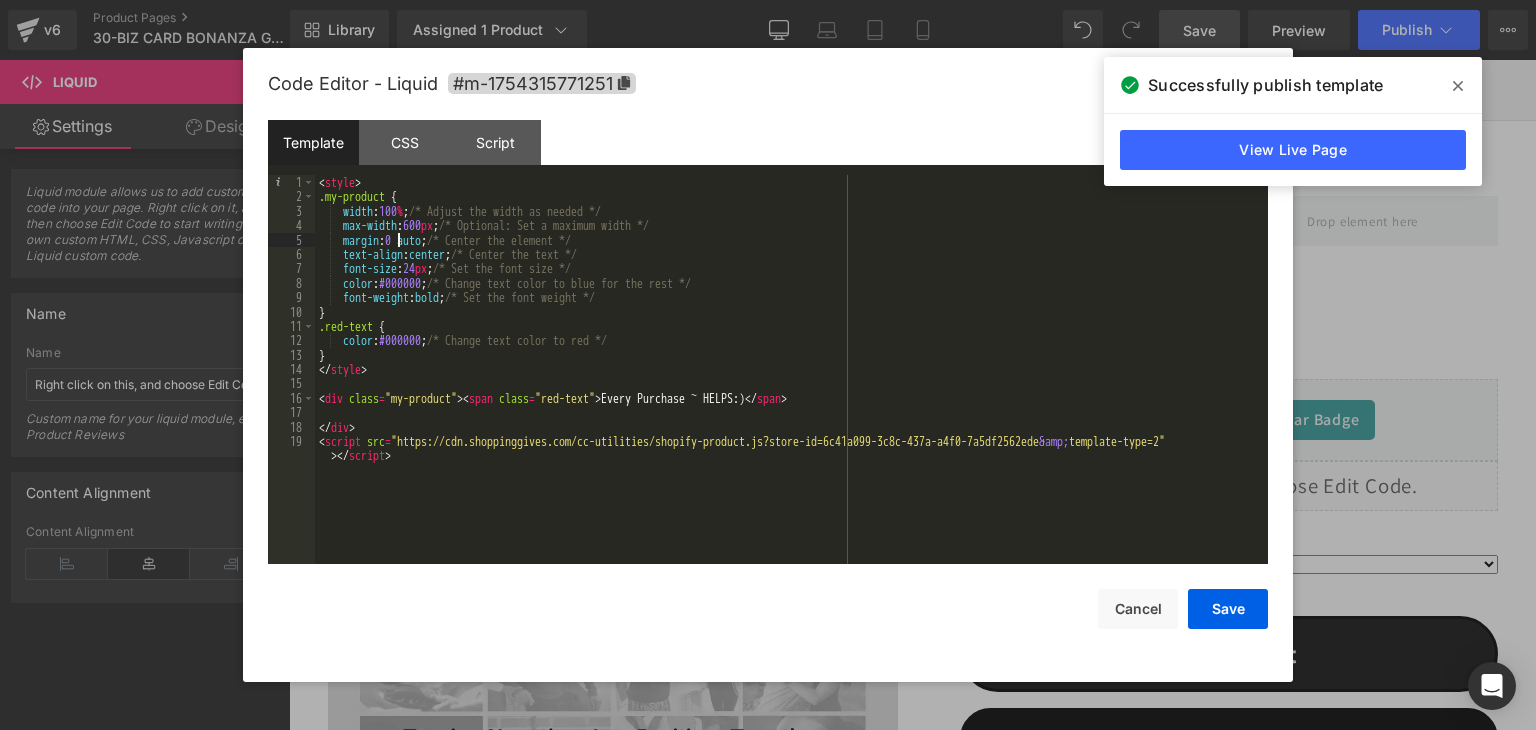 type 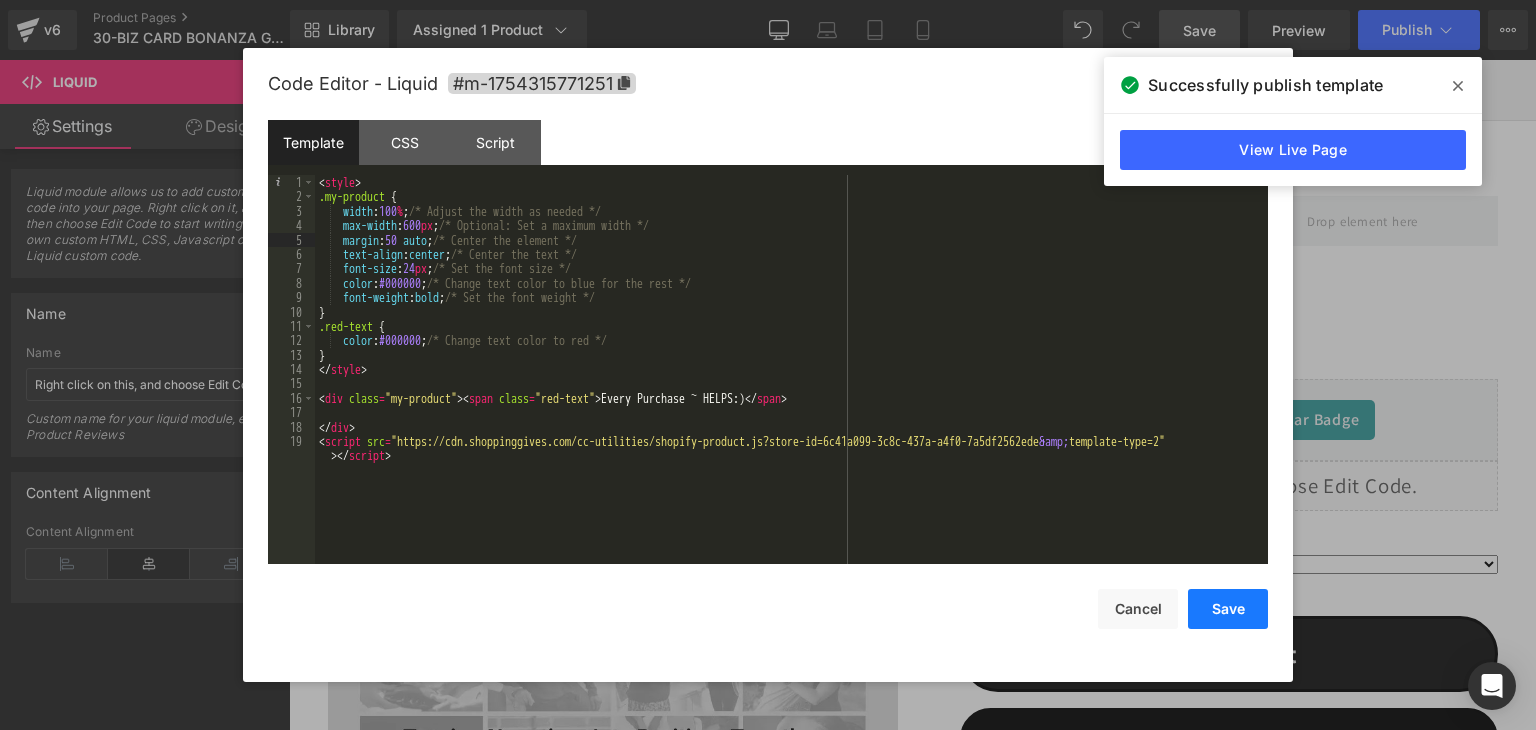 click on "Save" at bounding box center [1228, 609] 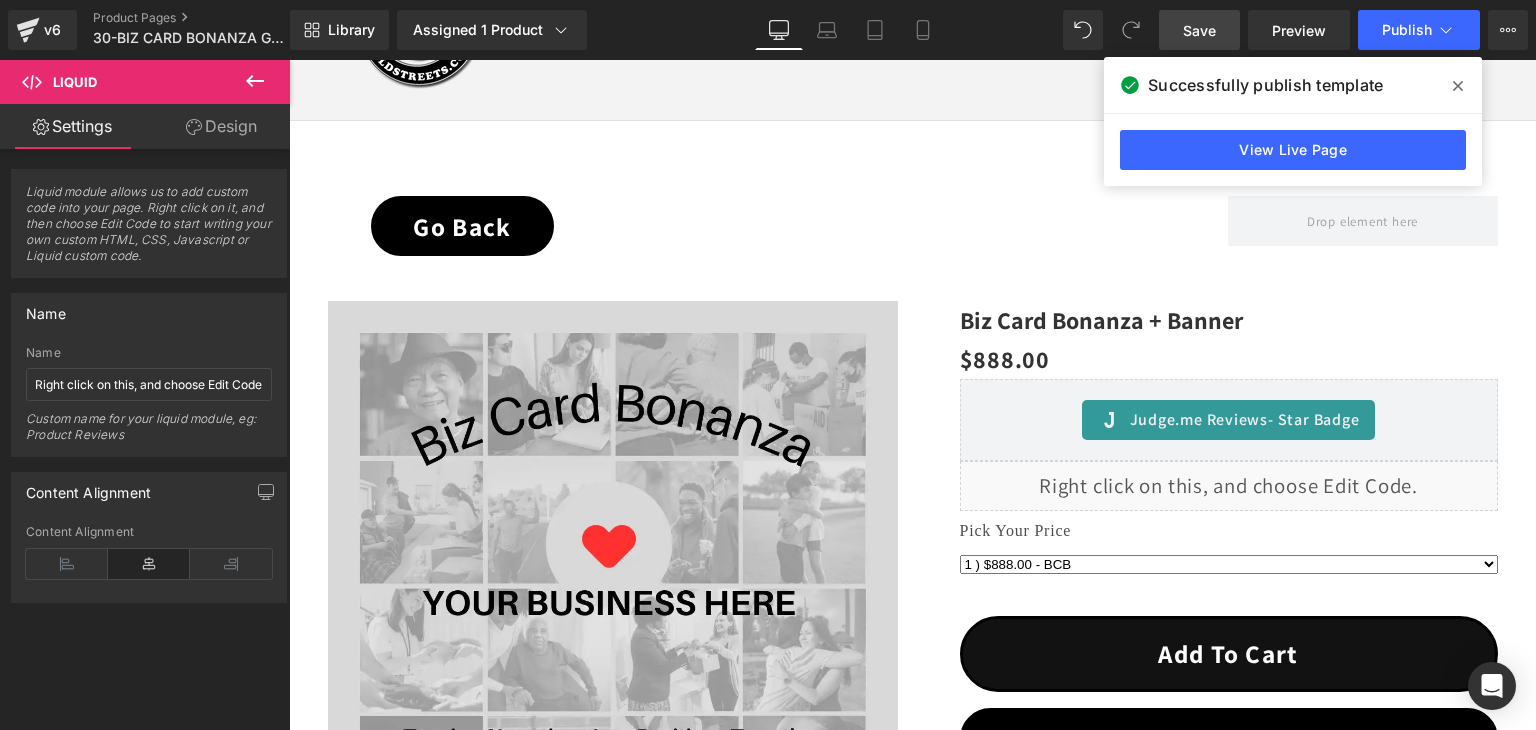 click on "Save" at bounding box center [1199, 30] 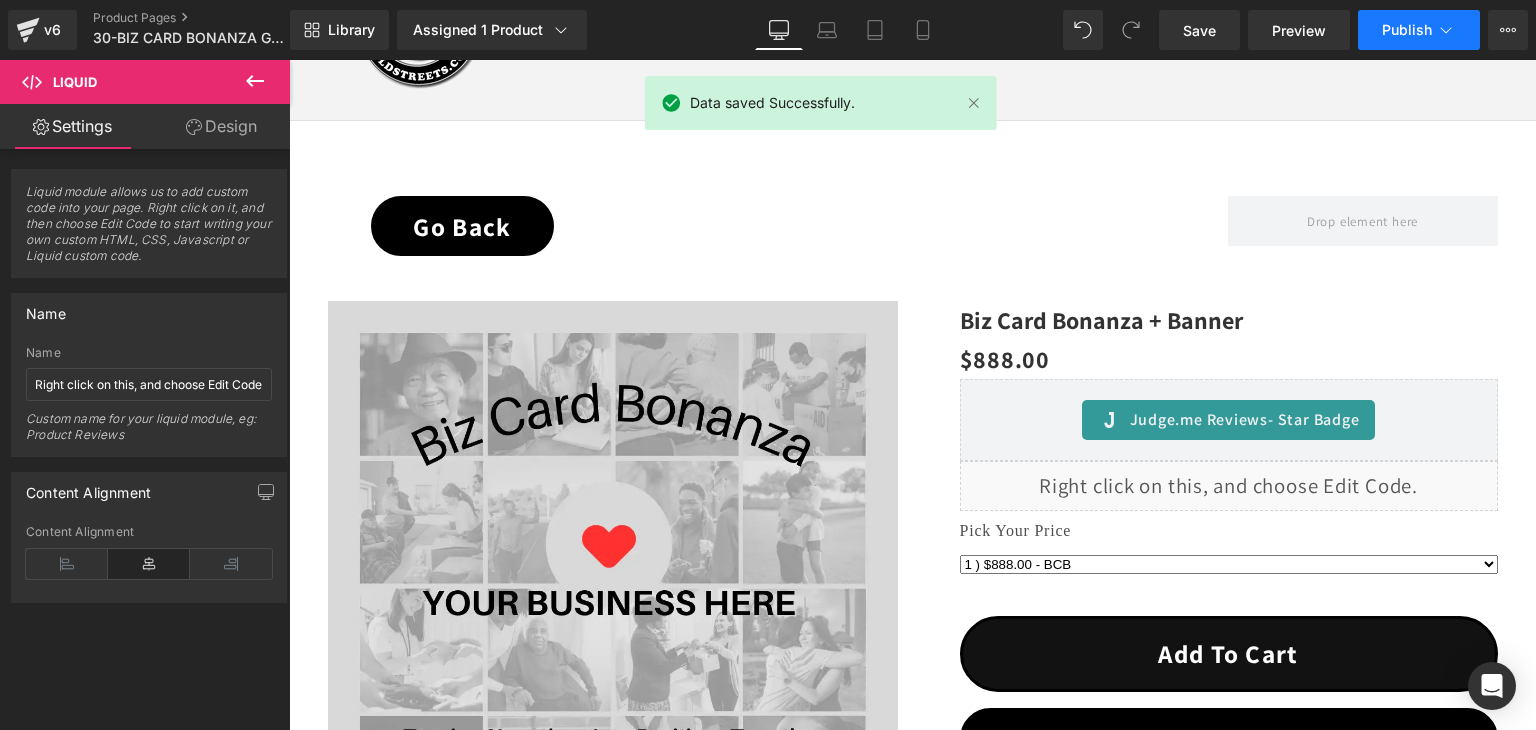 click on "Publish" at bounding box center (1407, 30) 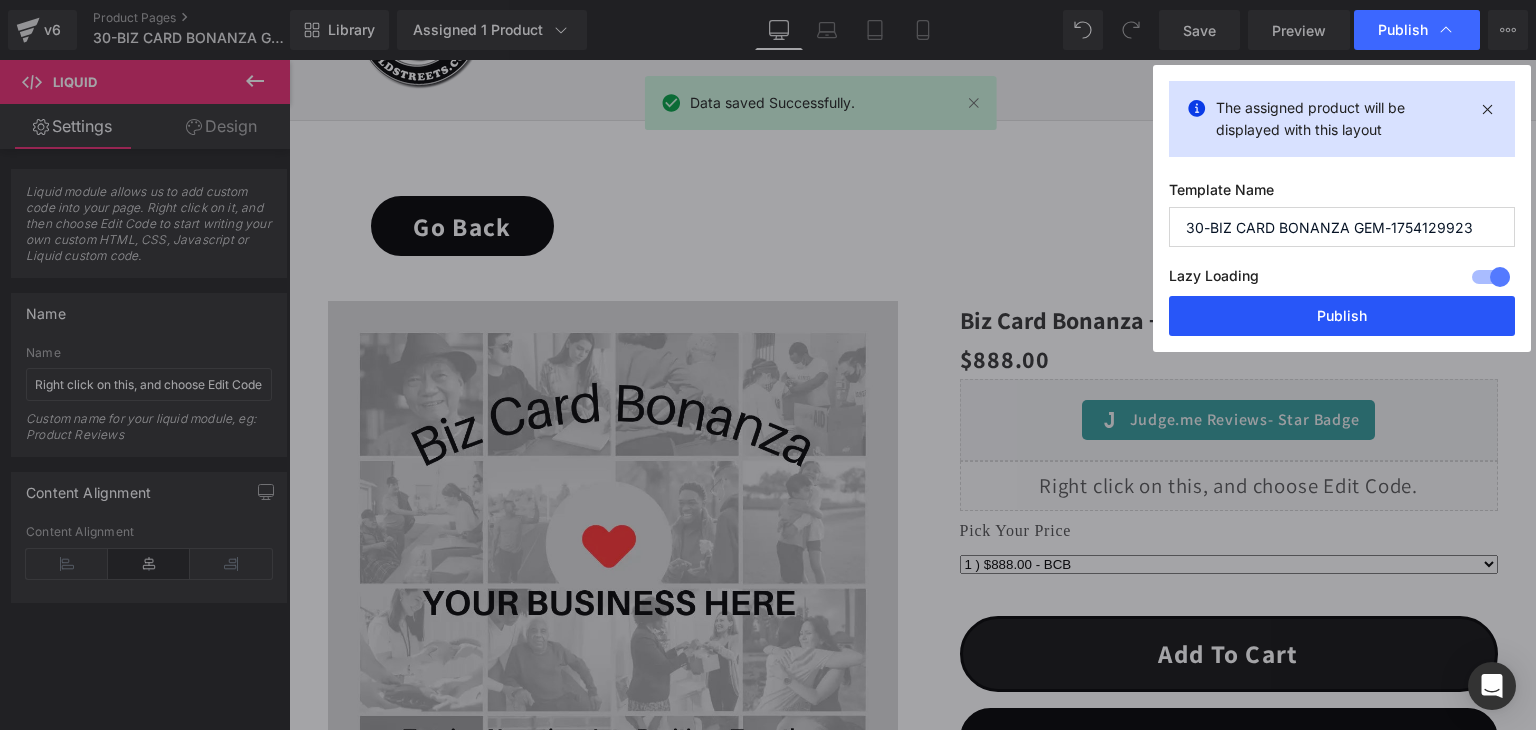 click on "Publish" at bounding box center [1342, 316] 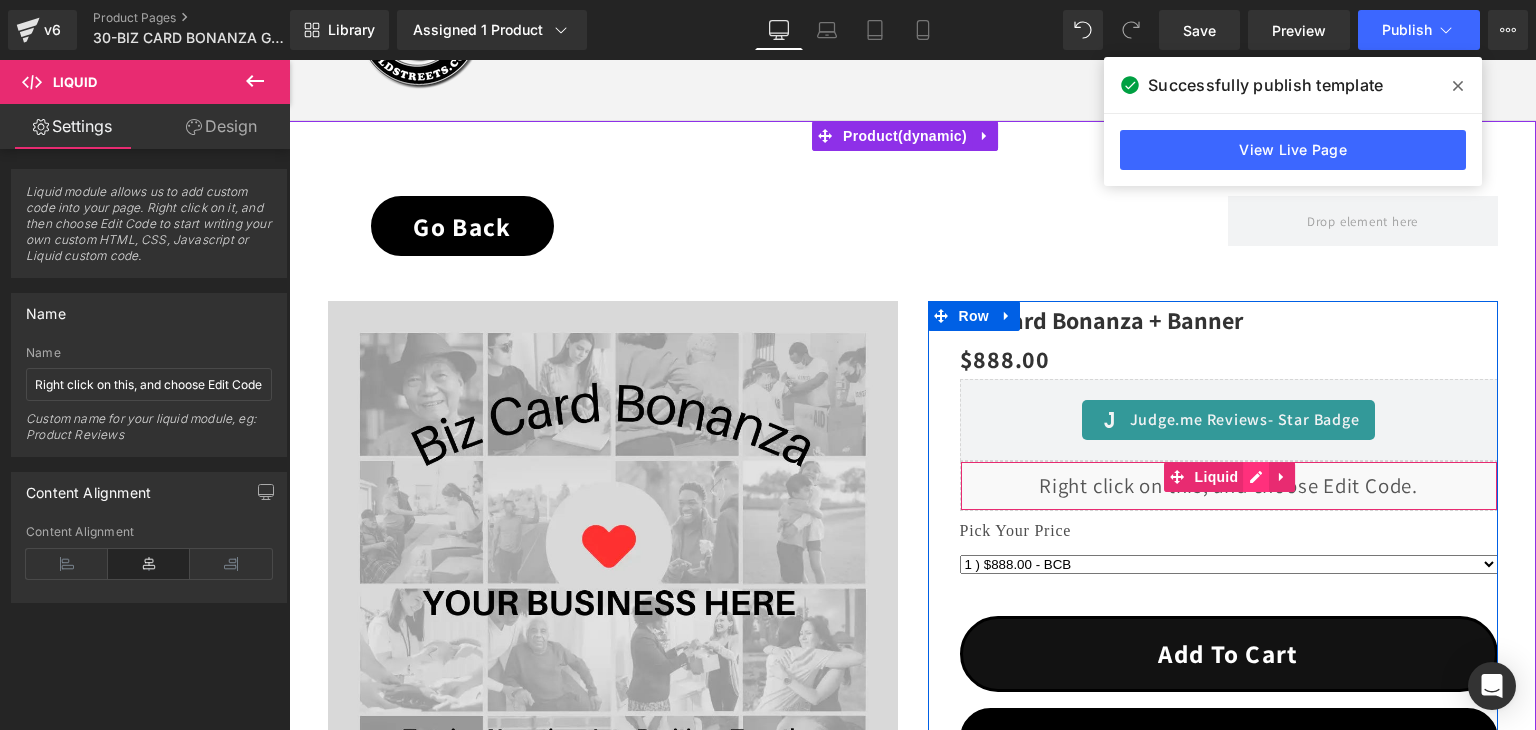 click on "Liquid" at bounding box center [1229, 486] 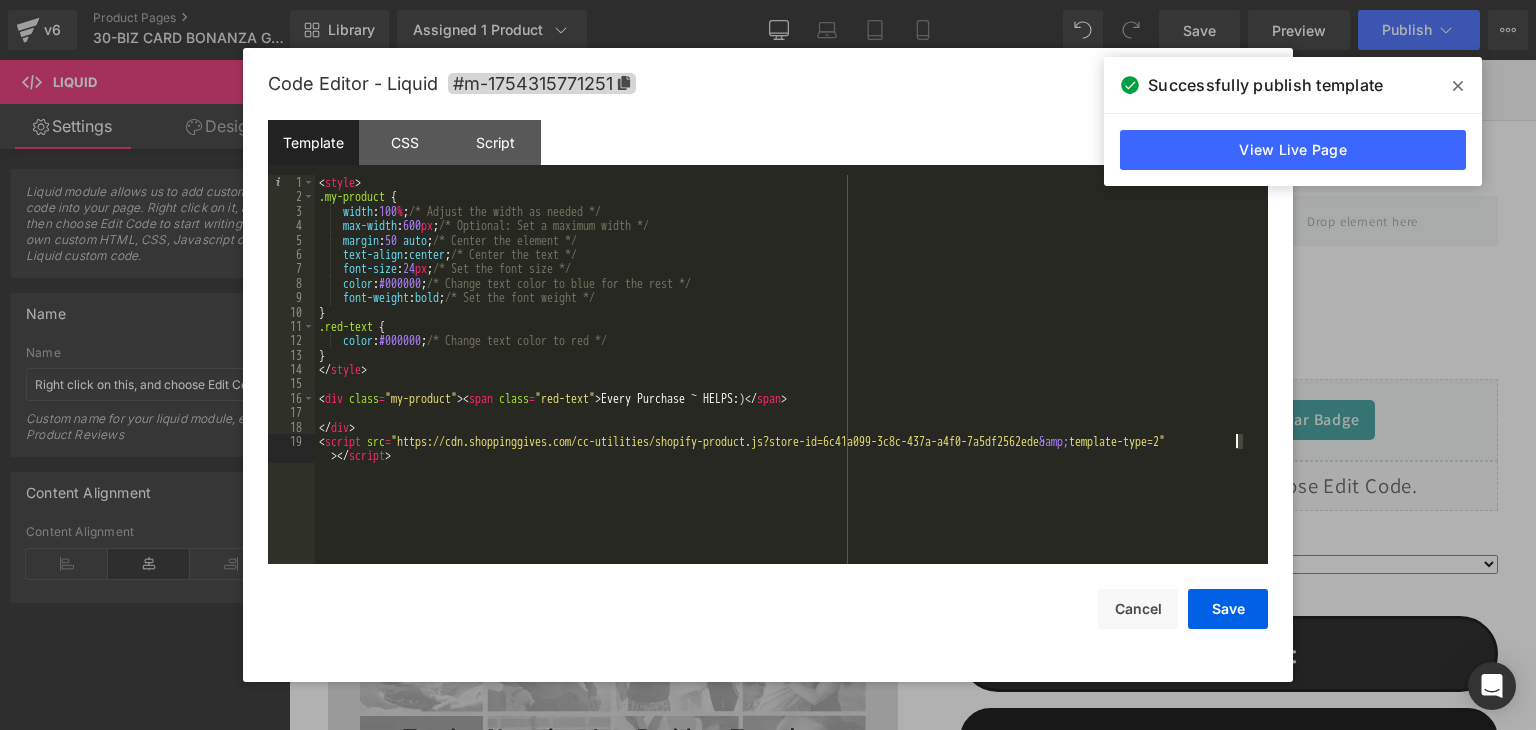 click on "< style > .my-product   {       width :  100 % ;  /* Adjust the width as needed */       max-width :  600 px ;  /* Optional: Set a maximum width */       margin :  50   auto ;  /* Center the element */       text-align :  center ;  /* Center the text */       font-size :  24 px ;  /* Set the font size */       color :  #000000 ;  /* Change text color to blue for the rest */       font-weight :  bold ;  /* Set the font weight */ } .red-text   {       color :  #000000 ;  /* Change text color to red */ } </ style > < div   class = "my-product" > < span   class = "red-text" > Every Purchase ~ HELPS:) </ span > </ div > < script   src = "https://cdn.shoppinggives.com/cc-utilities/shopify-product.js?store-id=6c41a099-3c8c-437a-a4f0-7a5df2562ede &amp; template-type=2"    > </ script >" at bounding box center [791, 391] 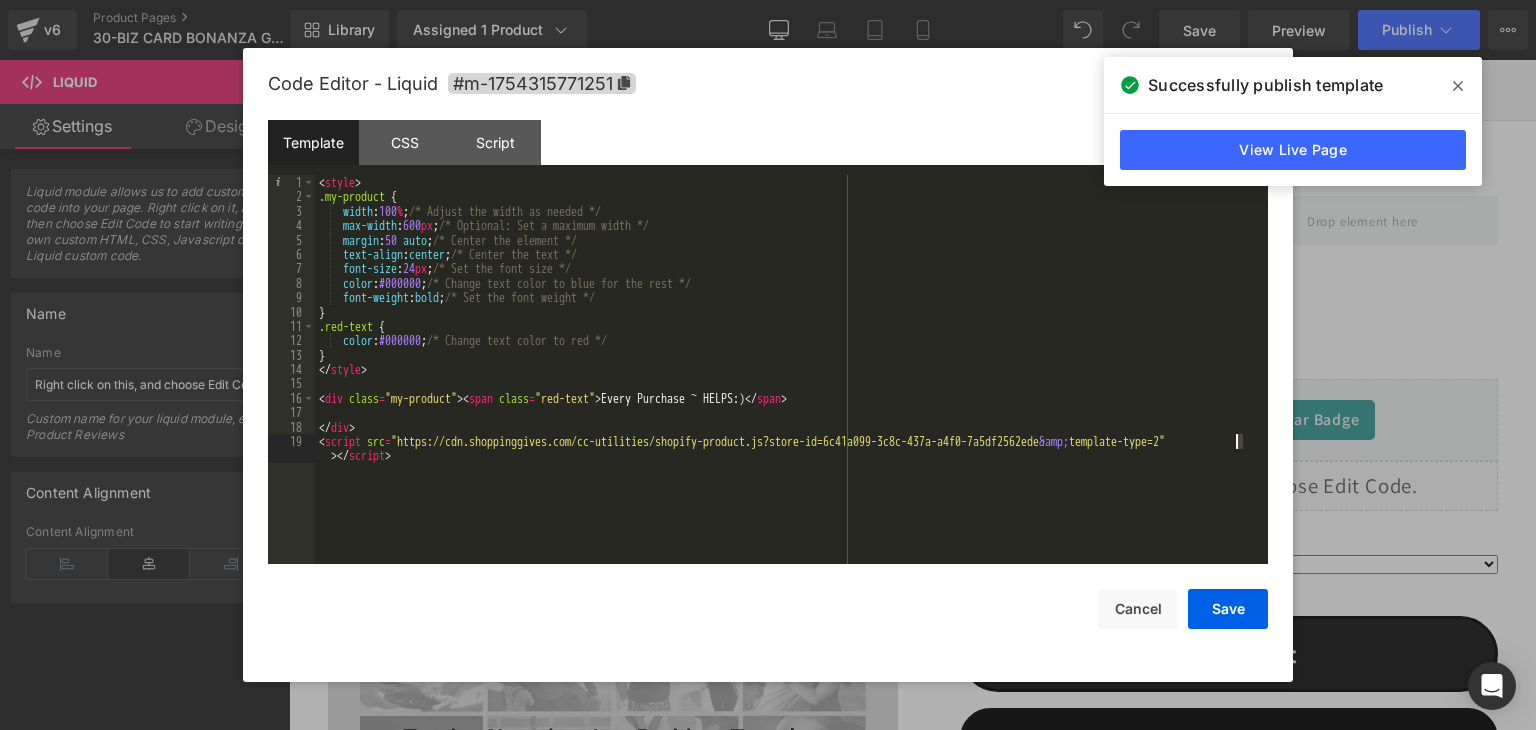 type 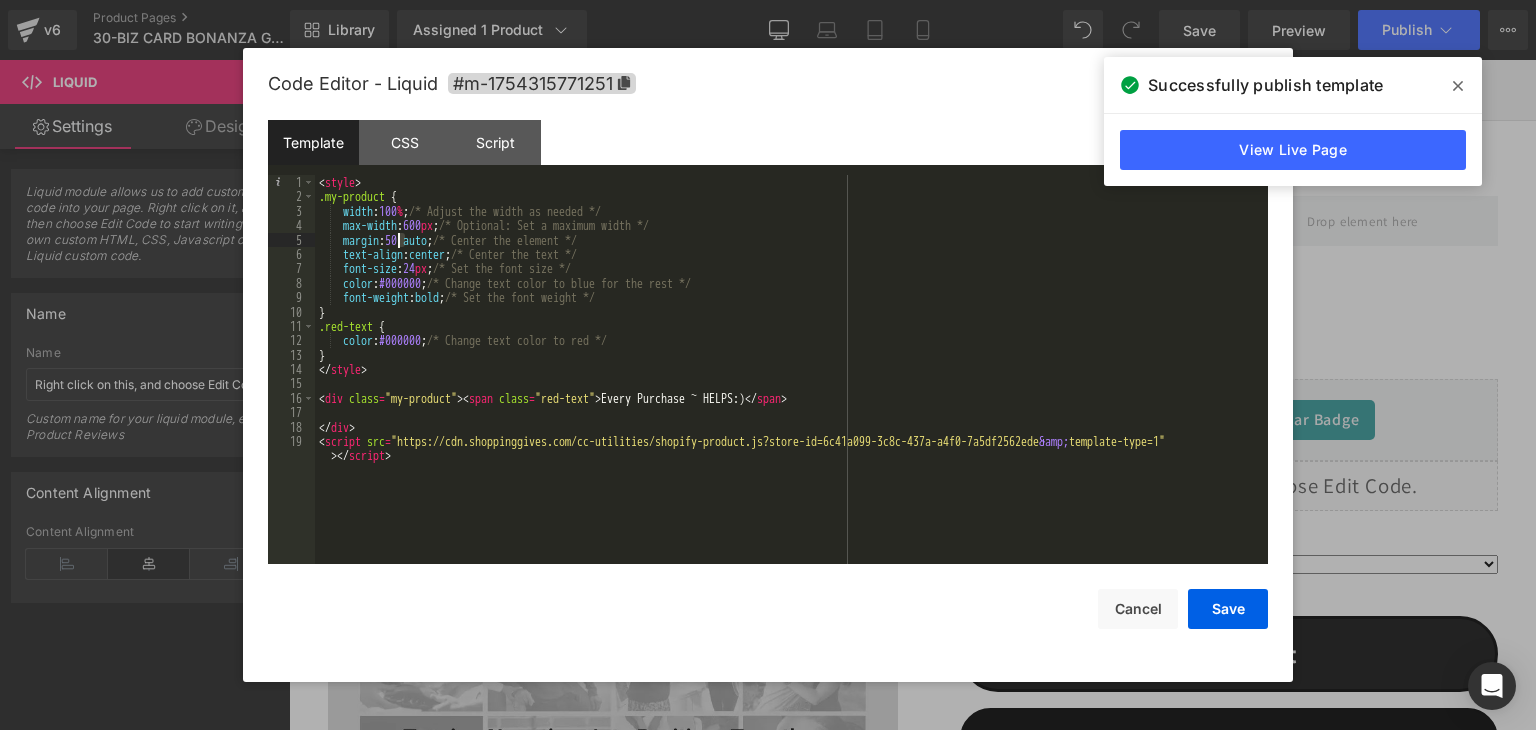 click on "< style > .my-product   {       width :  100 % ;  /* Adjust the width as needed */       max-width :  600 px ;  /* Optional: Set a maximum width */       margin :  50   auto ;  /* Center the element */       text-align :  center ;  /* Center the text */       font-size :  24 px ;  /* Set the font size */       color :  #000000 ;  /* Change text color to blue for the rest */       font-weight :  bold ;  /* Set the font weight */ } .red-text   {       color :  #000000 ;  /* Change text color to red */ } </ style > < div   class = "my-product" > < span   class = "red-text" > Every Purchase ~ HELPS:) </ span > </ div > < script   src = "https://cdn.shoppinggives.com/cc-utilities/shopify-product.js?store-id=6c41a099-3c8c-437a-a4f0-7a5df2562ede &amp; template-type=1"    > </ script >" at bounding box center (791, 391) 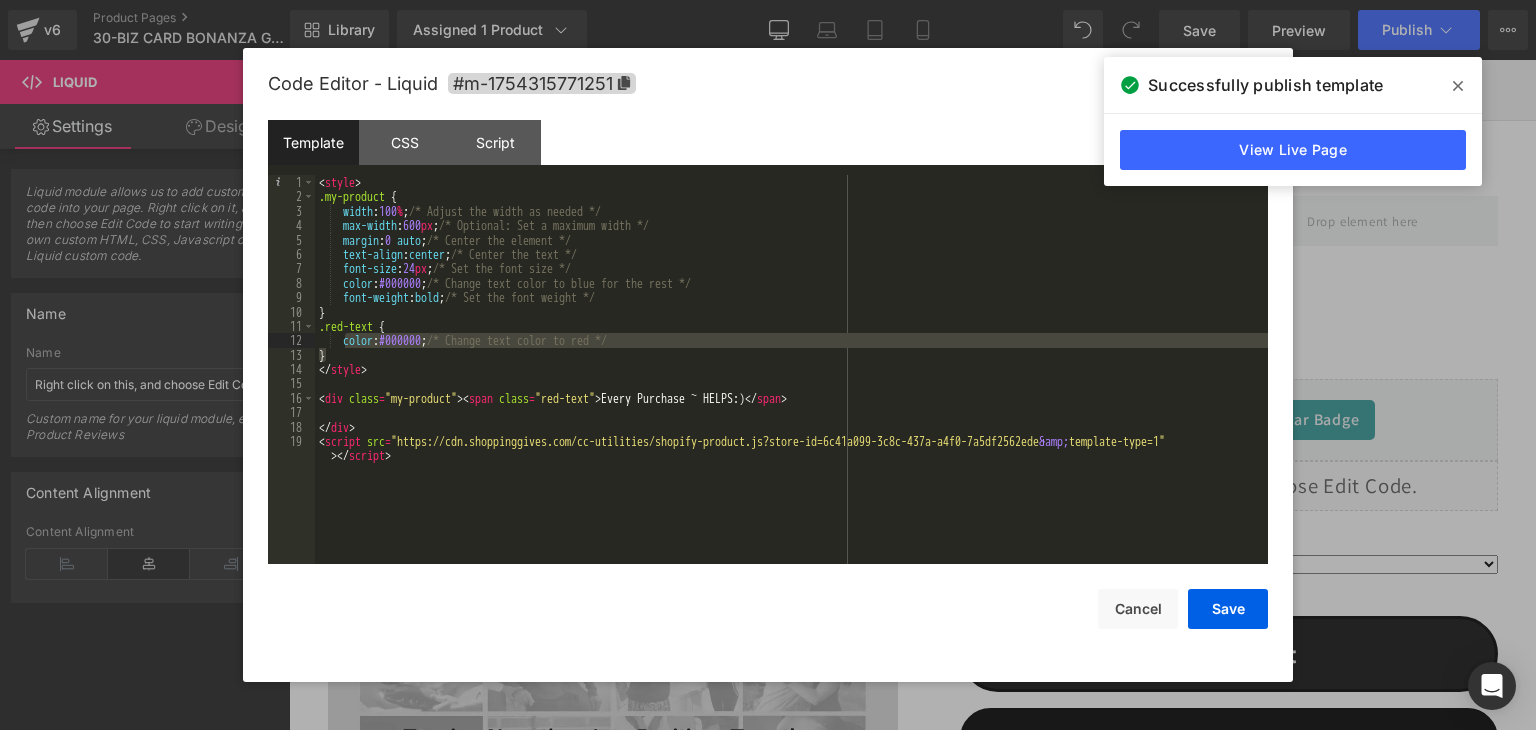drag, startPoint x: 345, startPoint y: 353, endPoint x: 344, endPoint y: 343, distance: 10.049875 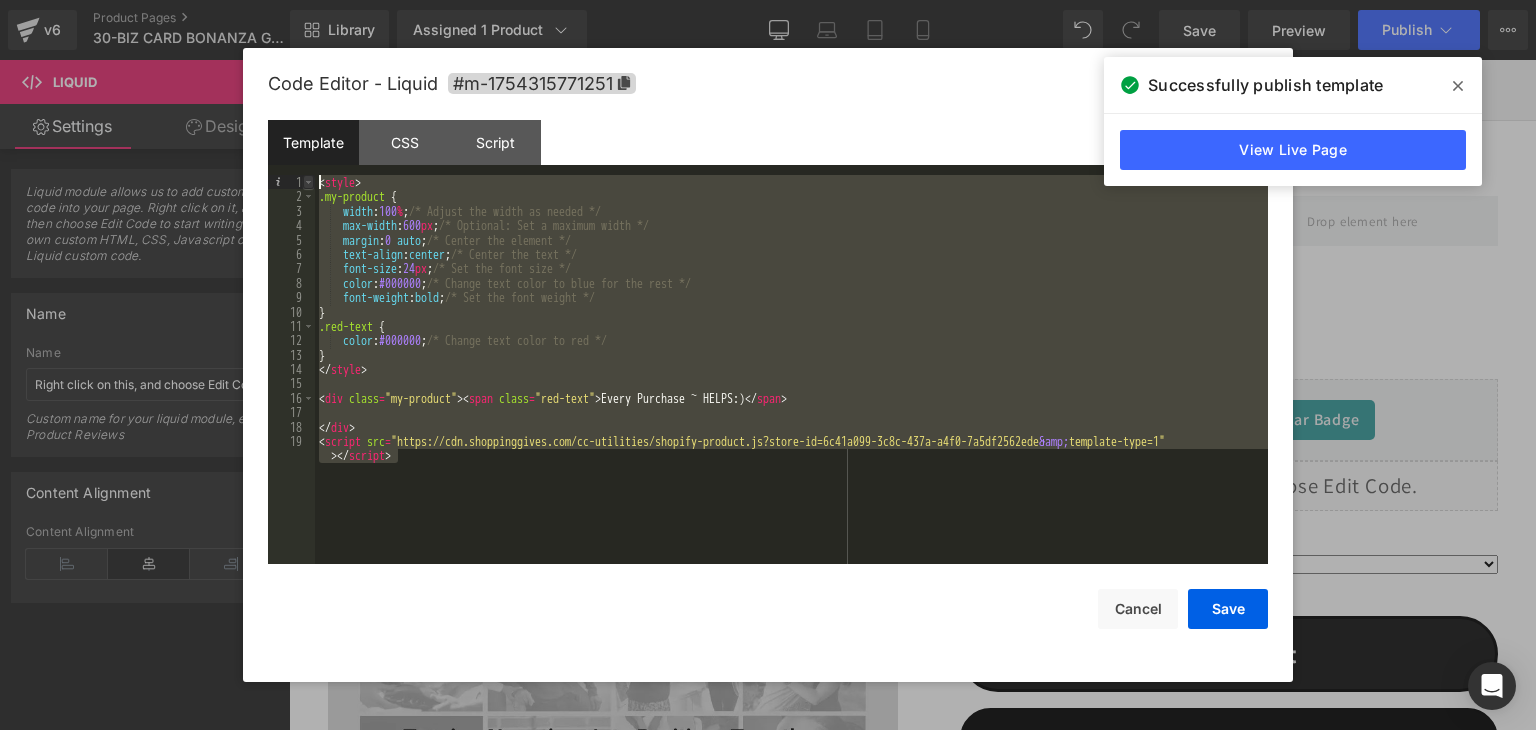 drag, startPoint x: 434, startPoint y: 463, endPoint x: 312, endPoint y: 181, distance: 307.25885 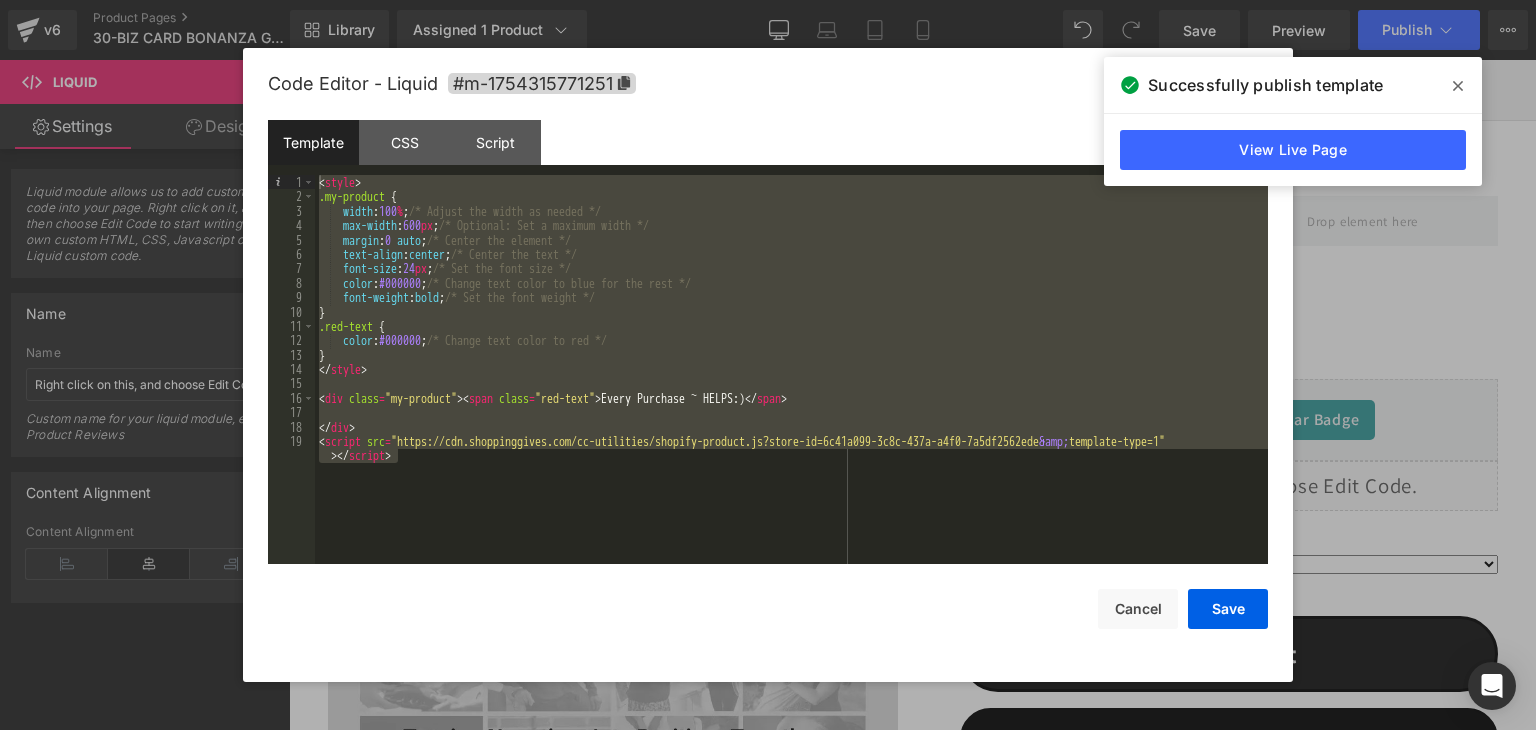 click on "< style > .my-product   {       width :  100 % ;  /* Adjust the width as needed */       max-width :  600 px ;  /* Optional: Set a maximum width */       margin :  0   auto ;  /* Center the element */       text-align :  center ;  /* Center the text */       font-size :  24 px ;  /* Set the font size */       color :  #000000 ;  /* Change text color to blue for the rest */       font-weight :  bold ;  /* Set the font weight */ } .red-text   {       color :  #000000 ;  /* Change text color to red */ } </ style > < div   class = "my-product" > < span   class = "red-text" > Every Purchase ~ HELPS:) </ span > </ div > < script   src = "https://cdn.shoppinggives.com/cc-utilities/shopify-product.js?store-id=6c41a099-3c8c-437a-a4f0-7a5df2562ede &amp; template-type=1"    > </ script >" at bounding box center [791, 369] 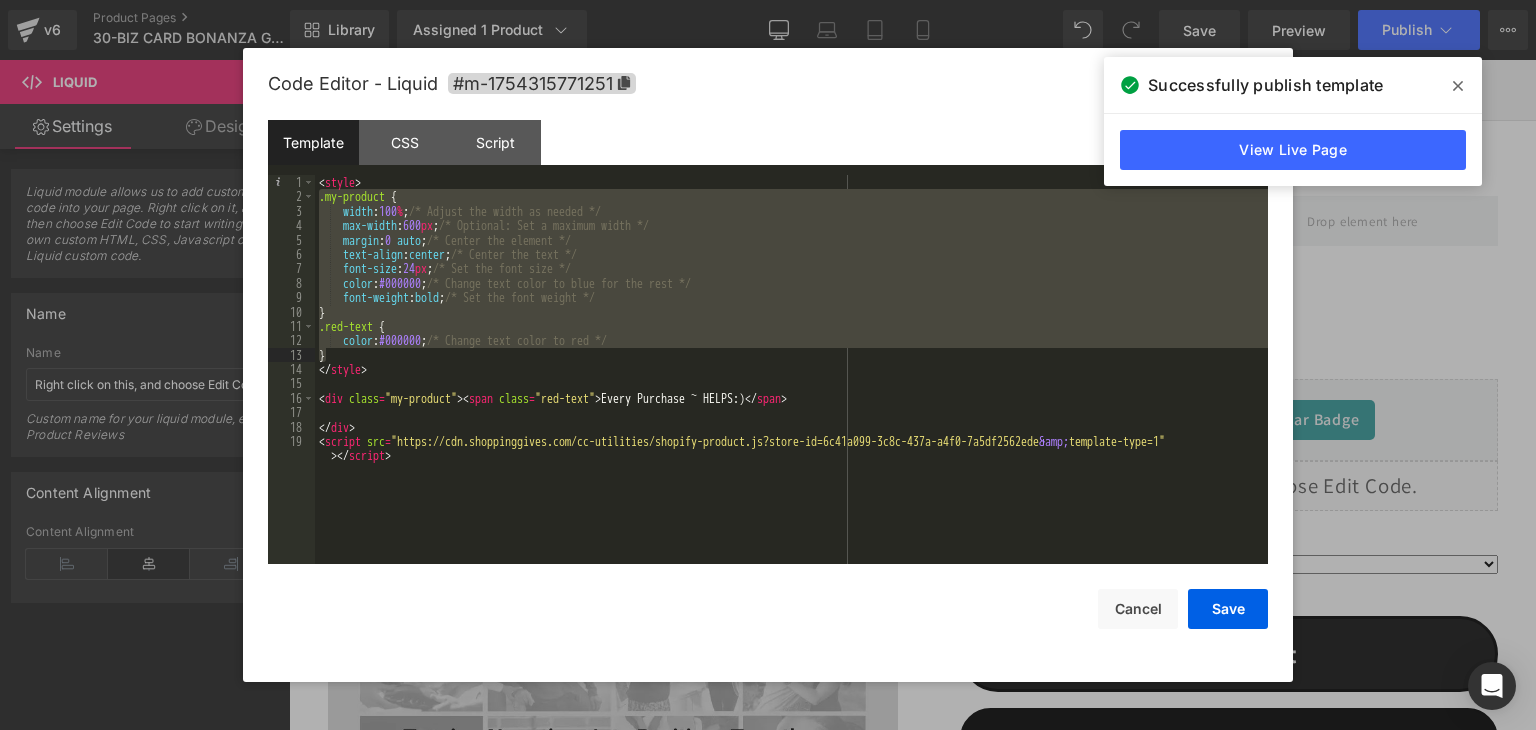 drag, startPoint x: 321, startPoint y: 202, endPoint x: 403, endPoint y: 358, distance: 176.23848 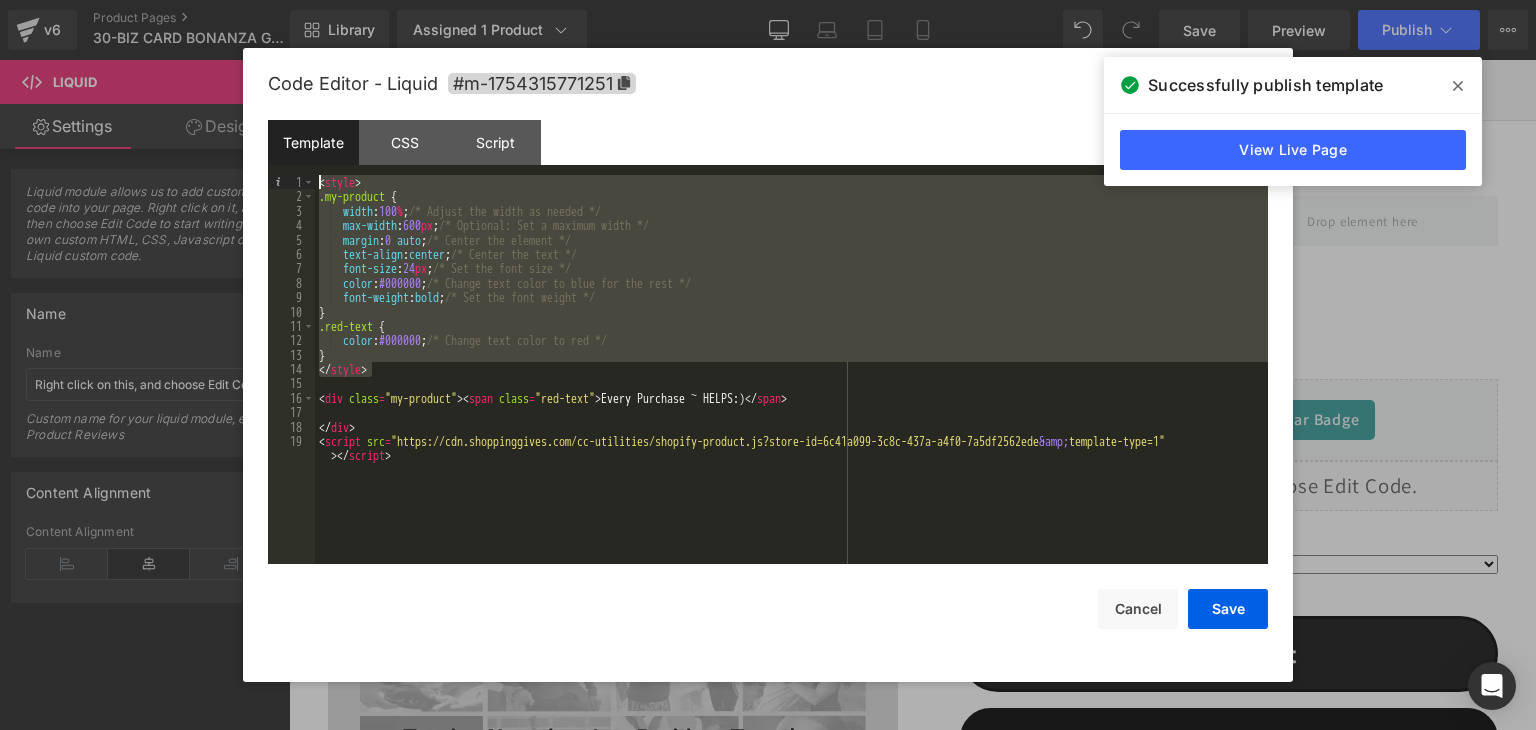 drag, startPoint x: 376, startPoint y: 369, endPoint x: 320, endPoint y: 177, distance: 200 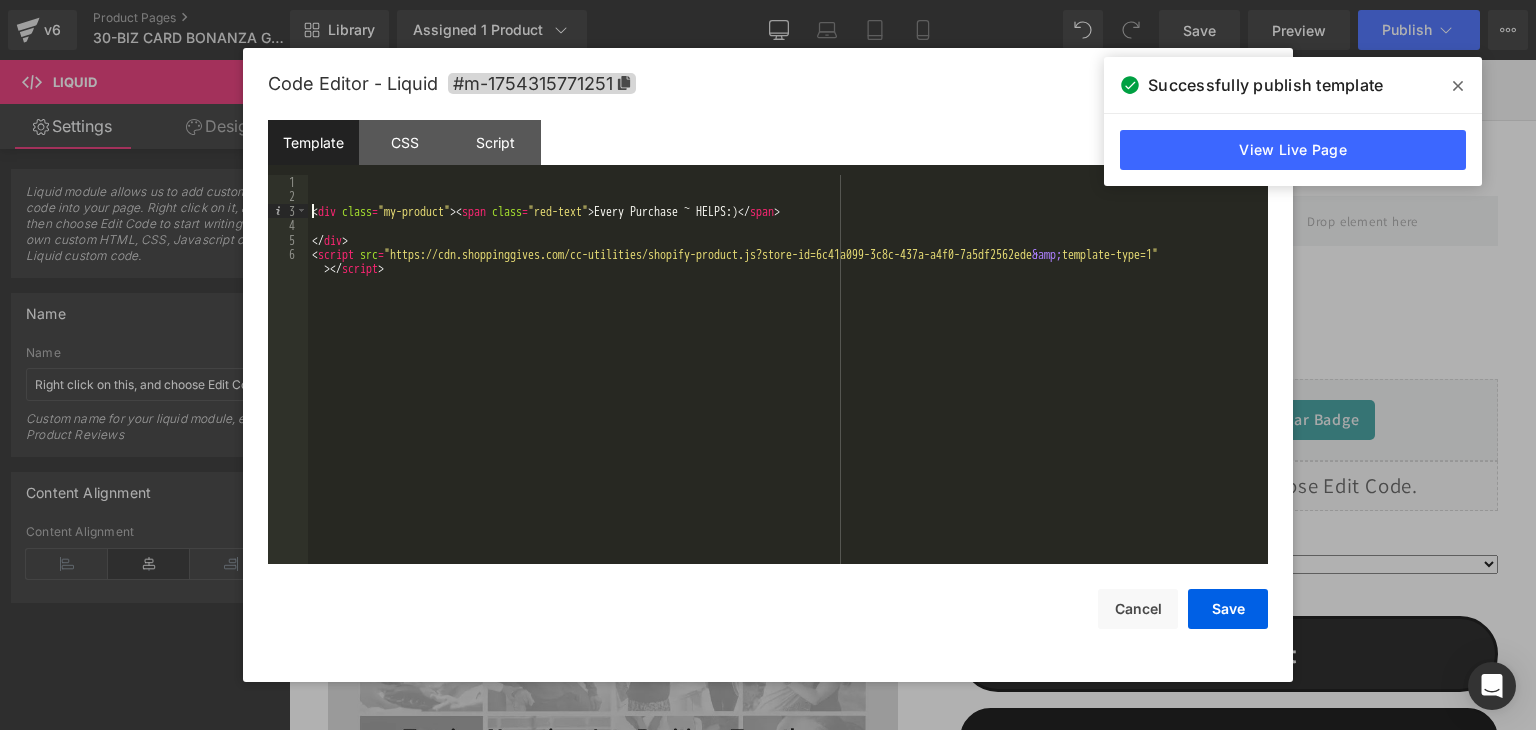 click on "< div   class = "my-product" > < span   class = "red-text" > Every Purchase ~ HELPS:) </ span > </ div > < script   src = "https://cdn.shoppinggives.com/cc-utilities/shopify-product.js?store-id=6c41a099-3c8c-437a-a4f0-7a5df2562ede &amp; template-type=1"    > </ script >" at bounding box center [788, 391] 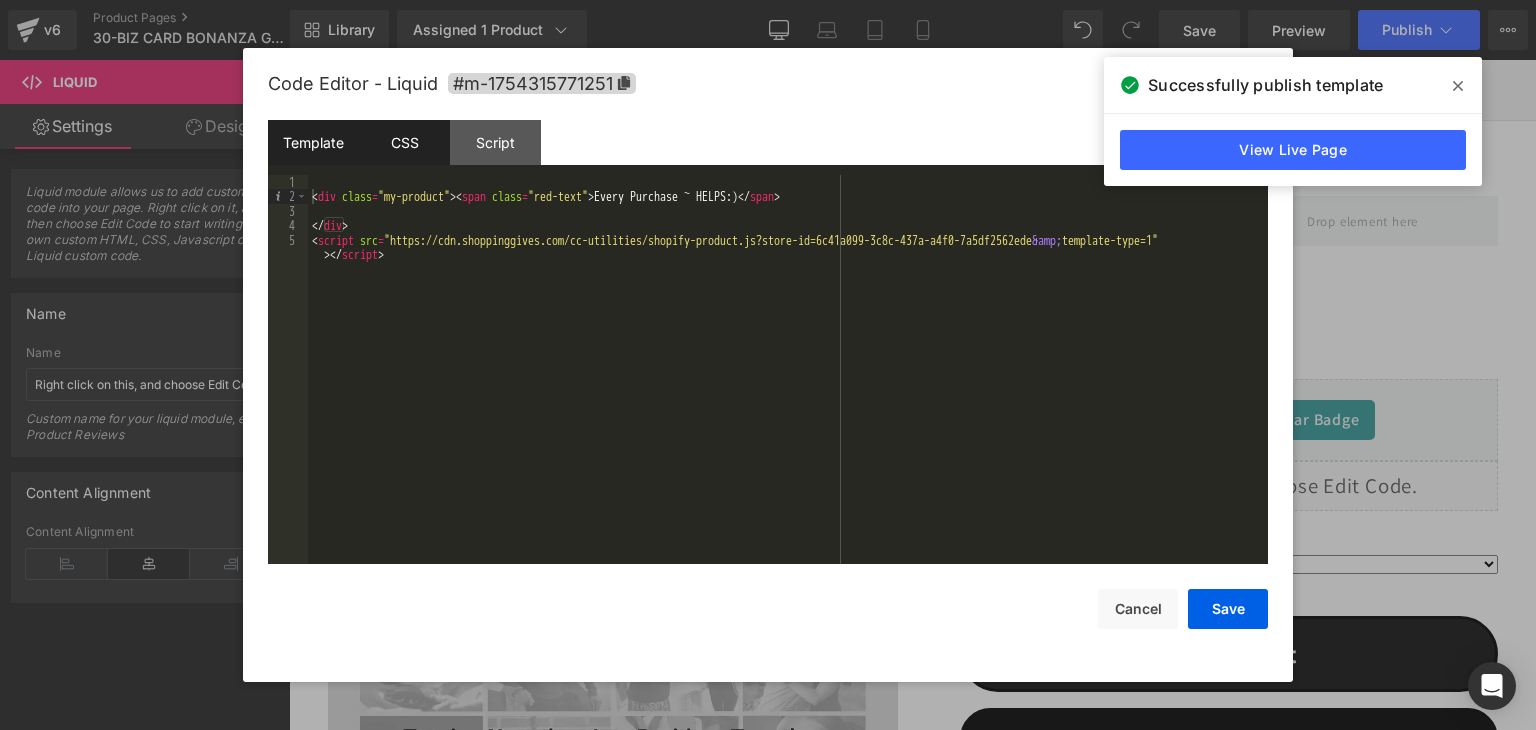 click on "CSS" at bounding box center [404, 142] 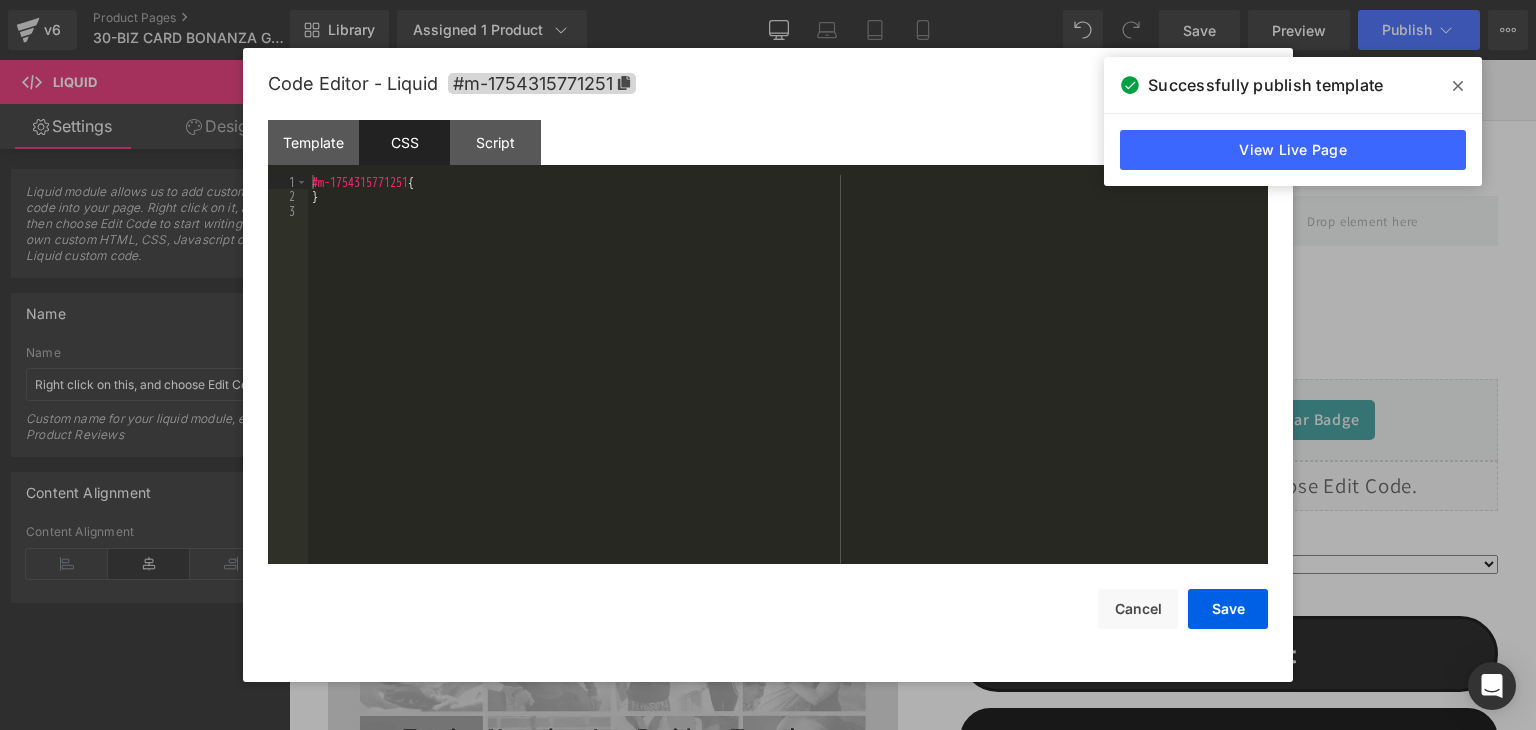 click on "#m-1754315771251 { }" at bounding box center [788, 384] 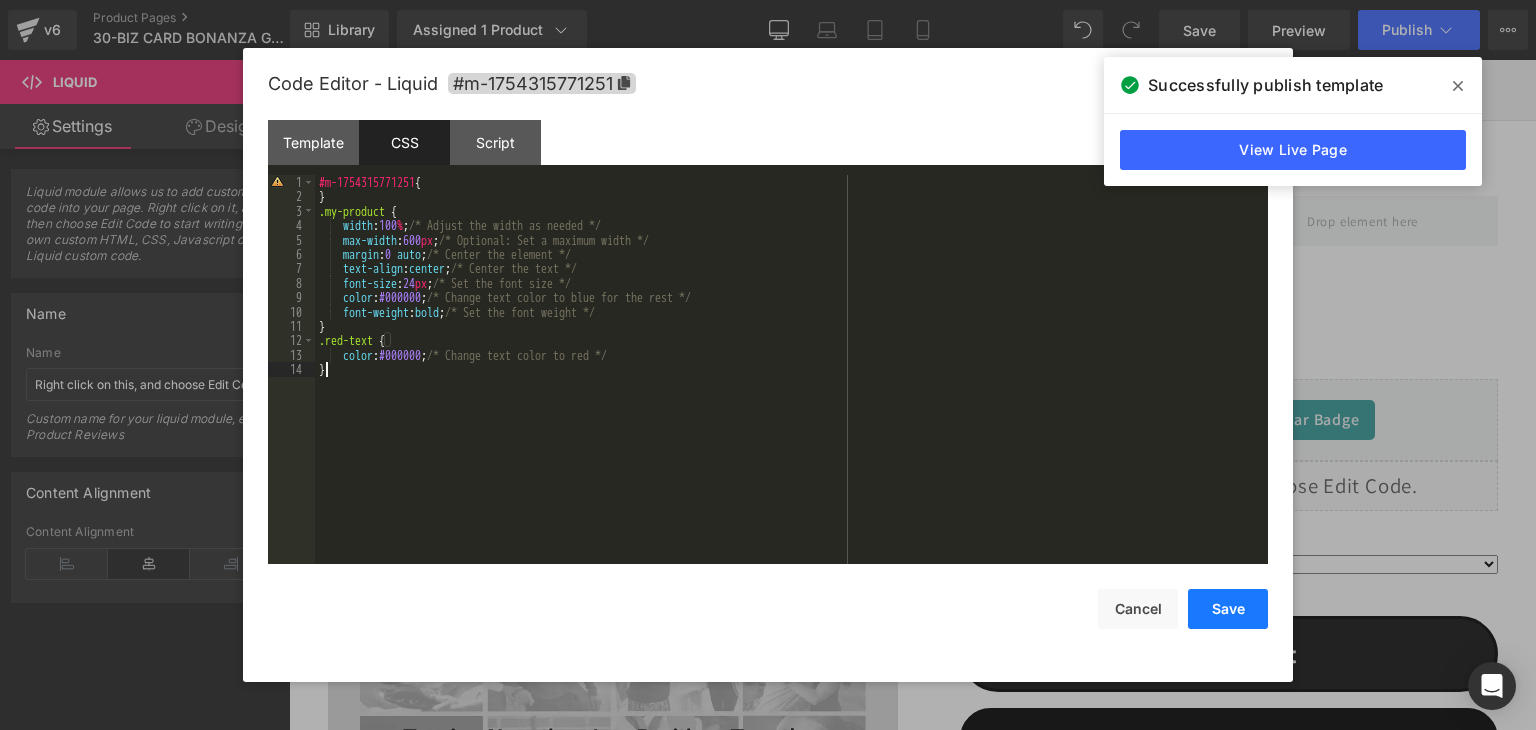 click on "Save" at bounding box center [1228, 609] 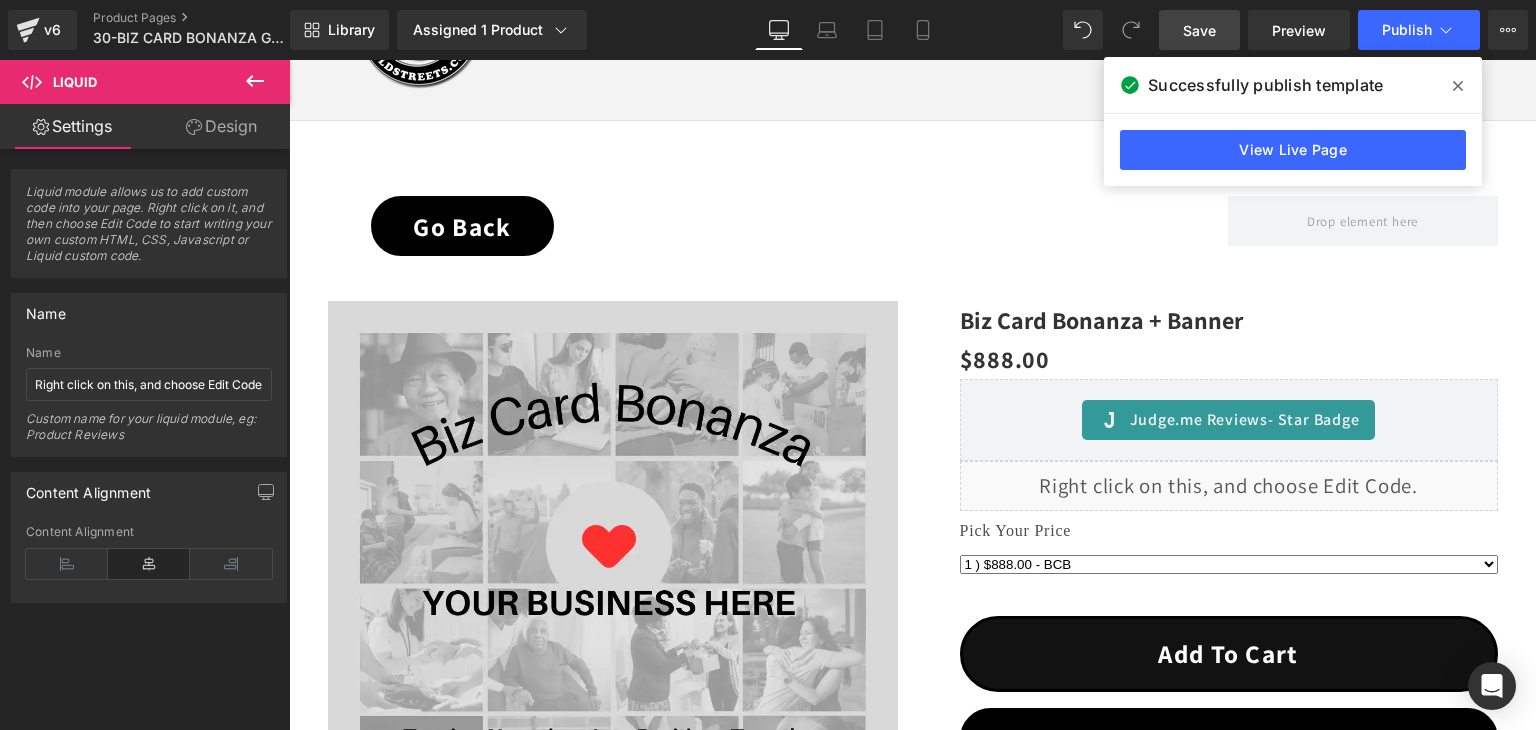 click on "Save" at bounding box center (1199, 30) 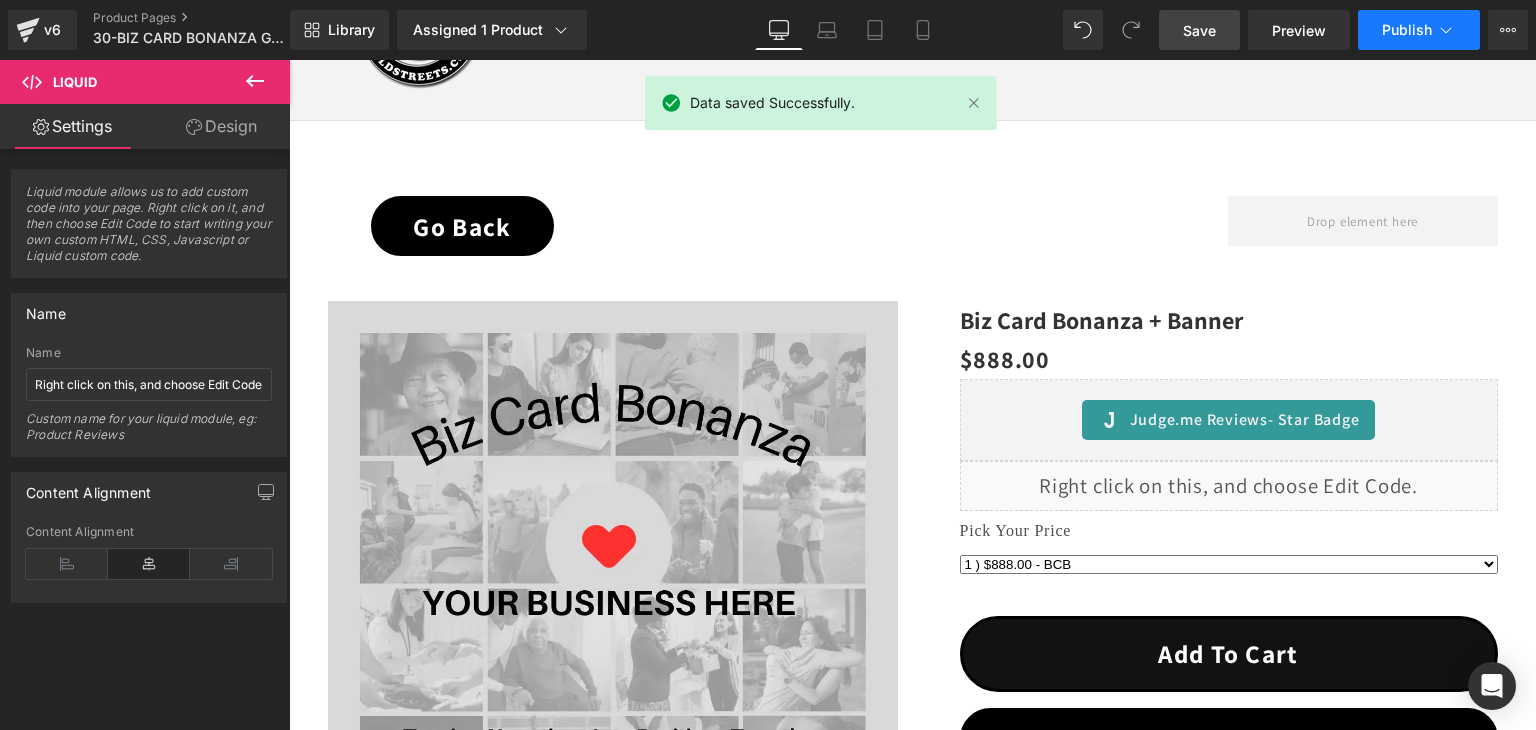 click 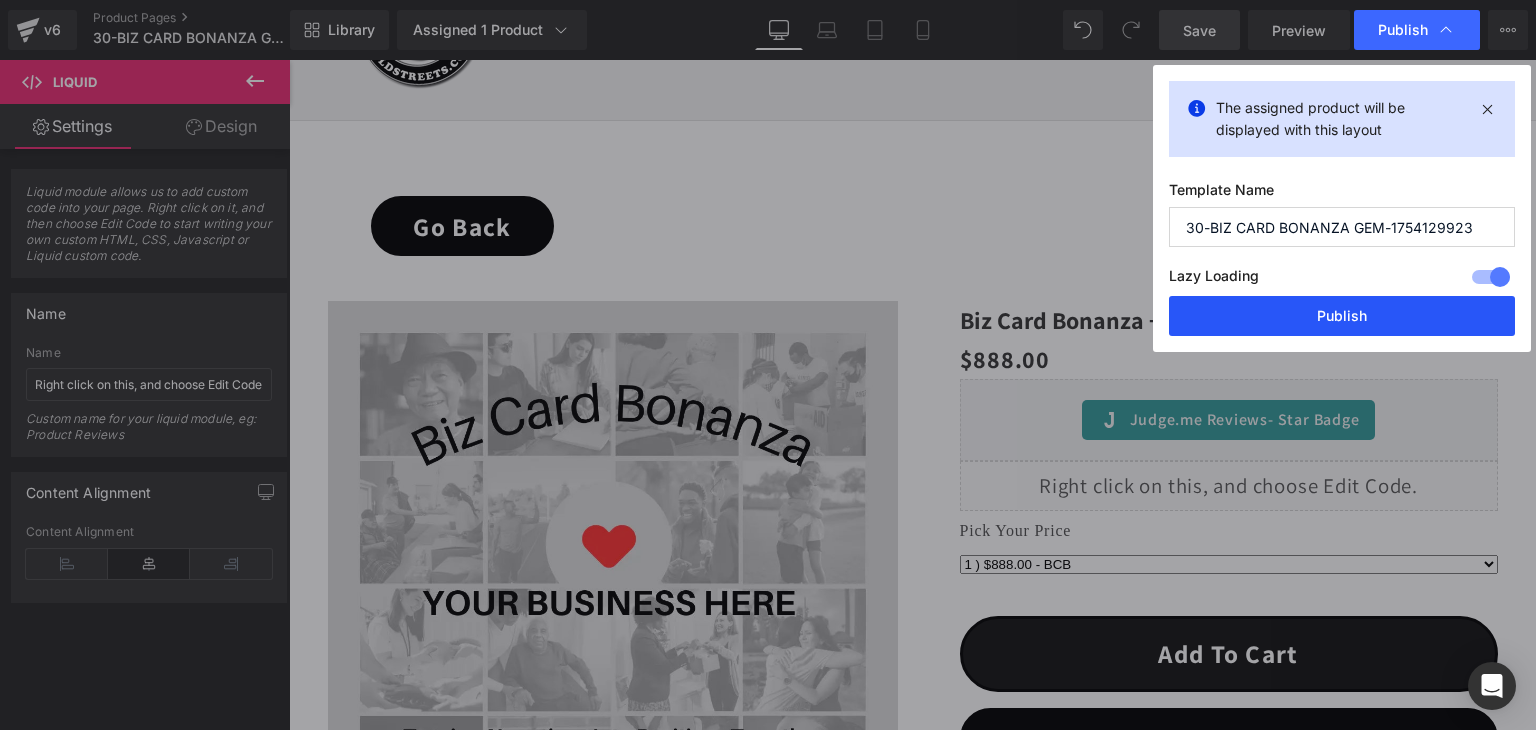 click on "Publish" at bounding box center (1342, 316) 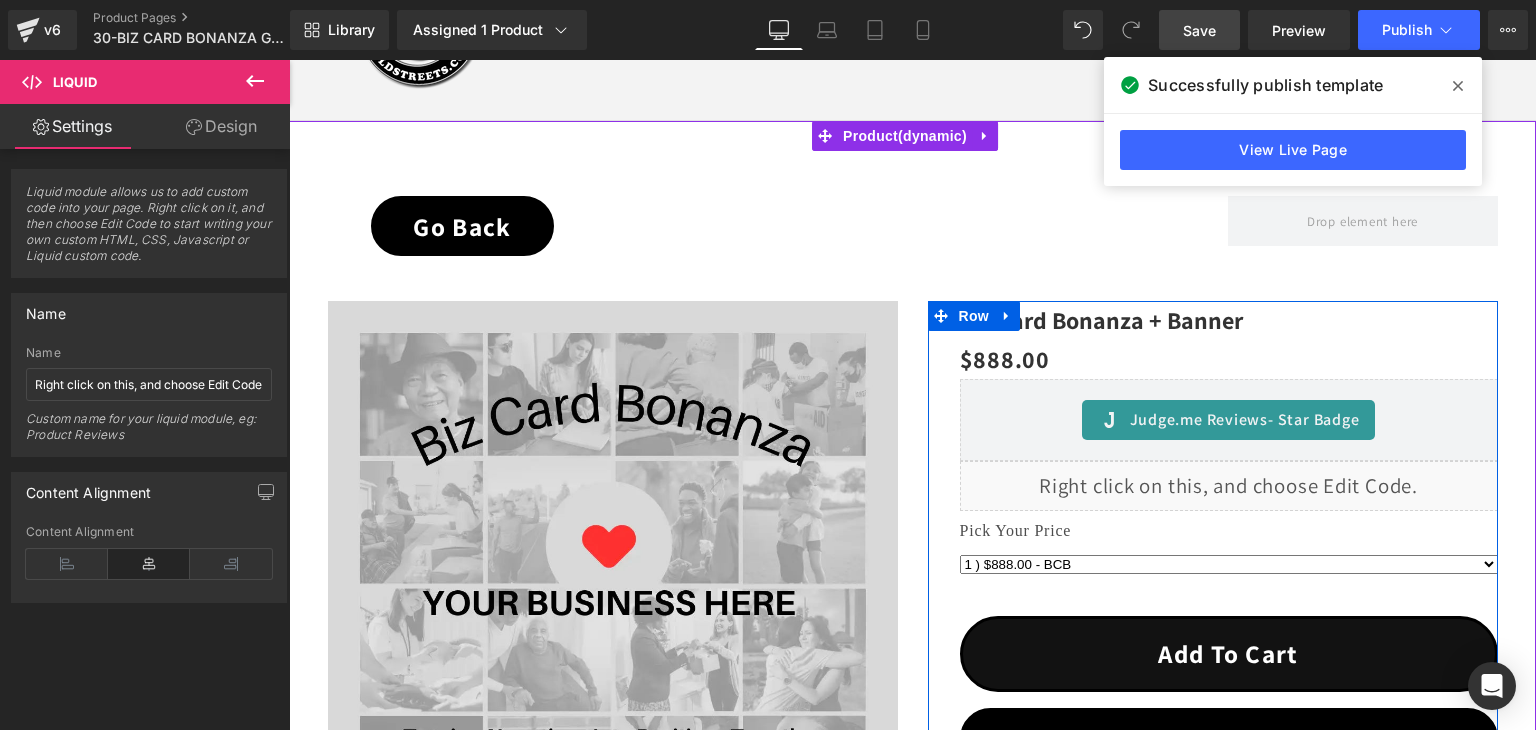 click on "Liquid" at bounding box center (1229, 486) 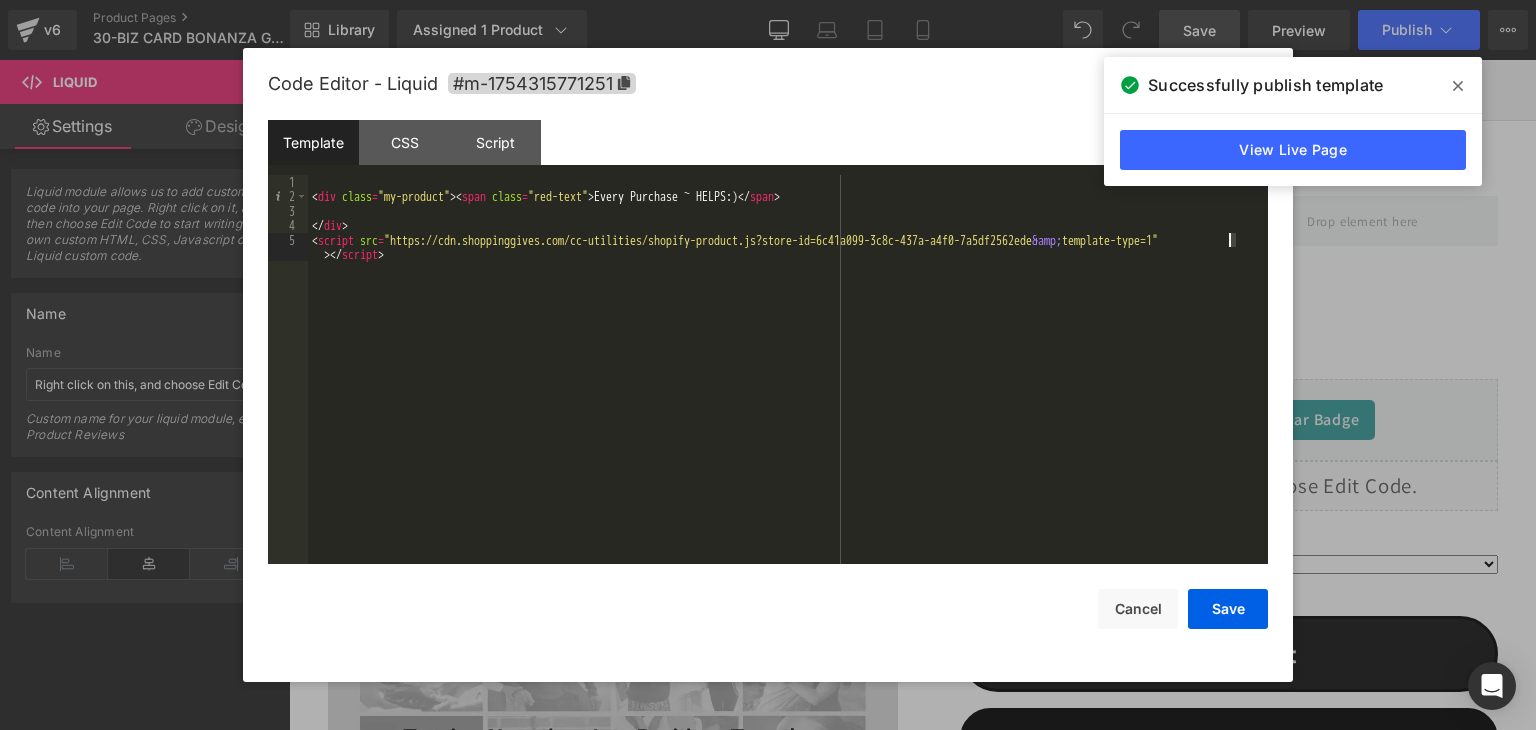 click on "< div   class = "my-product" > < span   class = "red-text" > Every Purchase ~ HELPS:) </ span > </ div > < script   src = "https://cdn.shoppinggives.com/cc-utilities/shopify-product.js?store-id=6c41a099-3c8c-437a-a4f0-7a5df2562ede &amp; template-type=1"    > </ script >" at bounding box center [788, 391] 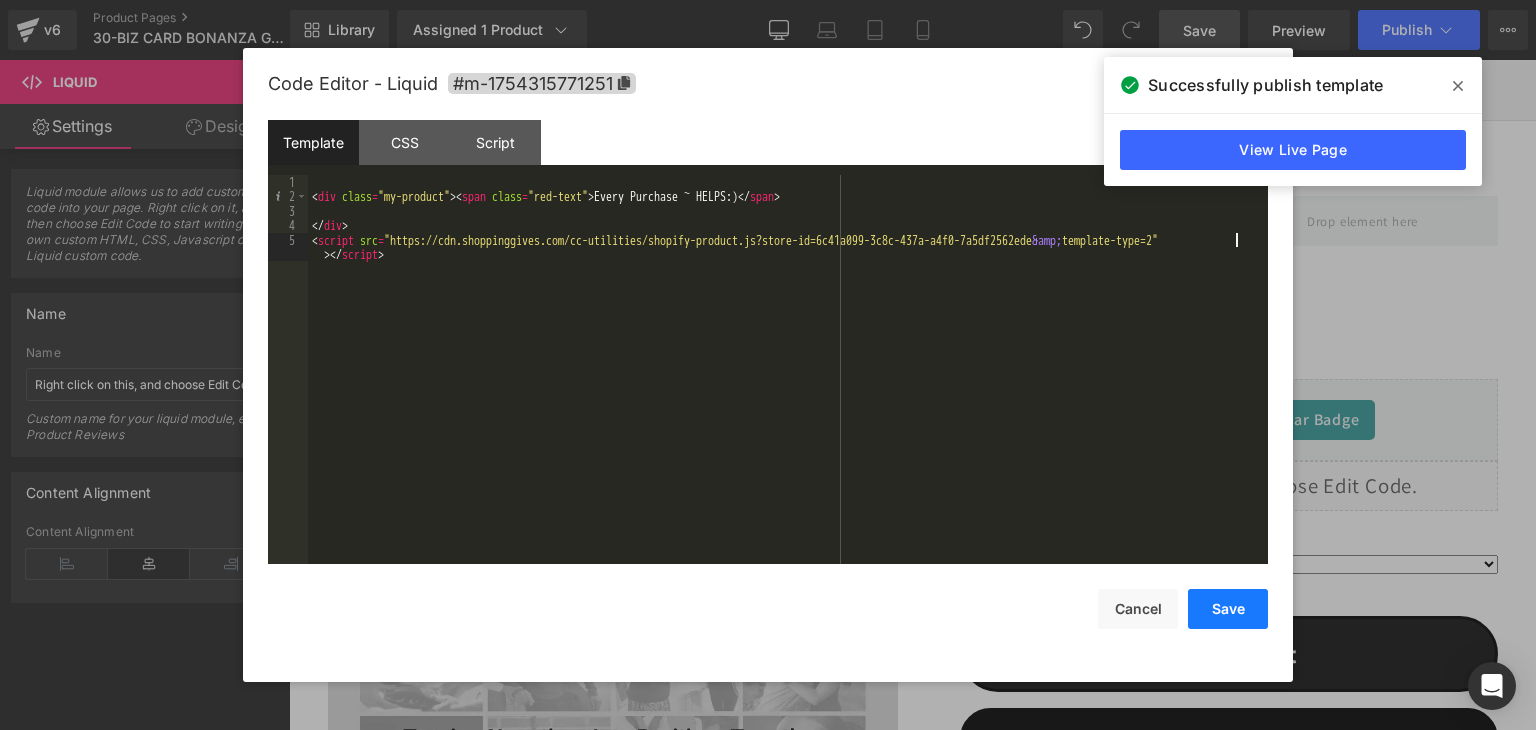 click on "Save" at bounding box center (1228, 609) 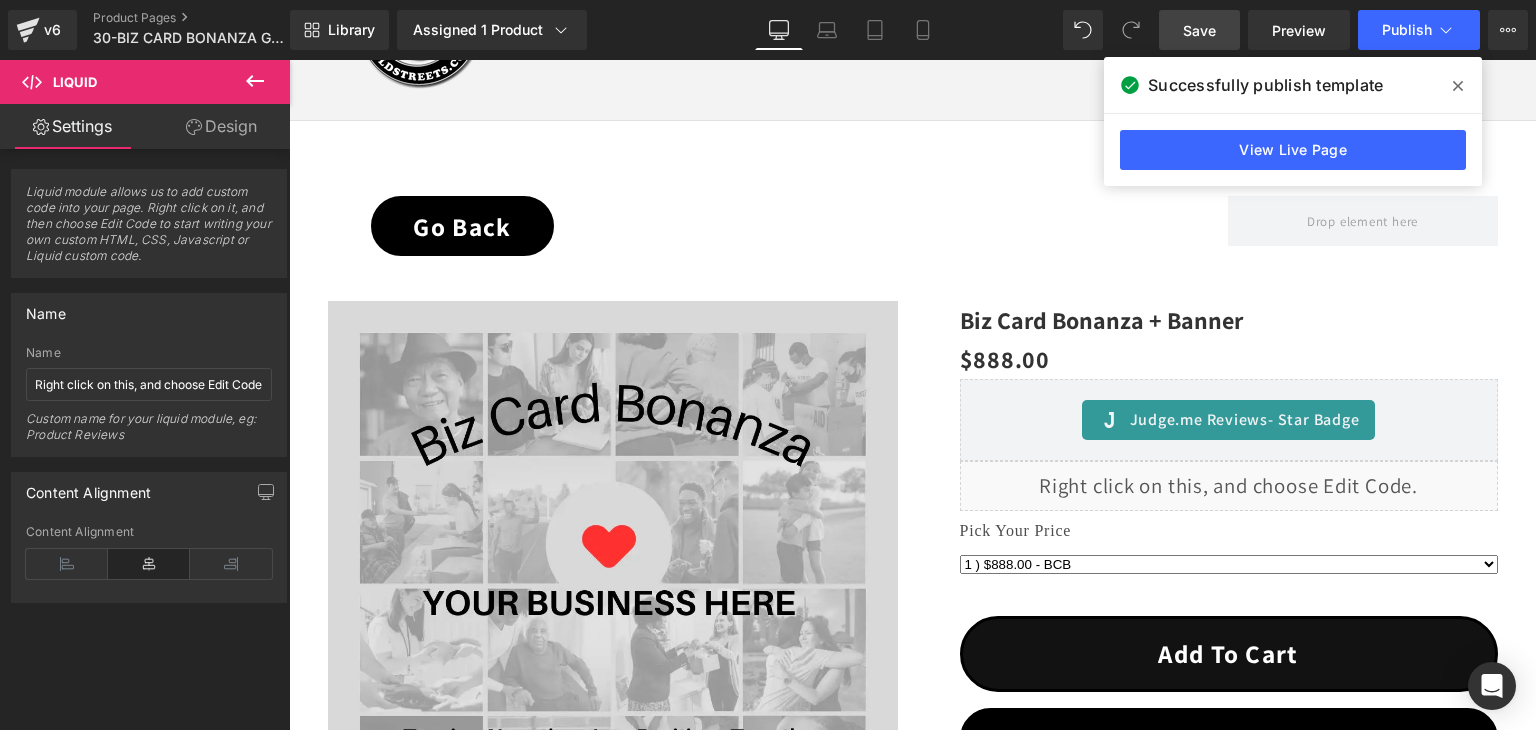 click on "Save" at bounding box center [1199, 30] 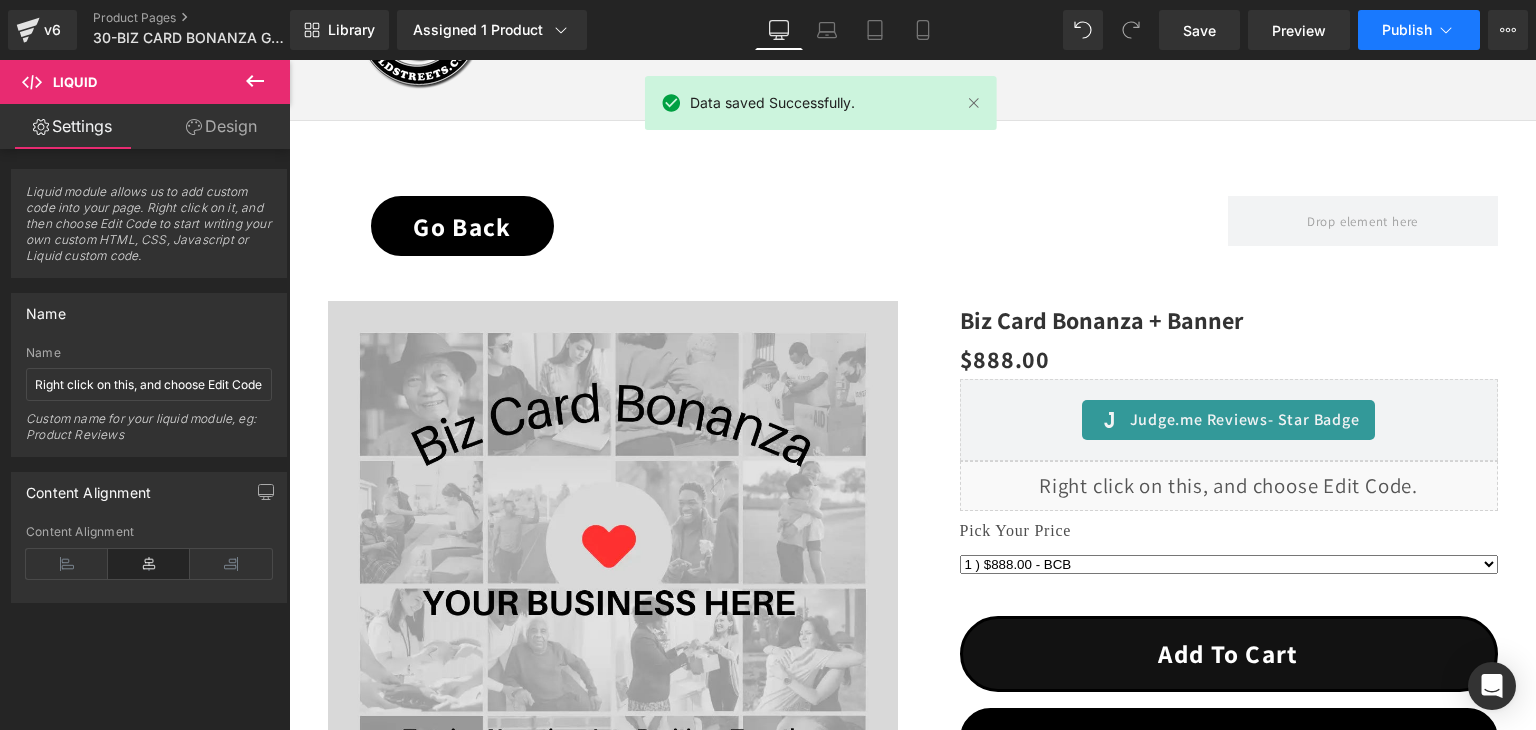 click on "Publish" at bounding box center (1407, 30) 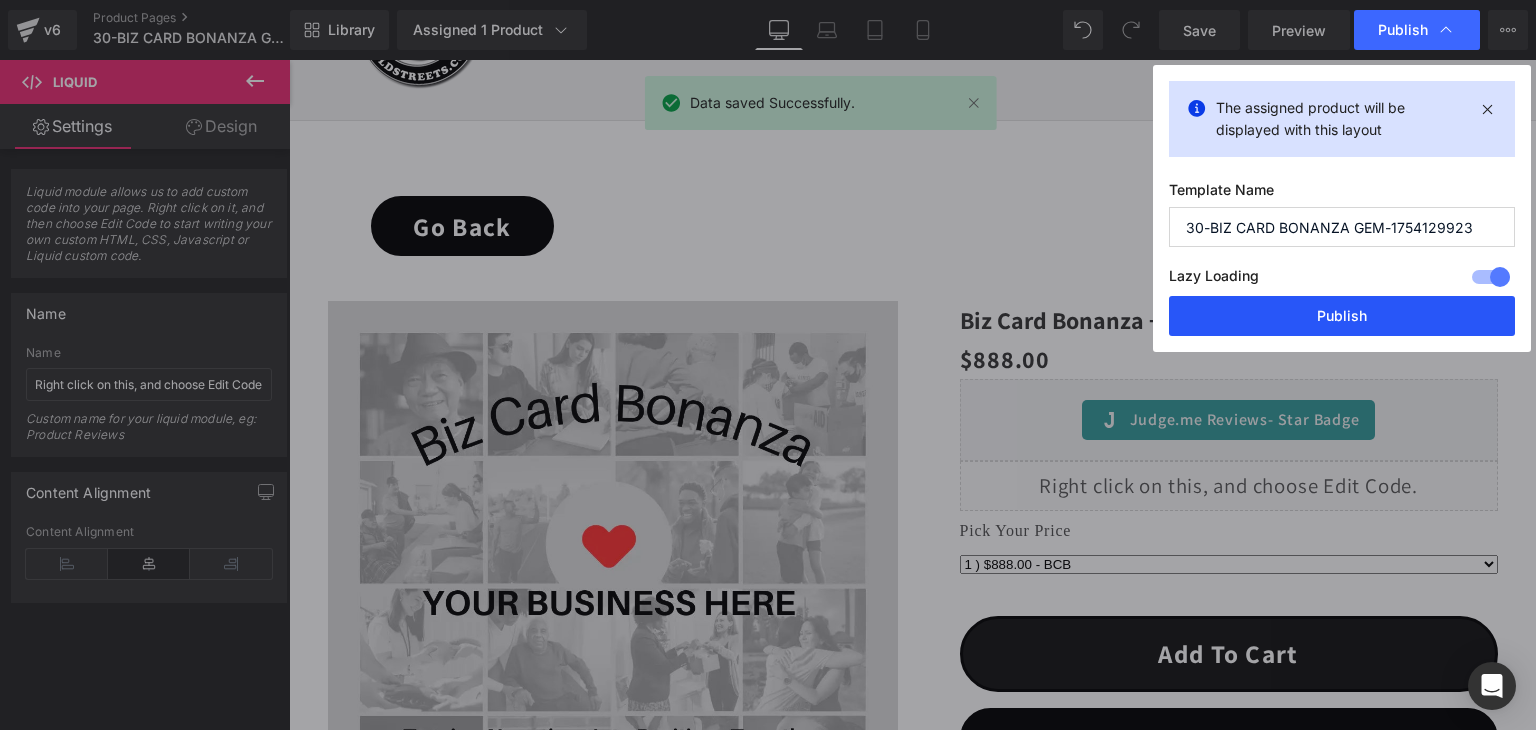 click on "Publish" at bounding box center [1342, 316] 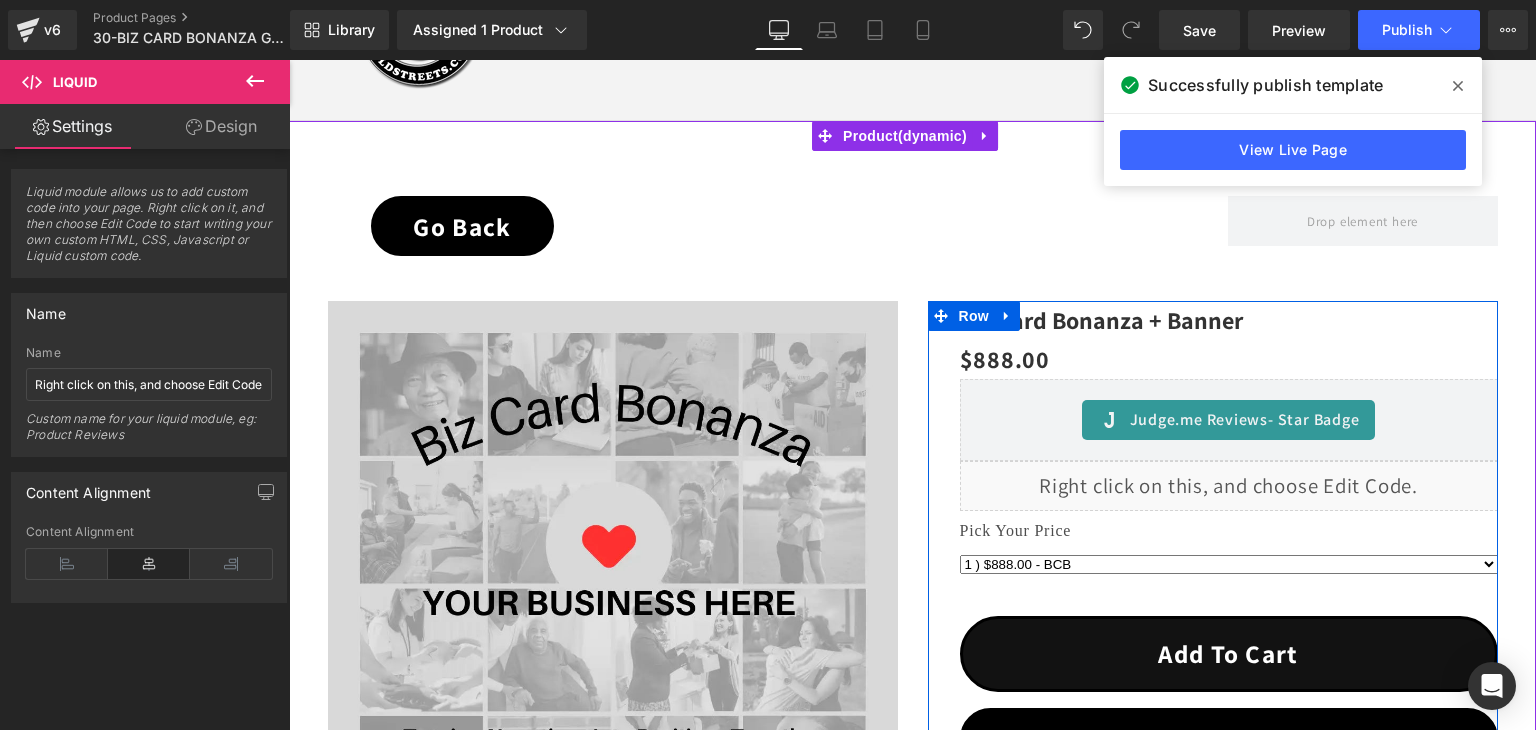 click on "Liquid" at bounding box center [1229, 486] 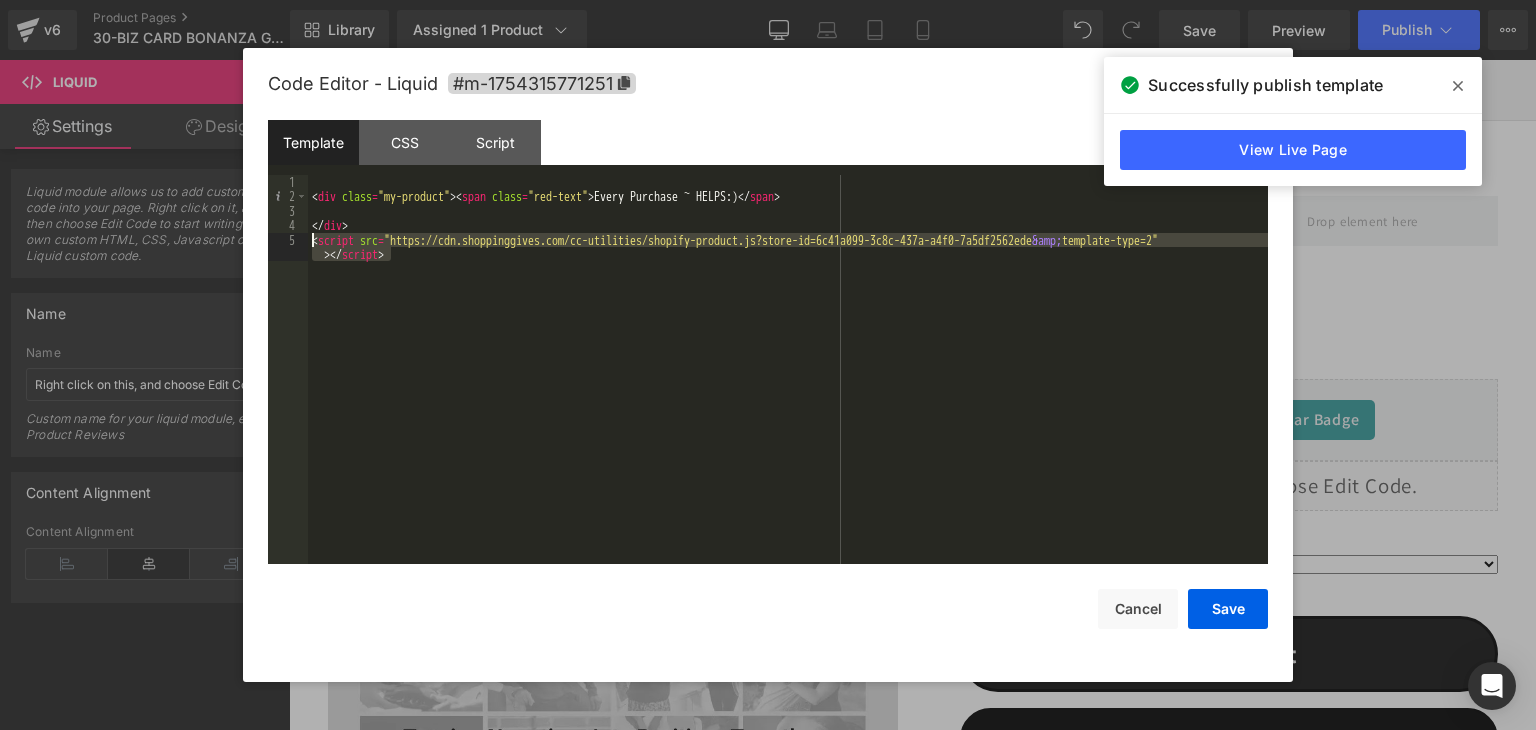 drag, startPoint x: 396, startPoint y: 252, endPoint x: 308, endPoint y: 245, distance: 88.27797 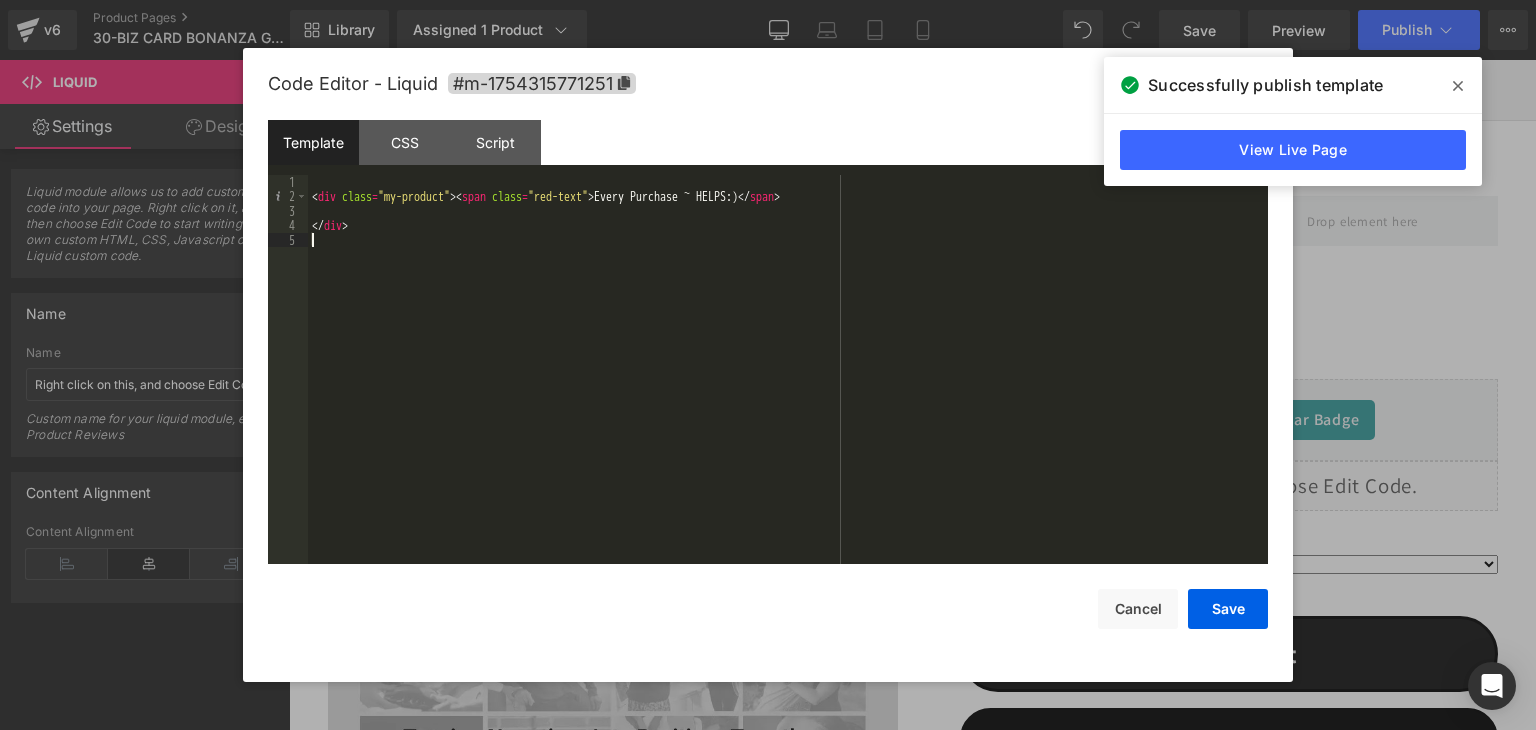click on "< div   class = "my-product" > < span   class = "red-text" > Every Purchase ~ HELPS:) </ span > </ div >" at bounding box center [788, 384] 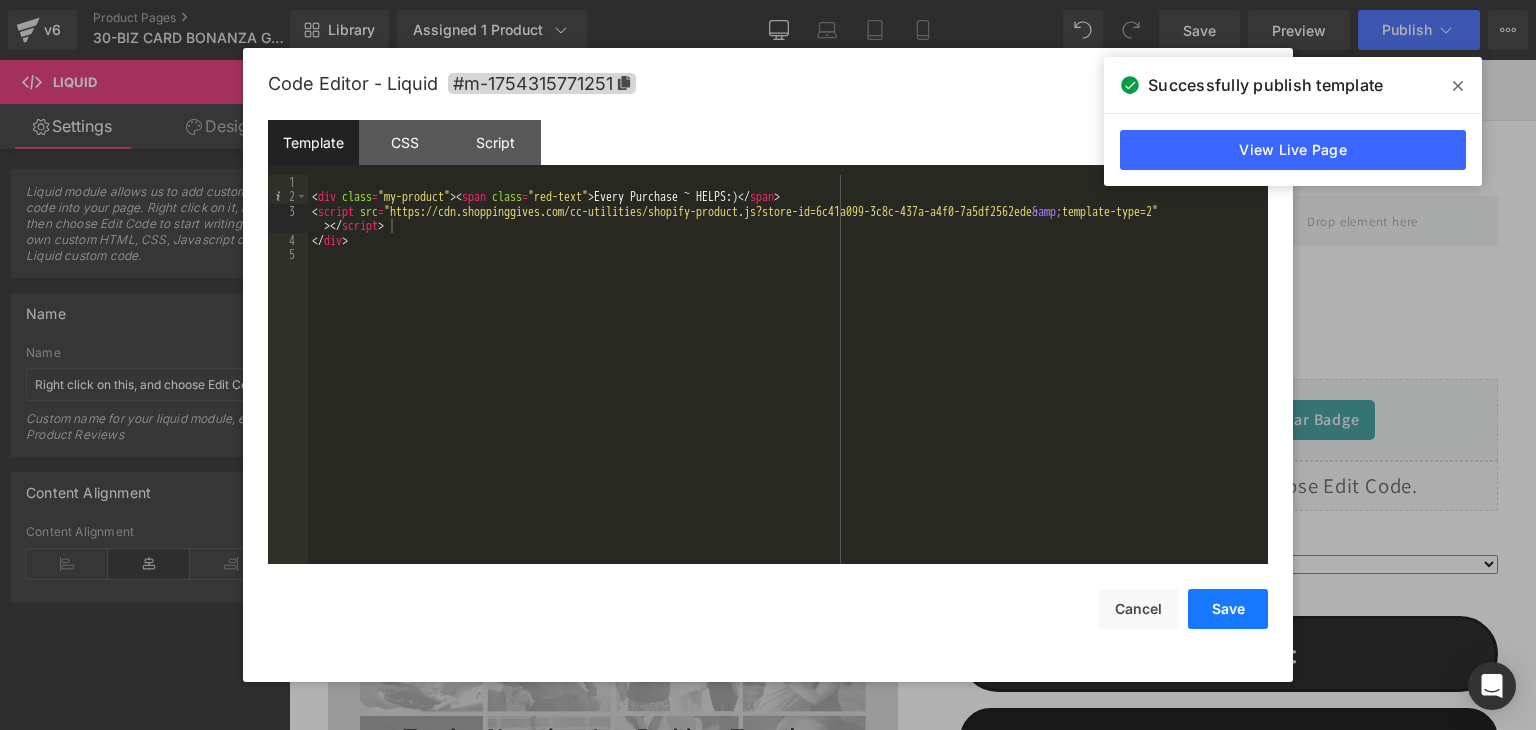 click on "Save" at bounding box center (1228, 609) 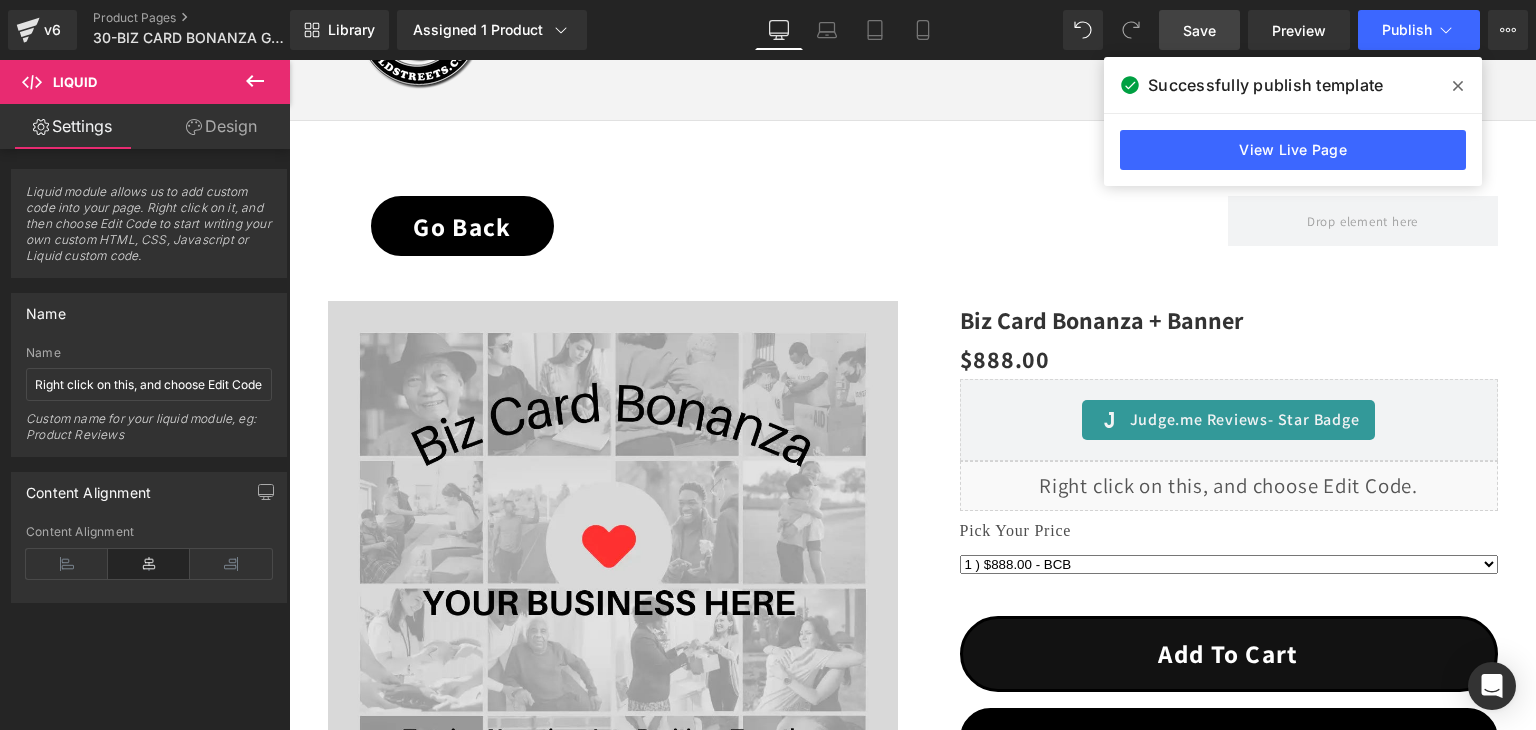 click on "Save" at bounding box center [1199, 30] 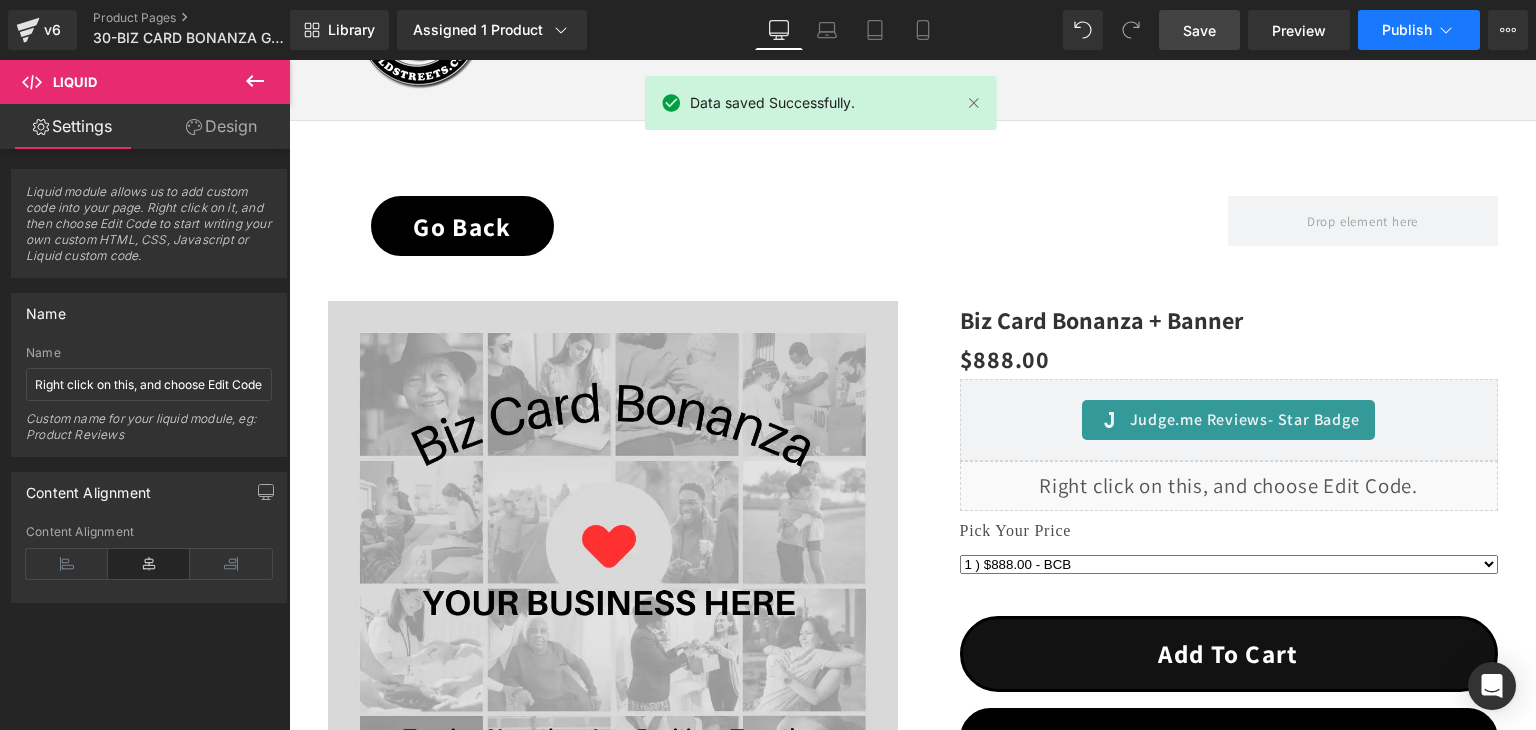 click 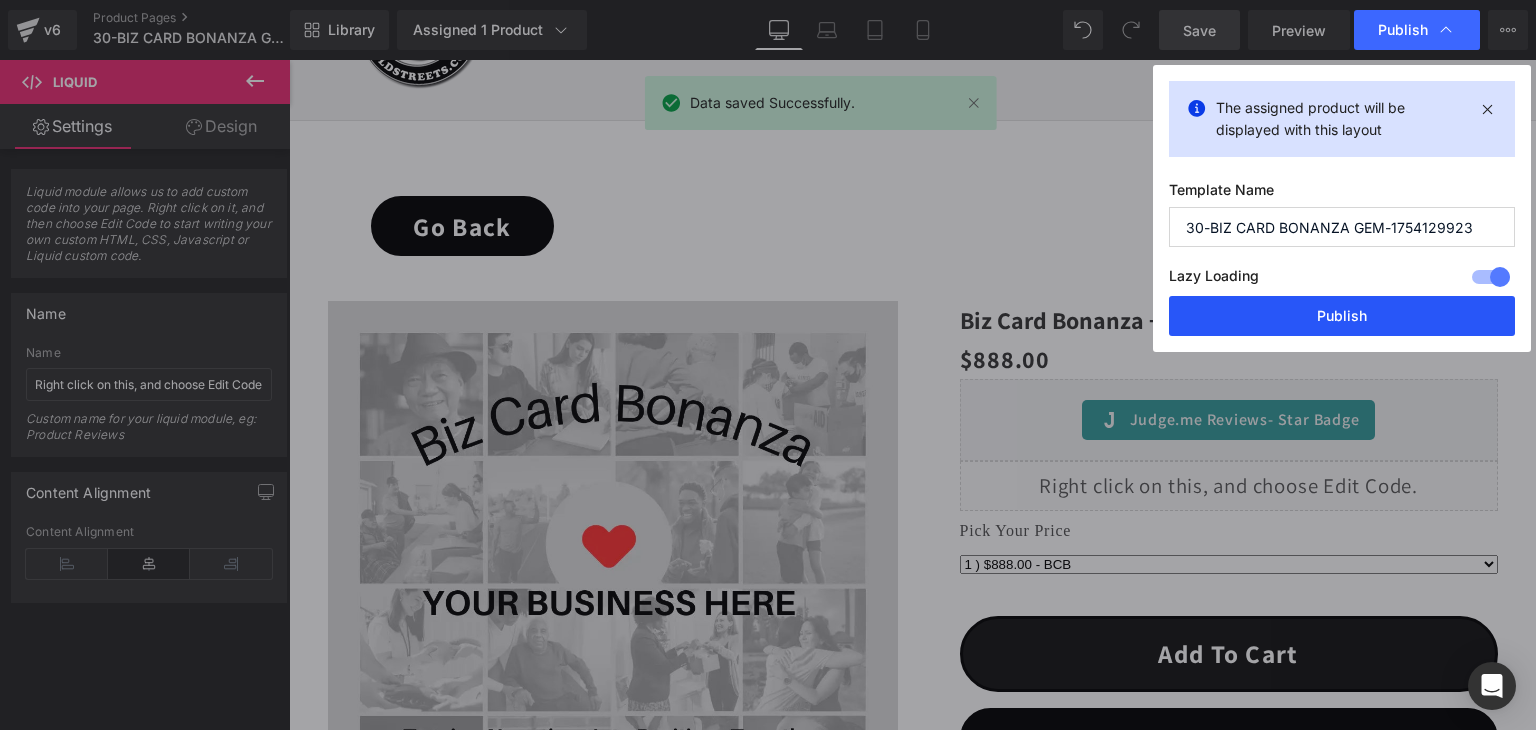click on "Publish" at bounding box center [1342, 316] 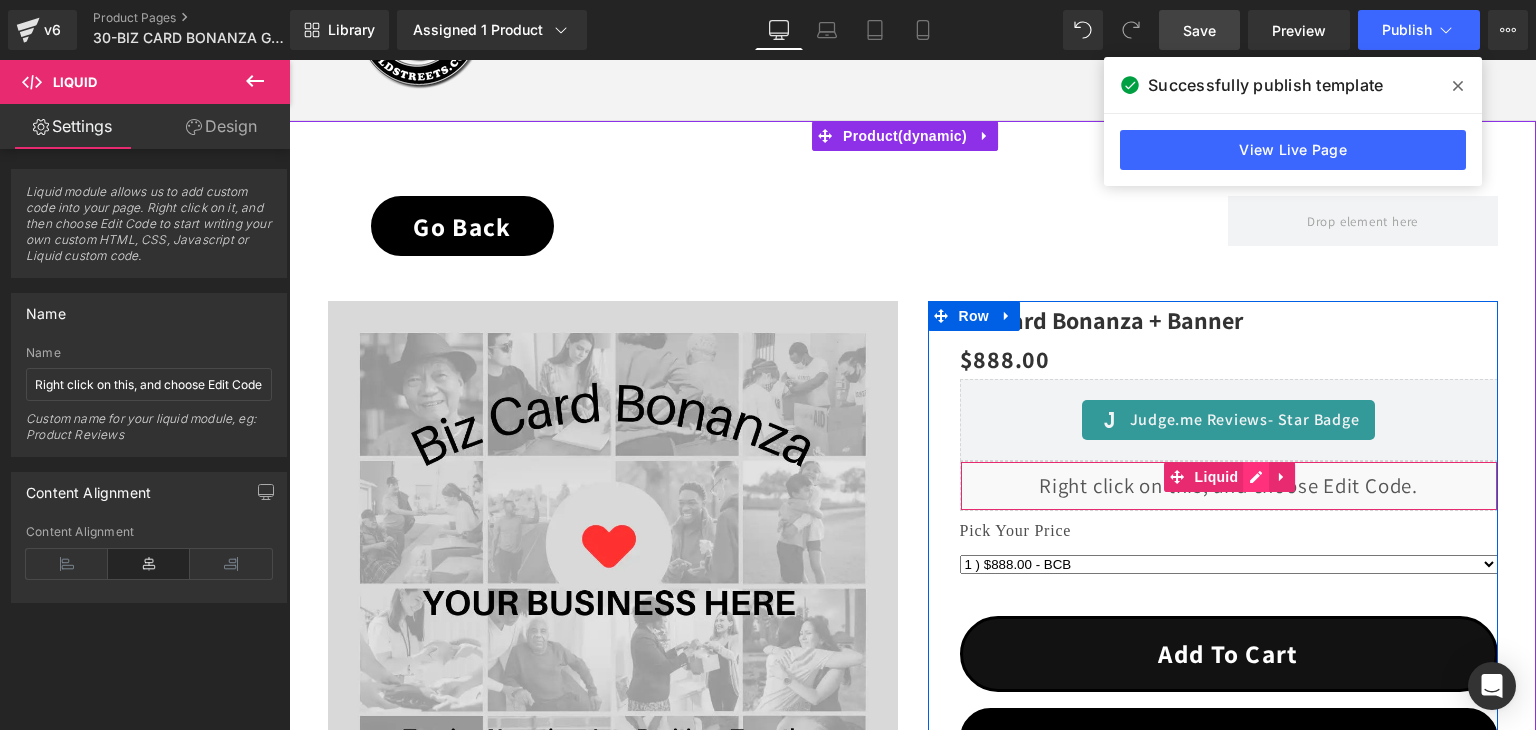 click on "Liquid" at bounding box center [1229, 486] 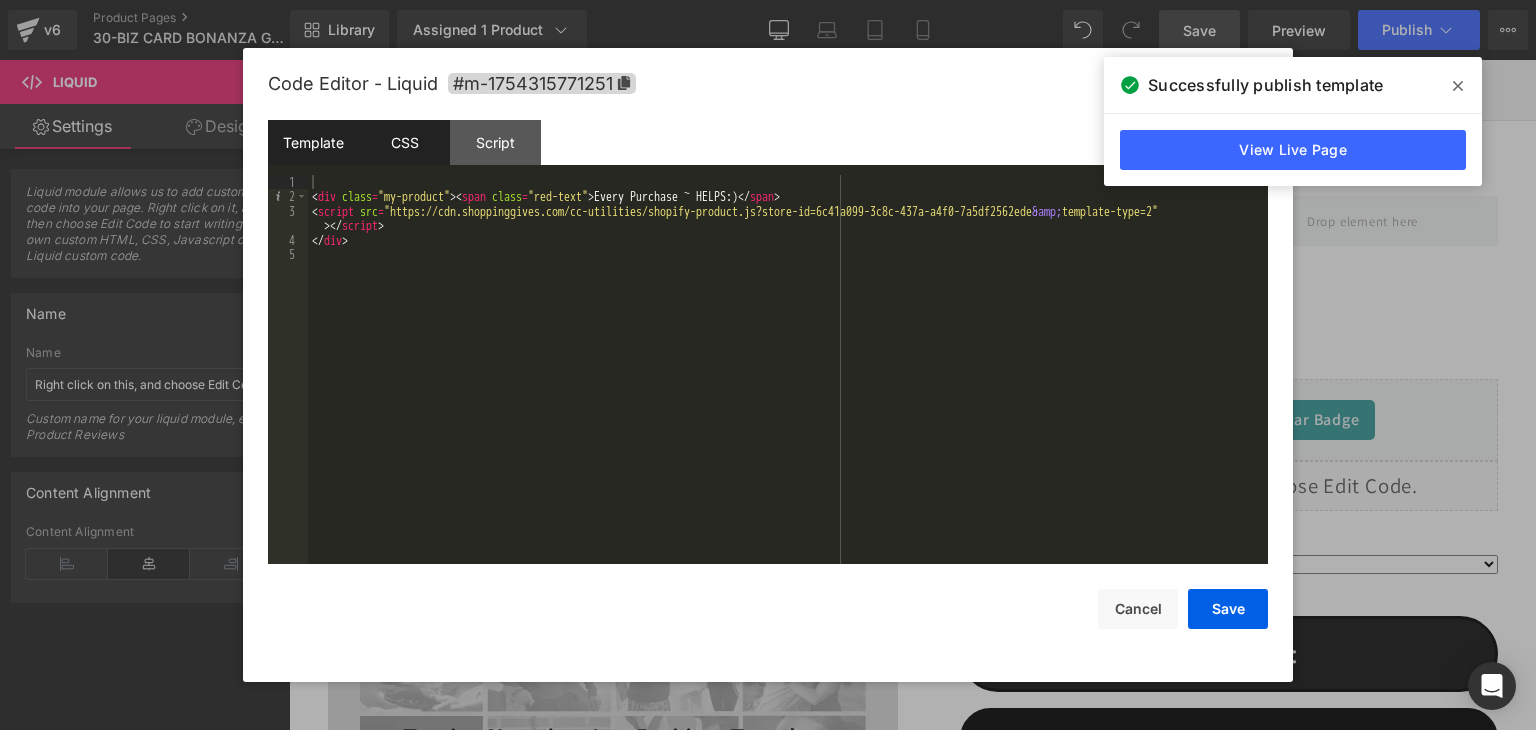 click on "CSS" at bounding box center (404, 142) 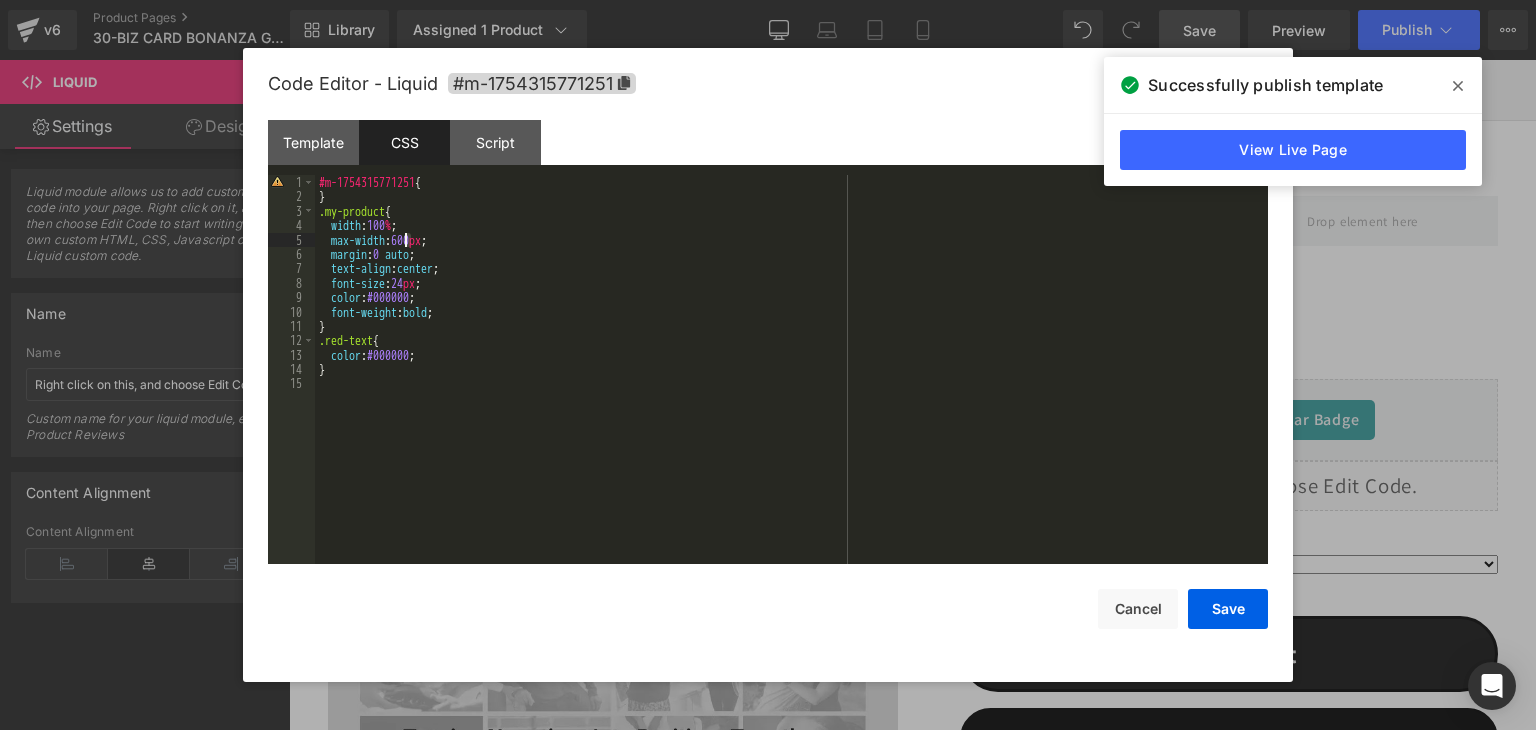 click on "#m-1754315771251 { } .my-product {    width :  100 % ;    max-width :  600 px ;    margin :  0   auto ;    text-align :  center ;    font-size :  24 px ;    color :  #000000 ;    font-weight :  bold ; } .red-text {    color :  #000000 ; }" at bounding box center (791, 384) 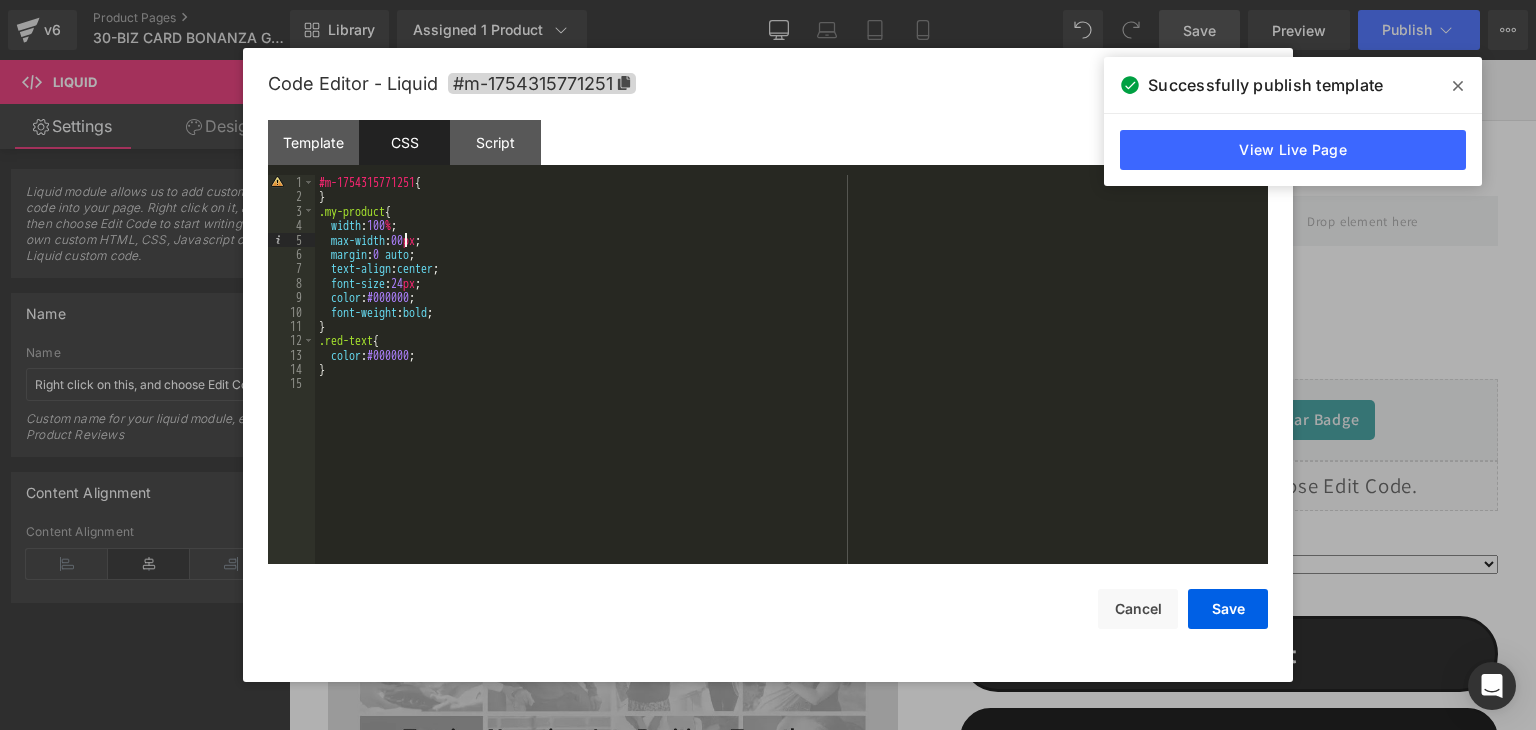type 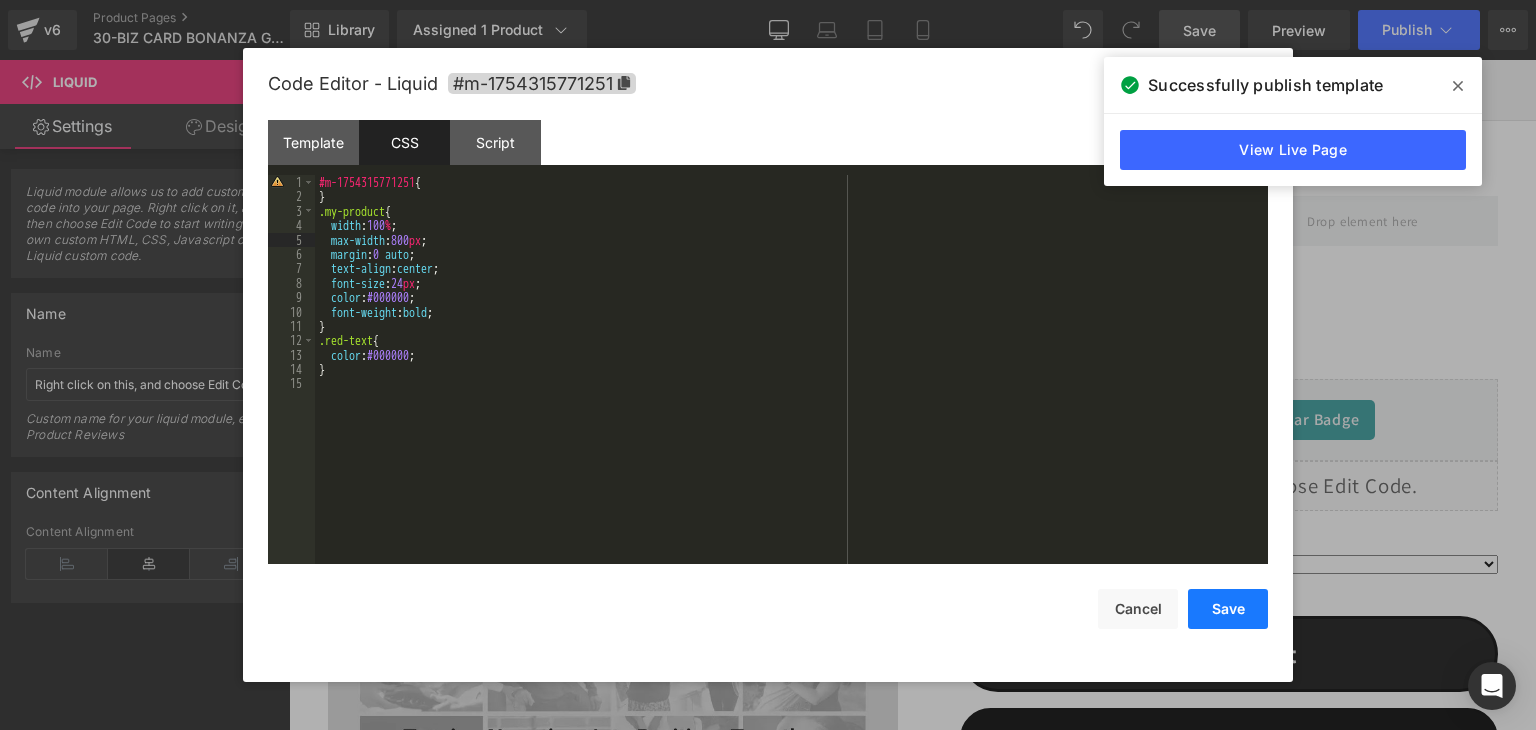 click on "Save" at bounding box center (1228, 609) 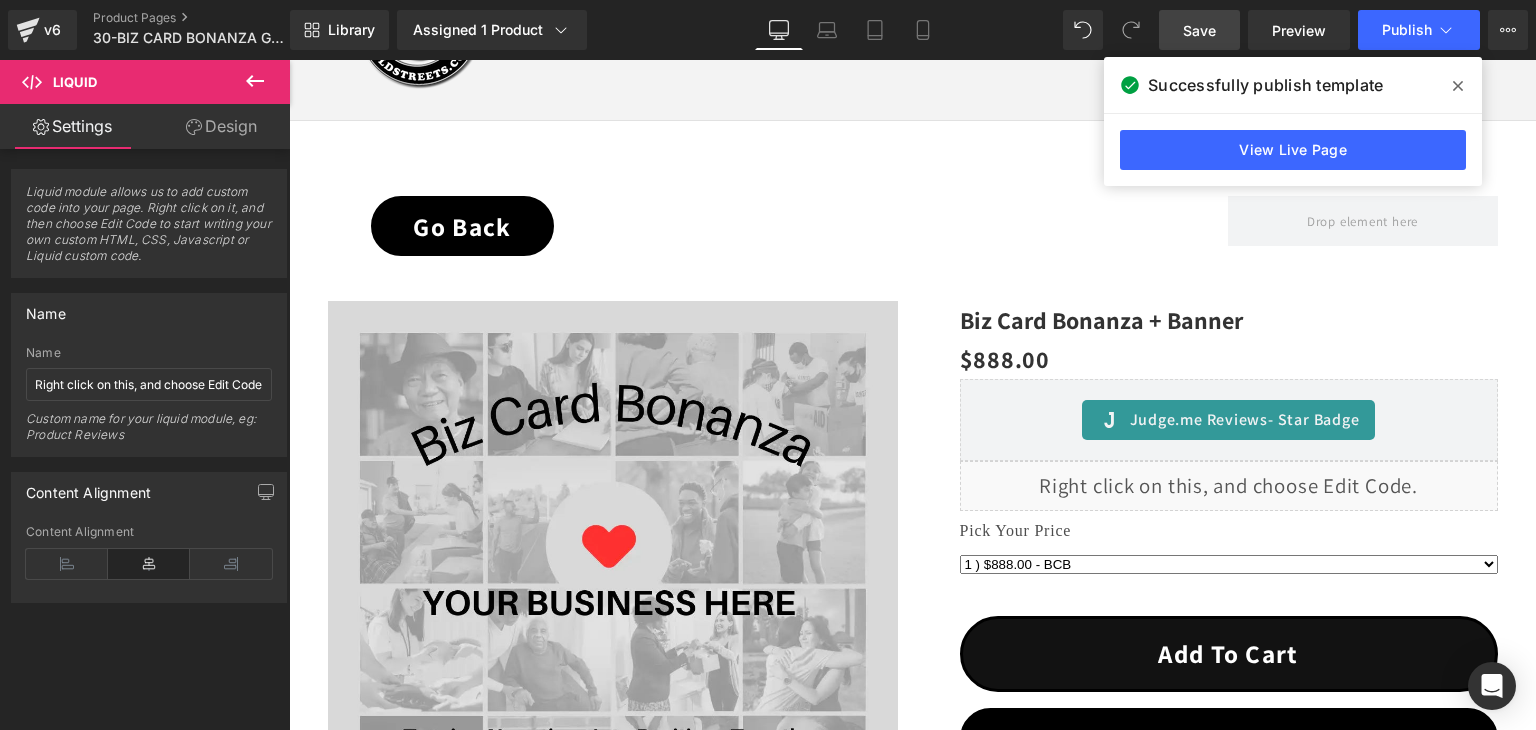 click on "Save" at bounding box center (1199, 30) 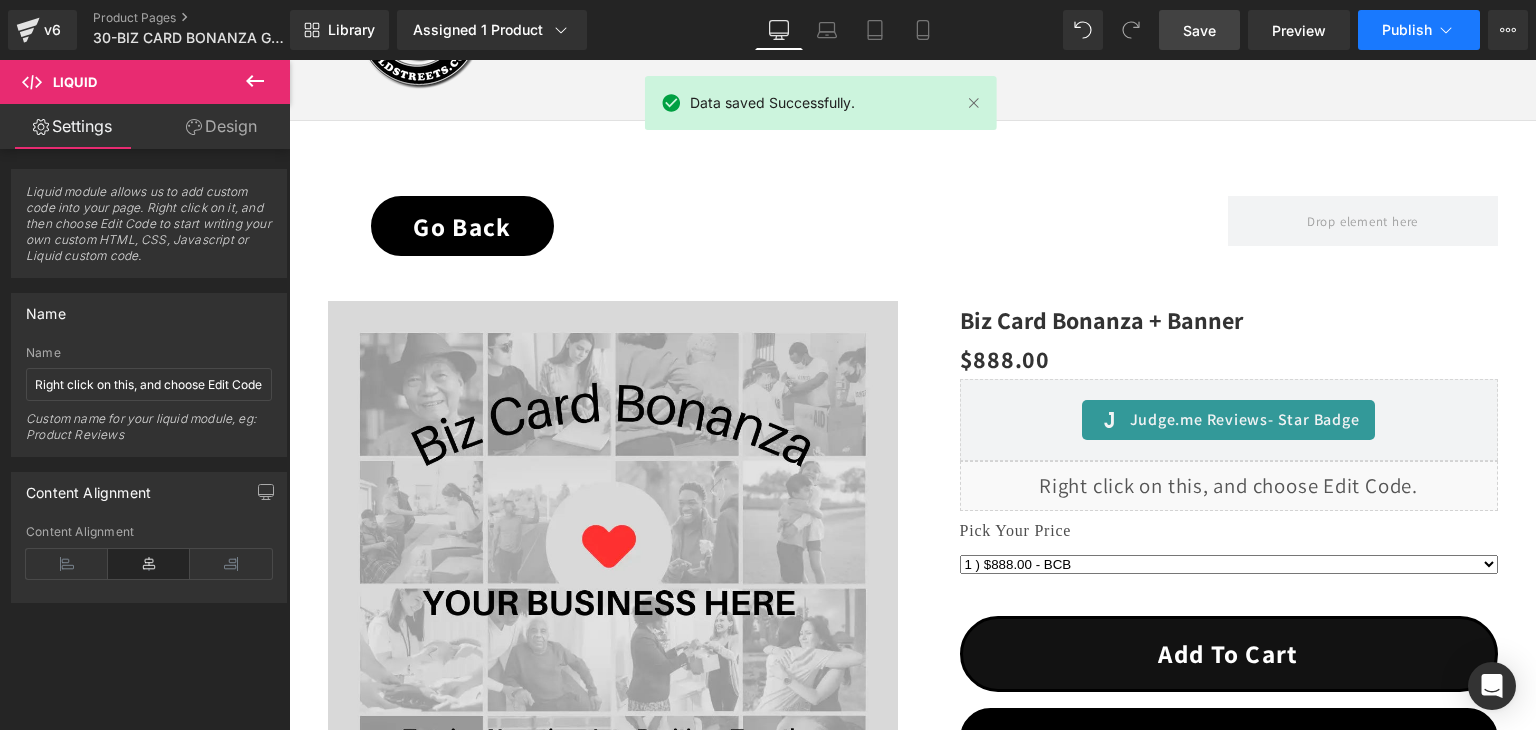 click 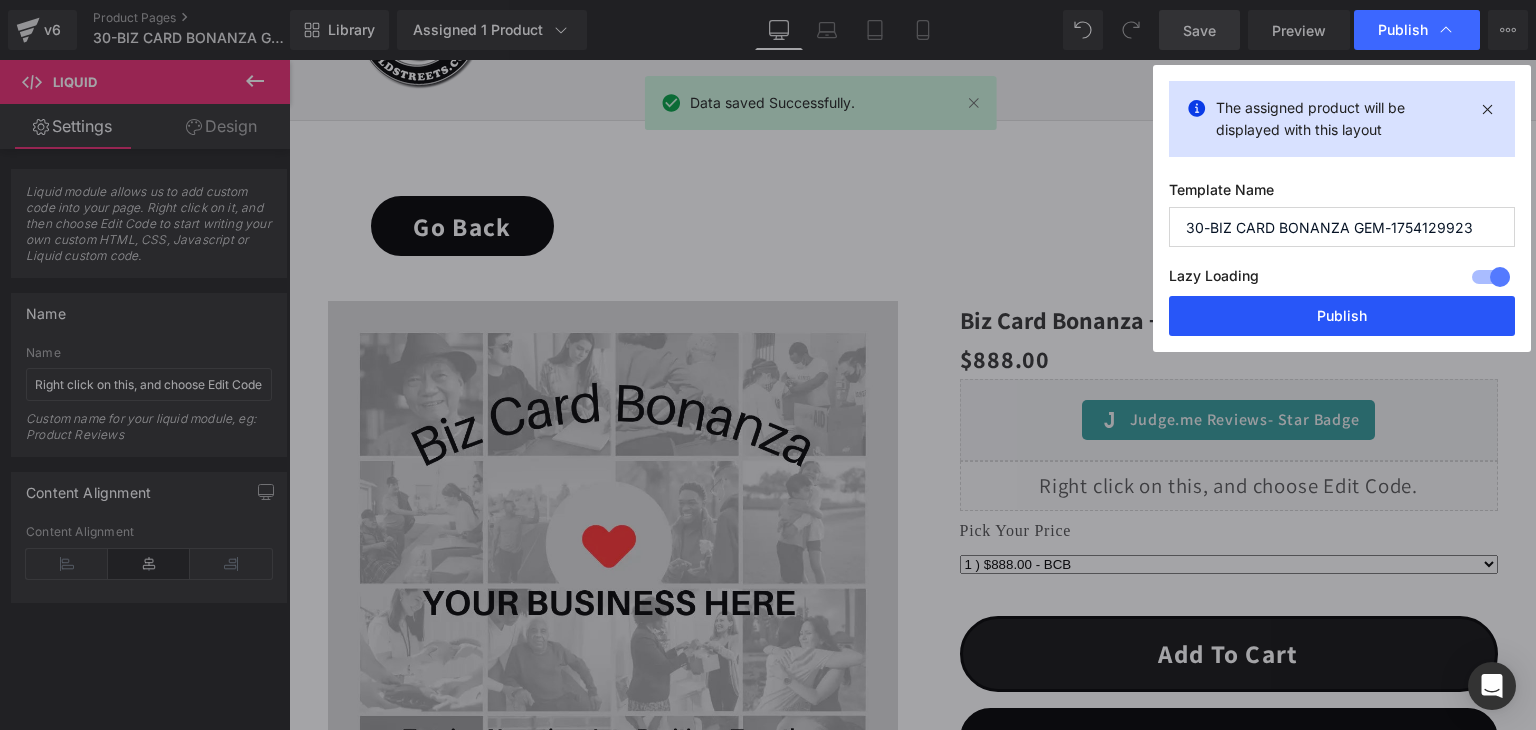 click on "Publish" at bounding box center (1342, 316) 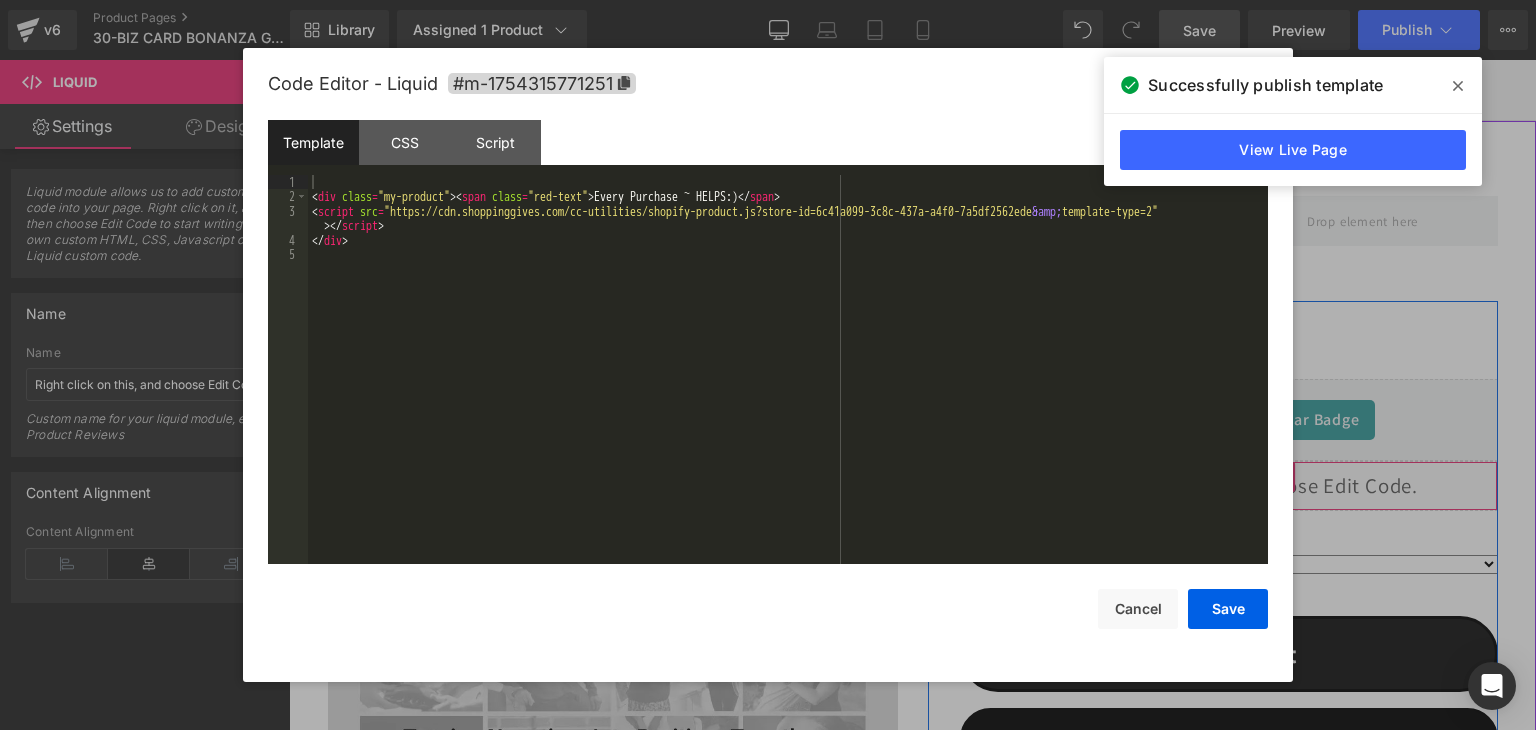 click on "Liquid" at bounding box center (1229, 486) 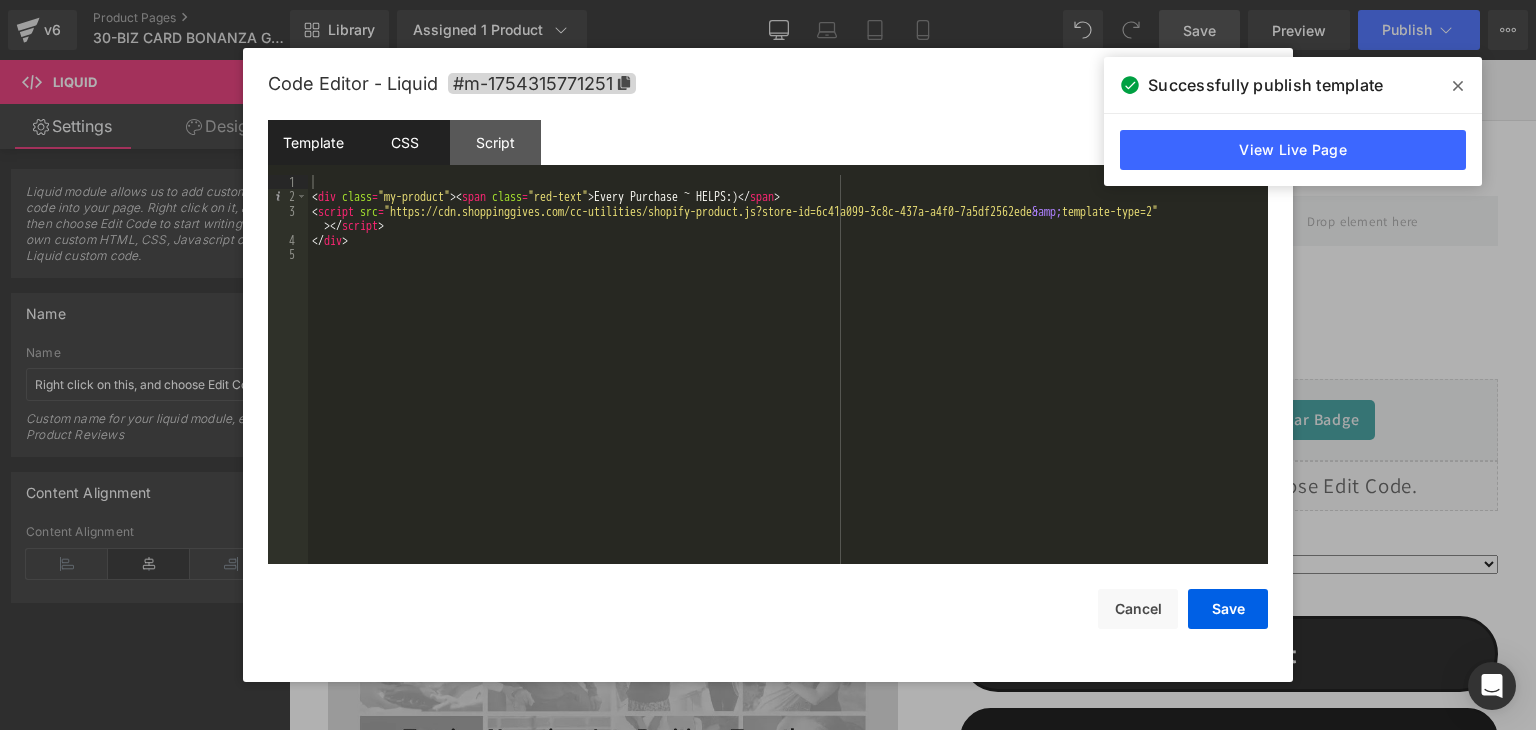 click on "CSS" at bounding box center (404, 142) 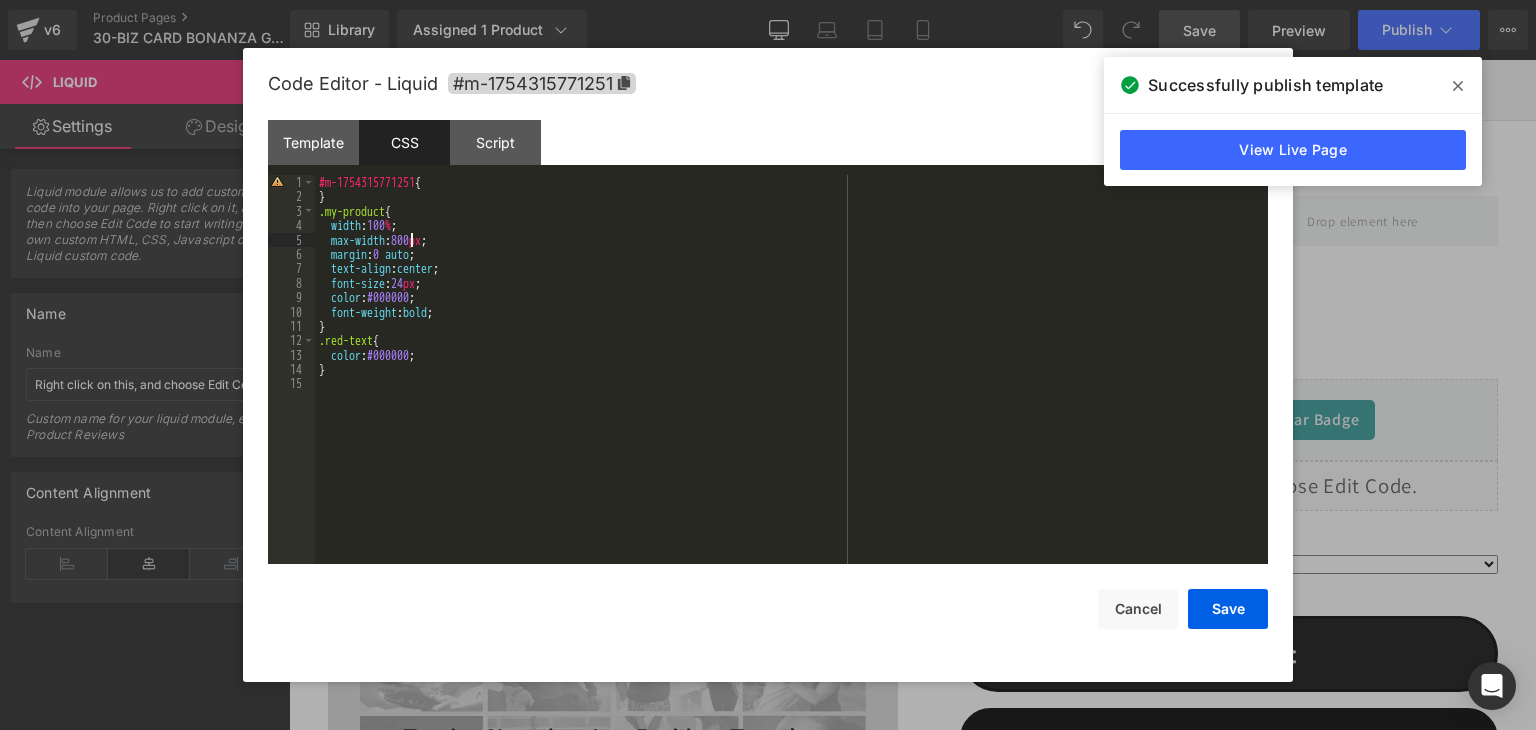 click on "#m-1754315771251 { } .my-product {    width :  100 % ;    max-width :  800 px ;    margin :  0   auto ;    text-align :  center ;    font-size :  24 px ;    color :  #000000 ;    font-weight :  bold ; } .red-text {    color :  #000000 ; }" at bounding box center (791, 384) 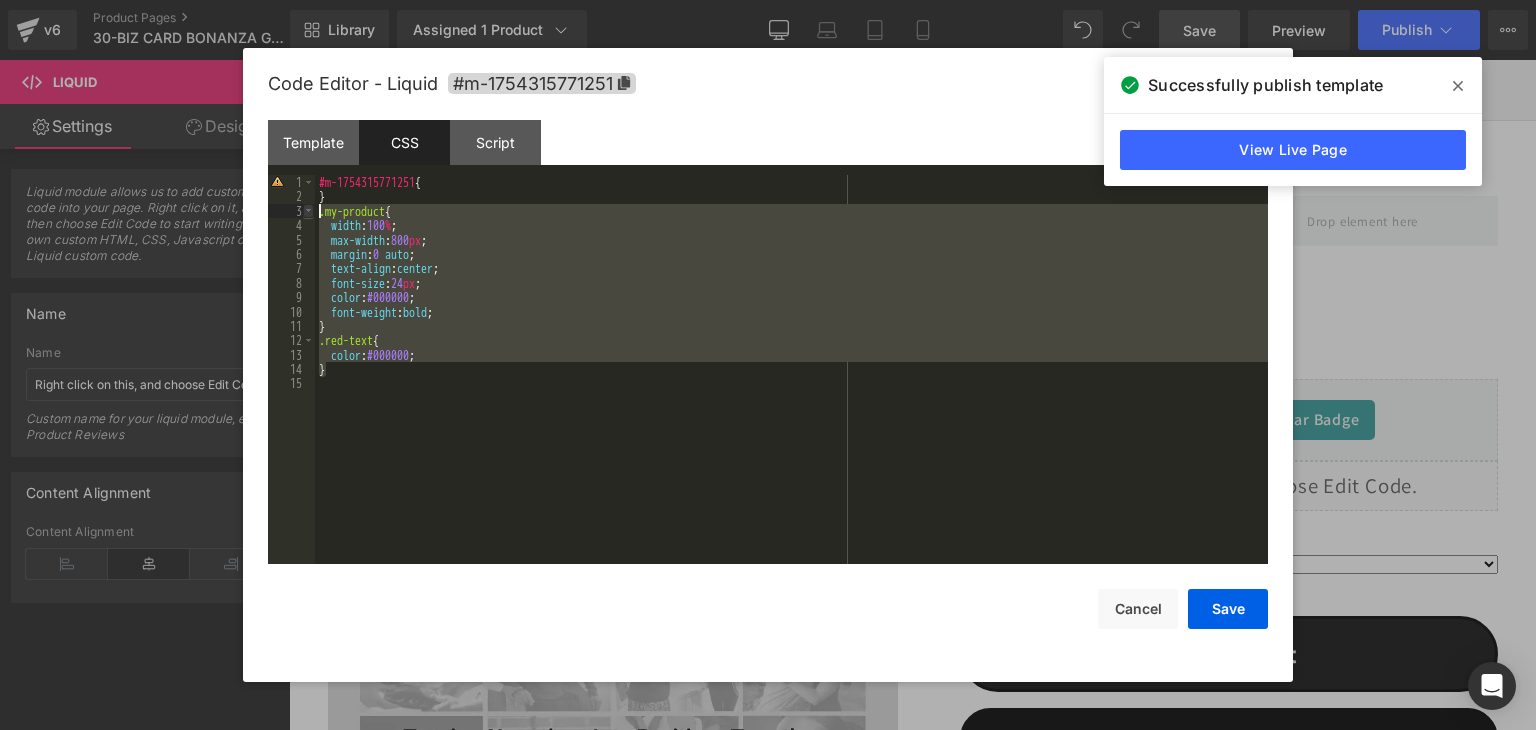drag, startPoint x: 356, startPoint y: 374, endPoint x: 312, endPoint y: 214, distance: 165.93974 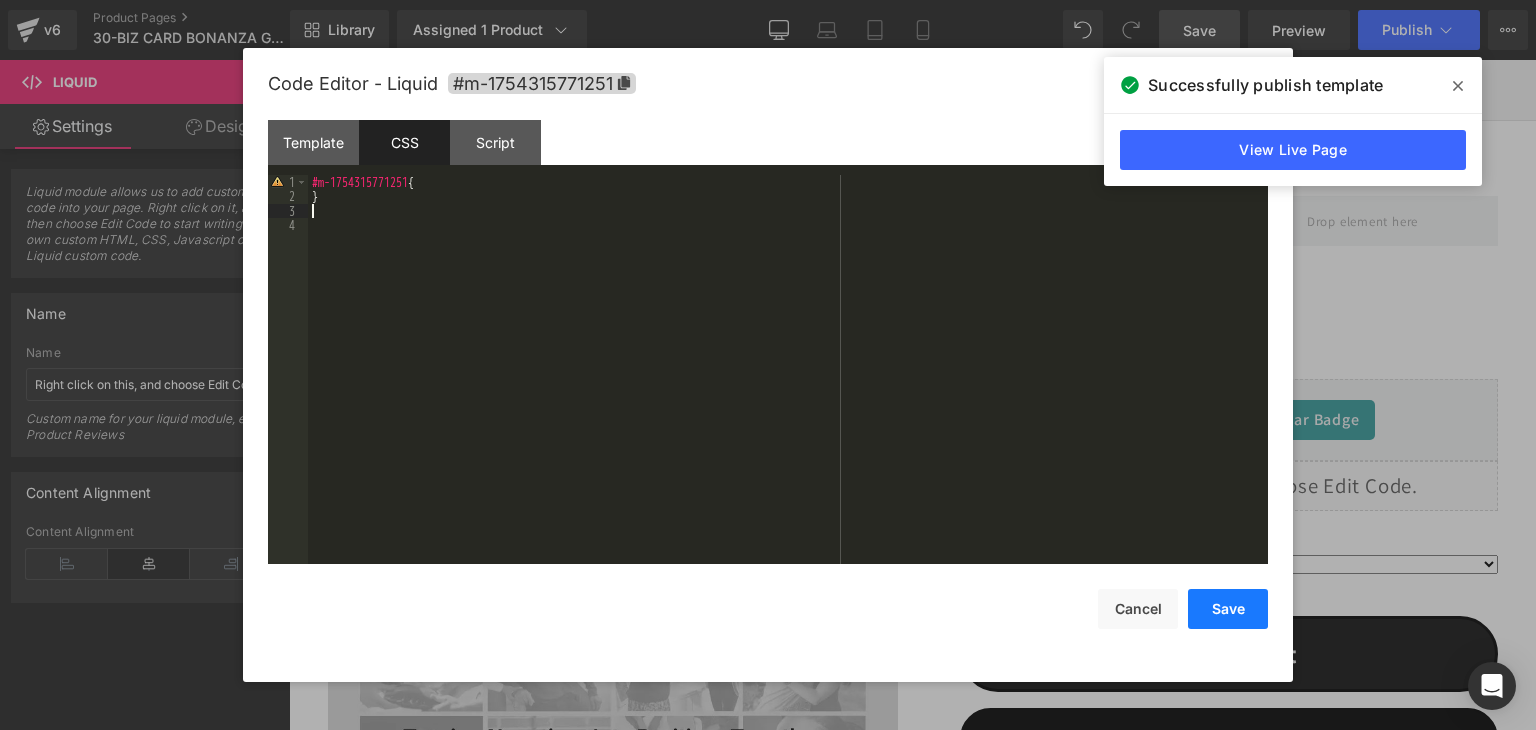 click on "Save" at bounding box center [1228, 609] 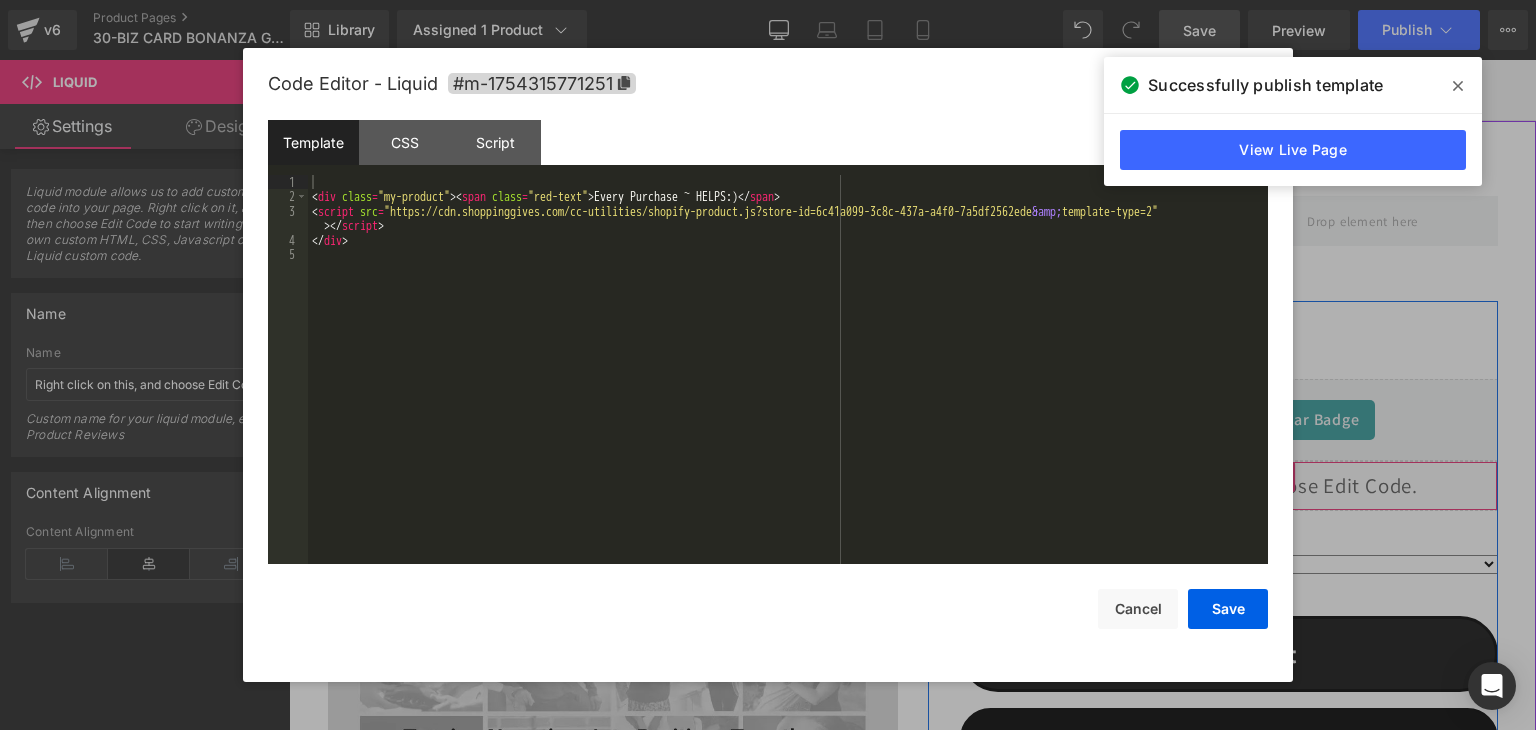 click on "Liquid" at bounding box center (1229, 486) 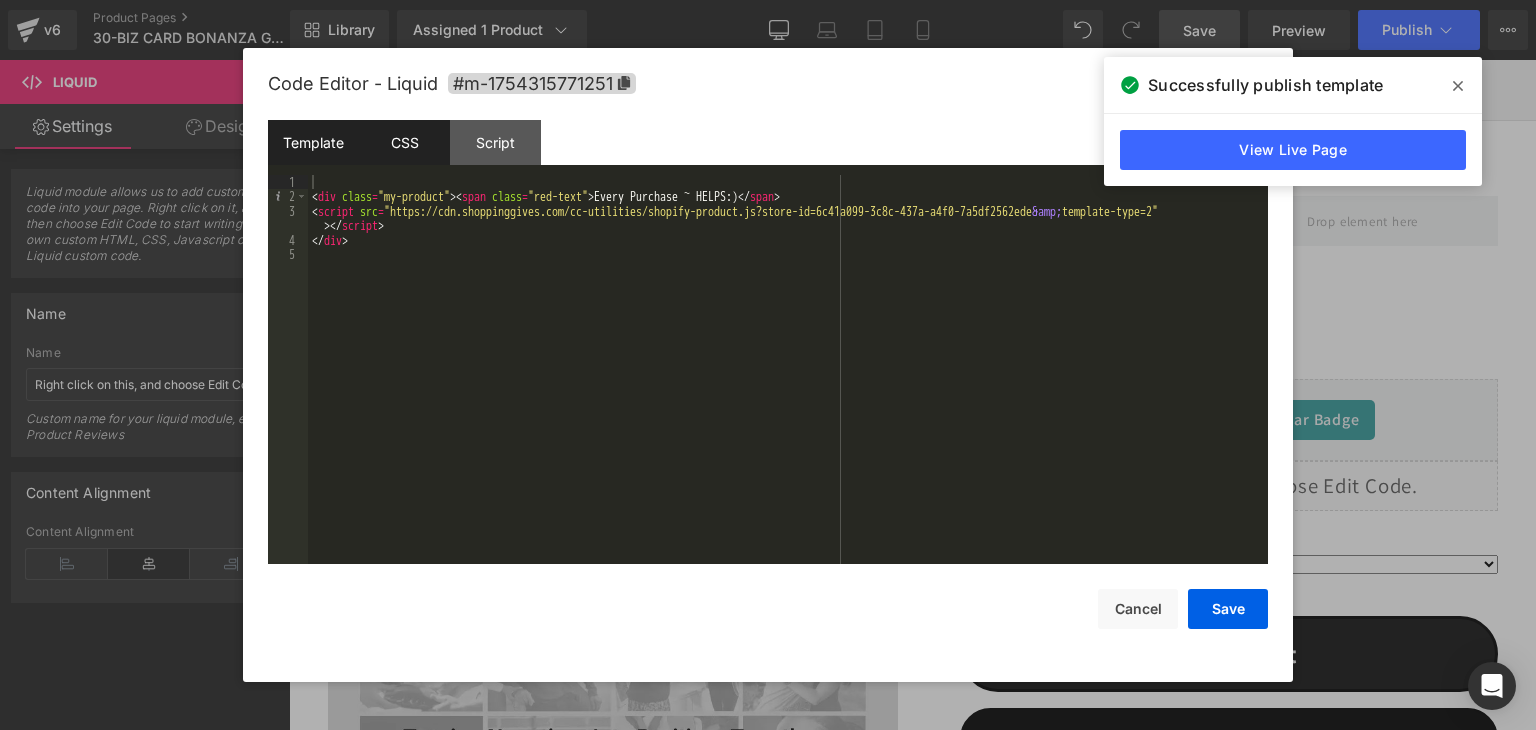 click on "CSS" at bounding box center (404, 142) 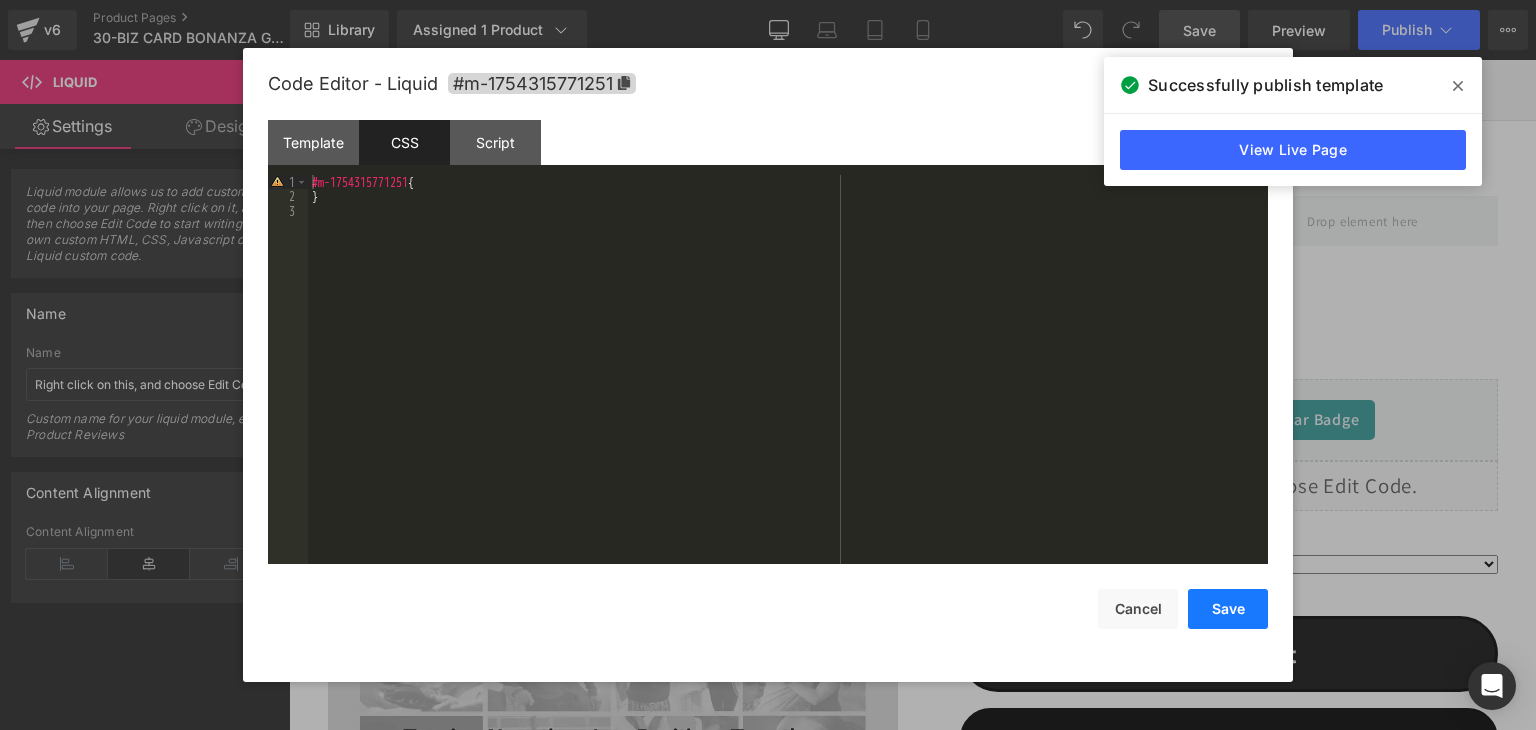 click on "Save" at bounding box center [1228, 609] 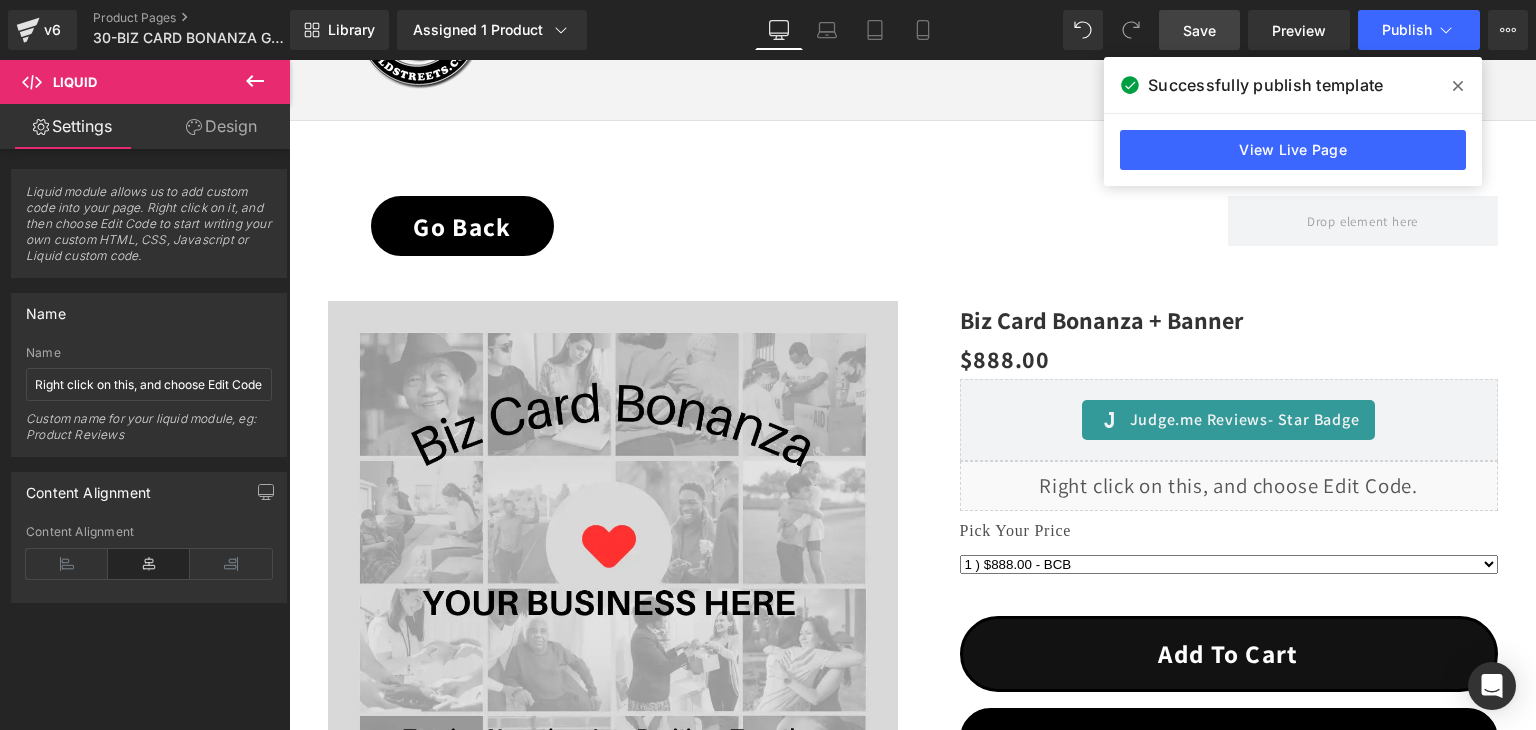 click on "Save" at bounding box center (1199, 30) 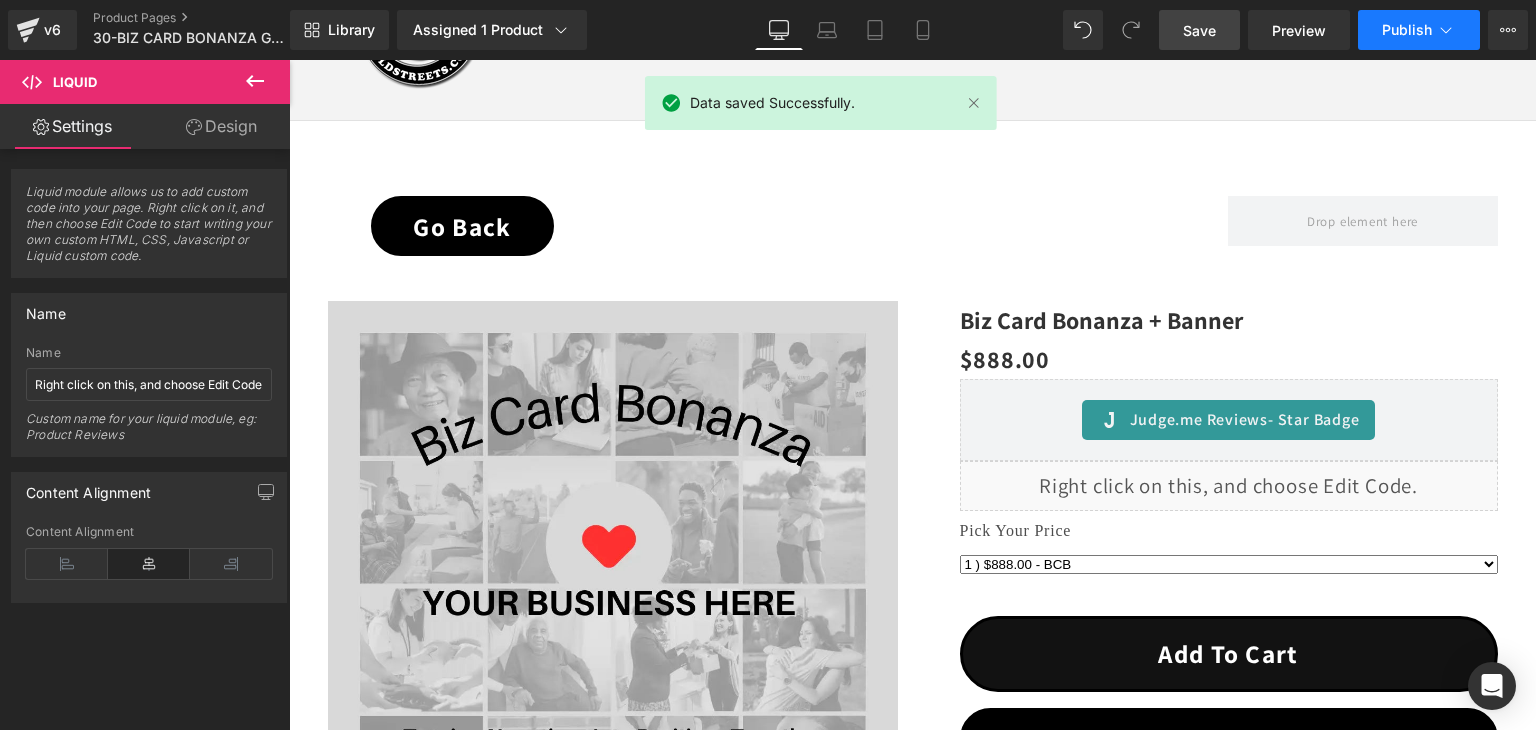 click on "Publish" at bounding box center (1419, 30) 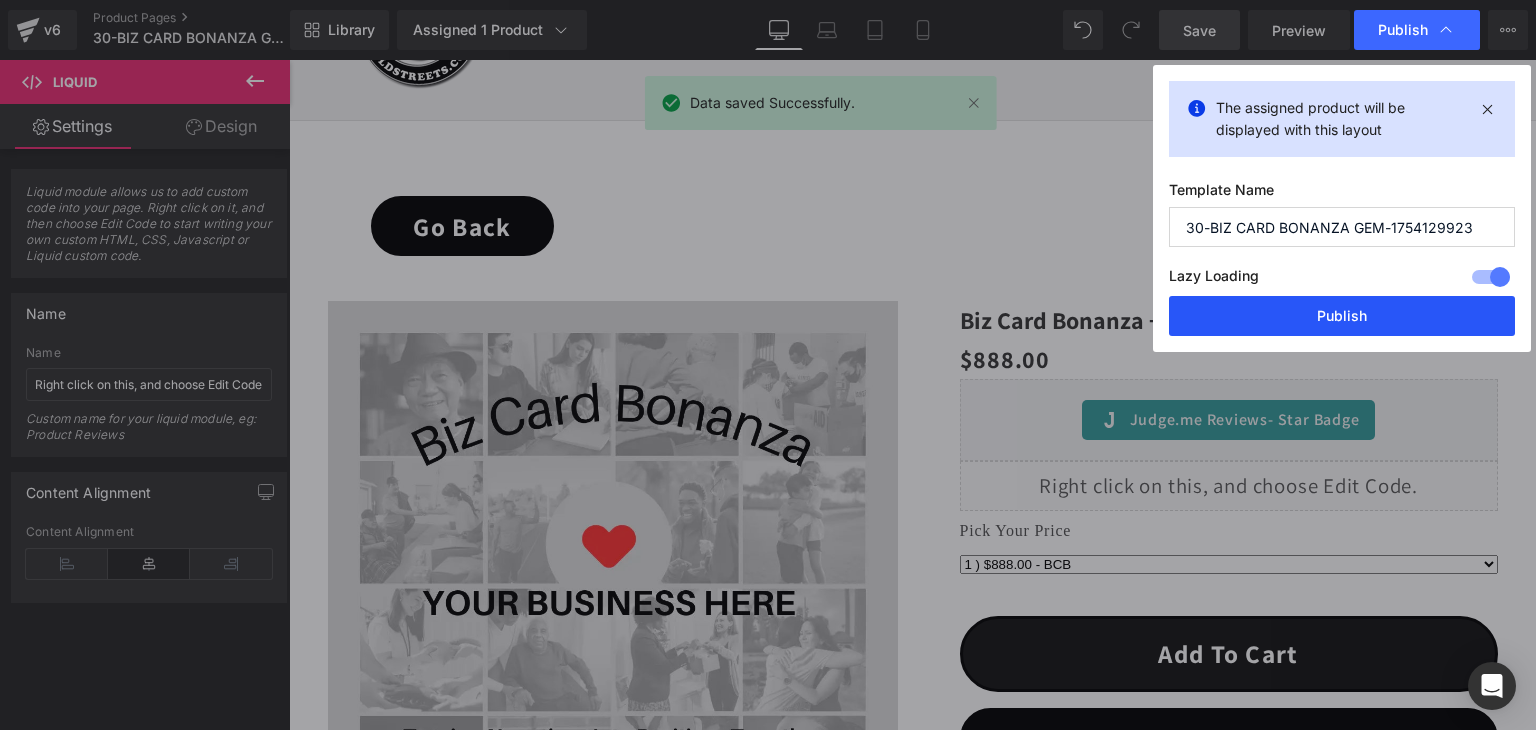 click on "Publish" at bounding box center (1342, 316) 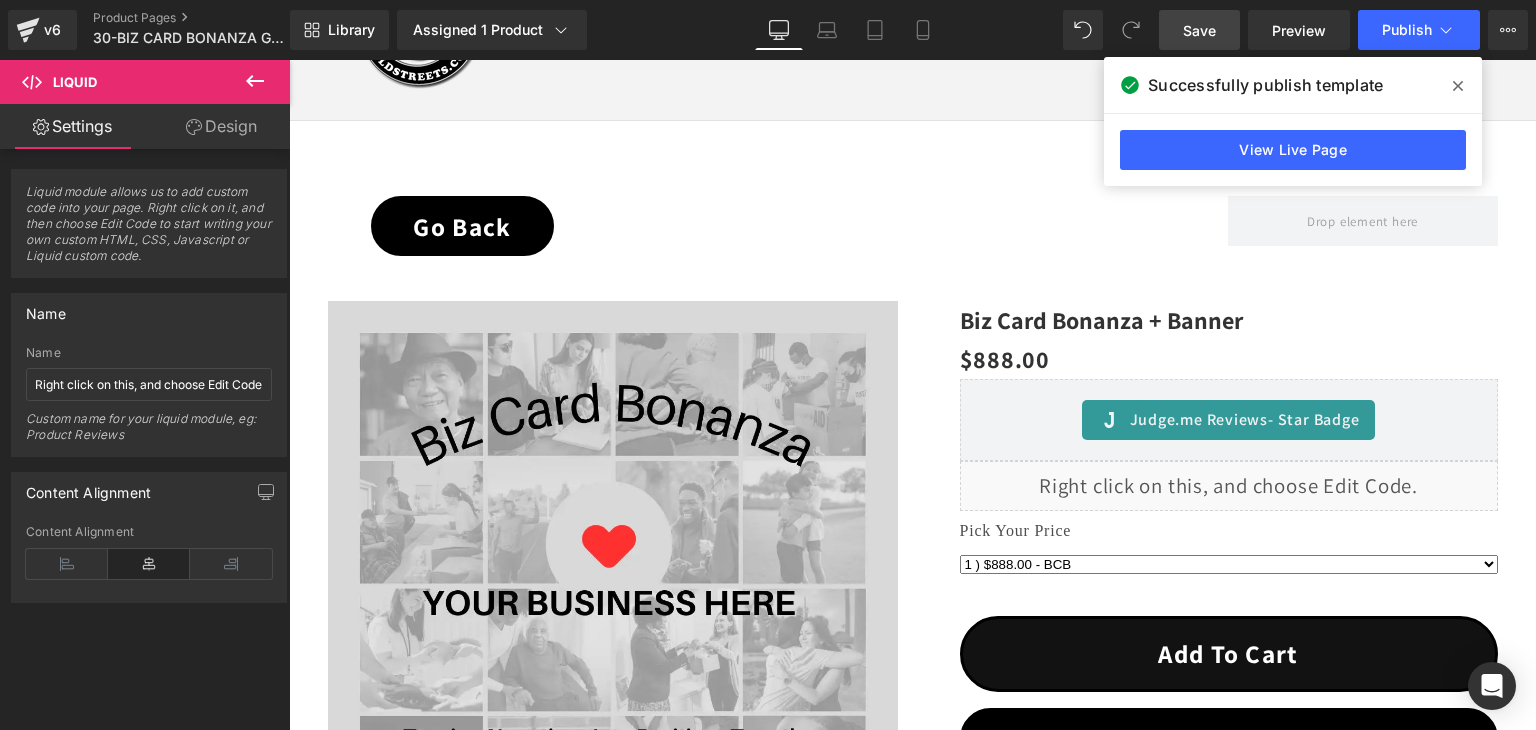 click 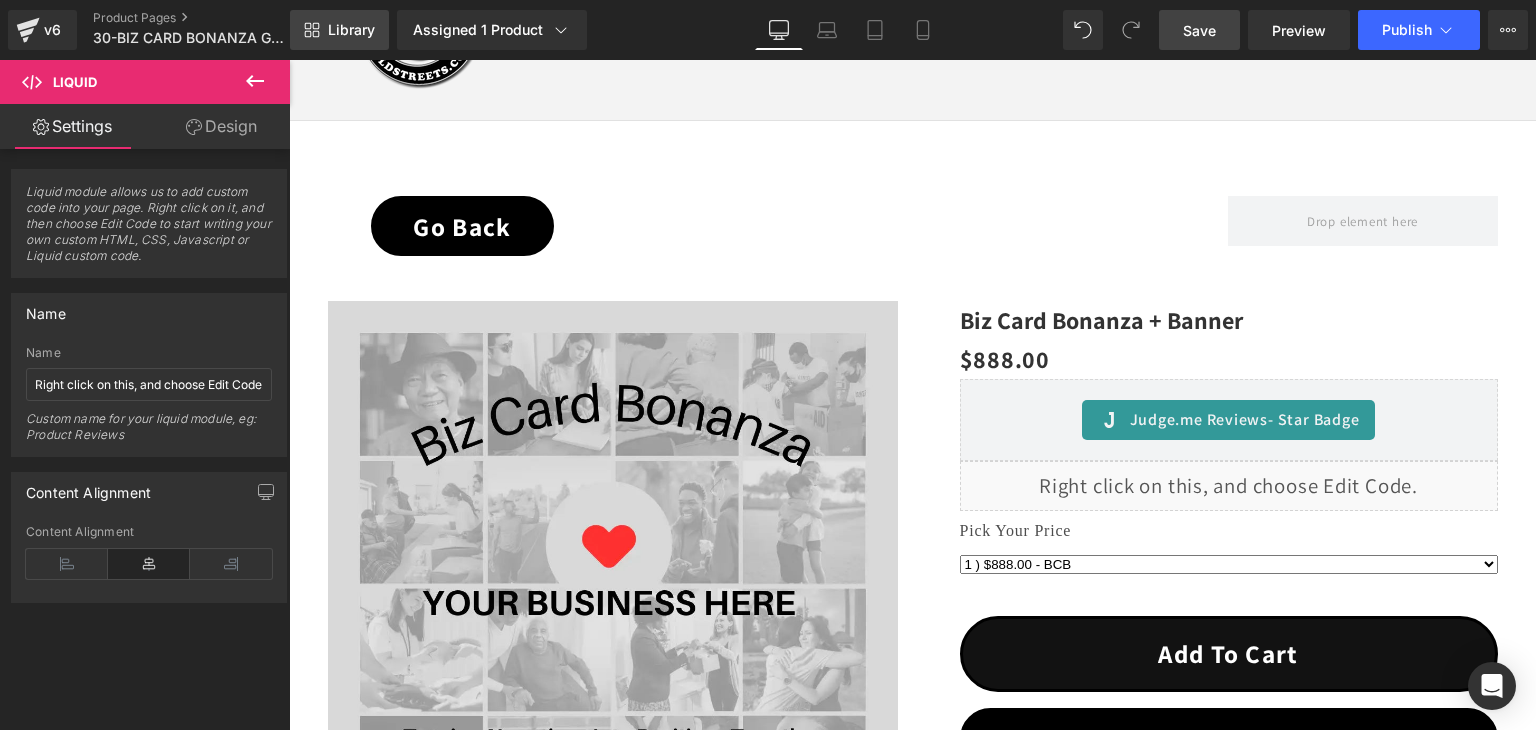 click on "Library" at bounding box center [339, 30] 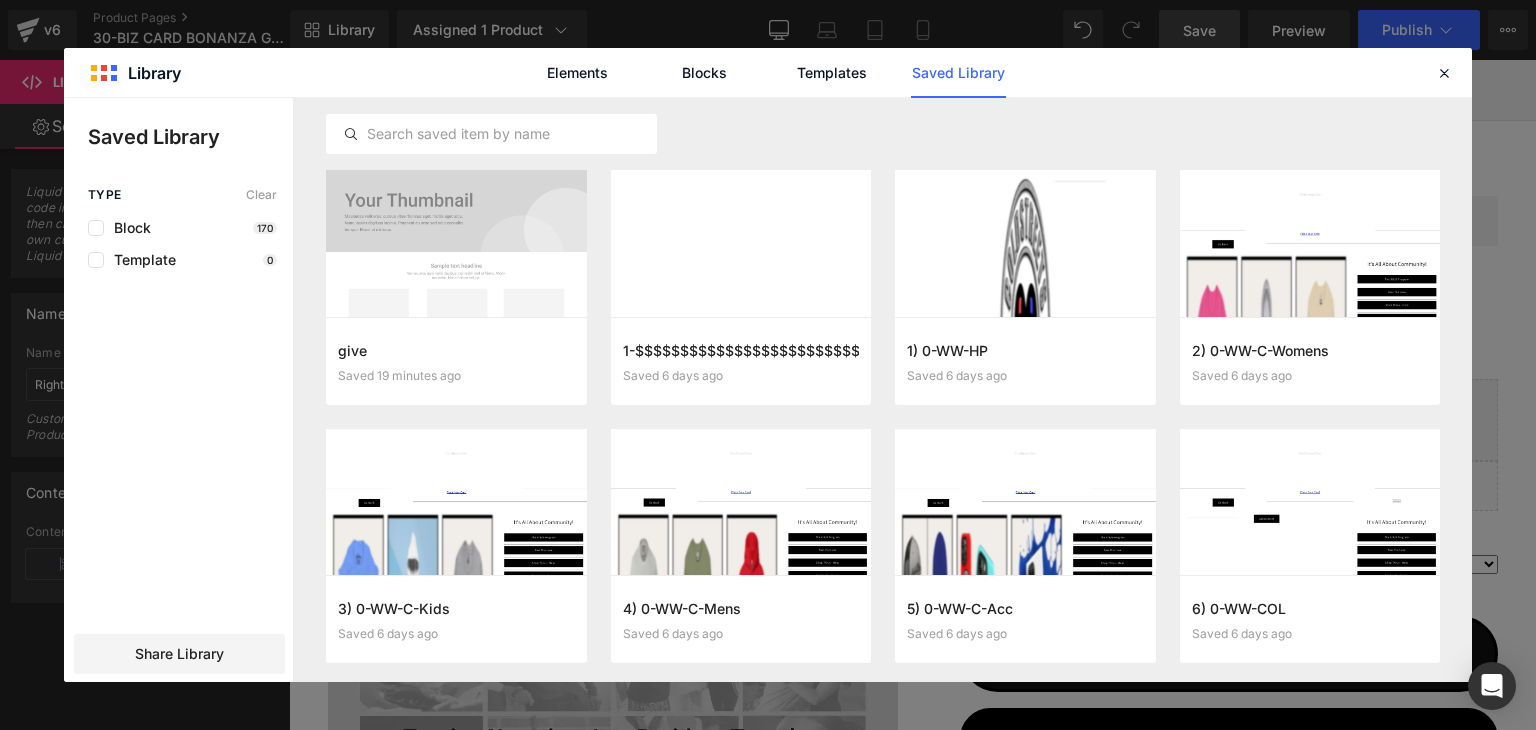 click on "Saved Library" 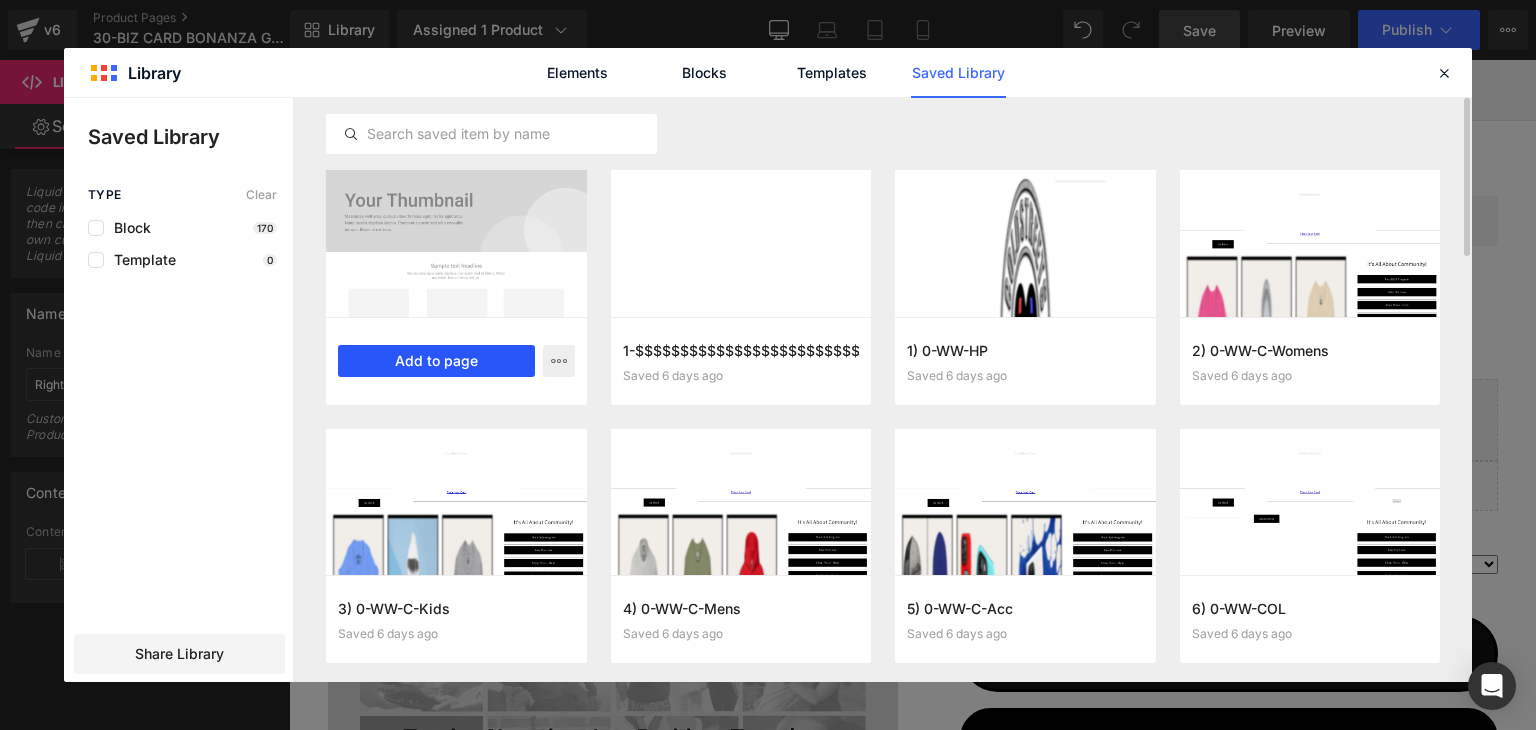 click on "Add to page" at bounding box center (436, 361) 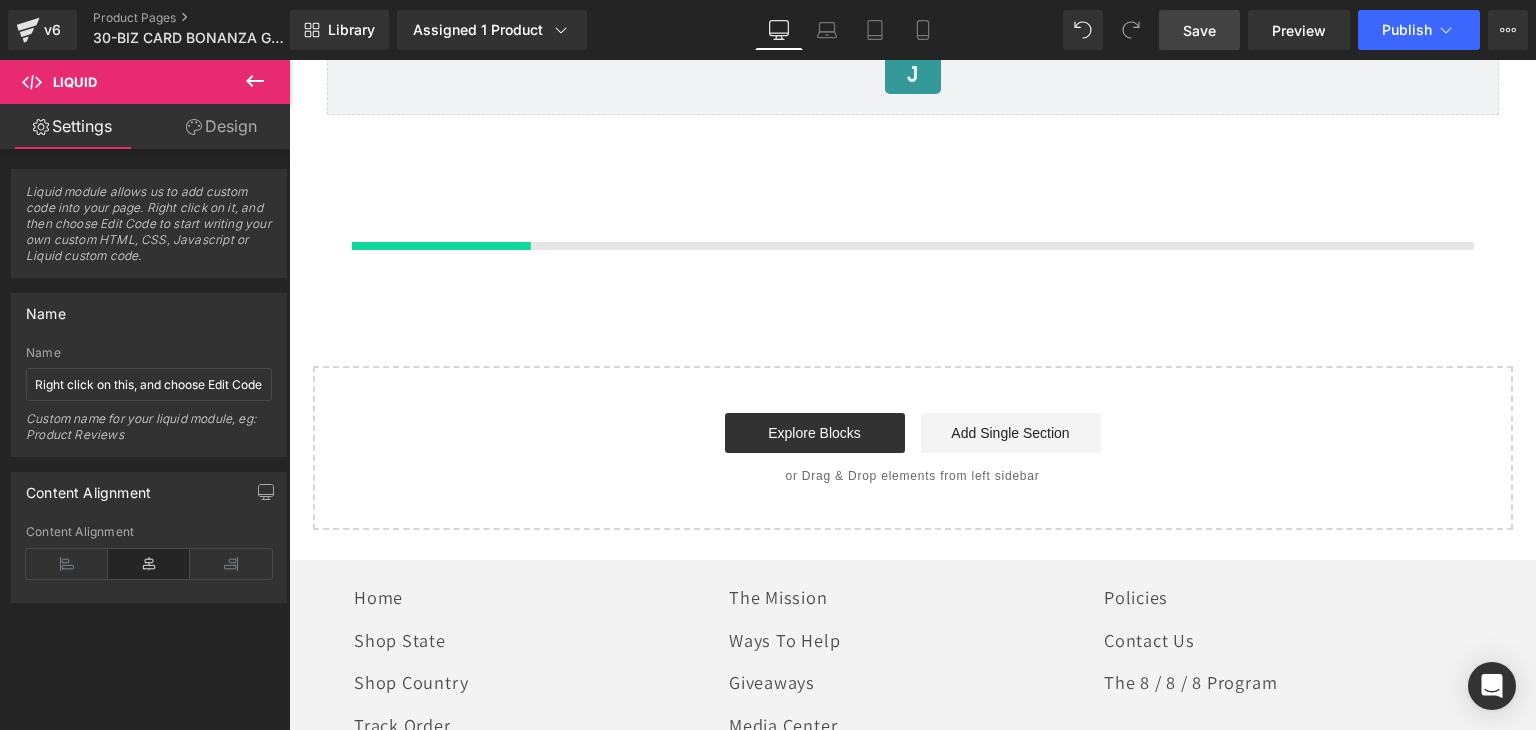 scroll, scrollTop: 1950, scrollLeft: 0, axis: vertical 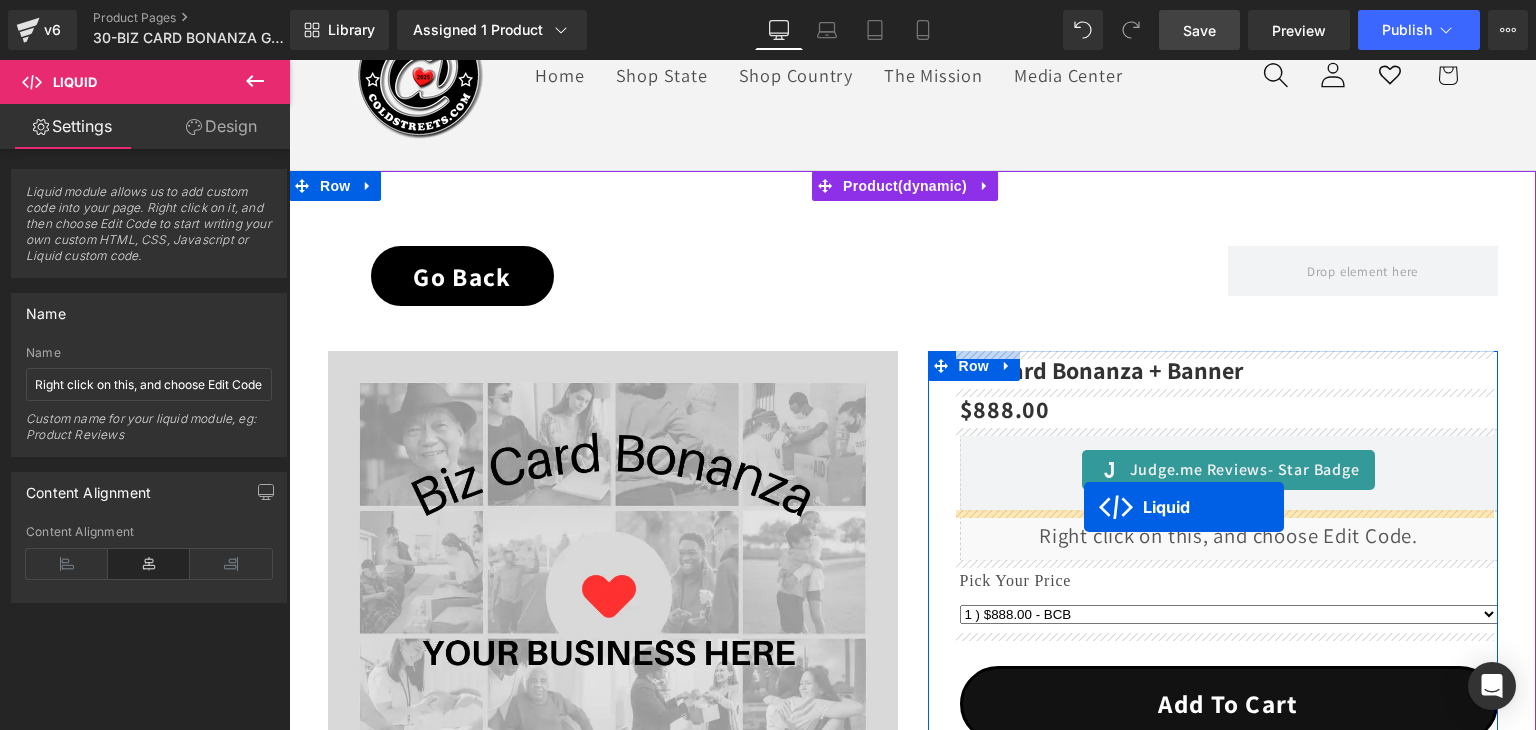 drag, startPoint x: 851, startPoint y: 169, endPoint x: 1084, endPoint y: 506, distance: 409.70477 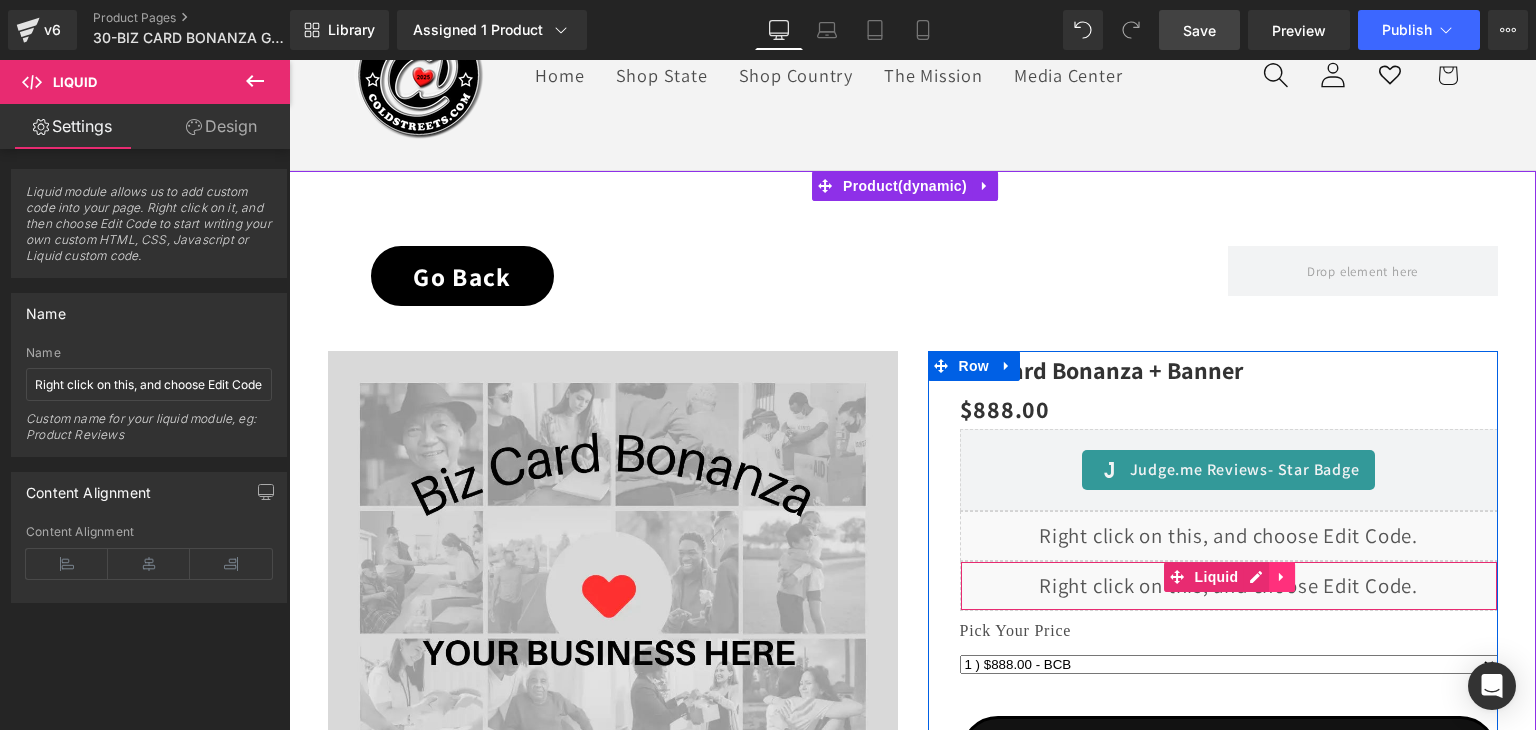 click 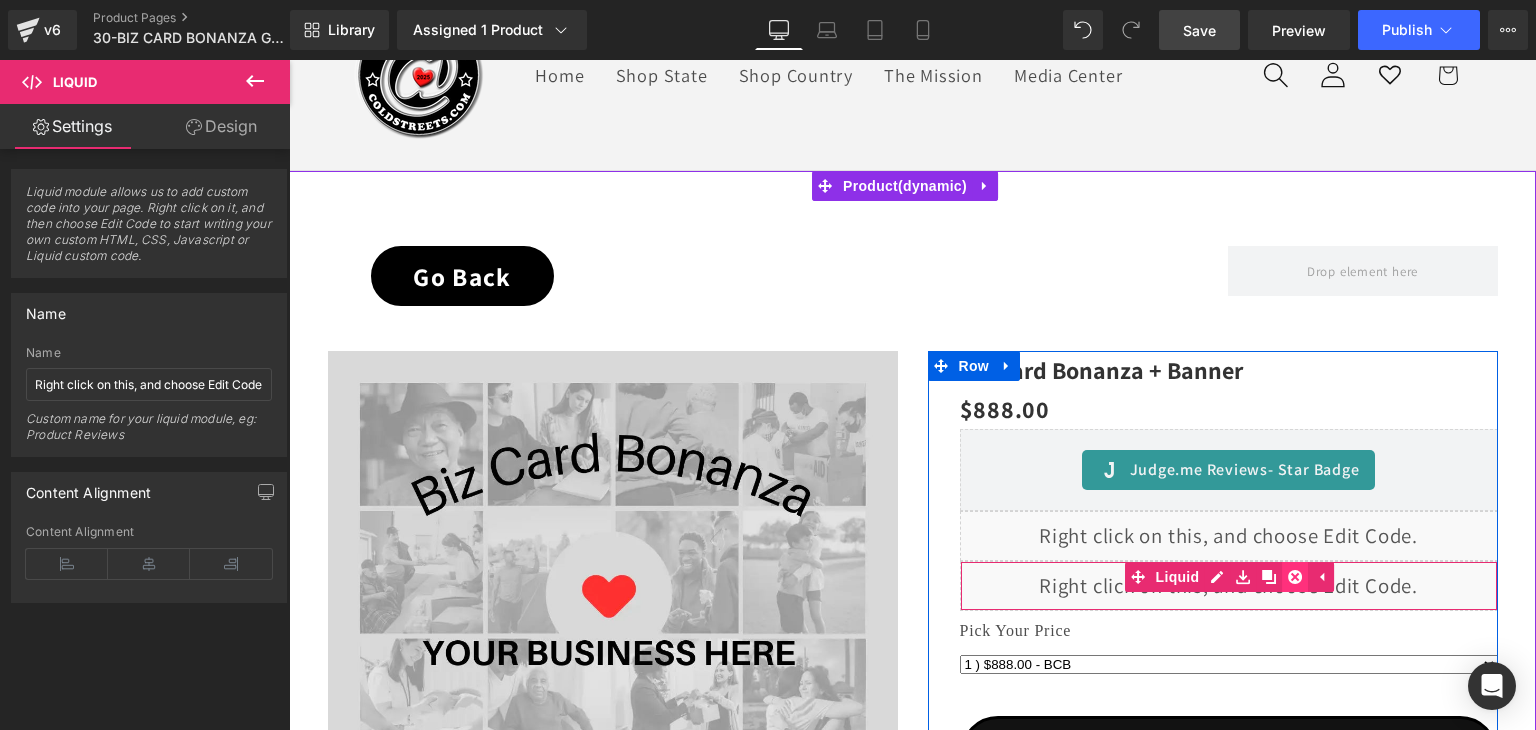 click 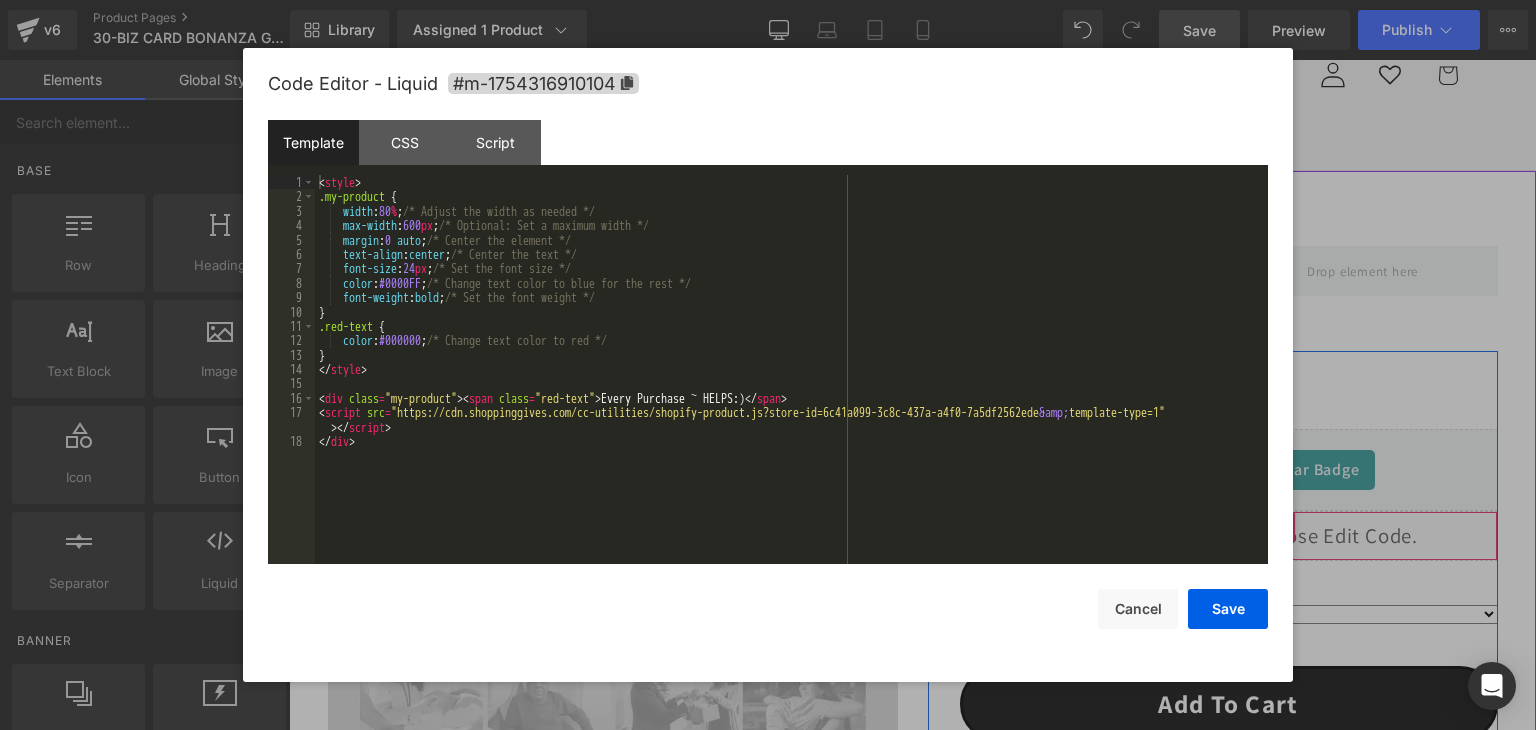 click on "Liquid" at bounding box center (1229, 536) 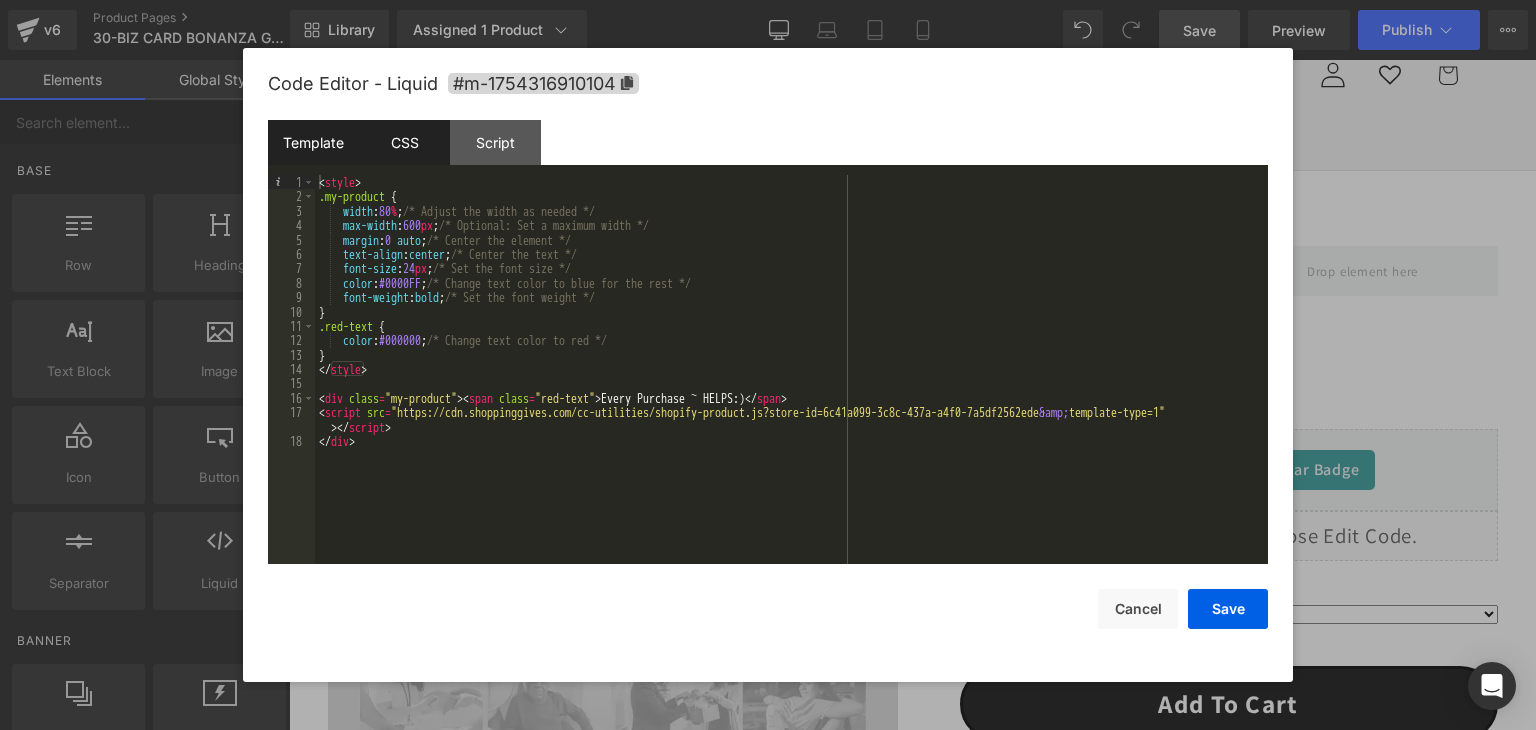 click on "CSS" at bounding box center [404, 142] 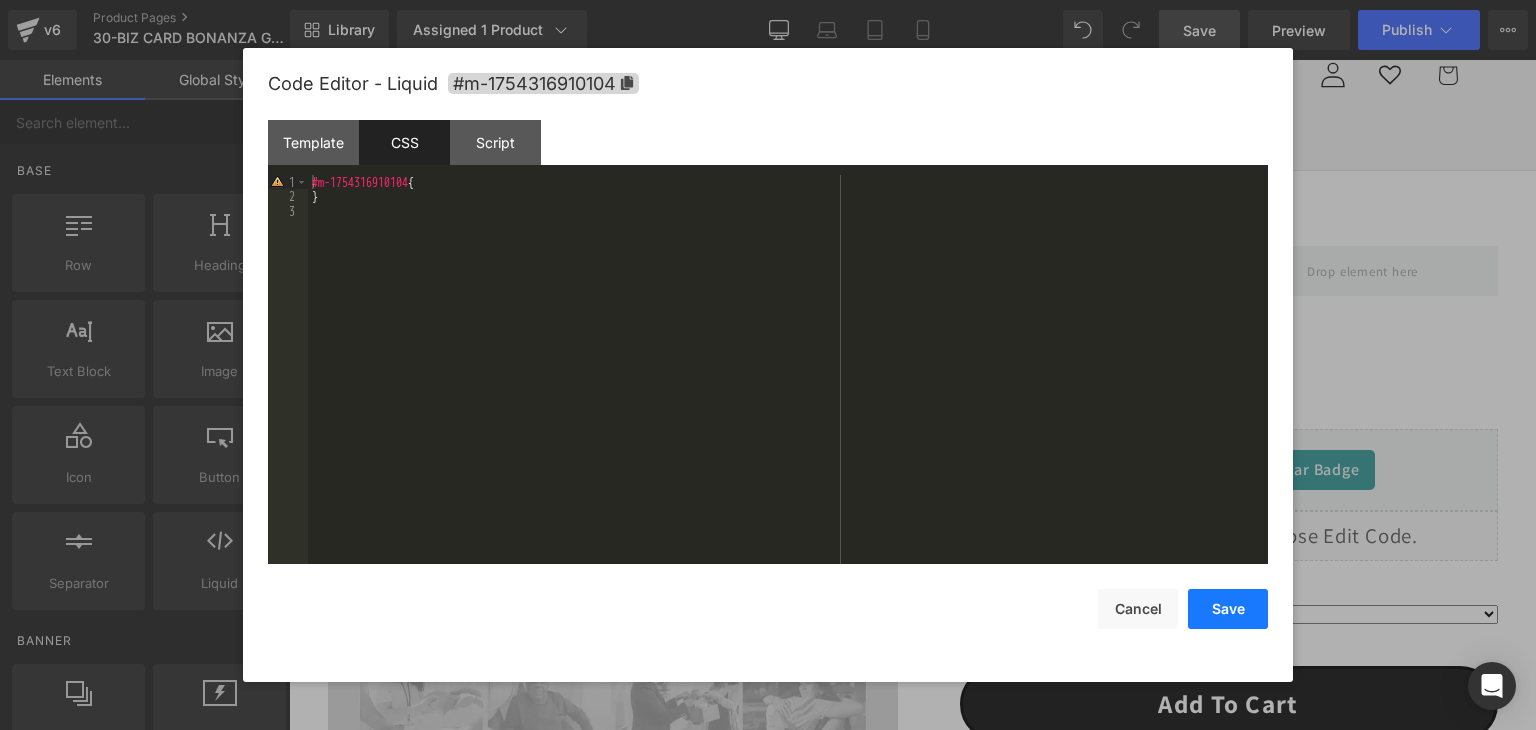 click on "Save" at bounding box center [1228, 609] 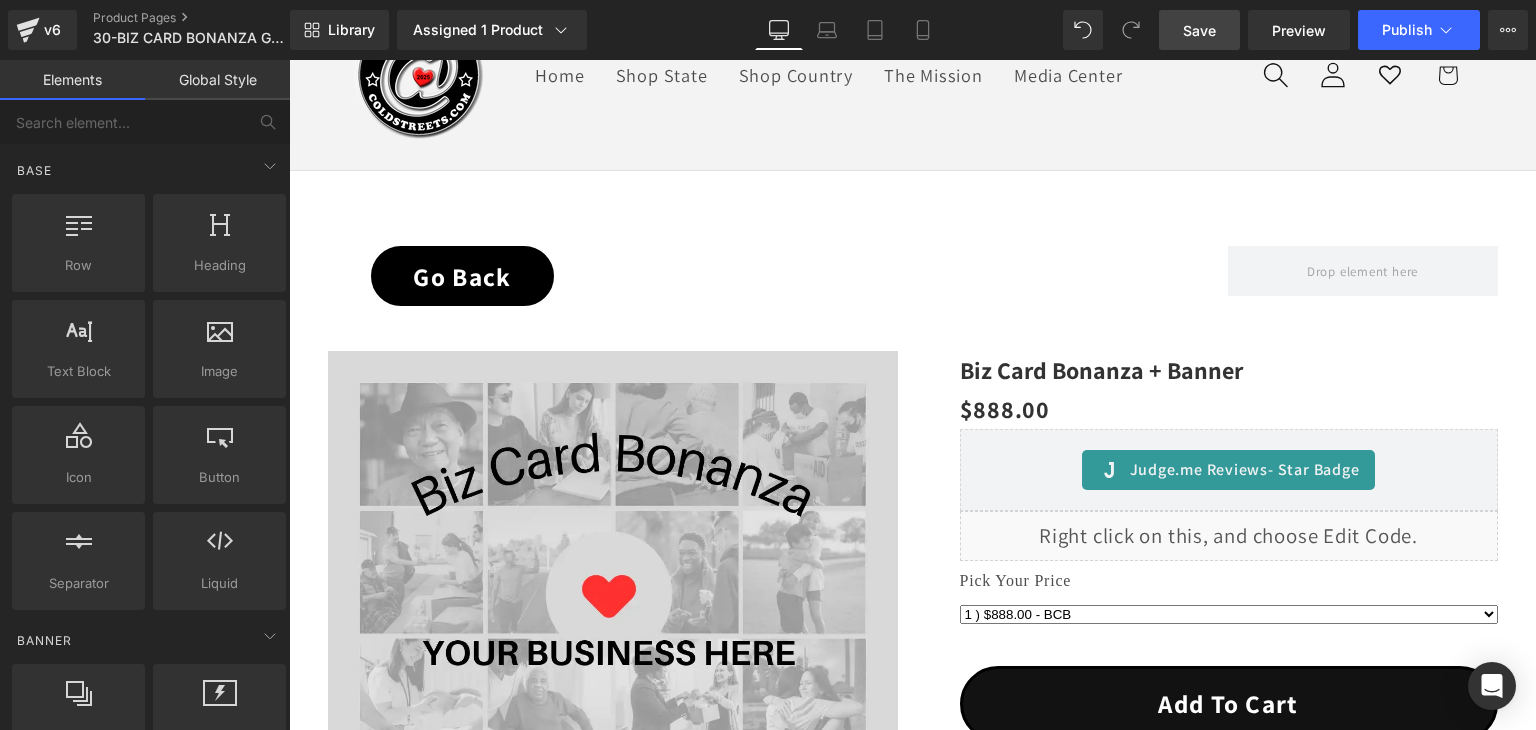 click on "Save" at bounding box center [1199, 30] 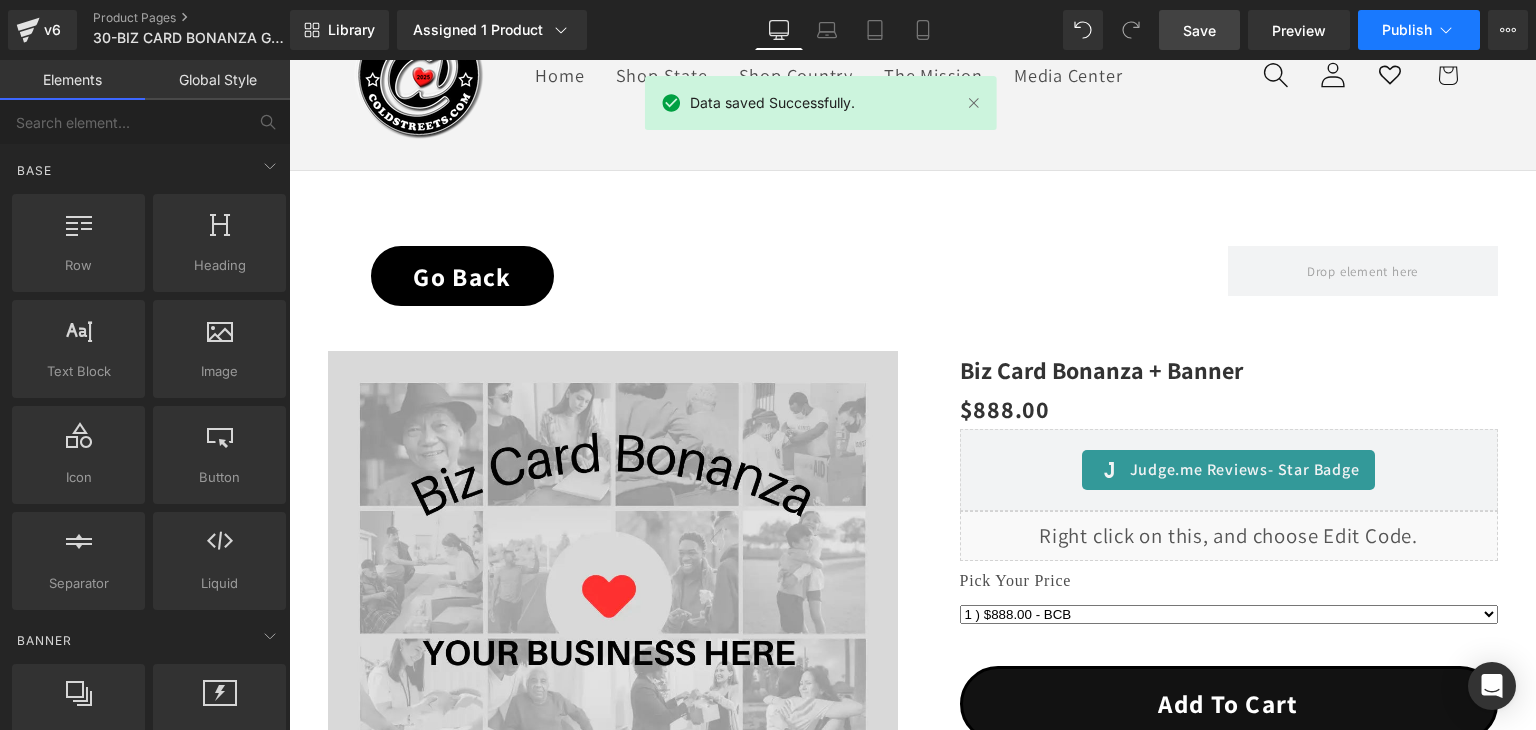 click 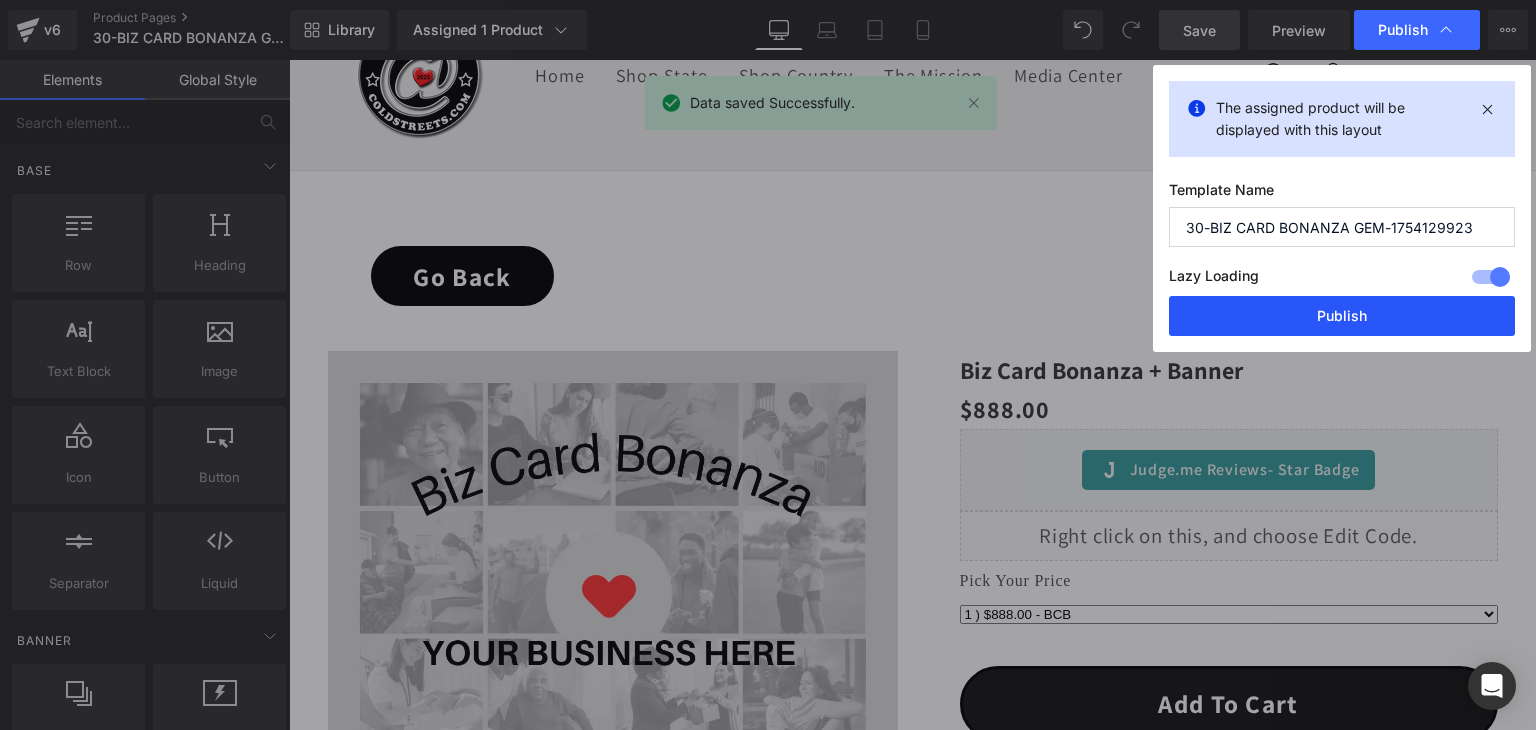 click on "Publish" at bounding box center [1342, 316] 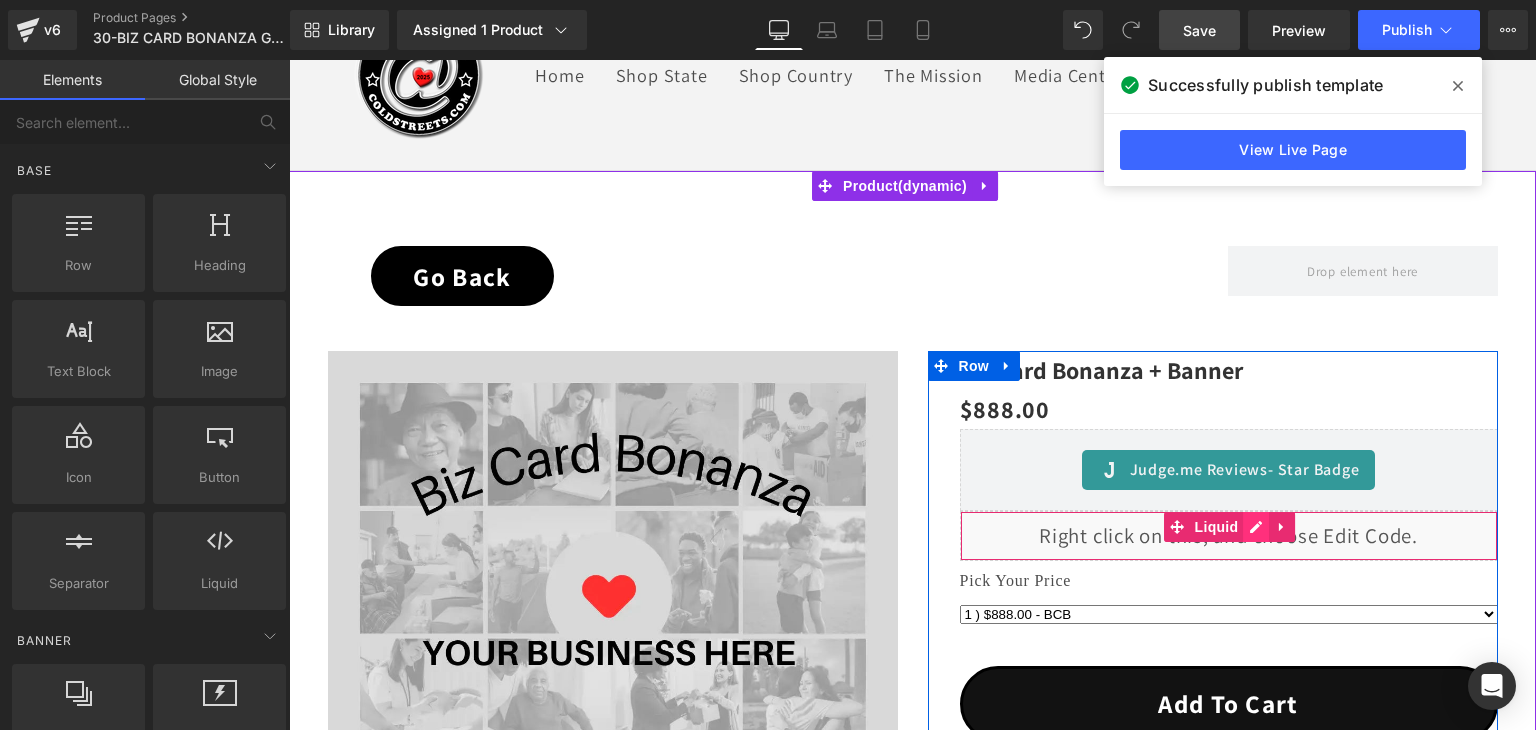 click on "Liquid" at bounding box center [1229, 536] 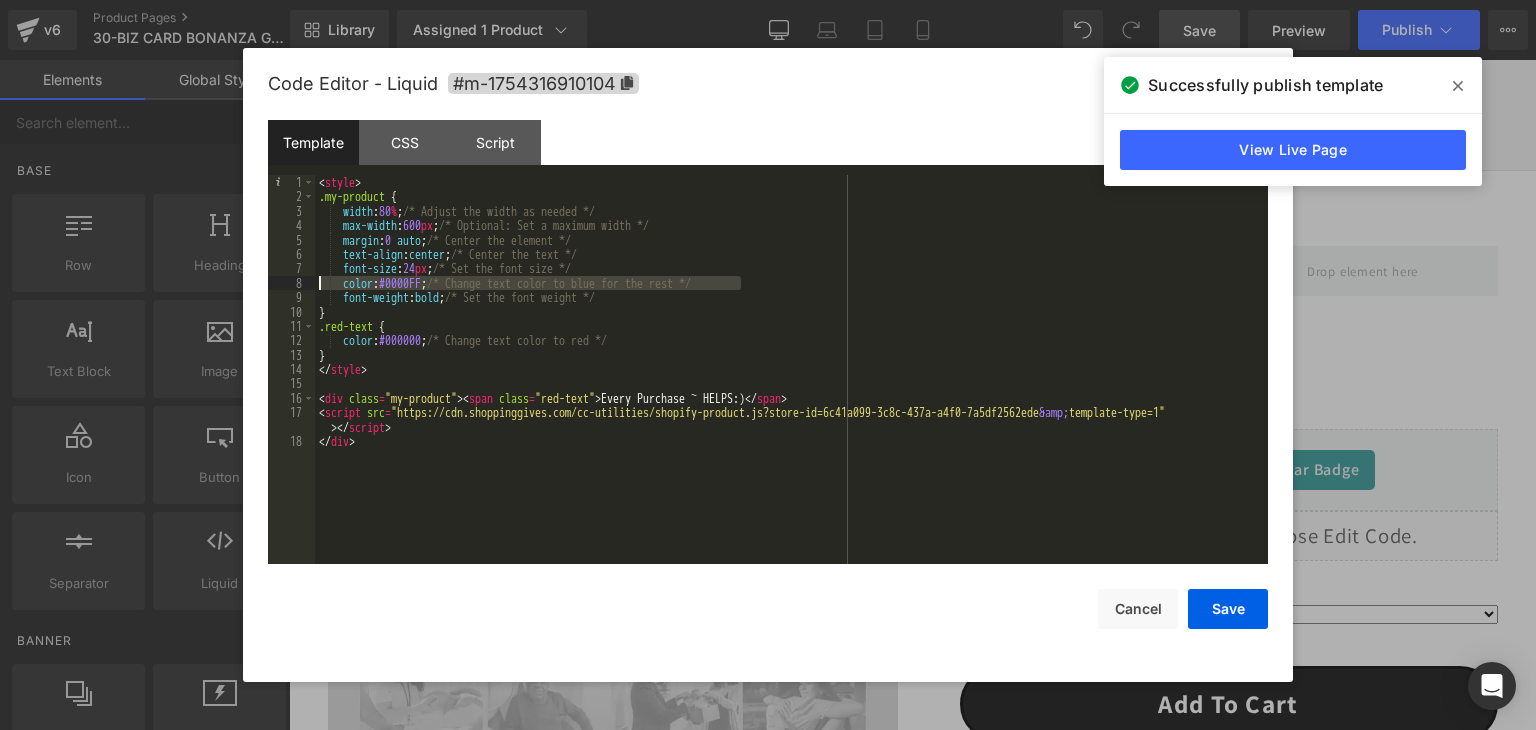 drag, startPoint x: 753, startPoint y: 283, endPoint x: 312, endPoint y: 283, distance: 441 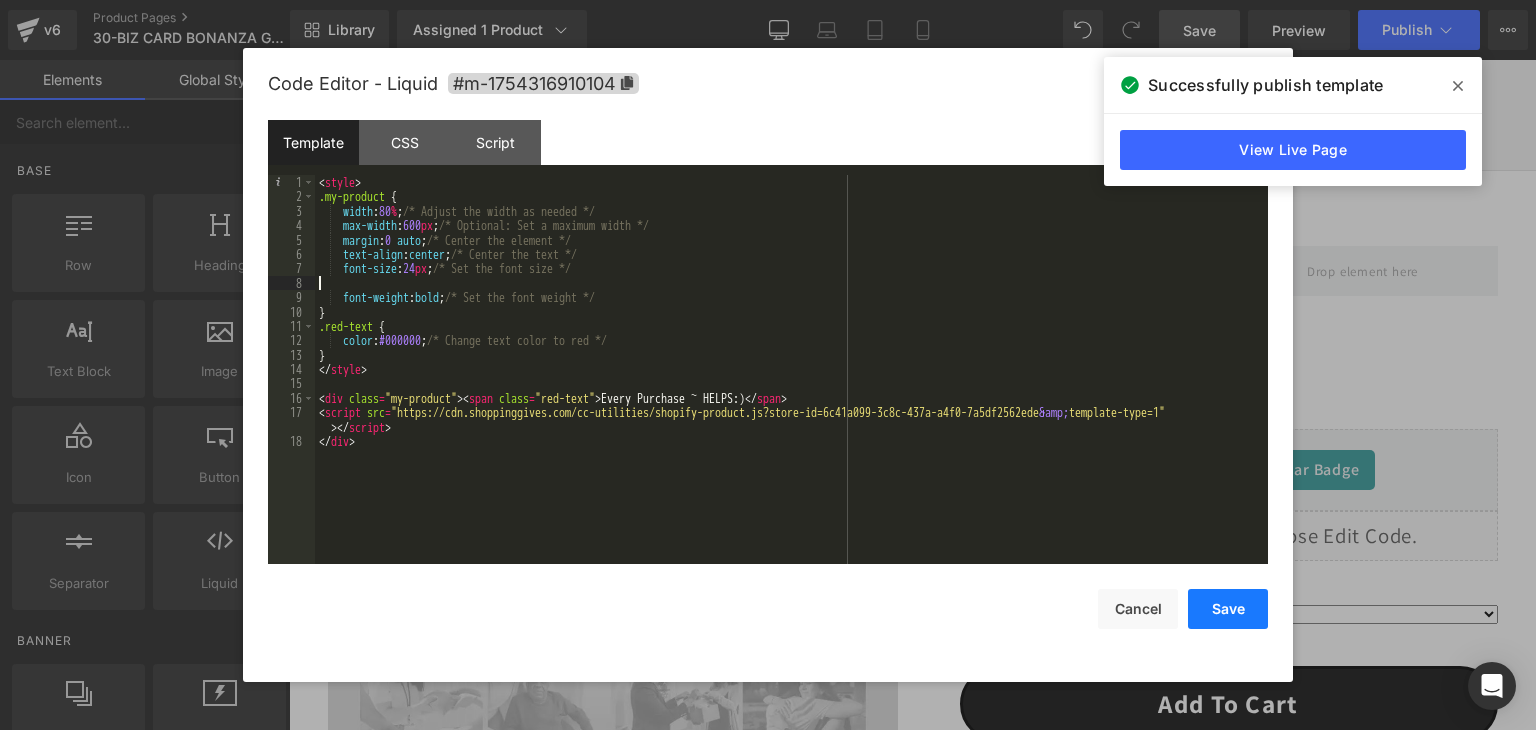 click on "Save" at bounding box center (1228, 609) 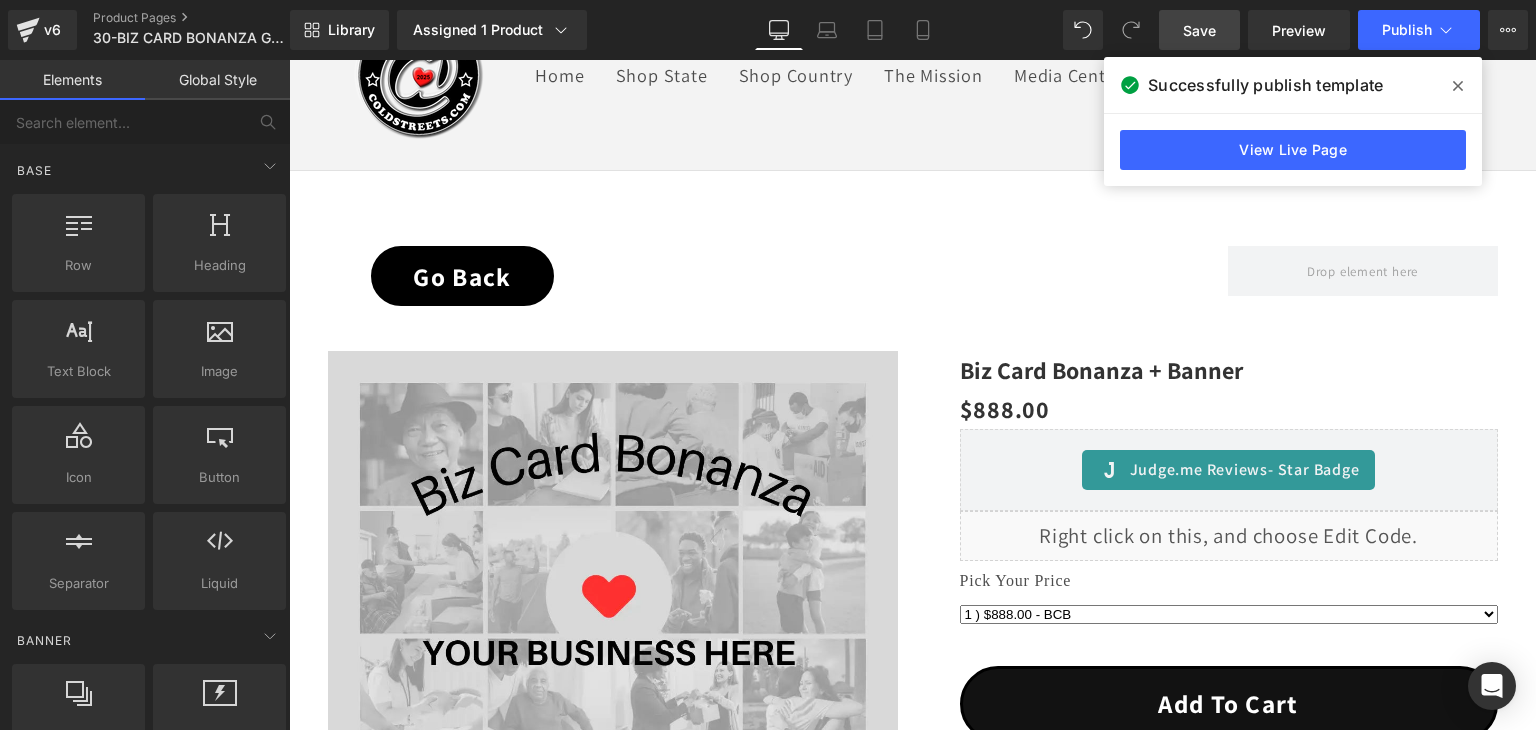 click on "Save" at bounding box center (1199, 30) 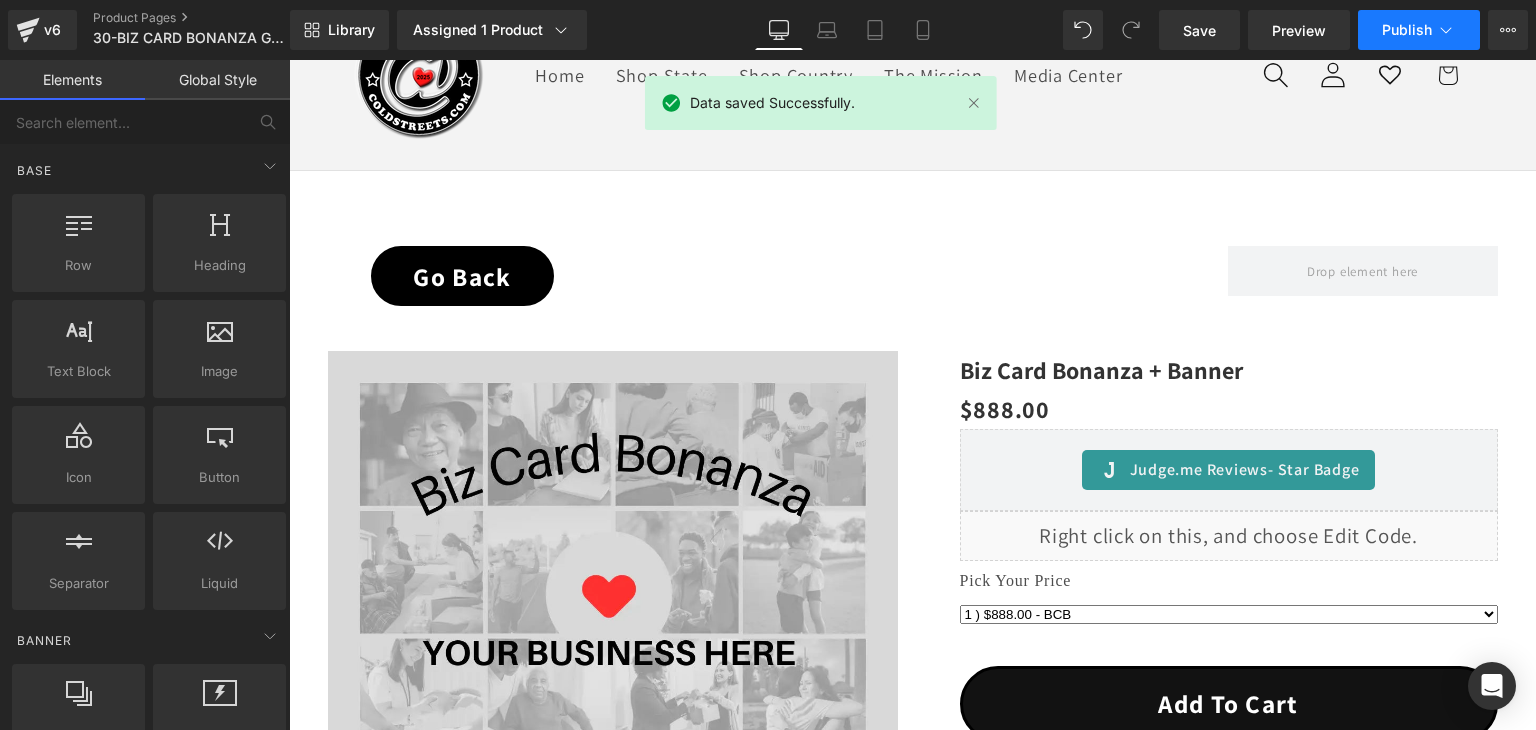 click 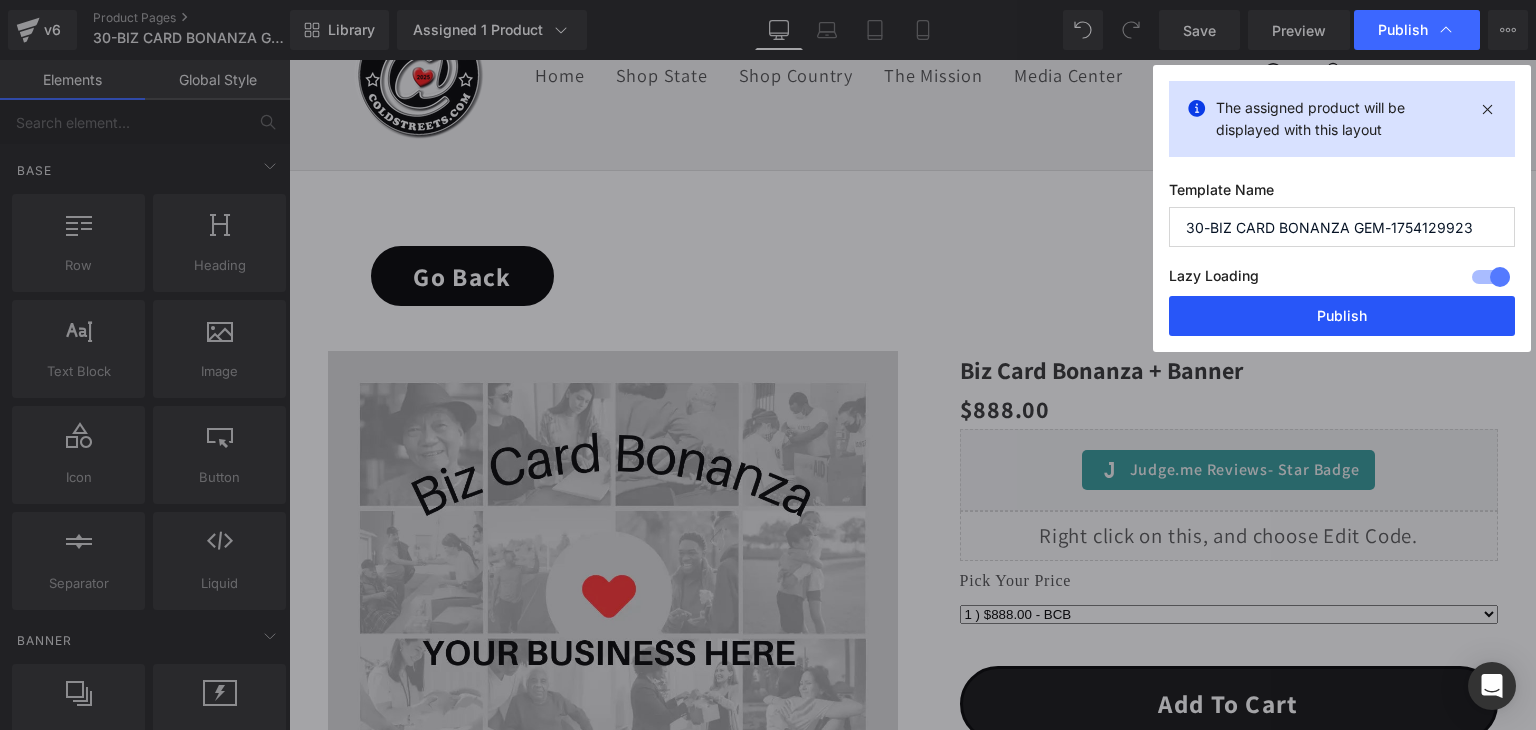 click on "Publish" at bounding box center (1342, 316) 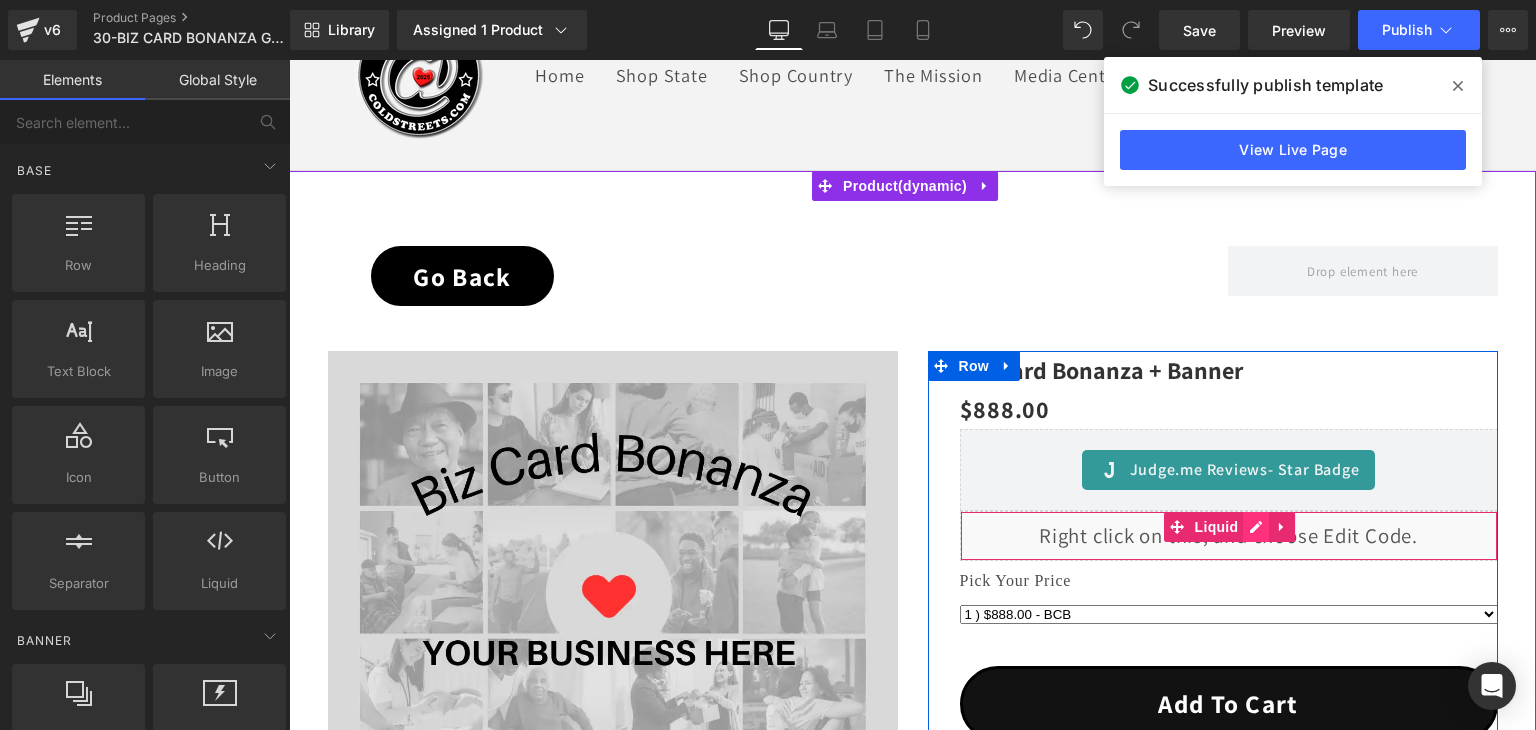 click on "Liquid" at bounding box center (1229, 536) 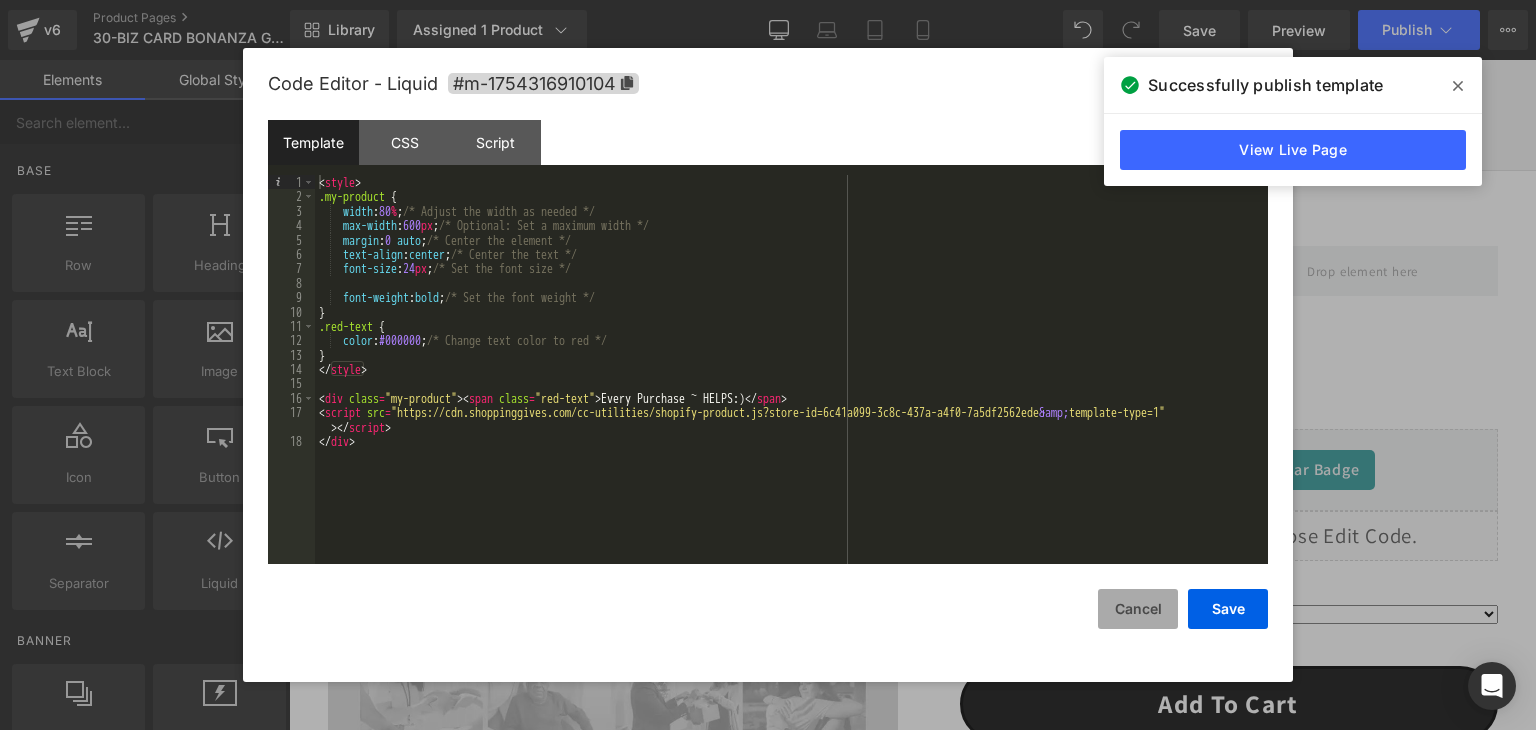 click on "Cancel" at bounding box center (1138, 609) 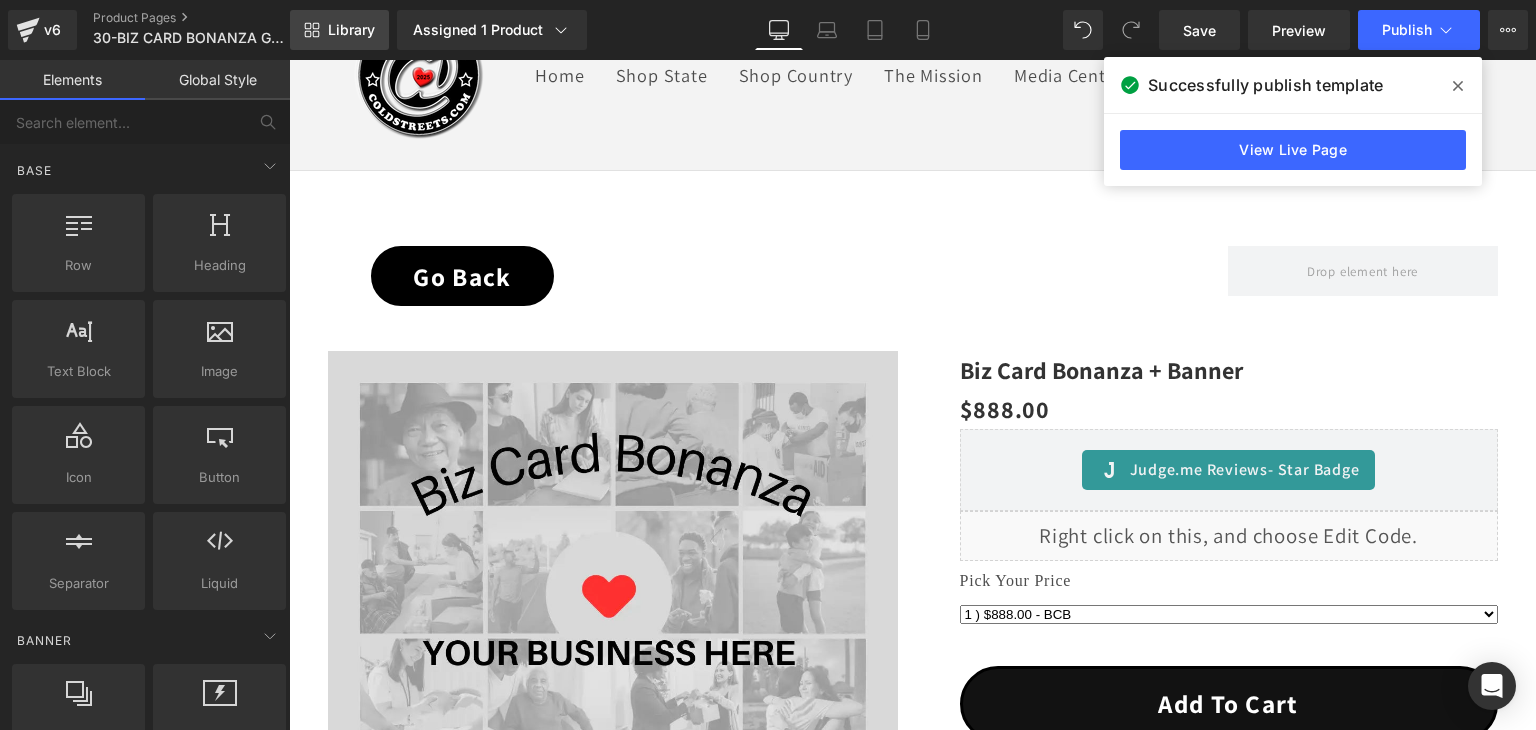 click on "Library" at bounding box center (351, 30) 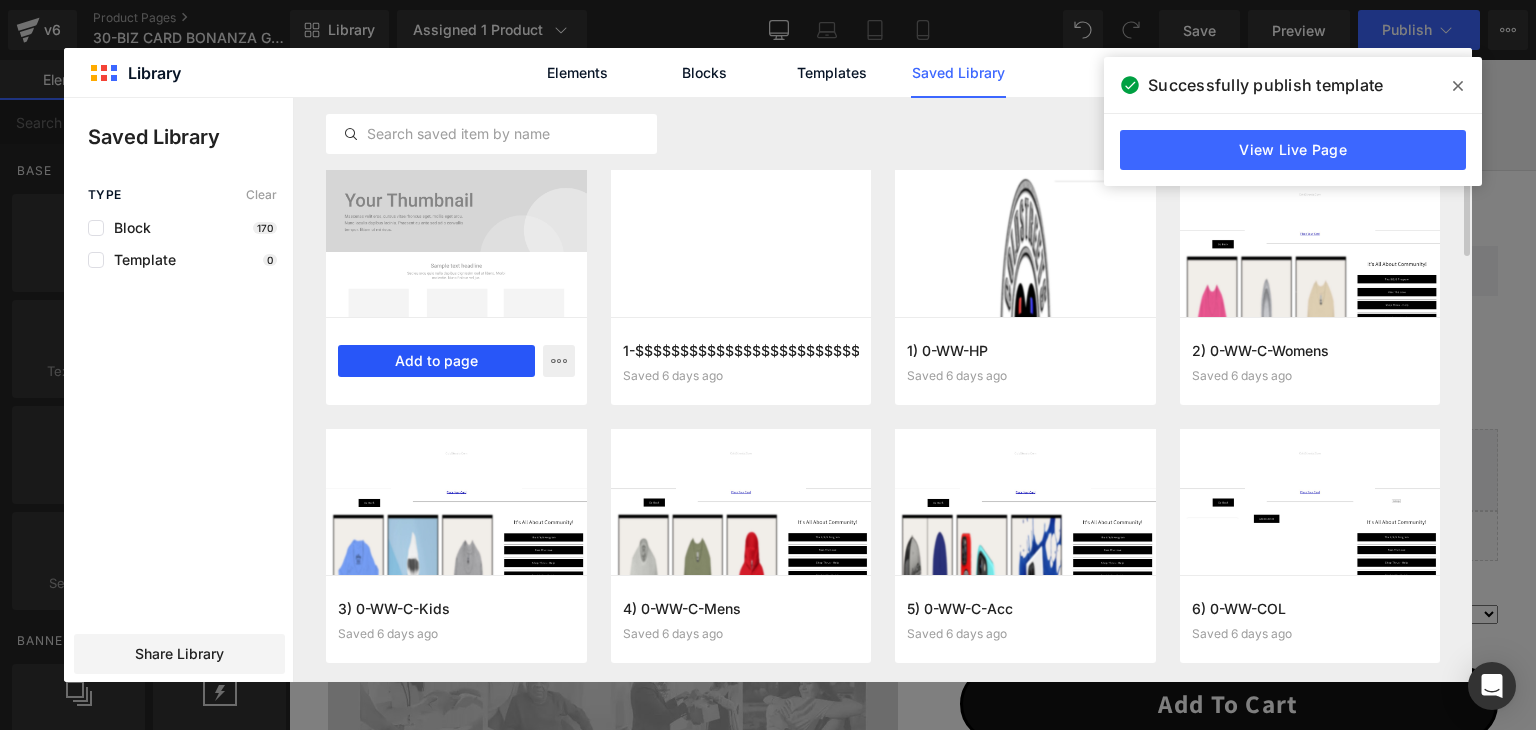 click on "Add to page" at bounding box center [436, 361] 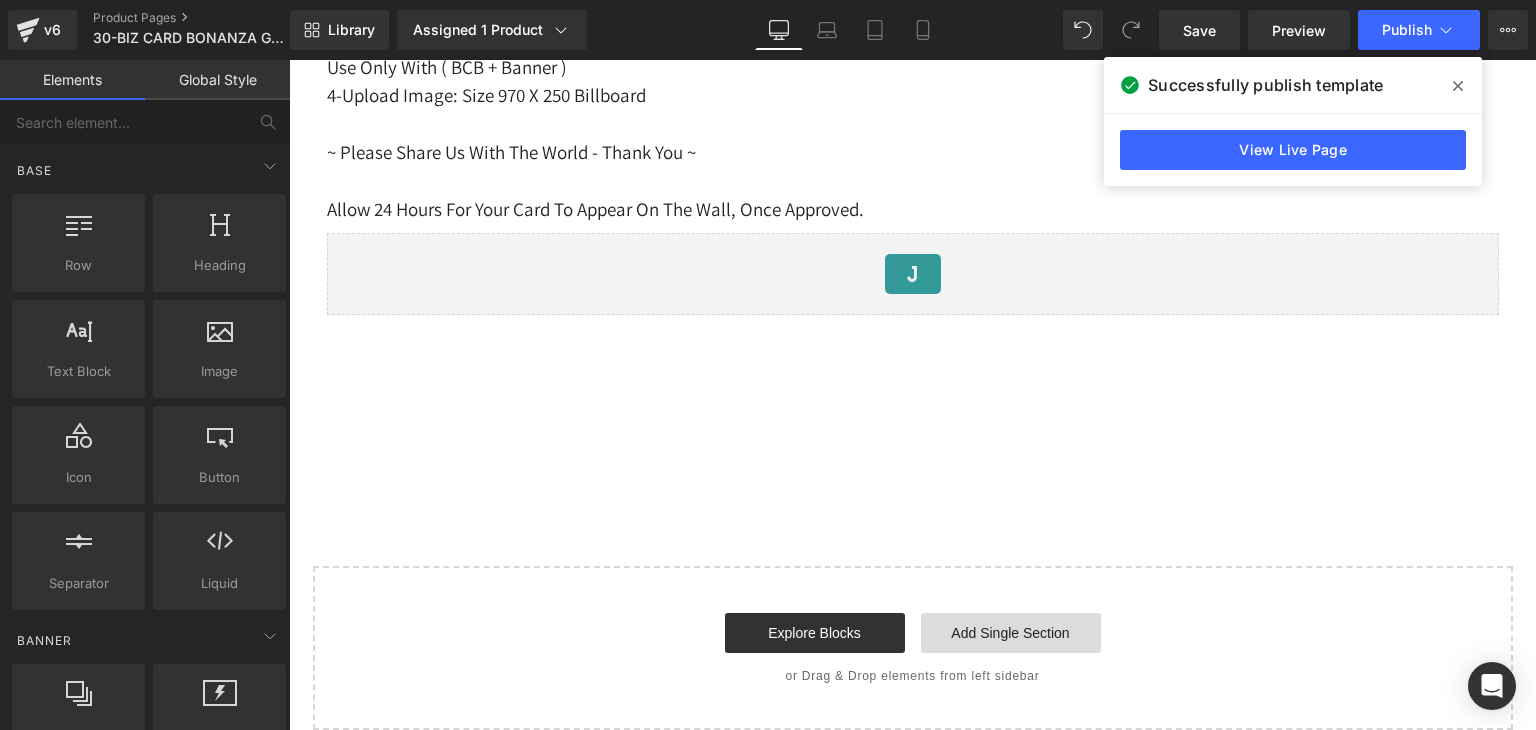 scroll, scrollTop: 1950, scrollLeft: 0, axis: vertical 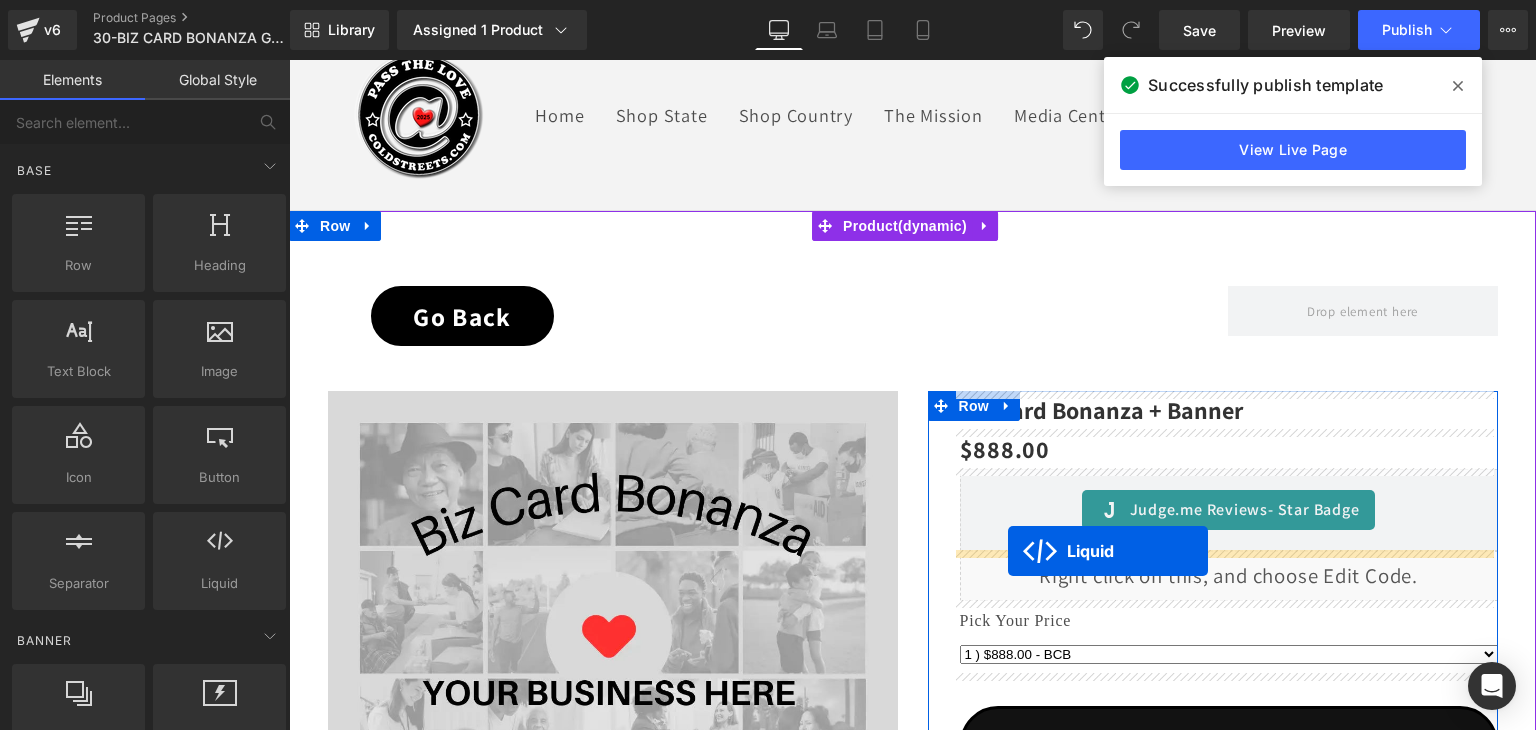 drag, startPoint x: 853, startPoint y: 168, endPoint x: 1008, endPoint y: 550, distance: 412.24872 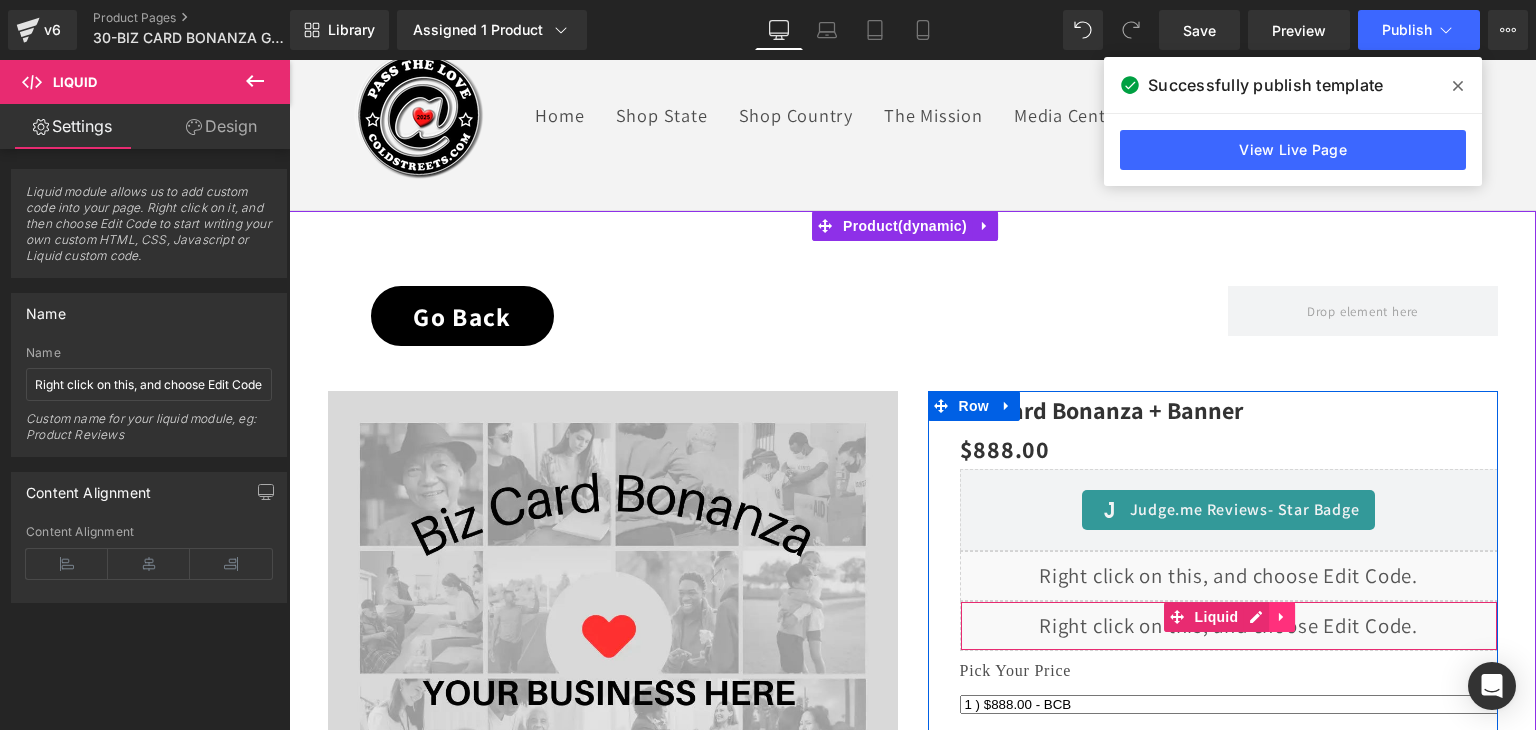 click 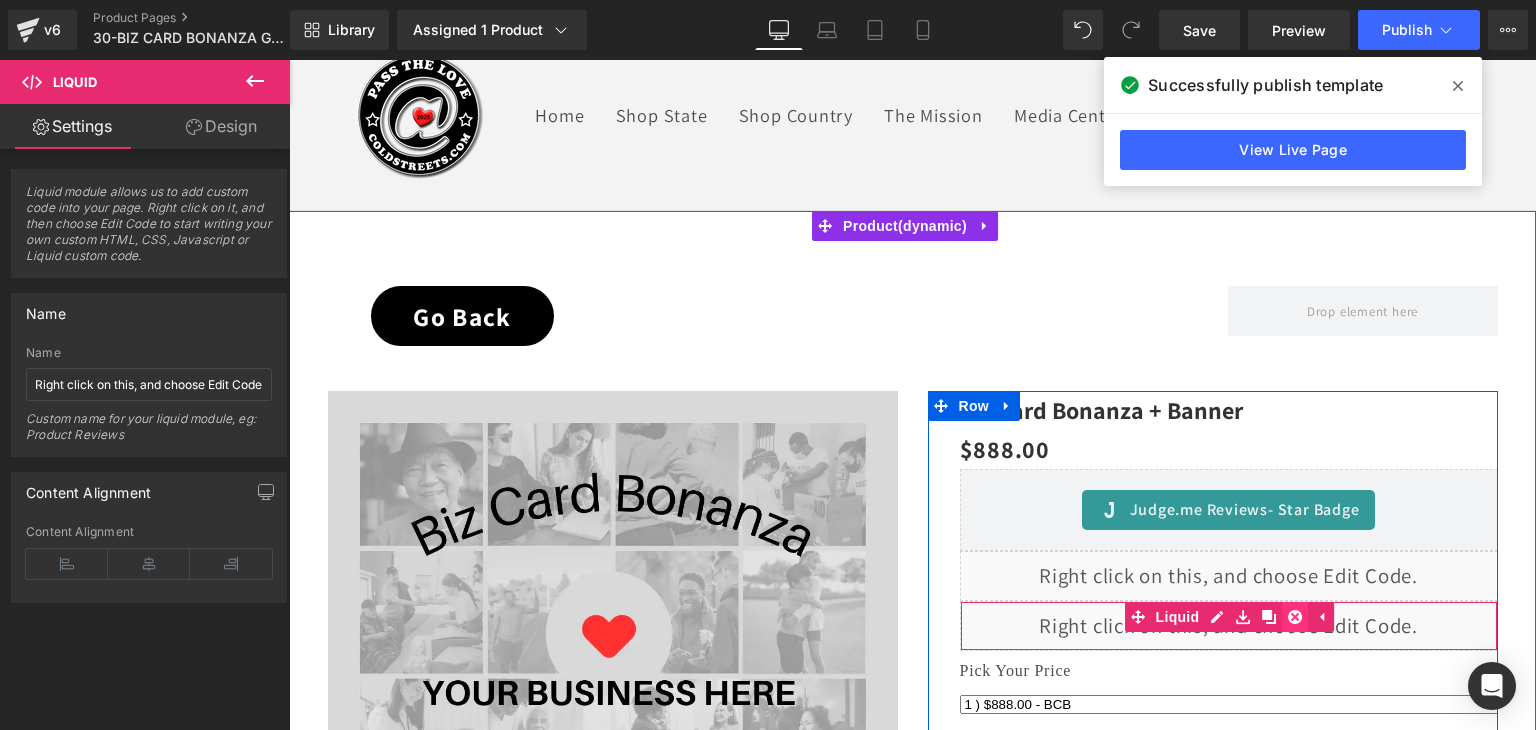 click 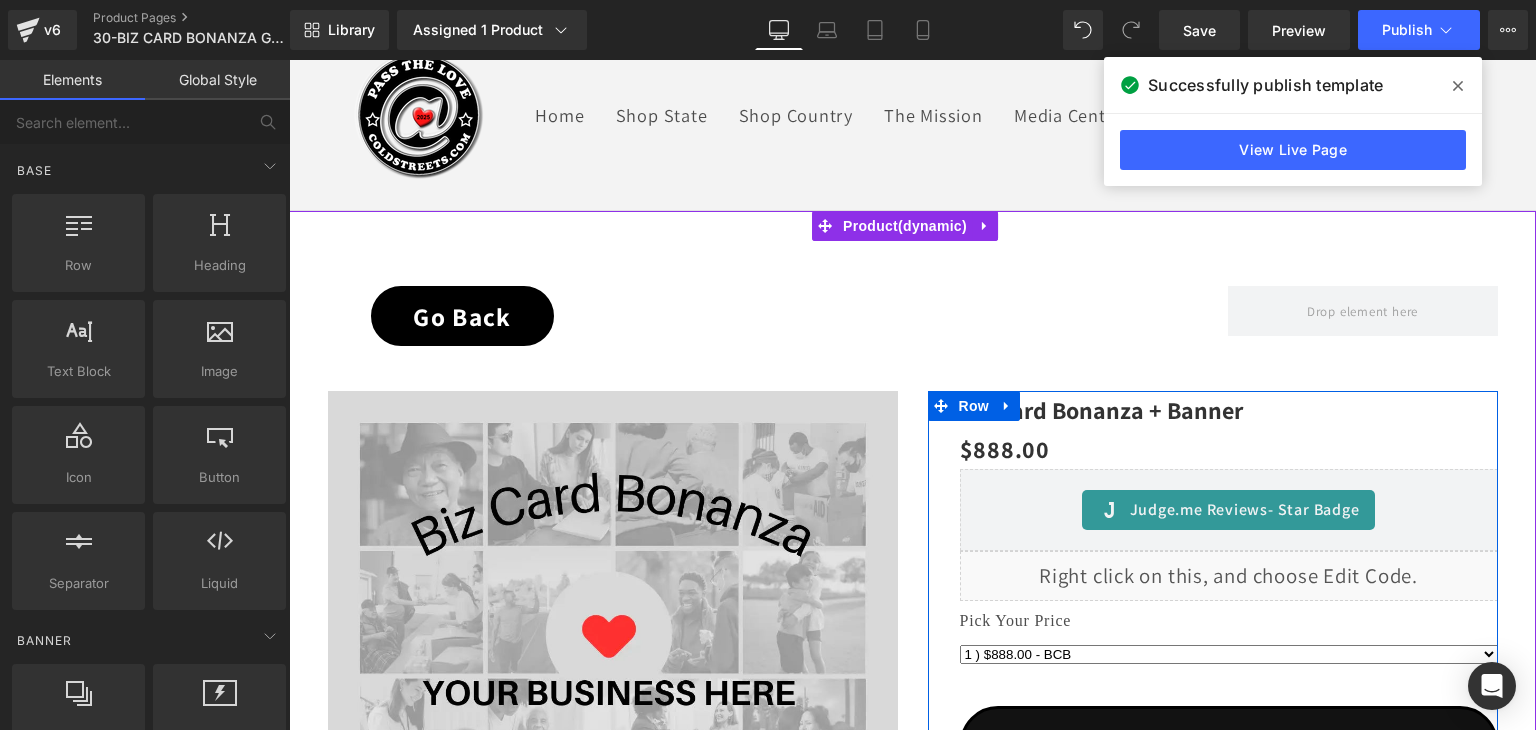 click on "Liquid" at bounding box center (1229, 576) 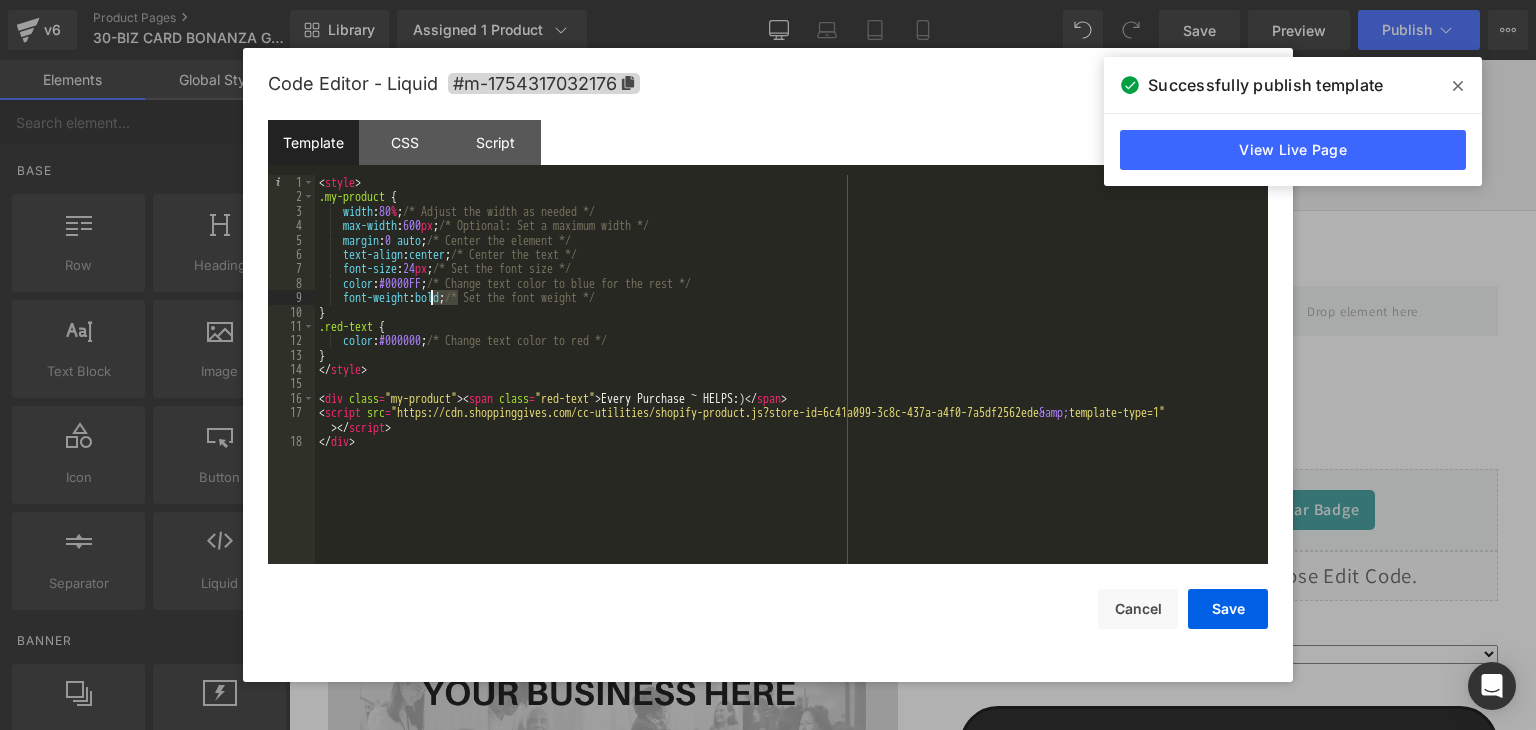 drag, startPoint x: 459, startPoint y: 298, endPoint x: 430, endPoint y: 299, distance: 29.017237 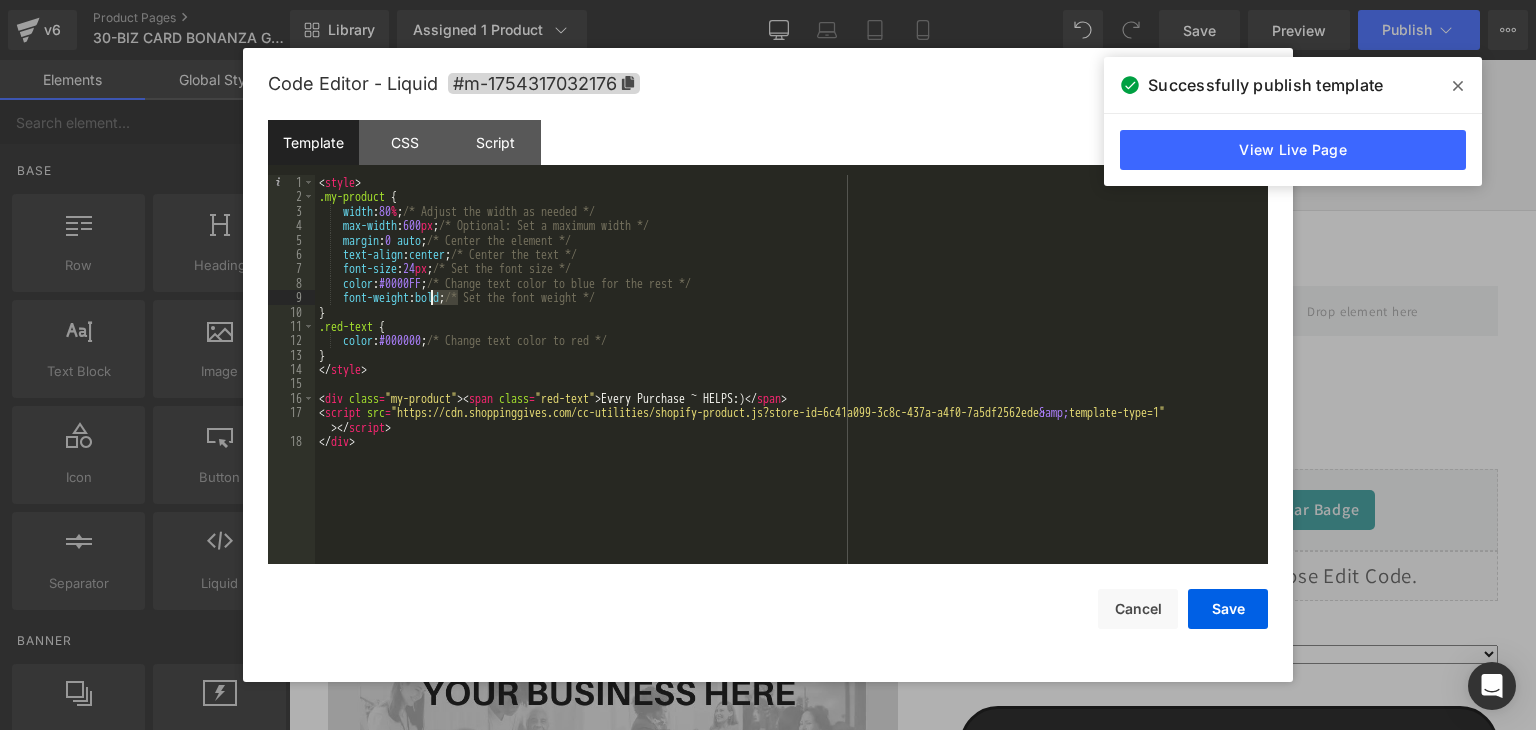 click on "< style > .my-product   {       width :  80 % ;  /* Adjust the width as needed */       max-width :  600 px ;  /* Optional: Set a maximum width */       margin :  0   auto ;  /* Center the element */       text-align :  center ;  /* Center the text */       font-size :  24 px ;  /* Set the font size */       color :  #0000FF ;  /* Change text color to blue for the rest */       font-weight :  bold ;  /* Set the font weight */ } .red-text   {       color :  #000000 ;  /* Change text color to red */ } </ style > < div   class = "my-product" > < span   class = "red-text" > Every Purchase ~ HELPS:) </ span > < script   src = "https://cdn.shoppinggives.com/cc-utilities/shopify-product.js?store-id=6c41a099-3c8c-437a-a4f0-7a5df2562ede &amp; template-type=1"    > </ script > </ div >" at bounding box center (791, 369) 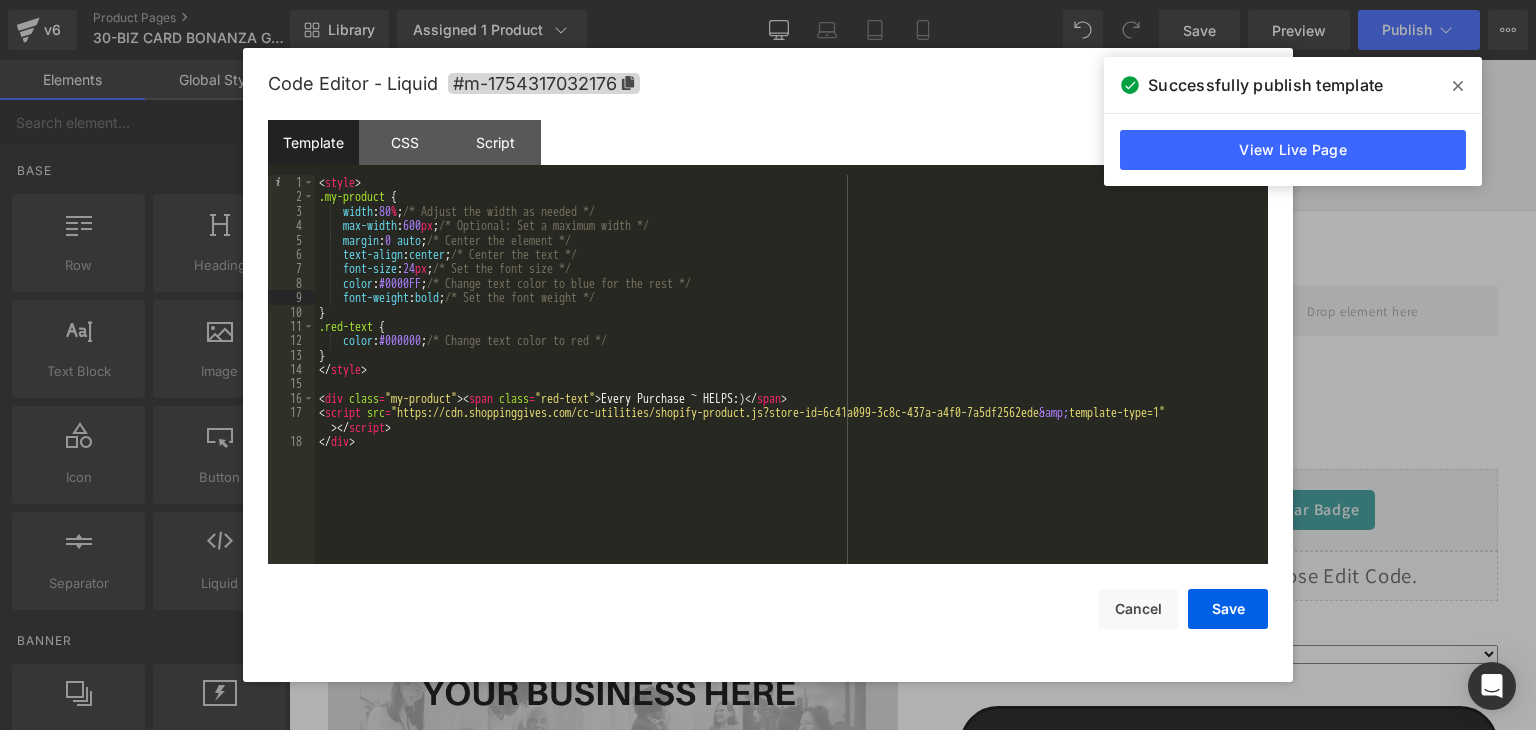 drag, startPoint x: 443, startPoint y: 302, endPoint x: 415, endPoint y: 291, distance: 30.083218 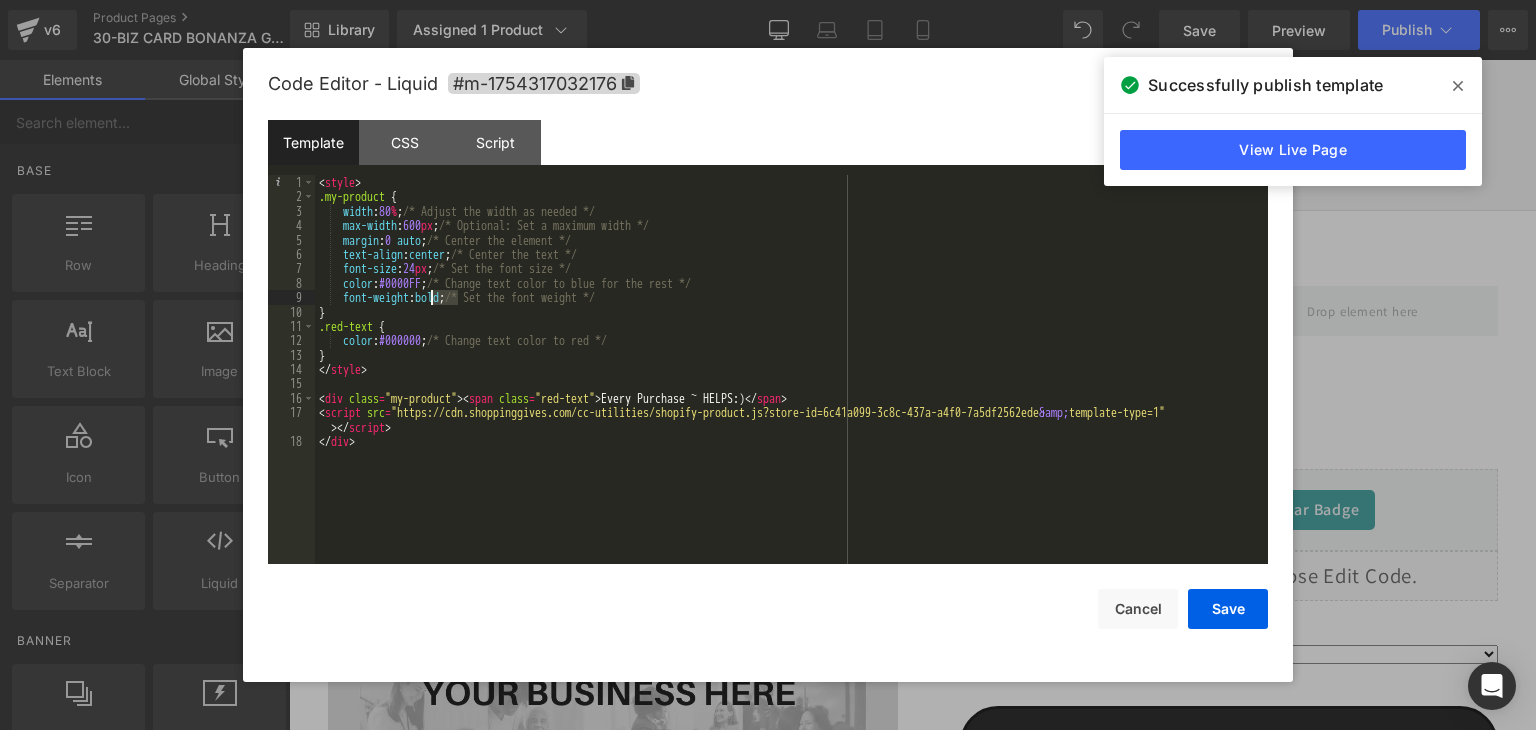 drag, startPoint x: 457, startPoint y: 297, endPoint x: 434, endPoint y: 297, distance: 23 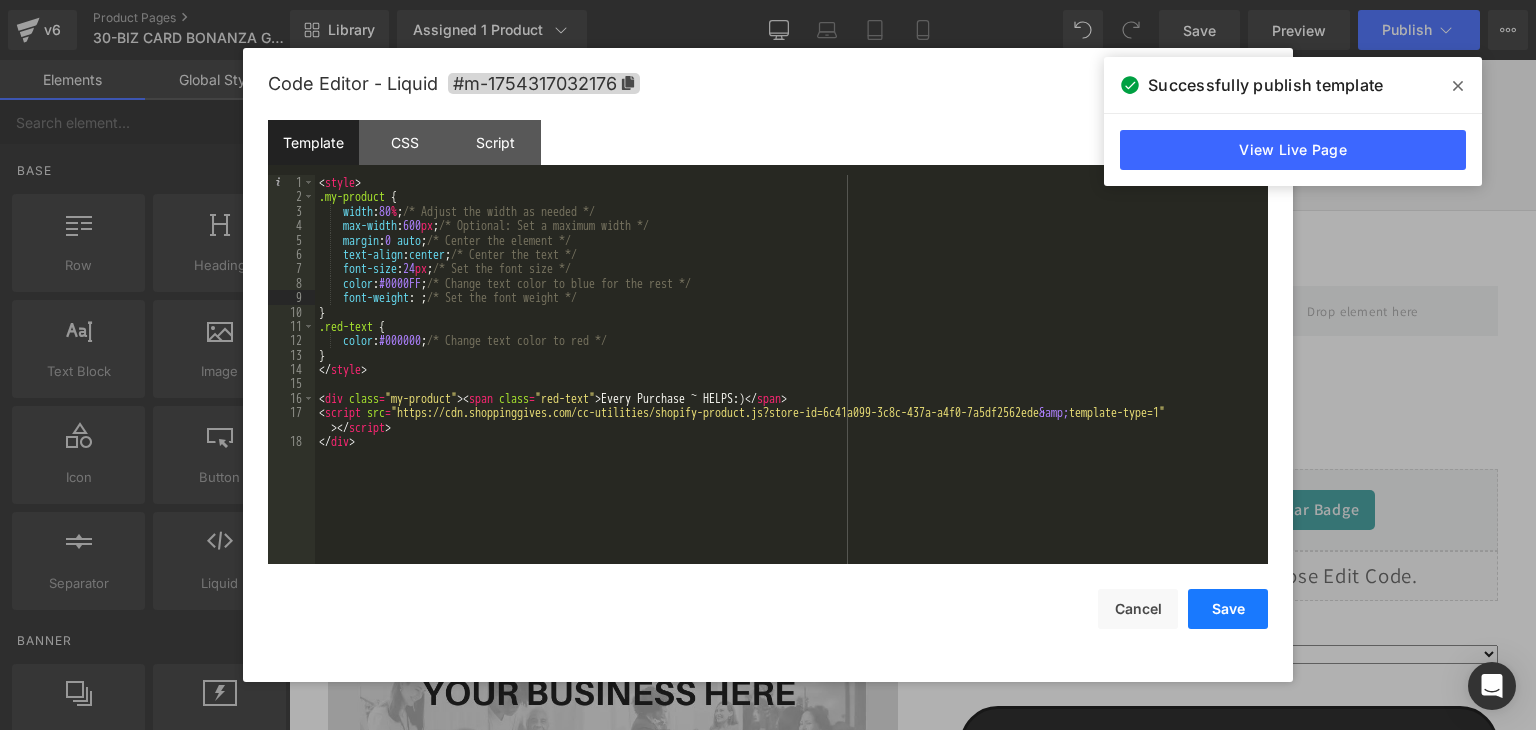 click on "Save" at bounding box center (1228, 609) 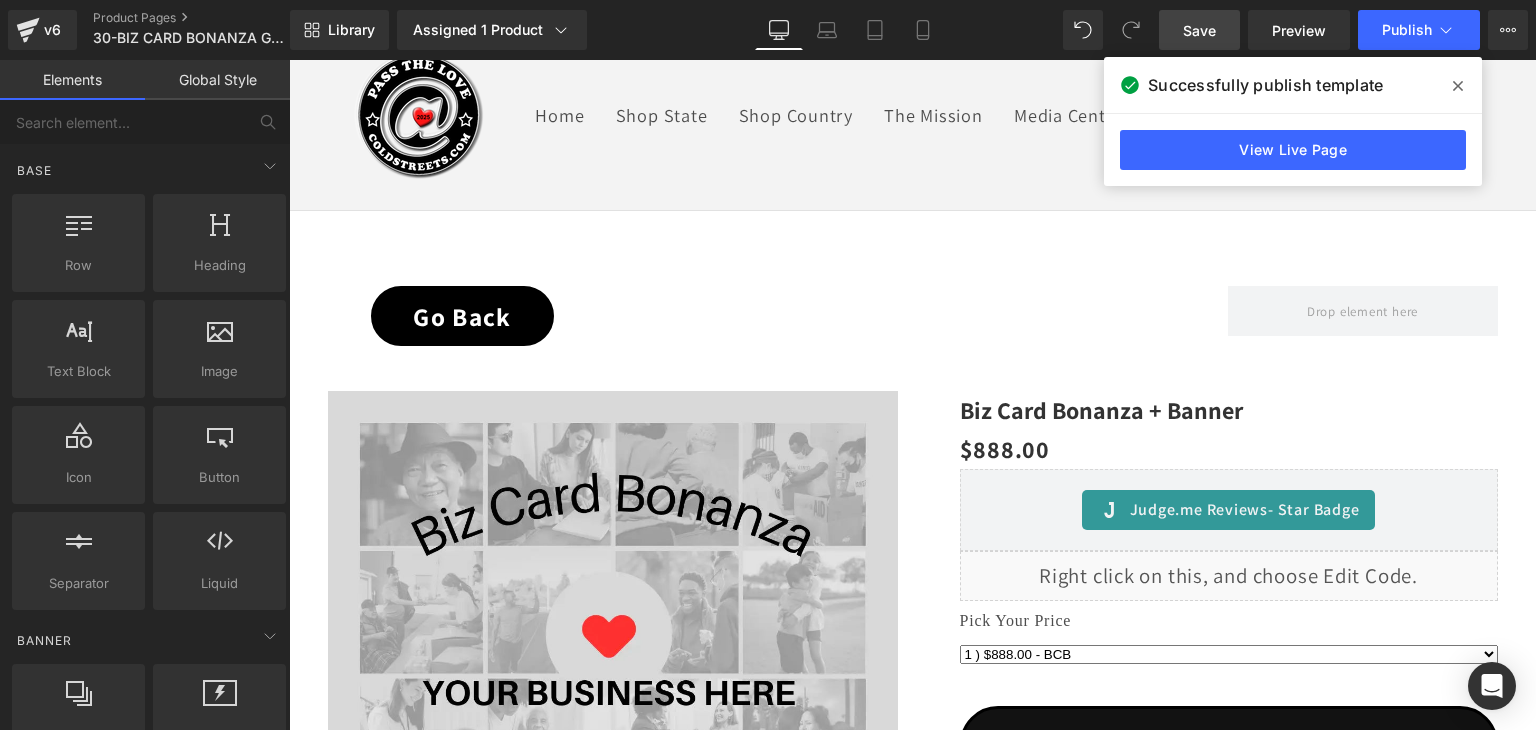 click on "Save" at bounding box center [1199, 30] 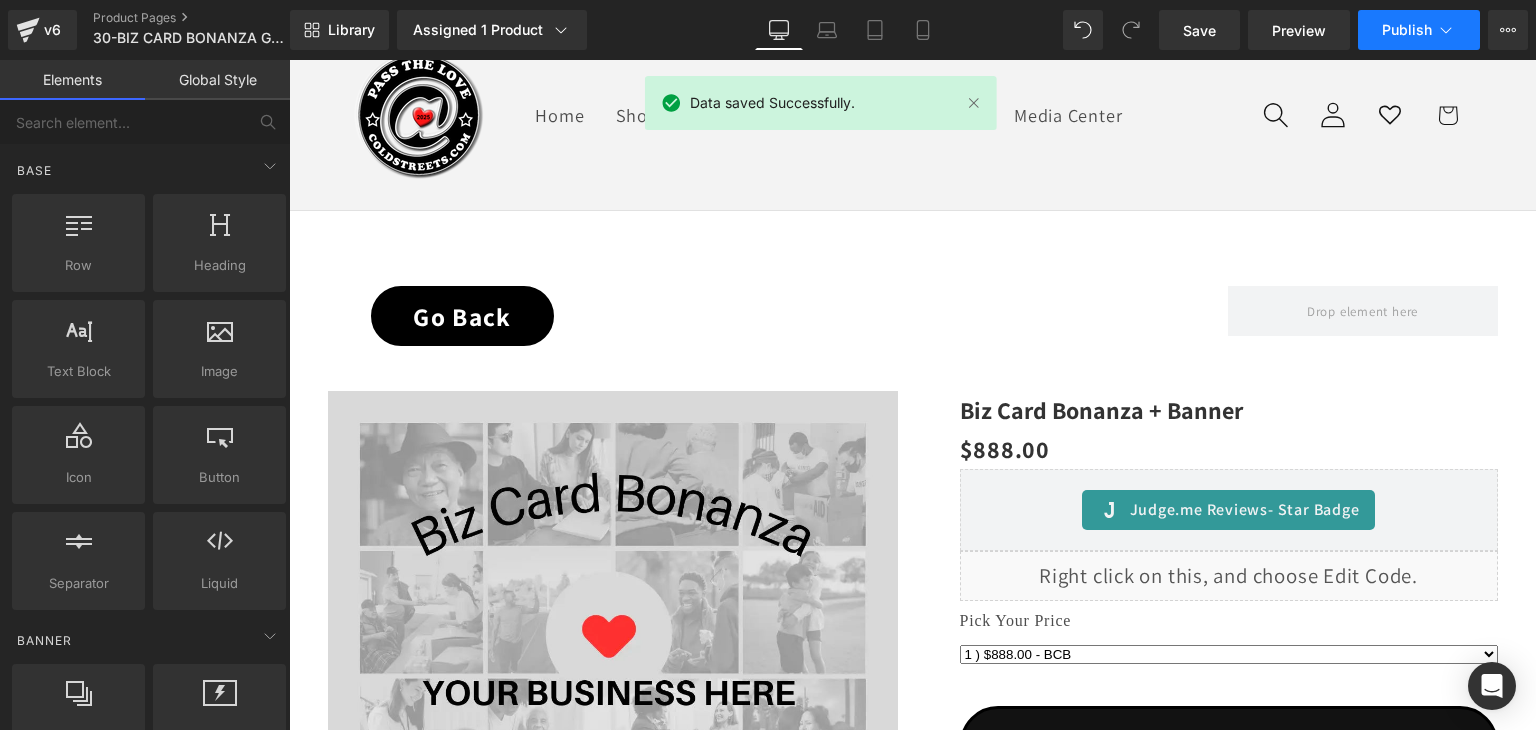 click 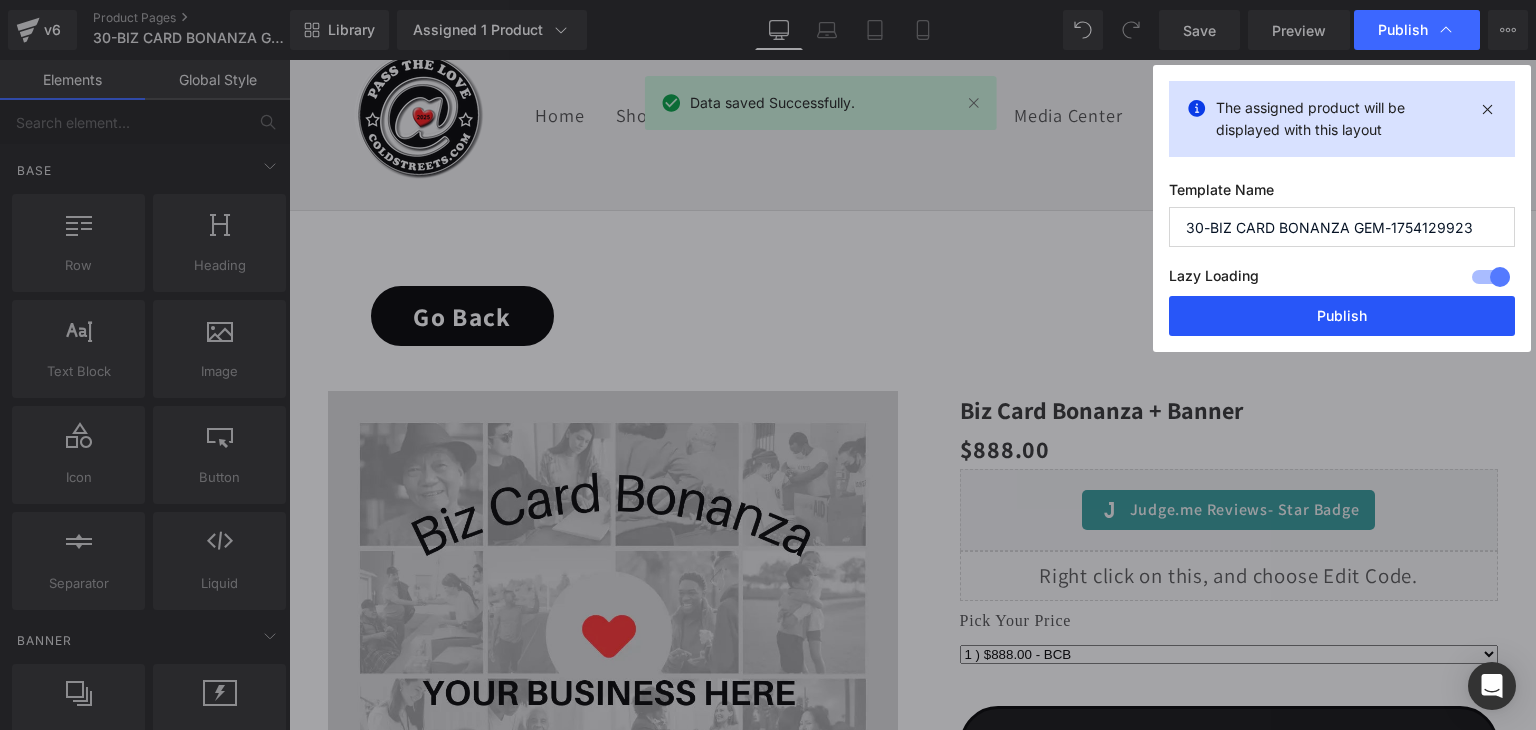 click on "Publish" at bounding box center [1342, 316] 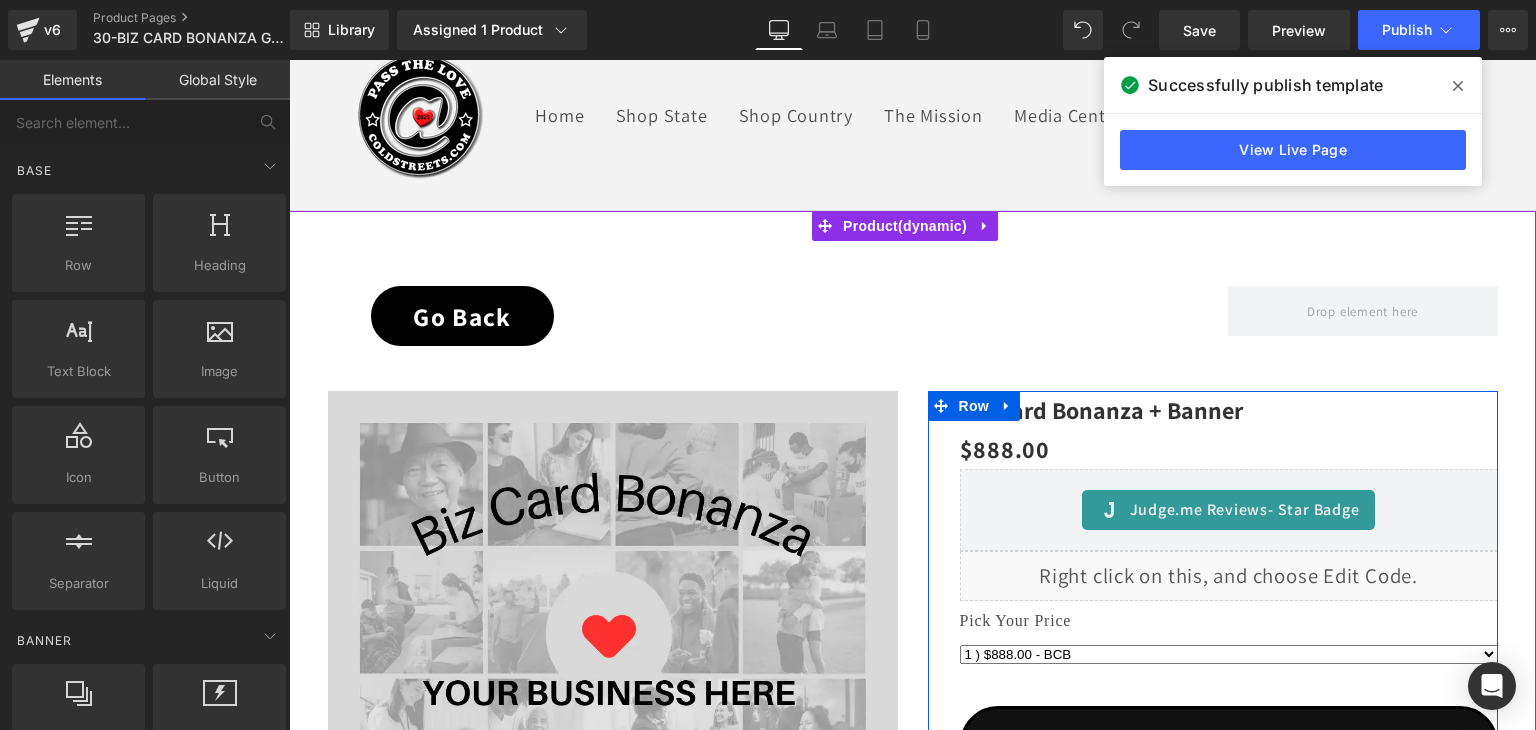 click on "Liquid" at bounding box center [1229, 576] 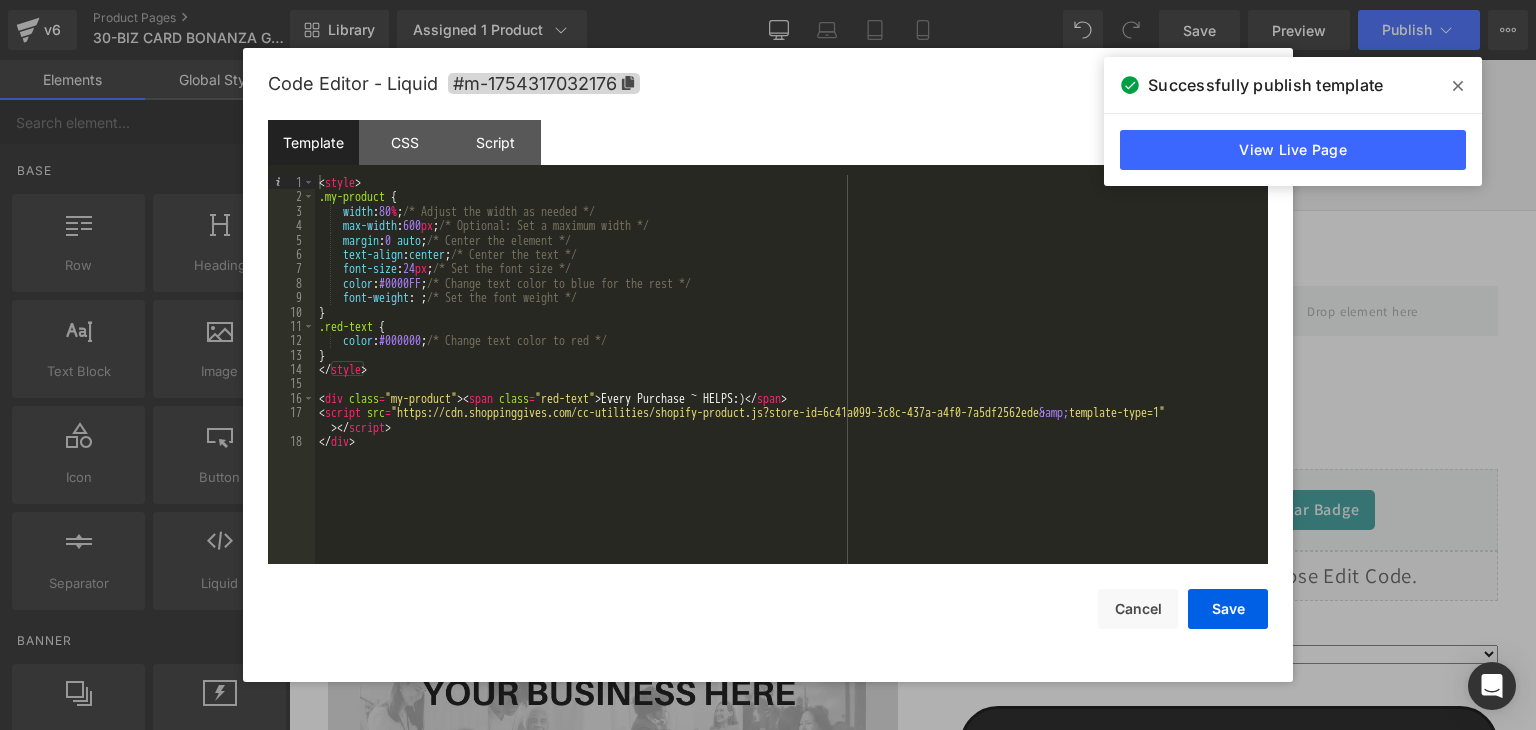 click on "< style > .my-product   {       width :  80 % ;  /* Adjust the width as needed */       max-width :  600 px ;  /* Optional: Set a maximum width */       margin :  0   auto ;  /* Center the element */       text-align :  center ;  /* Center the text */       font-size :  24 px ;  /* Set the font size */       color :  #0000FF ;  /* Change text color to blue for the rest */       font-weight : ;  /* Set the font weight */ } .red-text   {       color :  #000000 ;  /* Change text color to red */ } </ style > < div   class = "my-product" > < span   class = "red-text" > Every Purchase ~ HELPS:) </ span > < script   src = "https://cdn.shoppinggives.com/cc-utilities/shopify-product.js?store-id=6c41a099-3c8c-437a-a4f0-7a5df2562ede &amp; template-type=1"    > </ script > </ div >" at bounding box center (791, 384) 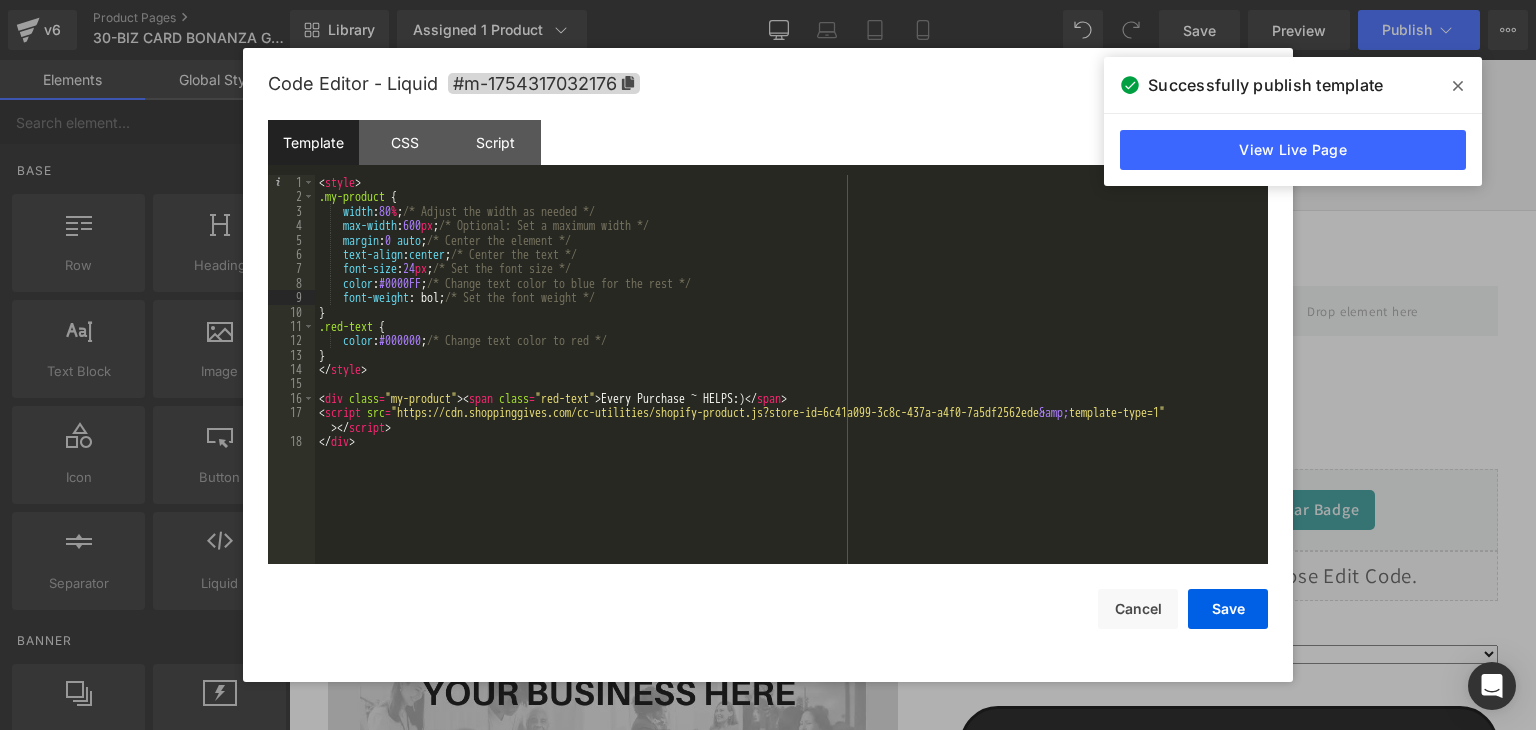 type 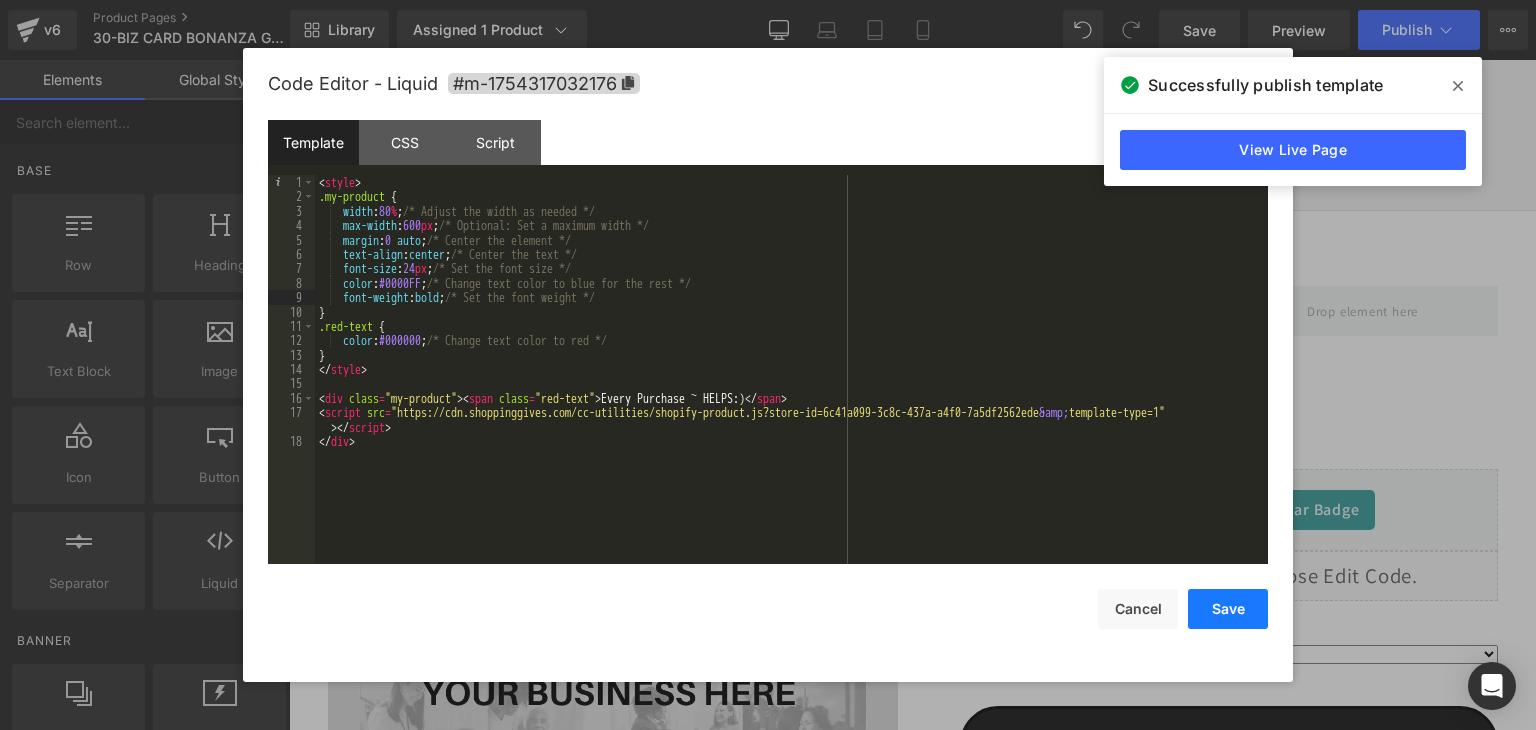 click on "Save" at bounding box center (1228, 609) 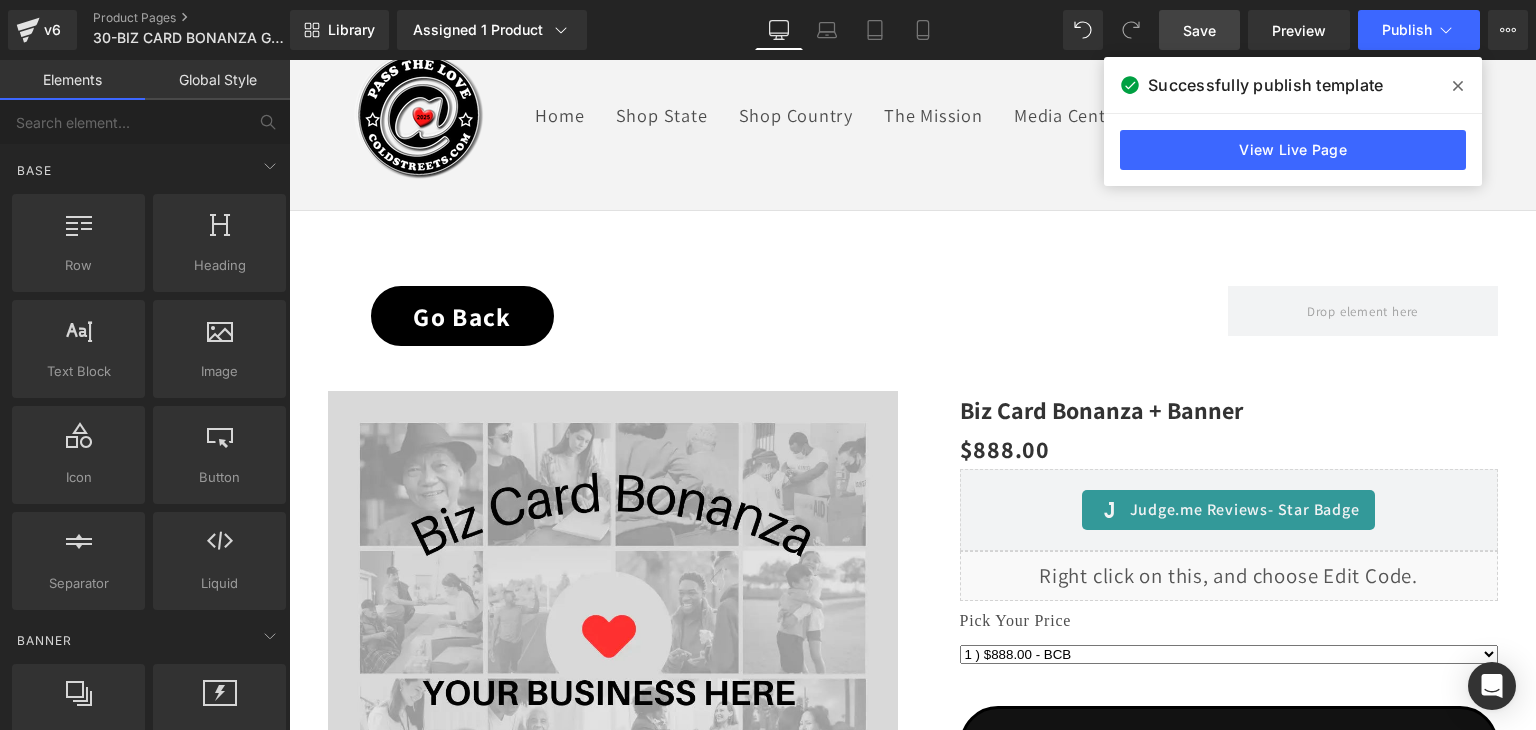 click on "Save" at bounding box center (1199, 30) 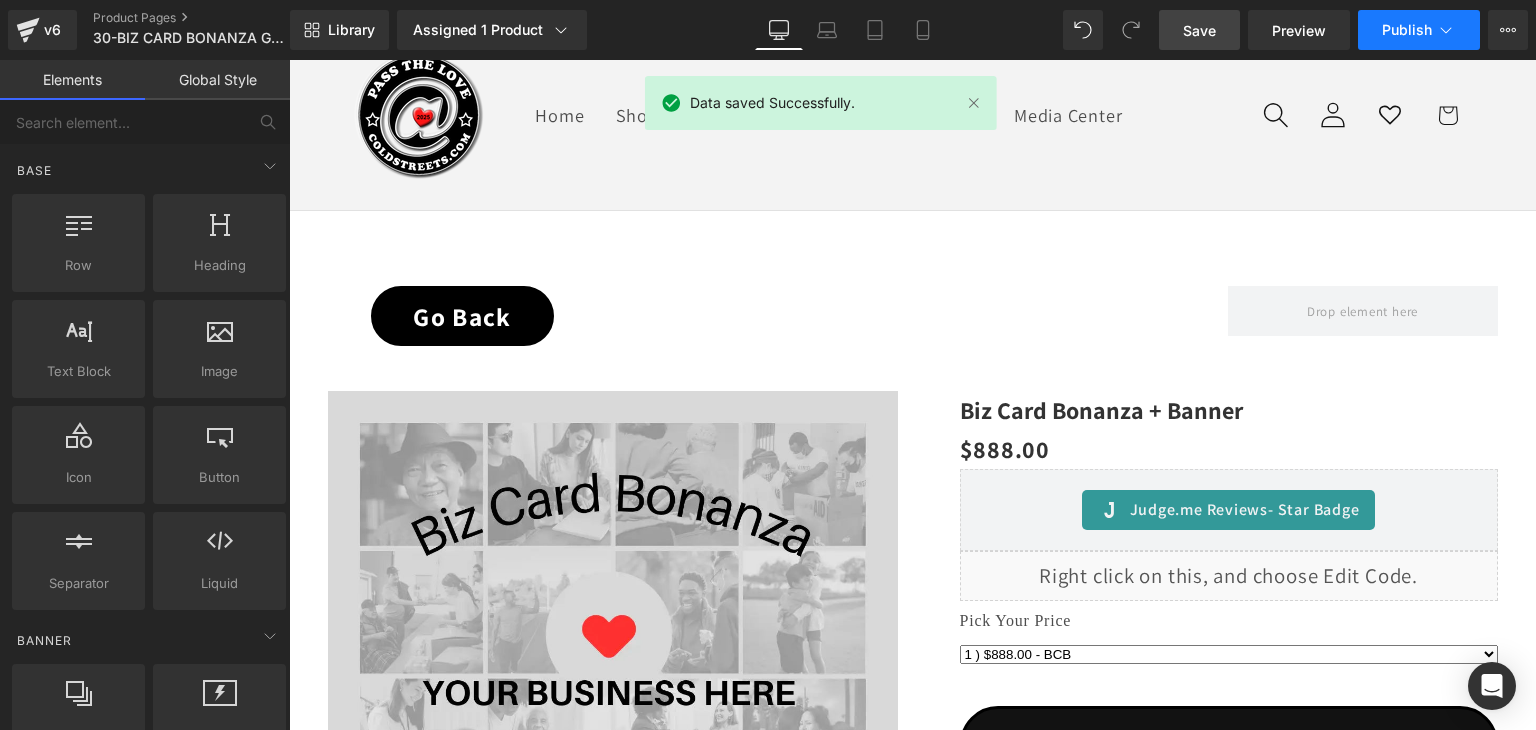 click on "Publish" at bounding box center (1407, 30) 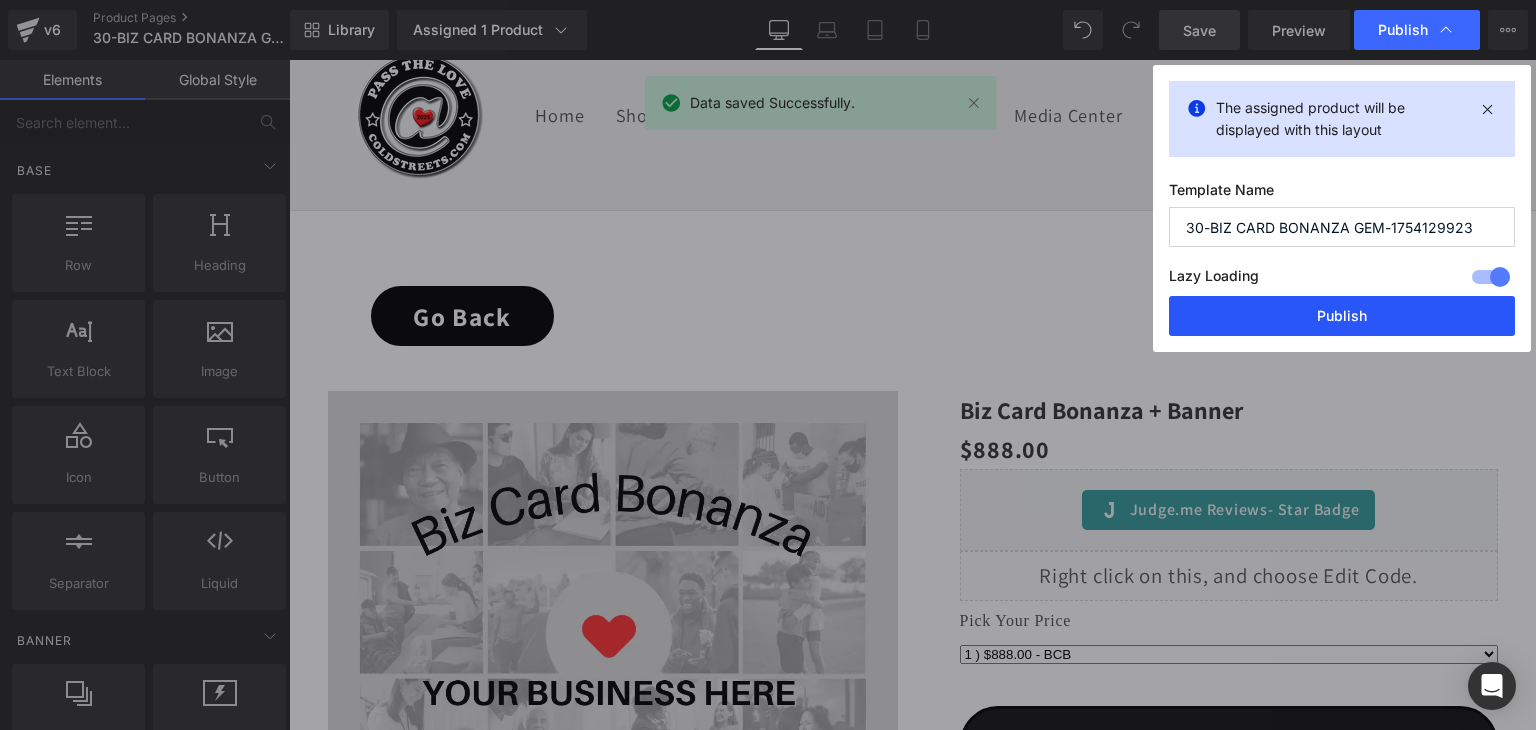 click on "Publish" at bounding box center (1342, 316) 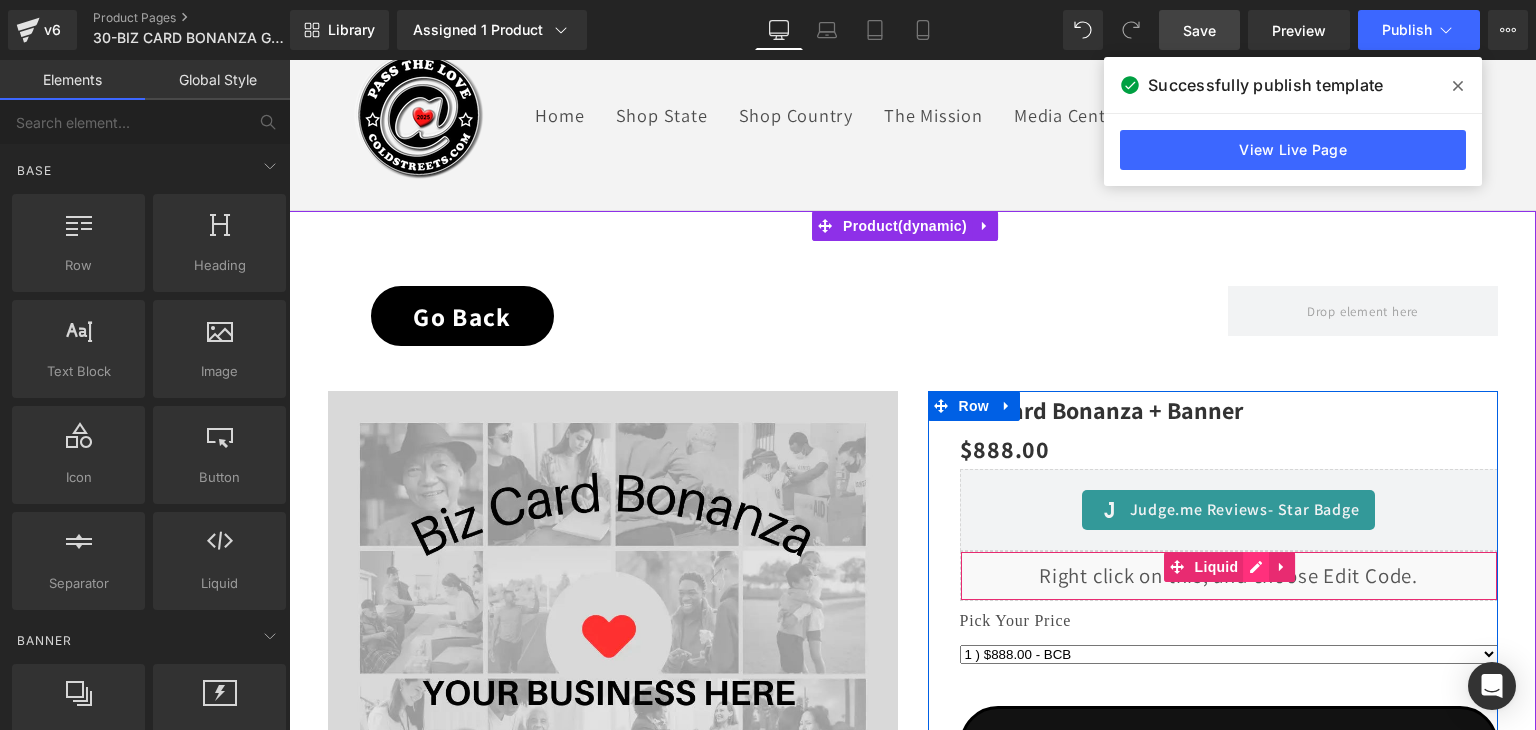 click on "Liquid" at bounding box center [1229, 576] 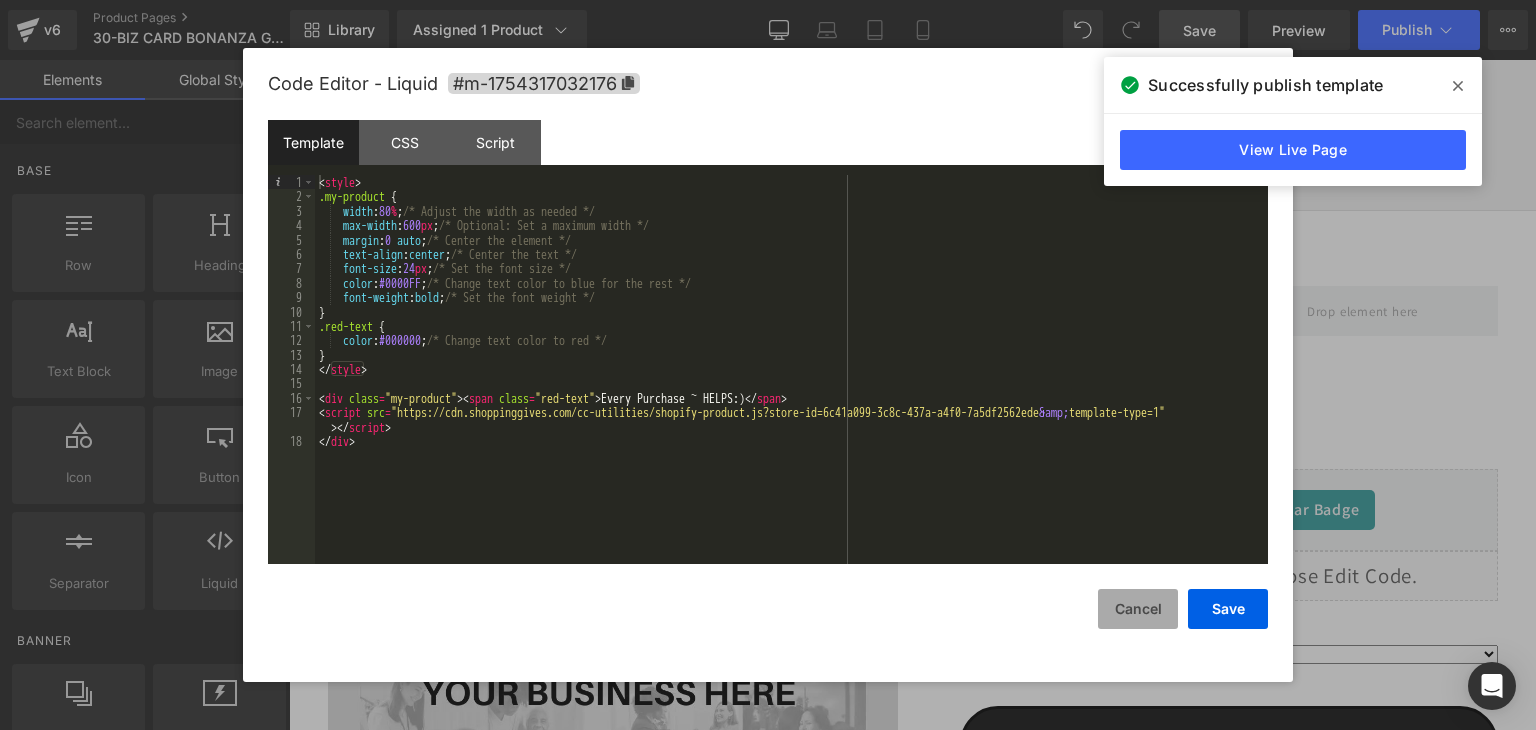 click on "Cancel" at bounding box center [1138, 609] 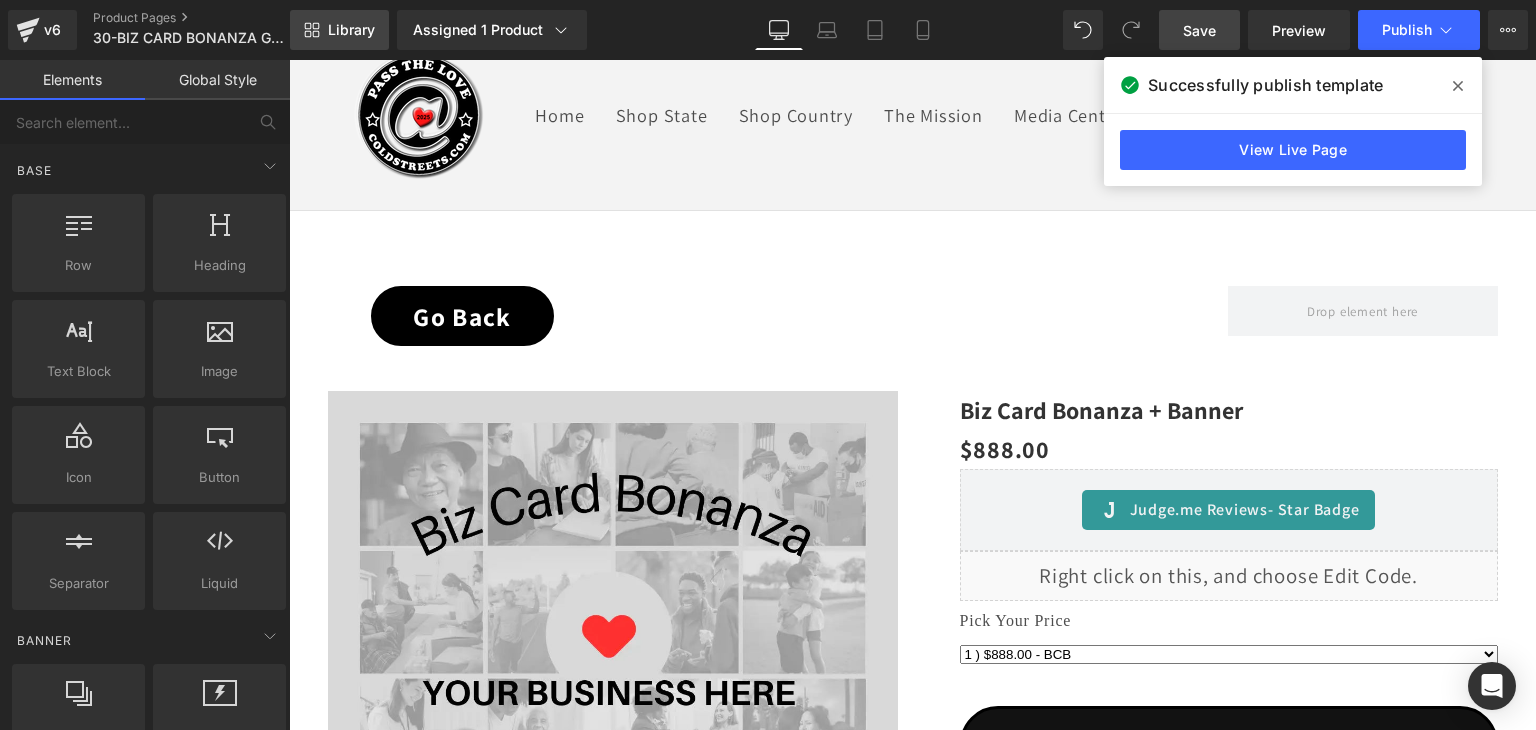 click on "Library" at bounding box center [339, 30] 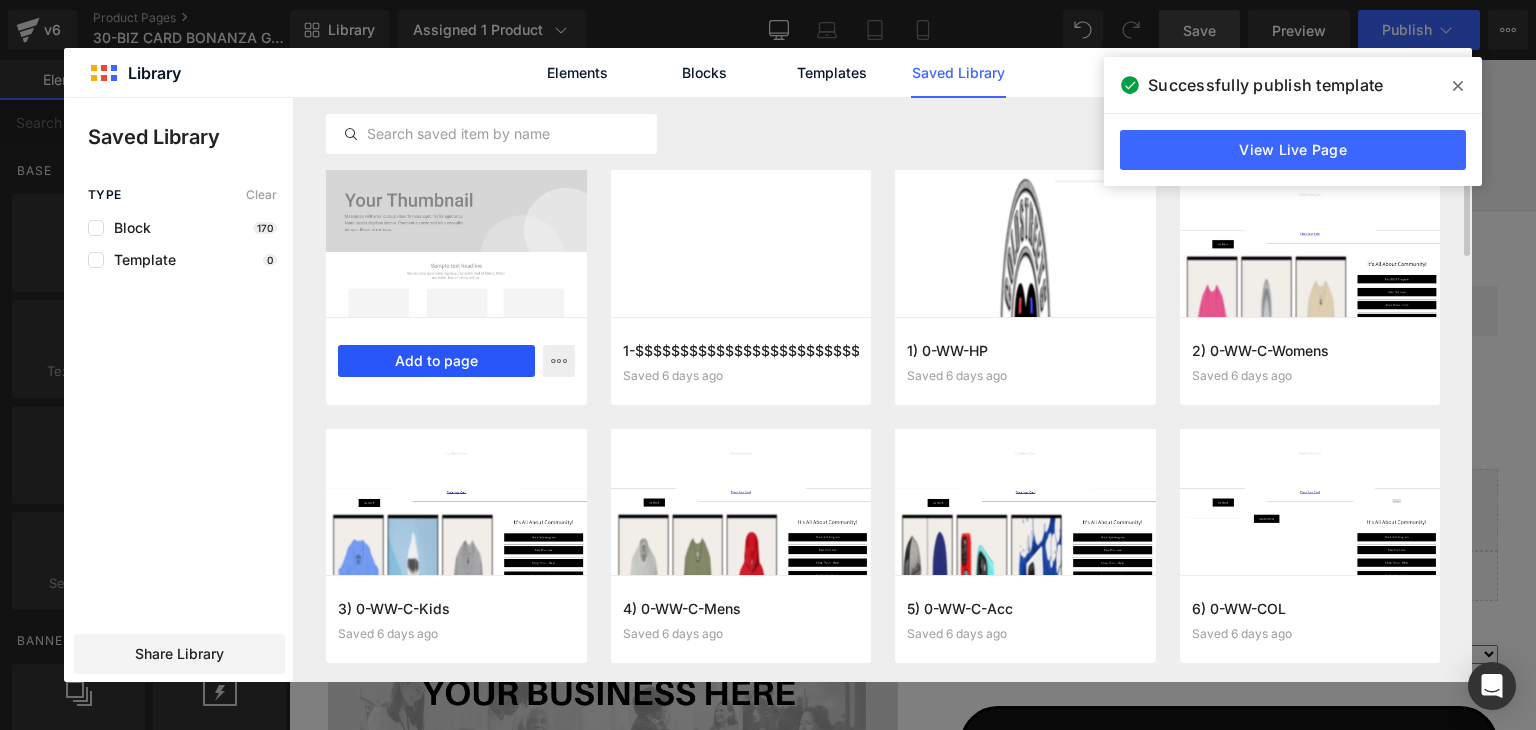 click on "Add to page" at bounding box center (436, 361) 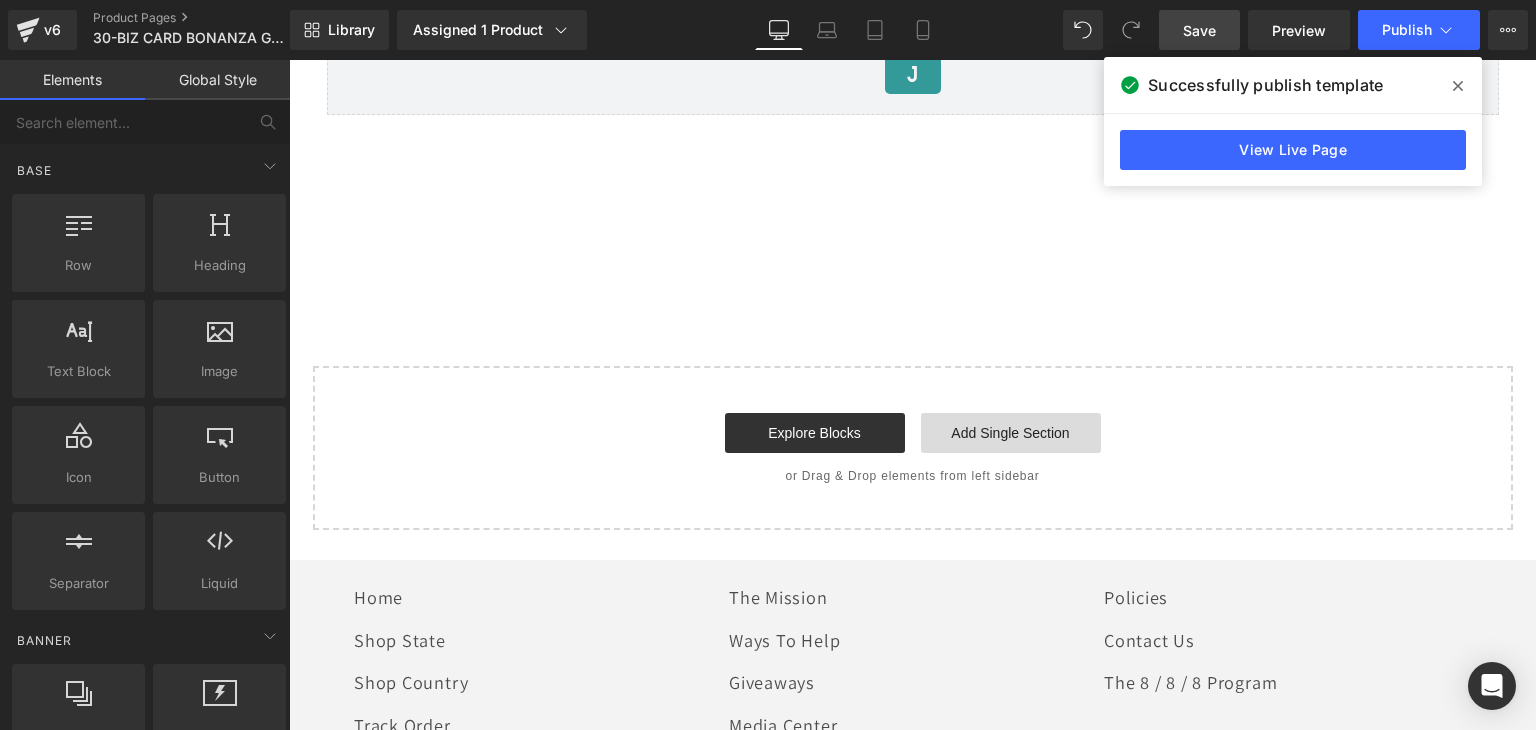 scroll, scrollTop: 1950, scrollLeft: 0, axis: vertical 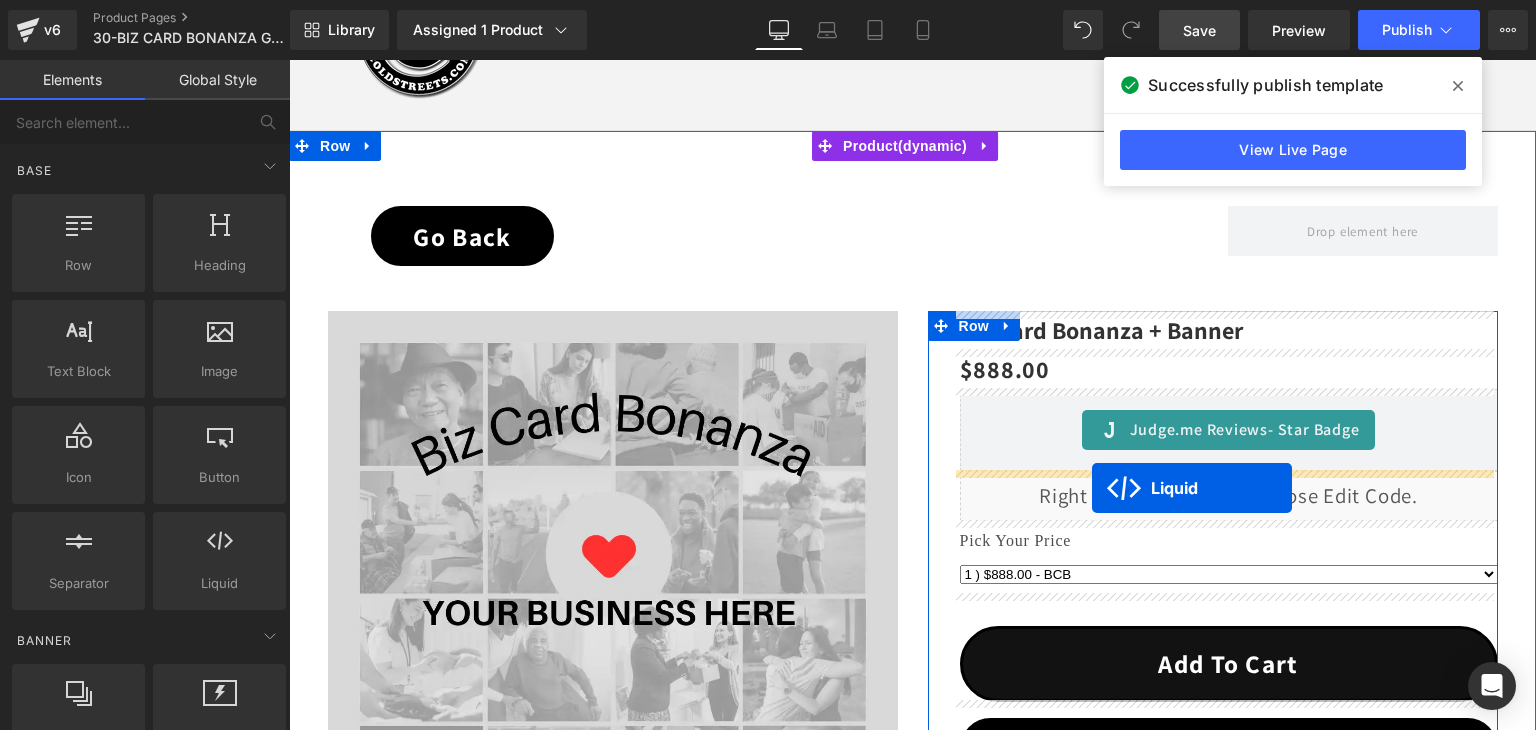 drag, startPoint x: 850, startPoint y: 174, endPoint x: 1092, endPoint y: 488, distance: 396.4341 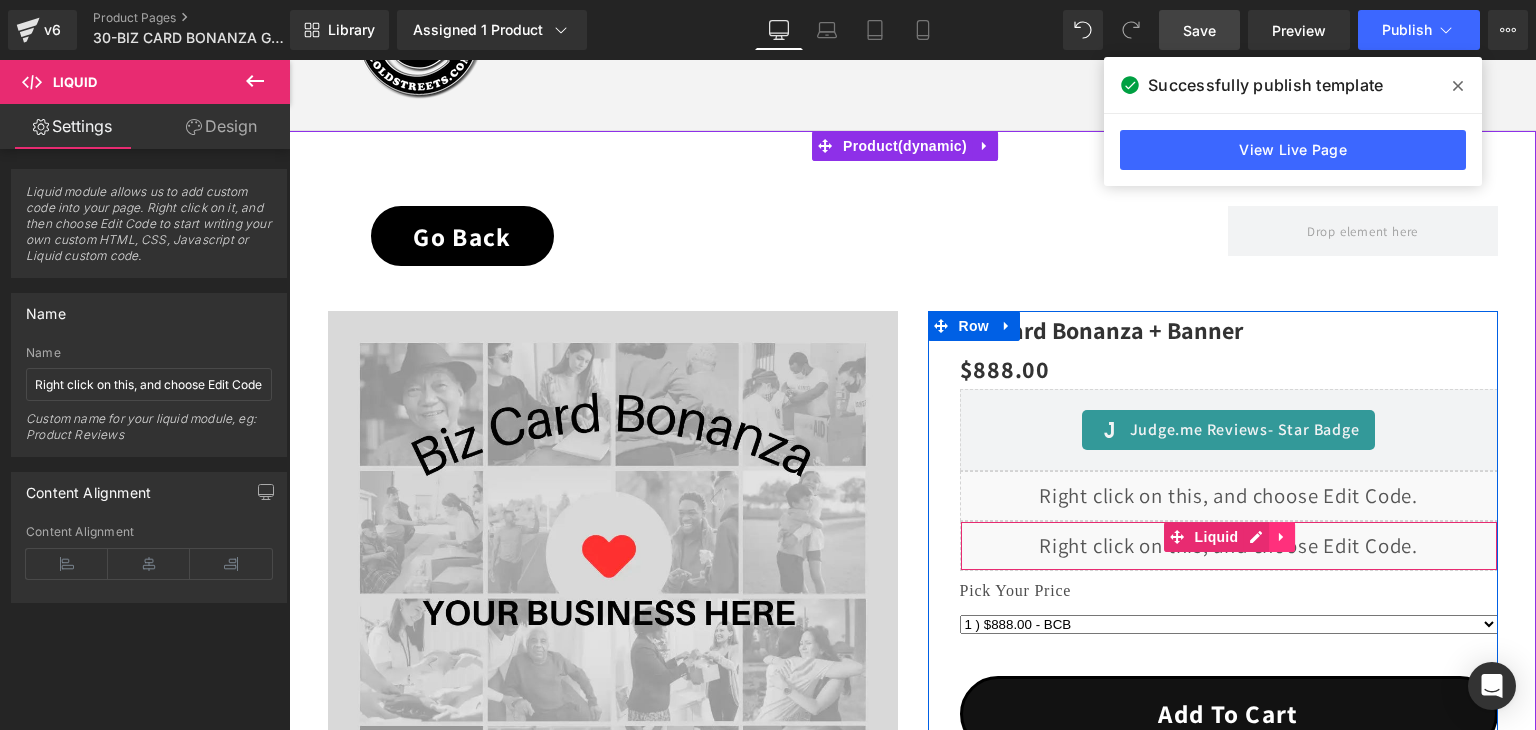 click 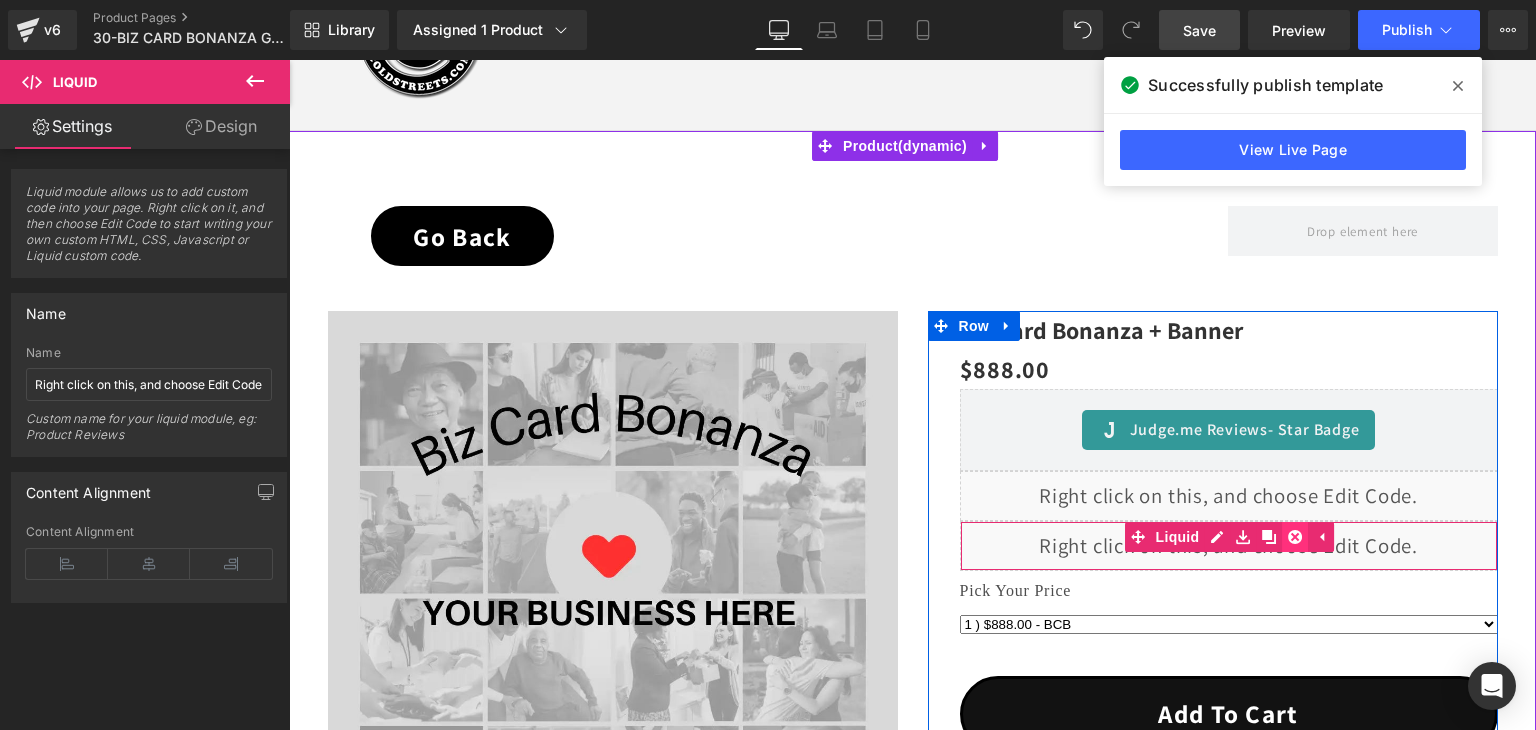 click 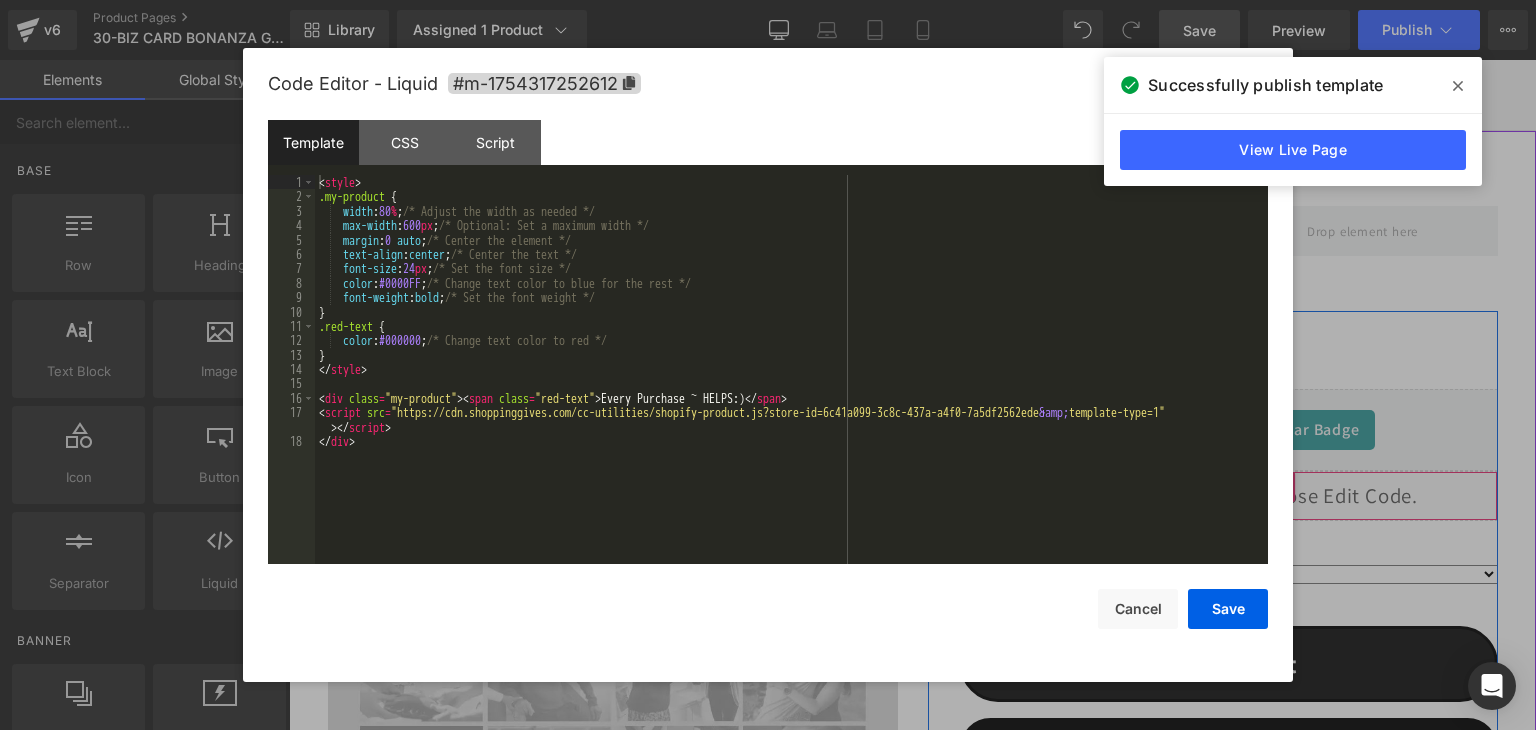 click on "Liquid" at bounding box center [1229, 496] 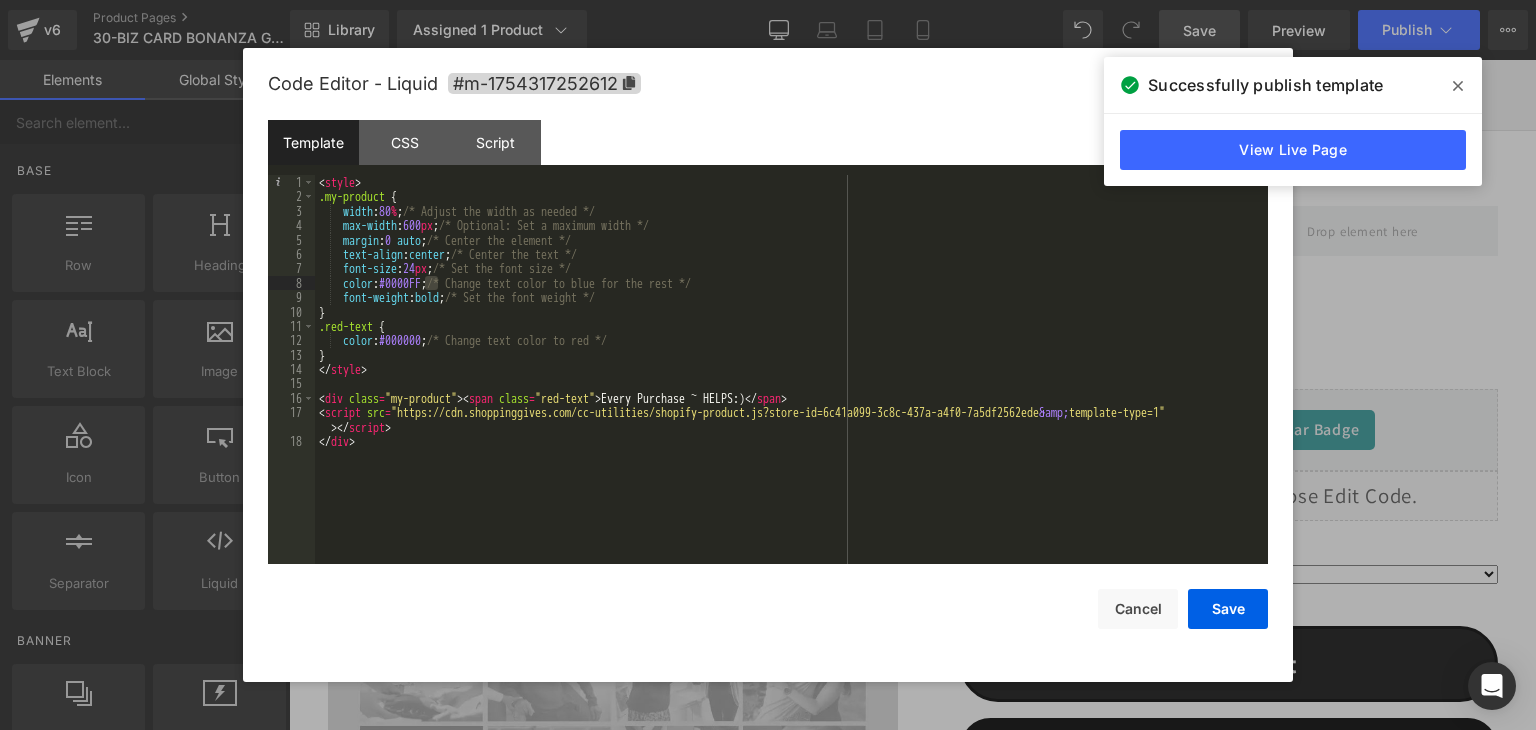 click on "< style > .my-product   {       width :  80 % ;  /* Adjust the width as needed */       max-width :  600 px ;  /* Optional: Set a maximum width */       margin :  0   auto ;  /* Center the element */       text-align :  center ;  /* Center the text */       font-size :  24 px ;  /* Set the font size */       color :  #0000FF ;  /* Change text color to blue for the rest */       font-weight :  bold ;  /* Set the font weight */ } .red-text   {       color :  #000000 ;  /* Change text color to red */ } </ style > < div   class = "my-product" > < span   class = "red-text" > Every Purchase ~ HELPS:) </ span > < script   src = "https://cdn.shoppinggives.com/cc-utilities/shopify-product.js?store-id=6c41a099-3c8c-437a-a4f0-7a5df2562ede &amp; template-type=1"    > </ script > </ div >" at bounding box center [791, 384] 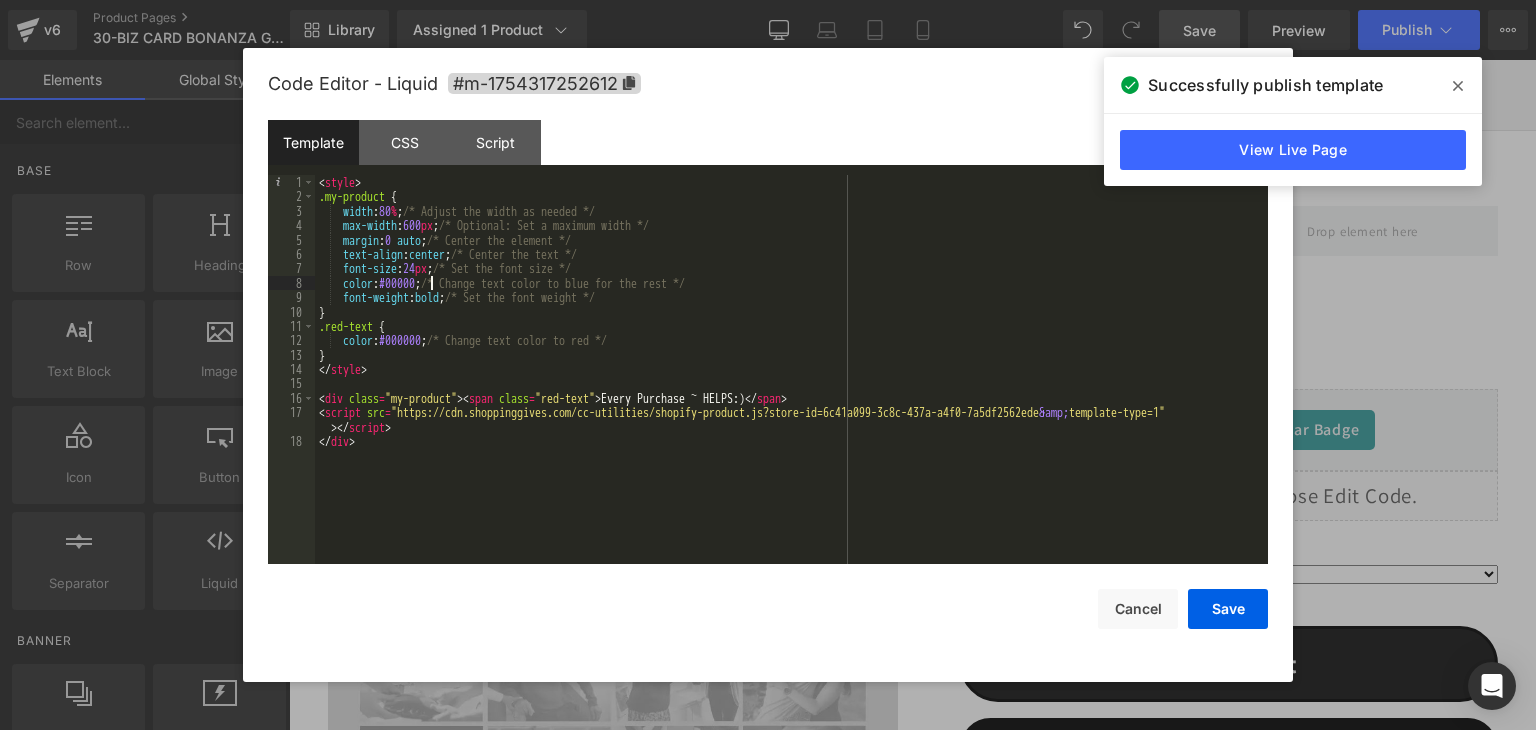 type 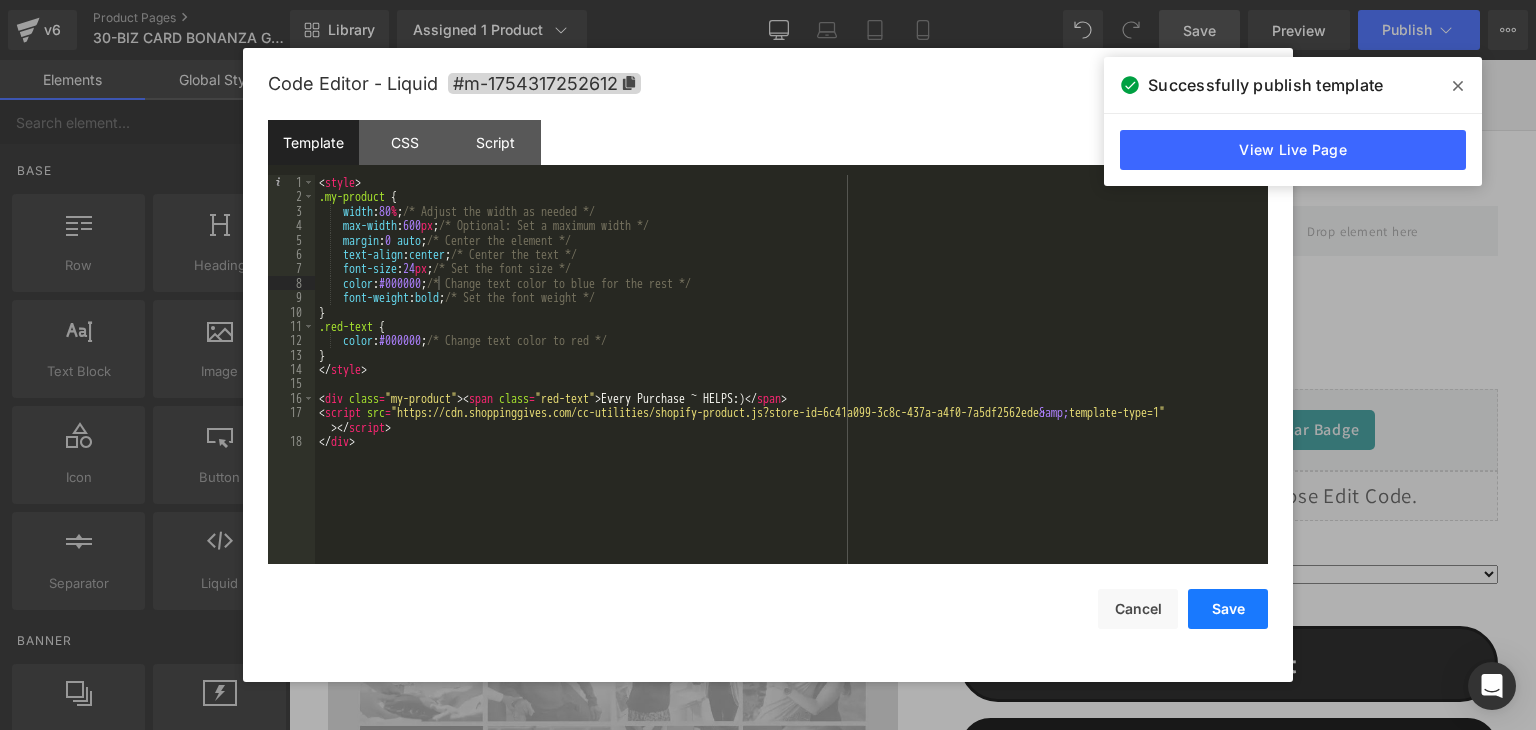 click on "Save" at bounding box center [1228, 609] 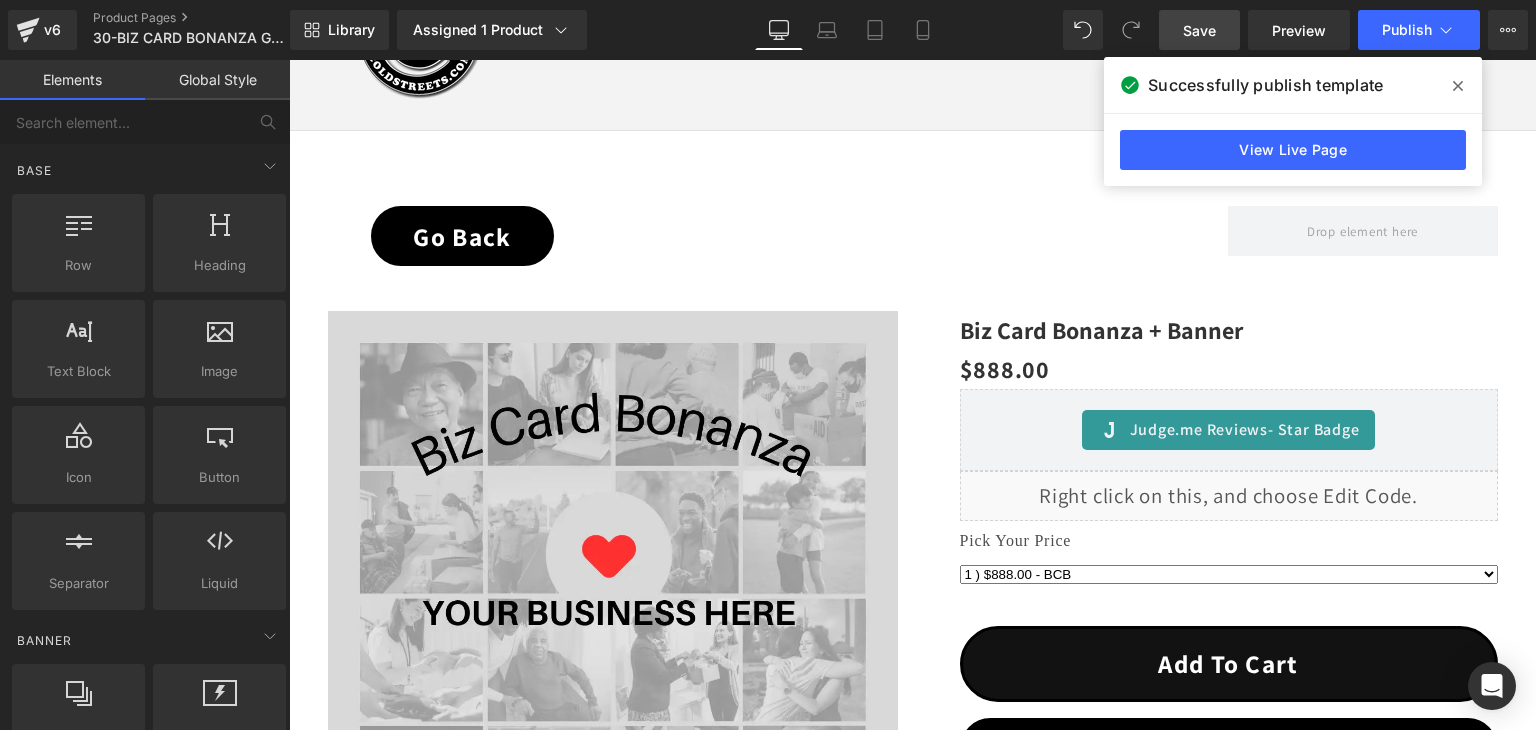 click on "Save" at bounding box center (1199, 30) 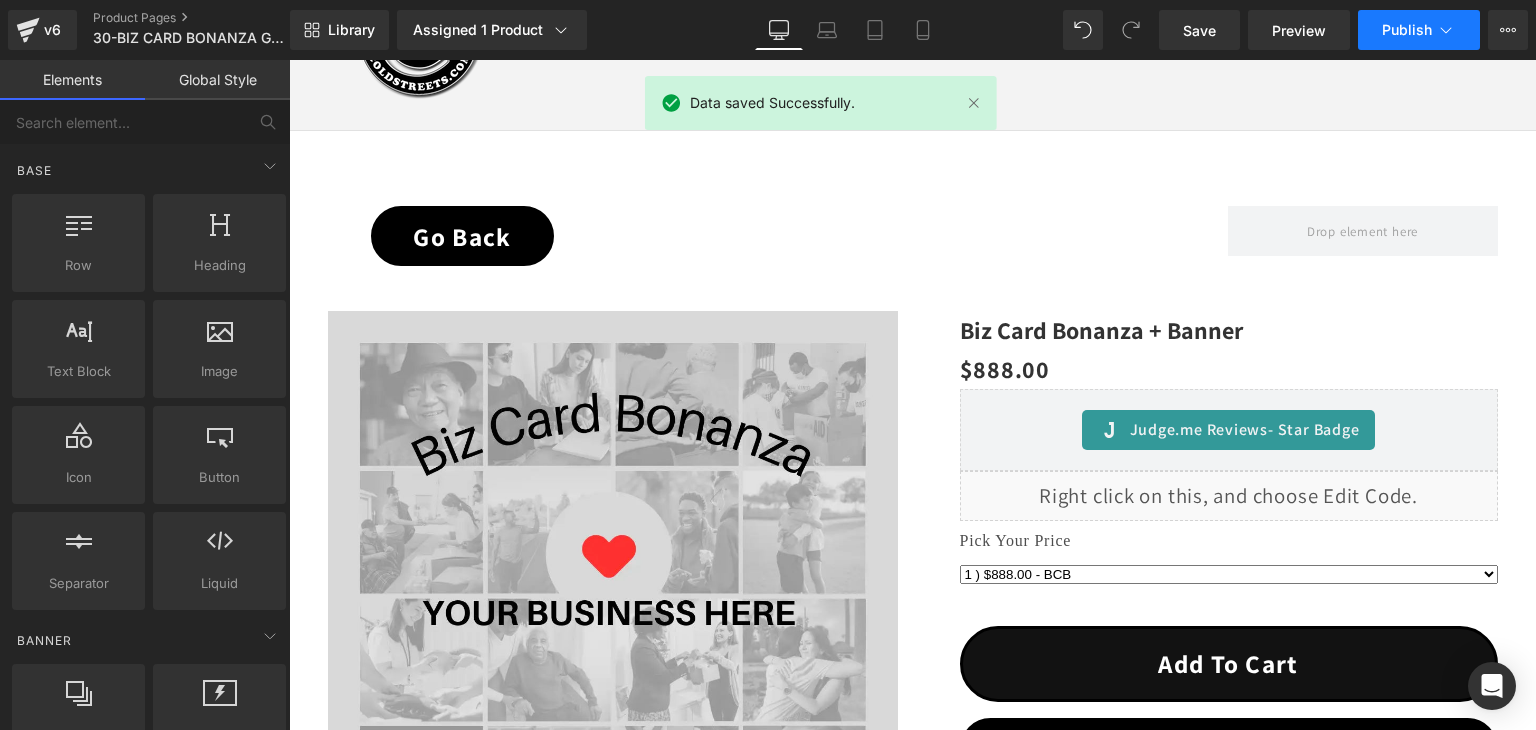 click 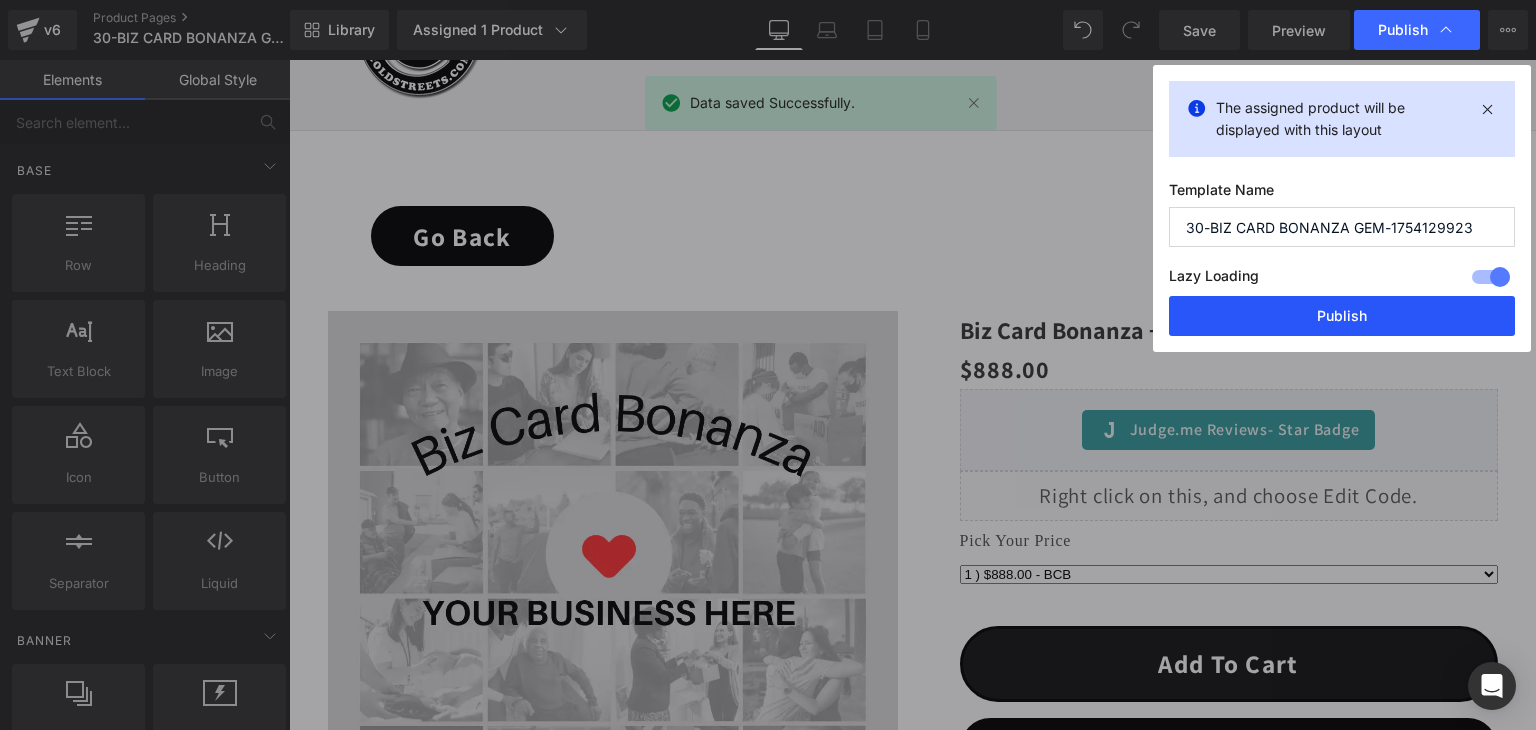 click on "Publish" at bounding box center [1342, 316] 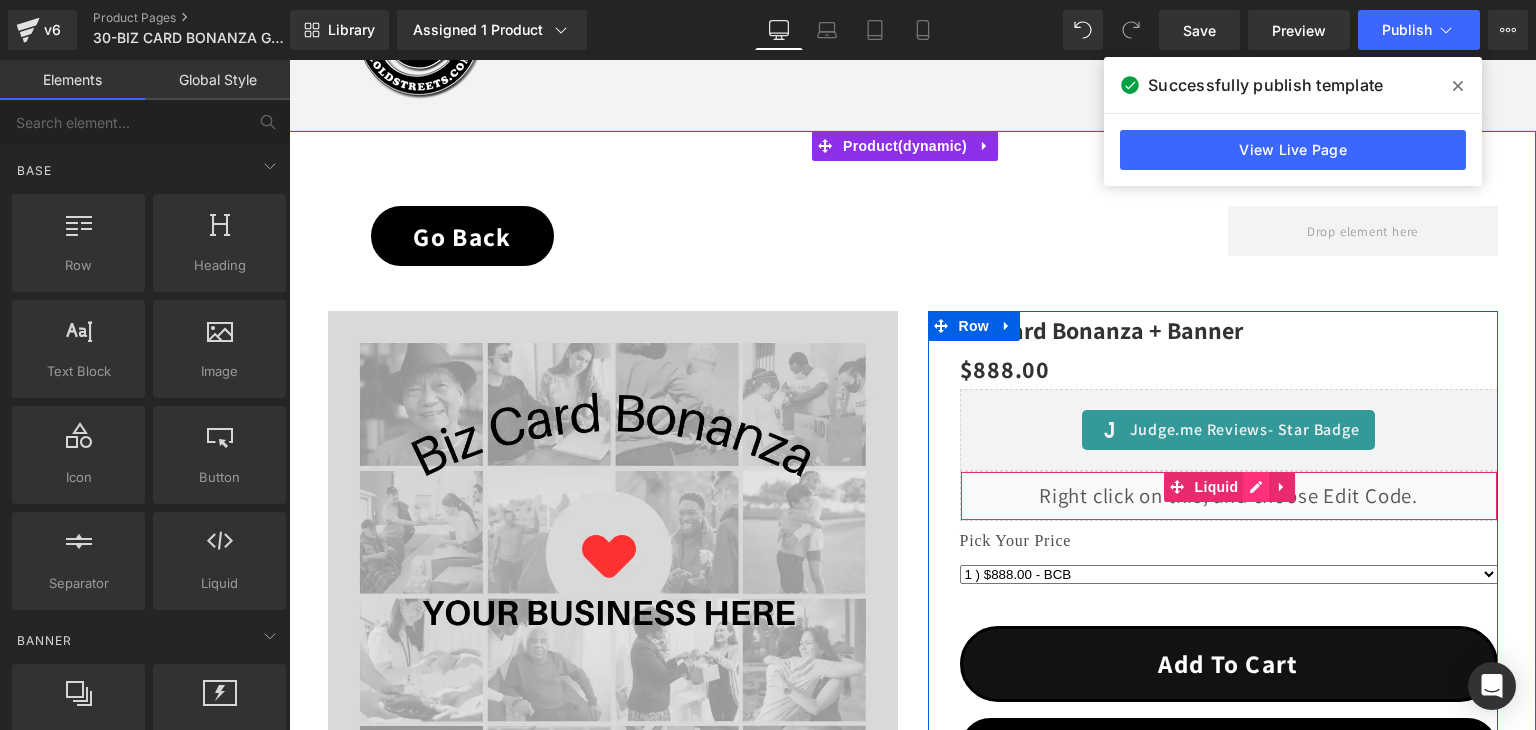 click on "Liquid" at bounding box center [1229, 496] 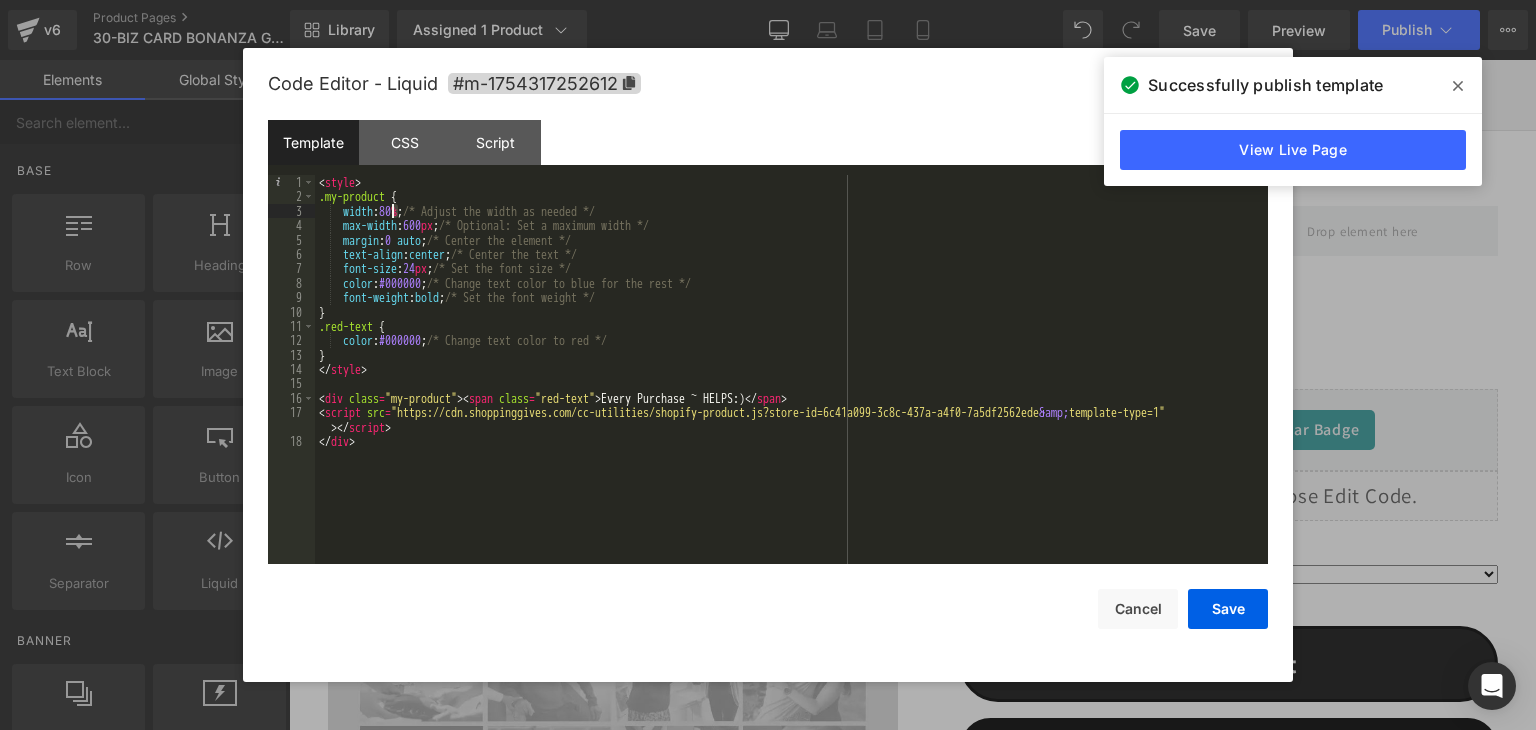 click on "< style > .my-product   {       width :  80 % ;  /* Adjust the width as needed */       max-width :  600 px ;  /* Optional: Set a maximum width */       margin :  0   auto ;  /* Center the element */       text-align :  center ;  /* Center the text */       font-size :  24 px ;  /* Set the font size */       color :  #000000 ;  /* Change text color to blue for the rest */       font-weight :  bold ;  /* Set the font weight */ } .red-text   {       color :  #000000 ;  /* Change text color to red */ } </ style > < div   class = "my-product" > < span   class = "red-text" > Every Purchase ~ HELPS:) </ span > < script   src = "https://cdn.shoppinggives.com/cc-utilities/shopify-product.js?store-id=6c41a099-3c8c-437a-a4f0-7a5df2562ede &amp; template-type=1"    > </ script > </ div >" at bounding box center (791, 384) 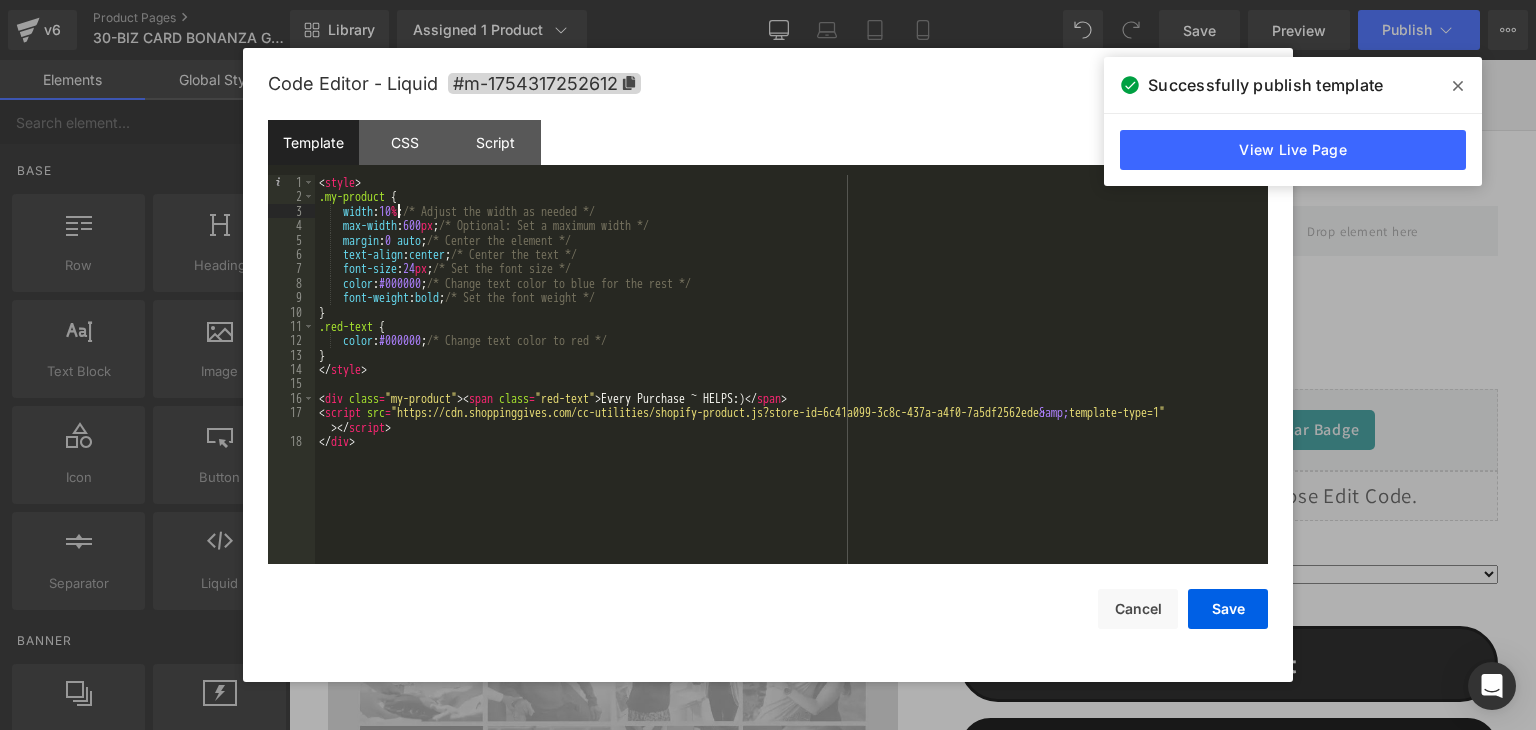 type 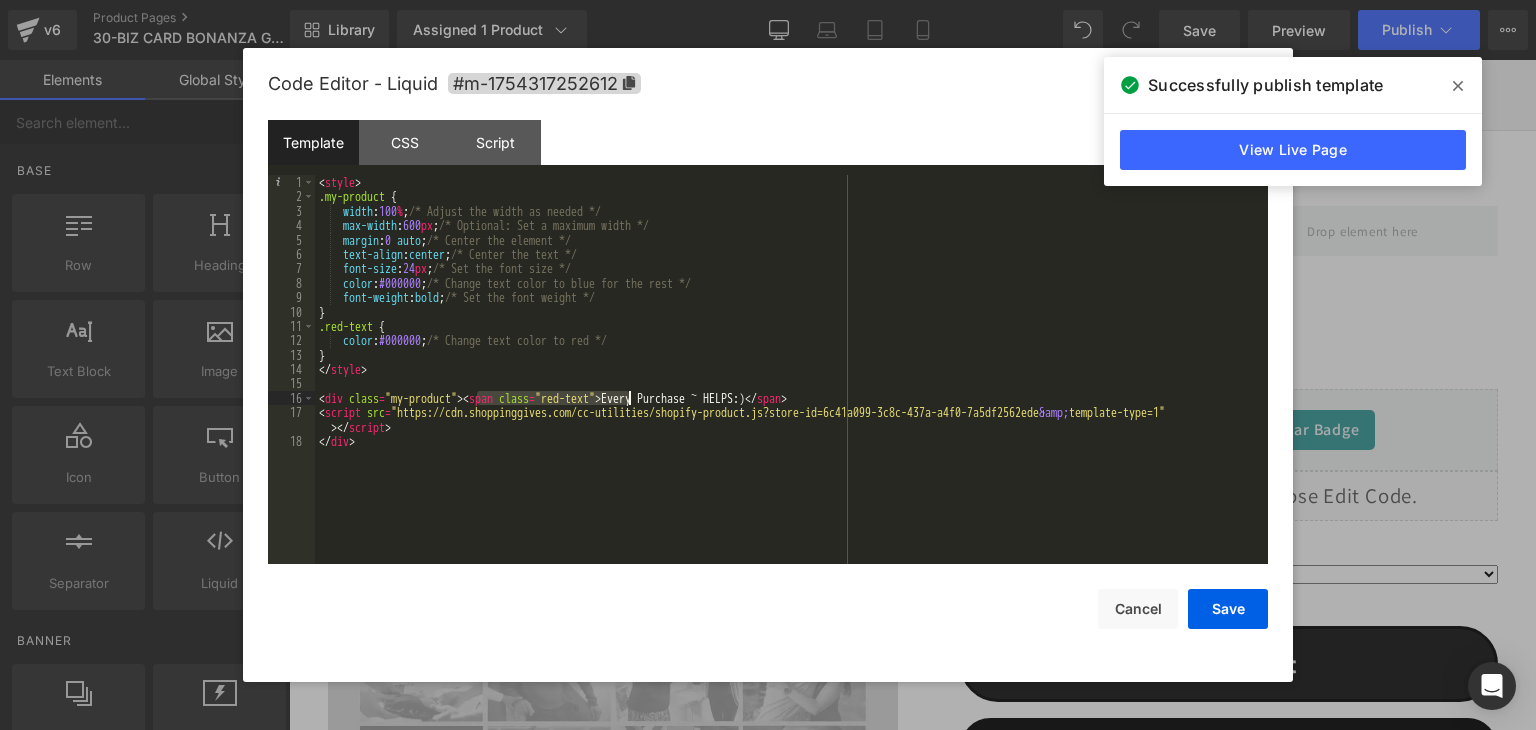 drag, startPoint x: 480, startPoint y: 398, endPoint x: 626, endPoint y: 398, distance: 146 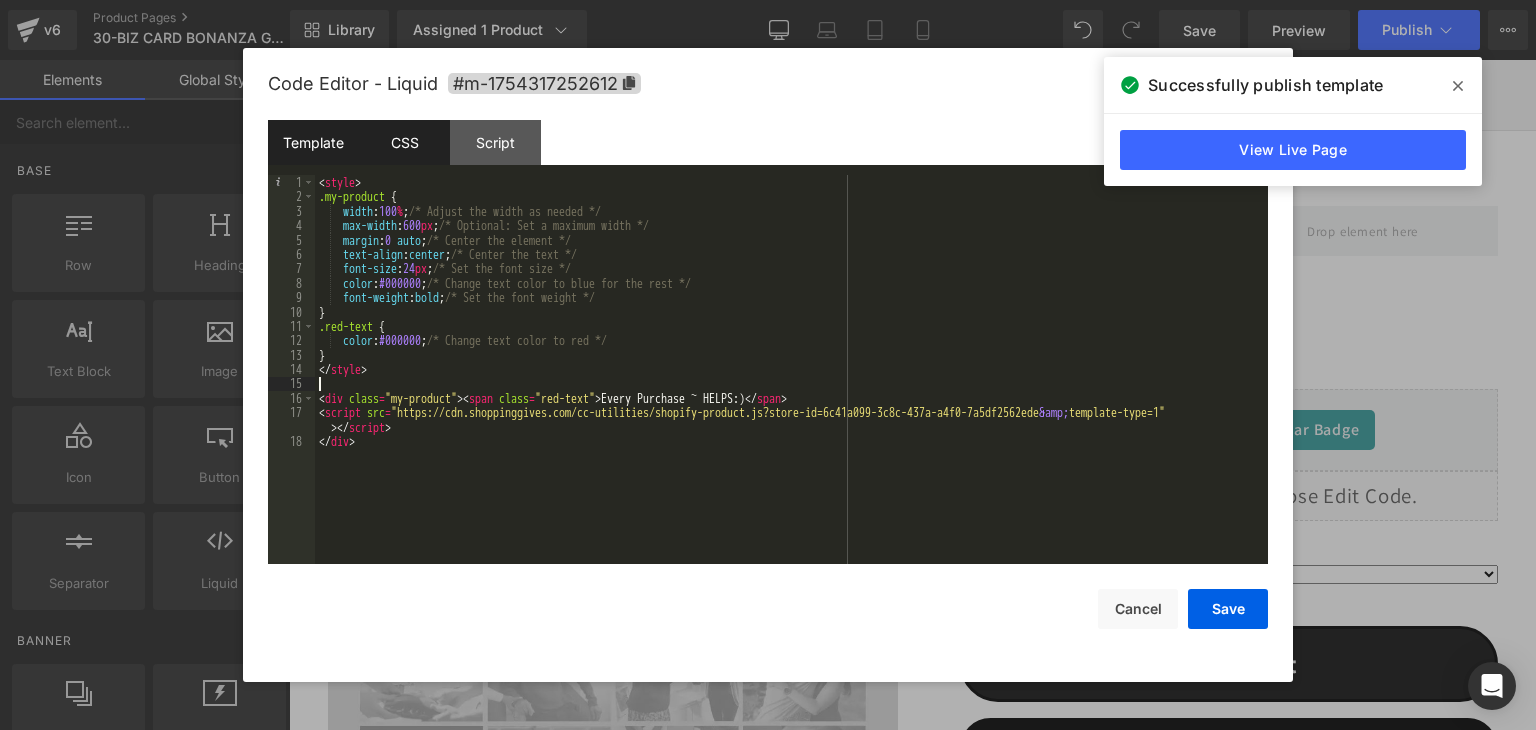 click on "CSS" at bounding box center (404, 142) 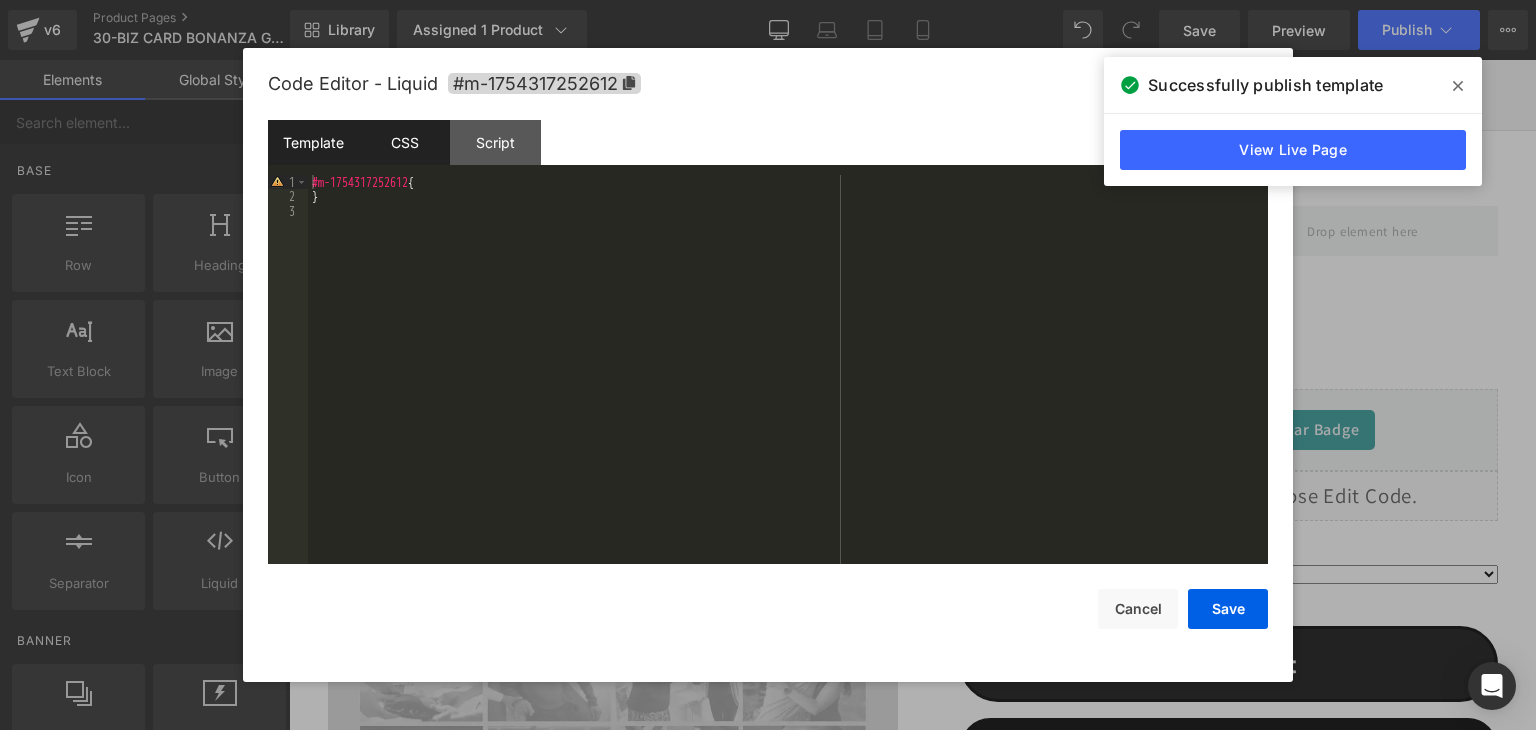 click on "Template" at bounding box center (313, 142) 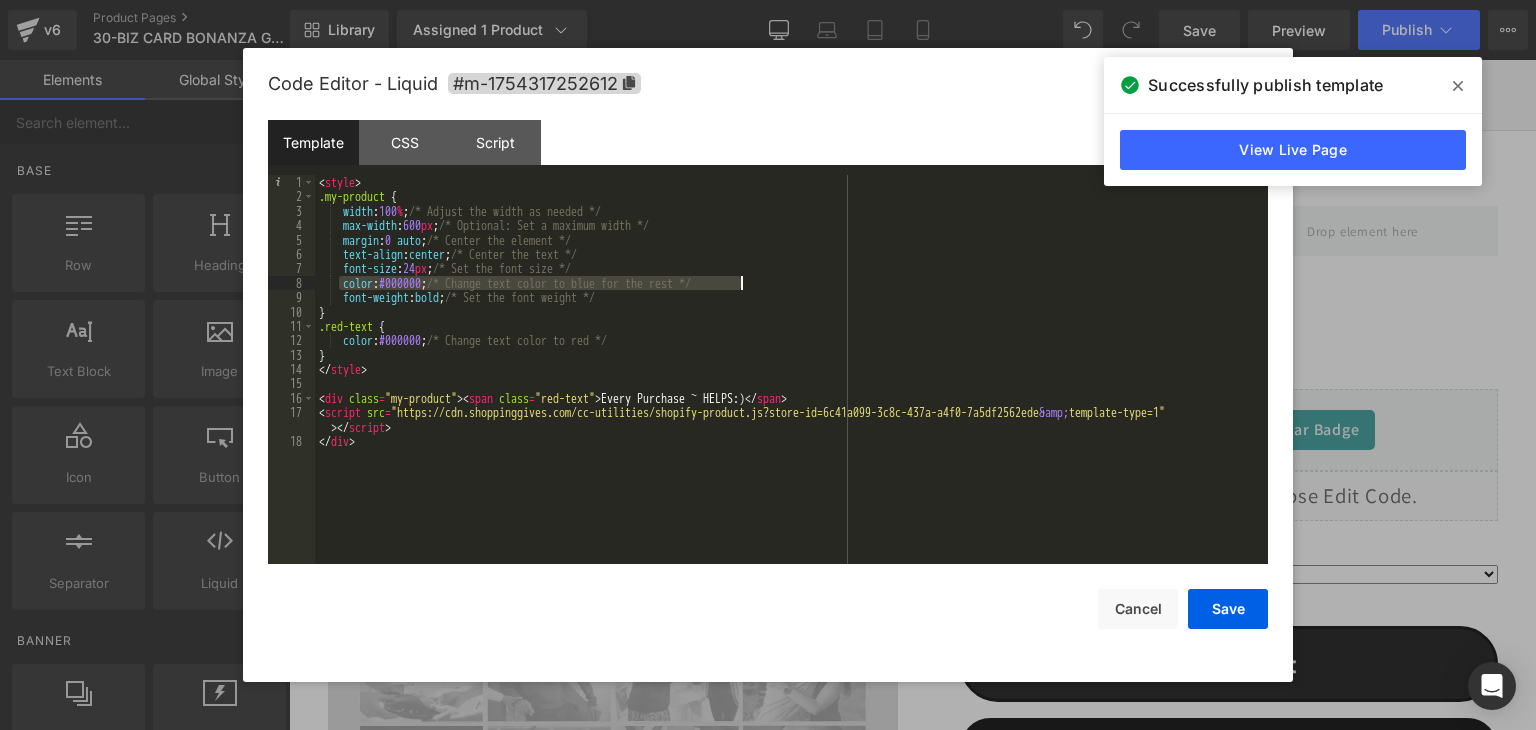 drag, startPoint x: 340, startPoint y: 281, endPoint x: 749, endPoint y: 289, distance: 409.07825 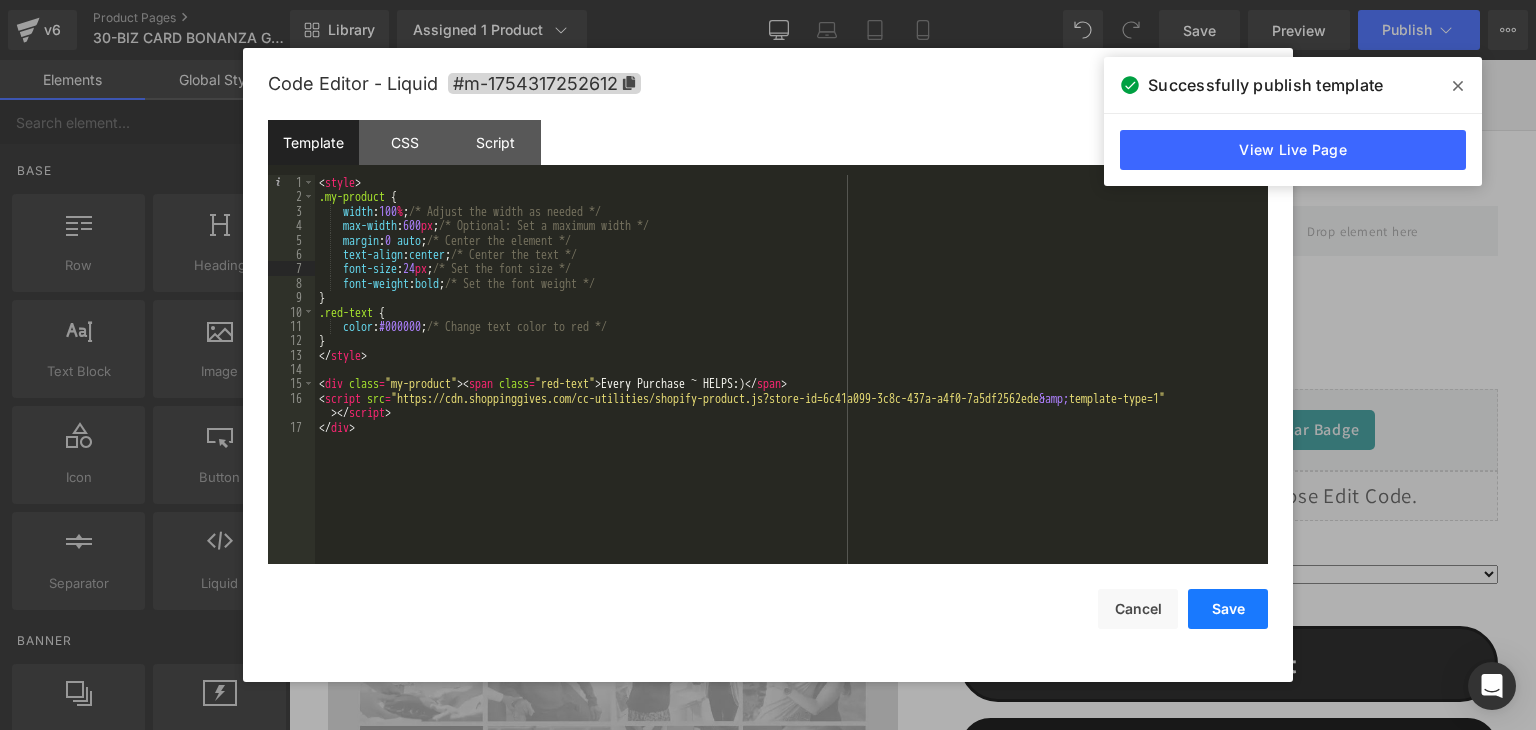 click on "Save" at bounding box center (1228, 609) 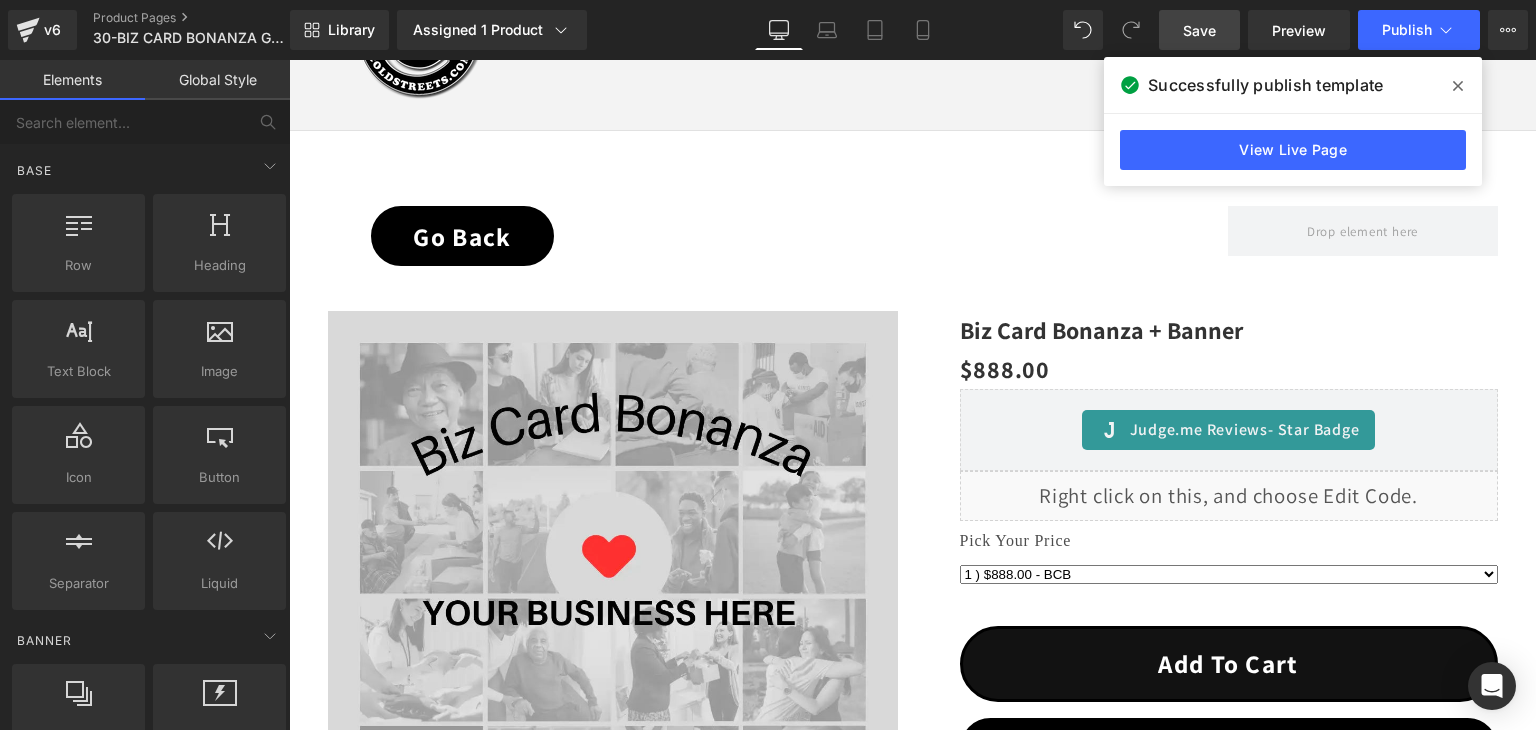 click on "Save" at bounding box center (1199, 30) 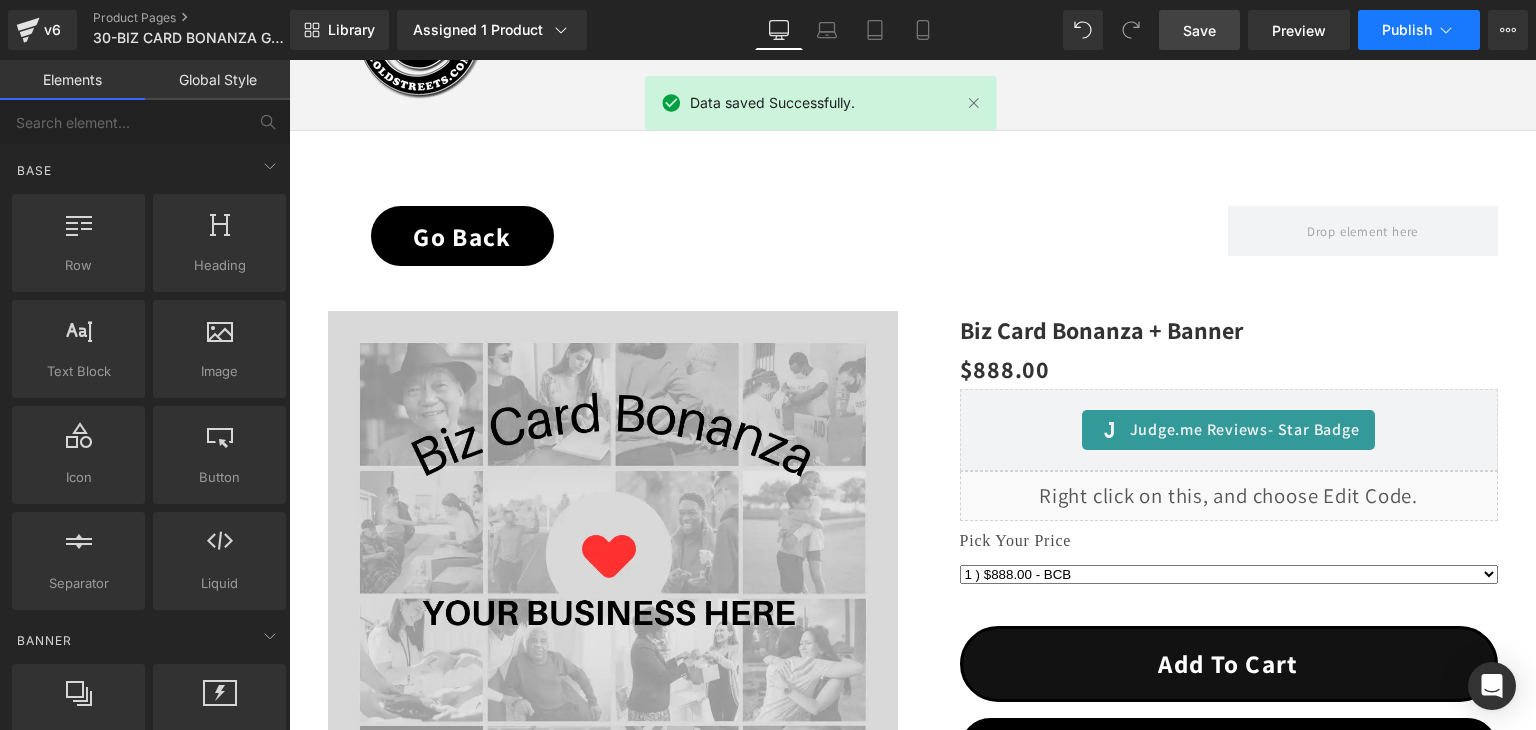 click 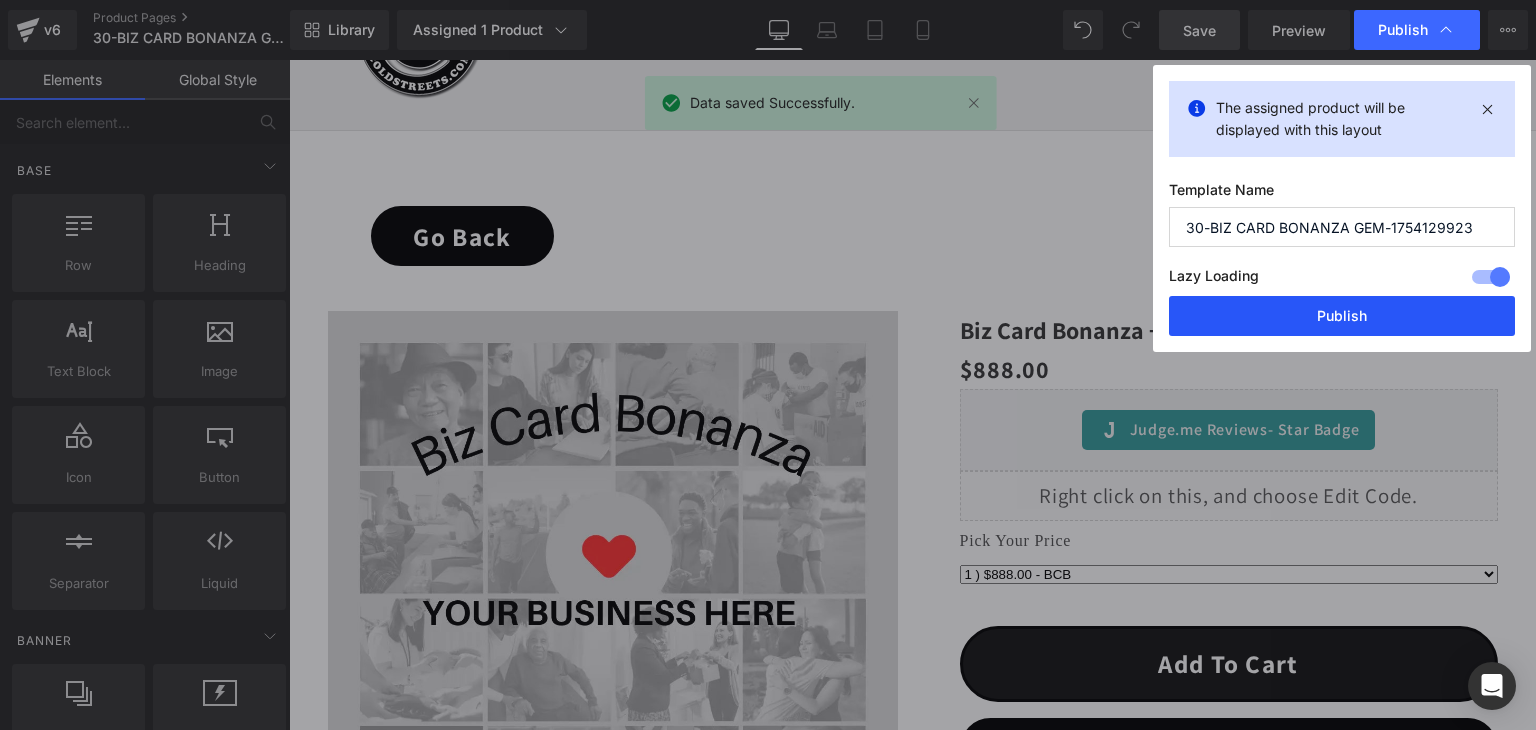 drag, startPoint x: 1389, startPoint y: 312, endPoint x: 935, endPoint y: 166, distance: 476.89832 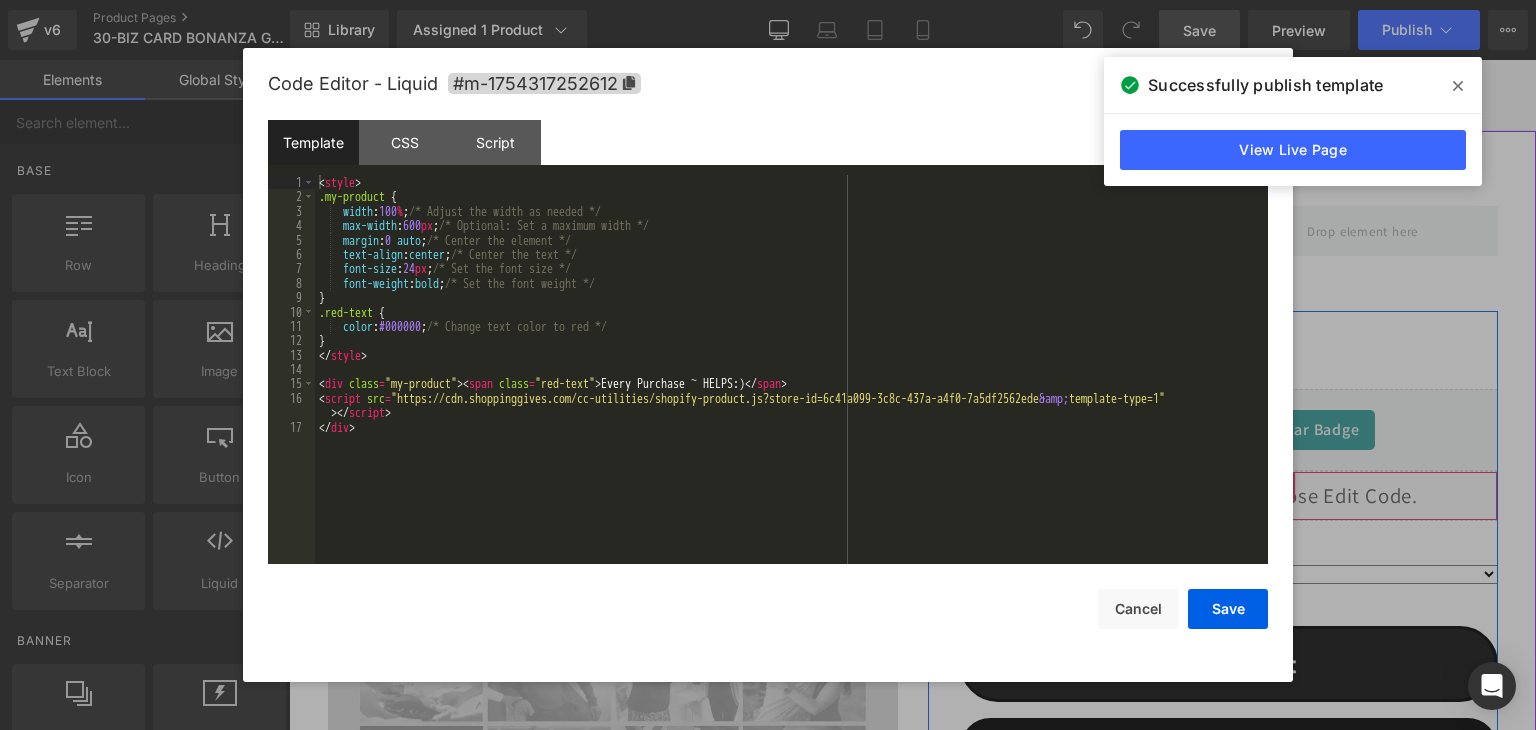 click on "Liquid" at bounding box center (1229, 496) 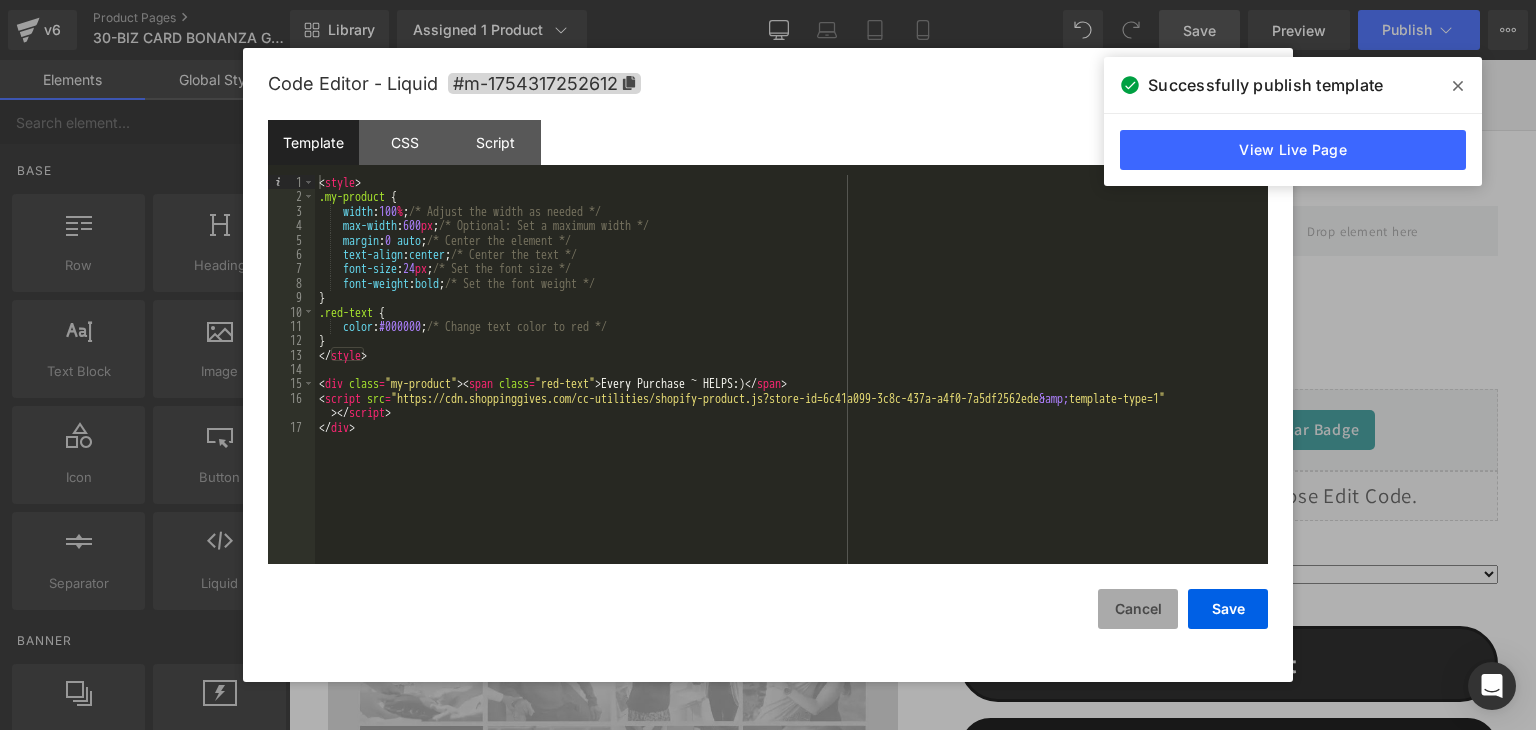 click on "Cancel" at bounding box center (1138, 609) 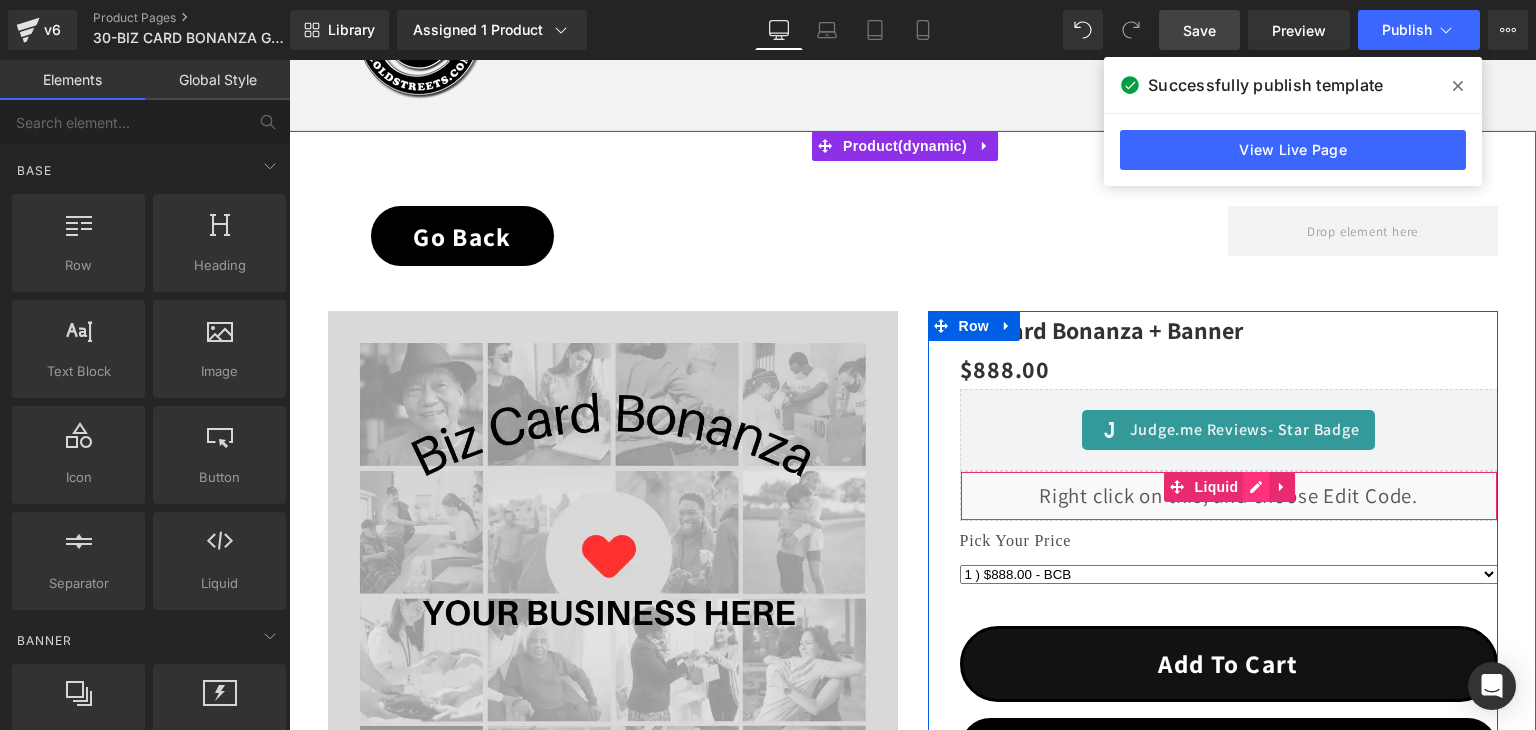click on "Liquid" at bounding box center [1229, 496] 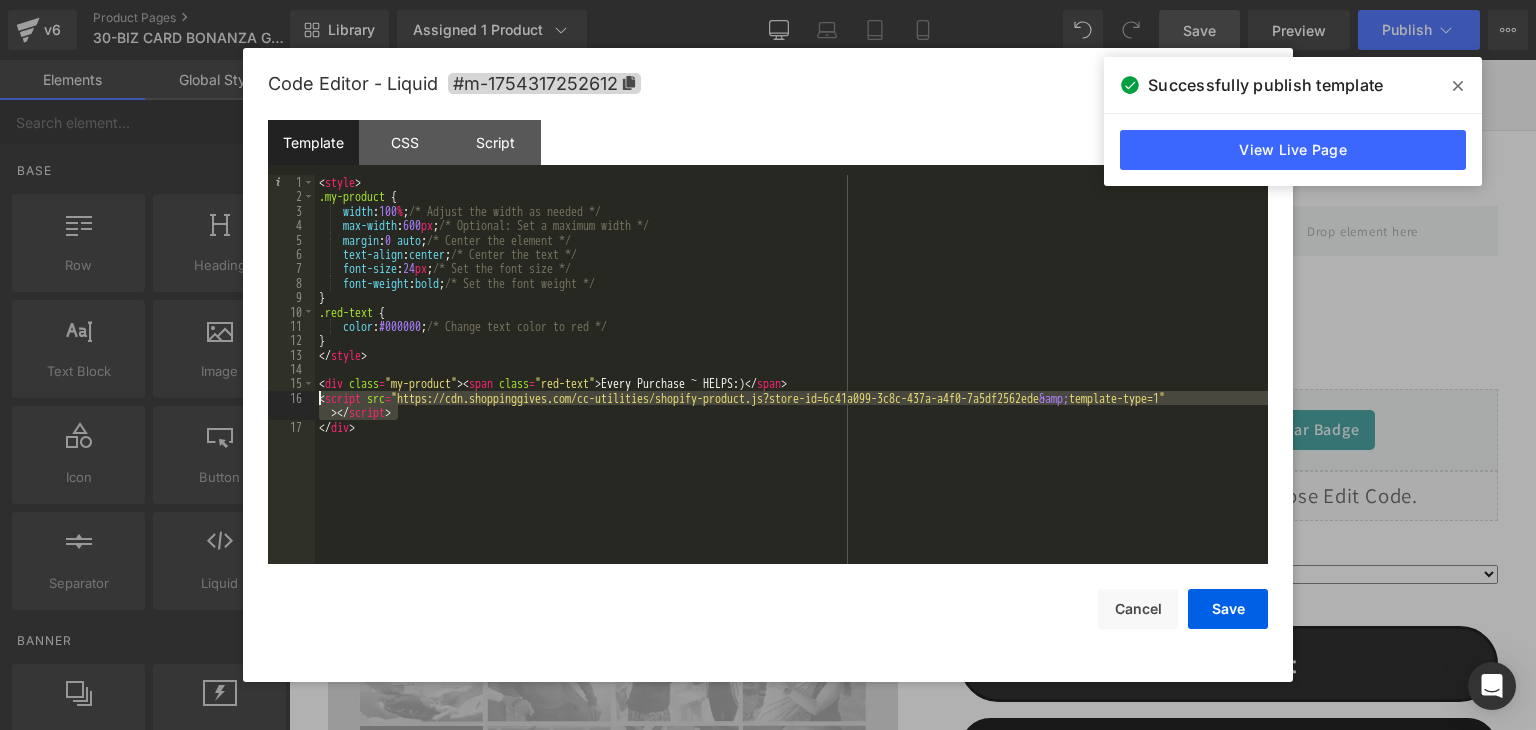 drag, startPoint x: 415, startPoint y: 417, endPoint x: 312, endPoint y: 395, distance: 105.32331 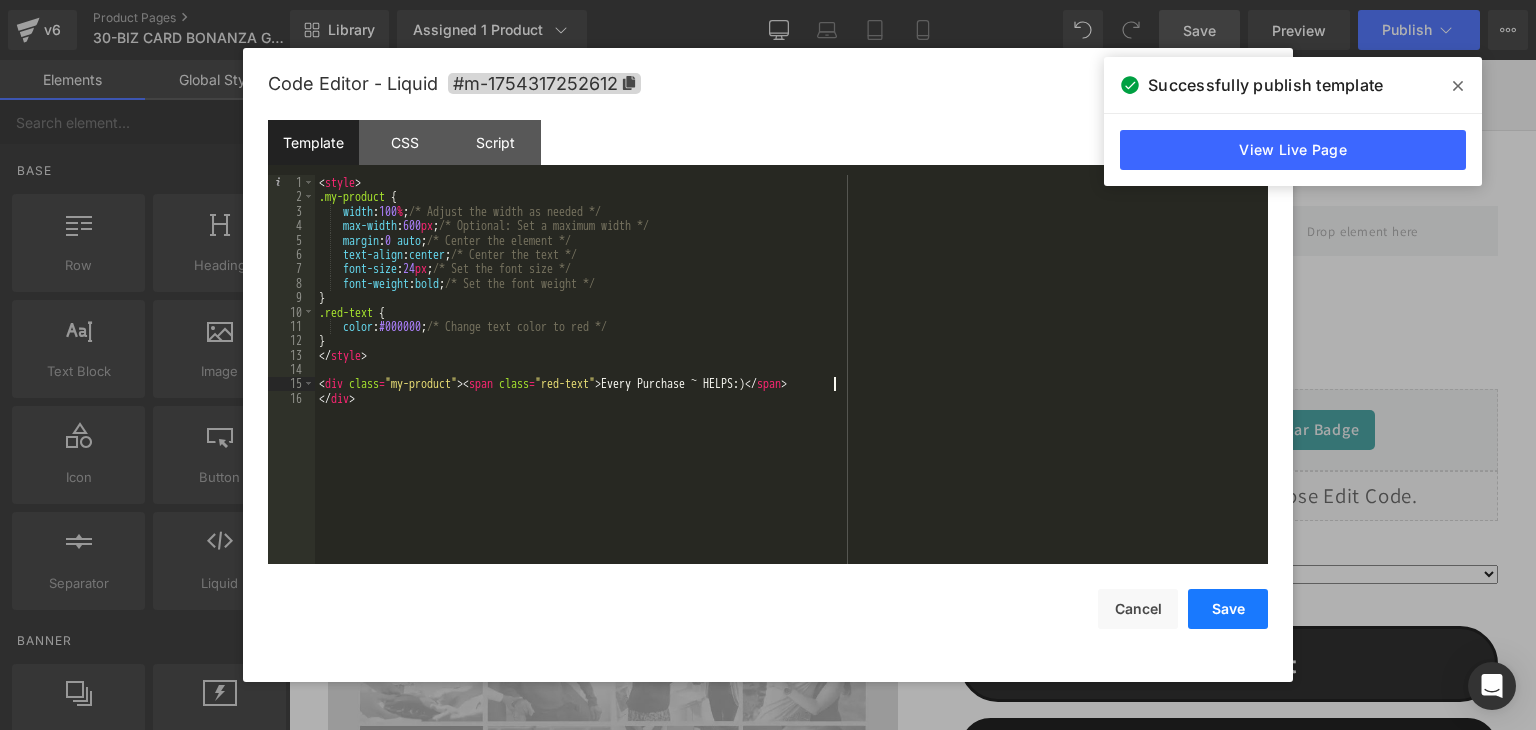 click on "Save" at bounding box center [1228, 609] 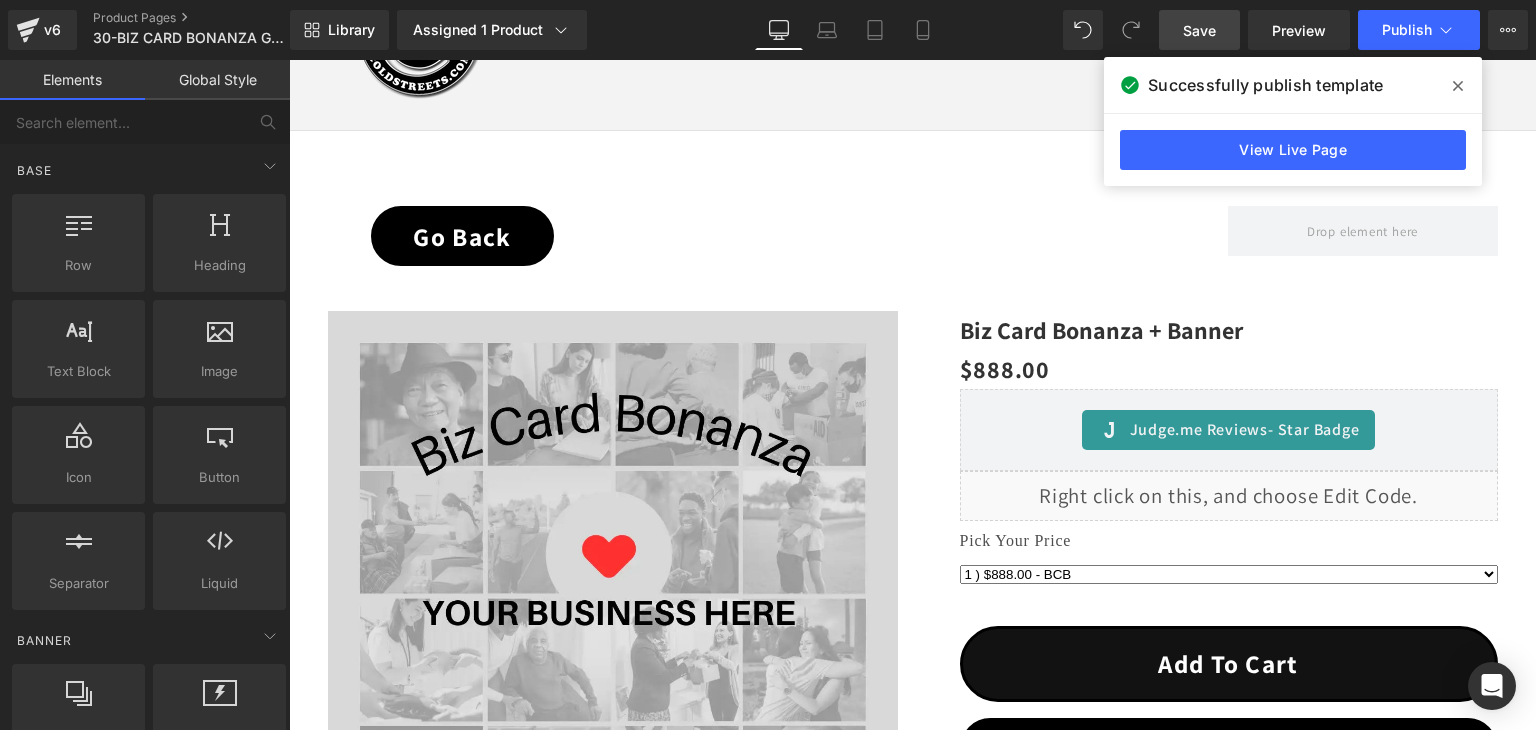click on "Save" at bounding box center (1199, 30) 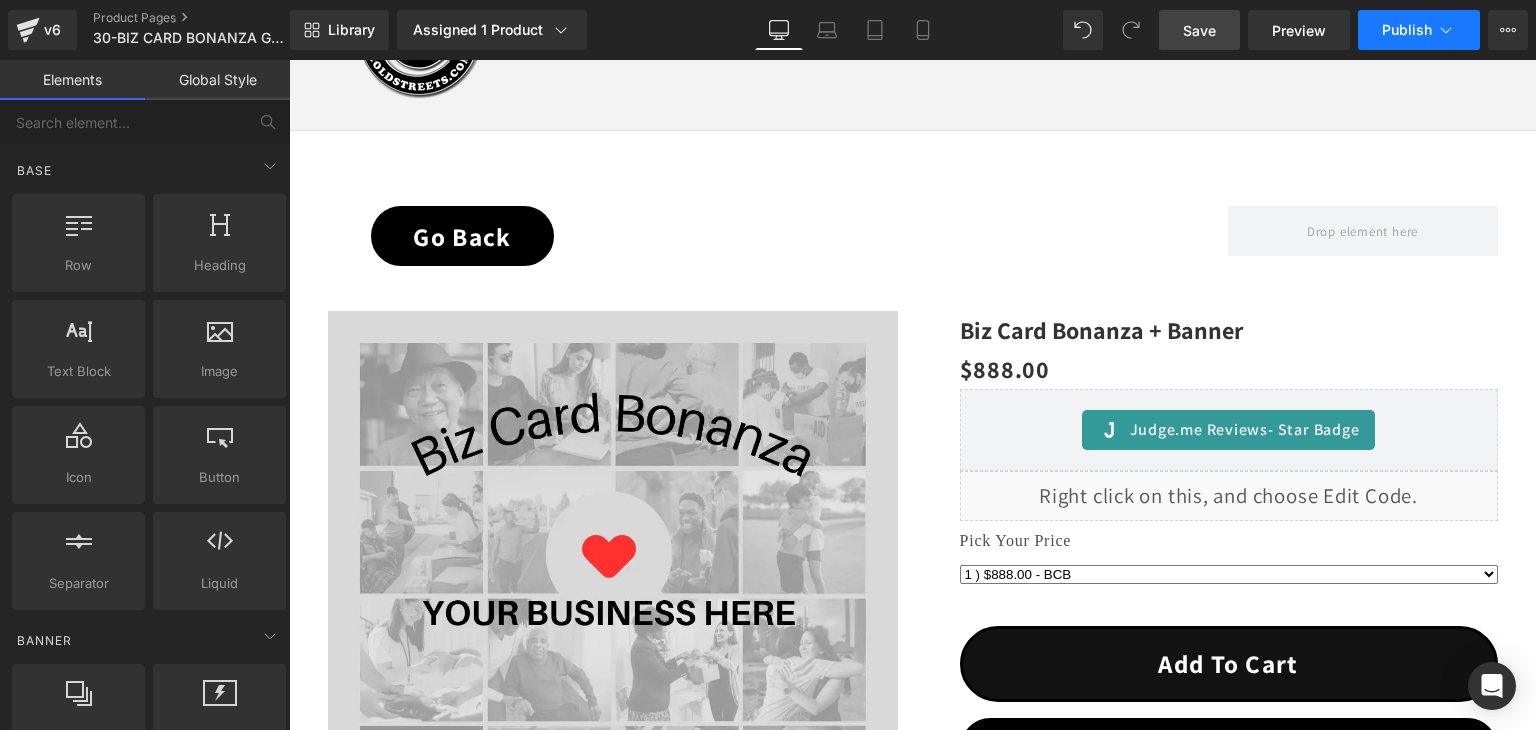 click 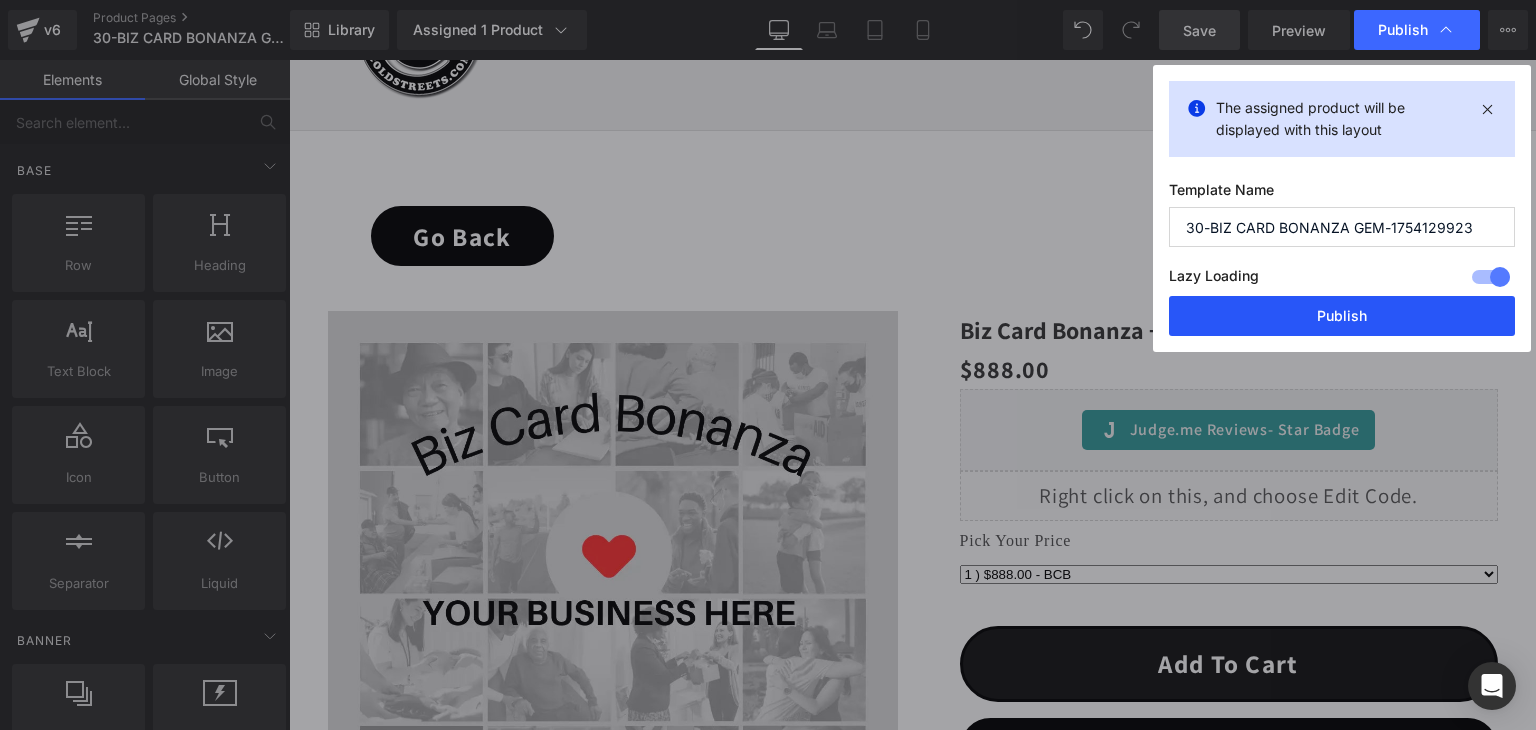 click on "Publish" at bounding box center (1342, 316) 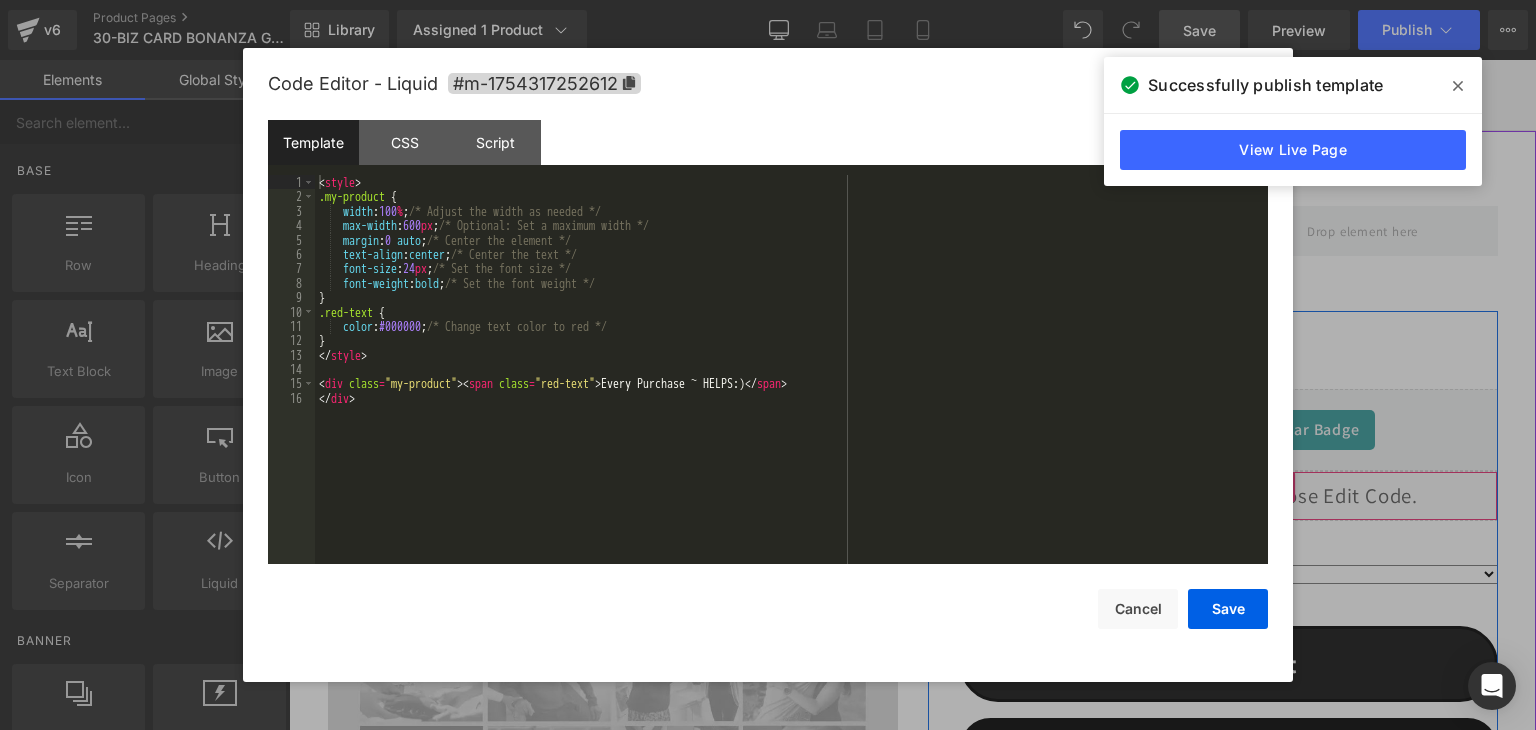 click on "Liquid" at bounding box center (1229, 496) 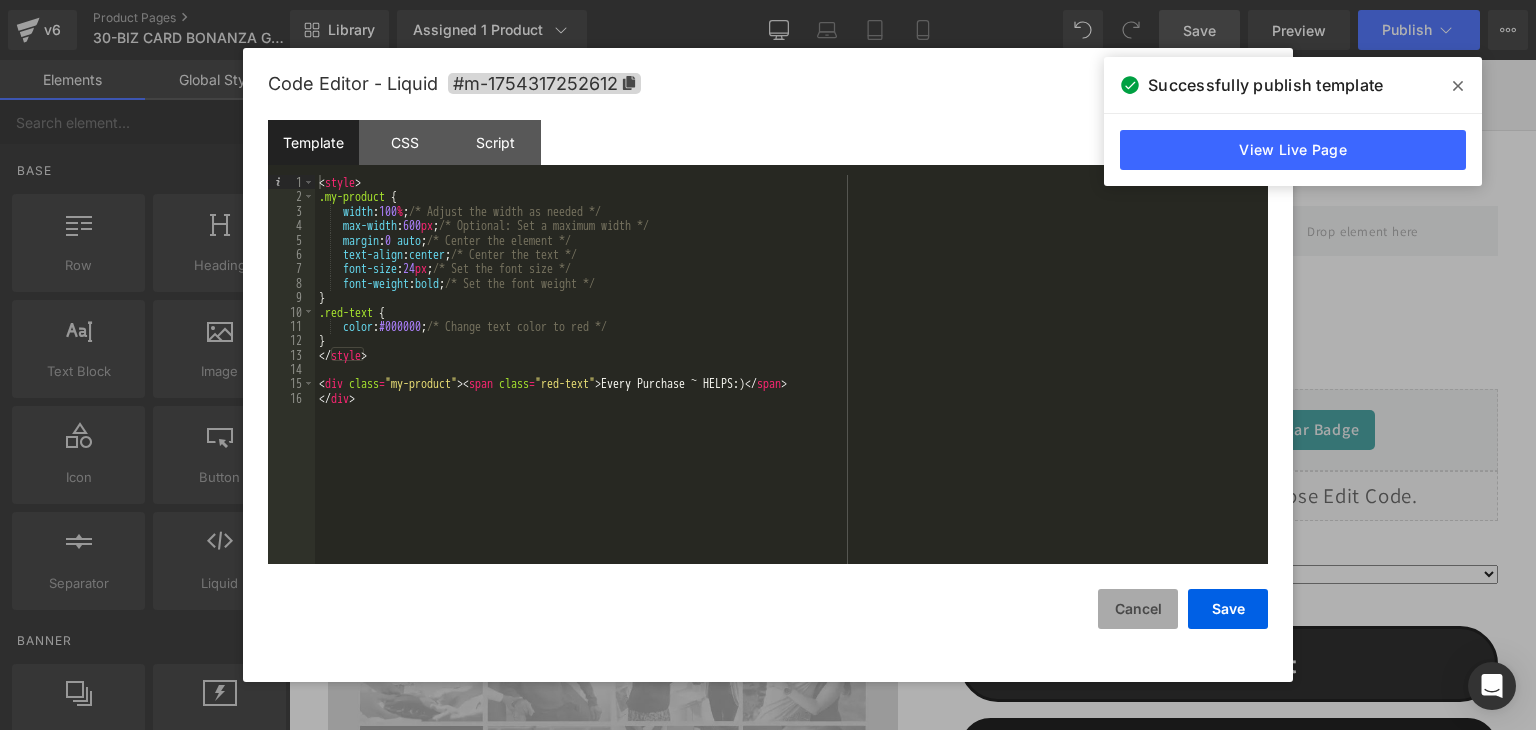 click on "Cancel" at bounding box center (1138, 609) 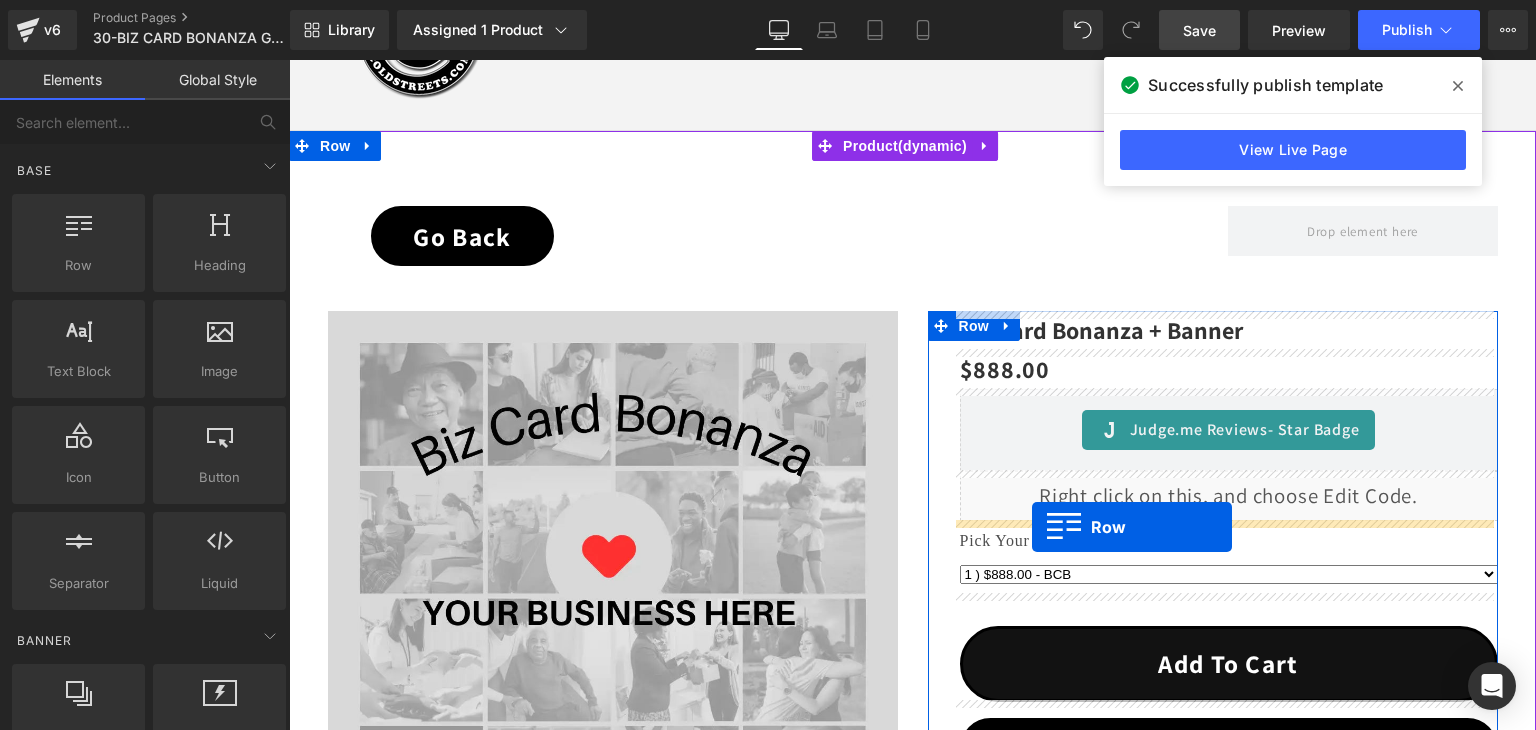 drag, startPoint x: 359, startPoint y: 285, endPoint x: 1032, endPoint y: 527, distance: 715.1874 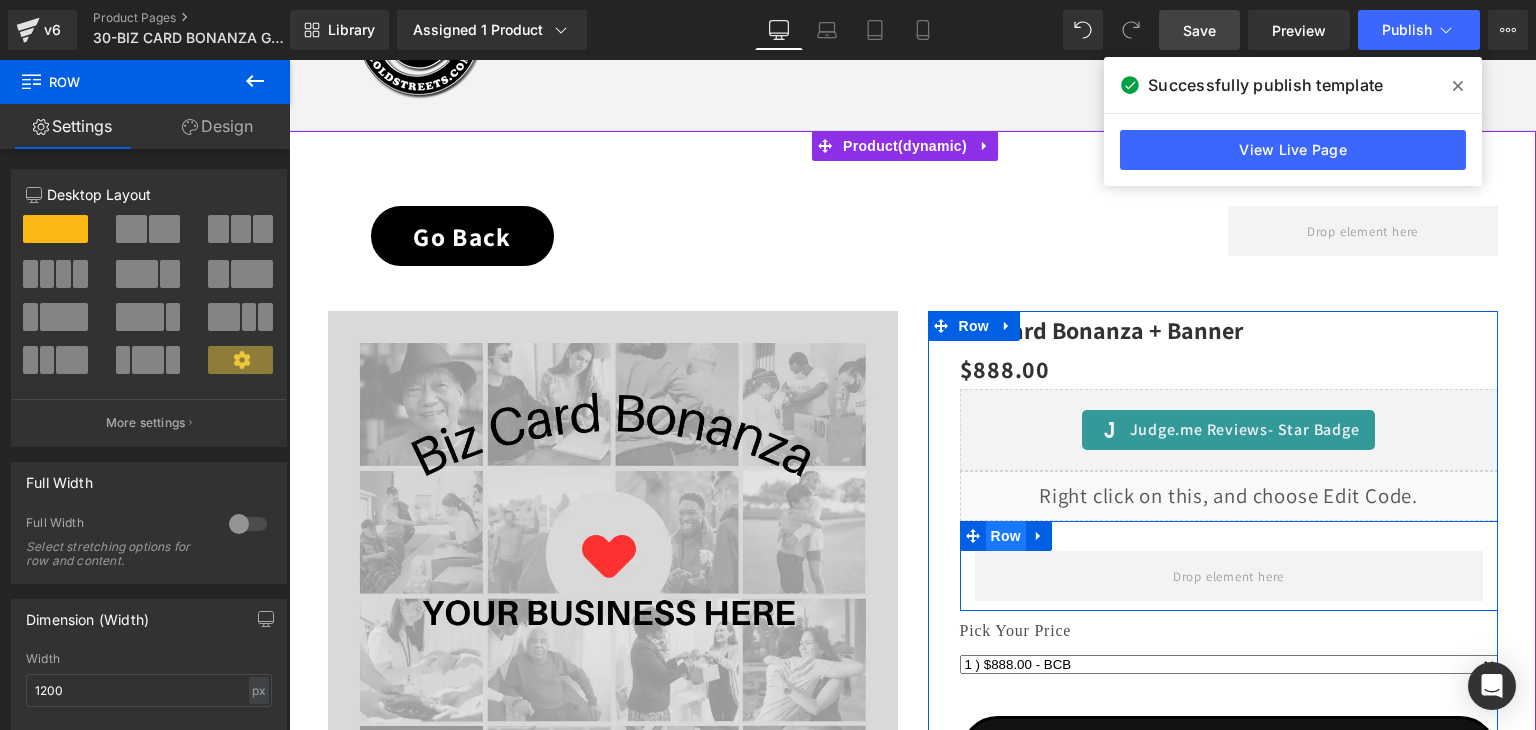 click on "Row" at bounding box center (1006, 536) 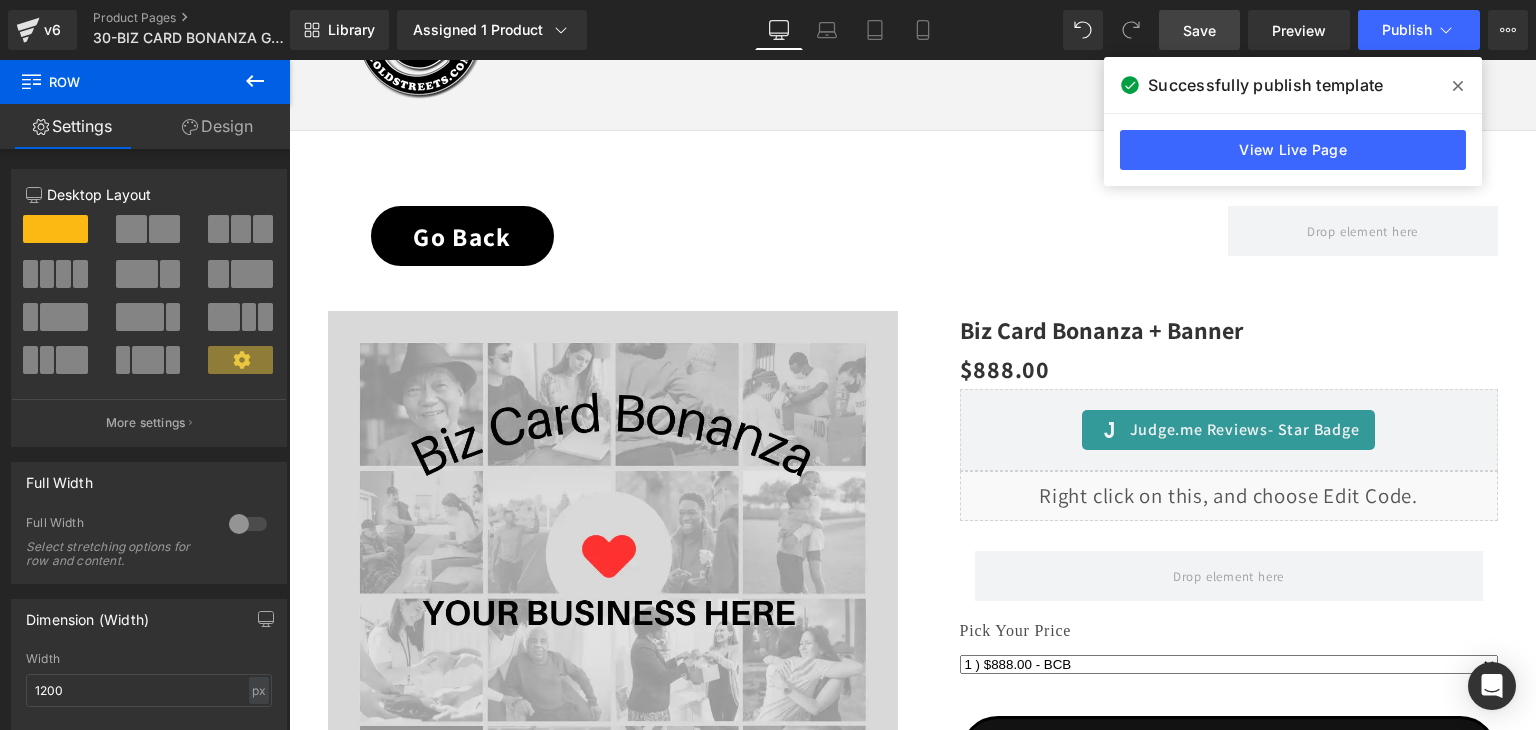click 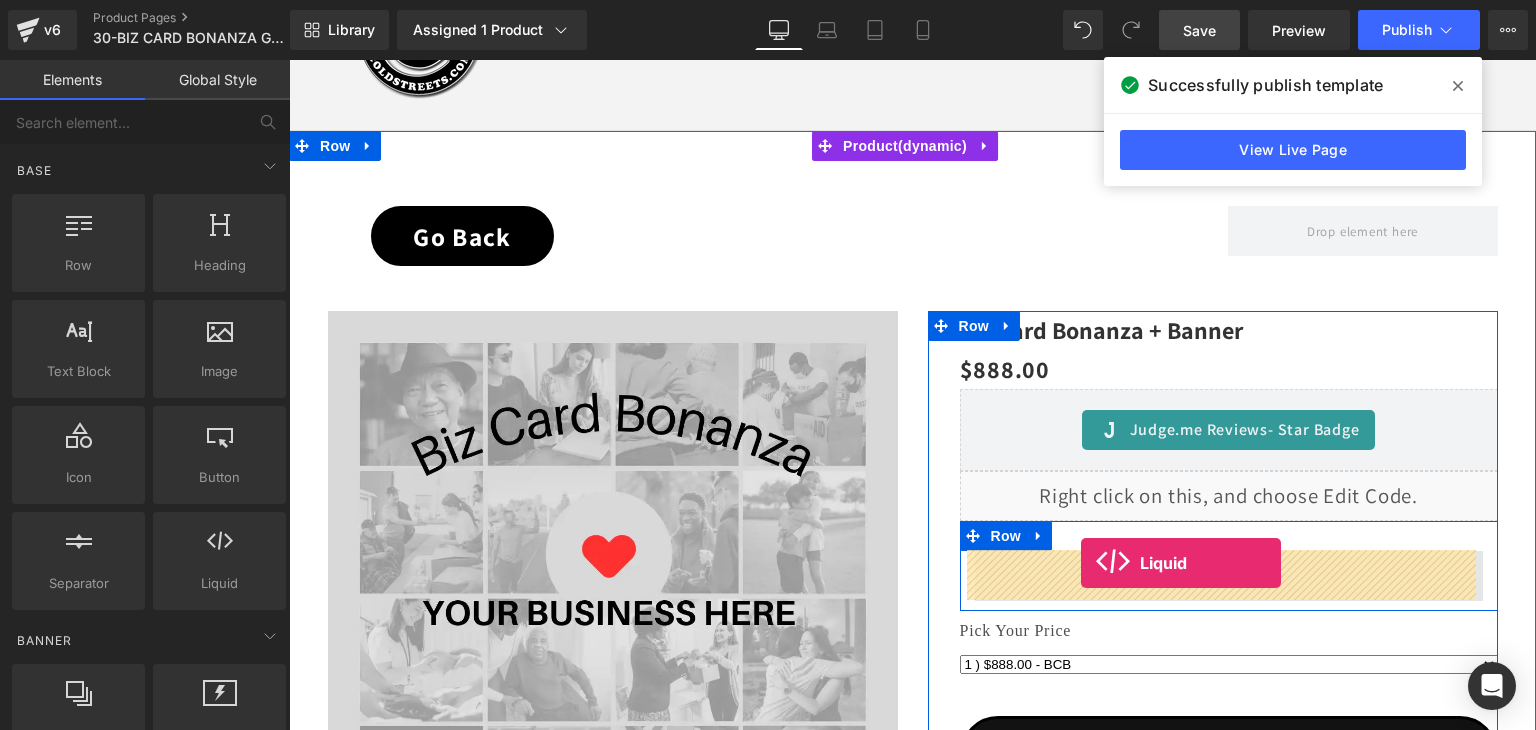 drag, startPoint x: 507, startPoint y: 614, endPoint x: 1081, endPoint y: 563, distance: 576.2612 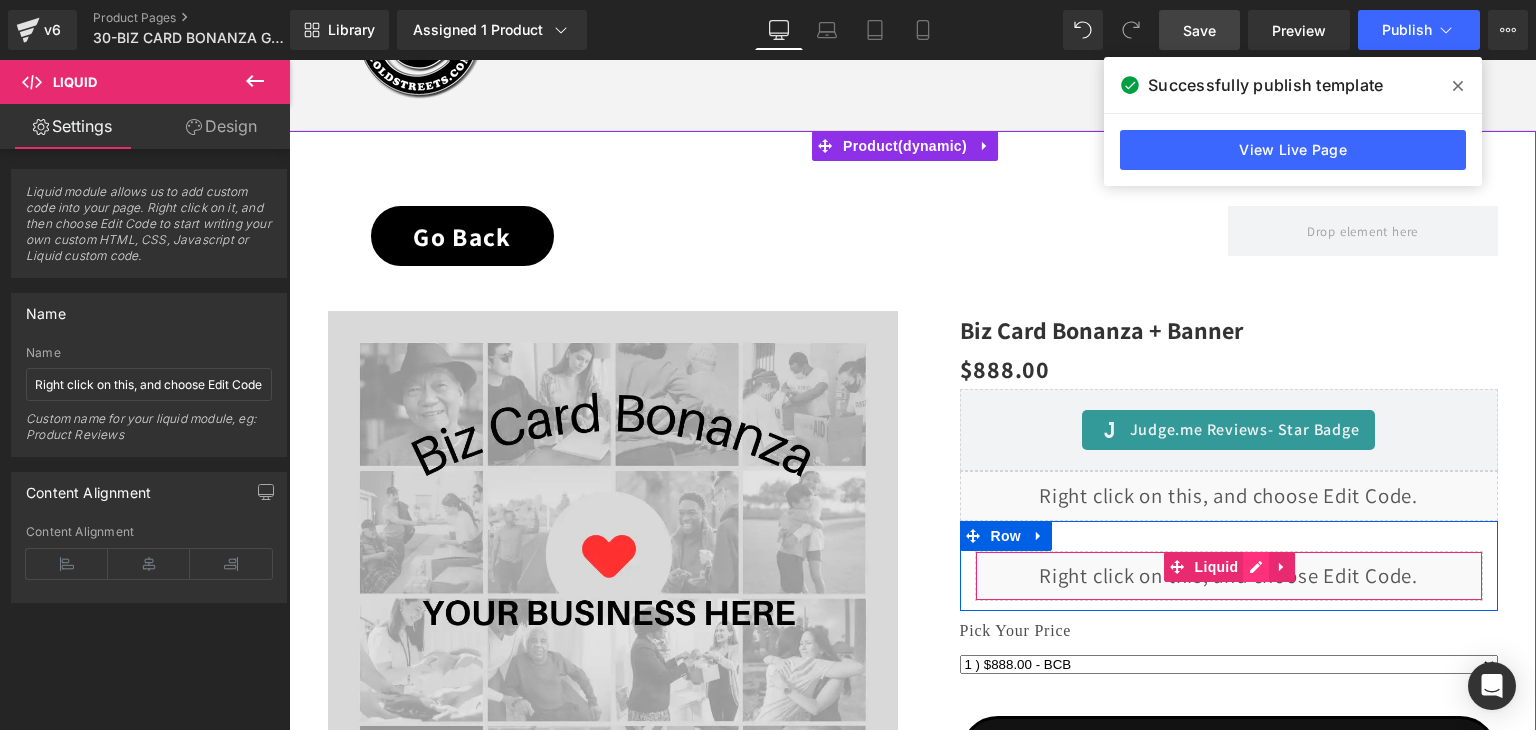 click on "Liquid" at bounding box center [1229, 576] 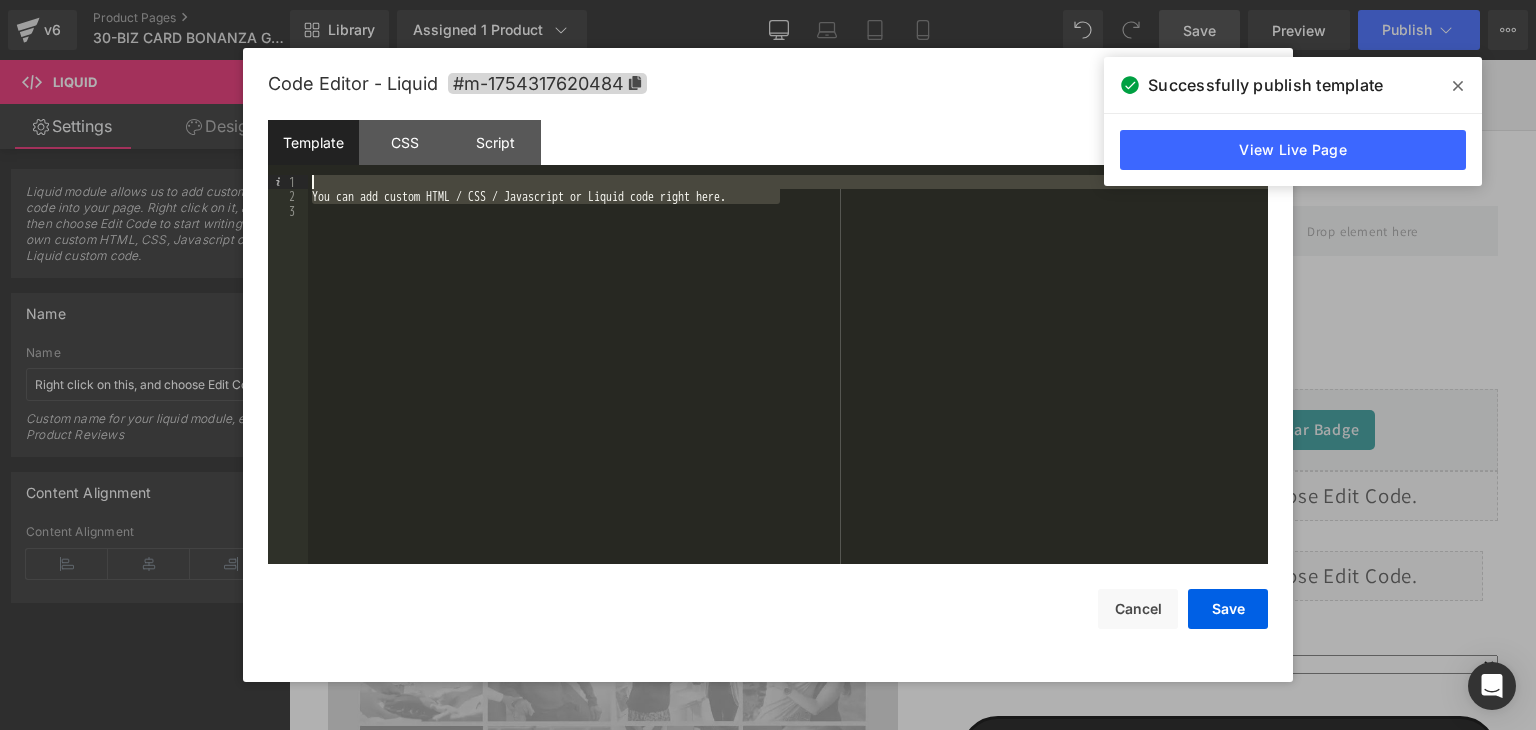 drag, startPoint x: 798, startPoint y: 201, endPoint x: 288, endPoint y: 173, distance: 510.76804 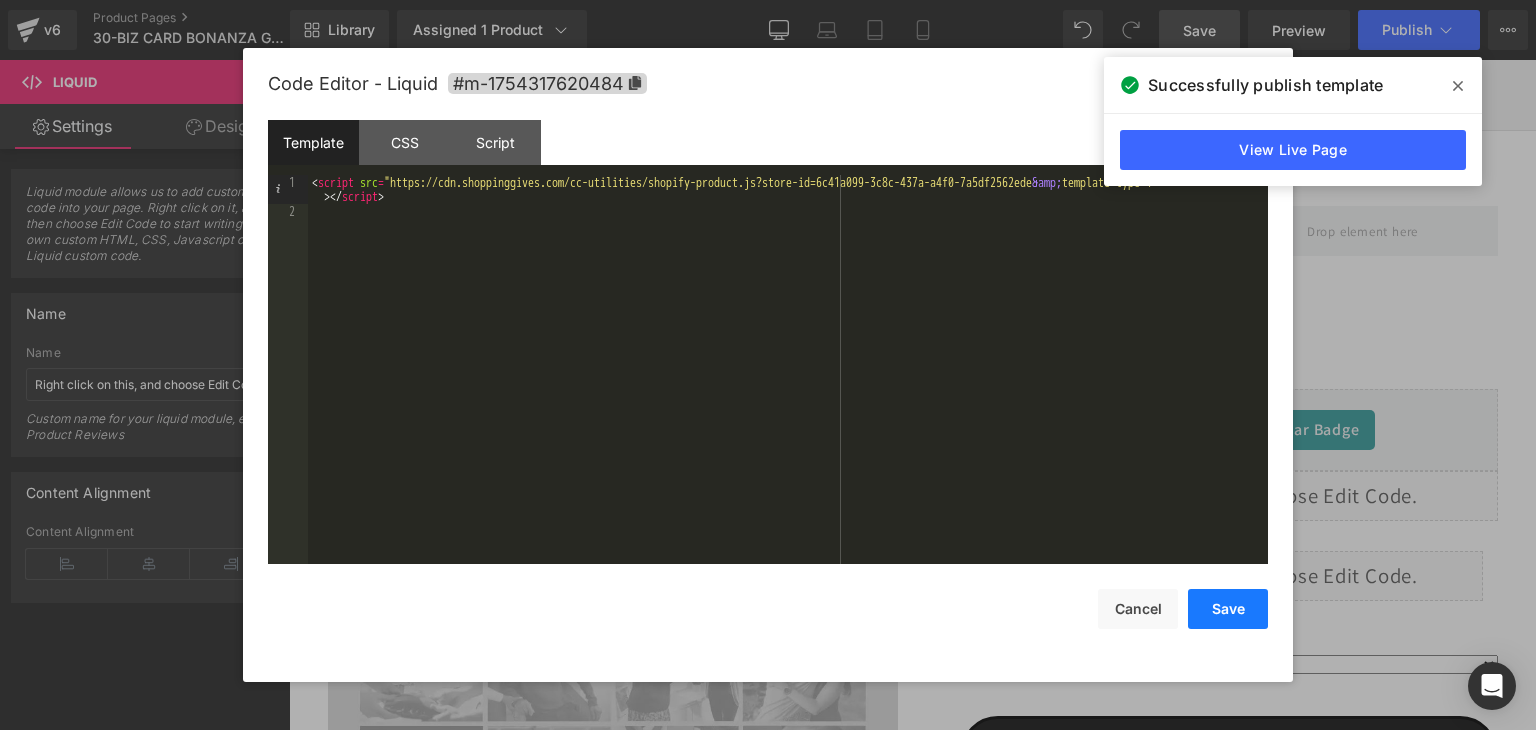 click on "Save" at bounding box center [1228, 609] 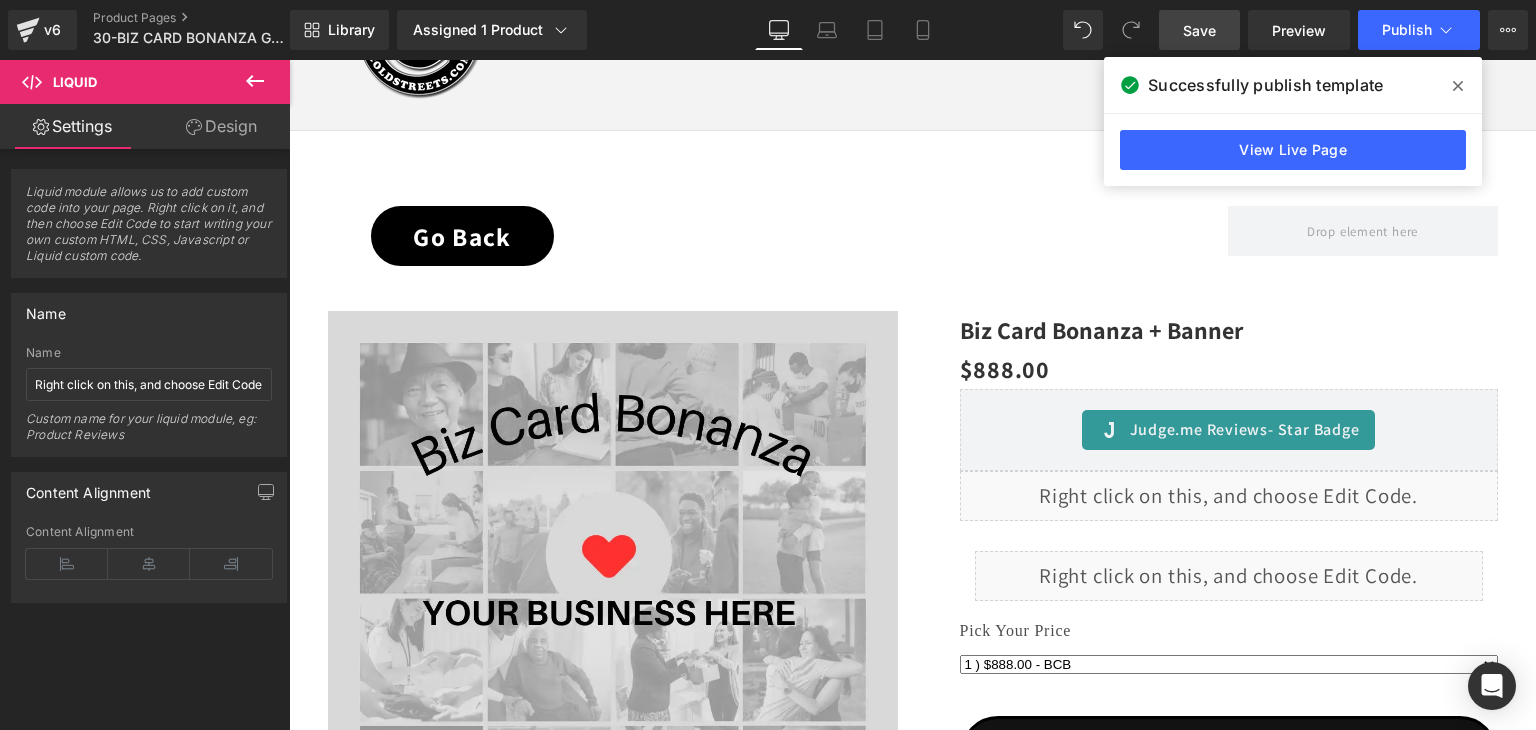click on "Save" at bounding box center (1199, 30) 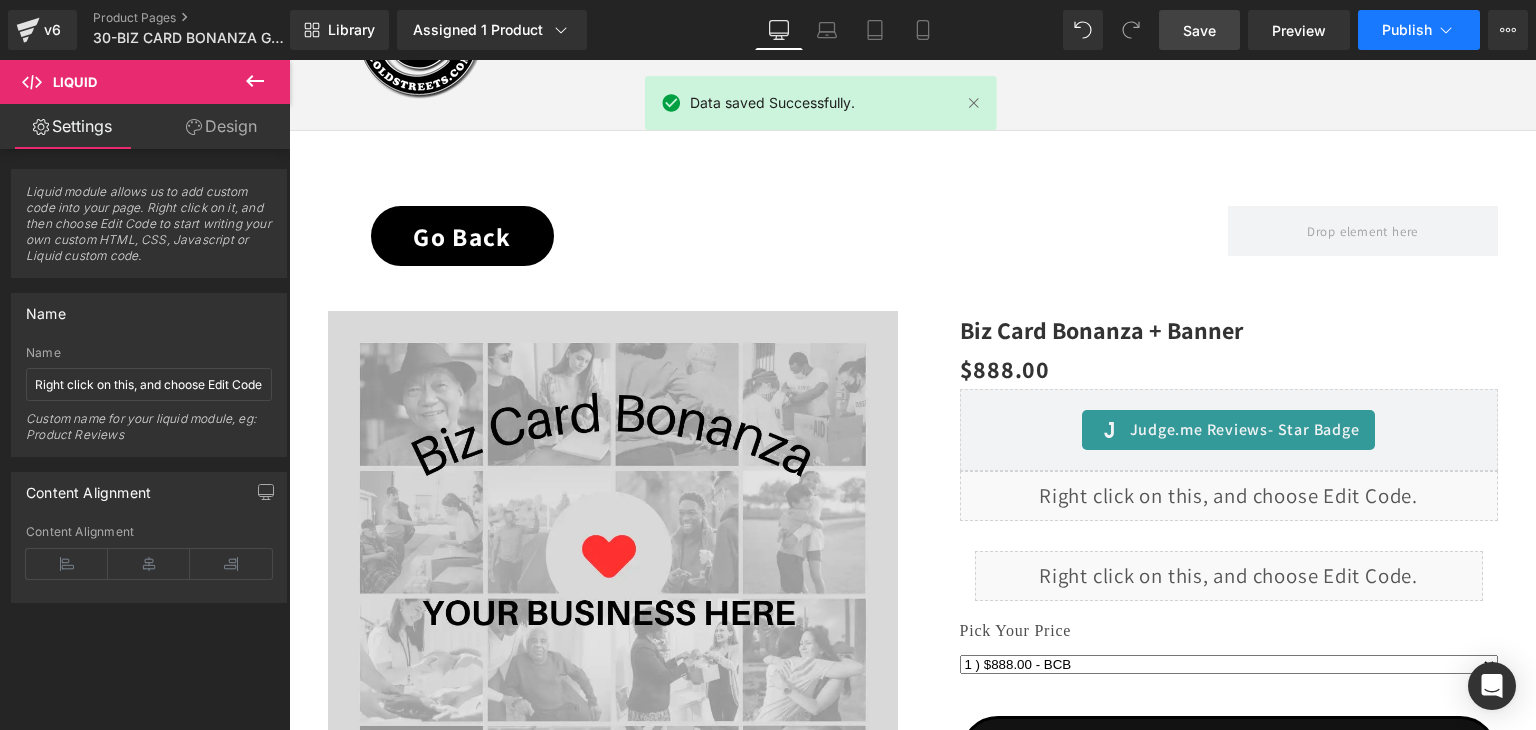 click 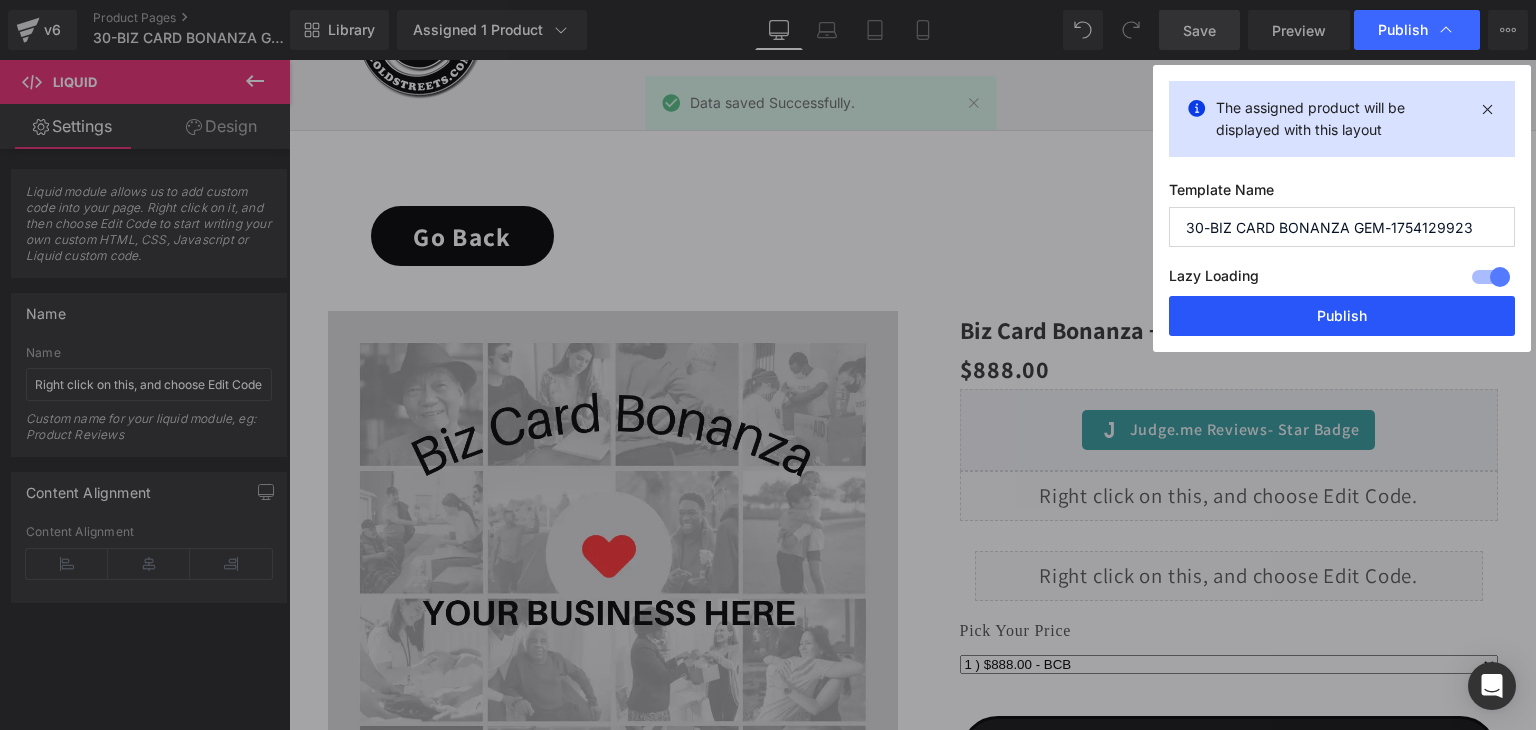 click on "Publish" at bounding box center (1342, 316) 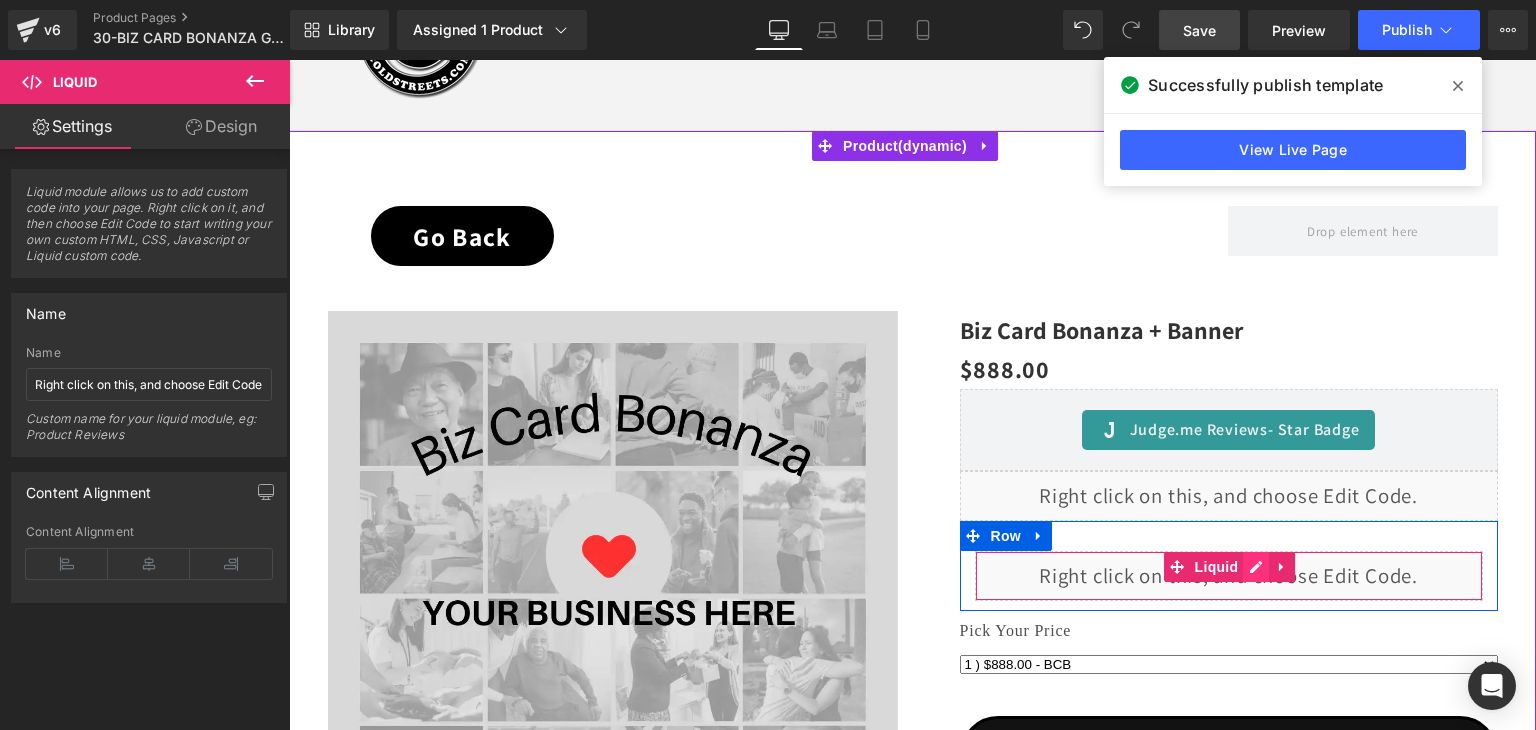 click on "Liquid" at bounding box center (1229, 576) 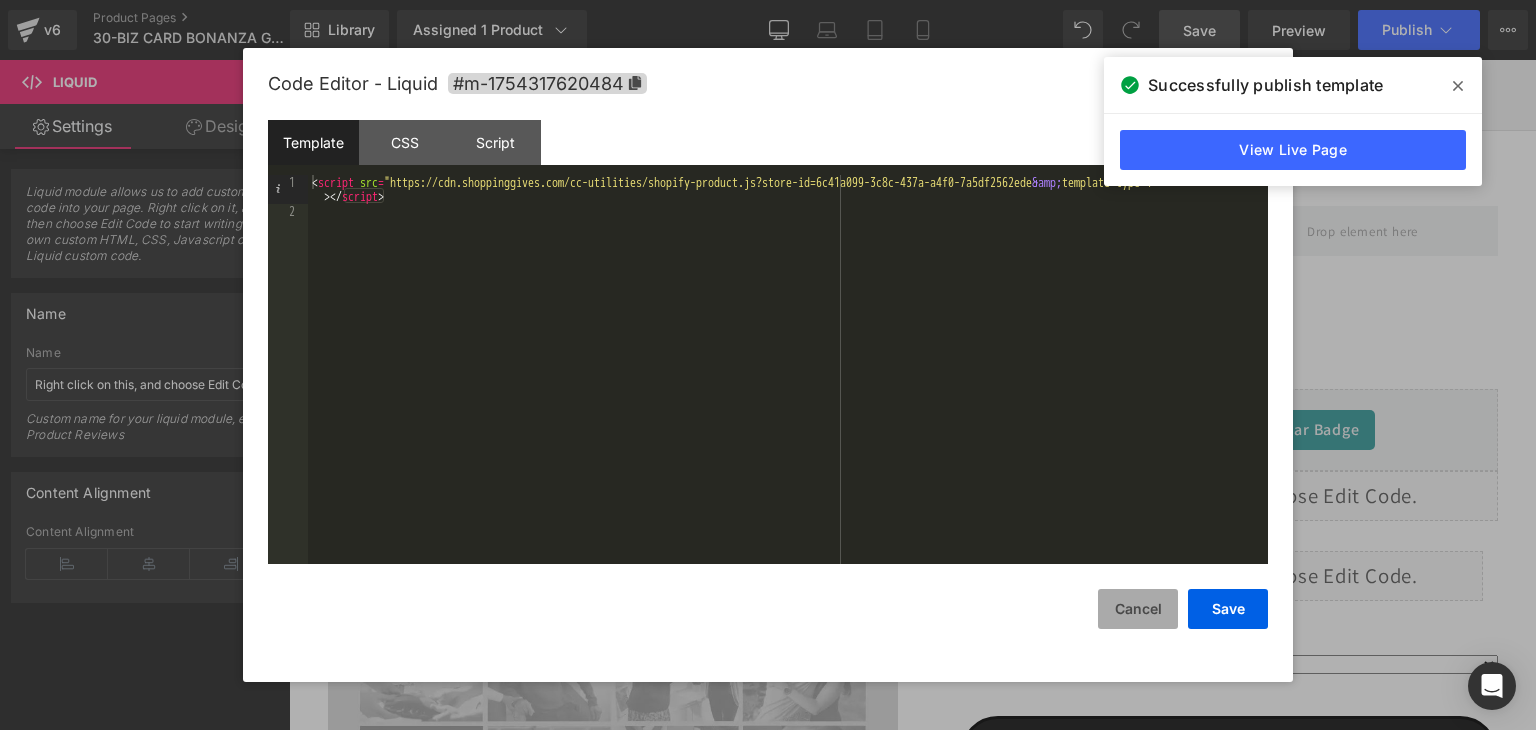 click on "Cancel" at bounding box center [1138, 609] 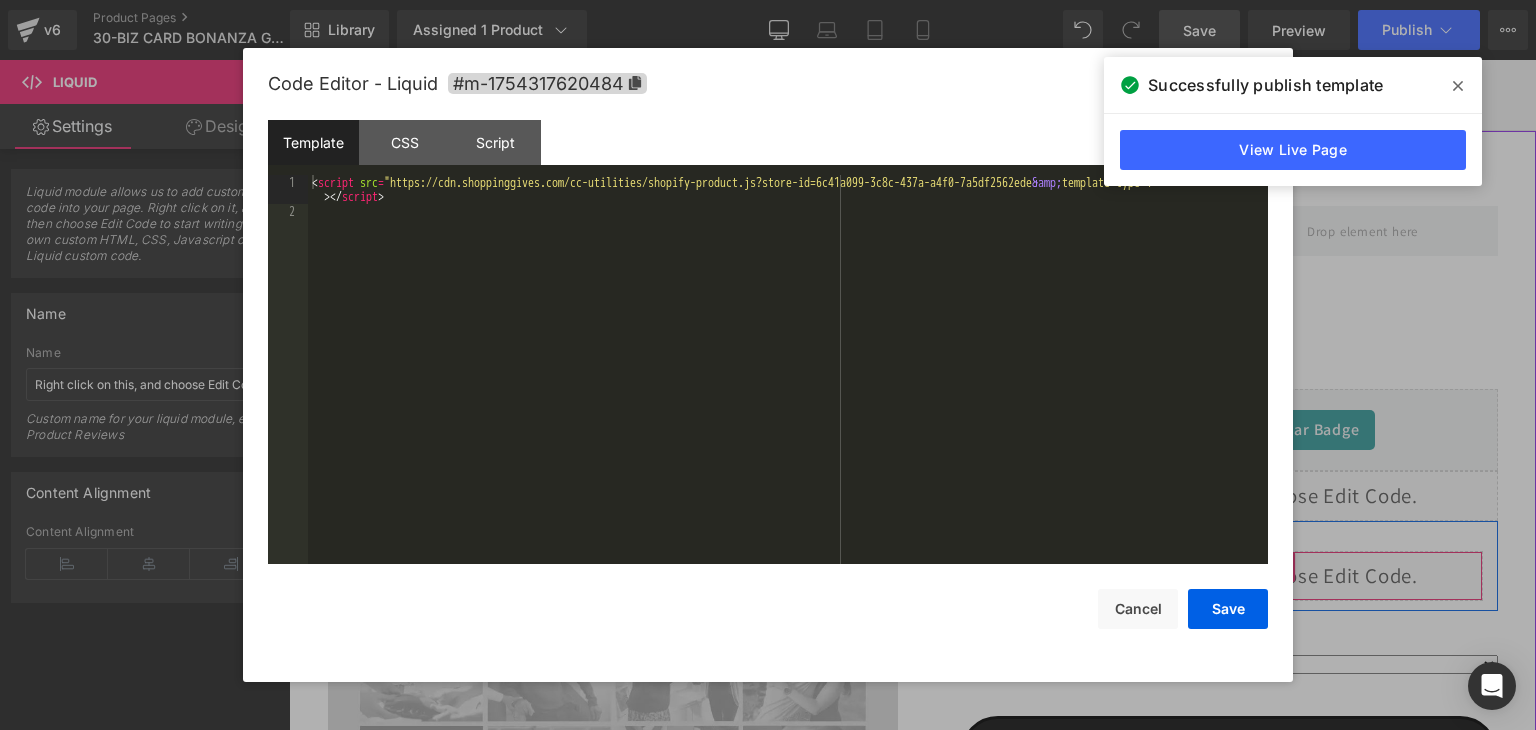 click on "Liquid" at bounding box center [1229, 576] 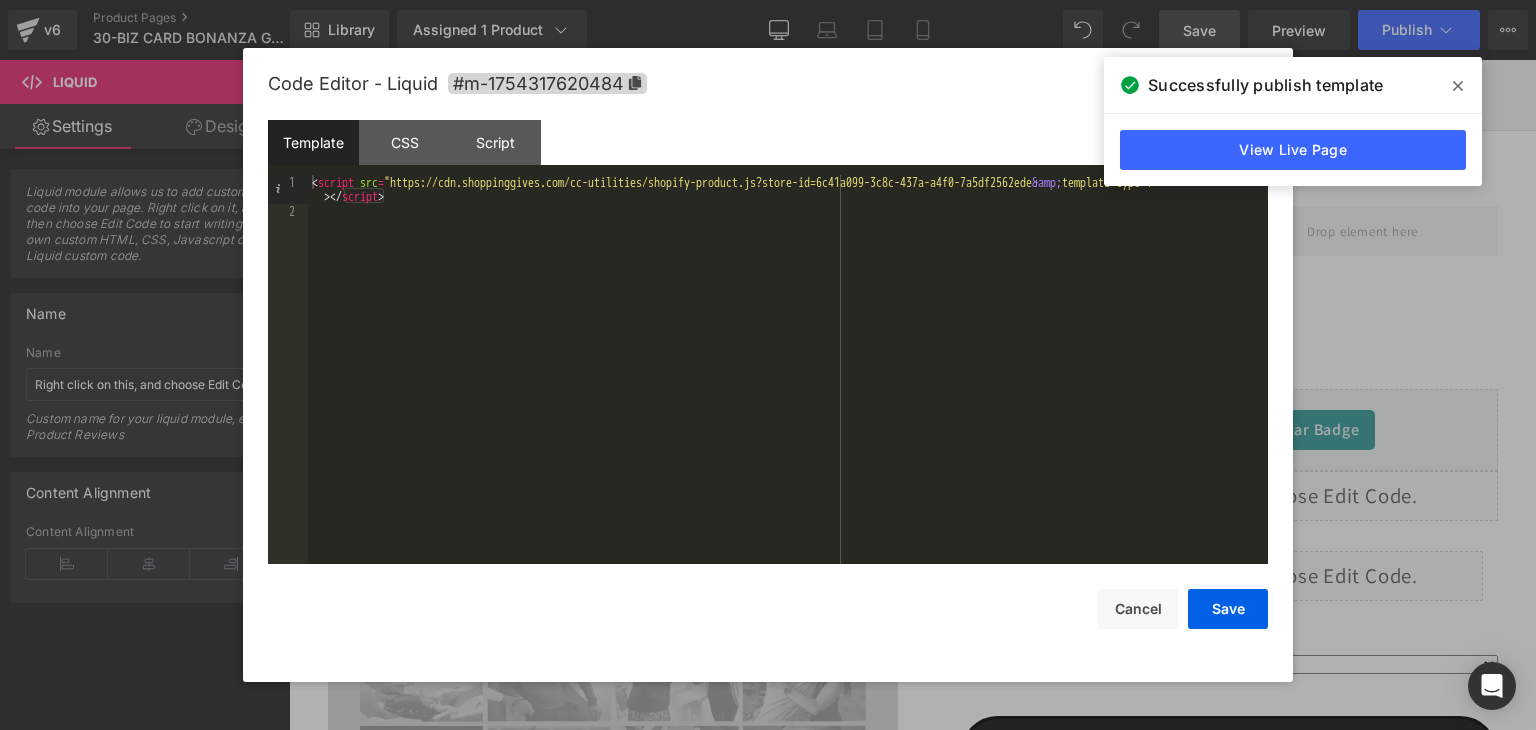 click 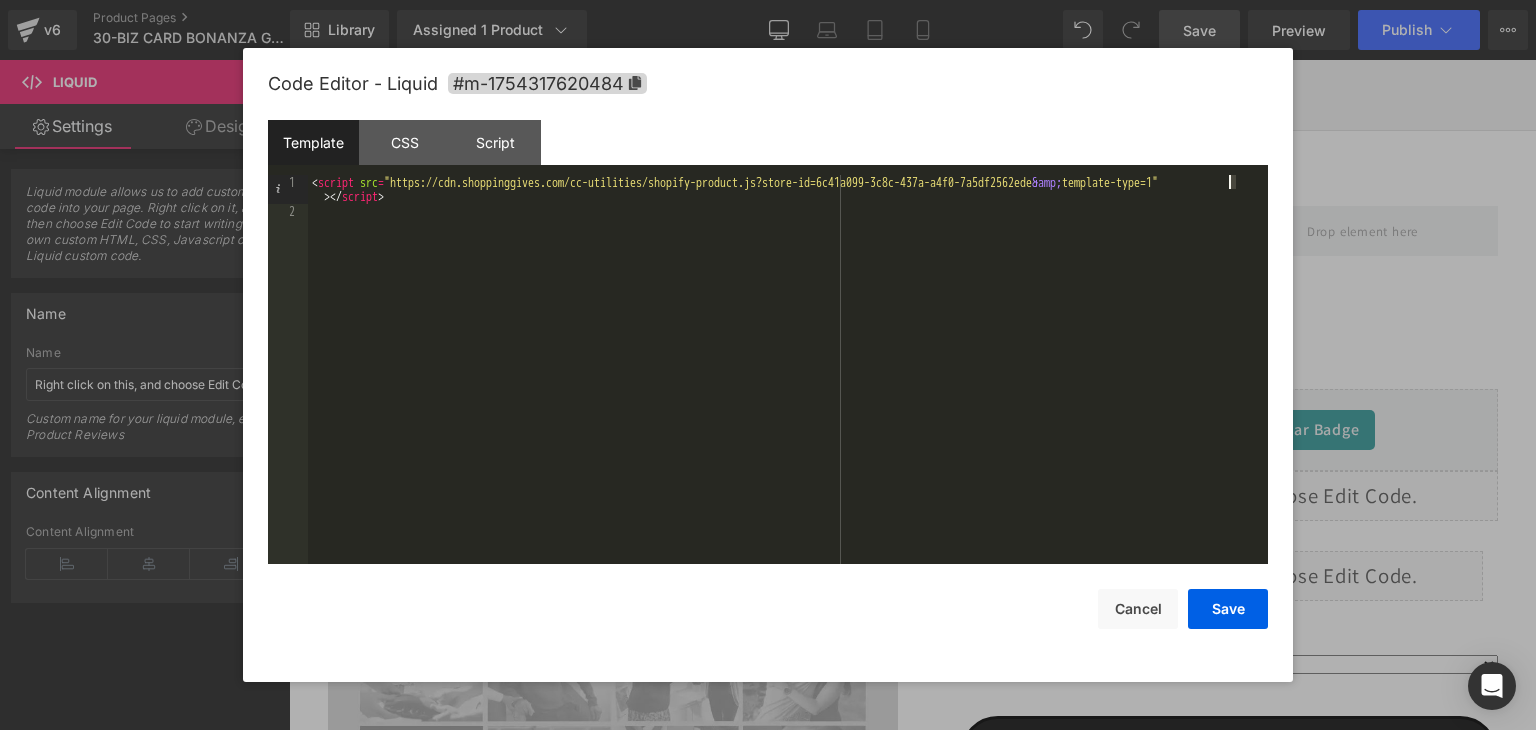 click on "< script   src = "https://cdn.shoppinggives.com/cc-utilities/shopify-product.js?store-id=6c41a099-3c8c-437a-a4f0-7a5df2562ede &amp; template-type=1"    > </ script >" at bounding box center [788, 391] 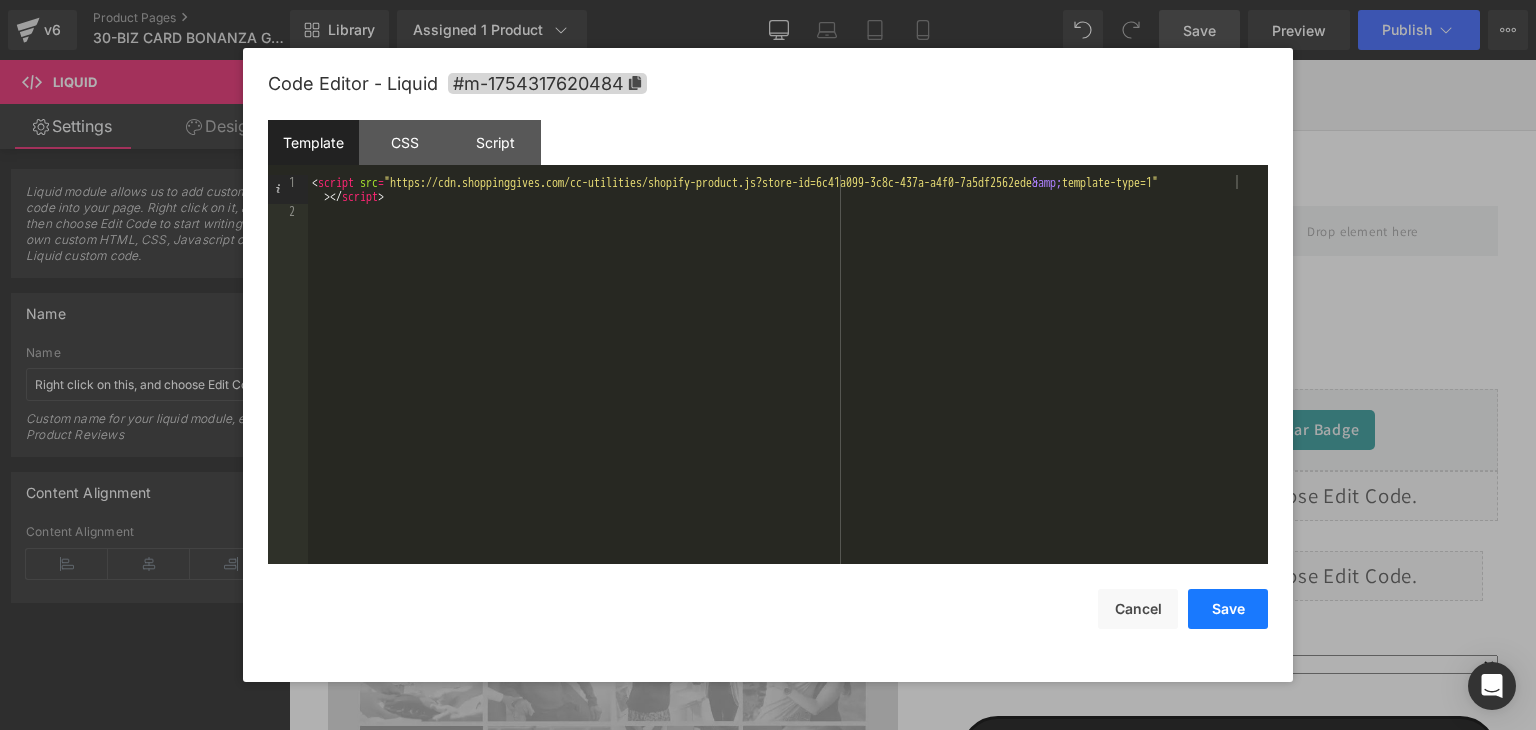 click on "Save" at bounding box center (1228, 609) 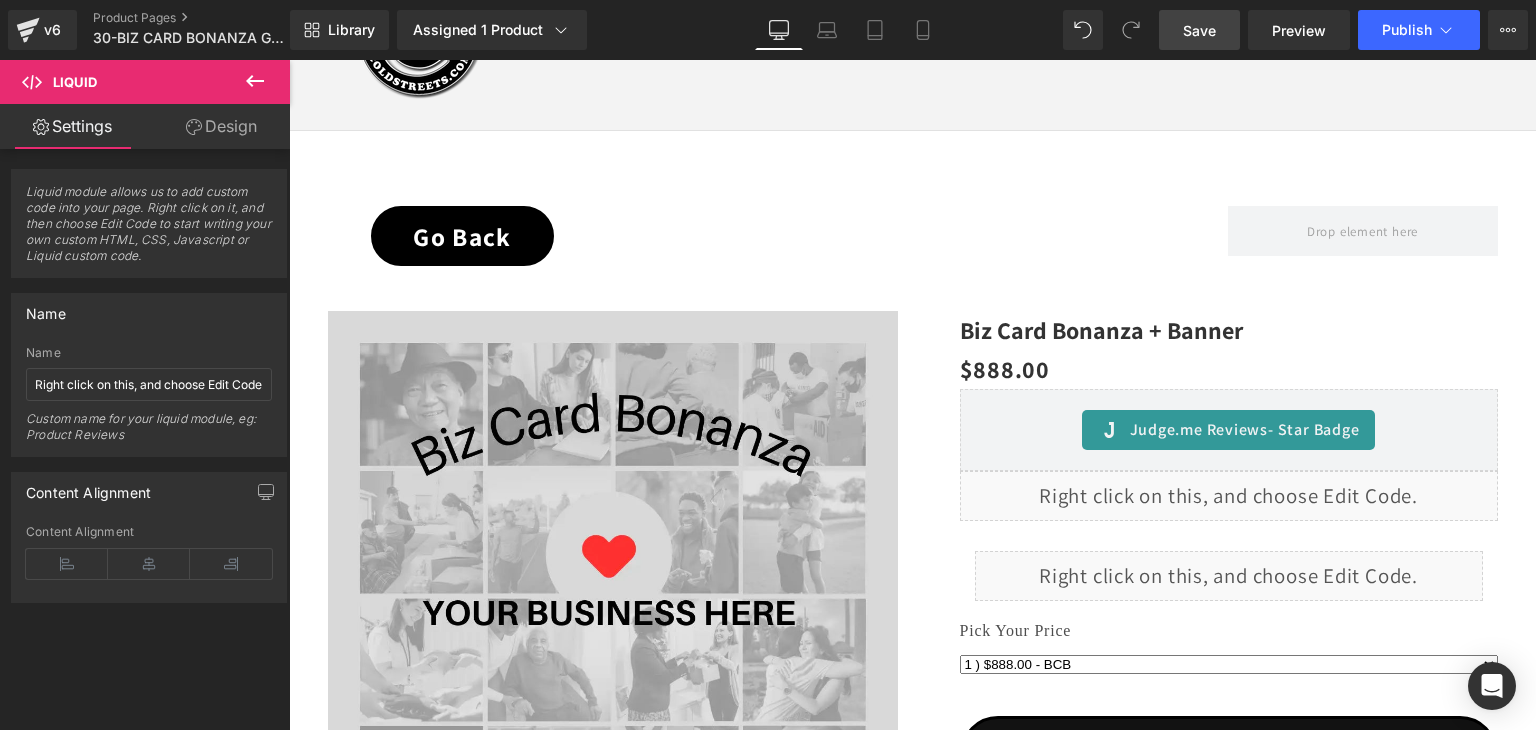 click on "Save" at bounding box center (1199, 30) 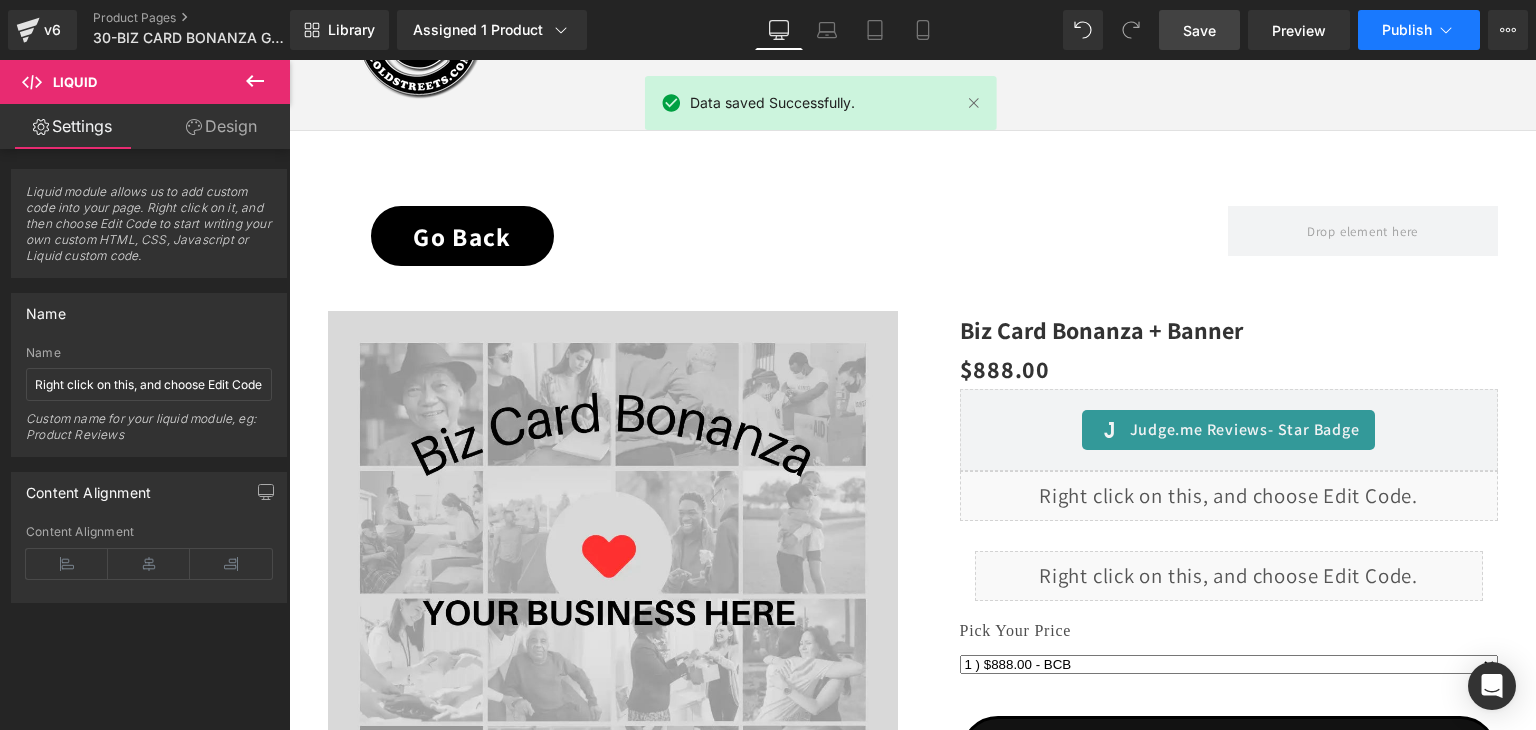 click on "Publish" at bounding box center (1407, 30) 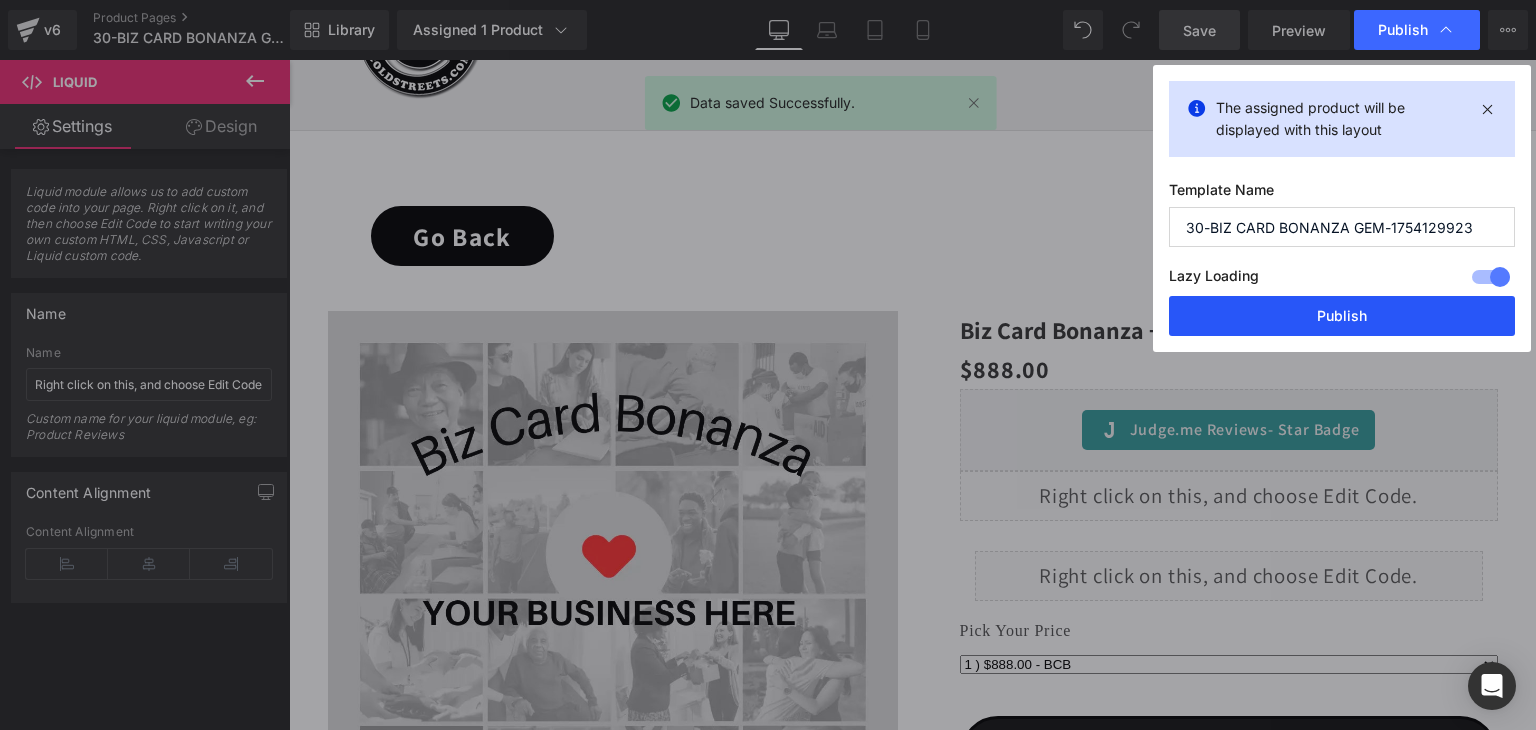 click on "Publish" at bounding box center [1342, 316] 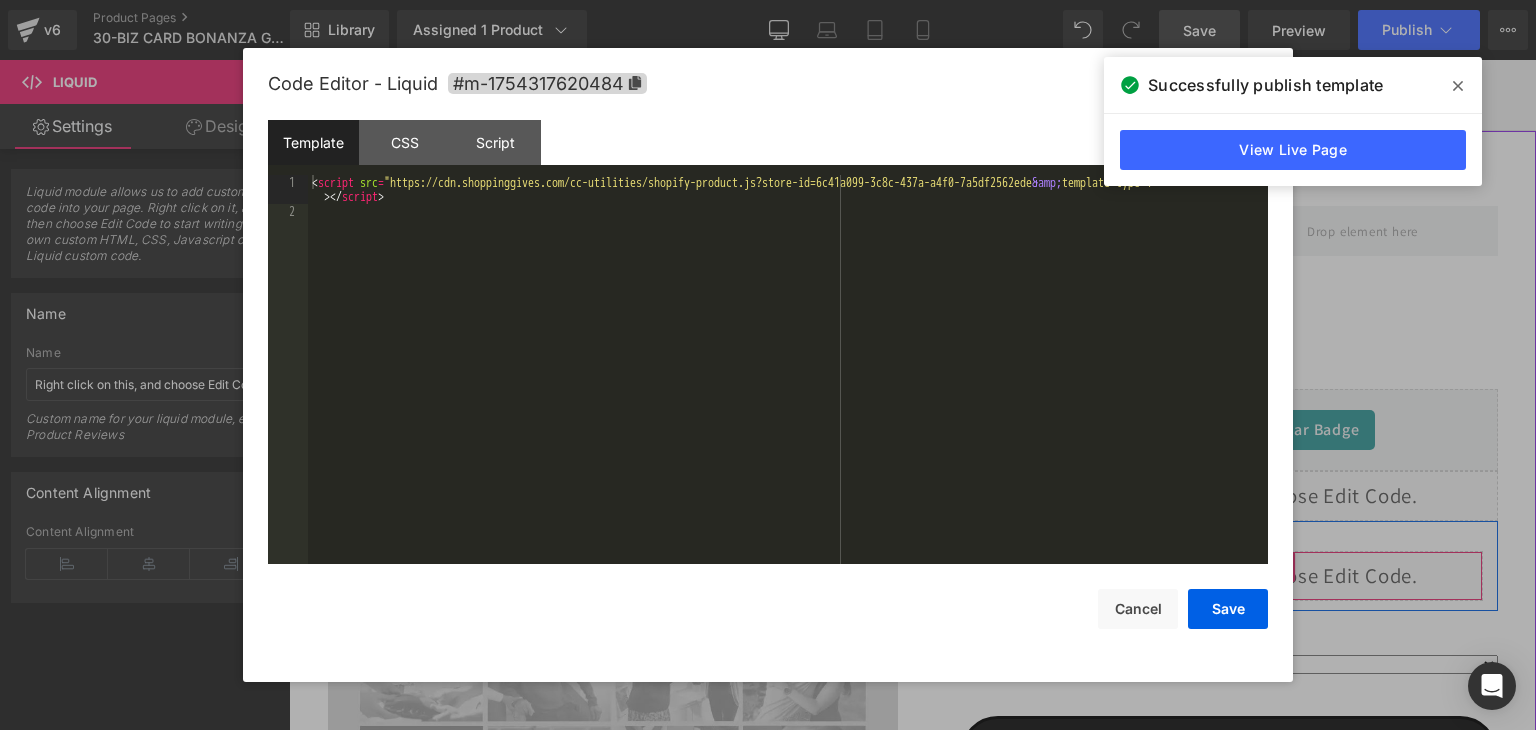 click on "Liquid" at bounding box center [1229, 576] 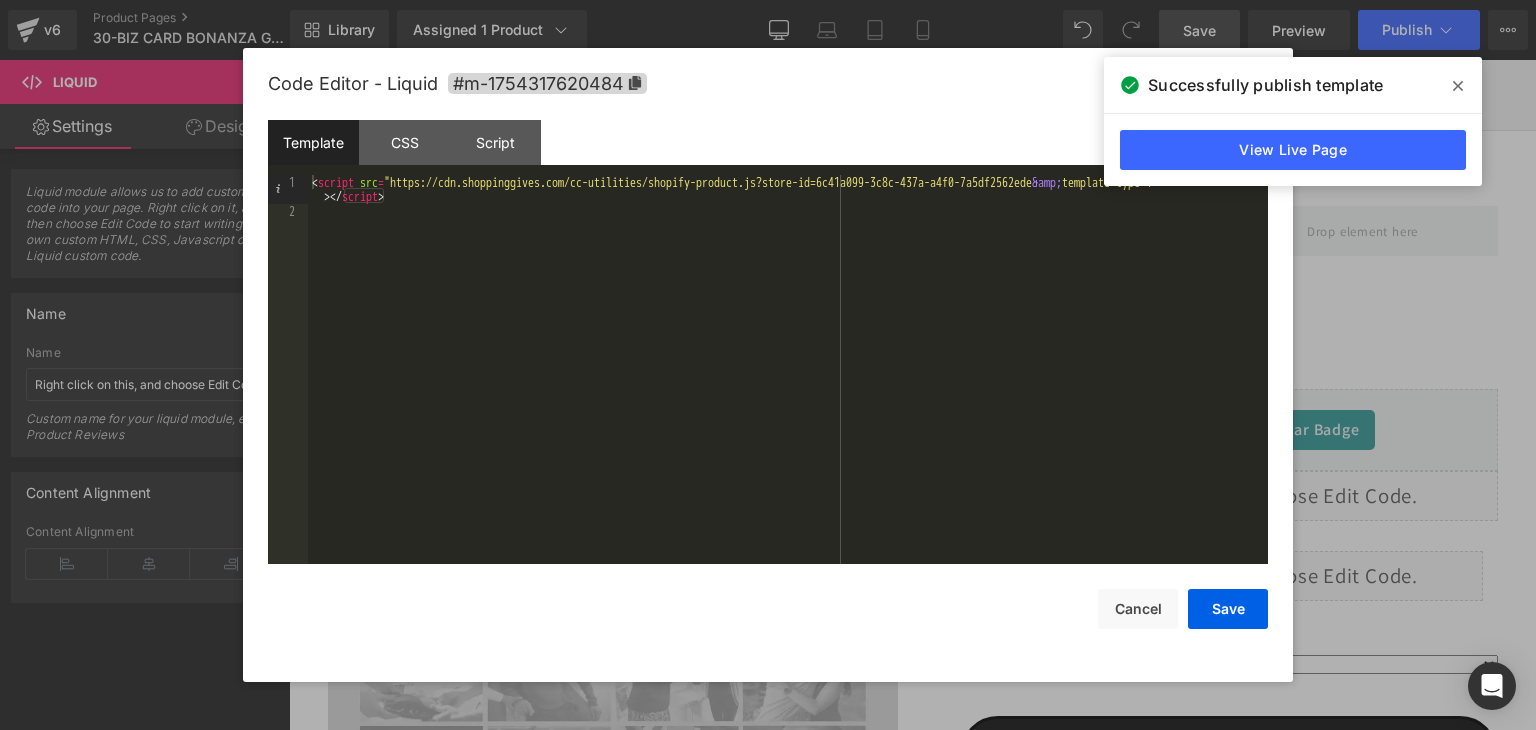 click at bounding box center [1458, 86] 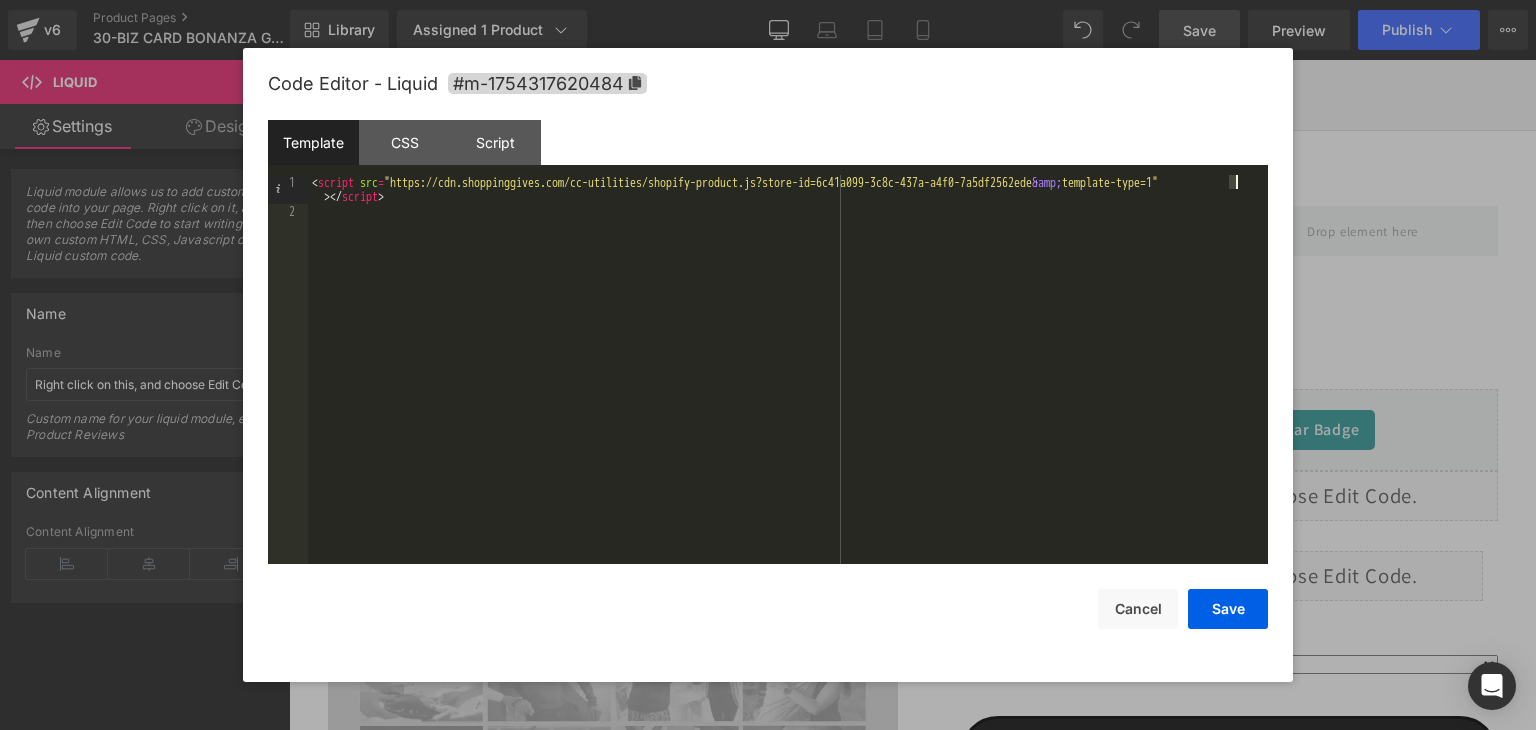 click on "< script   src = "https://cdn.shoppinggives.com/cc-utilities/shopify-product.js?store-id=6c41a099-3c8c-437a-a4f0-7a5df2562ede &amp; template-type=1"    > </ script >" at bounding box center [788, 391] 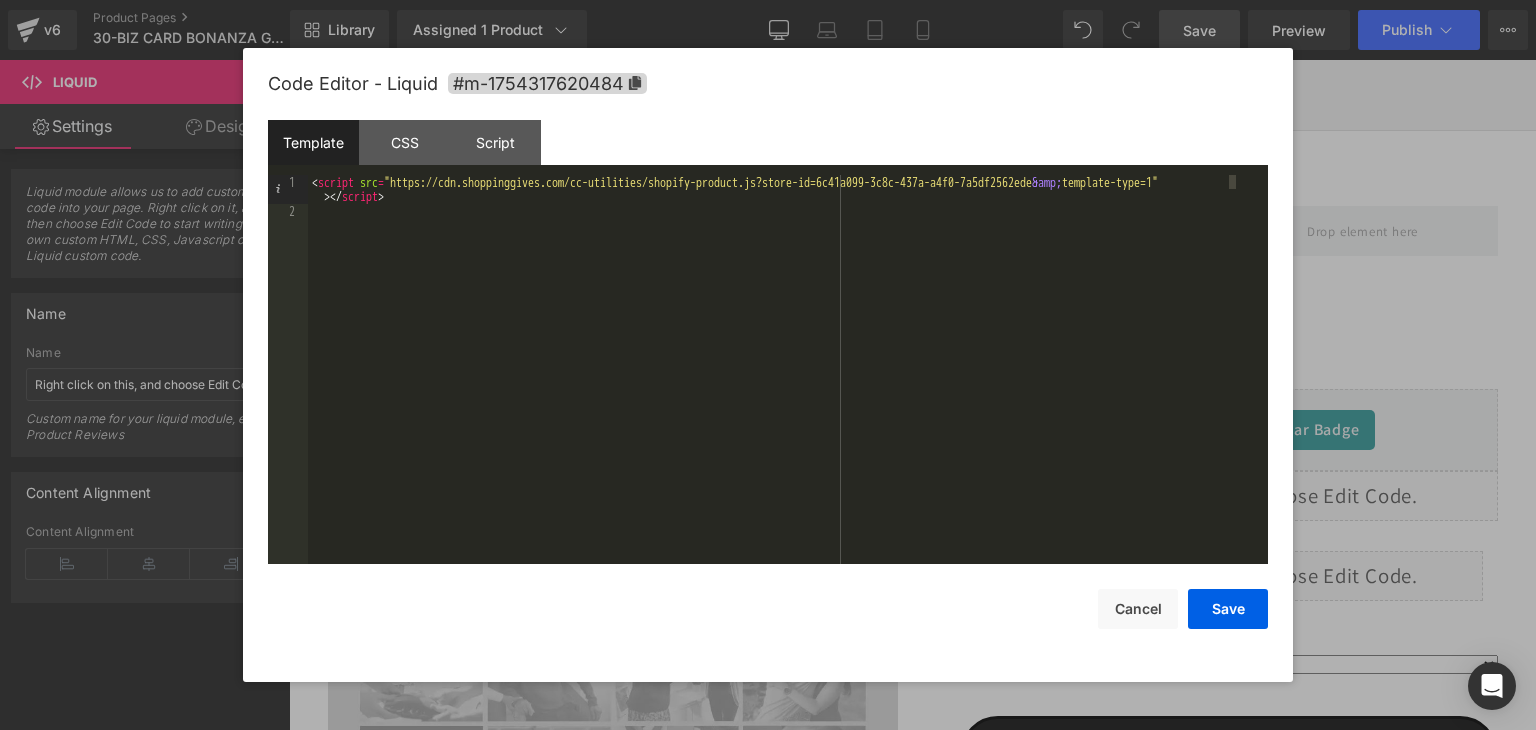 type 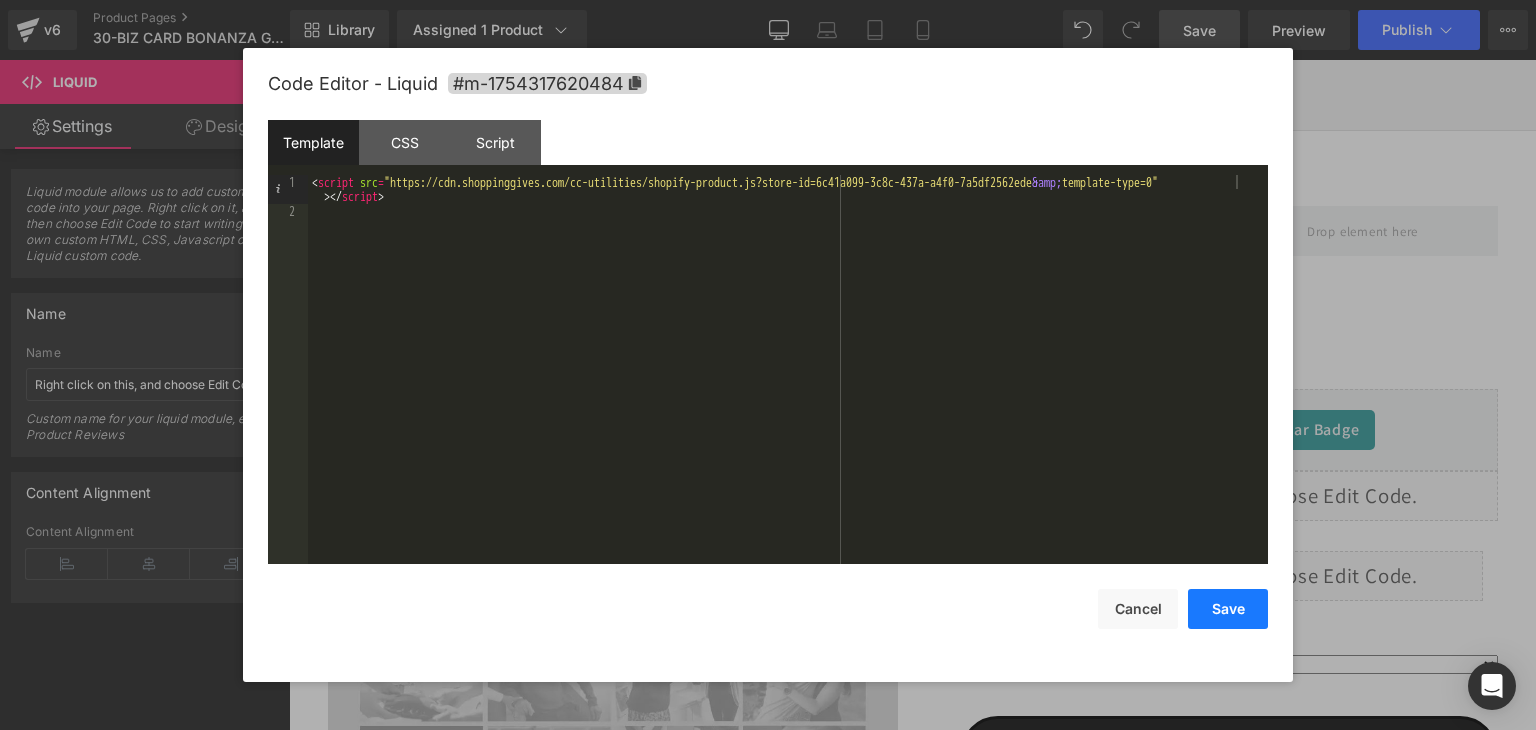 click on "Save" at bounding box center (1228, 609) 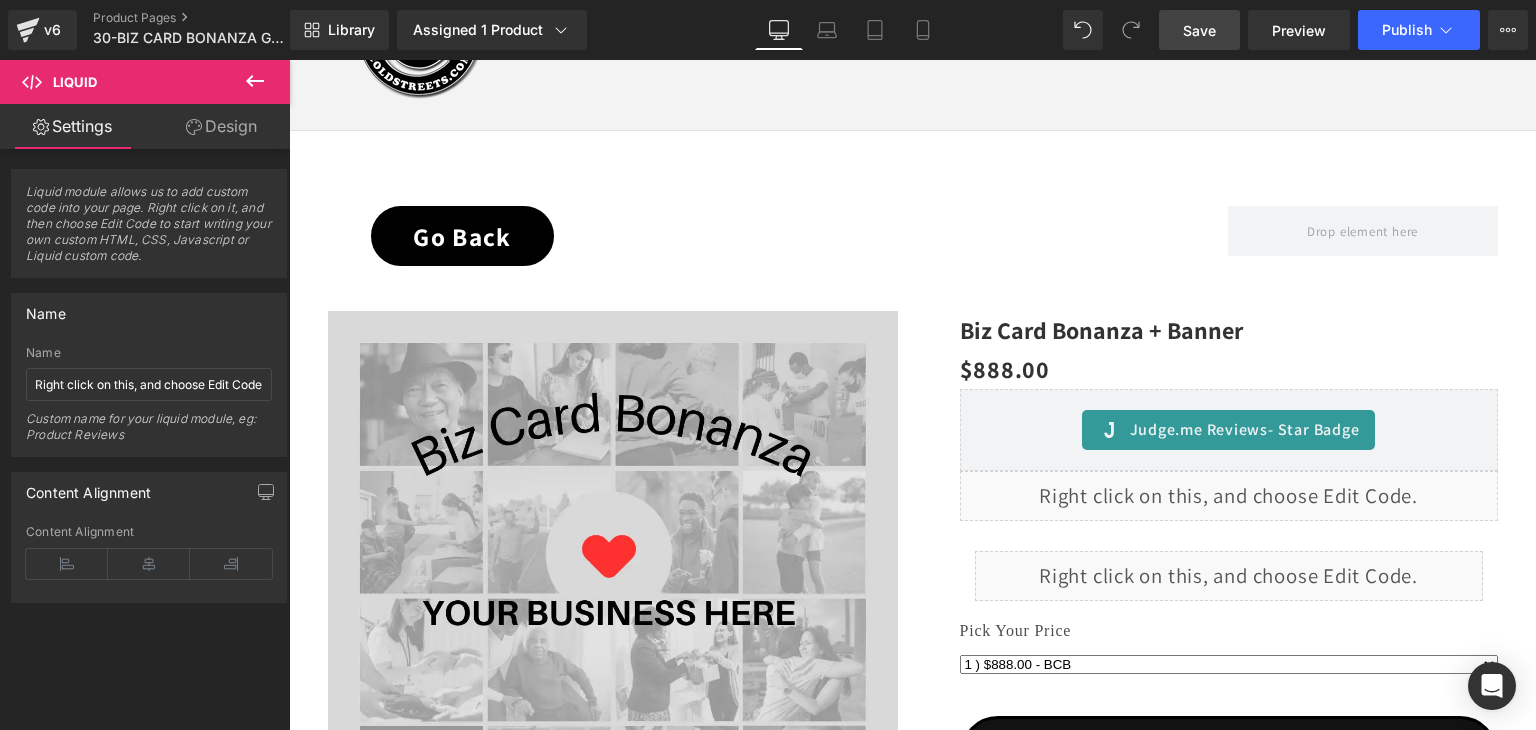 click on "Save" at bounding box center [1199, 30] 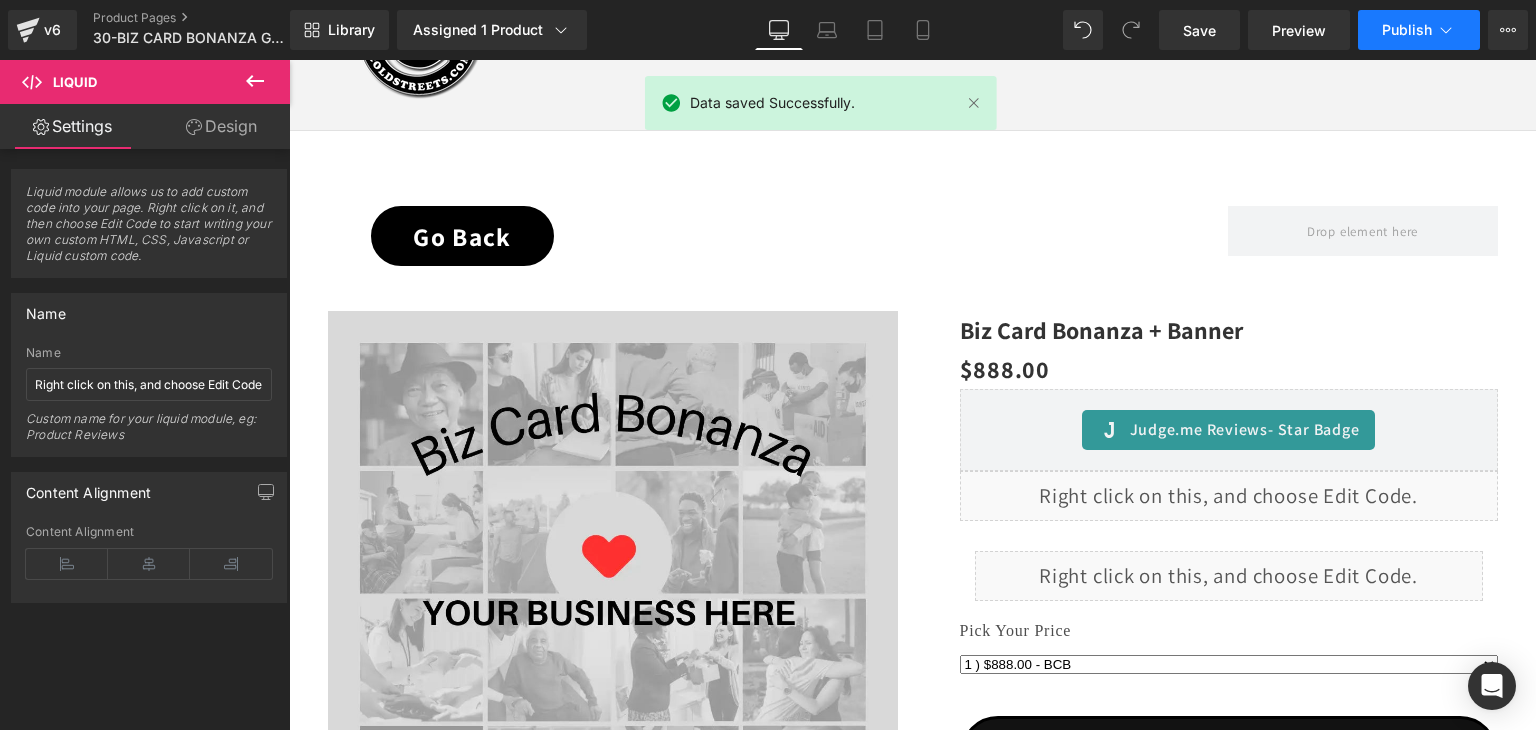 click 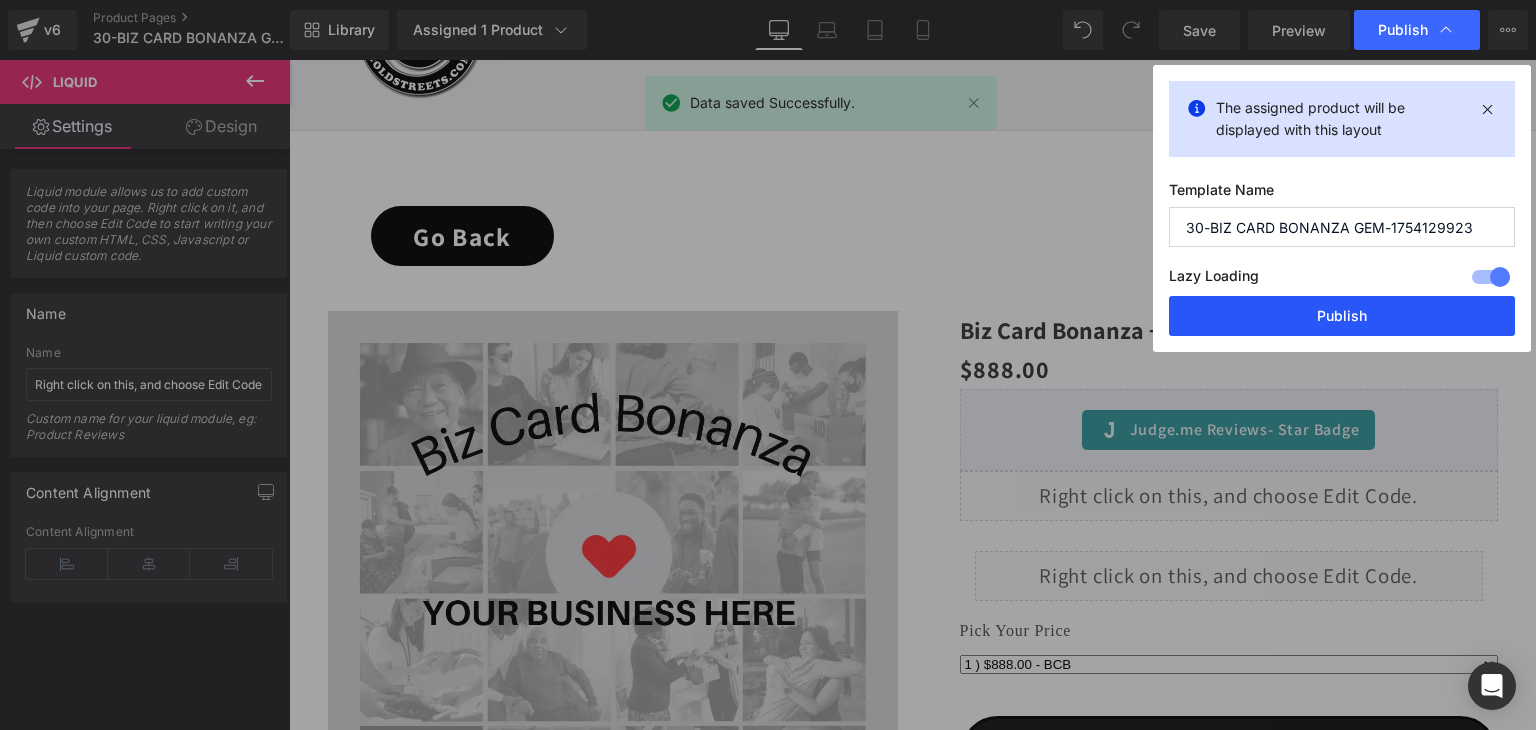 click on "Publish" at bounding box center (1342, 316) 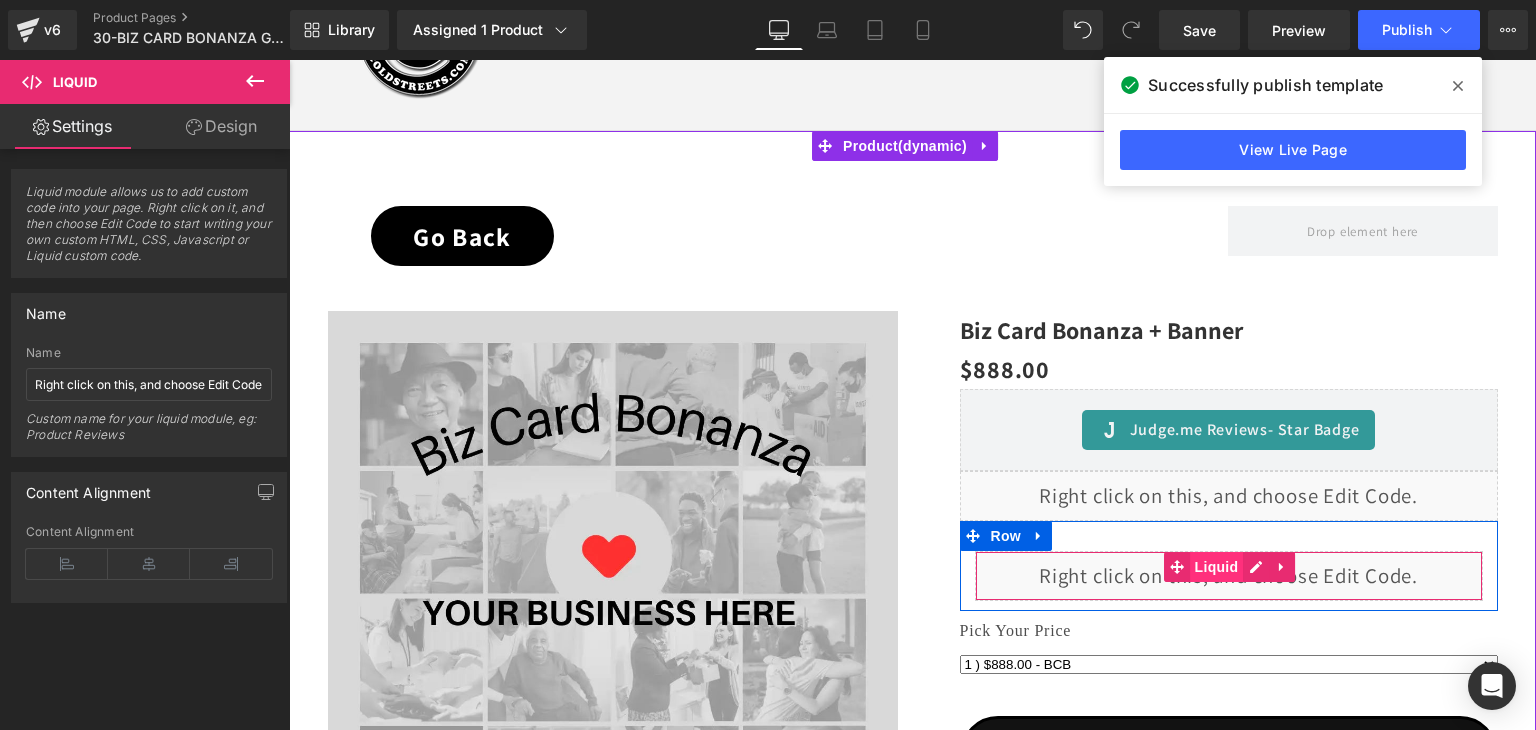 click on "Liquid" at bounding box center [1217, 567] 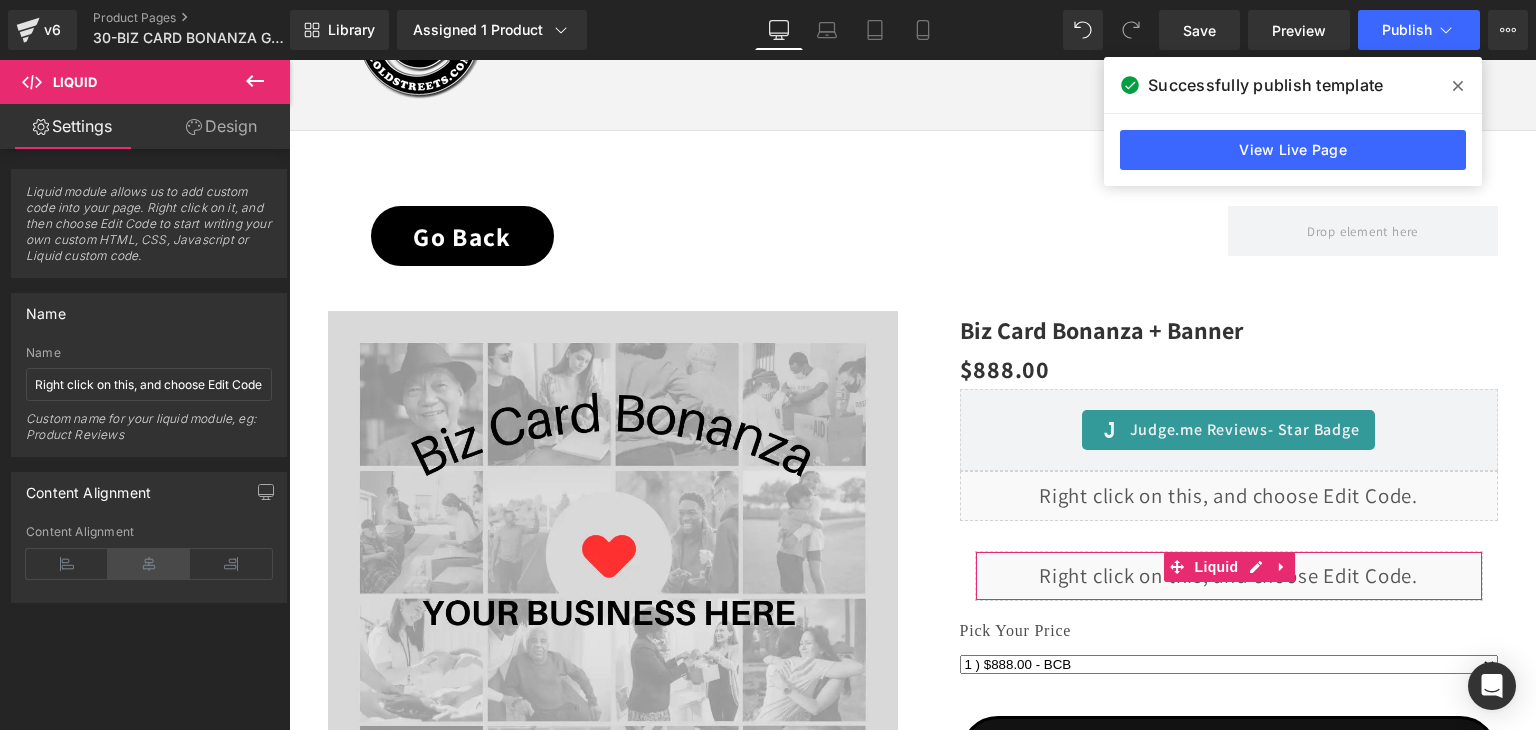 click at bounding box center [149, 564] 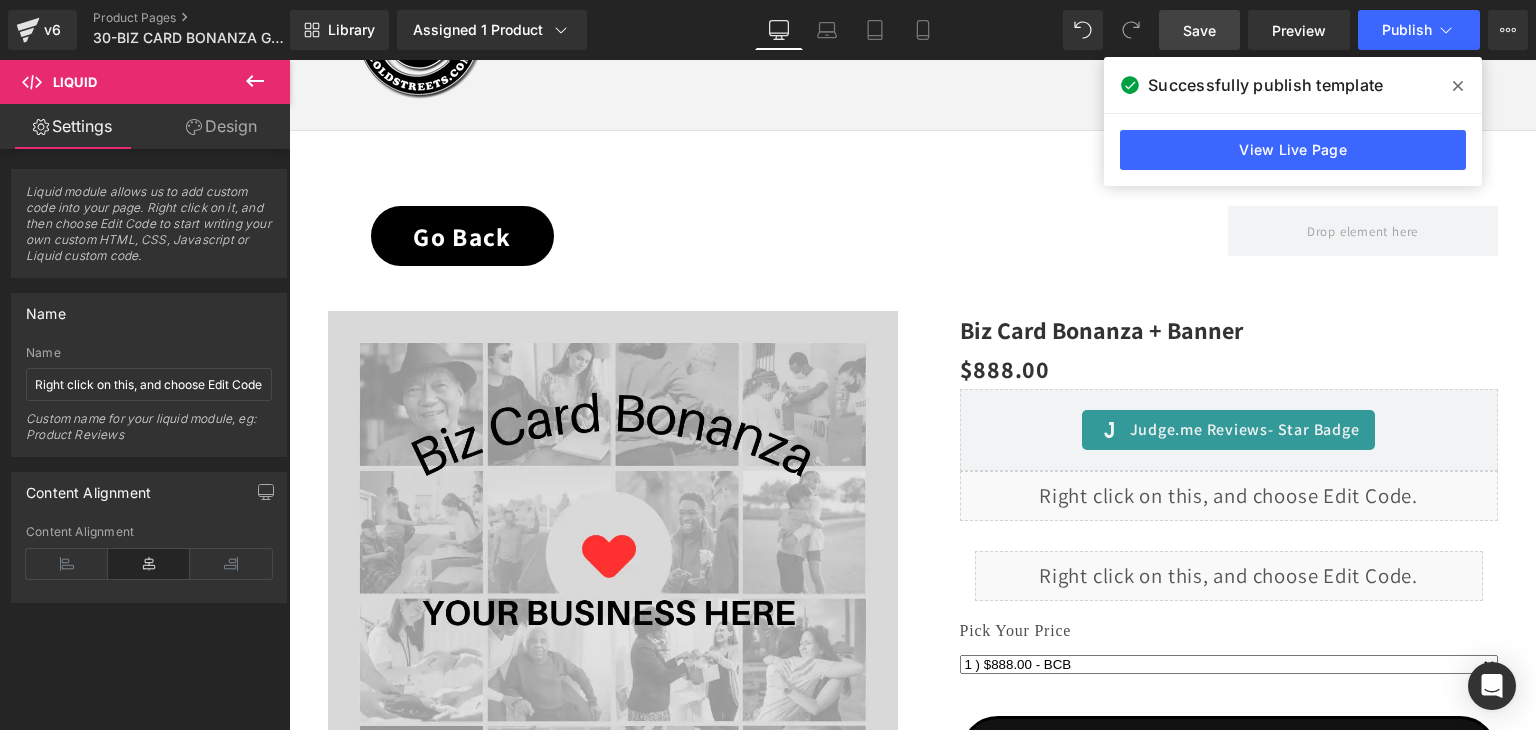 click on "Save" at bounding box center [1199, 30] 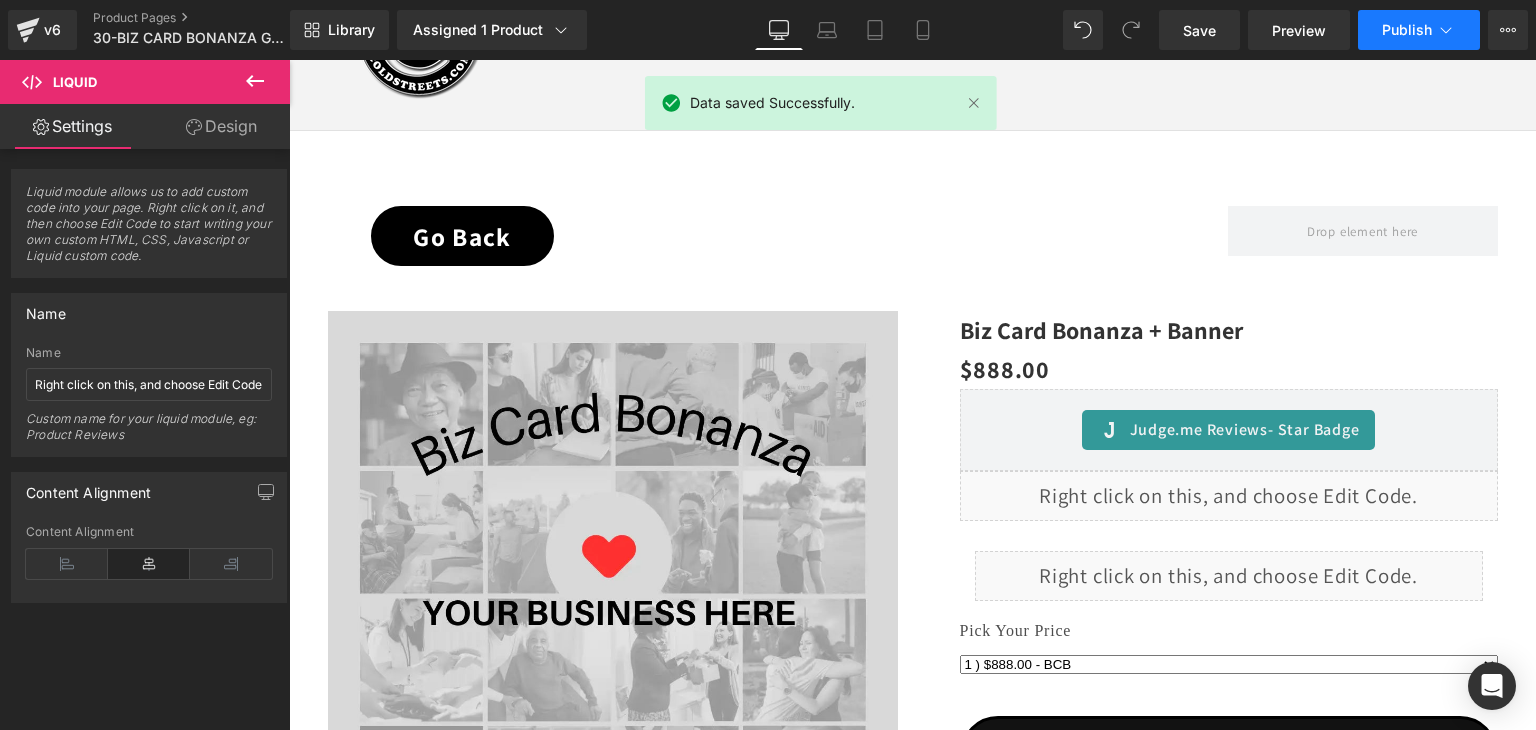 click on "Publish" at bounding box center [1407, 30] 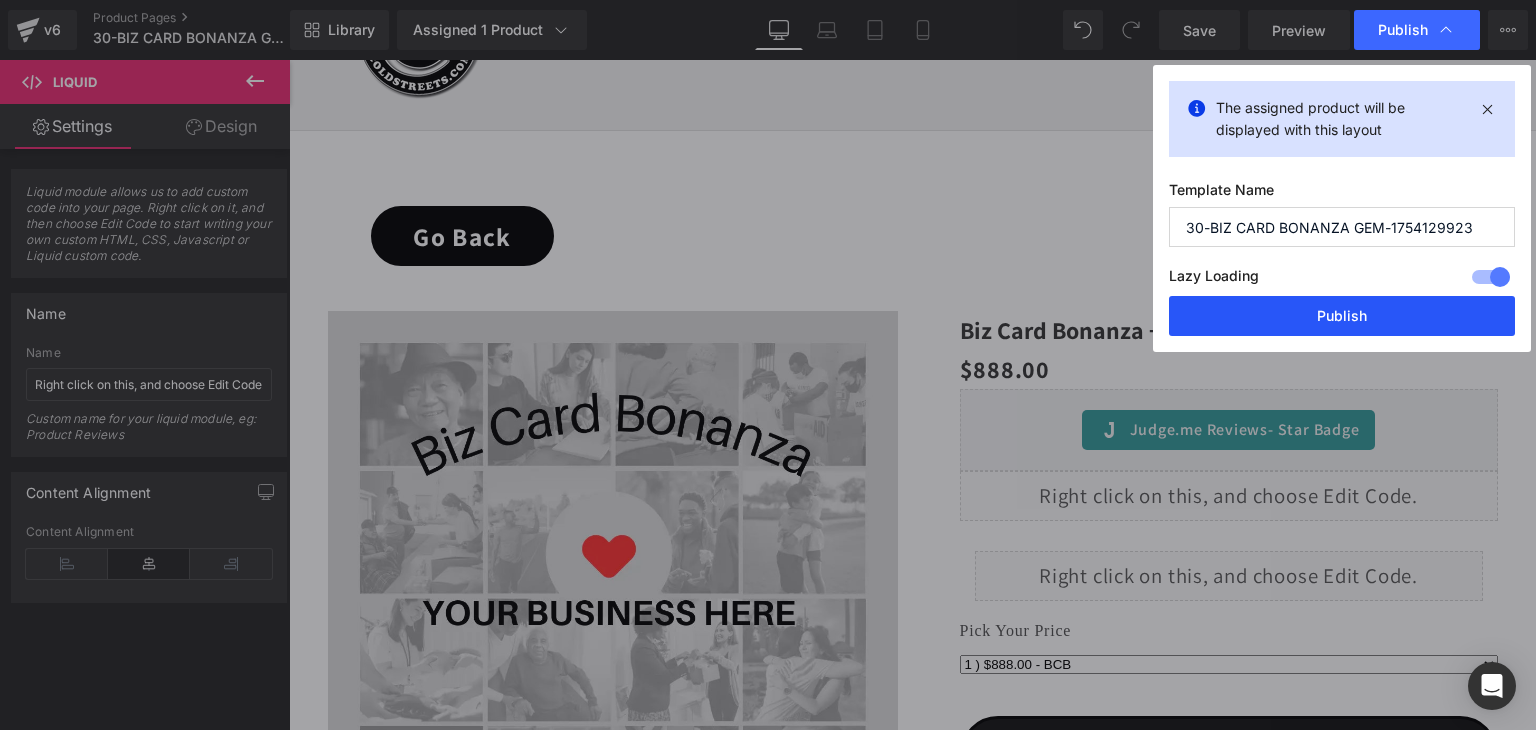 click on "Publish" at bounding box center [1342, 316] 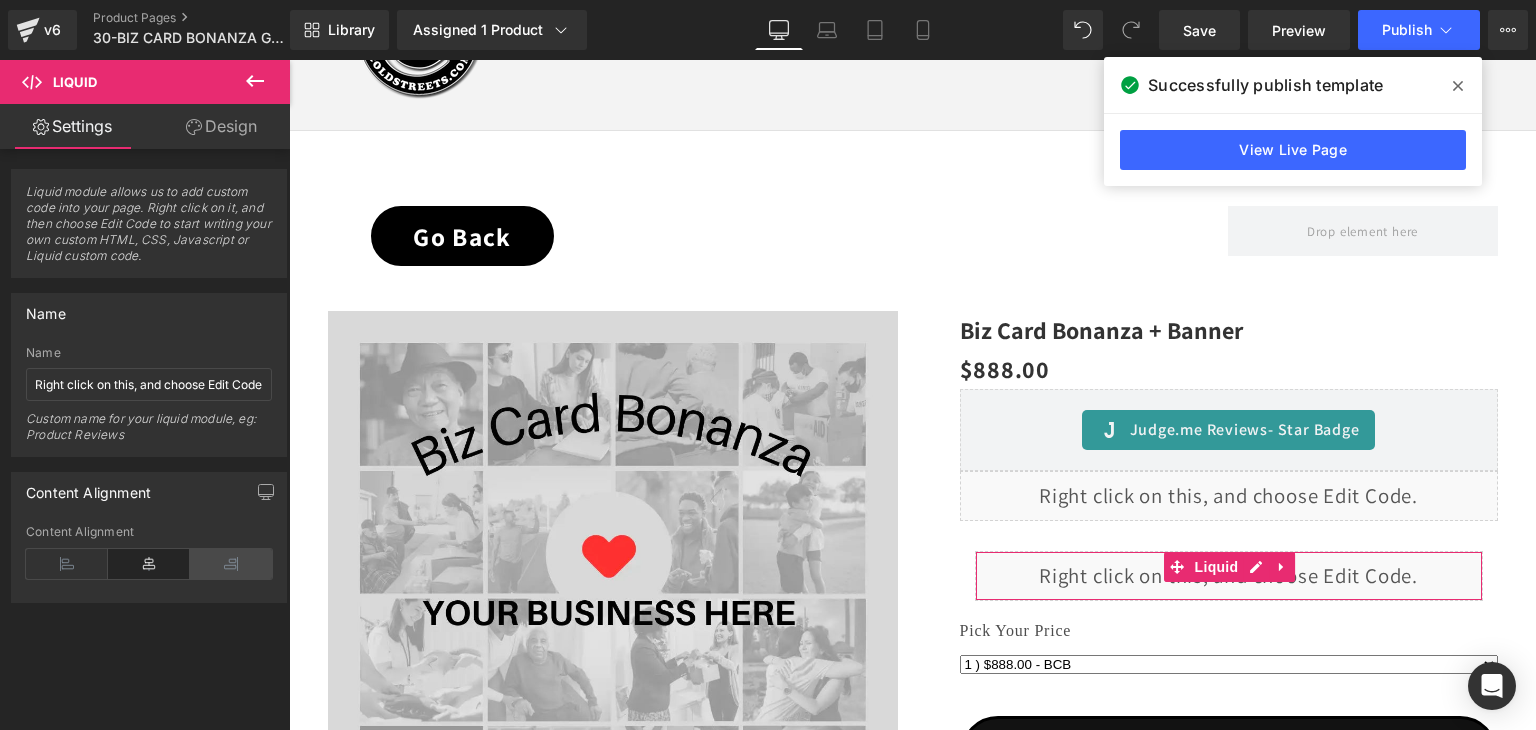 click at bounding box center [231, 564] 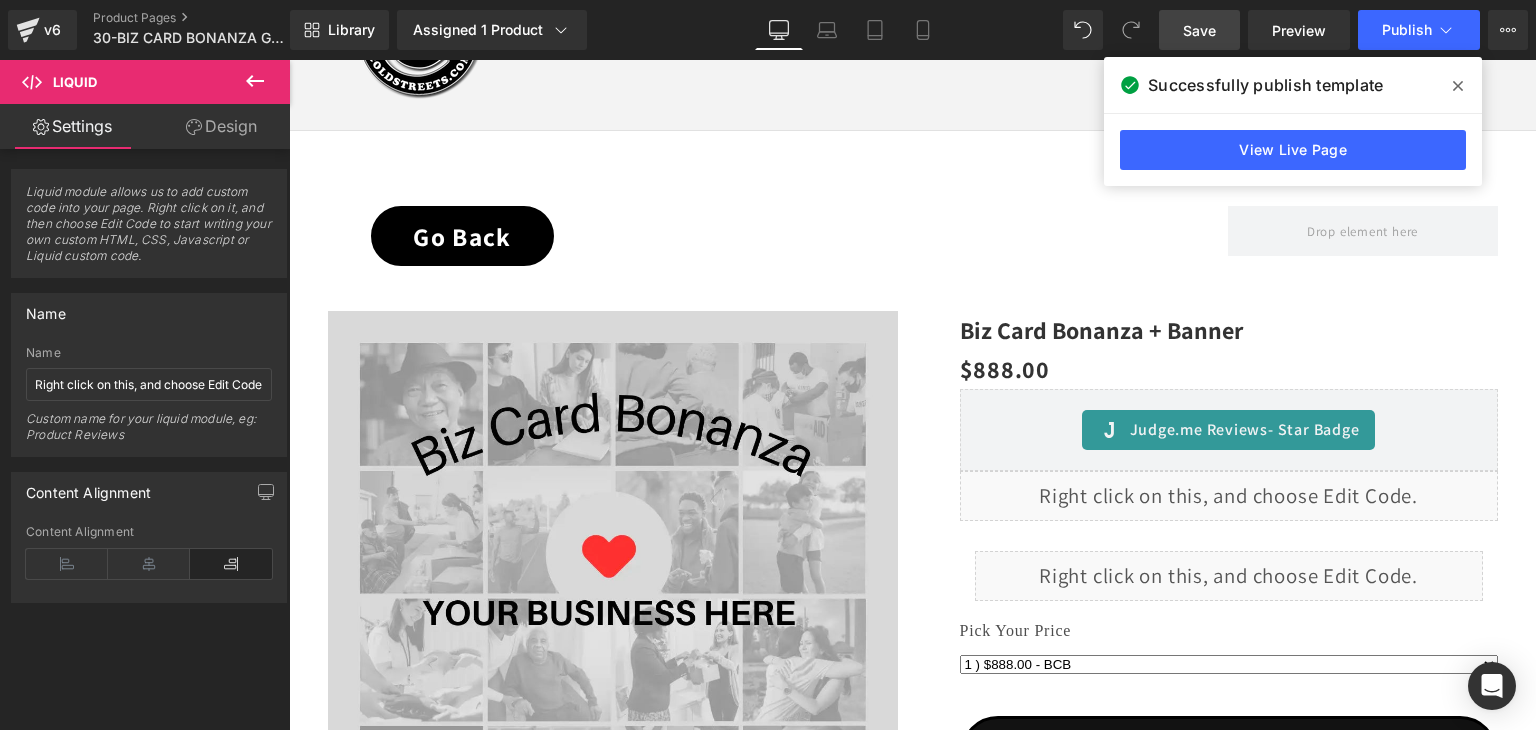 click on "Save" at bounding box center [1199, 30] 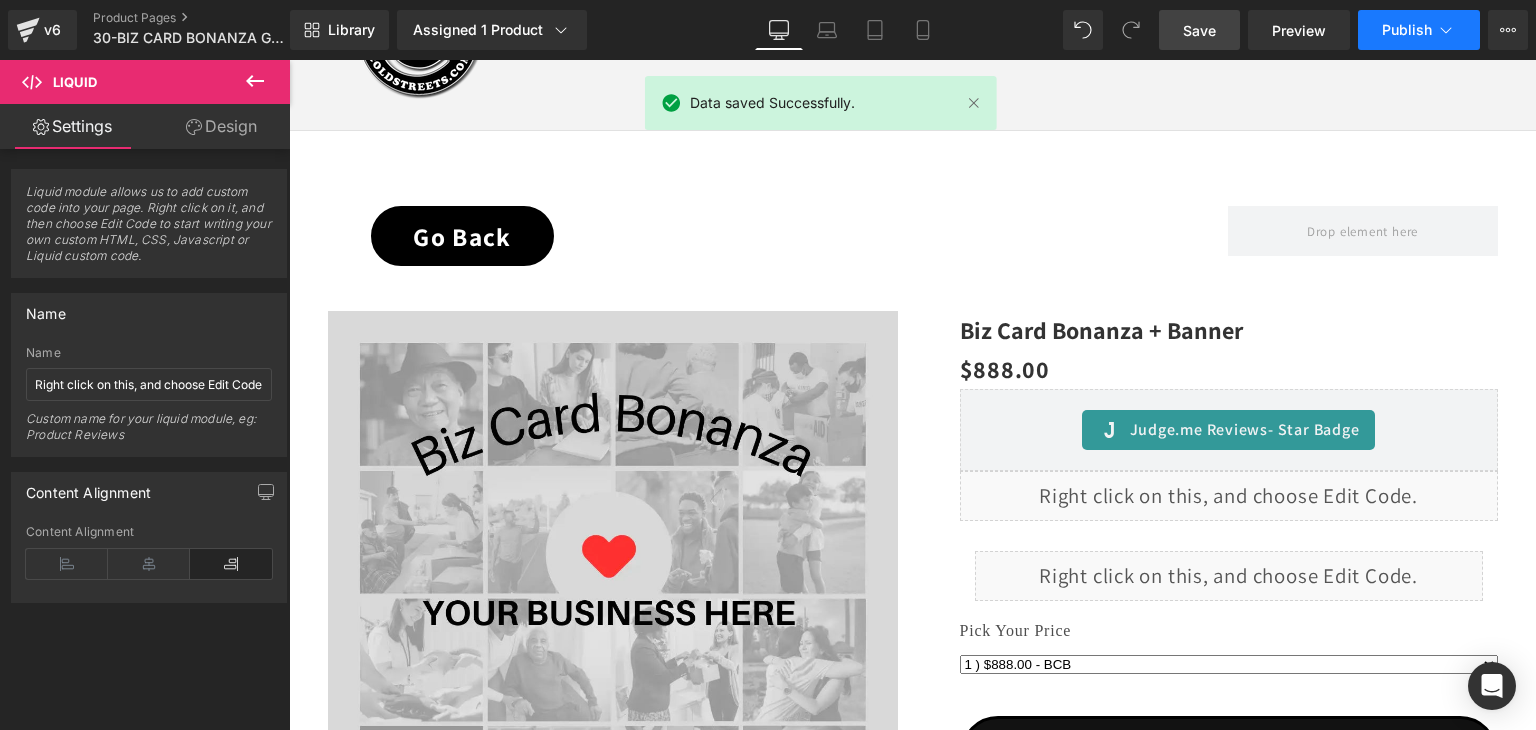 click on "Publish" at bounding box center [1407, 30] 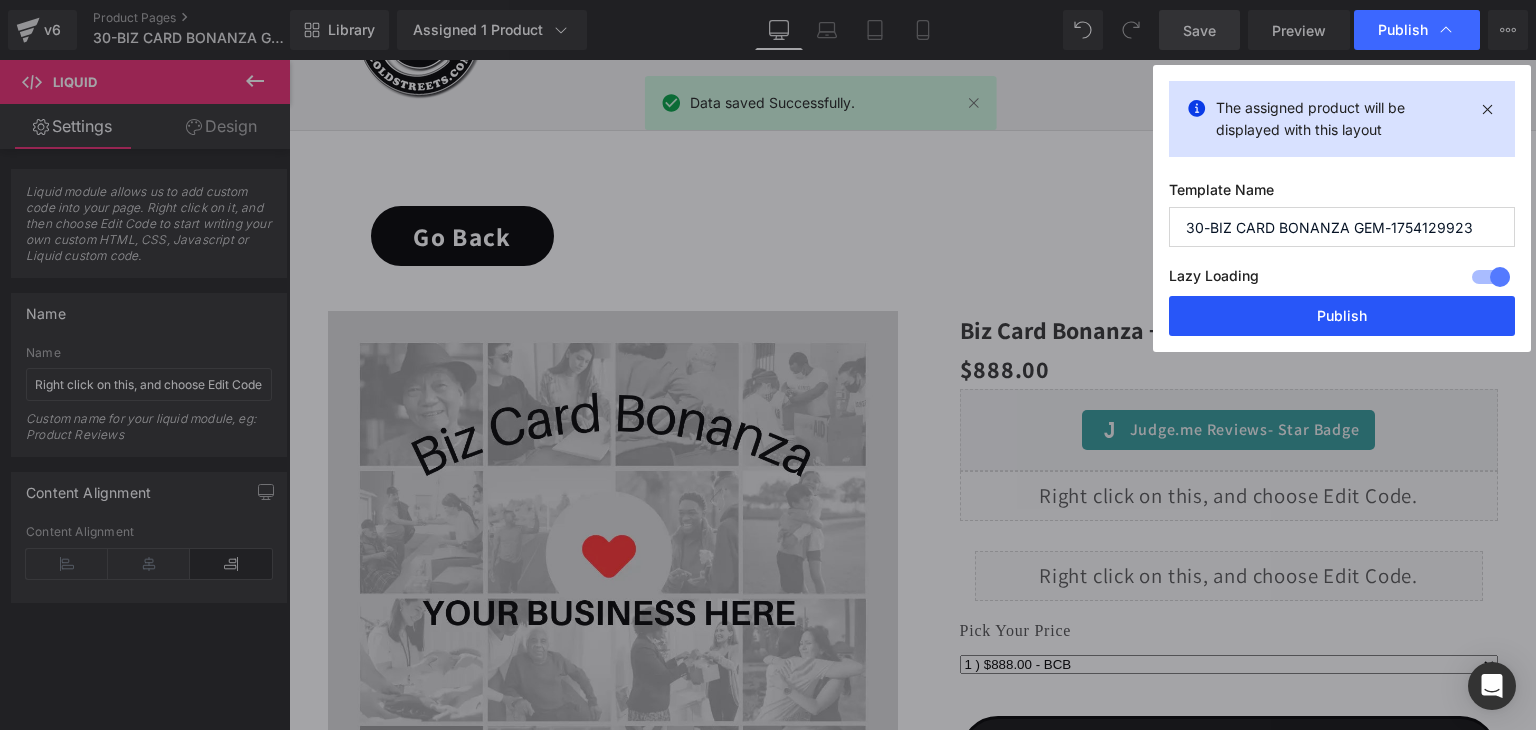 click on "Publish" at bounding box center [1342, 316] 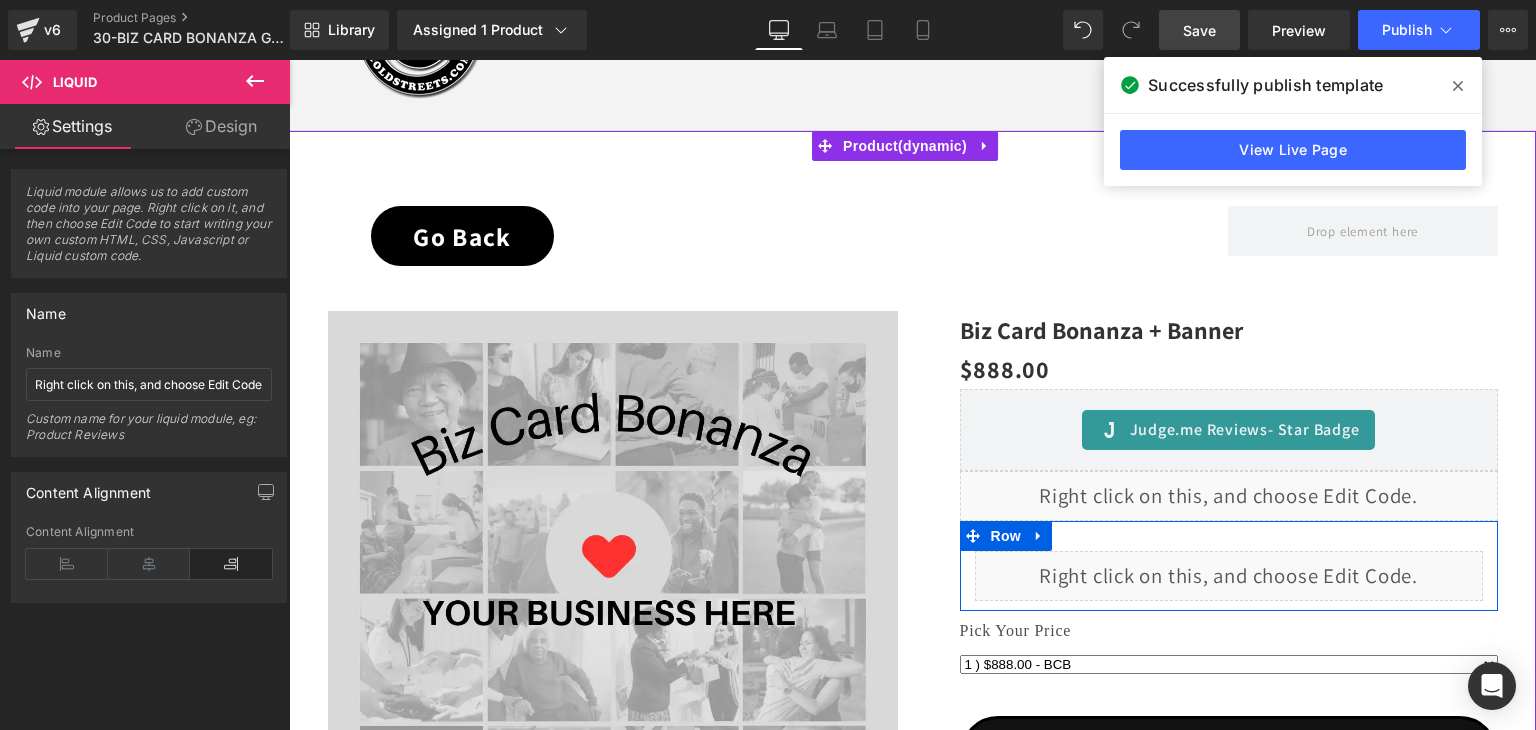 click on "Liquid" at bounding box center [1229, 576] 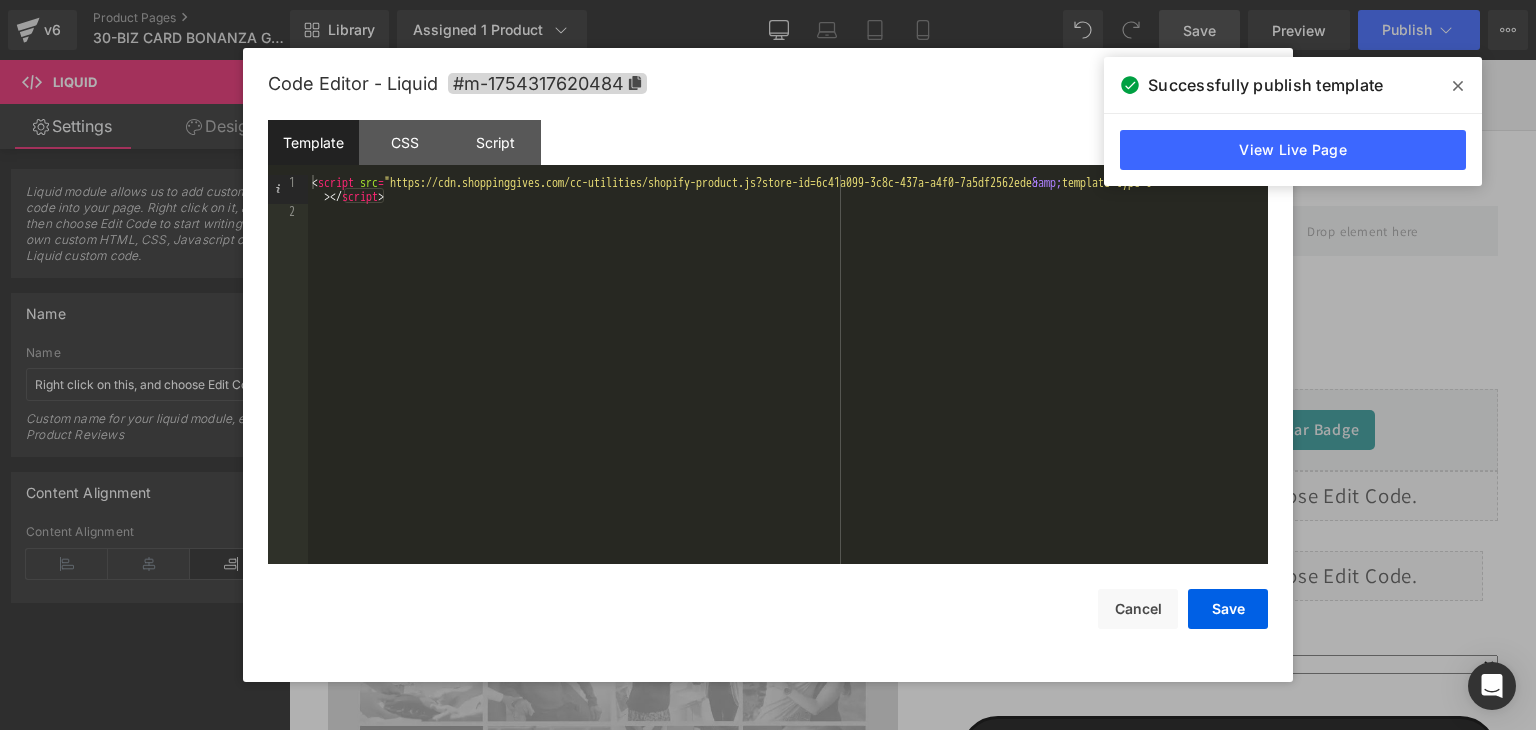 click at bounding box center [1458, 86] 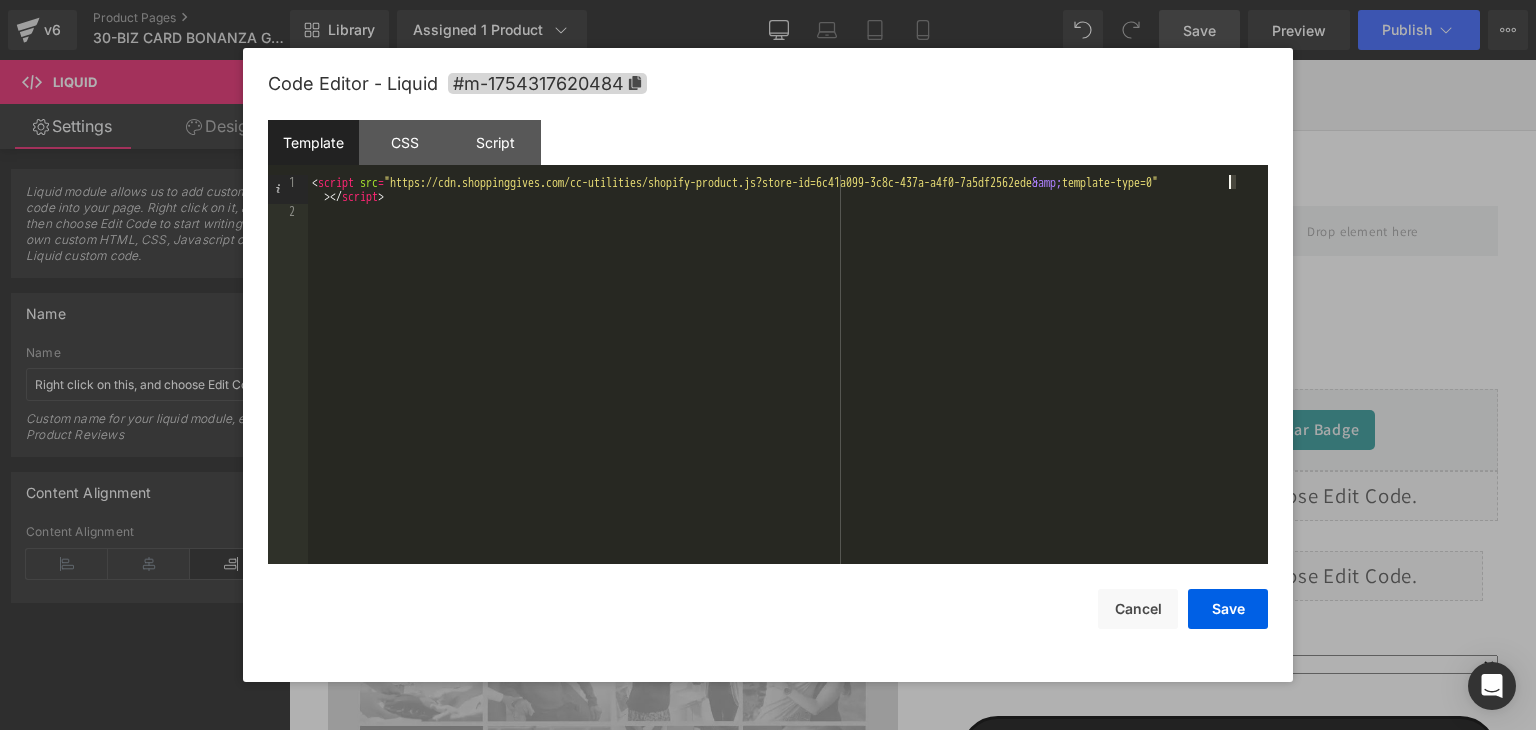 click on "< script   src = "https://cdn.shoppinggives.com/cc-utilities/shopify-product.js?store-id=6c41a099-3c8c-437a-a4f0-7a5df2562ede &amp; template-type=0"    > </ script >" at bounding box center (788, 391) 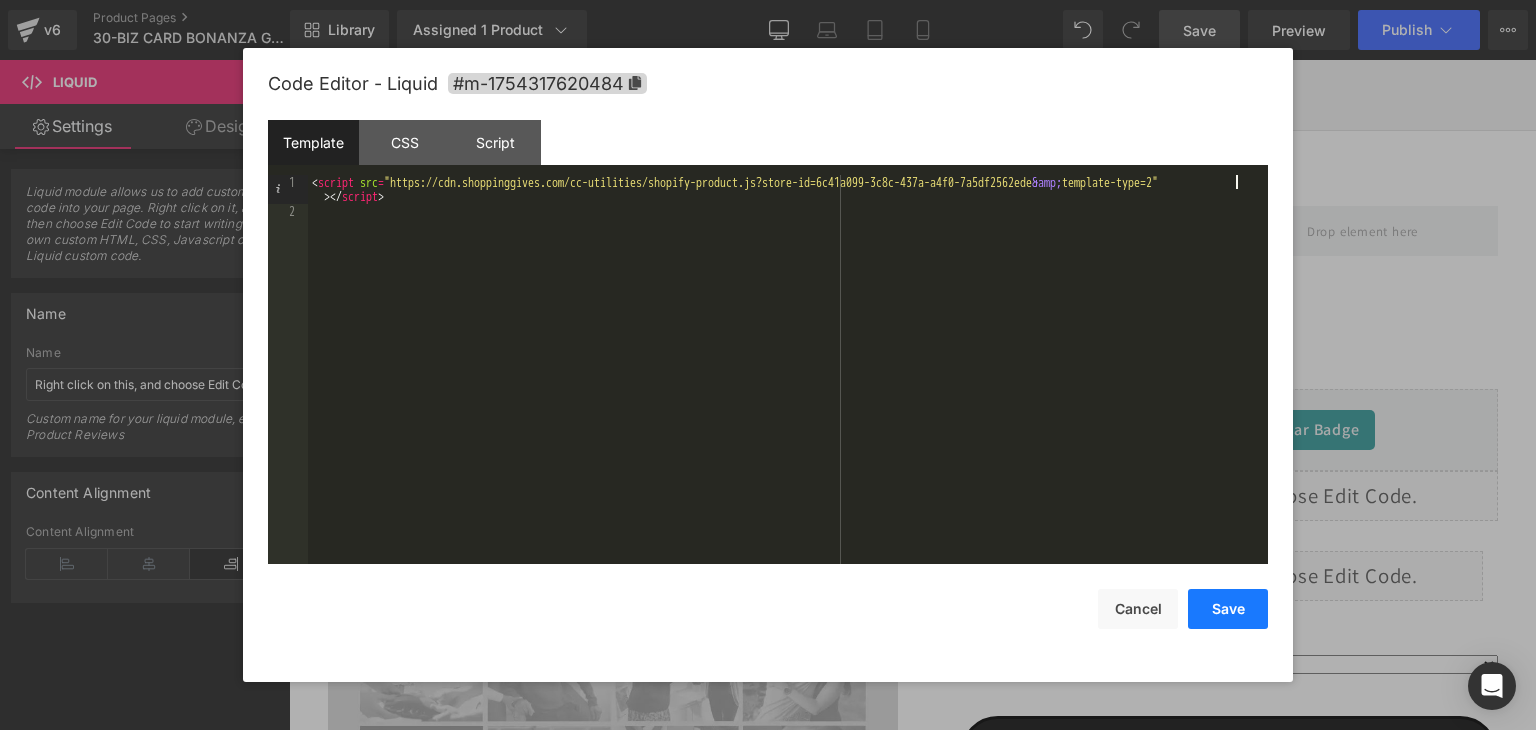click on "Save" at bounding box center [1228, 609] 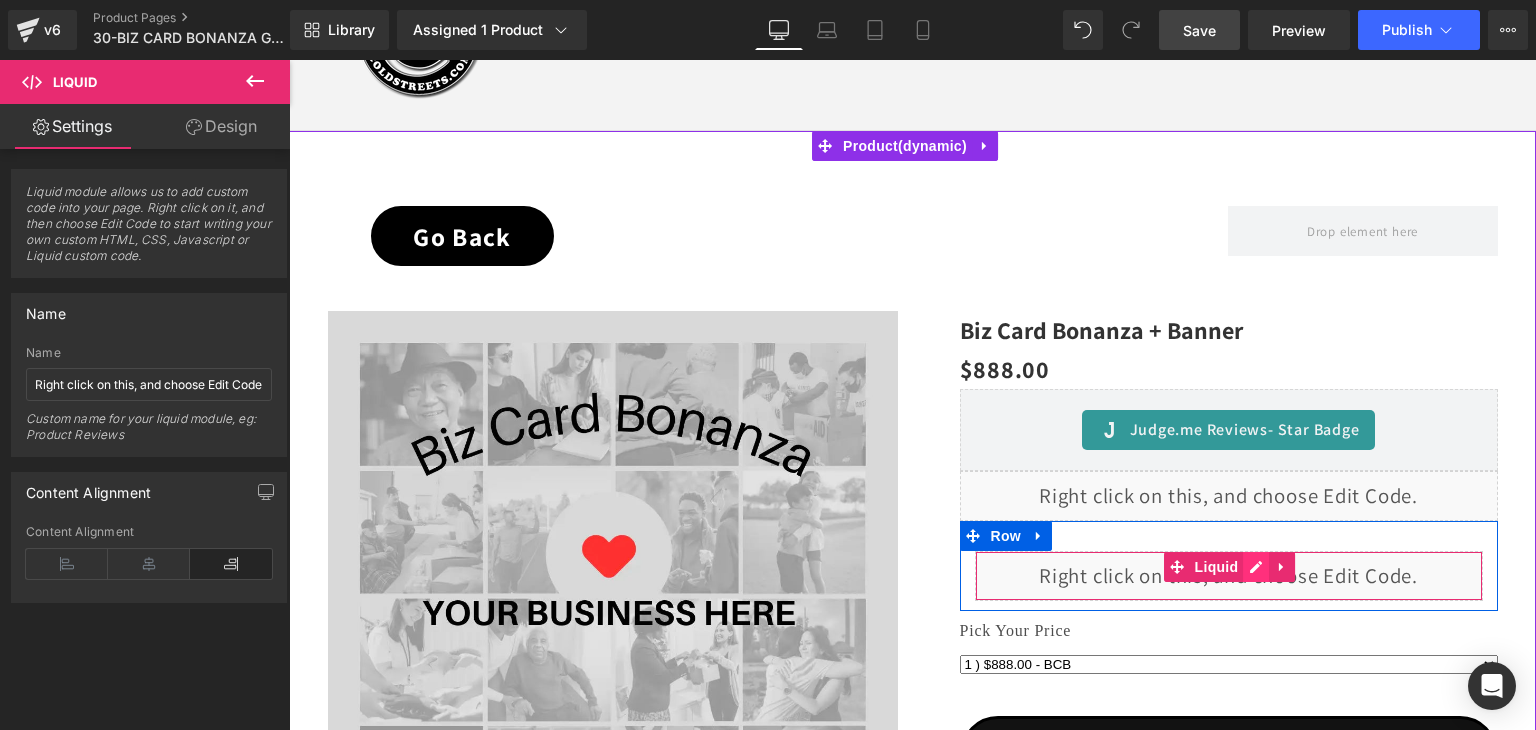 click on "Liquid" at bounding box center [1229, 576] 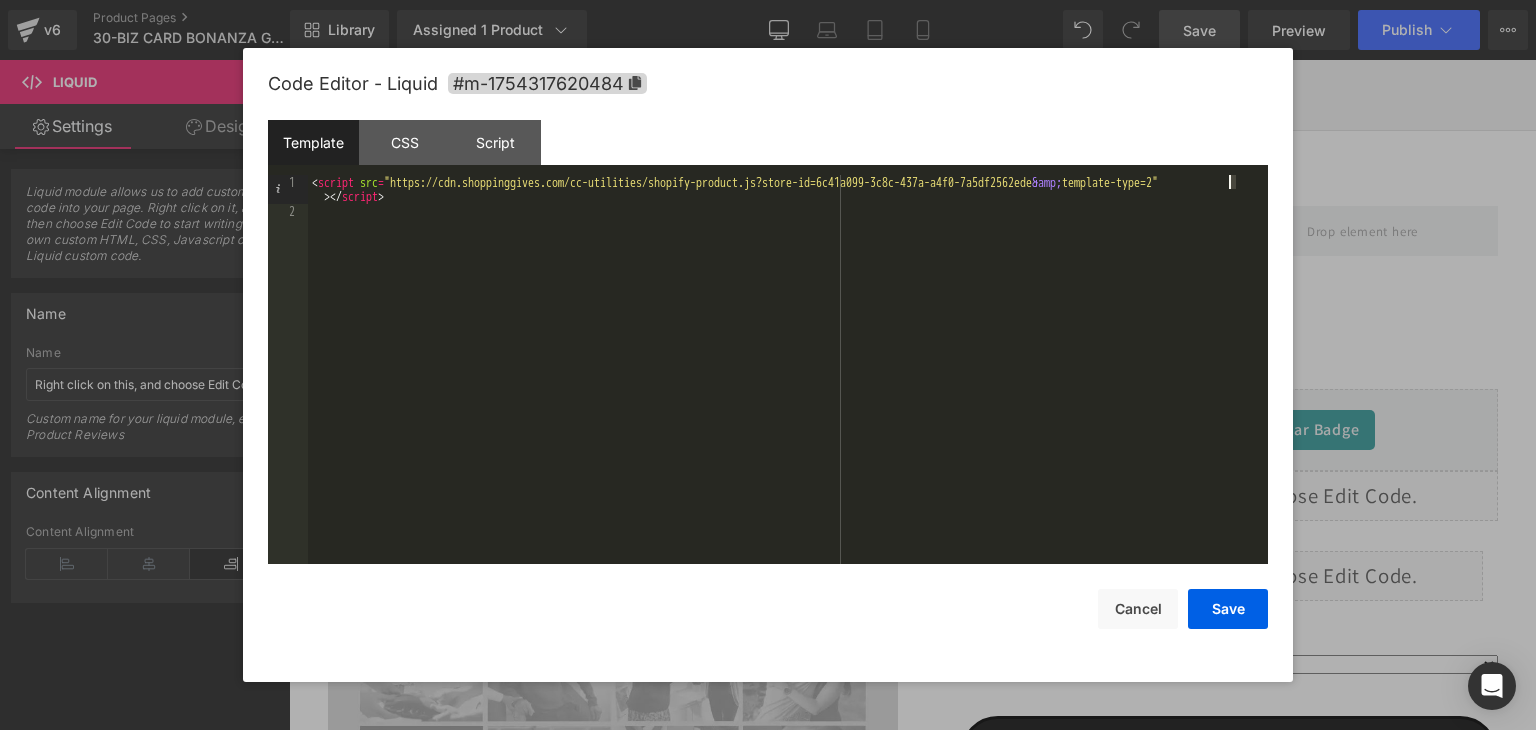 click on "< script   src = "https://cdn.shoppinggives.com/cc-utilities/shopify-product.js?store-id=6c41a099-3c8c-437a-a4f0-7a5df2562ede &amp; template-type=2"    > </ script >" at bounding box center [788, 391] 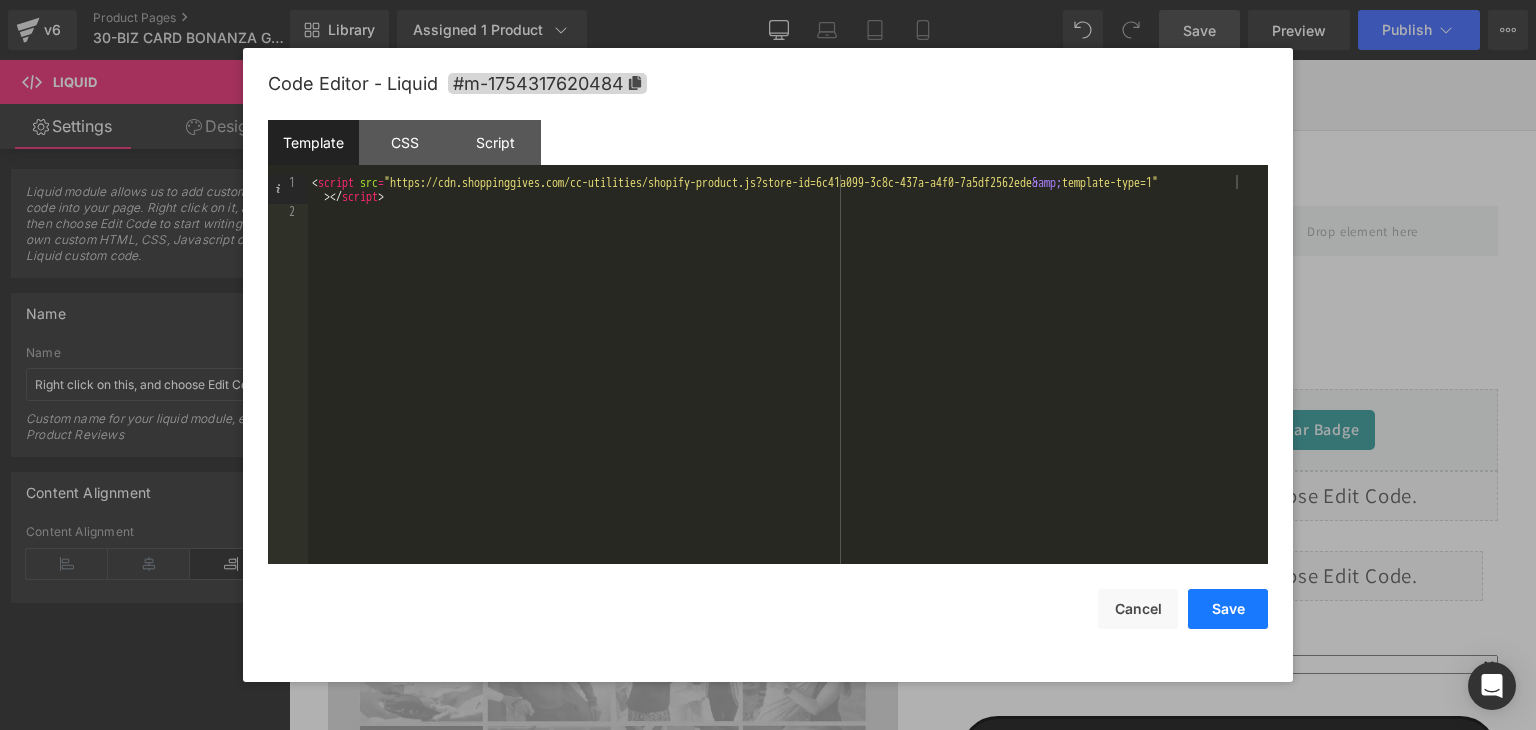 click on "Save" at bounding box center [1228, 609] 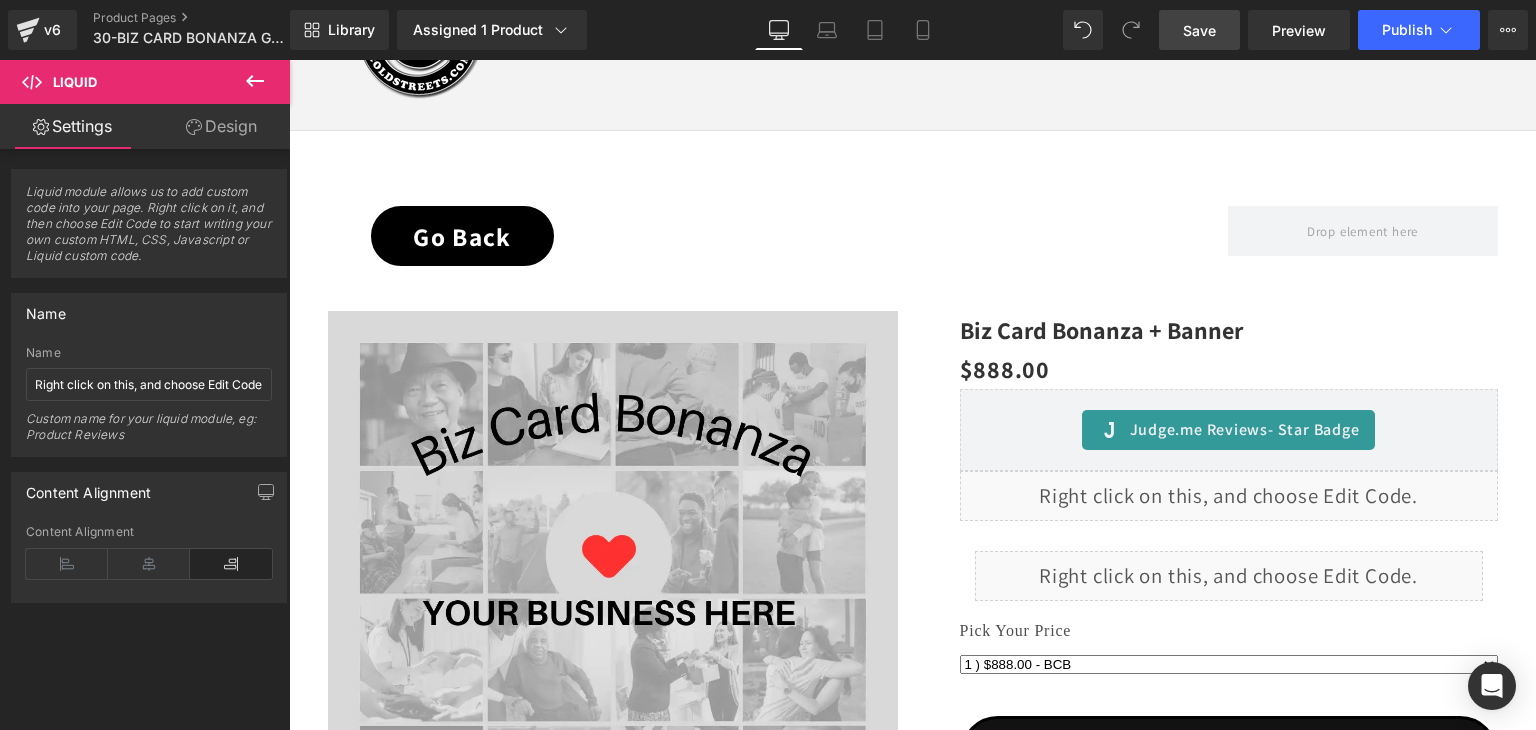click on "Save" at bounding box center (1199, 30) 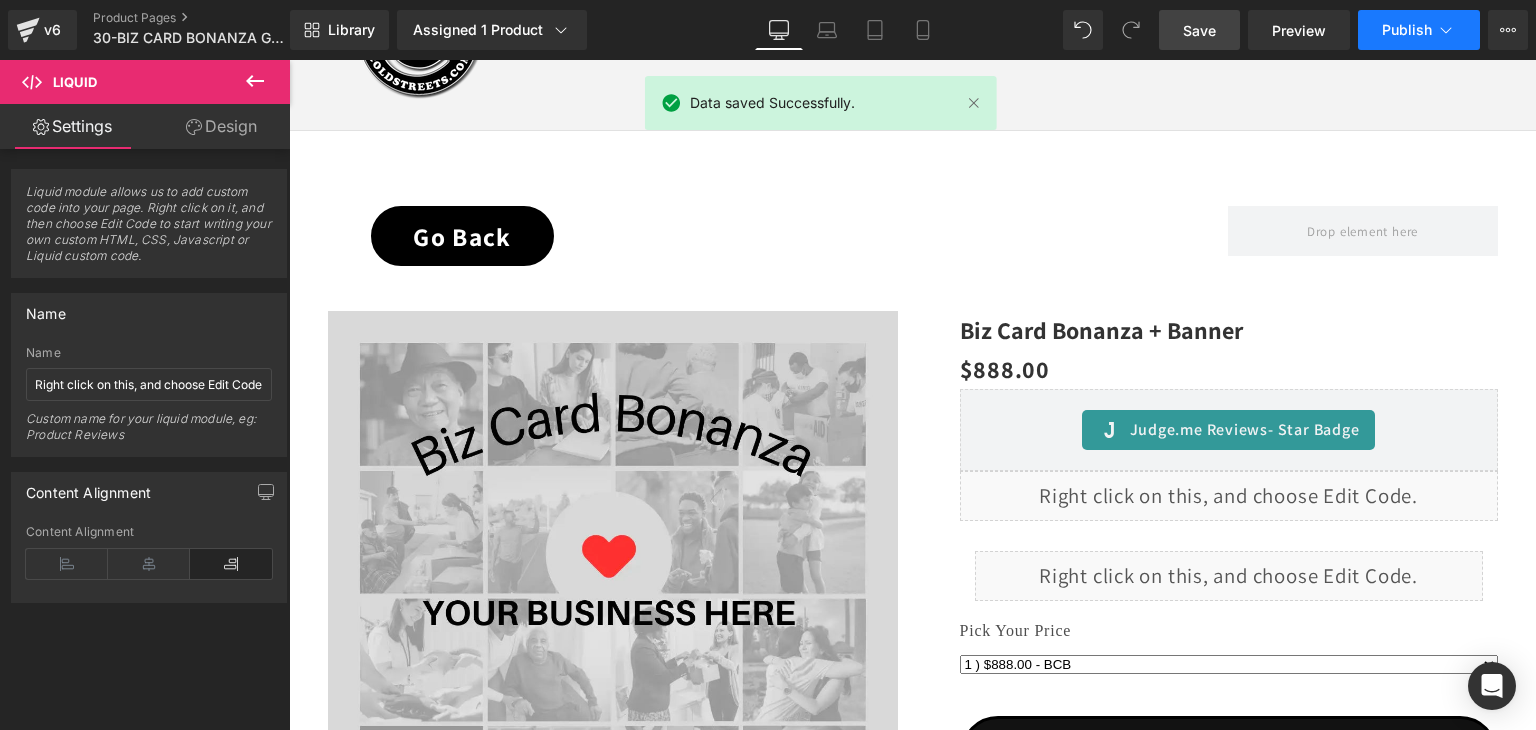click on "Publish" at bounding box center (1407, 30) 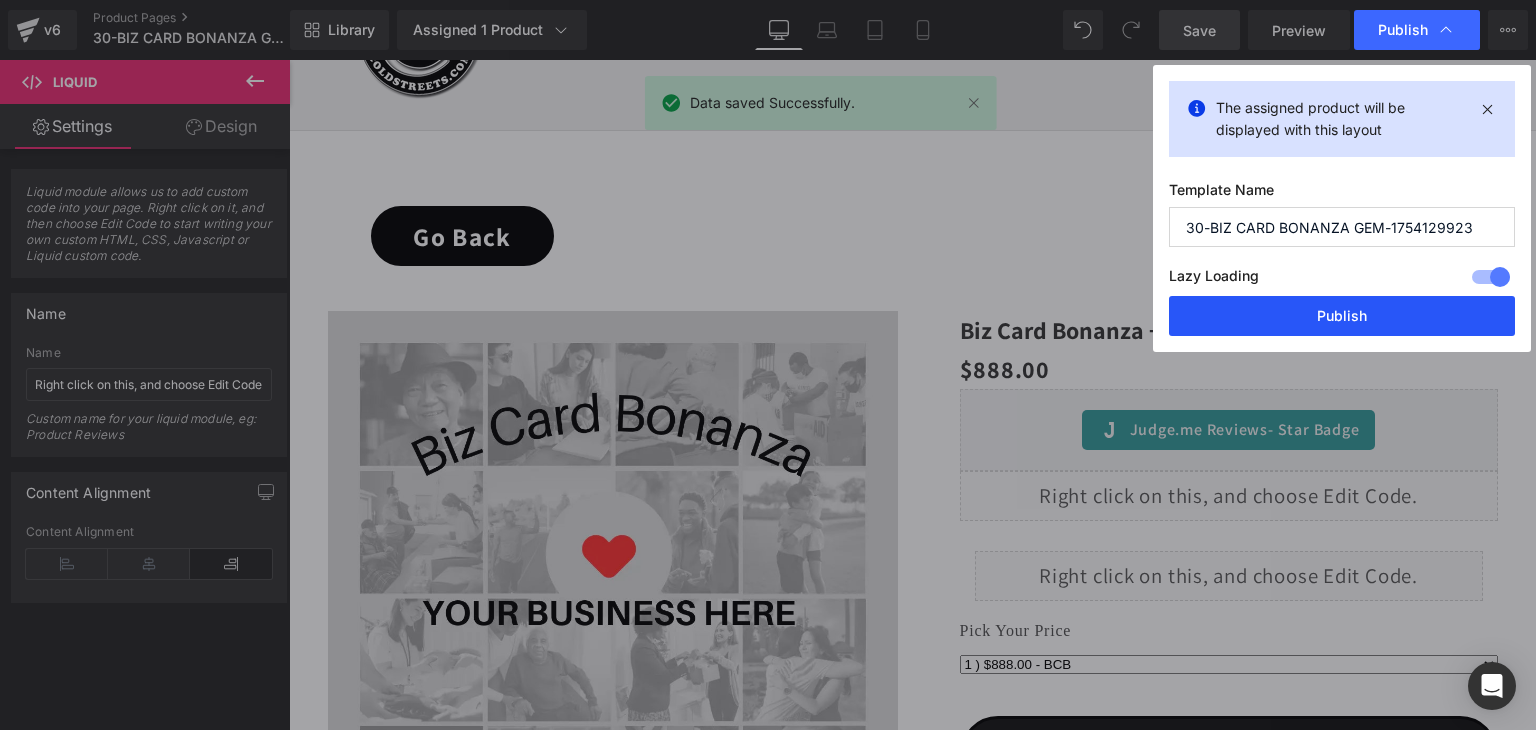 click on "Publish" at bounding box center (1342, 316) 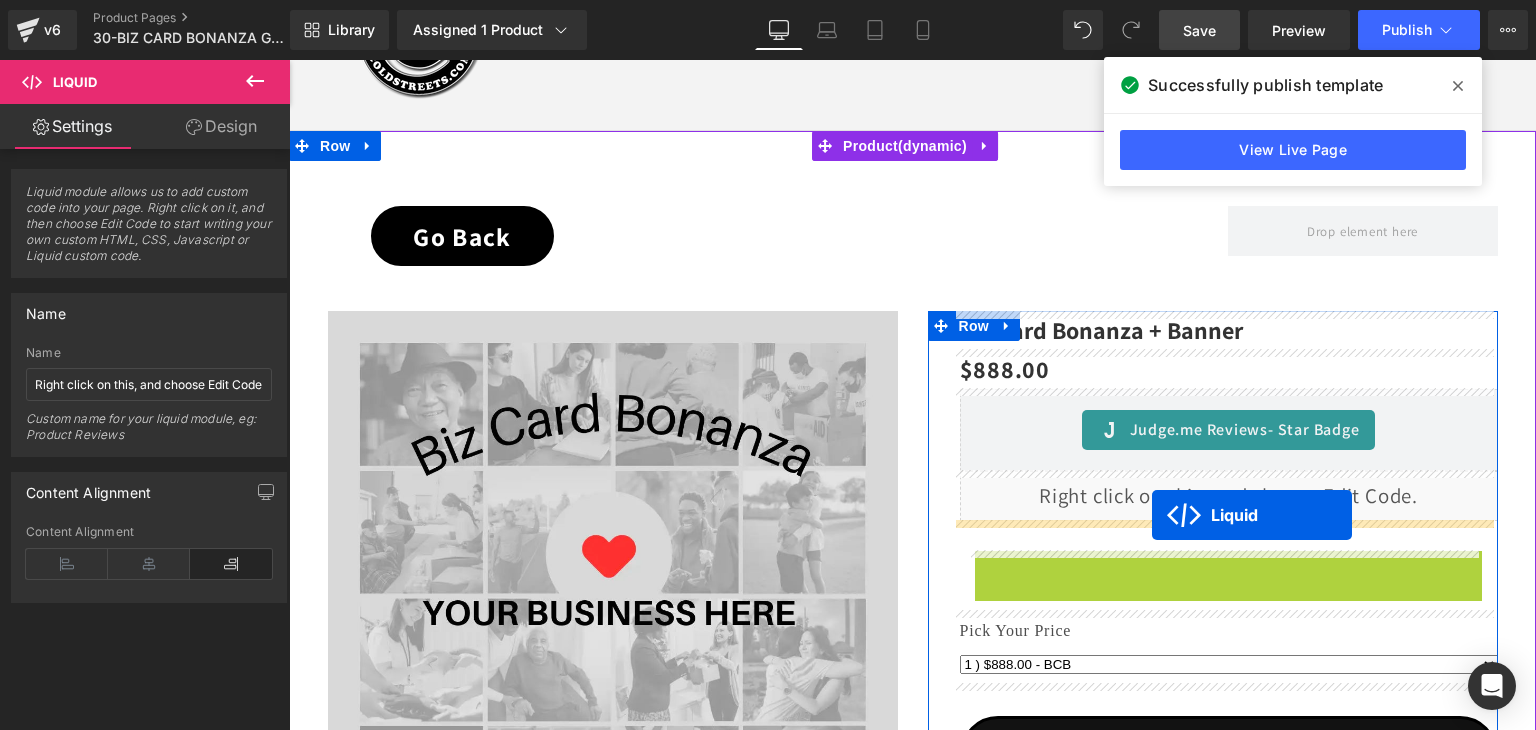 drag, startPoint x: 1167, startPoint y: 562, endPoint x: 1151, endPoint y: 514, distance: 50.596443 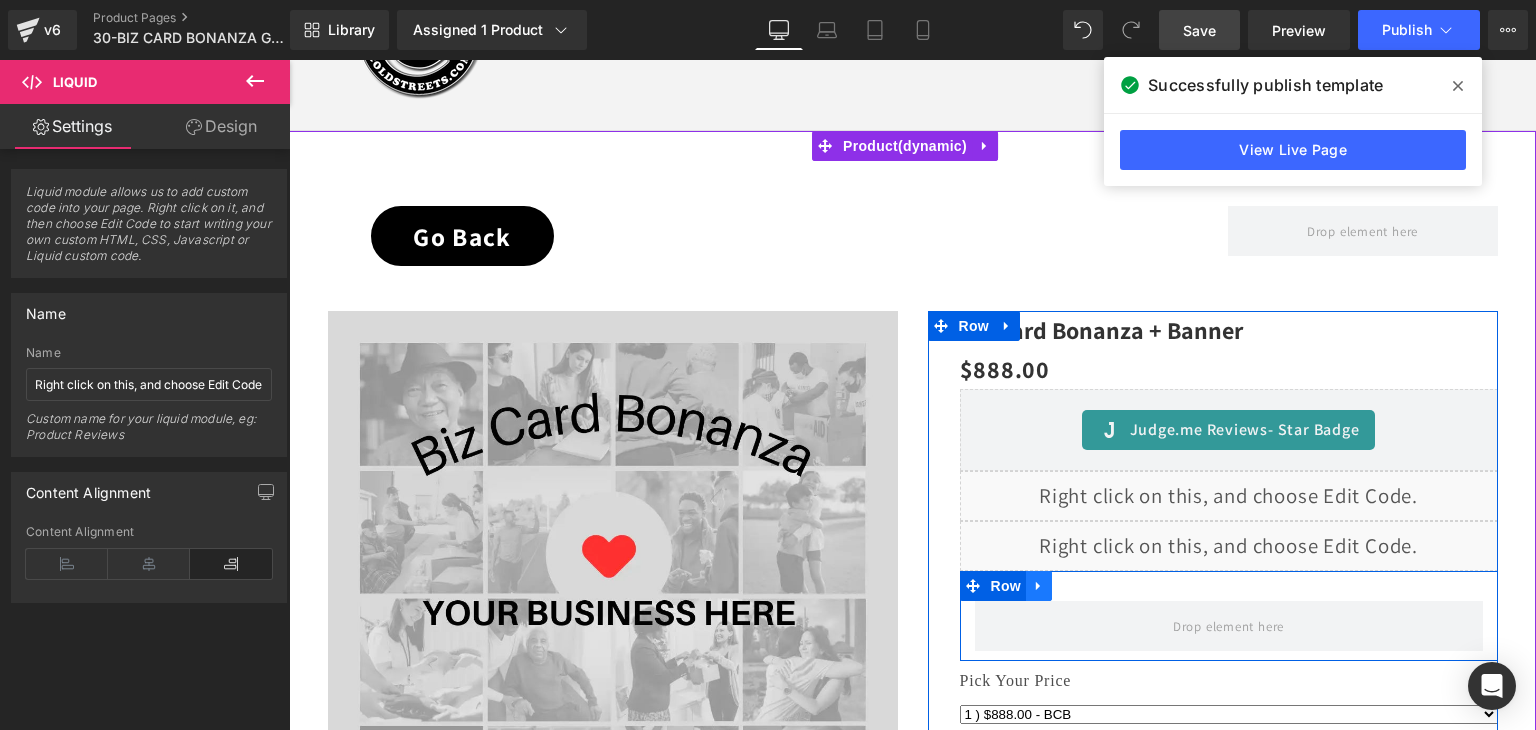 click 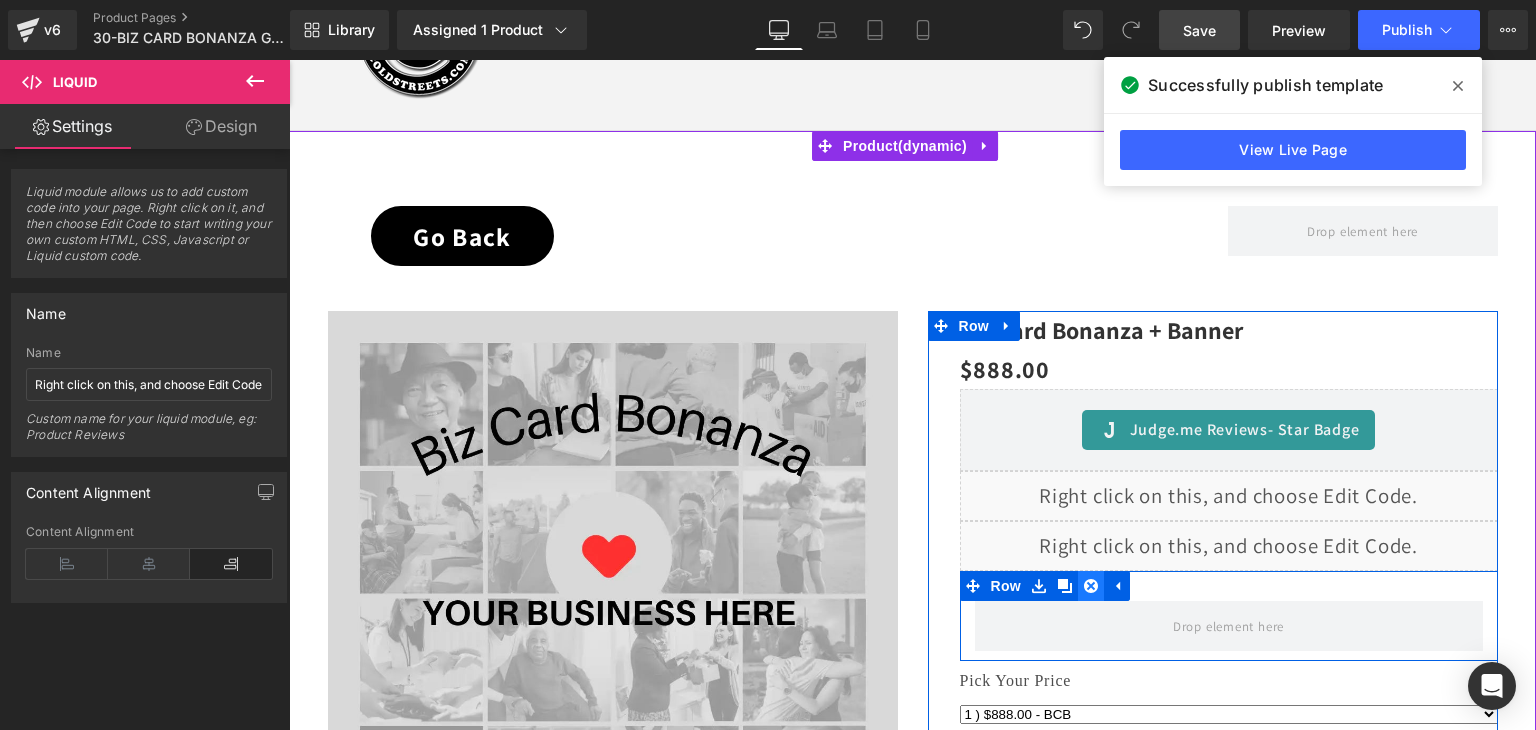 click at bounding box center [1091, 586] 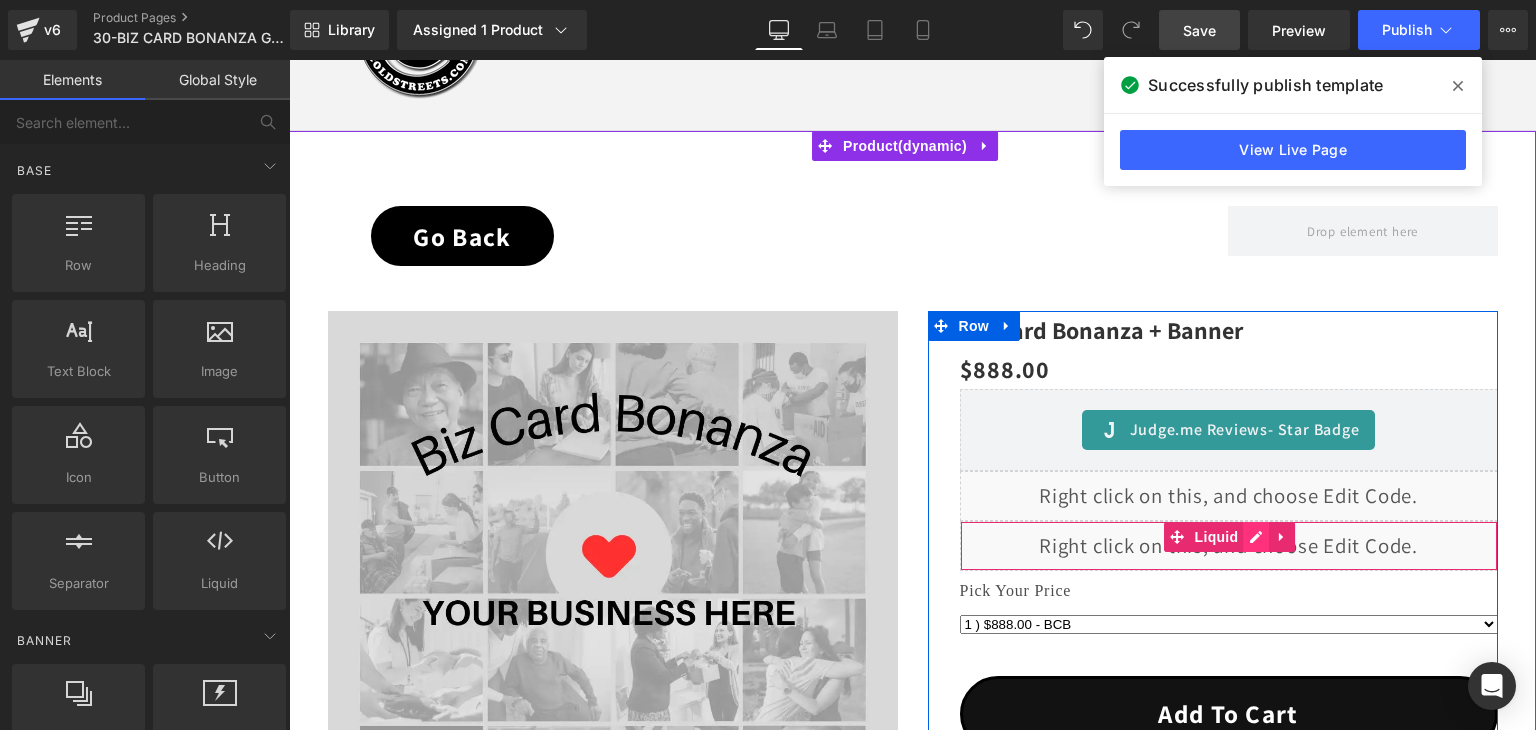 click on "Liquid" at bounding box center [1229, 546] 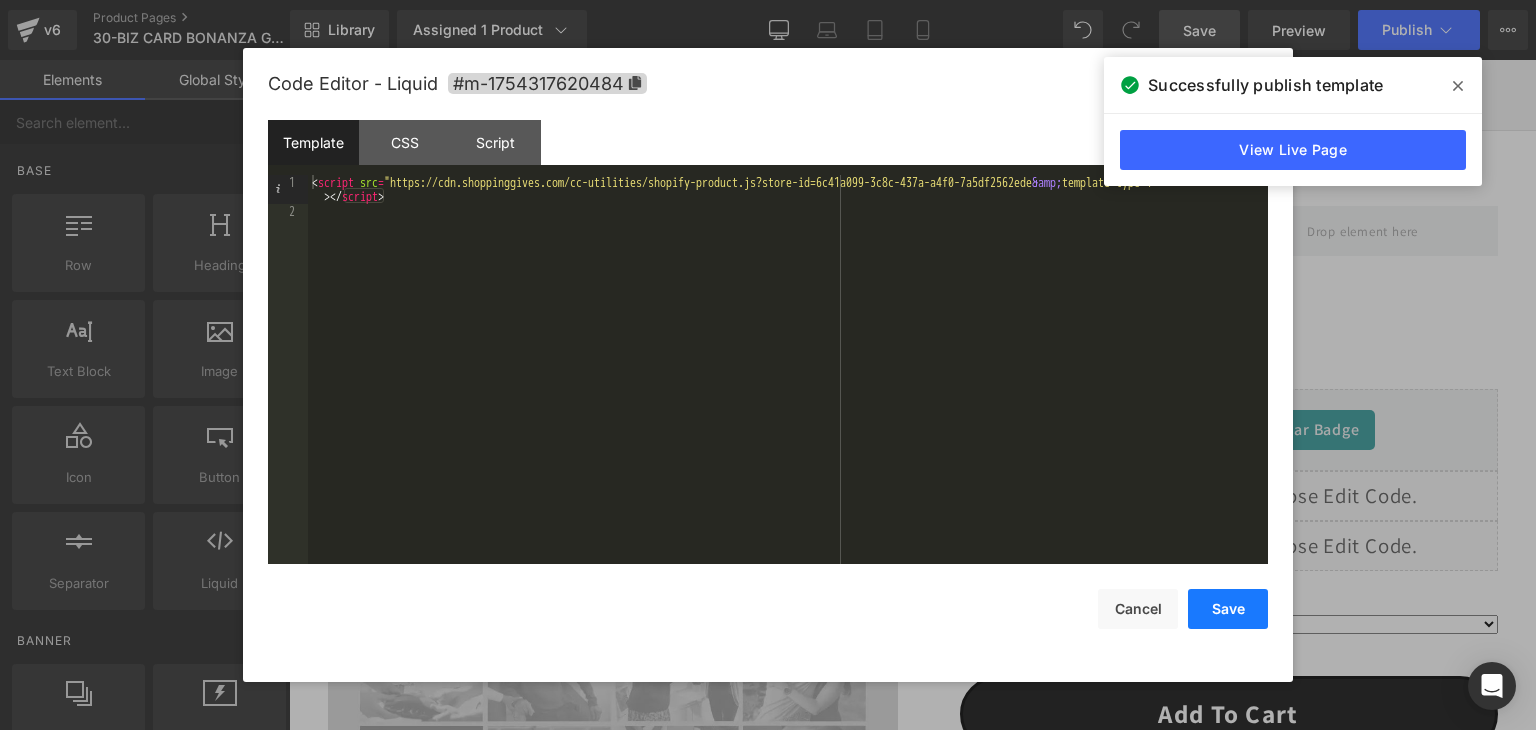click on "Save" at bounding box center [1228, 609] 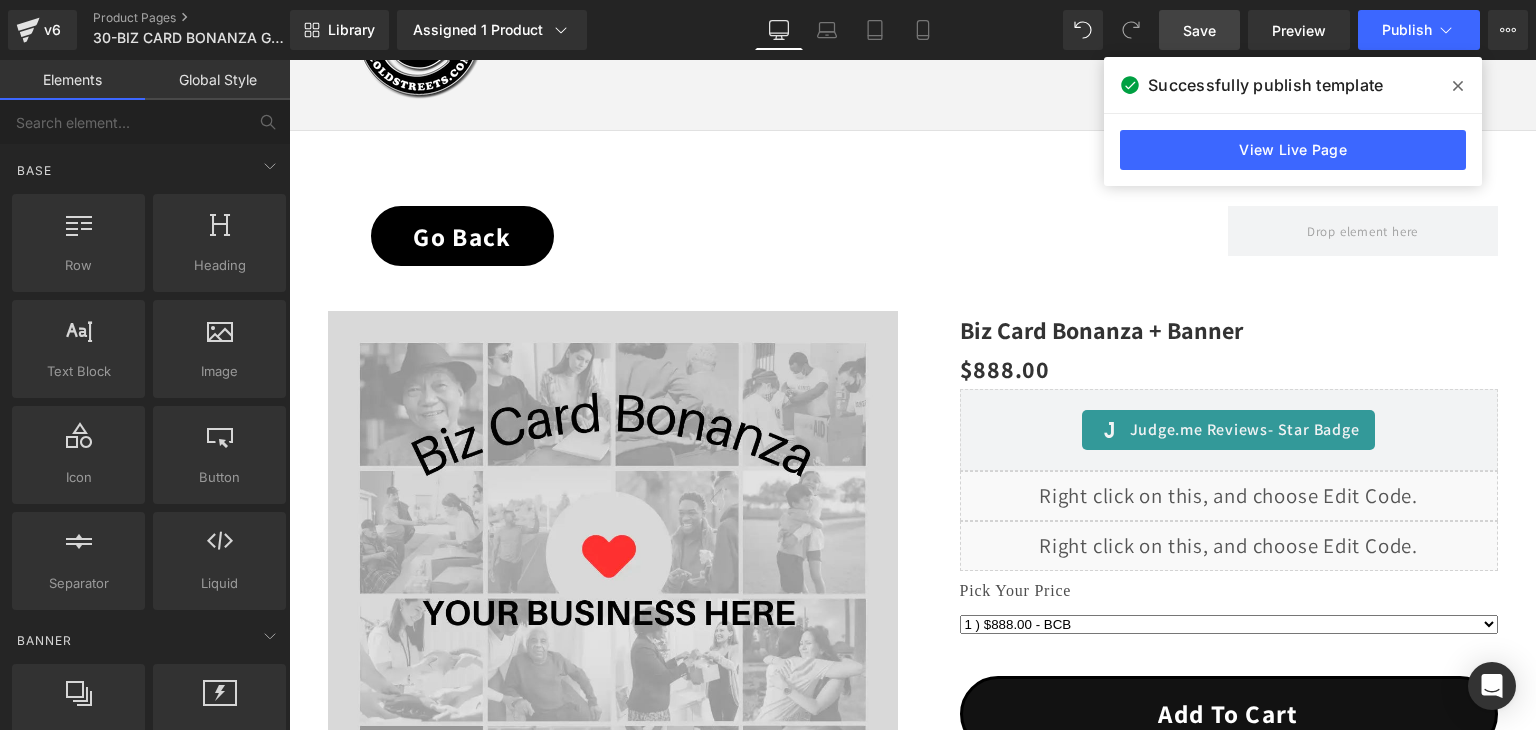 click on "Save" at bounding box center (1199, 30) 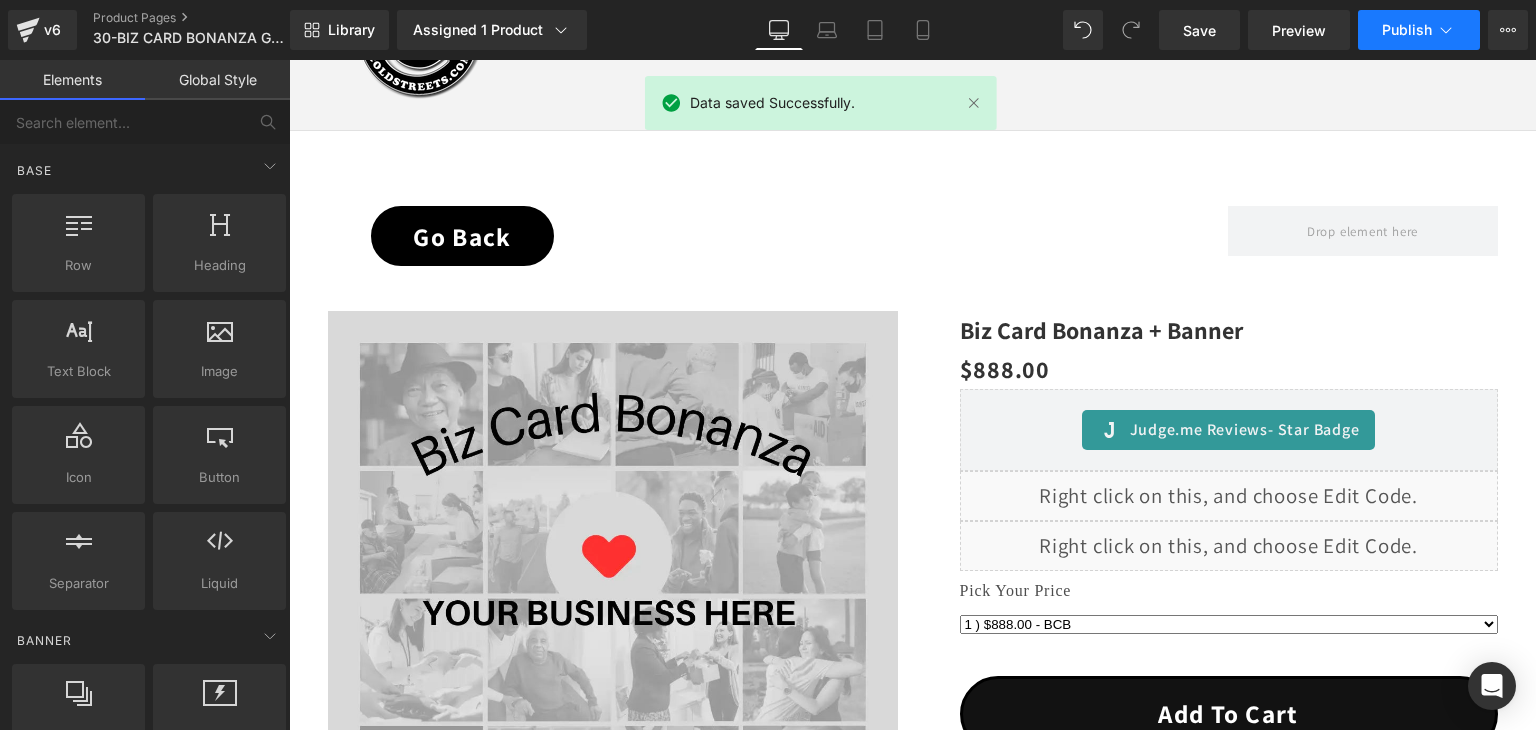 click on "Publish" at bounding box center [1407, 30] 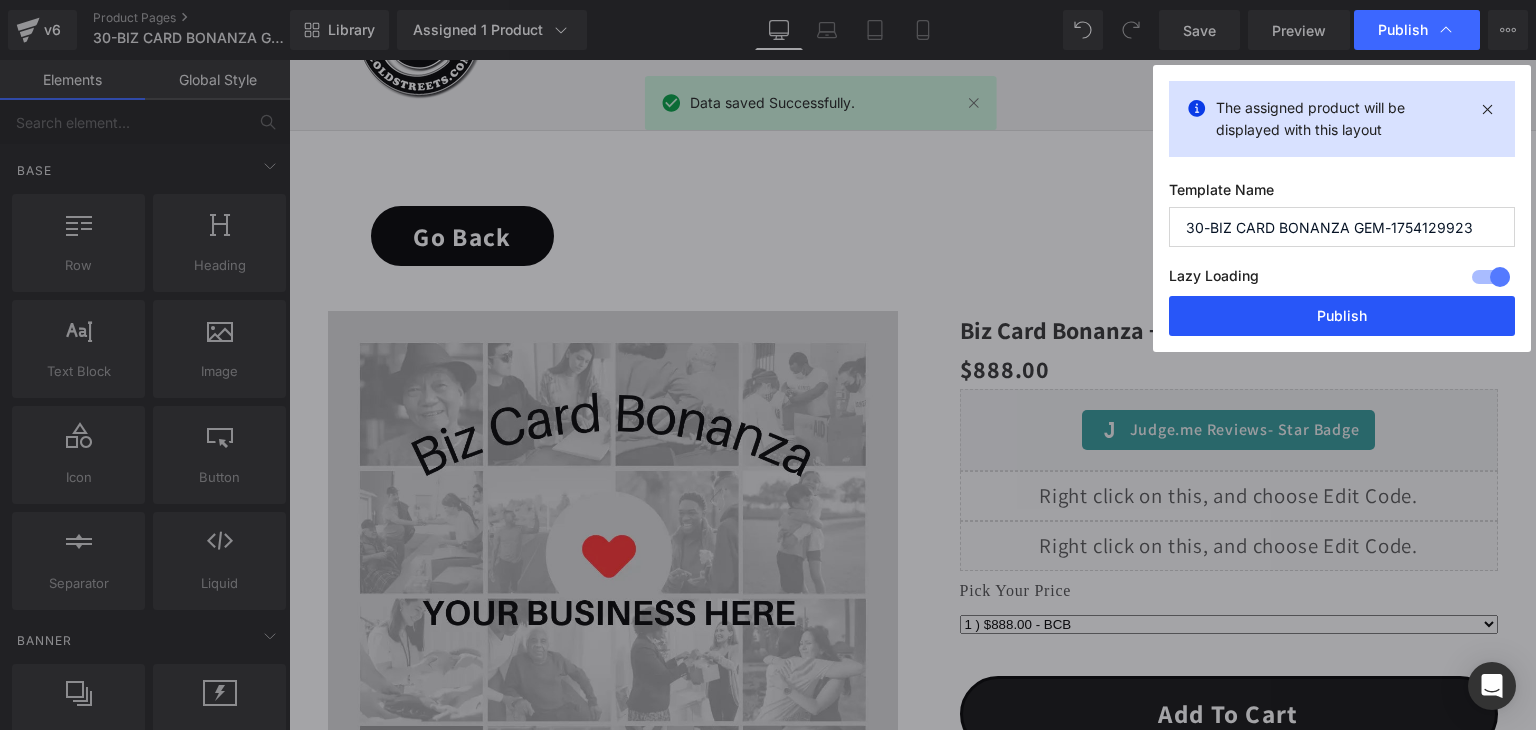 click on "Publish" at bounding box center (1342, 316) 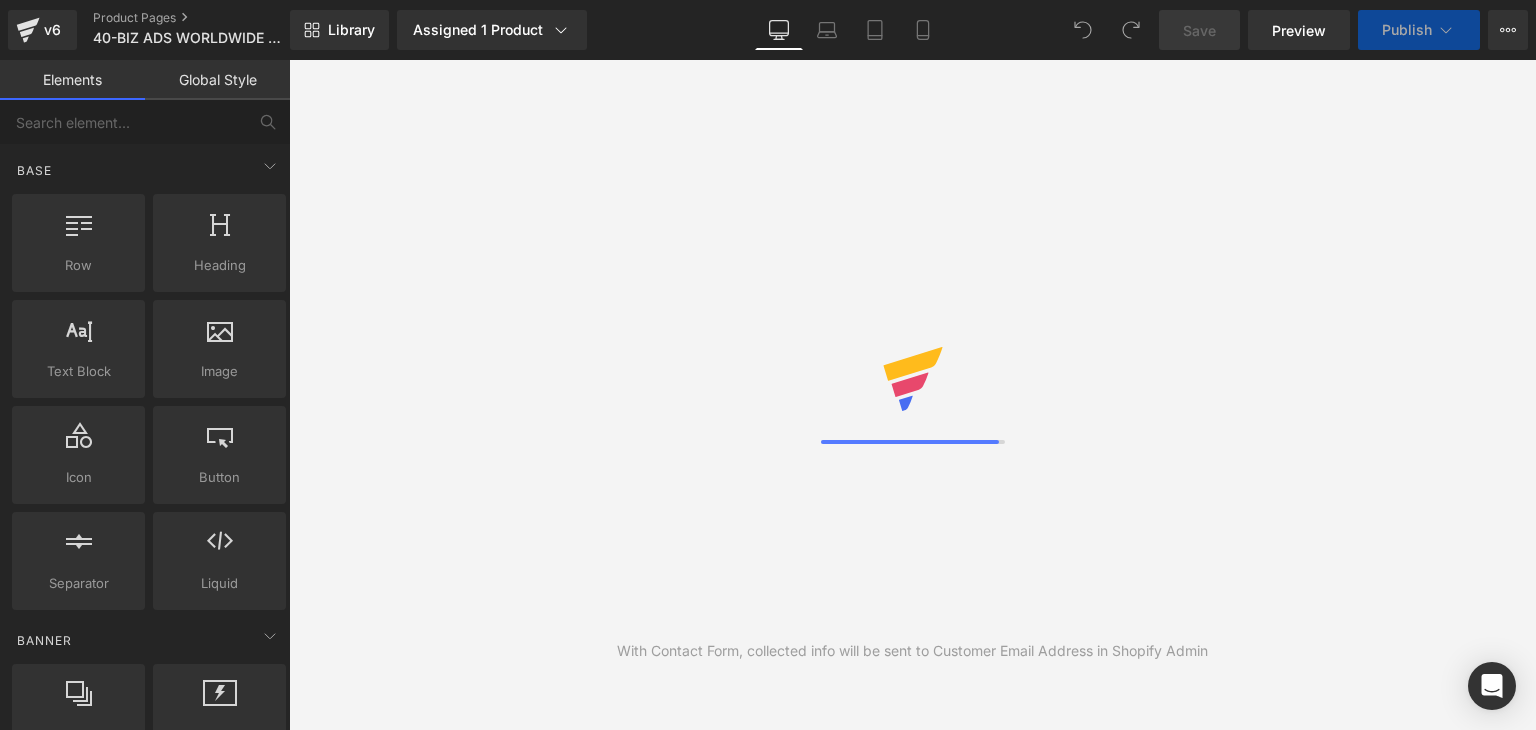 scroll, scrollTop: 0, scrollLeft: 0, axis: both 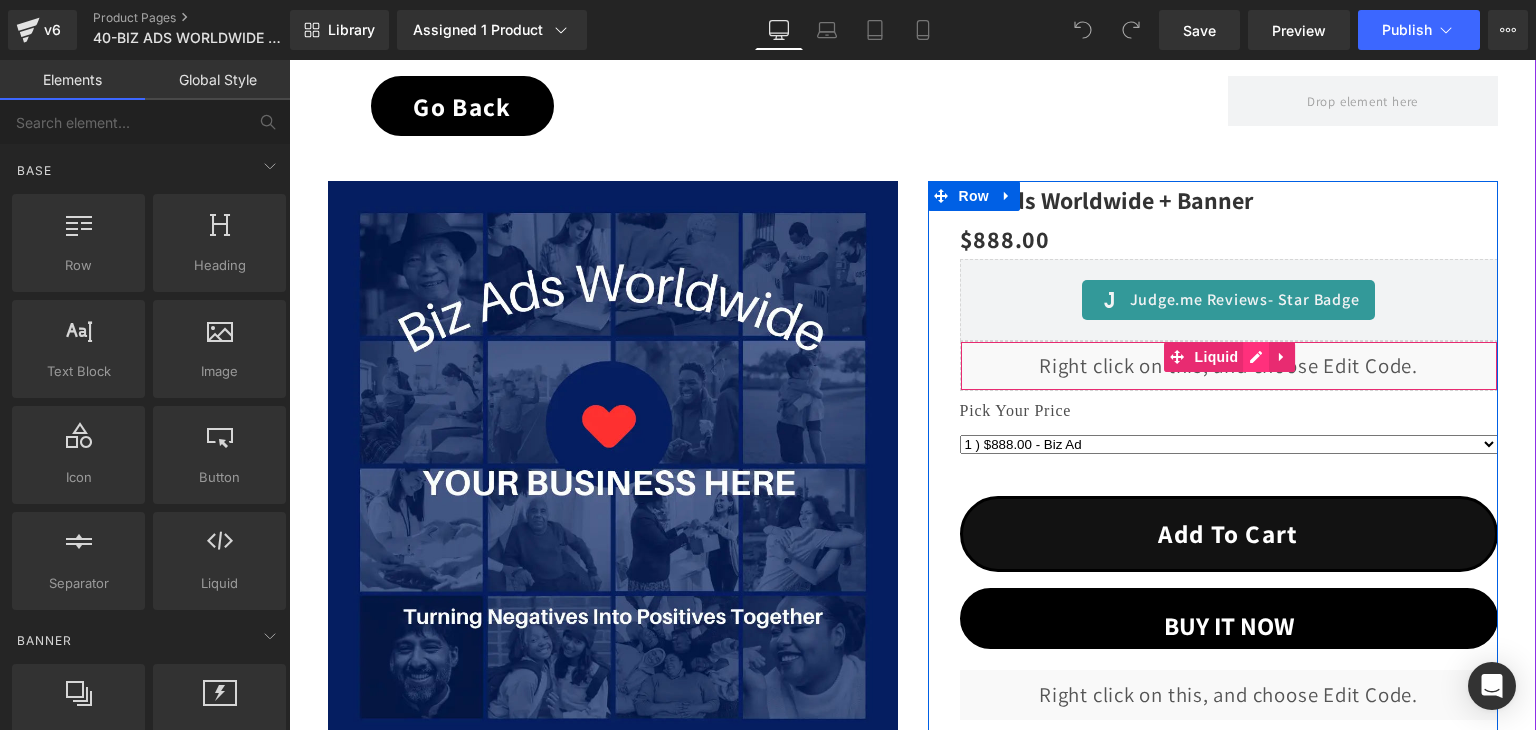 click on "Liquid" at bounding box center [1229, 366] 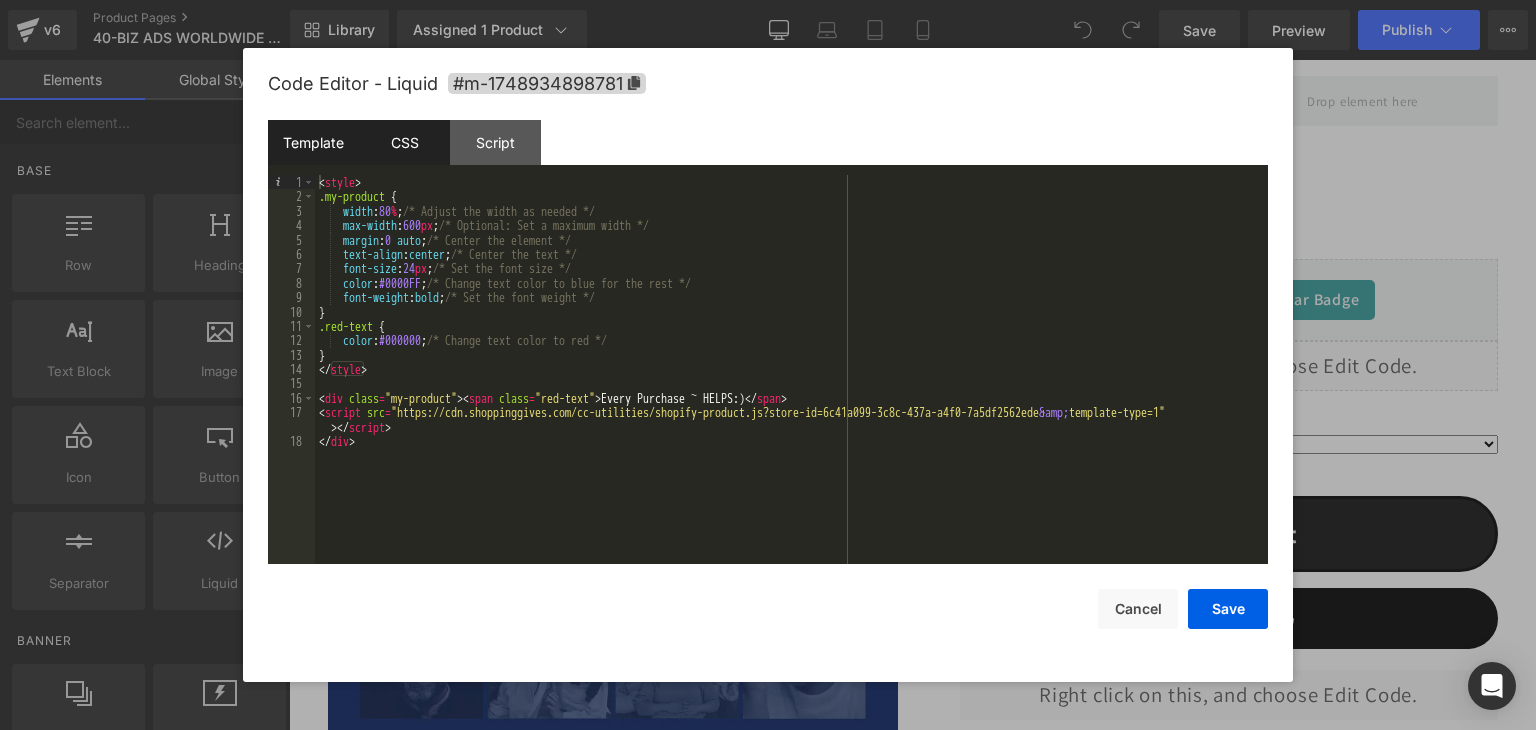 click on "CSS" at bounding box center [404, 142] 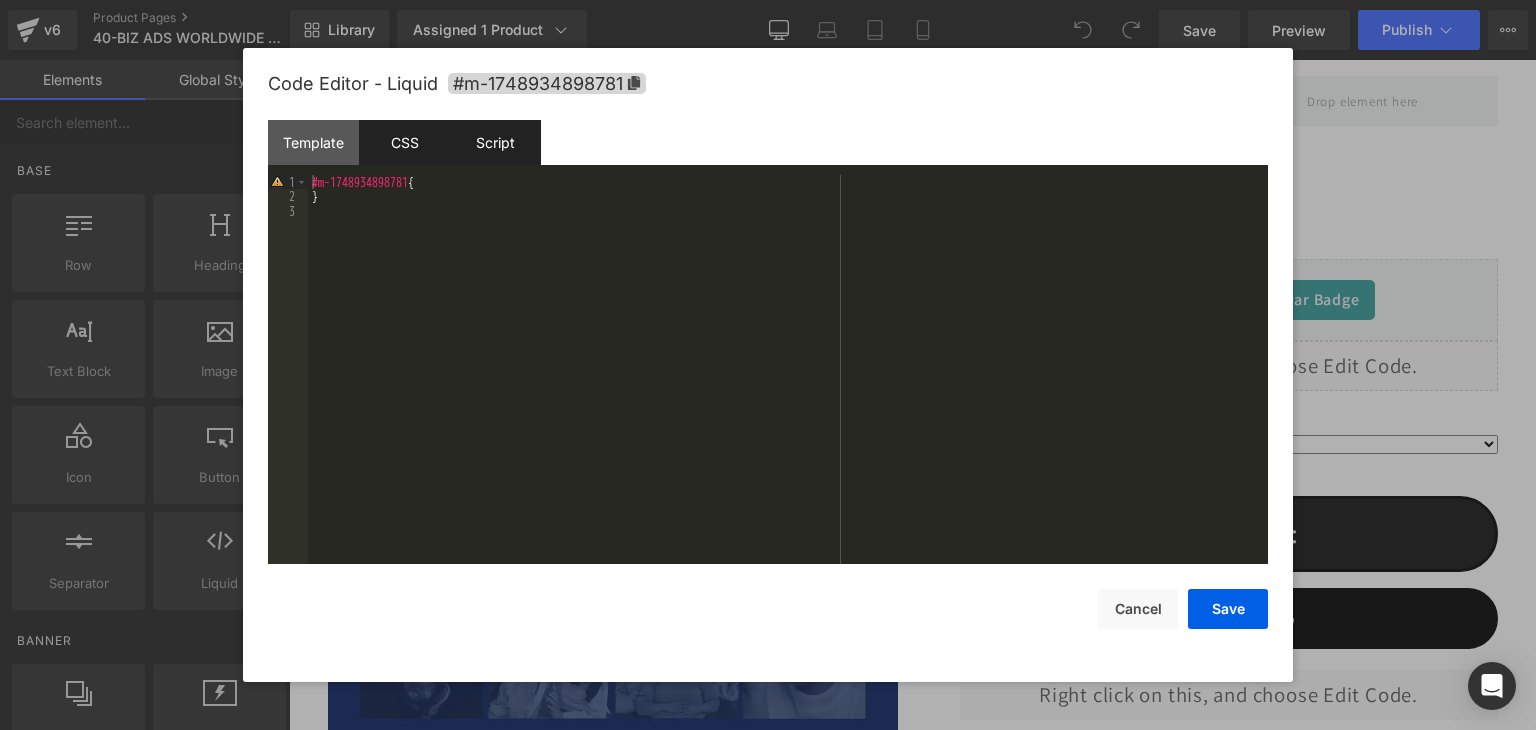 click on "Script" at bounding box center (495, 142) 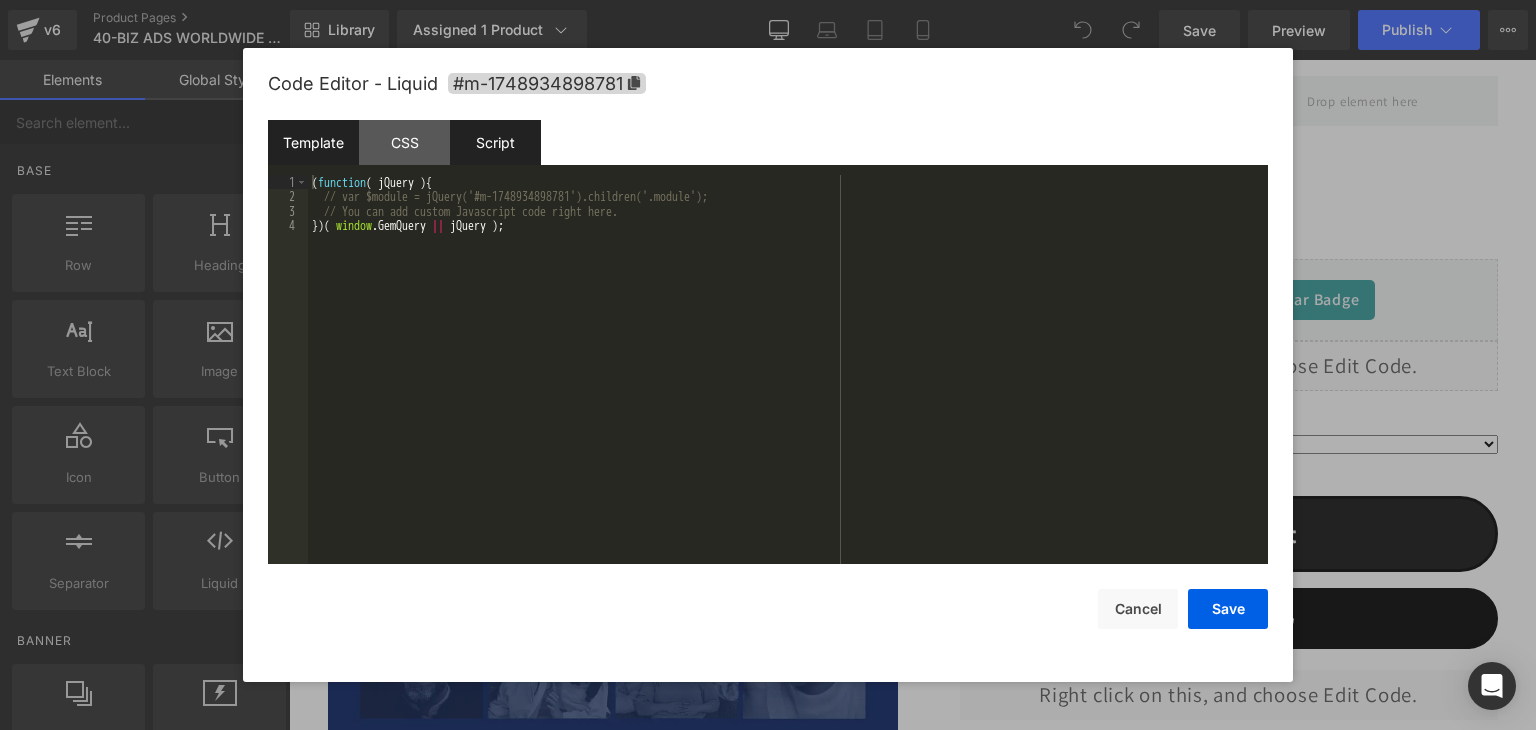 click on "Template" at bounding box center [313, 142] 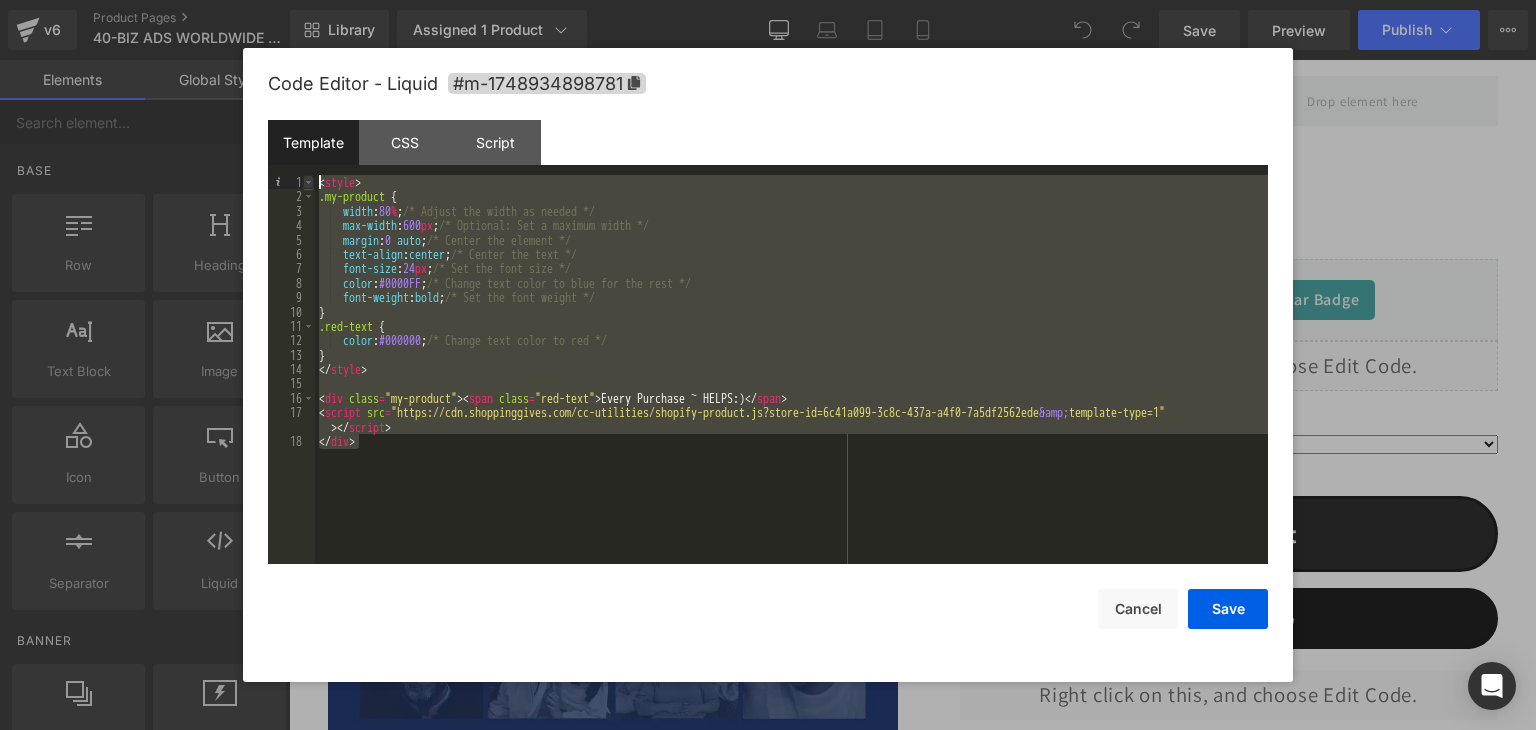 drag, startPoint x: 387, startPoint y: 449, endPoint x: 303, endPoint y: 179, distance: 282.76492 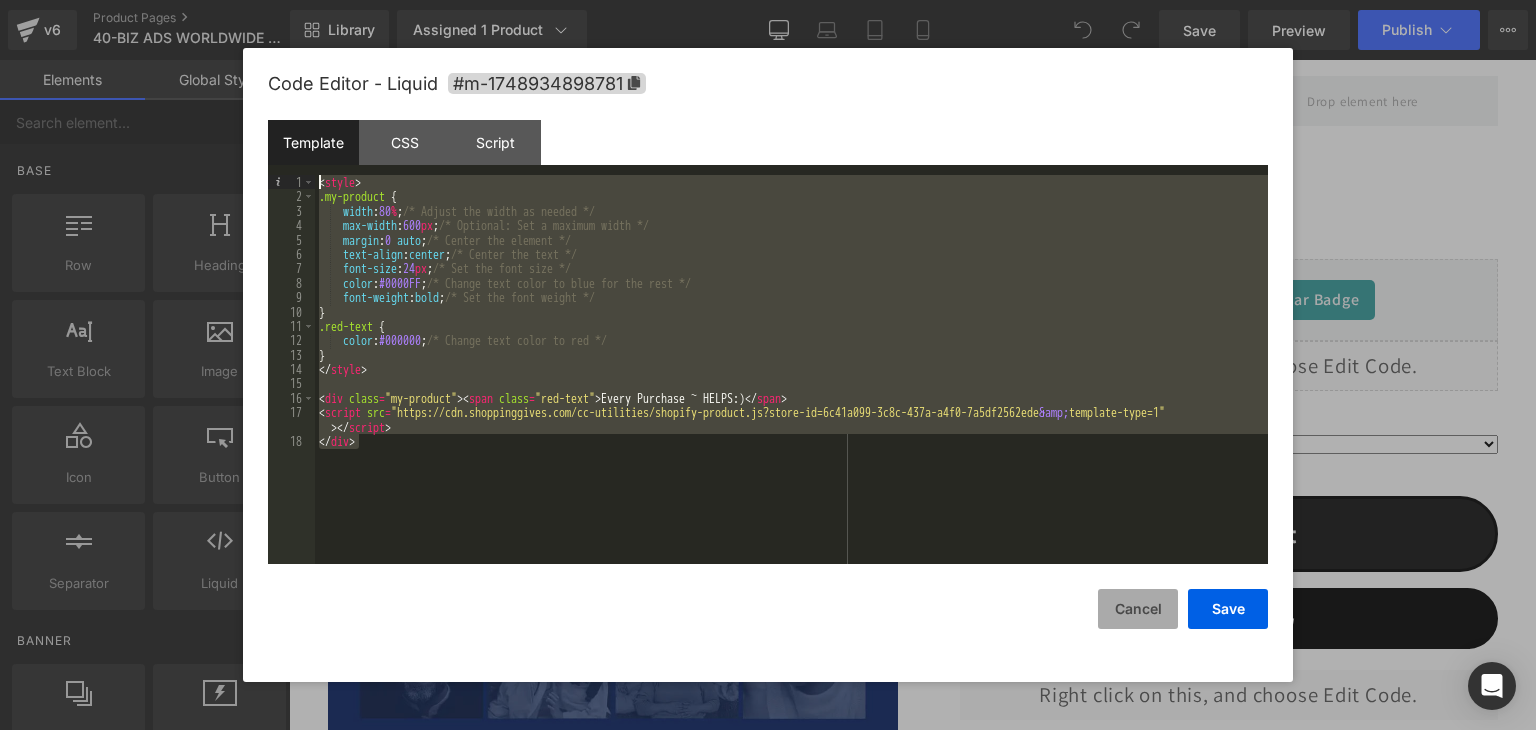 click on "Cancel" at bounding box center (1138, 609) 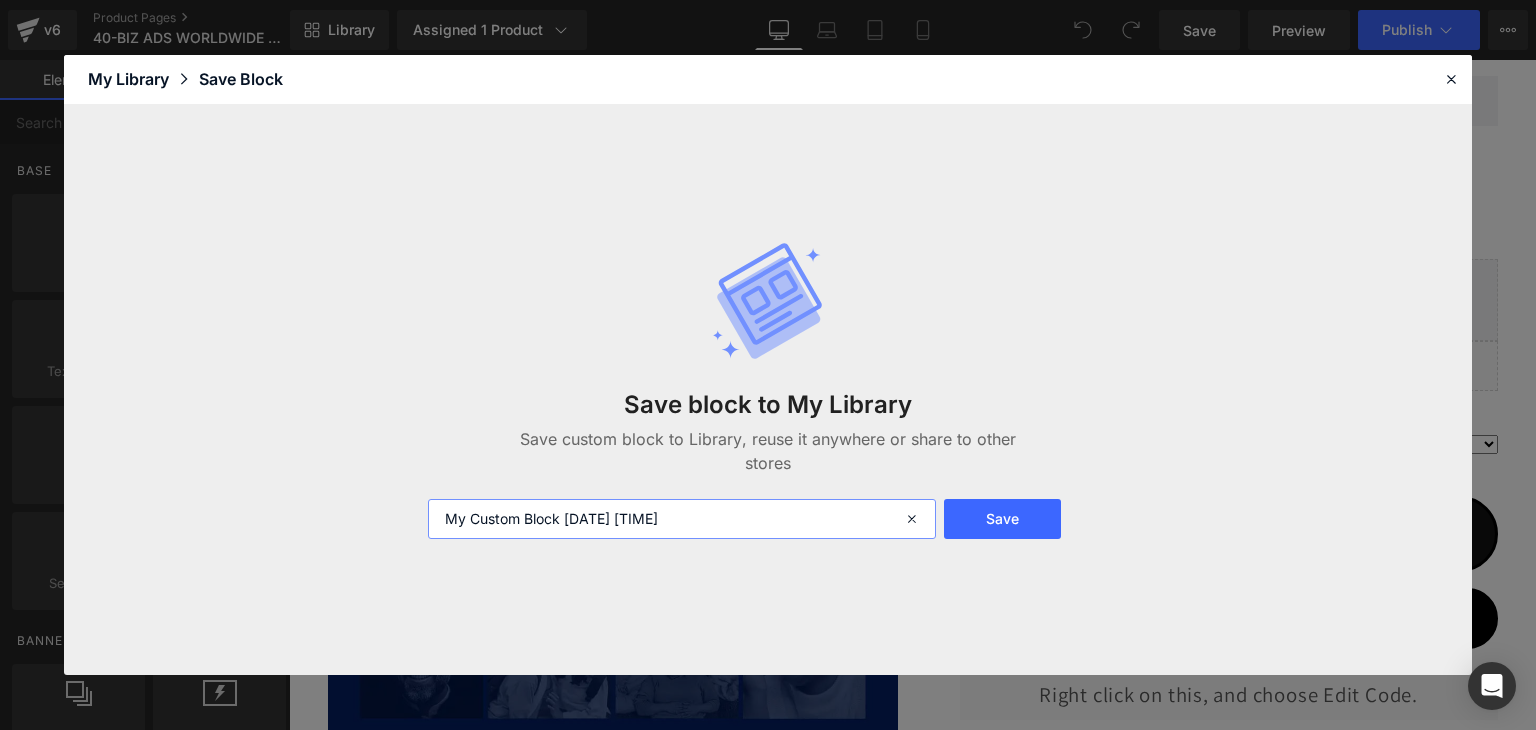 drag, startPoint x: 732, startPoint y: 508, endPoint x: 433, endPoint y: 506, distance: 299.00668 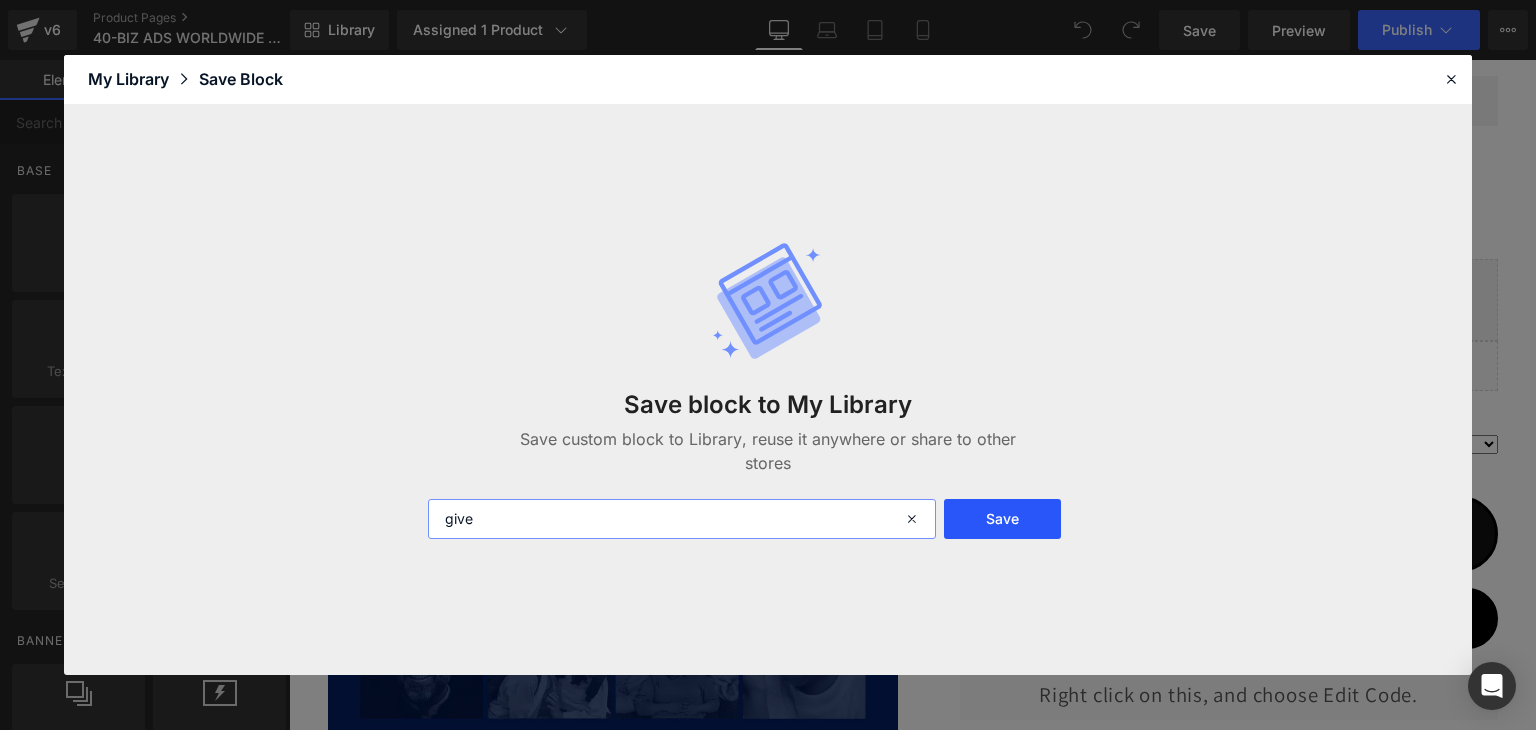 type on "give" 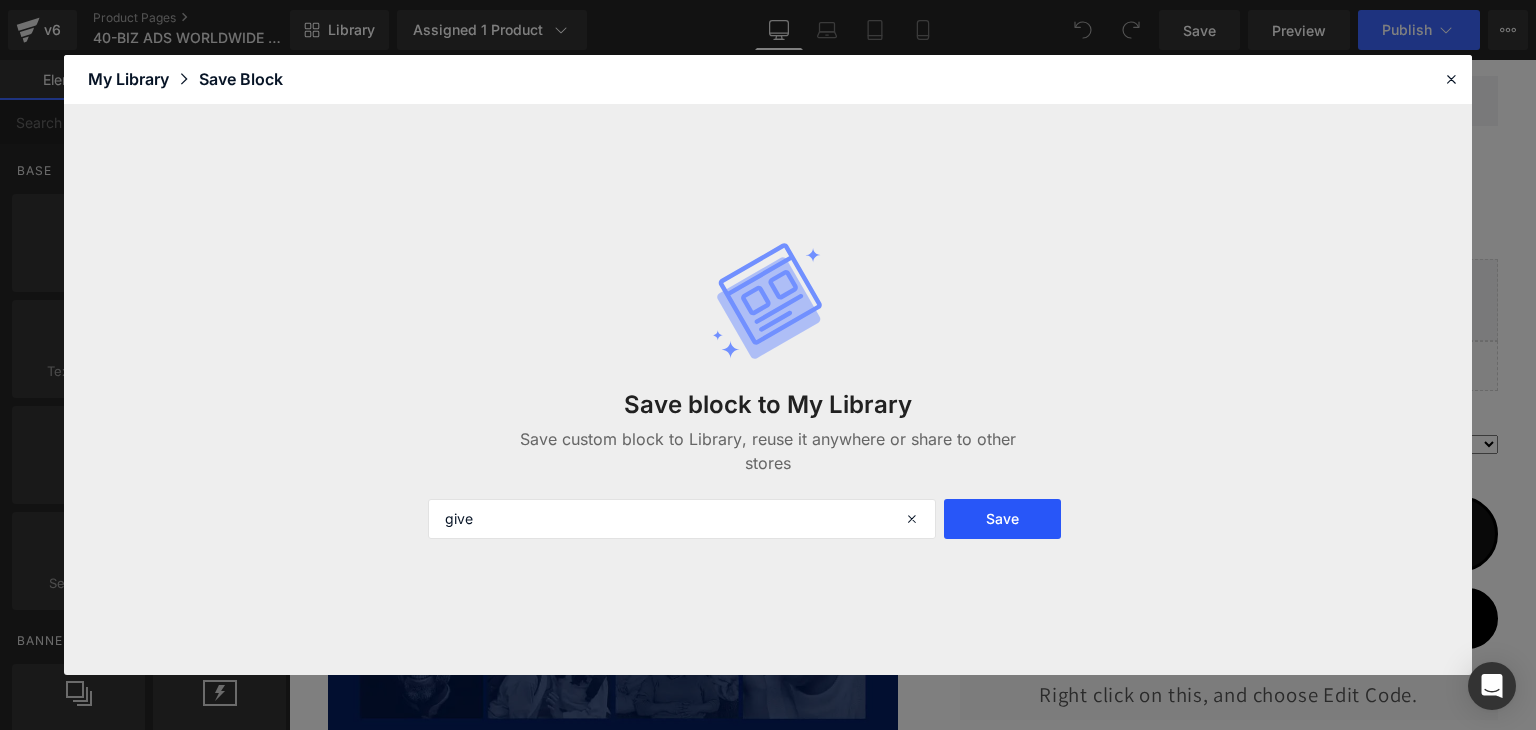 click on "Save" at bounding box center (1002, 519) 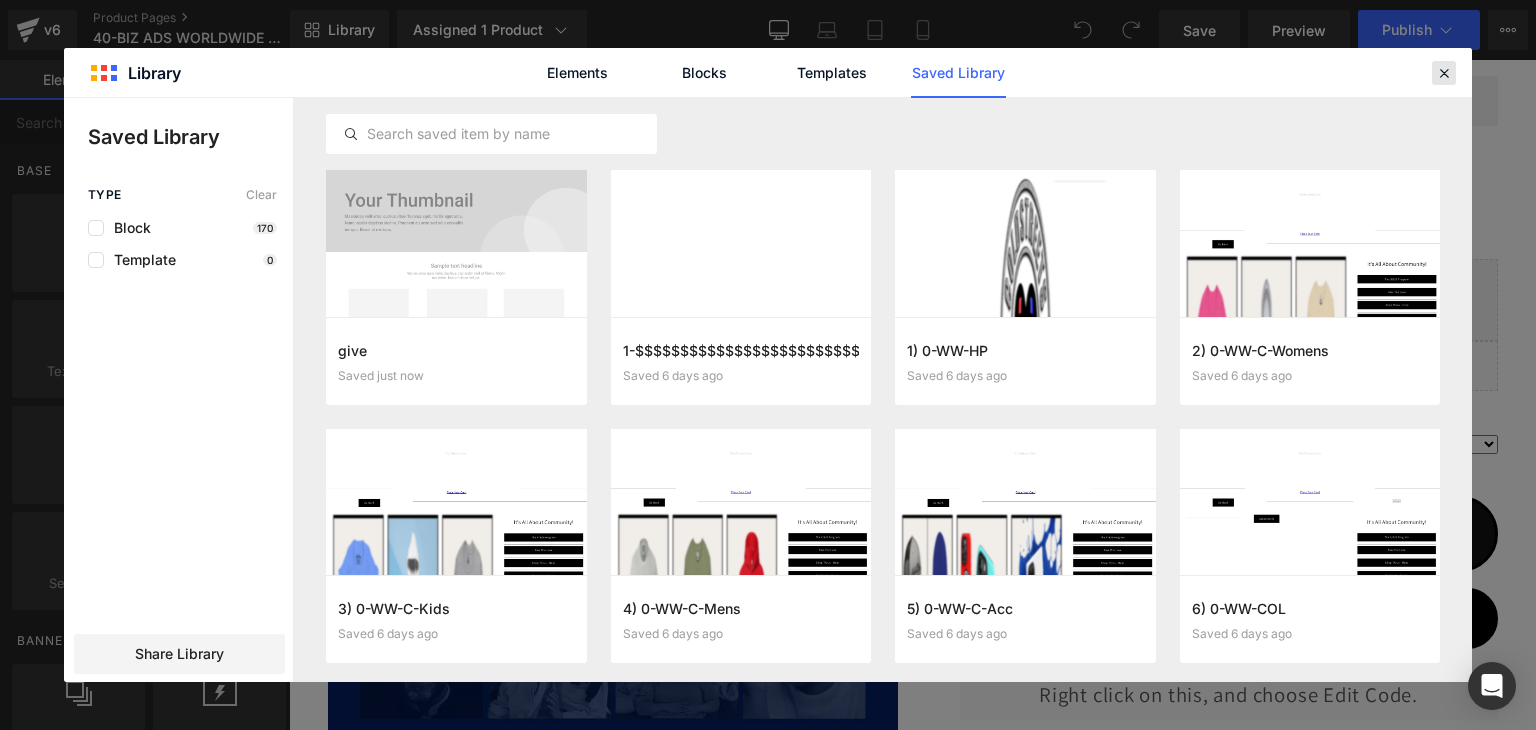 click at bounding box center (1444, 73) 